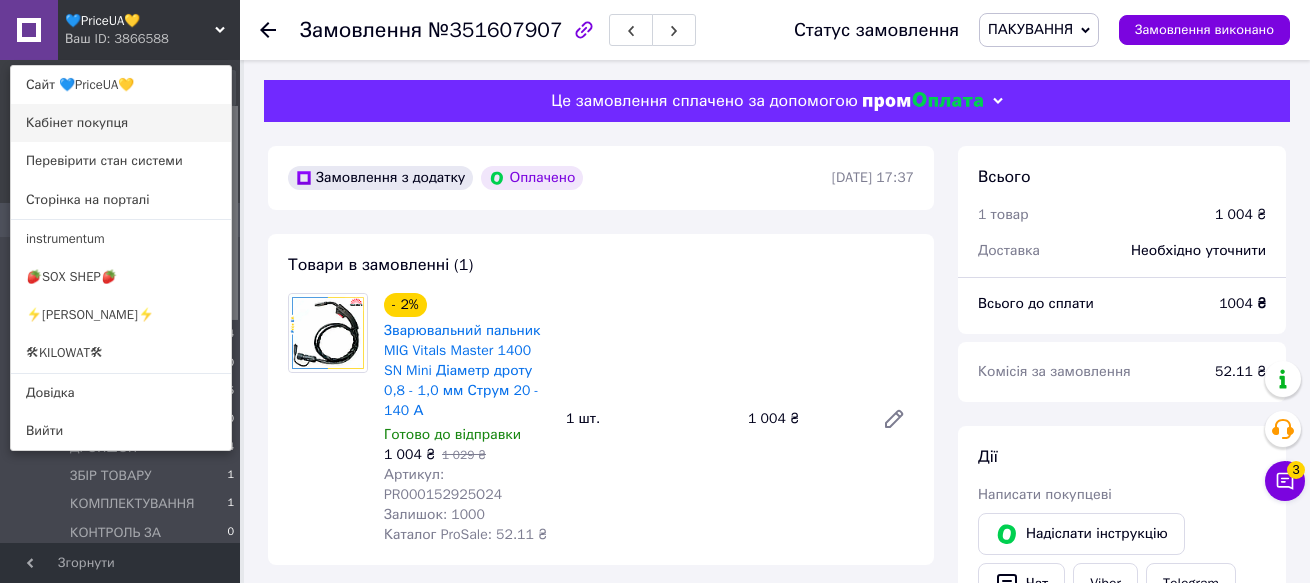 scroll, scrollTop: 0, scrollLeft: 0, axis: both 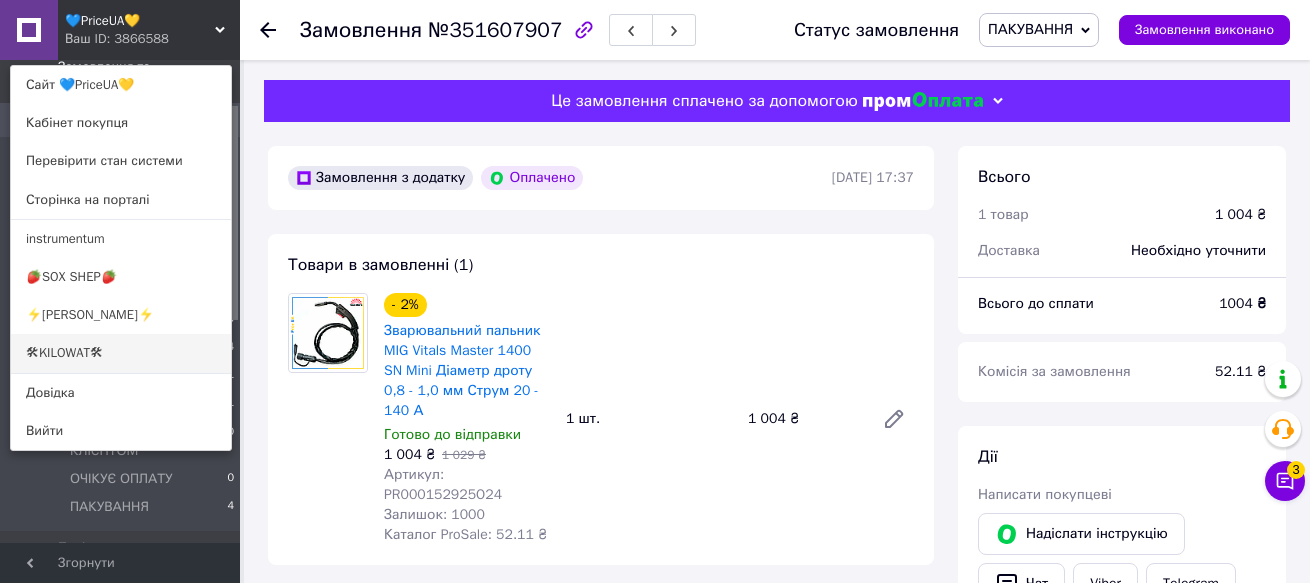 click on "🛠KILOWAT🛠" at bounding box center (121, 353) 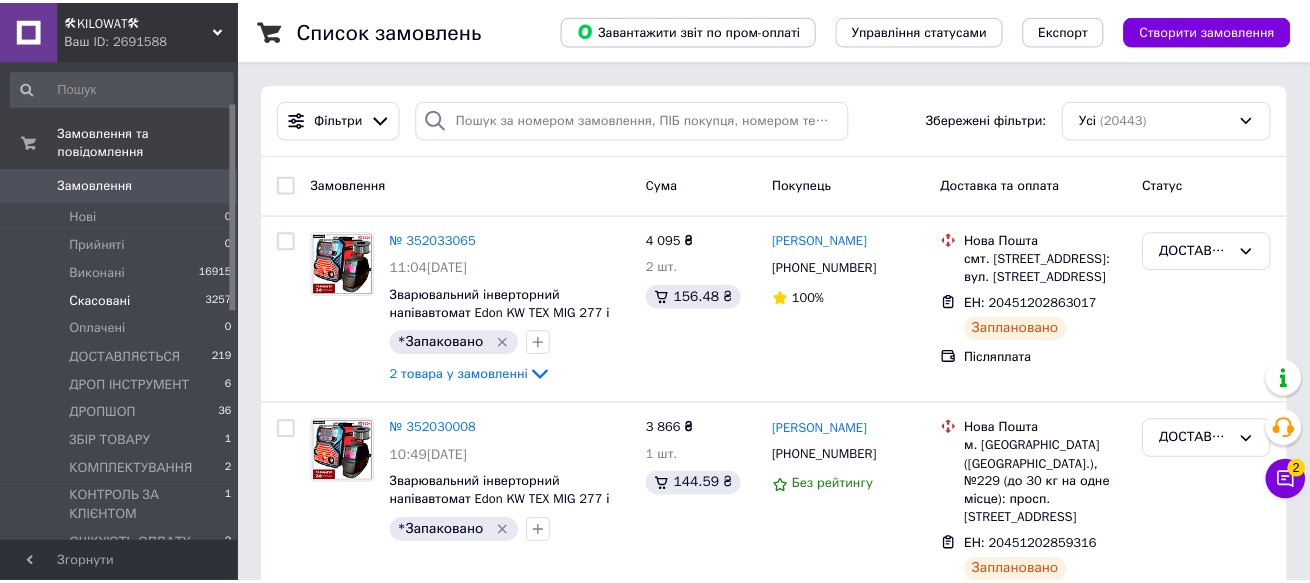scroll, scrollTop: 0, scrollLeft: 0, axis: both 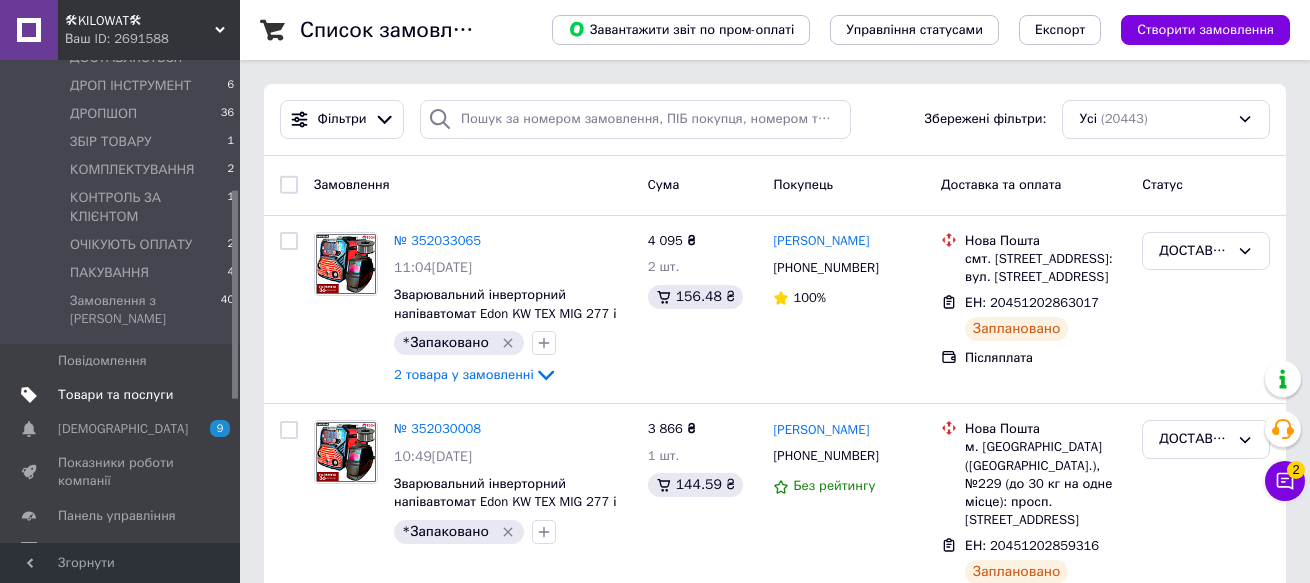 click on "Товари та послуги" at bounding box center (115, 395) 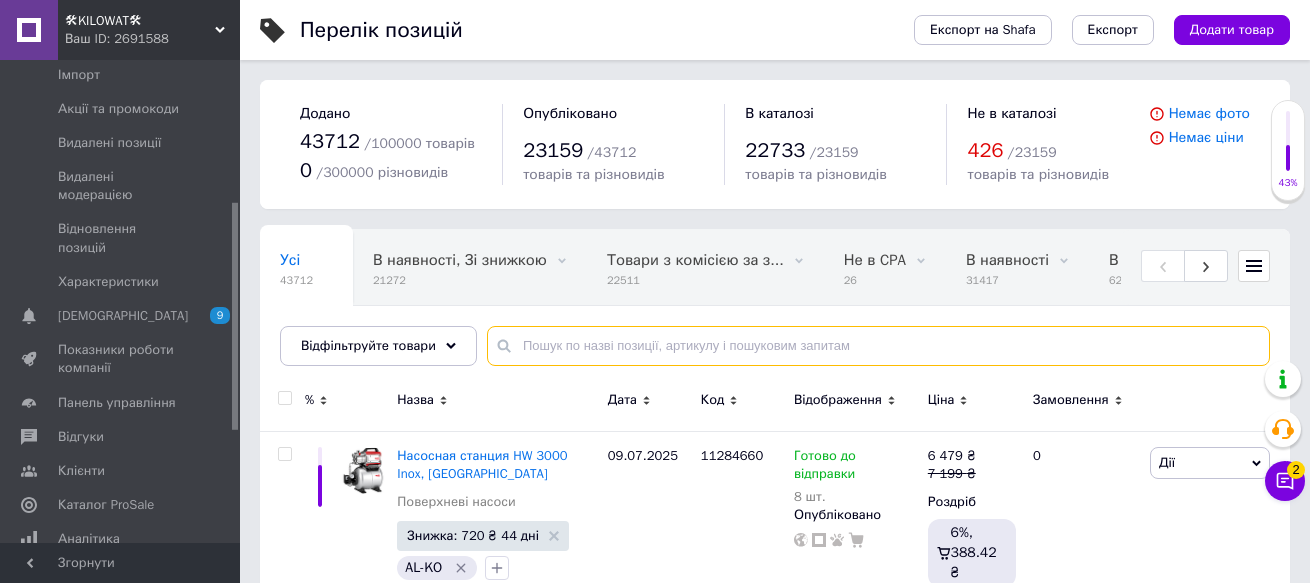 click at bounding box center (878, 346) 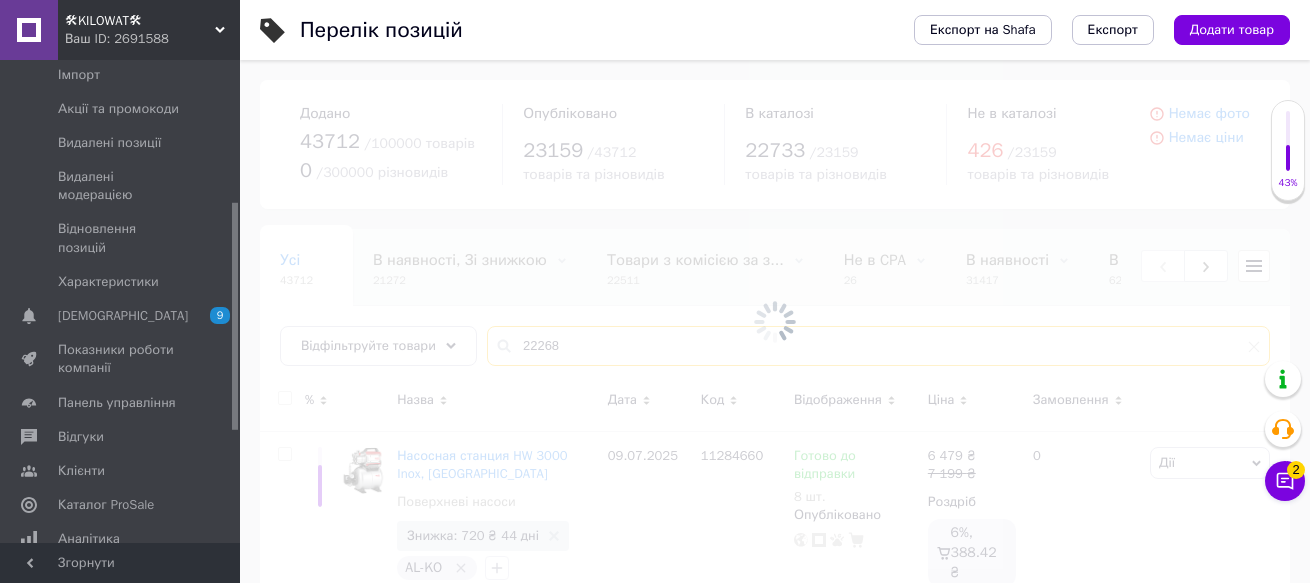type on "222687" 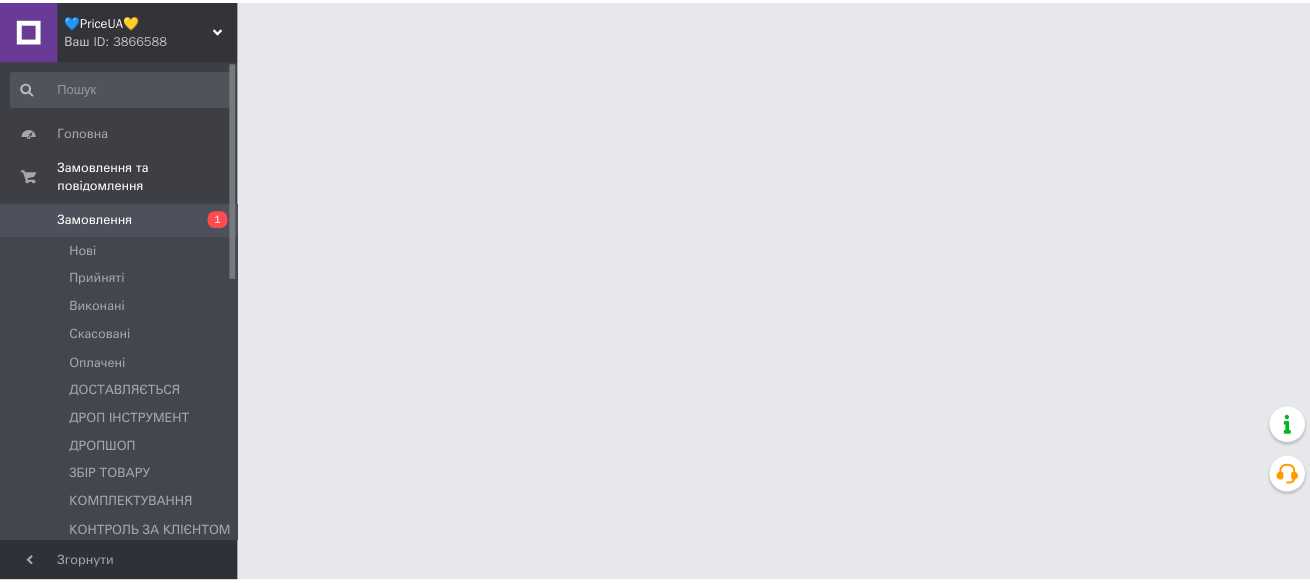 scroll, scrollTop: 0, scrollLeft: 0, axis: both 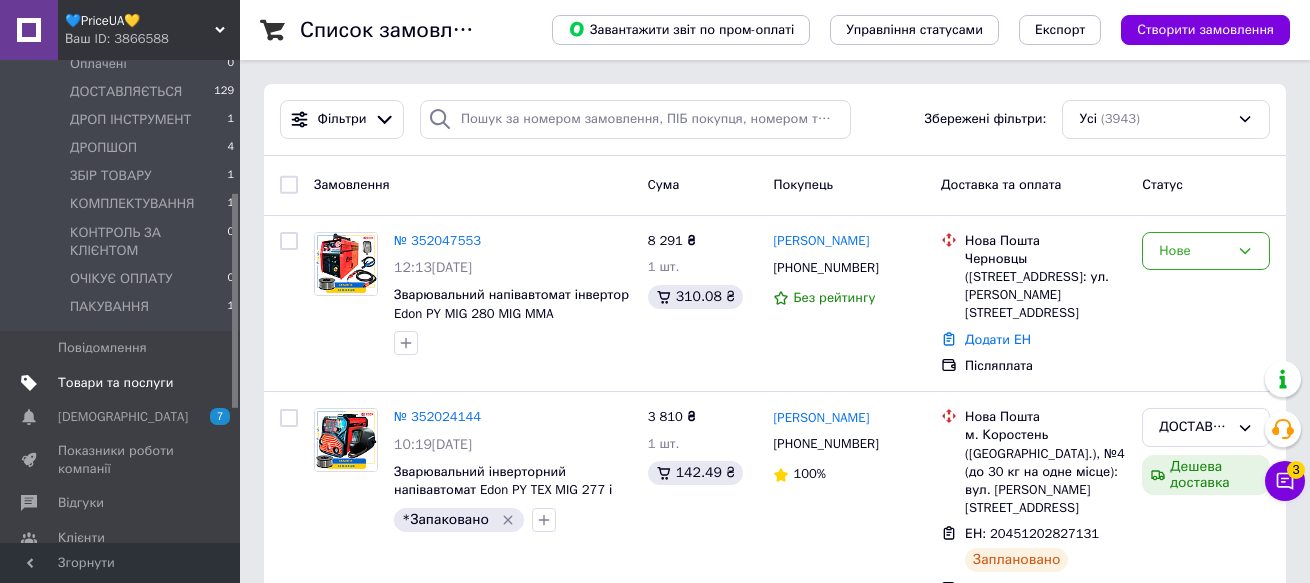 click on "Товари та послуги" at bounding box center (115, 383) 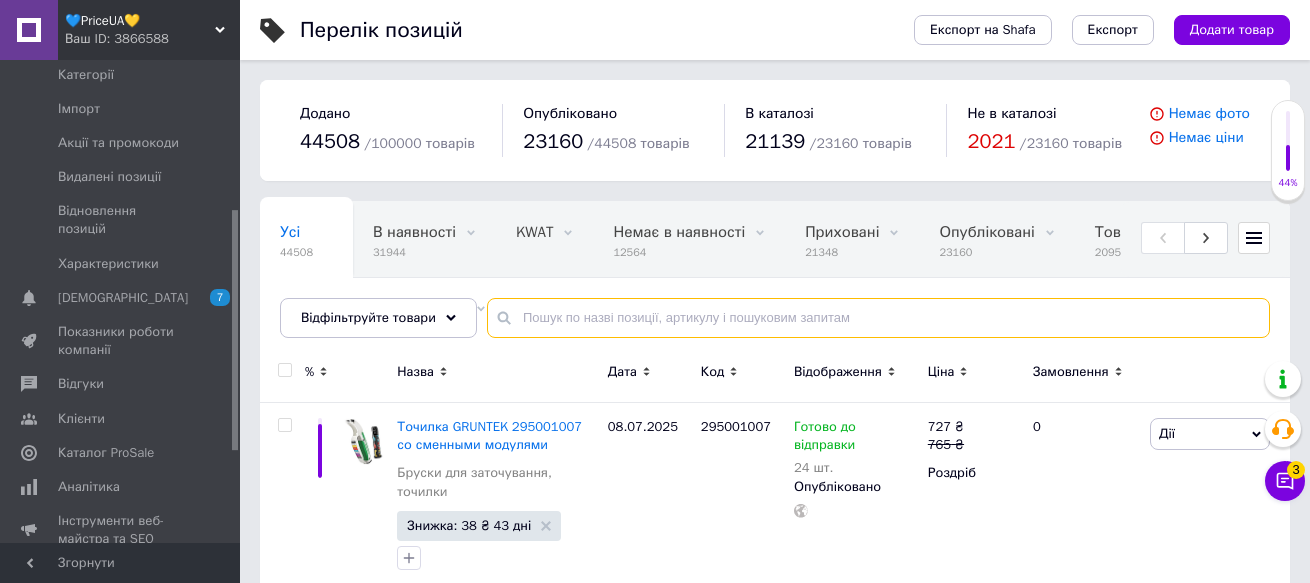 click at bounding box center [878, 318] 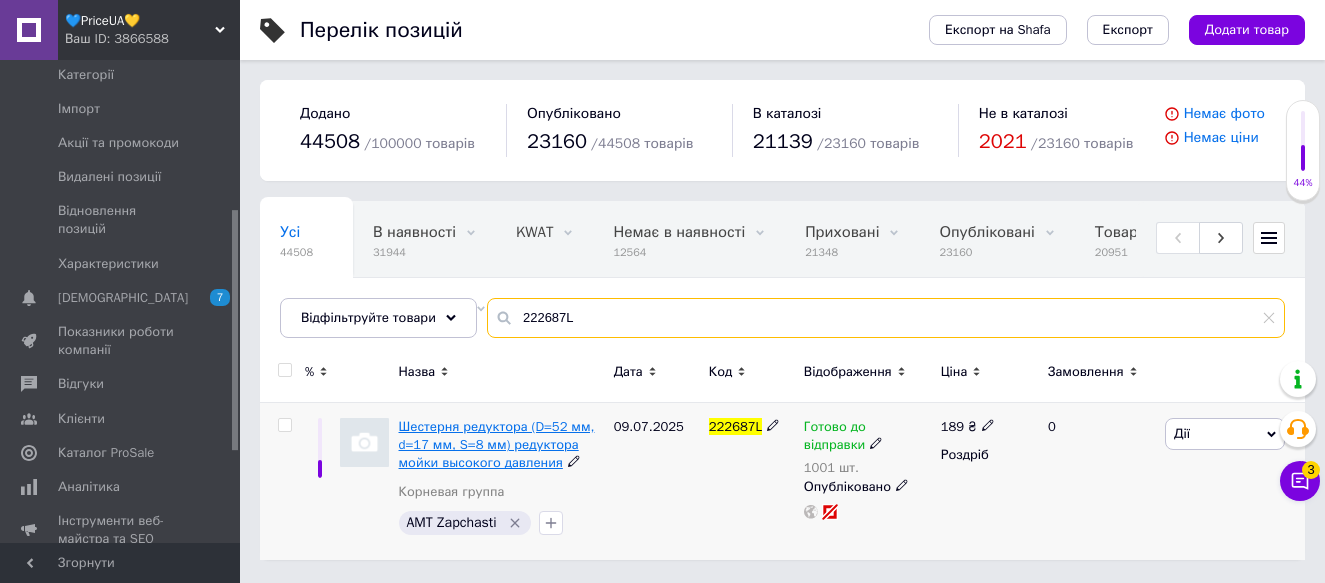 type on "222687L" 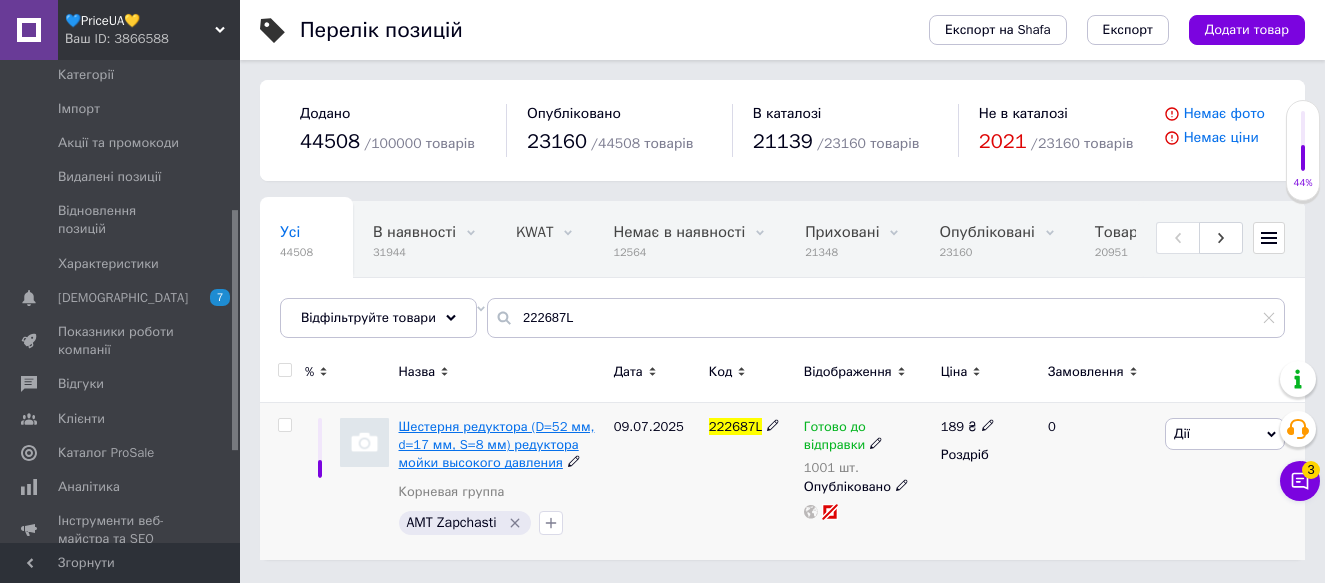 click on "Шестерня редуктора (D=52 мм, d=17 мм, S=8 мм) редуктора мойки высокого давления" at bounding box center (497, 444) 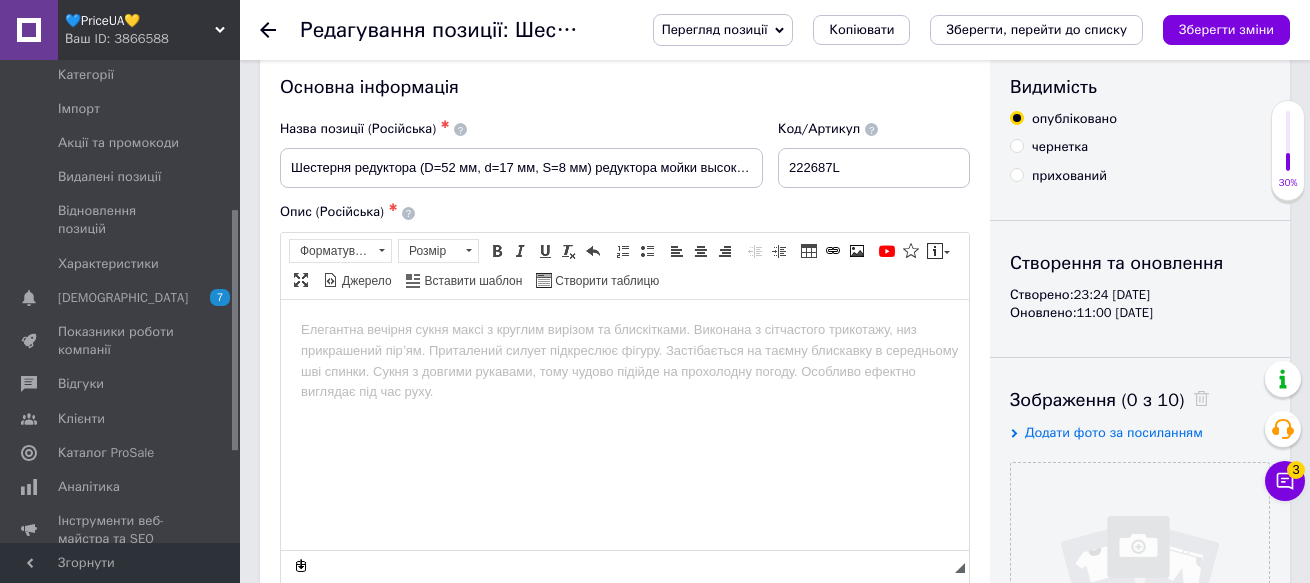 scroll, scrollTop: 0, scrollLeft: 0, axis: both 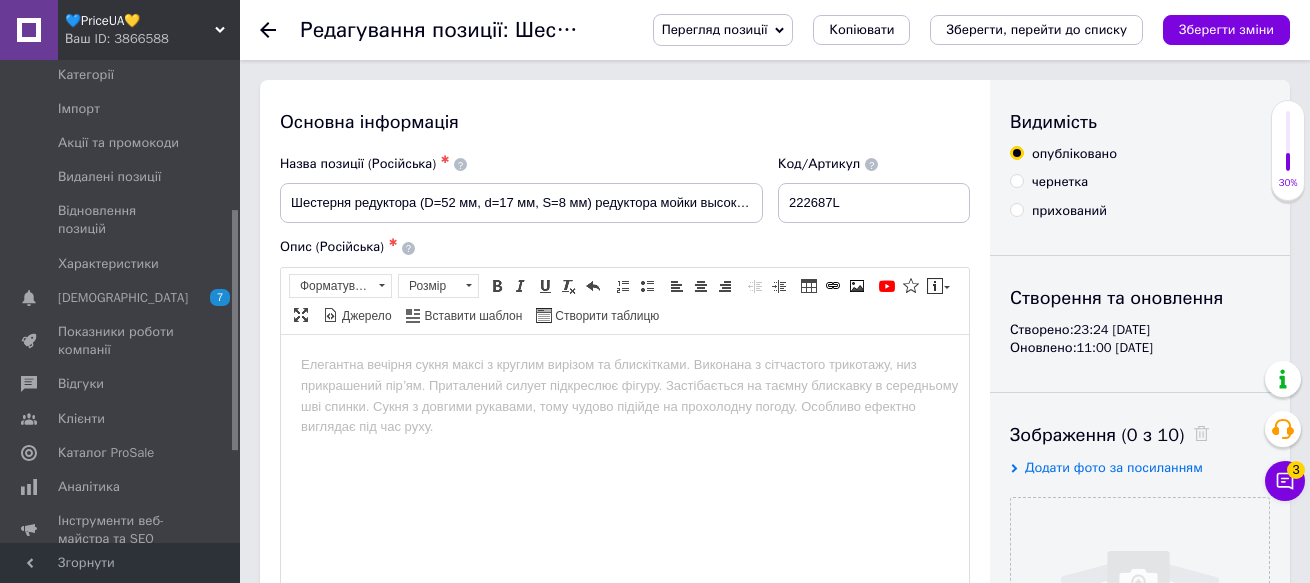 click on "💙PriceUA💛" at bounding box center (140, 21) 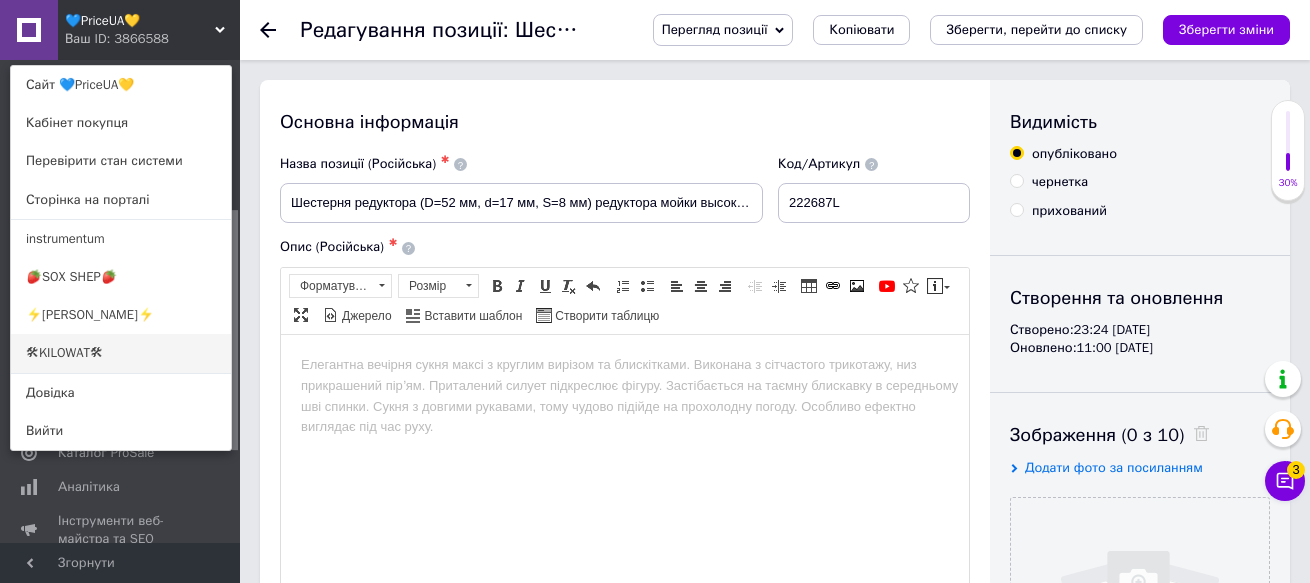 click on "🛠KILOWAT🛠" at bounding box center (121, 353) 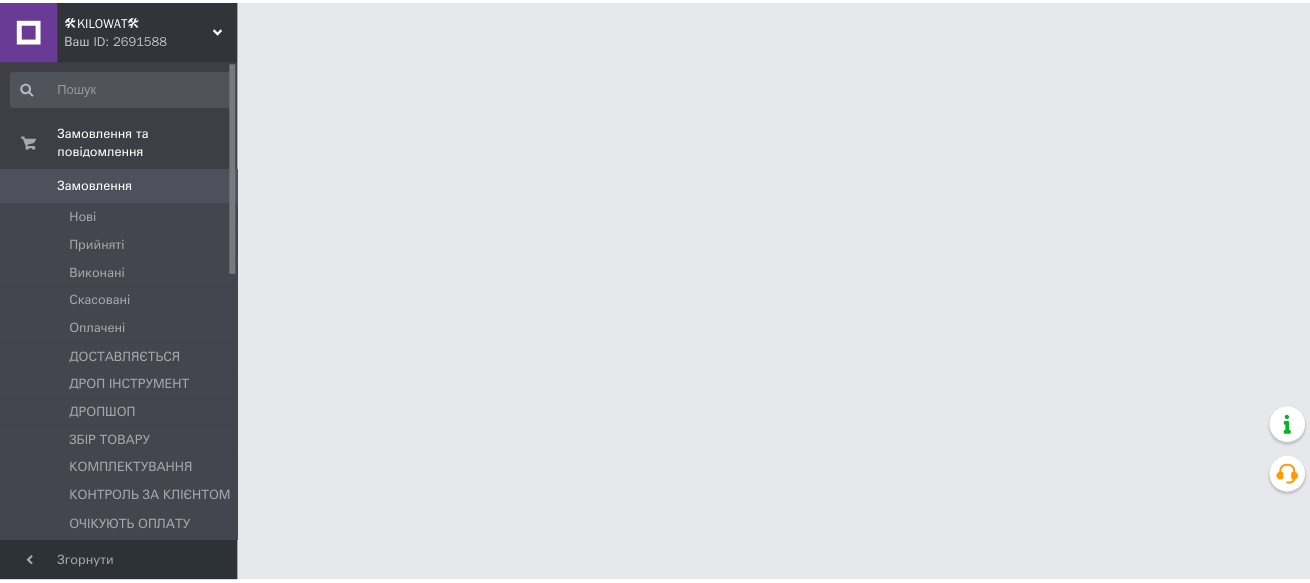 scroll, scrollTop: 0, scrollLeft: 0, axis: both 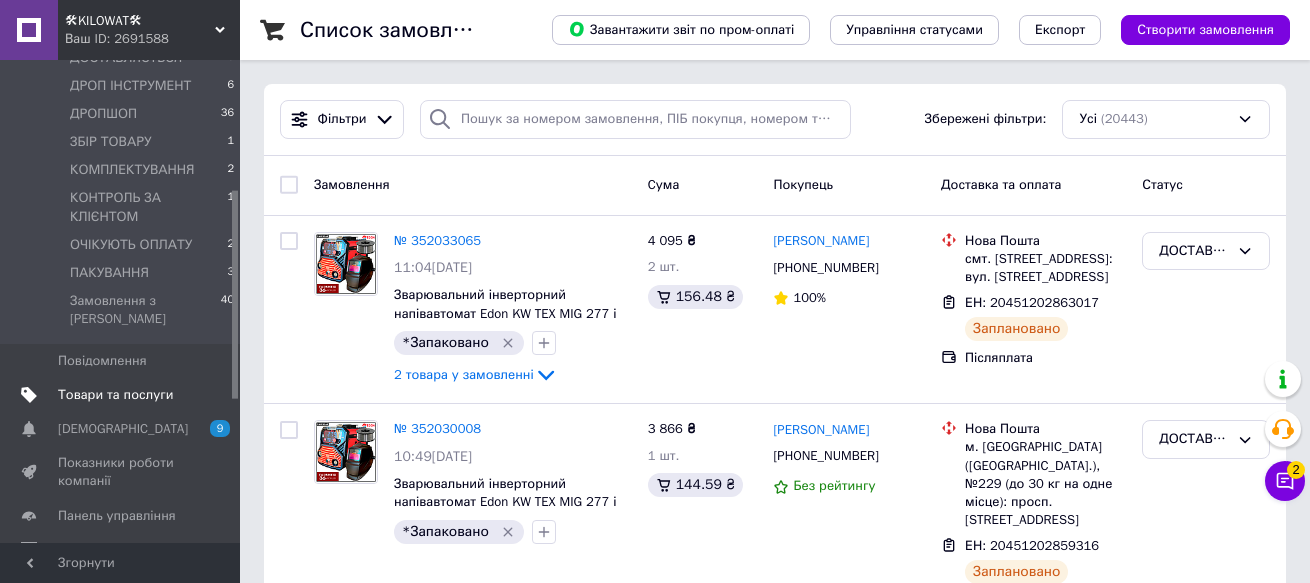 click on "Товари та послуги" at bounding box center (115, 395) 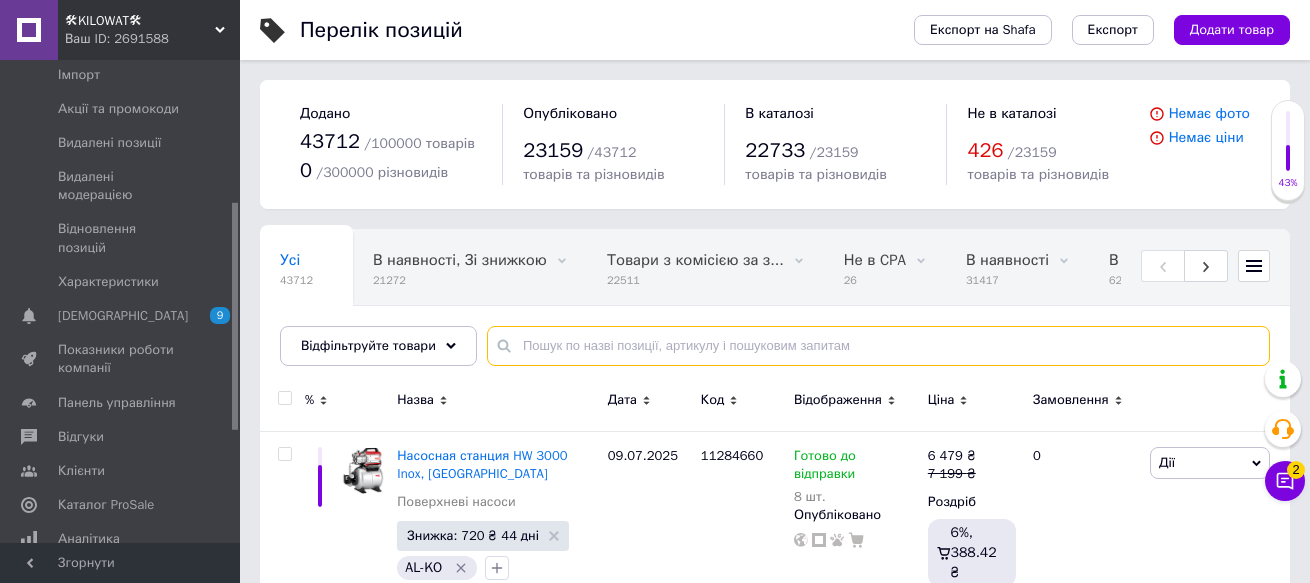 click at bounding box center (878, 346) 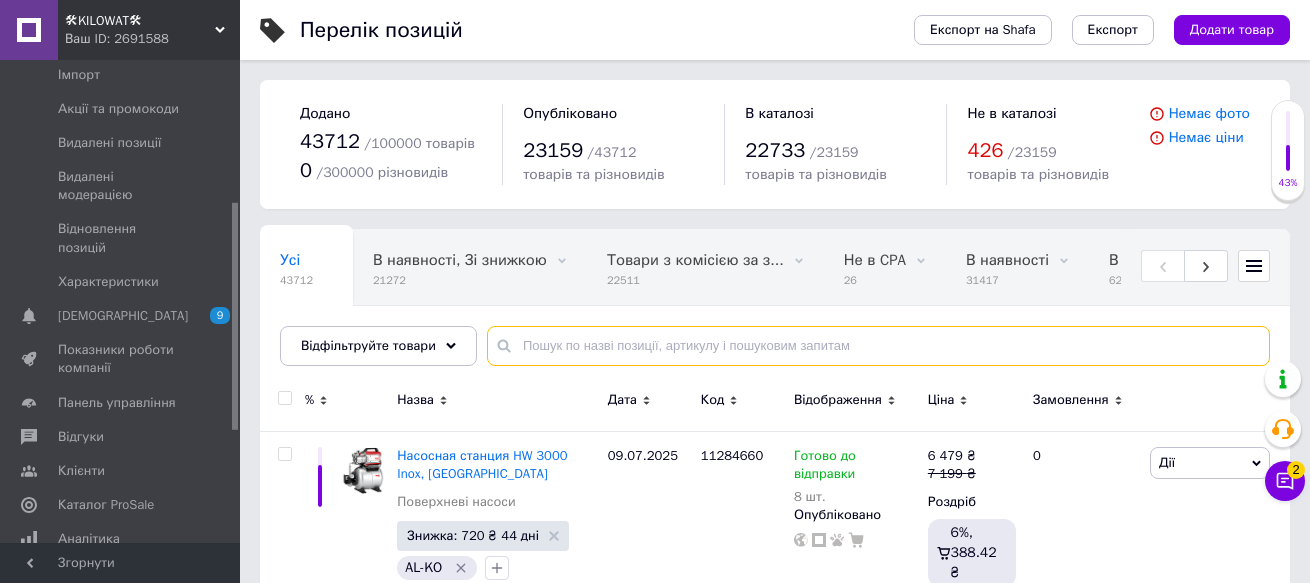 paste on "222687L" 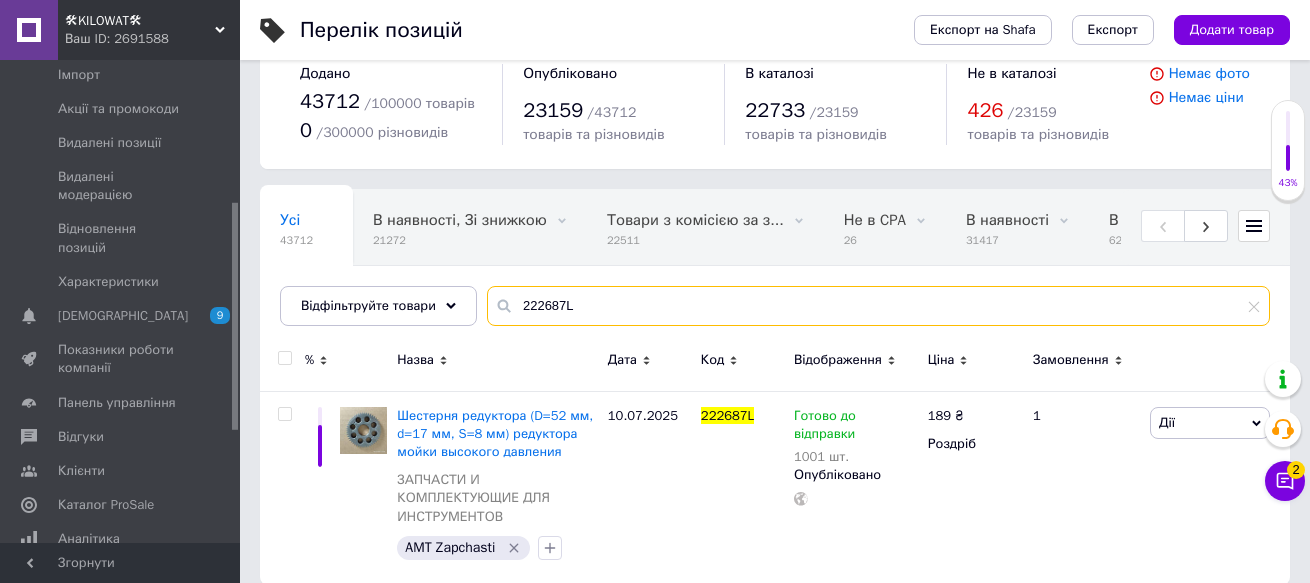 scroll, scrollTop: 62, scrollLeft: 0, axis: vertical 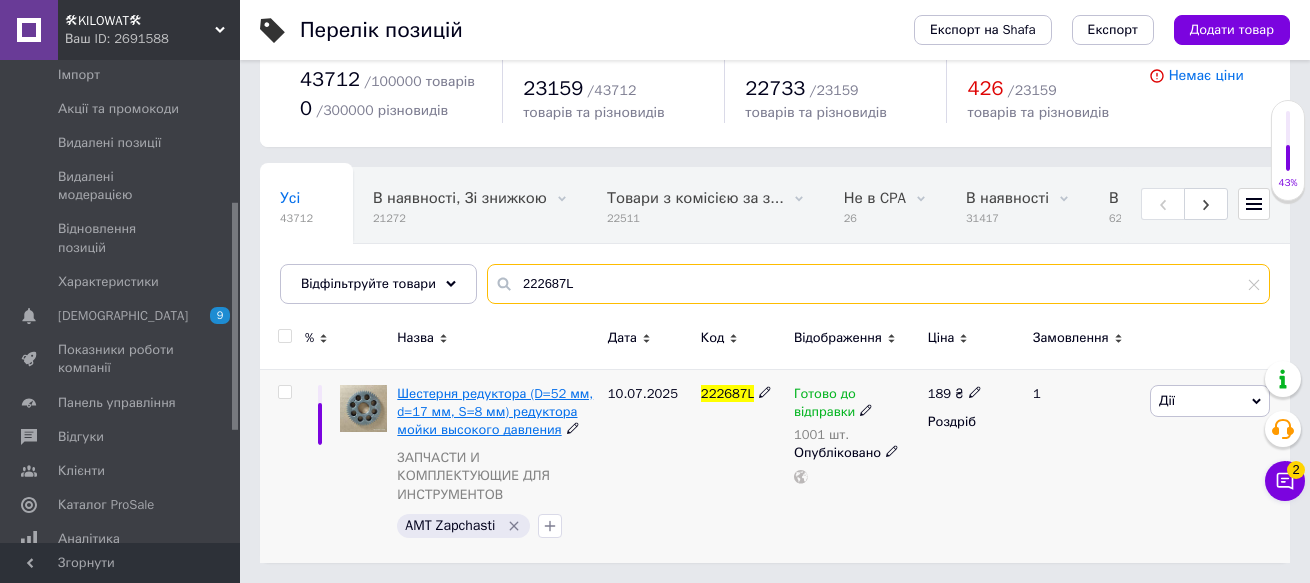 type on "222687L" 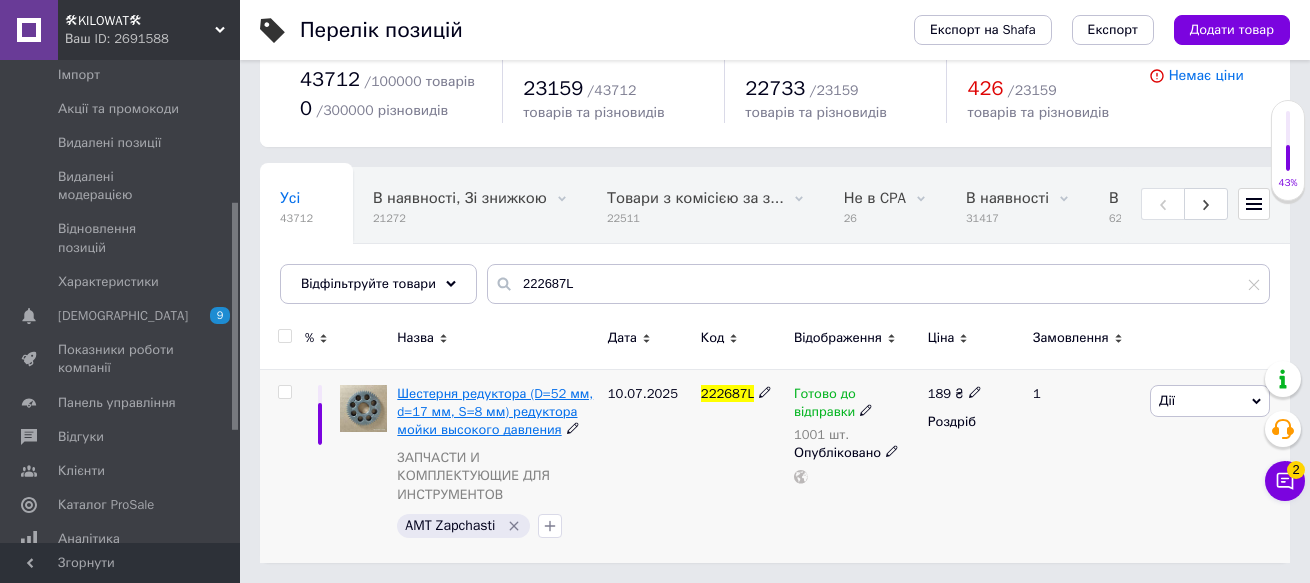 click on "Шестерня редуктора (D=52 мм, d=17 мм, S=8 мм) редуктора мойки высокого давления" at bounding box center [495, 411] 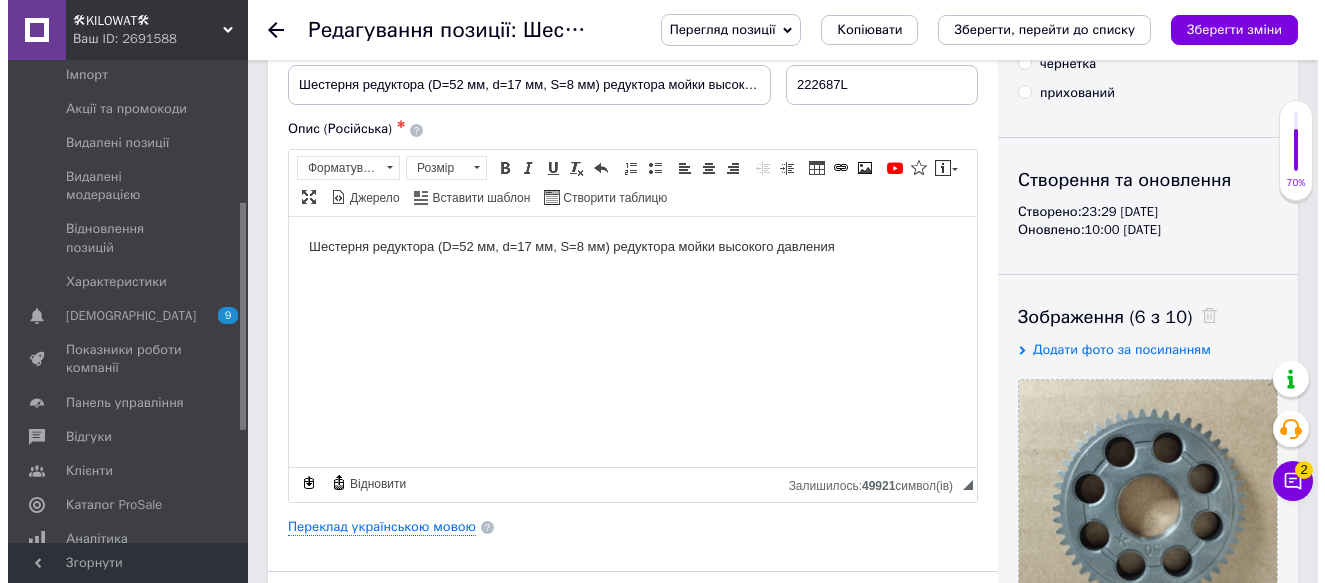 scroll, scrollTop: 300, scrollLeft: 0, axis: vertical 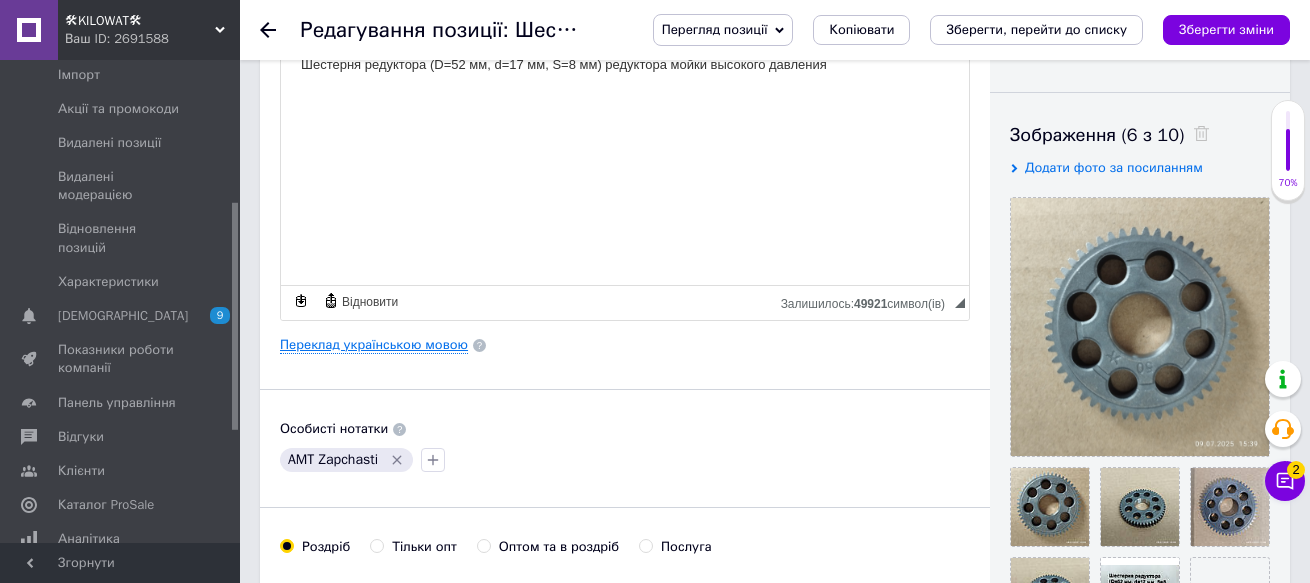 click on "Переклад українською мовою" at bounding box center (374, 345) 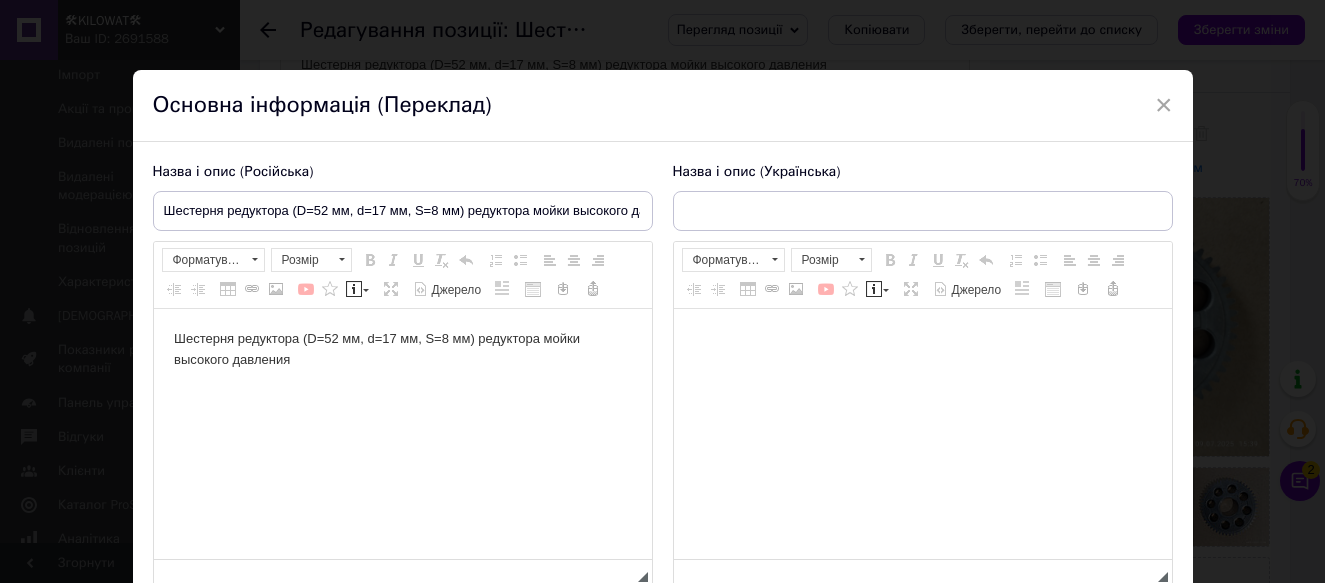 type on "Редукторна шестерня (D=52 мм, d=17 мм, S=8 мм) редуктора миття високого тиску" 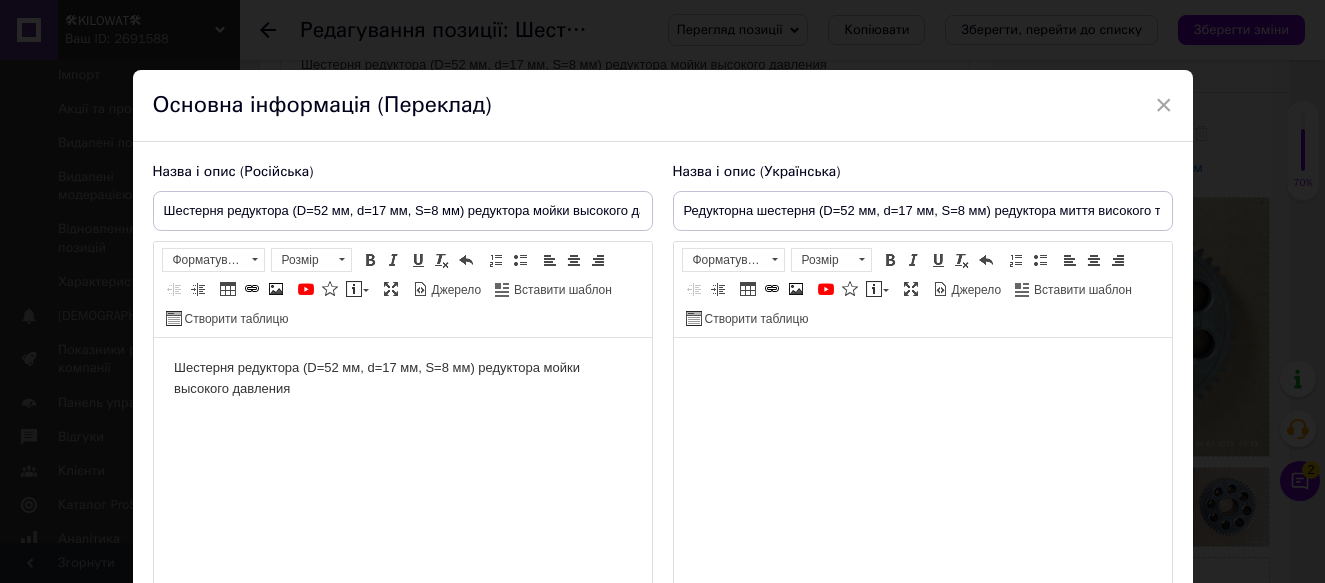 scroll, scrollTop: 0, scrollLeft: 0, axis: both 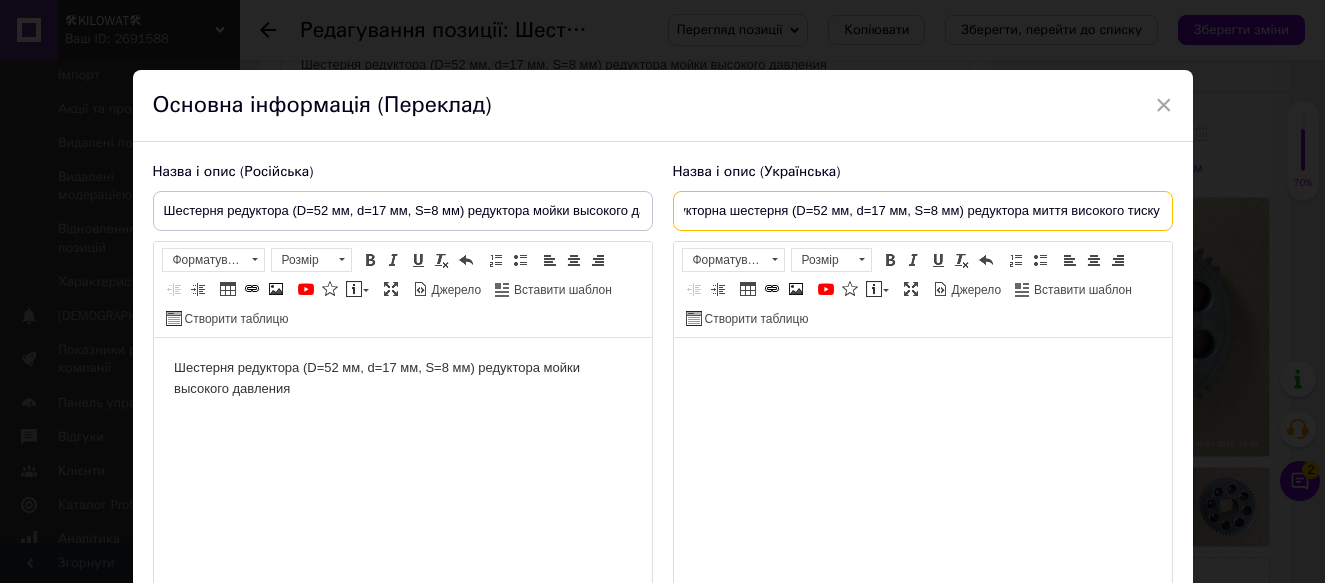 drag, startPoint x: 680, startPoint y: 212, endPoint x: 1183, endPoint y: 214, distance: 503.00397 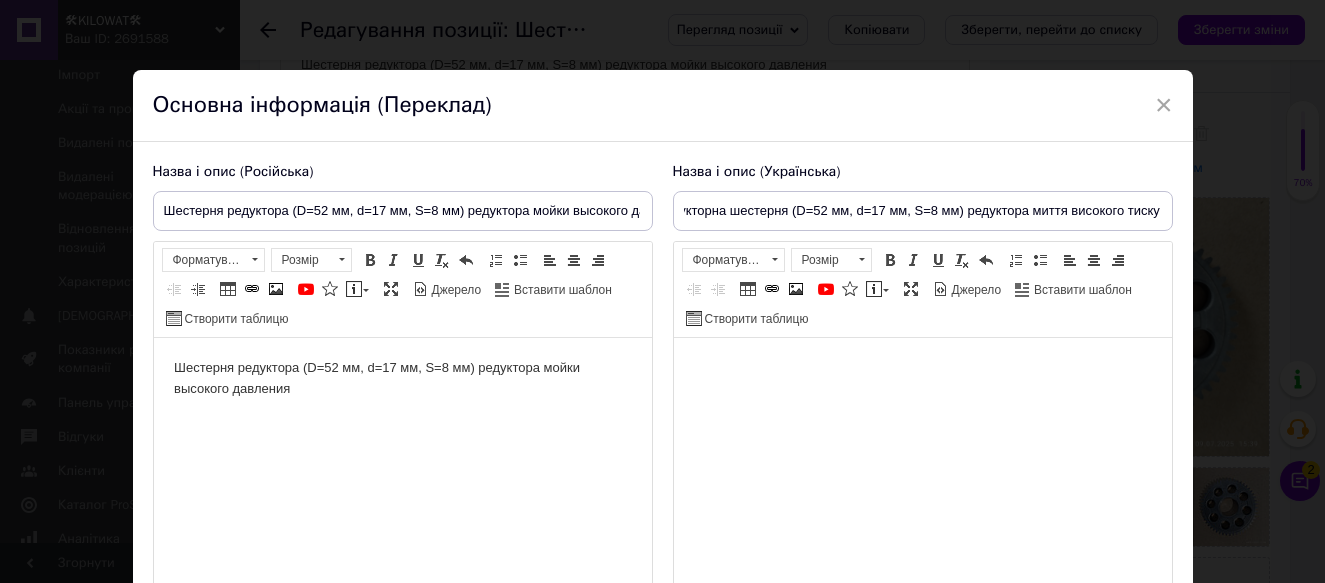 click at bounding box center [922, 368] 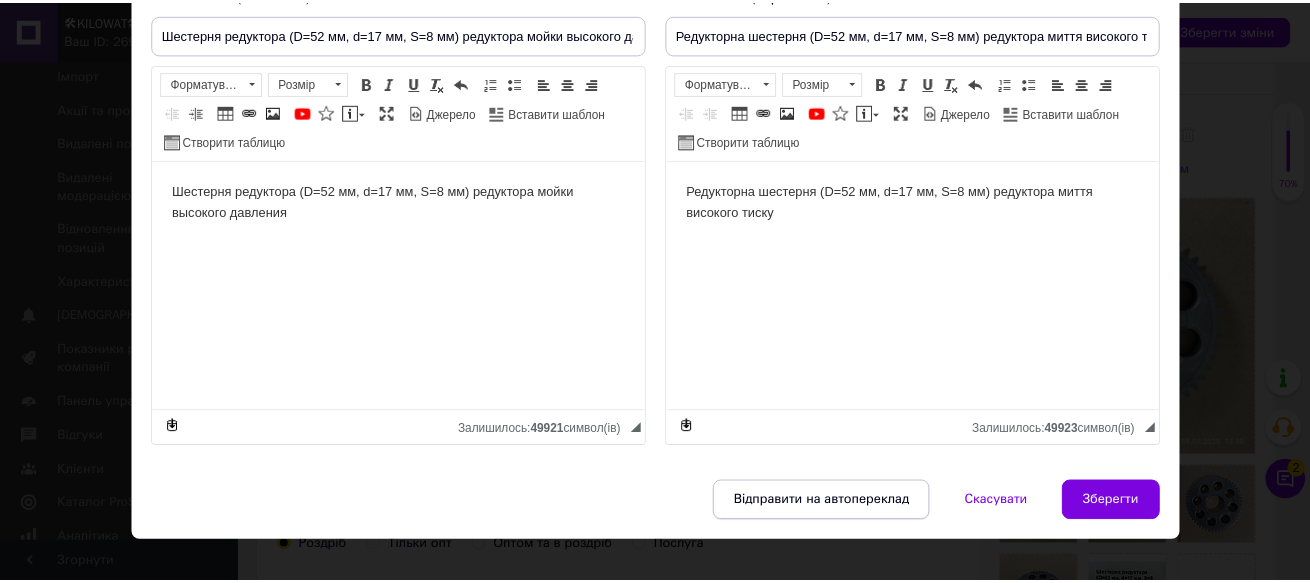 scroll, scrollTop: 206, scrollLeft: 0, axis: vertical 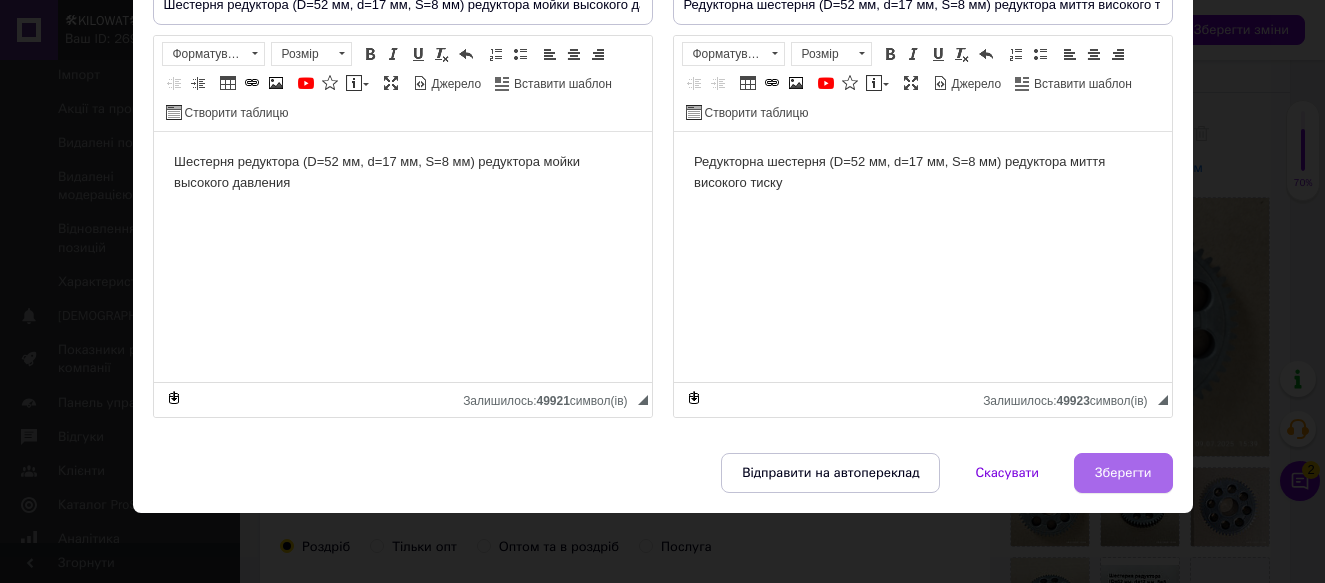 click on "Зберегти" at bounding box center [1123, 473] 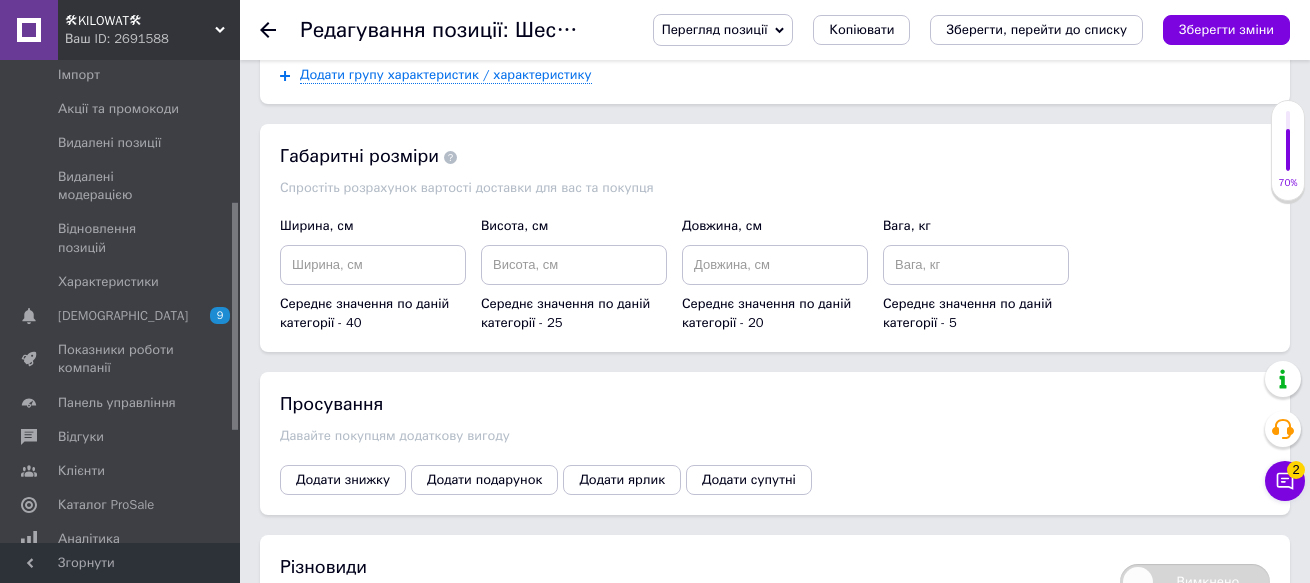 scroll, scrollTop: 1800, scrollLeft: 0, axis: vertical 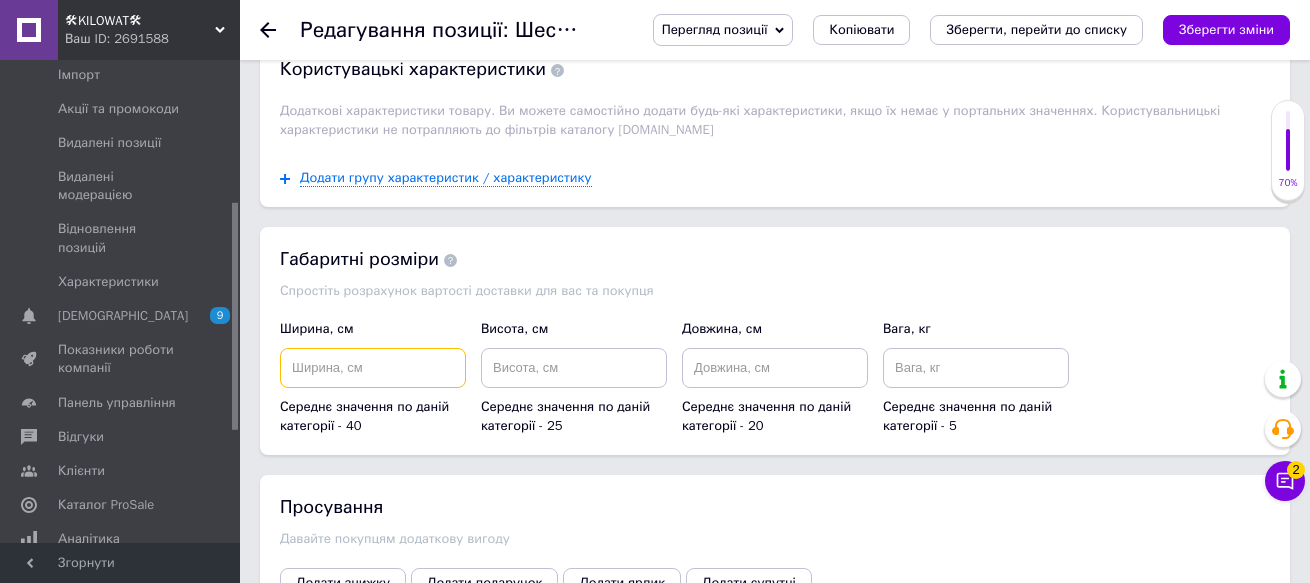 click at bounding box center [373, 368] 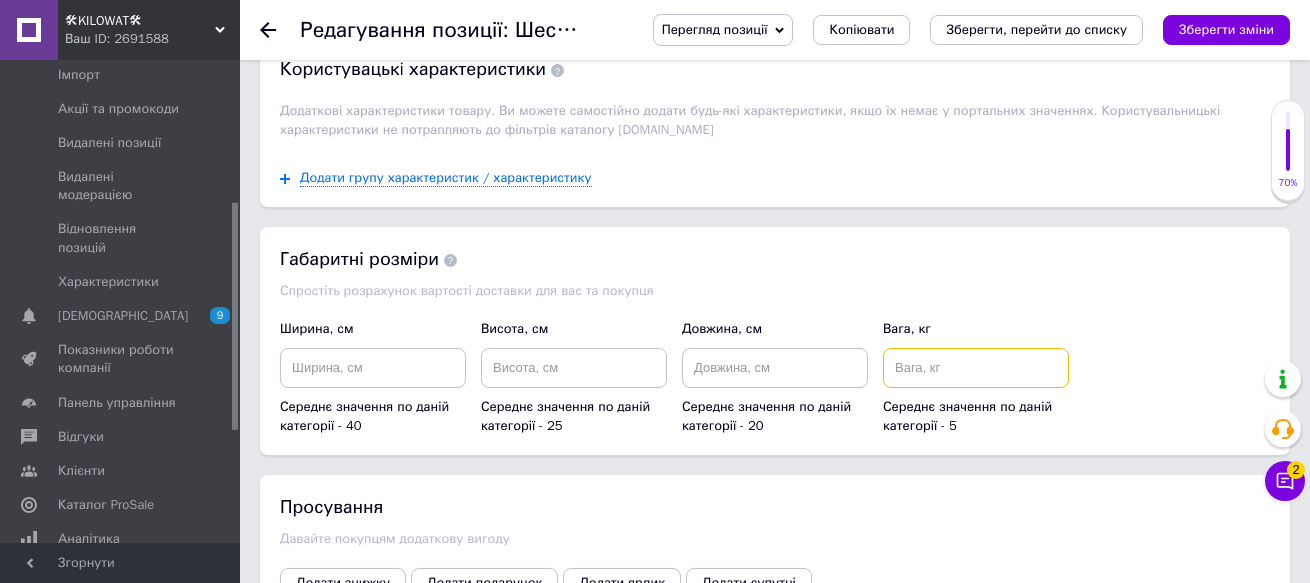 click at bounding box center (976, 368) 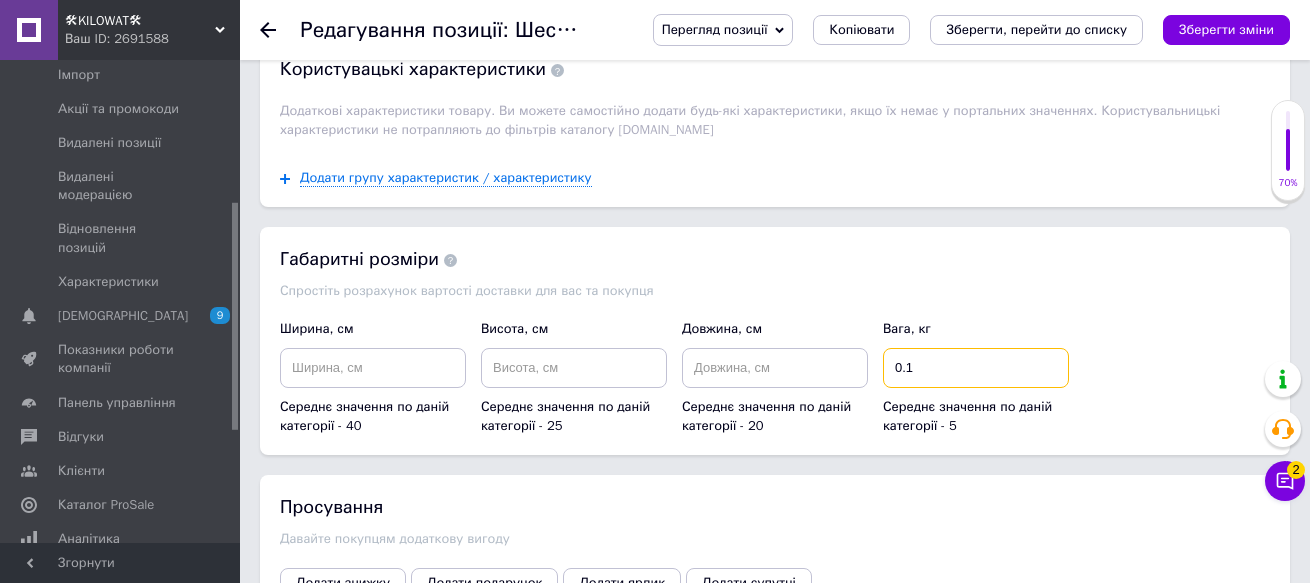type on "0.1" 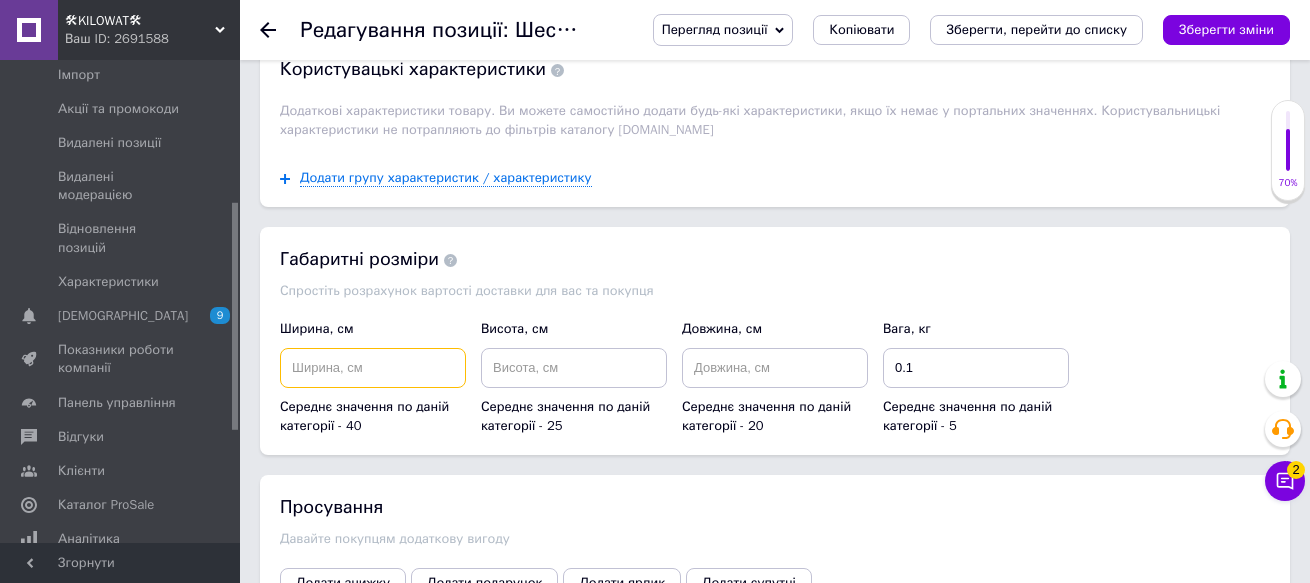 click at bounding box center [373, 368] 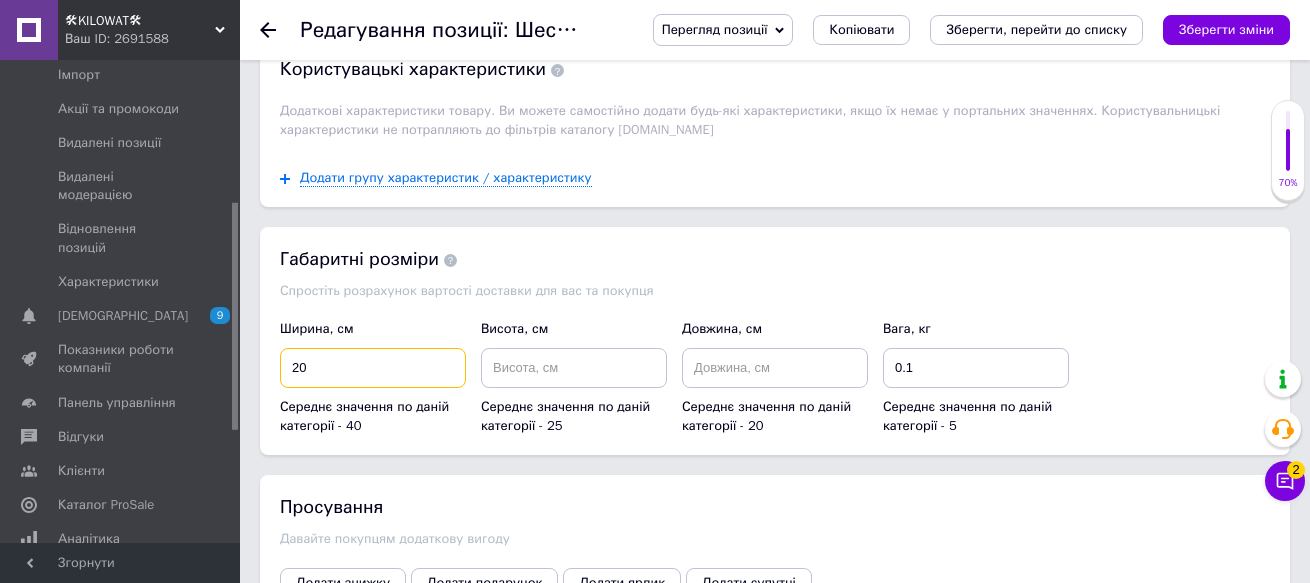 type on "20" 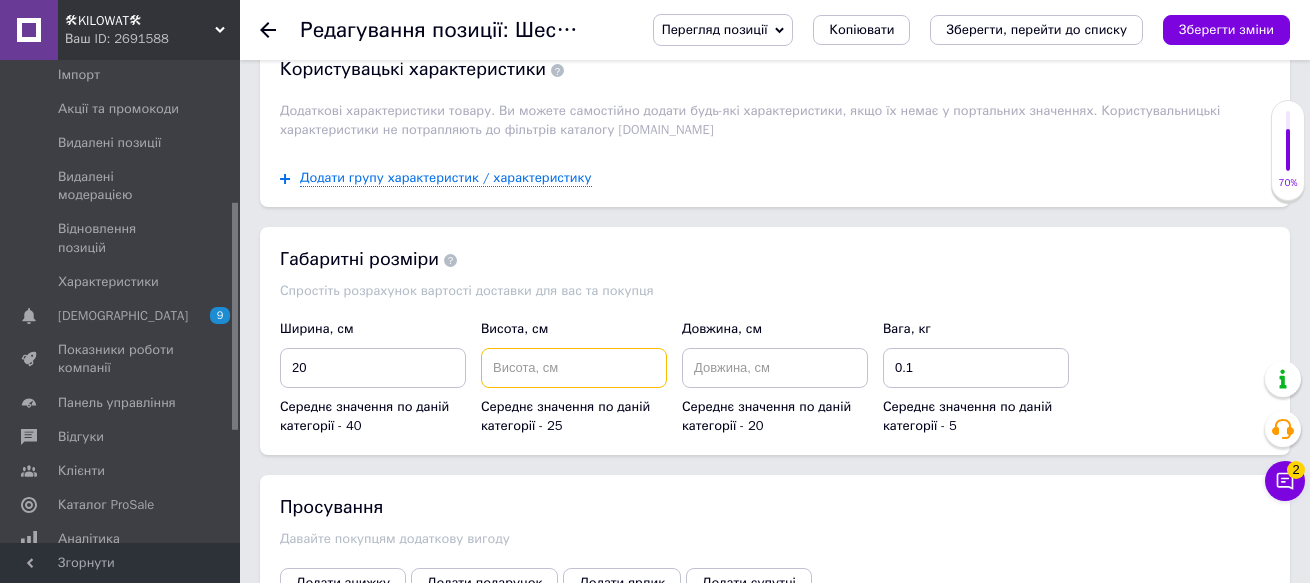click at bounding box center [574, 368] 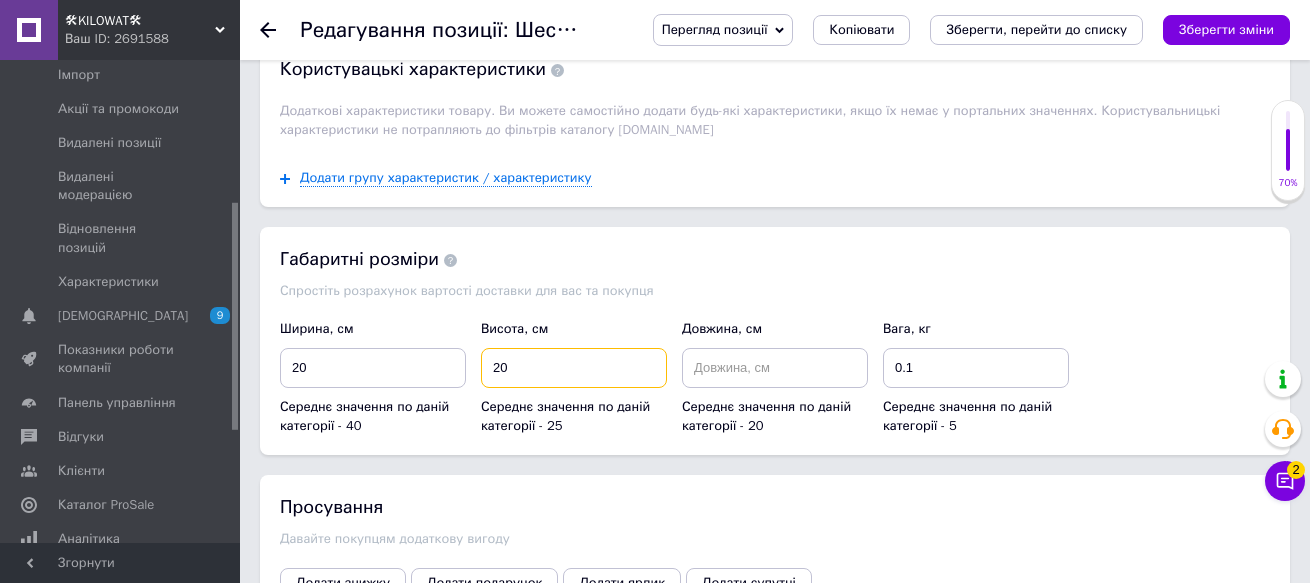 type on "20" 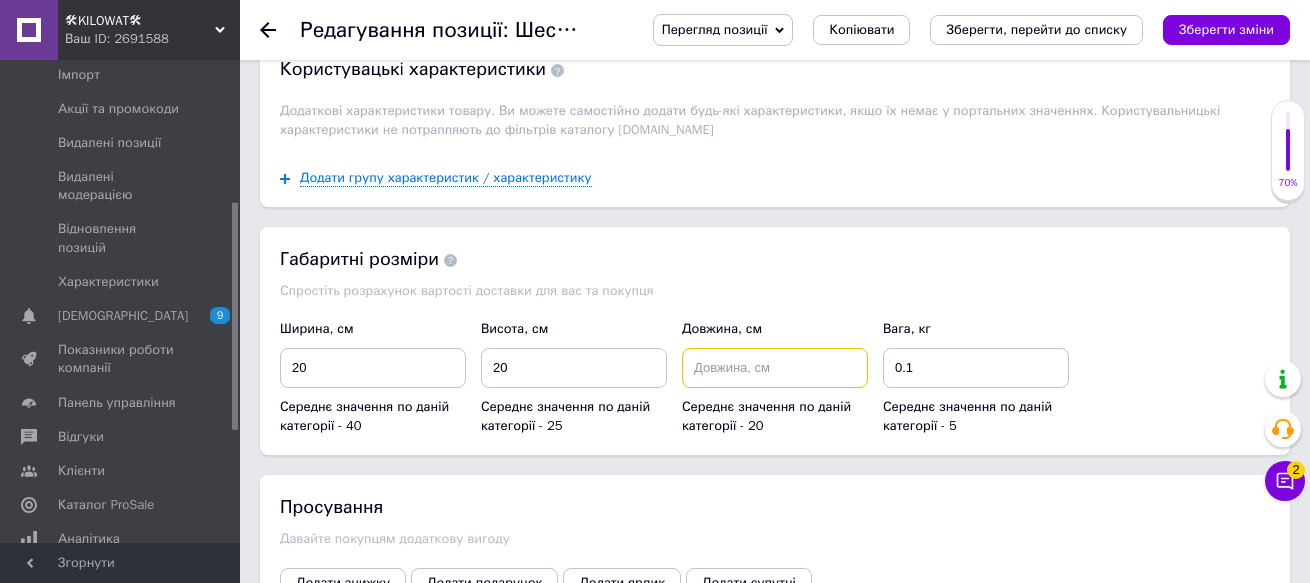 click at bounding box center (775, 368) 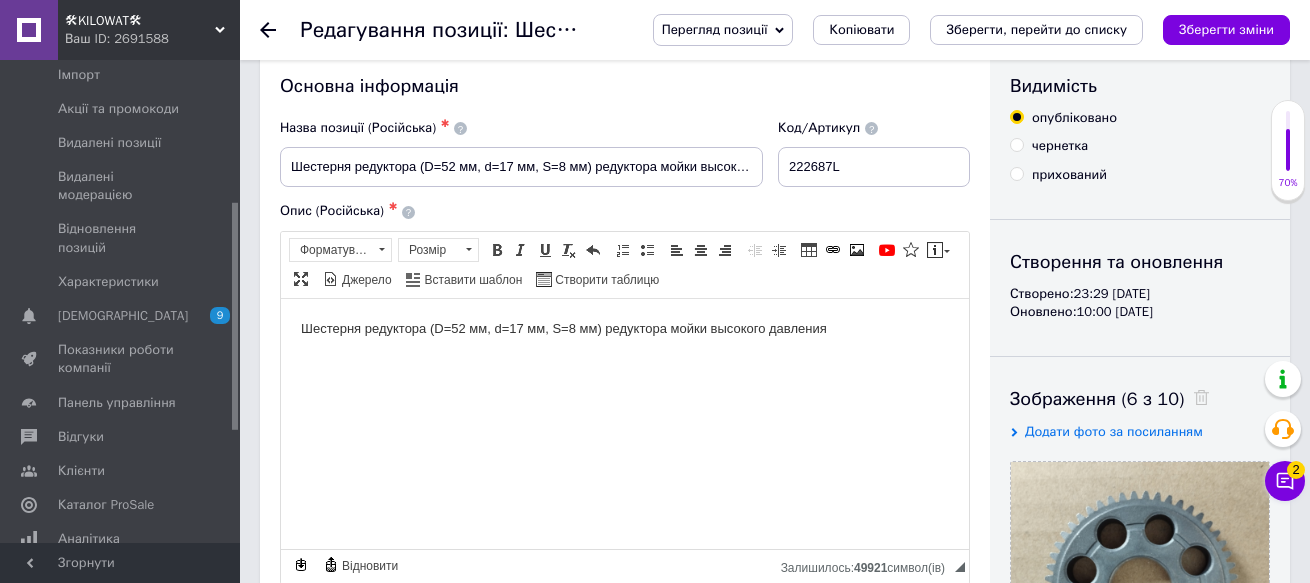 scroll, scrollTop: 0, scrollLeft: 0, axis: both 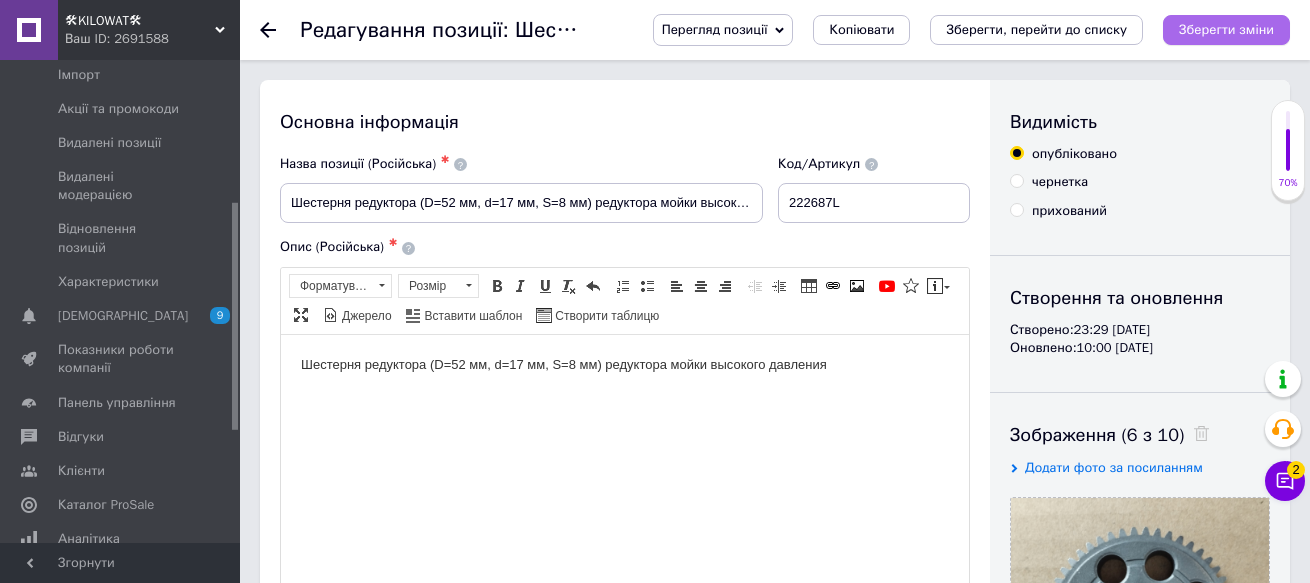 type on "10" 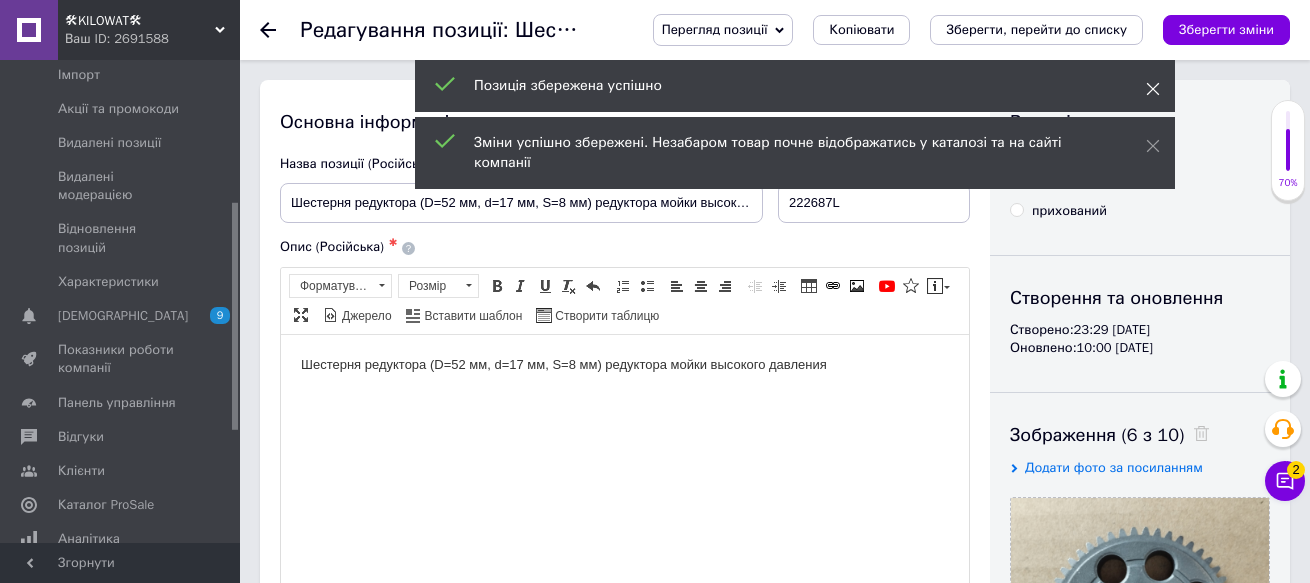click 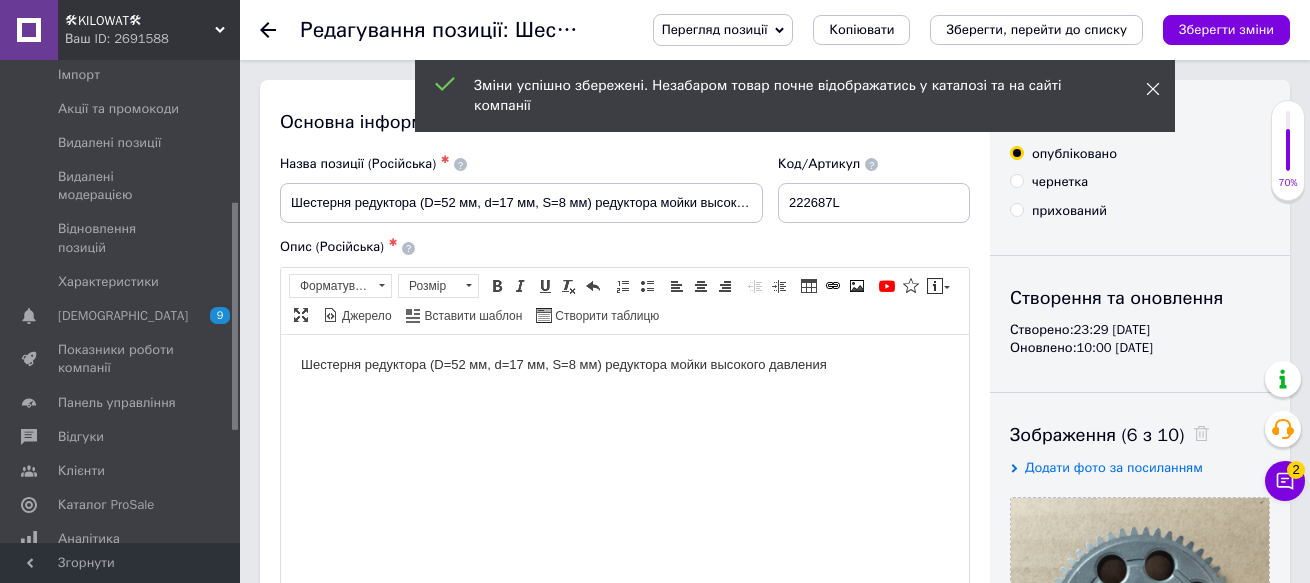 click 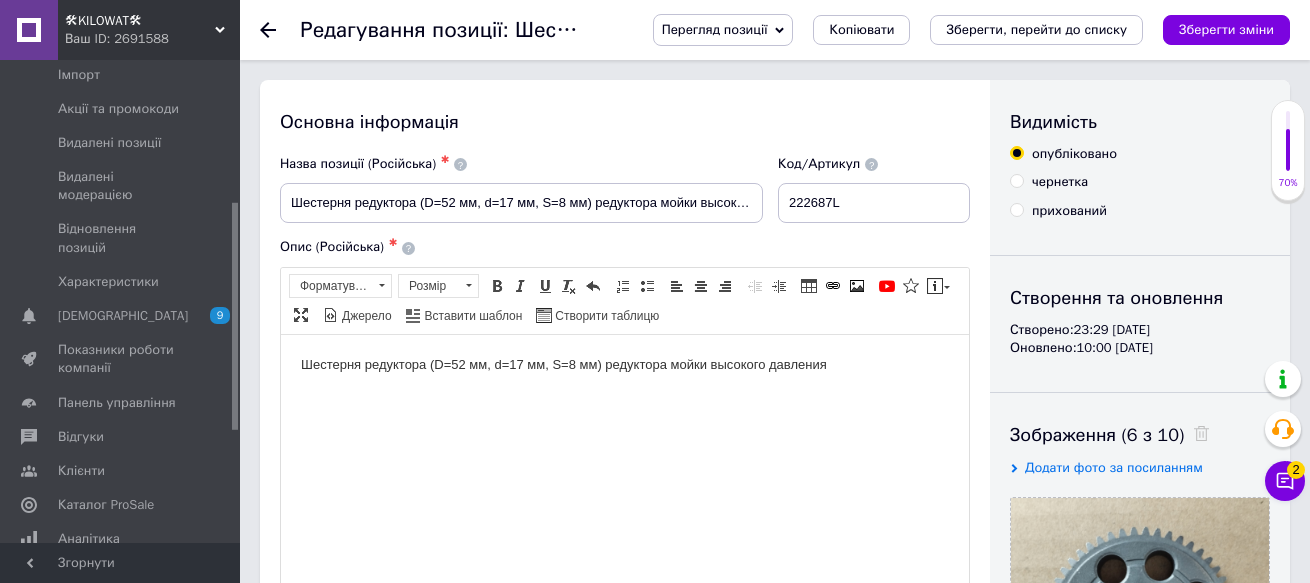 click on "Видимість опубліковано чернетка прихований Створення та оновлення Створено:  23:29 12.06.2025 Оновлено:  10:00 10.07.2025 Зображення (6 з 10) Додати фото за посиланням Відео (0 з 10) Додати відео за посиланням" at bounding box center (1140, 638) 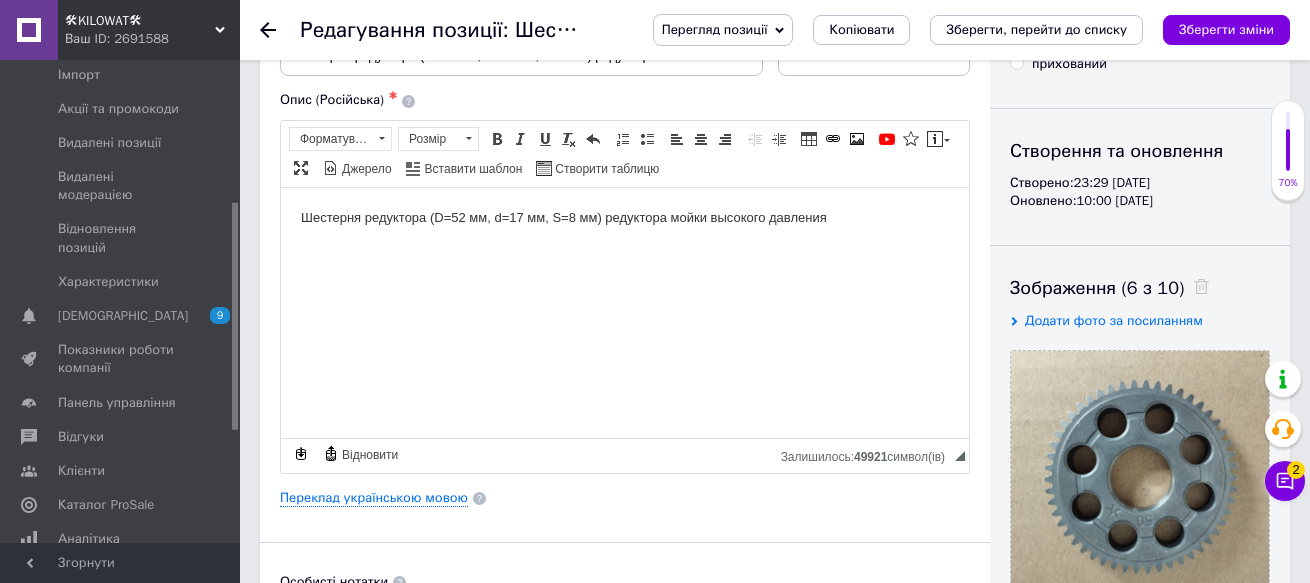 scroll, scrollTop: 0, scrollLeft: 0, axis: both 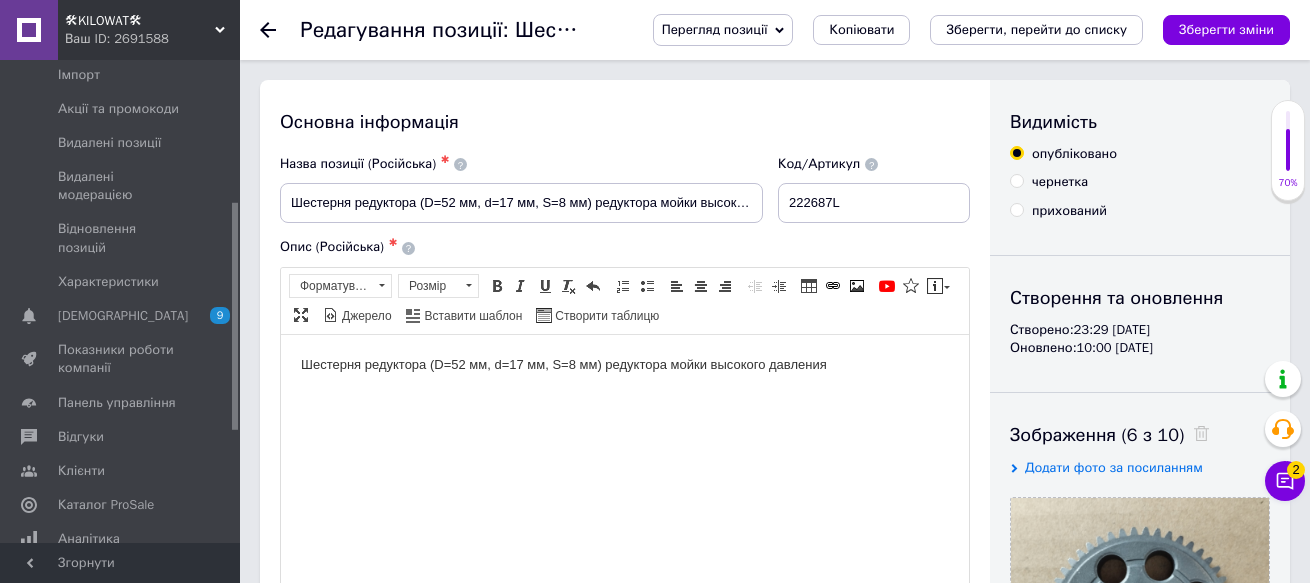 click on "🛠KILOWAT🛠" at bounding box center [140, 21] 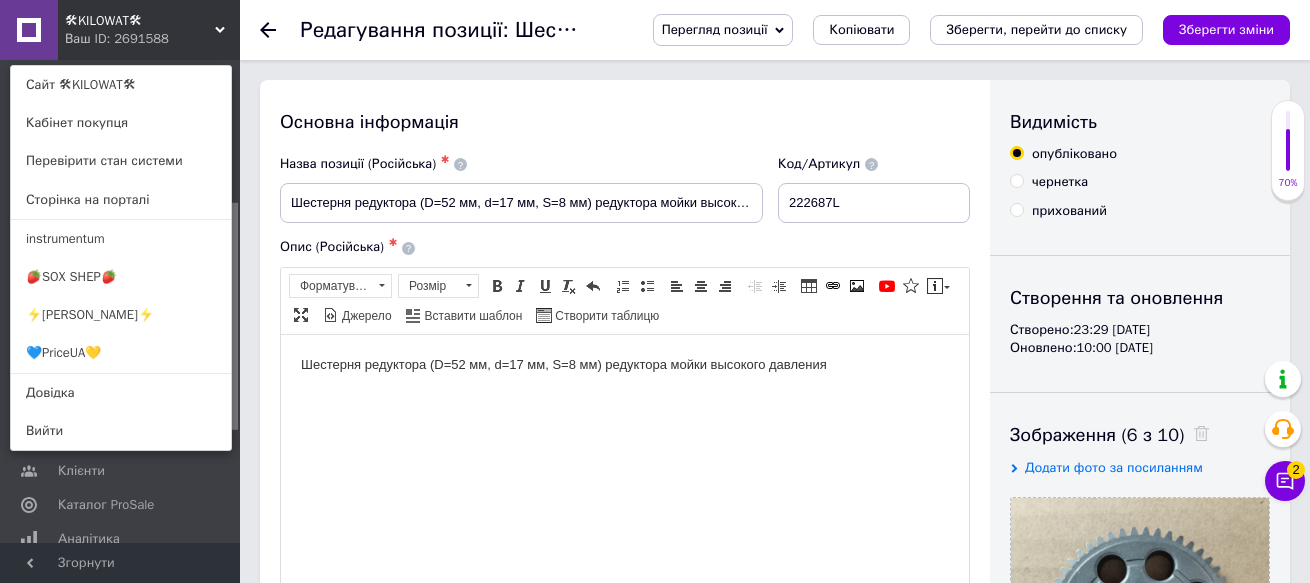 drag, startPoint x: 557, startPoint y: 99, endPoint x: 622, endPoint y: 116, distance: 67.18631 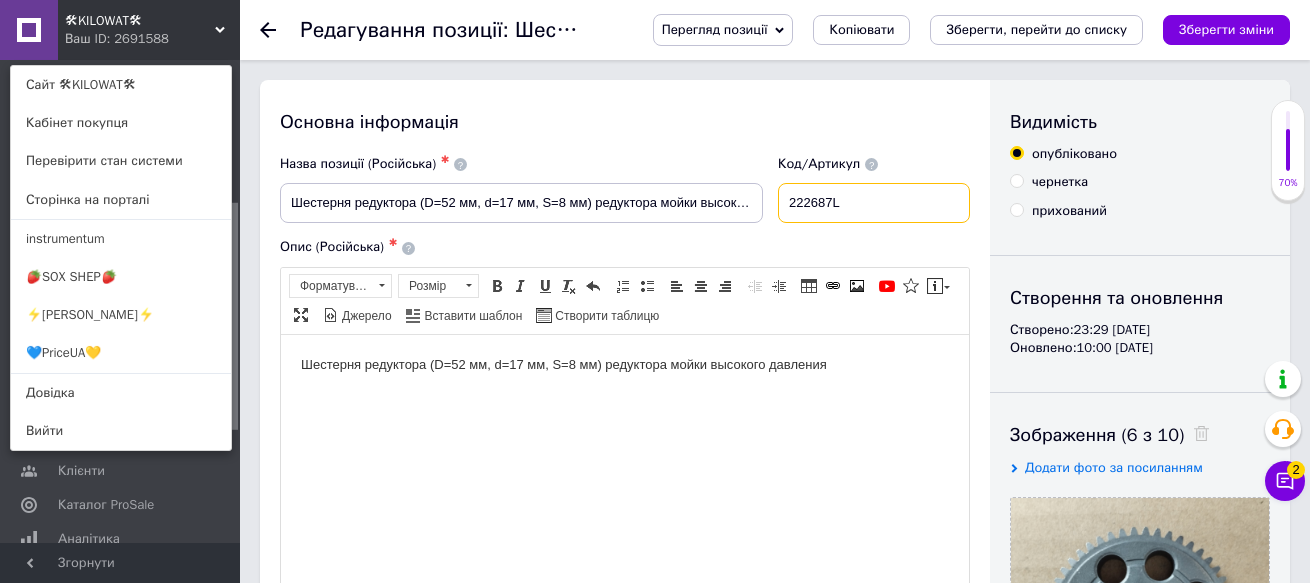 drag, startPoint x: 847, startPoint y: 204, endPoint x: 780, endPoint y: 210, distance: 67.26812 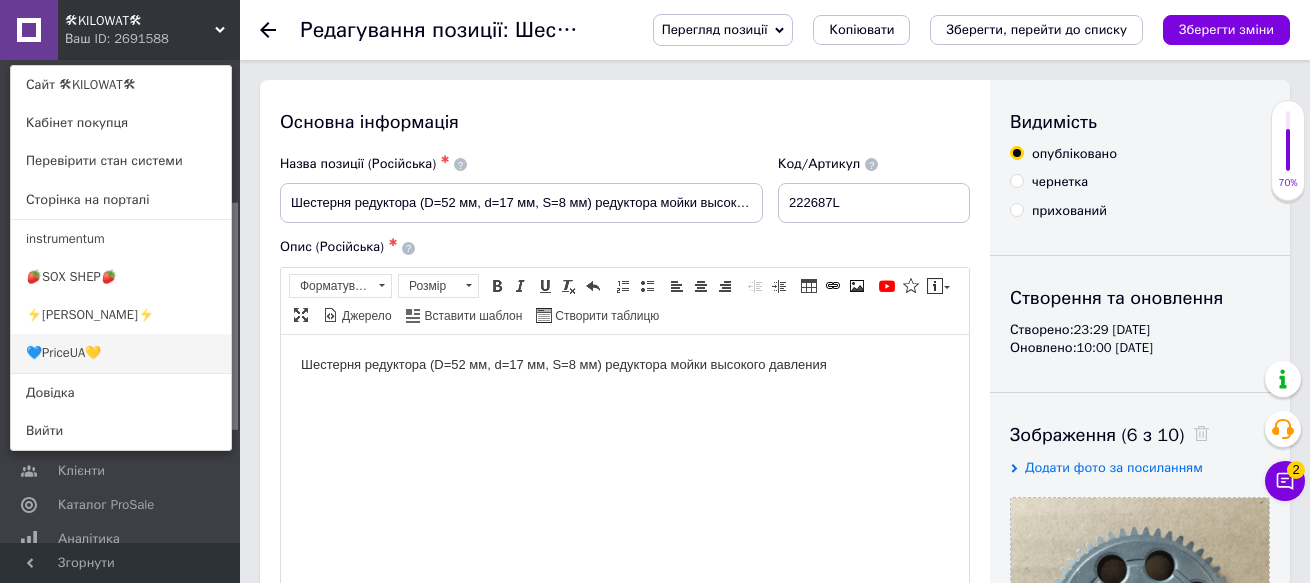 click on "💙PriceUA💛" at bounding box center (121, 353) 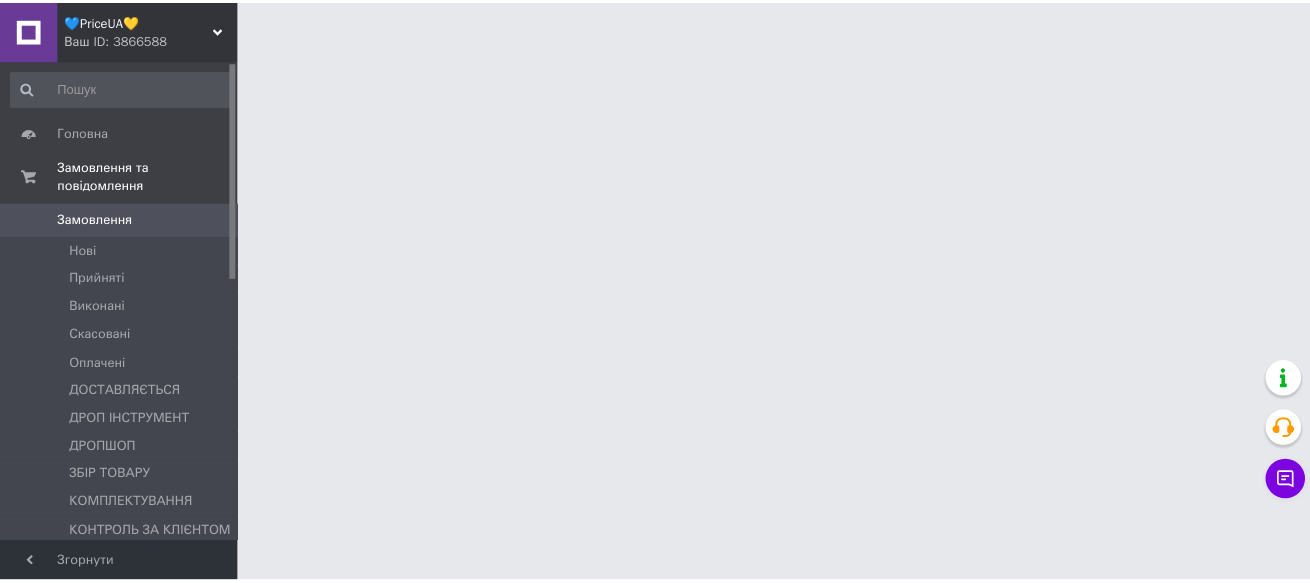 scroll, scrollTop: 0, scrollLeft: 0, axis: both 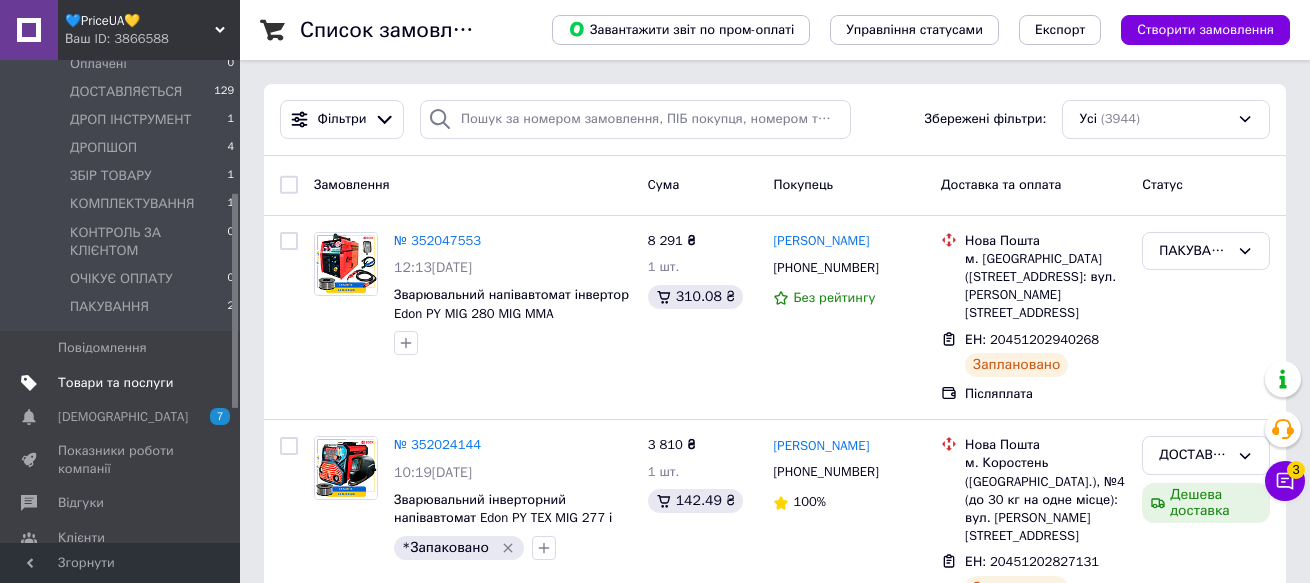 click on "Товари та послуги" at bounding box center [115, 383] 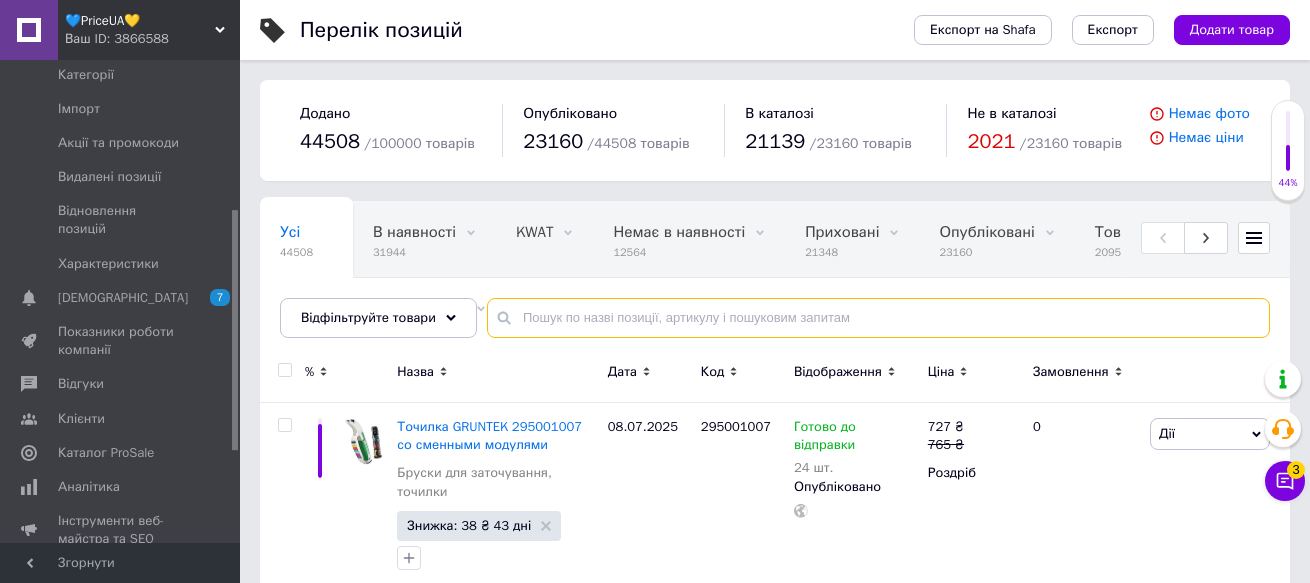 click at bounding box center [878, 318] 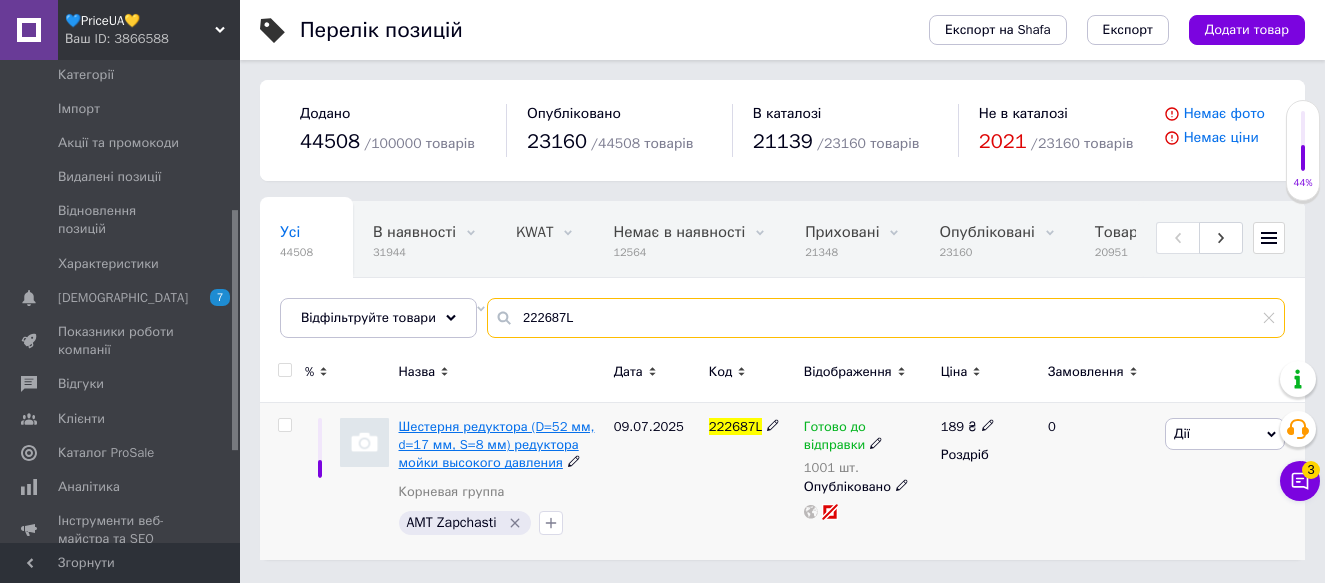 type on "222687L" 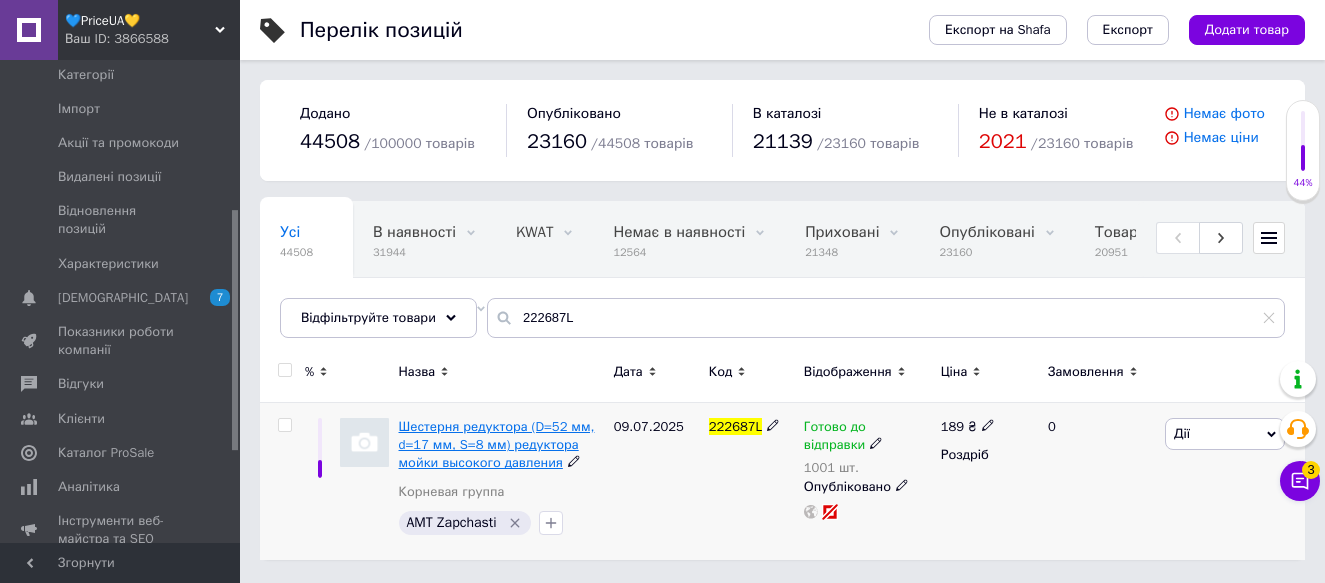 click on "Шестерня редуктора (D=52 мм, d=17 мм, S=8 мм) редуктора мойки высокого давления" at bounding box center [497, 444] 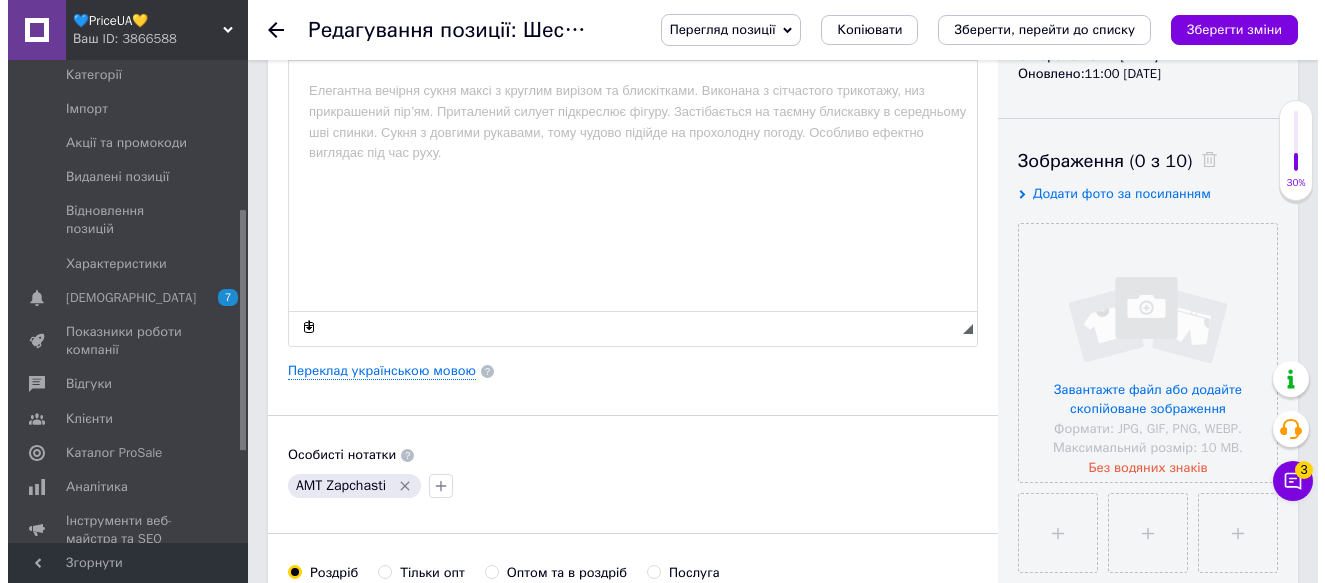 scroll, scrollTop: 300, scrollLeft: 0, axis: vertical 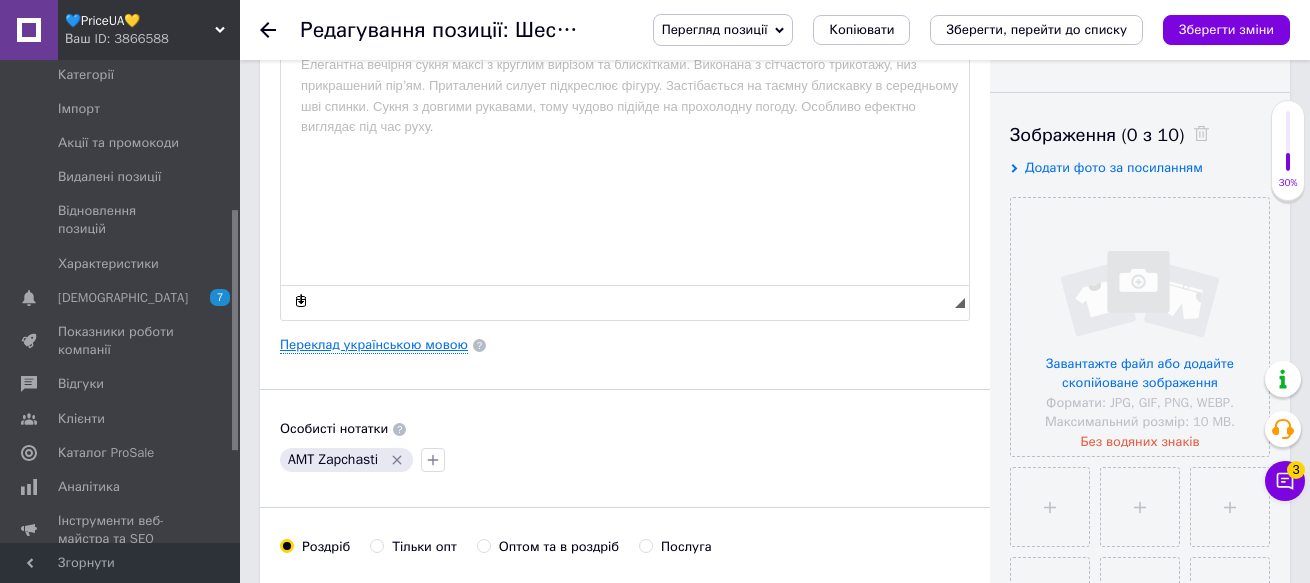 click on "Переклад українською мовою" at bounding box center (374, 345) 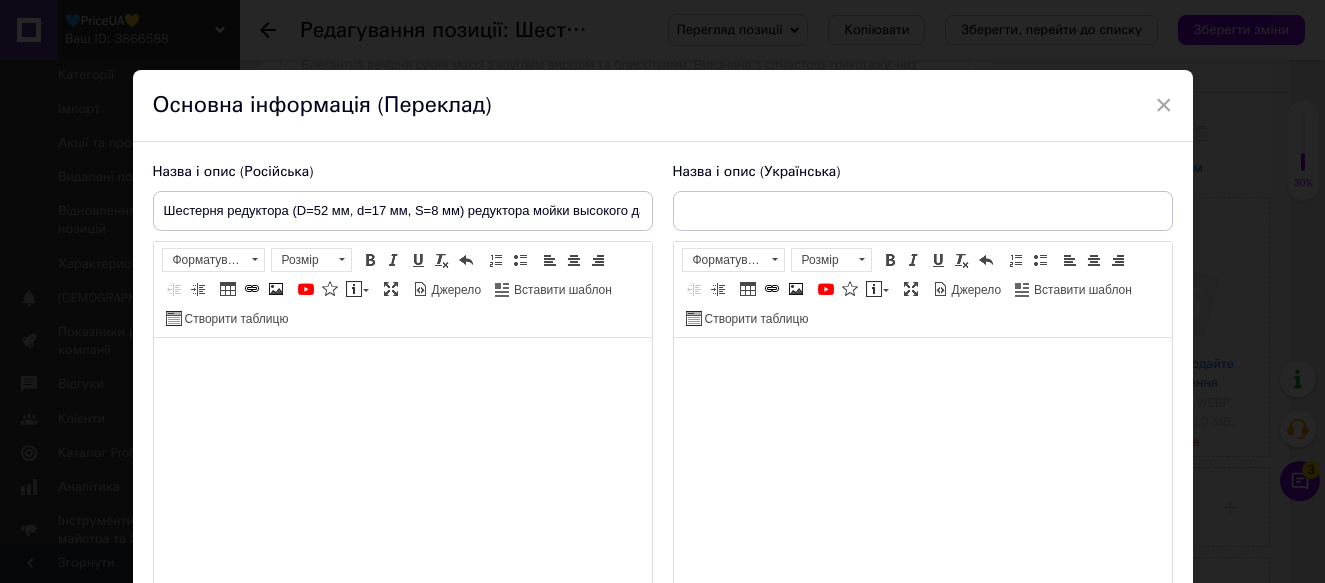 scroll, scrollTop: 0, scrollLeft: 0, axis: both 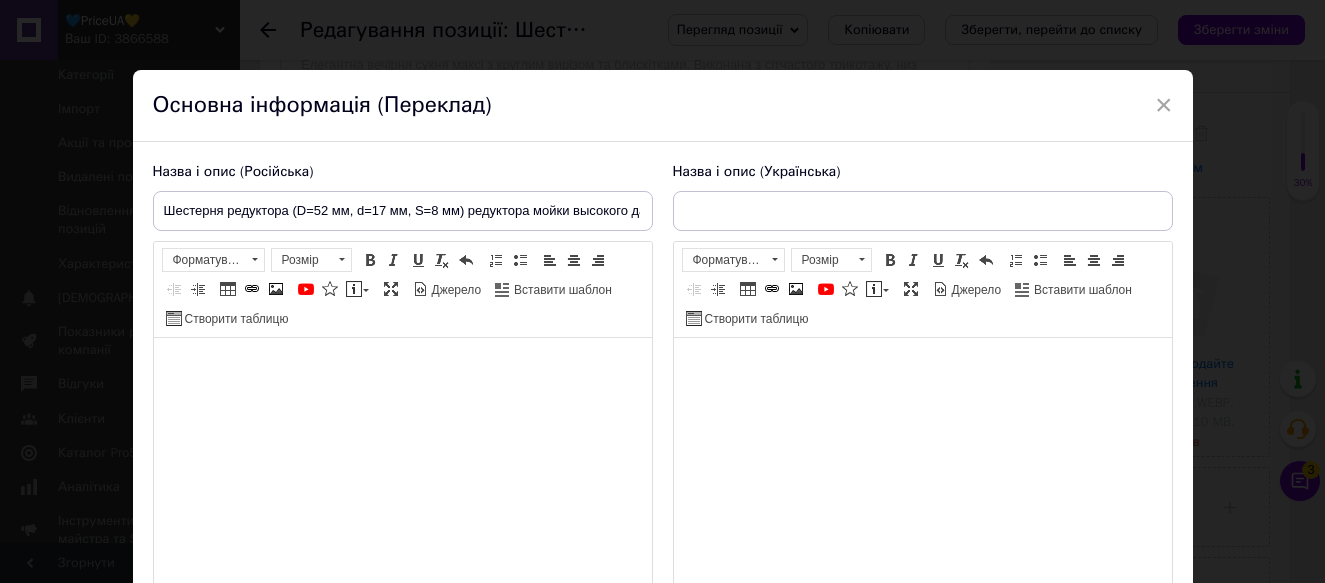 type on "Редукторна шестерня (D=52 мм, d=17 мм, S=8 мм) редуктора миття високого тиску" 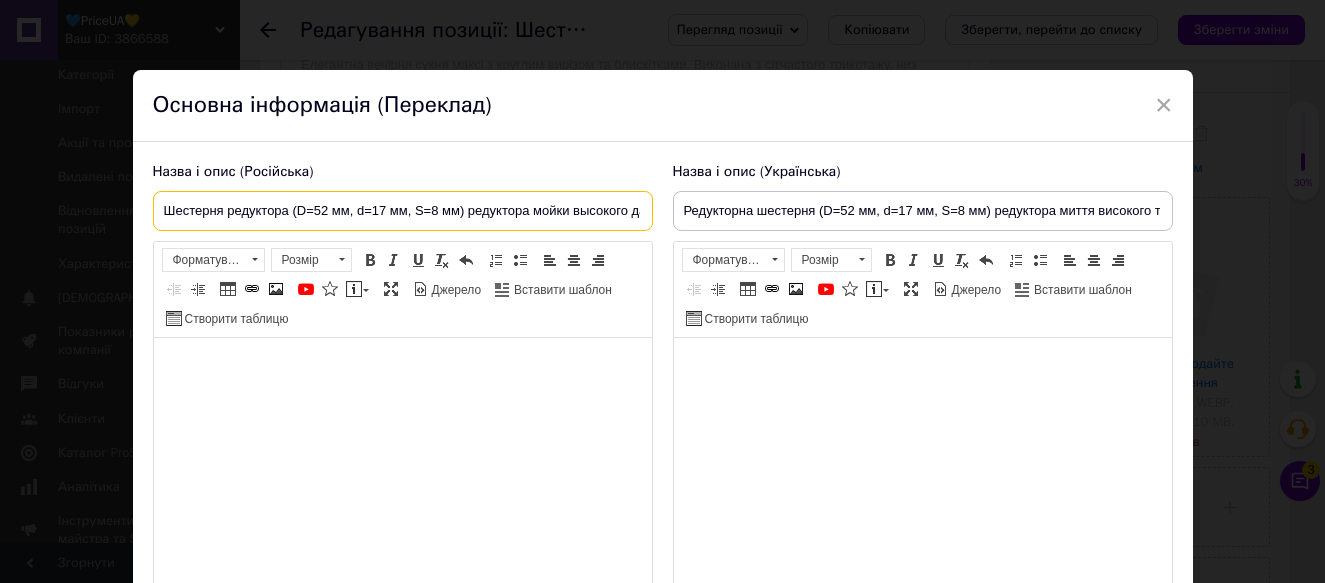 scroll, scrollTop: 0, scrollLeft: 52, axis: horizontal 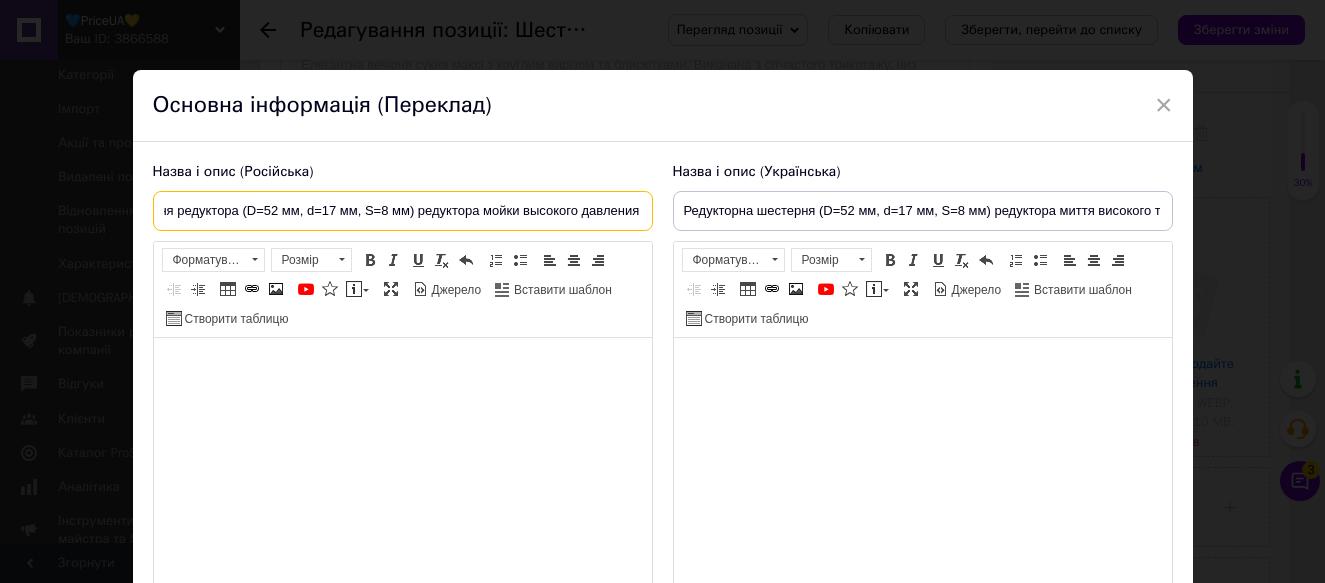 drag, startPoint x: 161, startPoint y: 209, endPoint x: 715, endPoint y: 177, distance: 554.9234 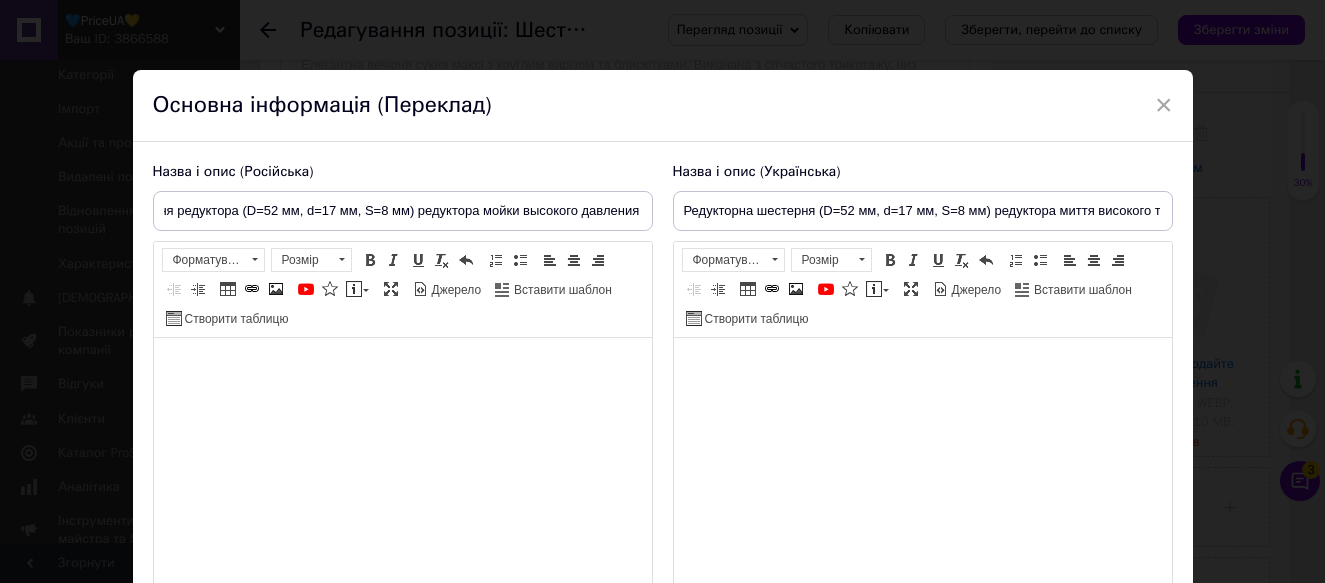 click at bounding box center (402, 368) 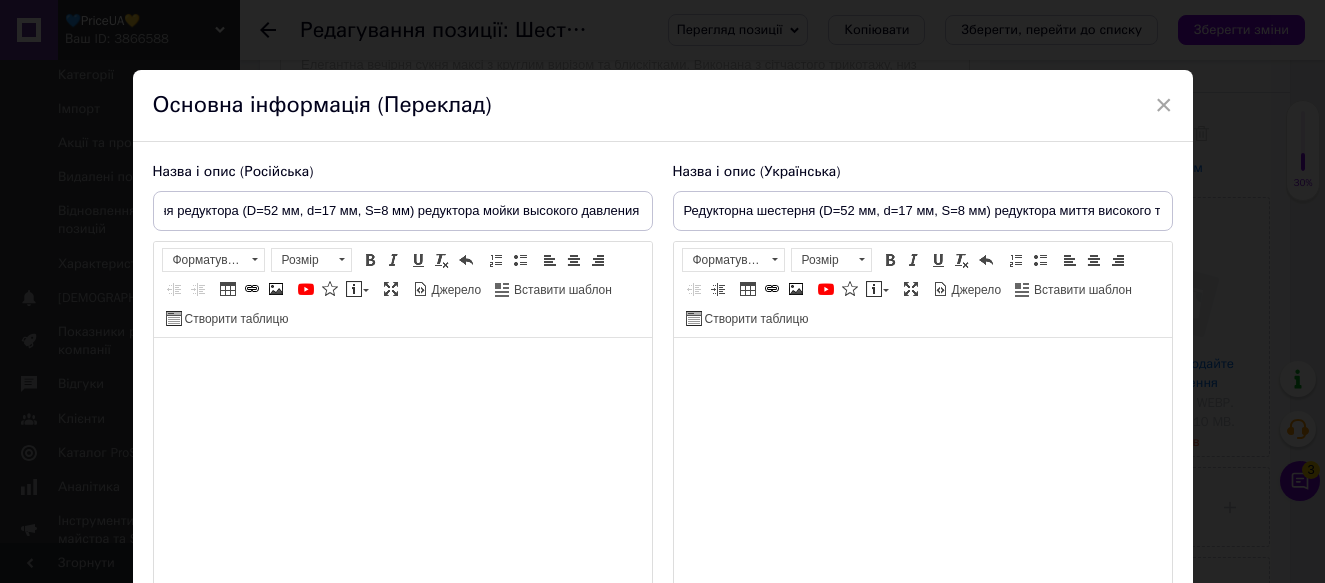 scroll, scrollTop: 0, scrollLeft: 0, axis: both 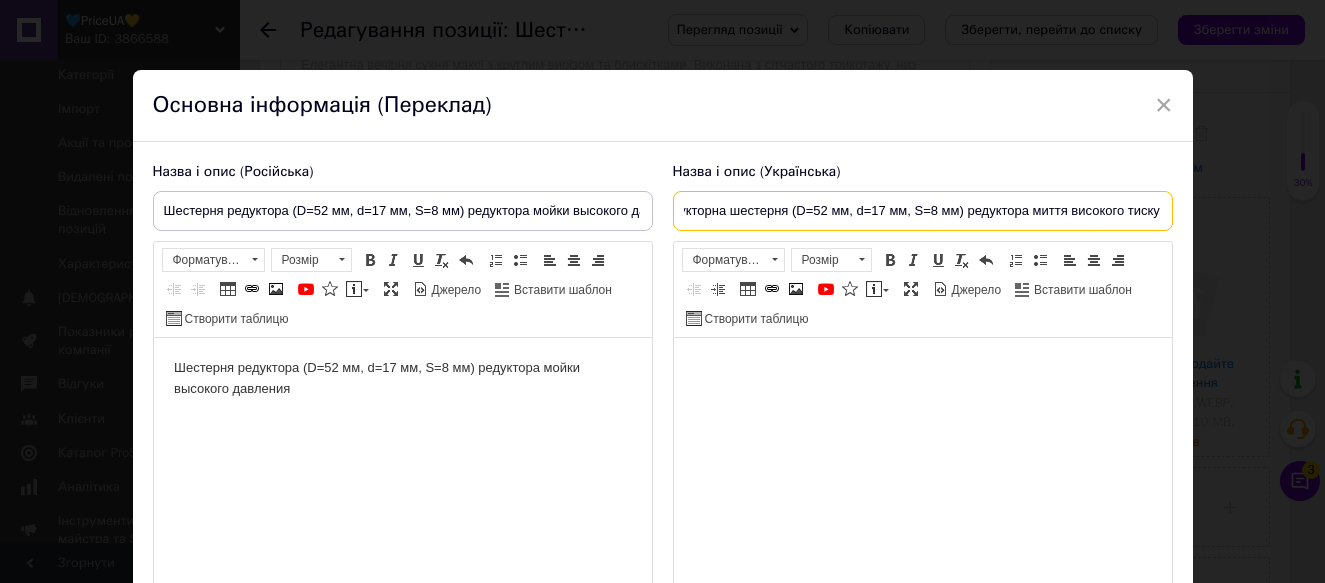 drag, startPoint x: 680, startPoint y: 211, endPoint x: 1177, endPoint y: 189, distance: 497.4867 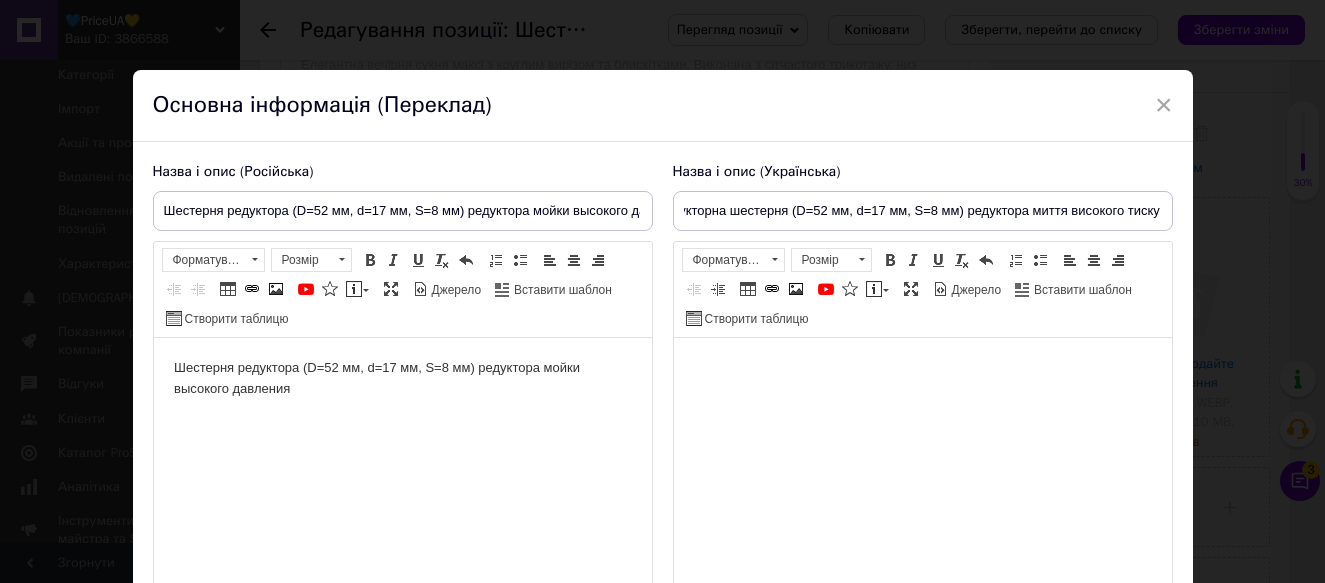 click at bounding box center (922, 368) 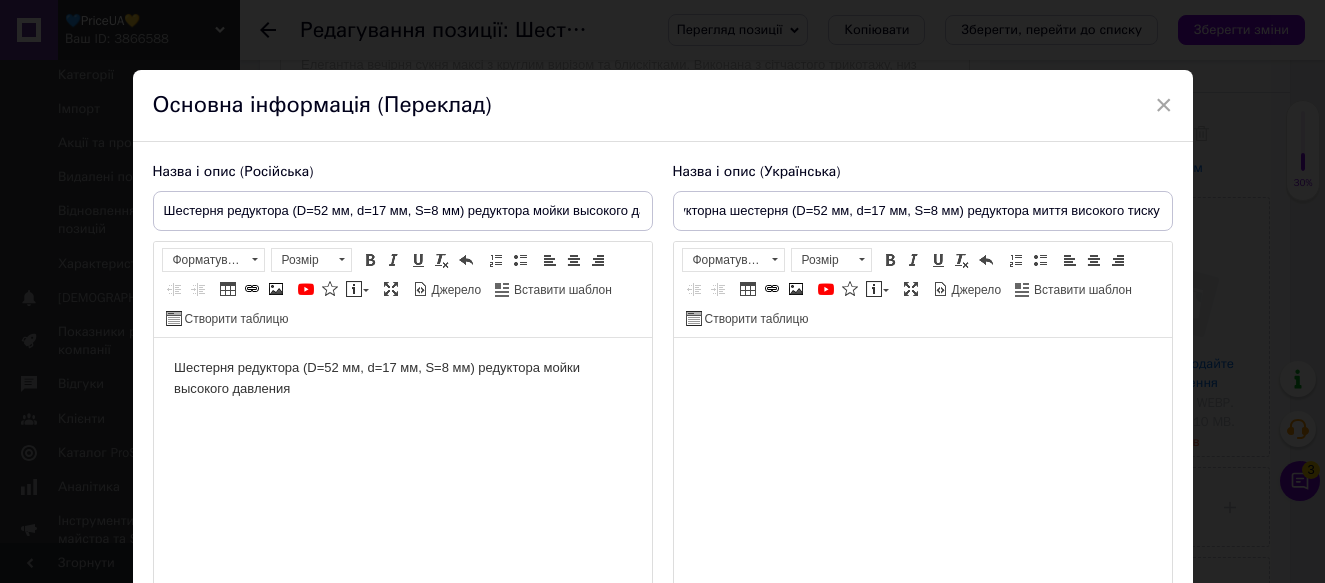 scroll, scrollTop: 0, scrollLeft: 0, axis: both 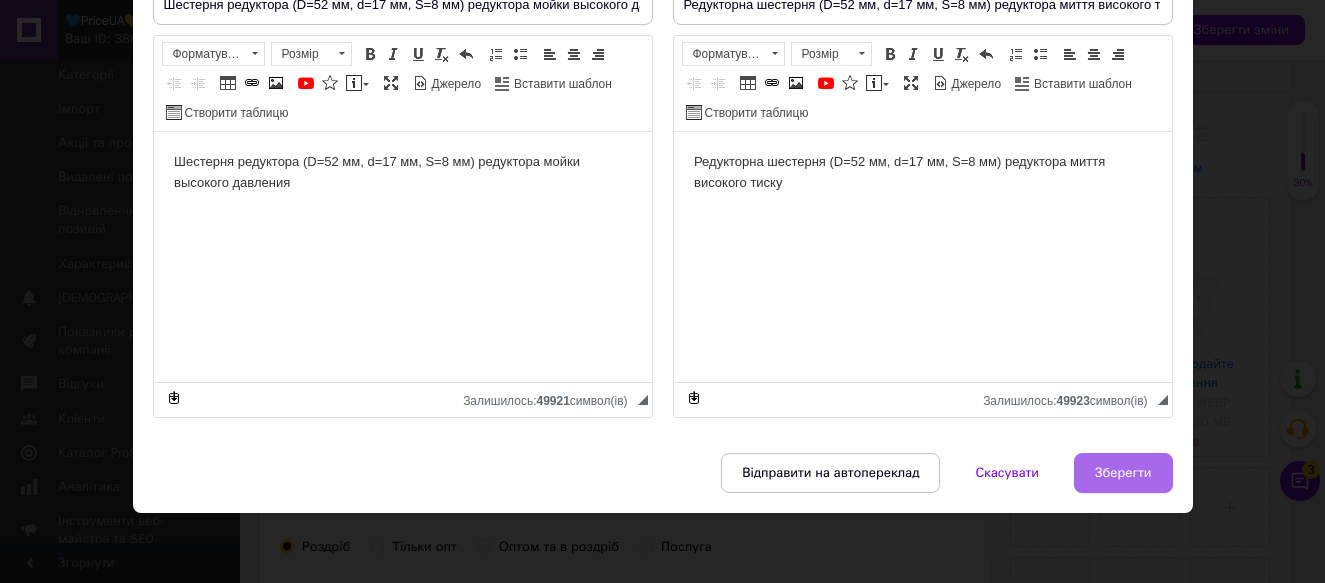 click on "Зберегти" at bounding box center (1123, 473) 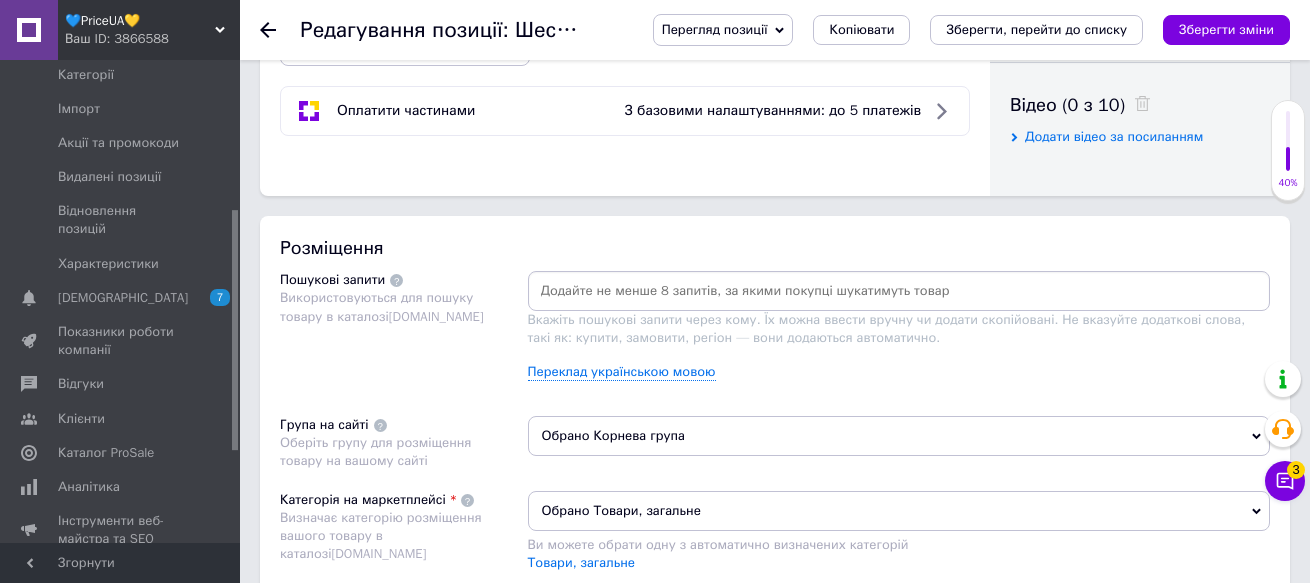 scroll, scrollTop: 1100, scrollLeft: 0, axis: vertical 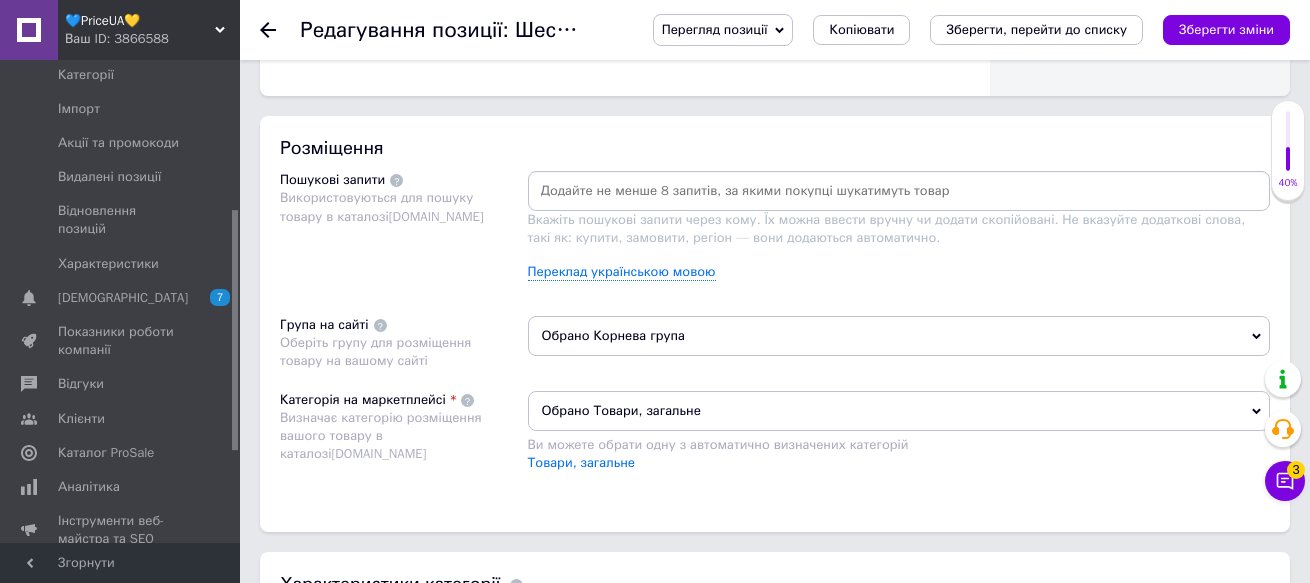 click on "Обрано Корнева група" at bounding box center (899, 336) 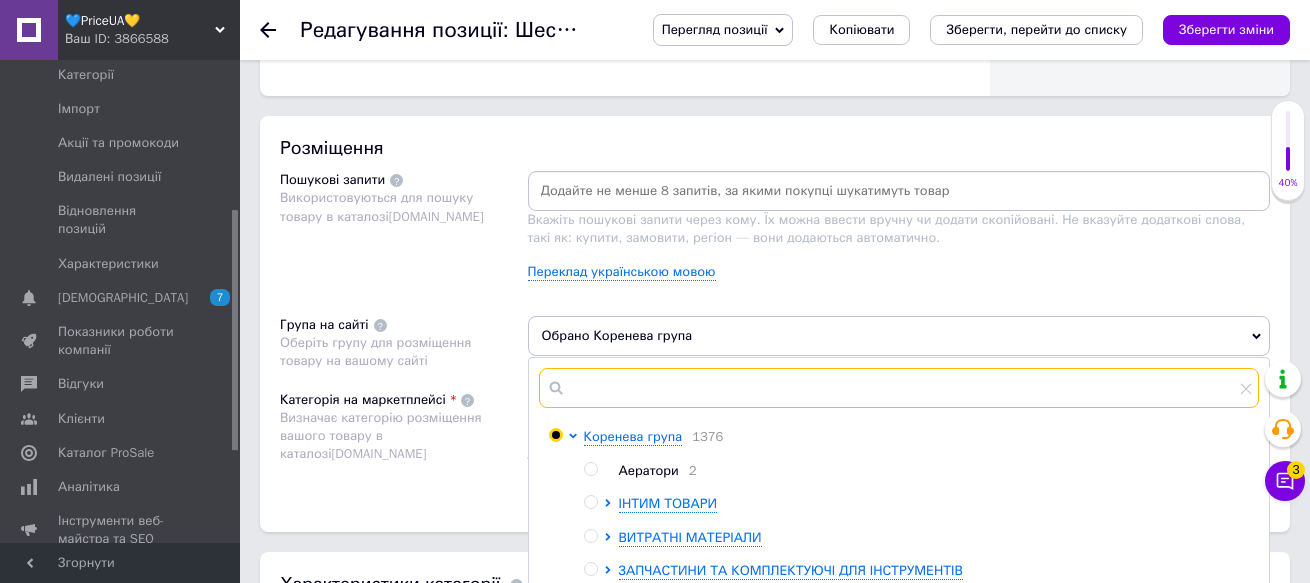 click at bounding box center (899, 388) 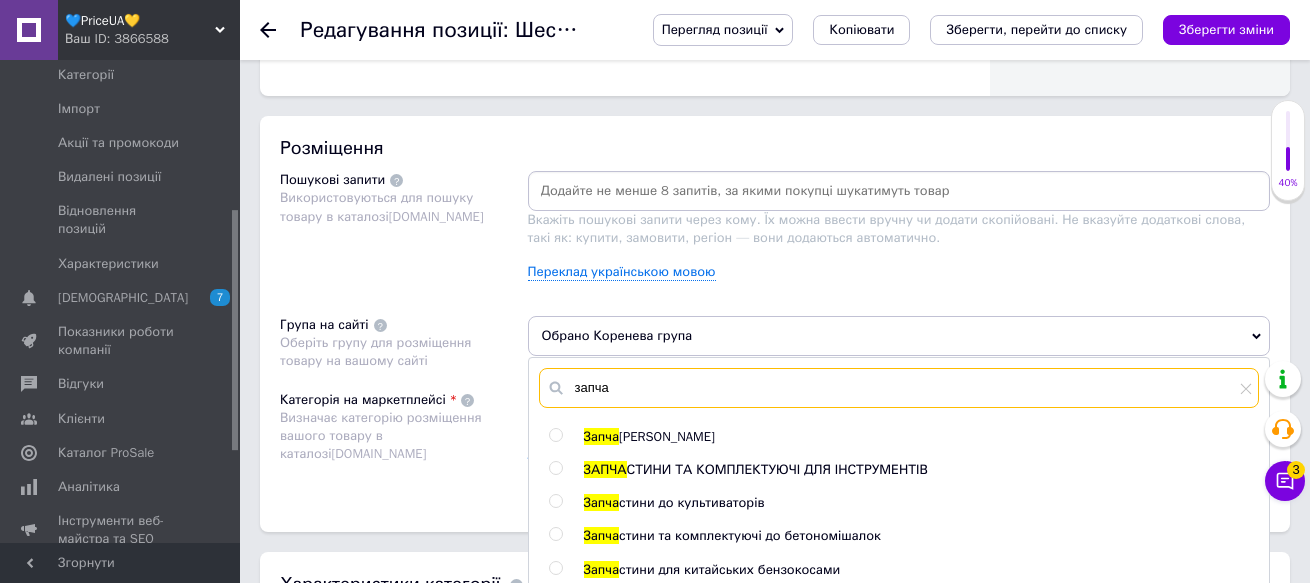 type on "запча" 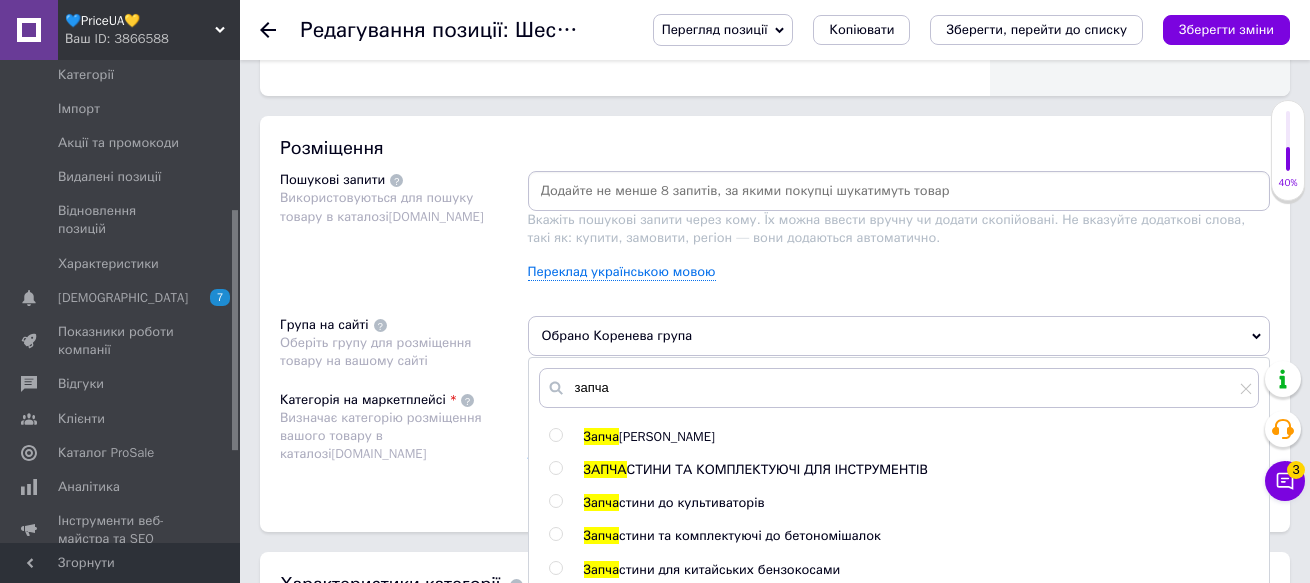 click at bounding box center [555, 468] 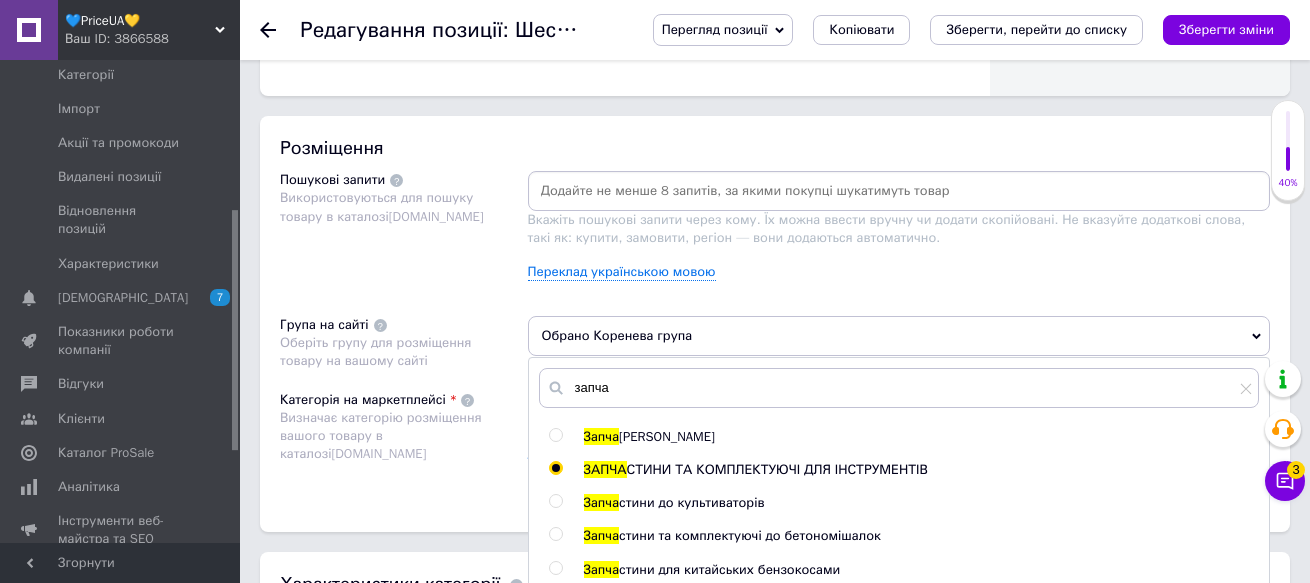 radio on "true" 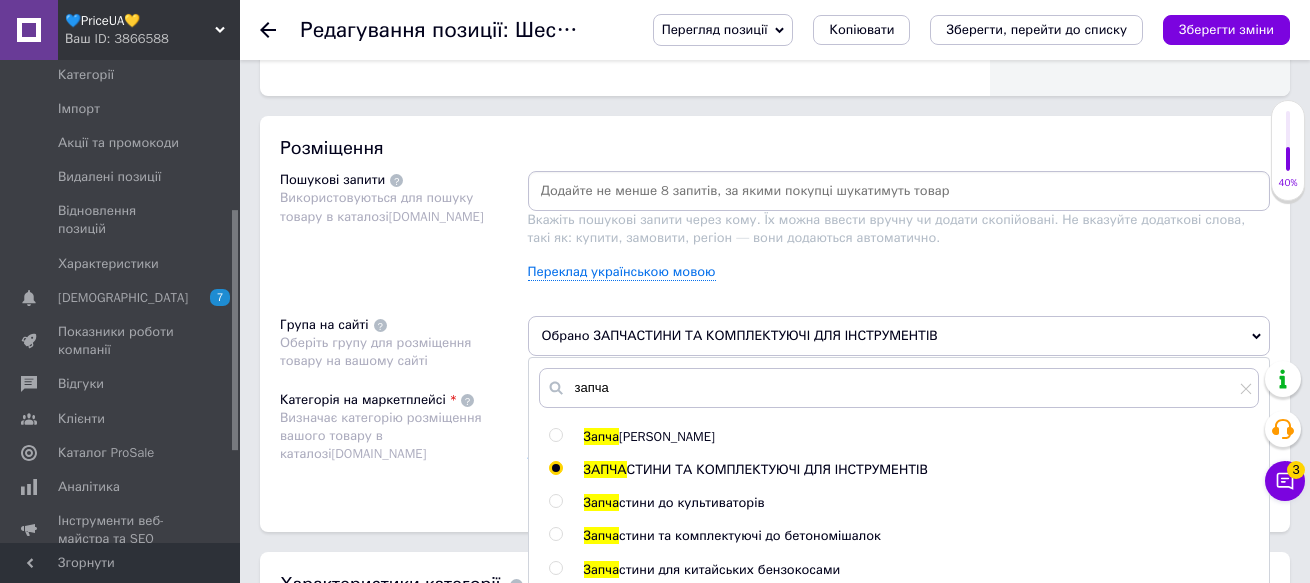 click on "Переклад українською мовою" at bounding box center [899, 272] 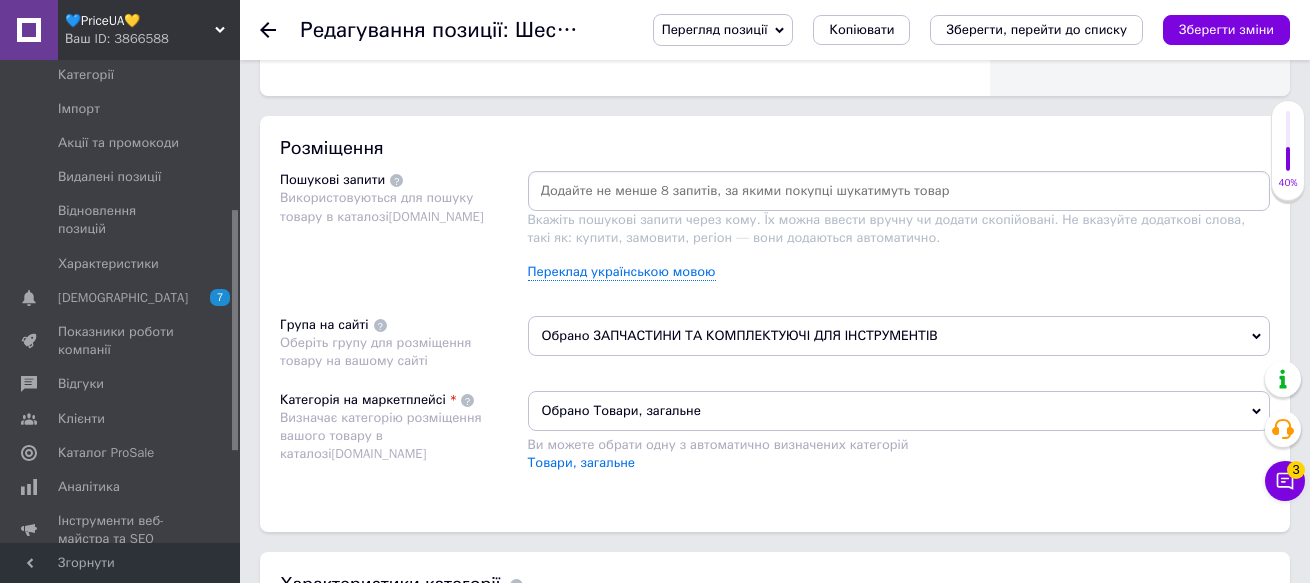 click on "Пошукові запити Використовуються для пошуку товару в каталозі  Prom.ua" at bounding box center [404, 233] 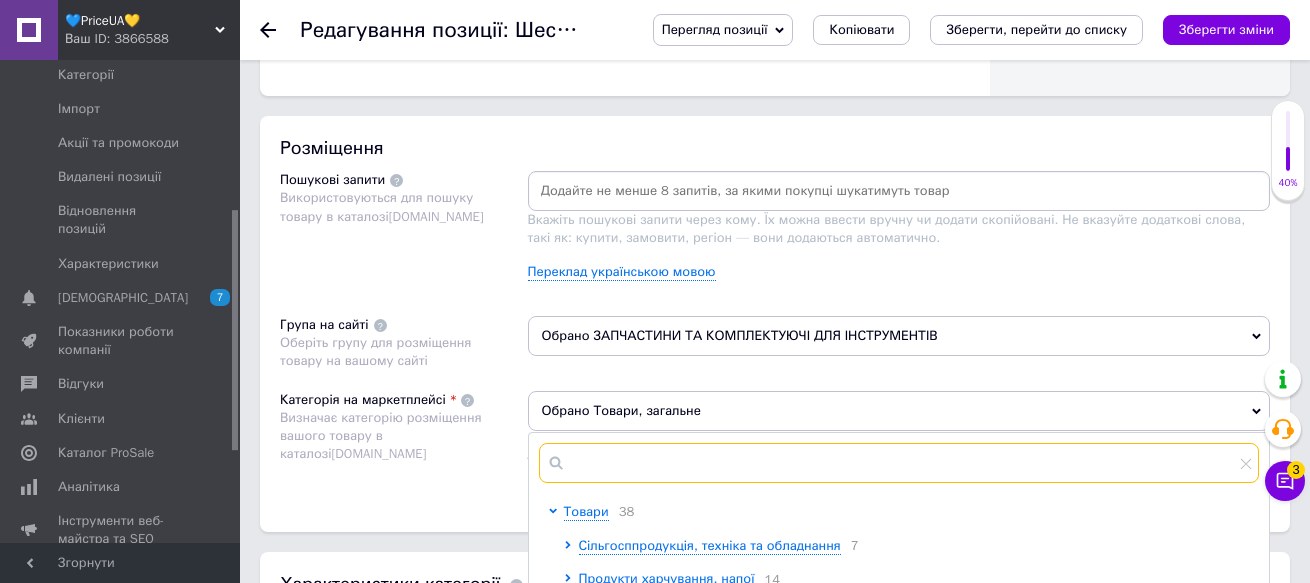 click at bounding box center [899, 463] 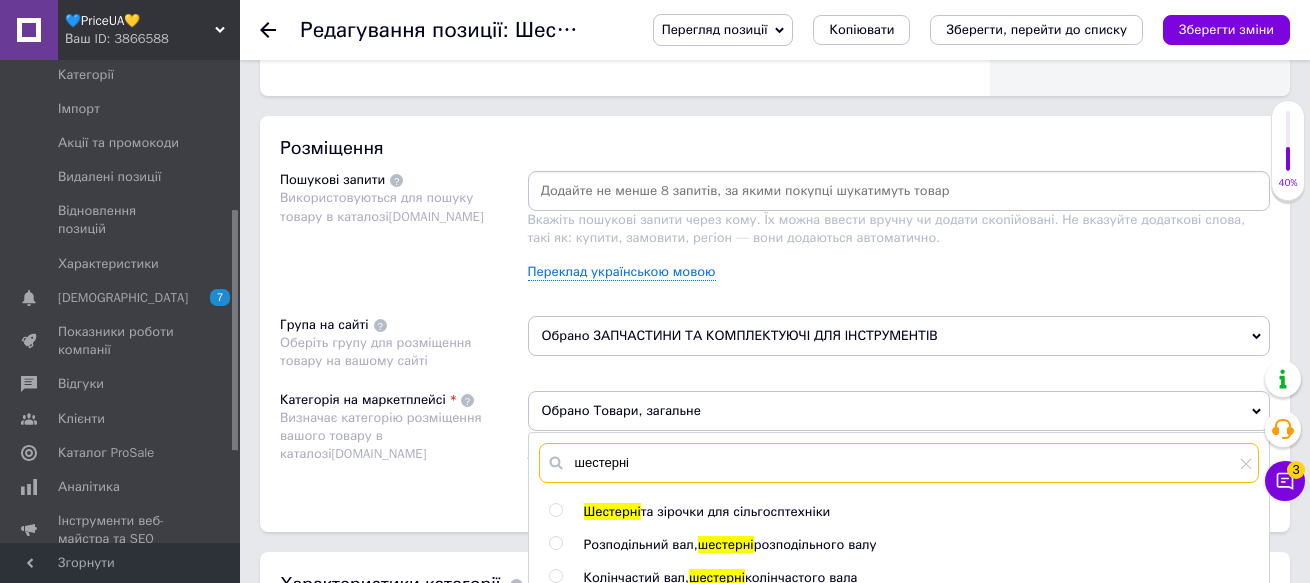 type on "шестерні" 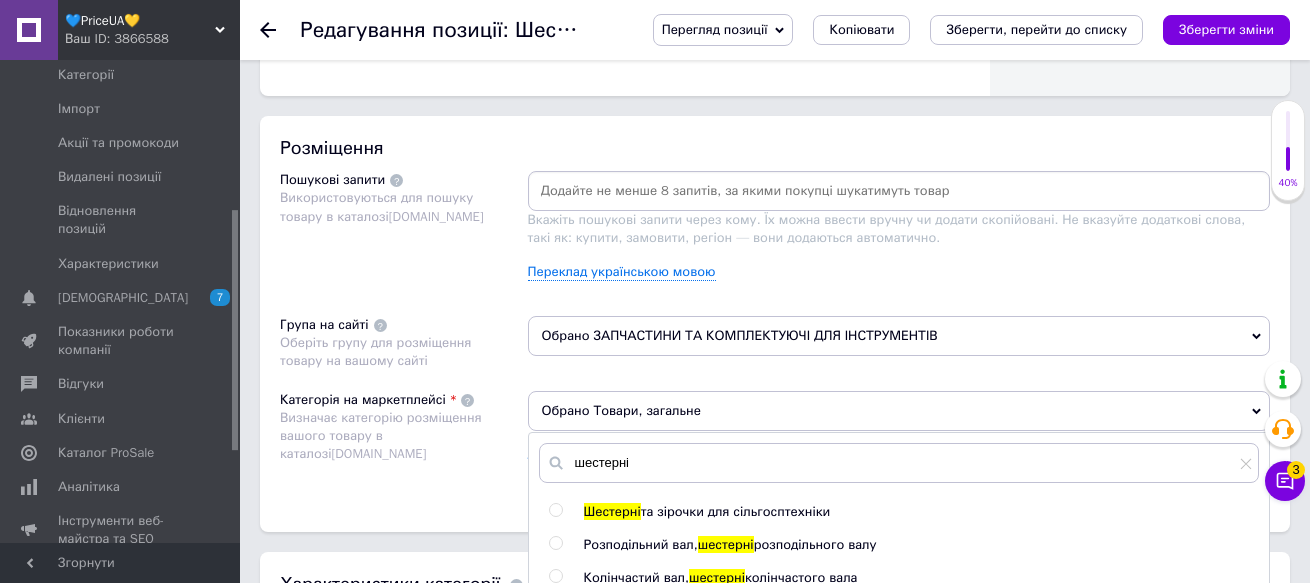 click at bounding box center (555, 510) 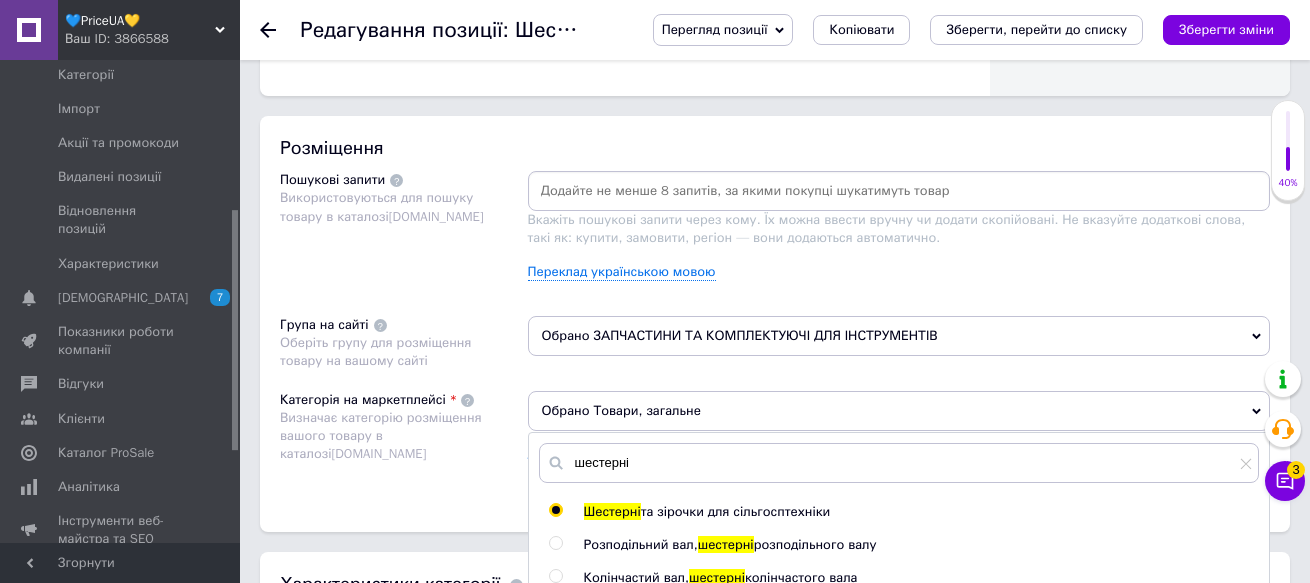 radio on "true" 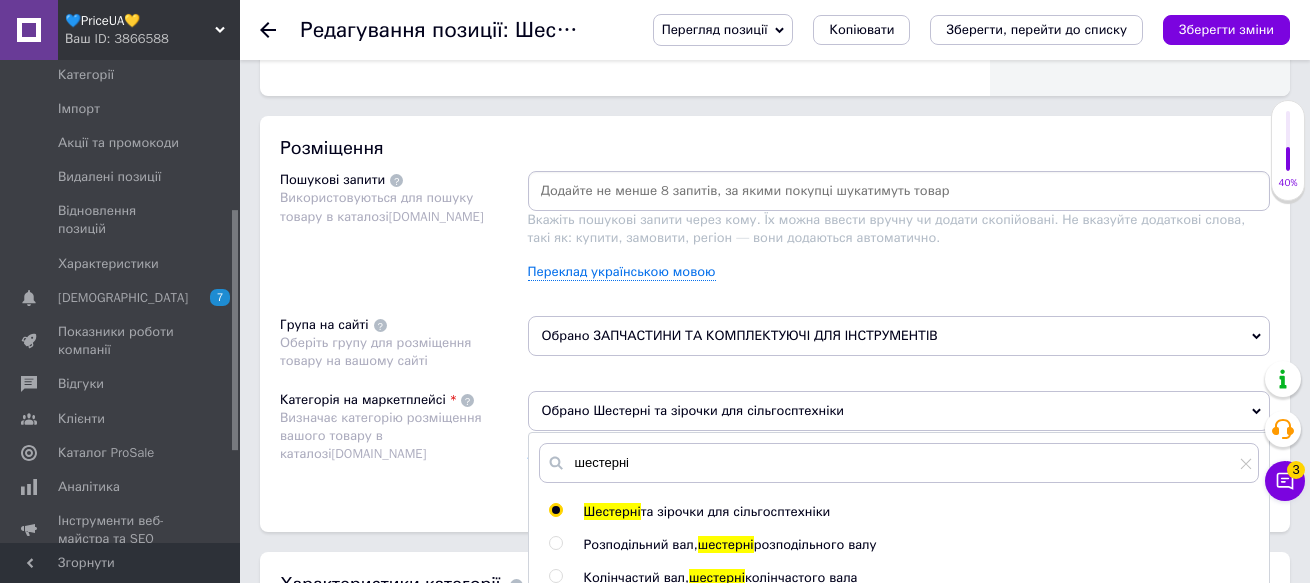 click on "Обрано Шестерні та зірочки для сільгосптехніки" at bounding box center (899, 411) 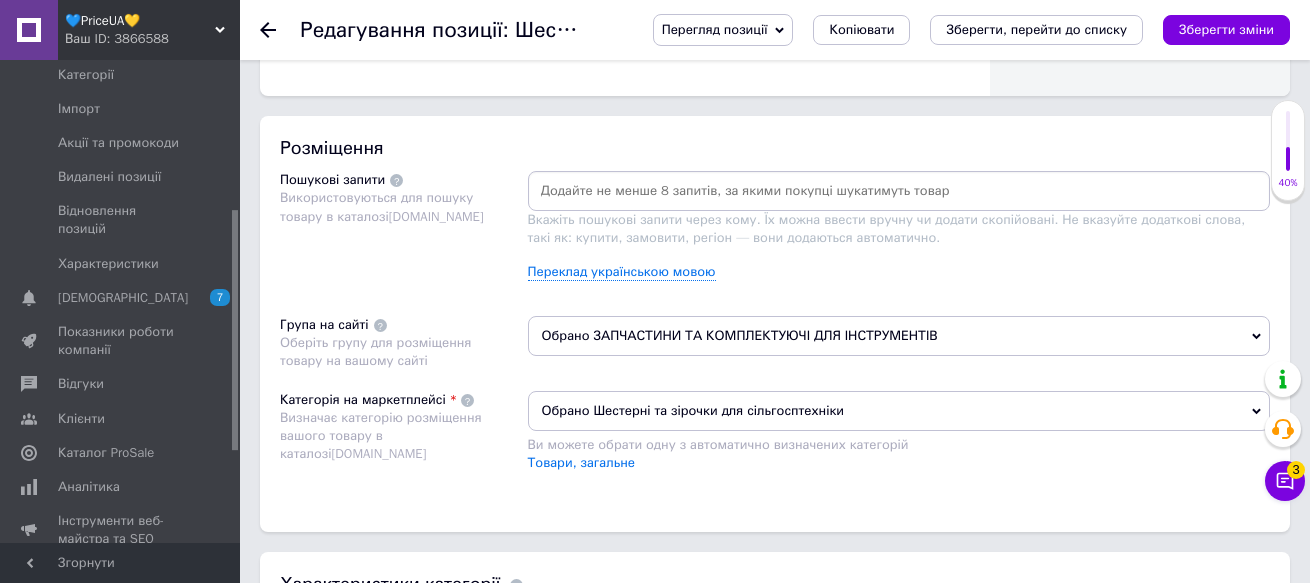 click on "Розміщення Пошукові запити Використовуються для пошуку товару в каталозі  Prom.ua Вкажіть пошукові запити через кому. Їх можна ввести вручну чи додати скопійовані. Не вказуйте додаткові слова, такі як: купити, замовити, регіон — вони додаються автоматично. Переклад українською мовою Група на сайті Оберіть групу для розміщення товару на вашому сайті Обрано ЗАПЧАСТИНИ ТА КОМПЛЕКТУЮЧІ ДЛЯ ІНСТРУМЕНТІВ Категорія на маркетплейсі Визначає категорію розміщення вашого товару в каталозі  Prom.ua Обрано Шестерні та зірочки для сільгосптехніки Товари, загальне" at bounding box center (775, 324) 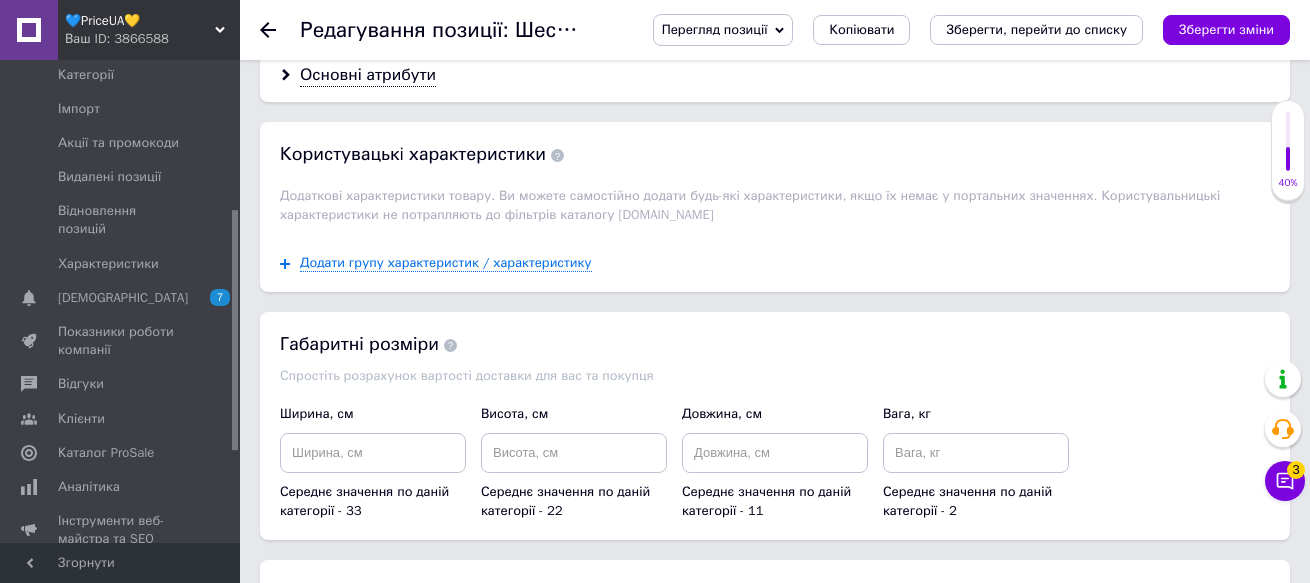 scroll, scrollTop: 1900, scrollLeft: 0, axis: vertical 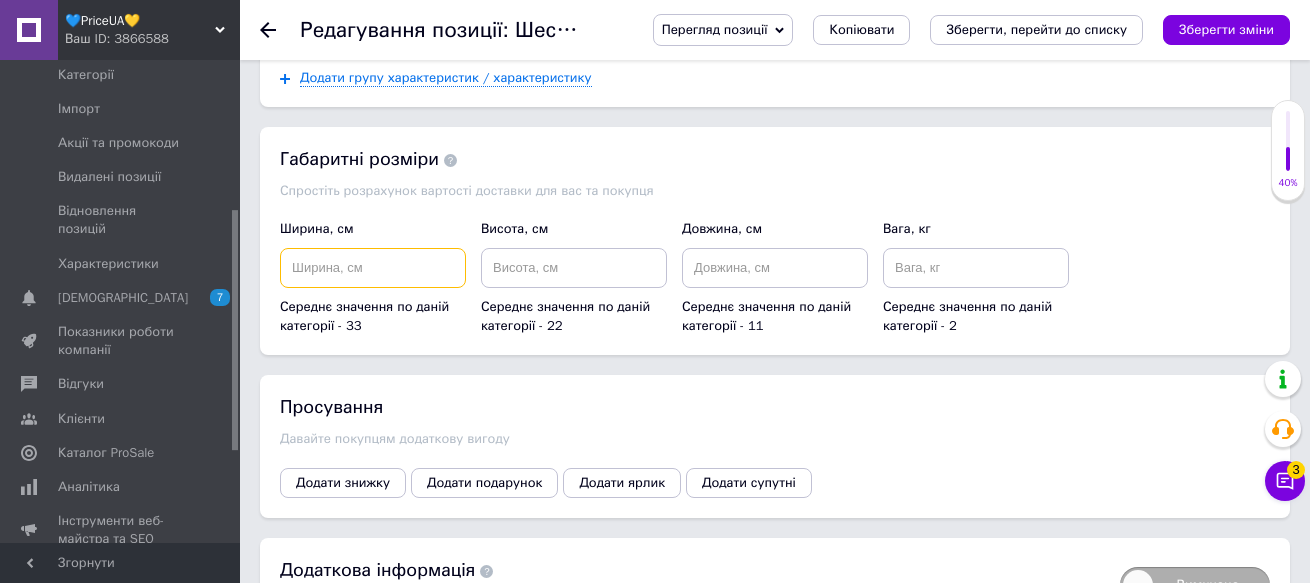 click at bounding box center (373, 268) 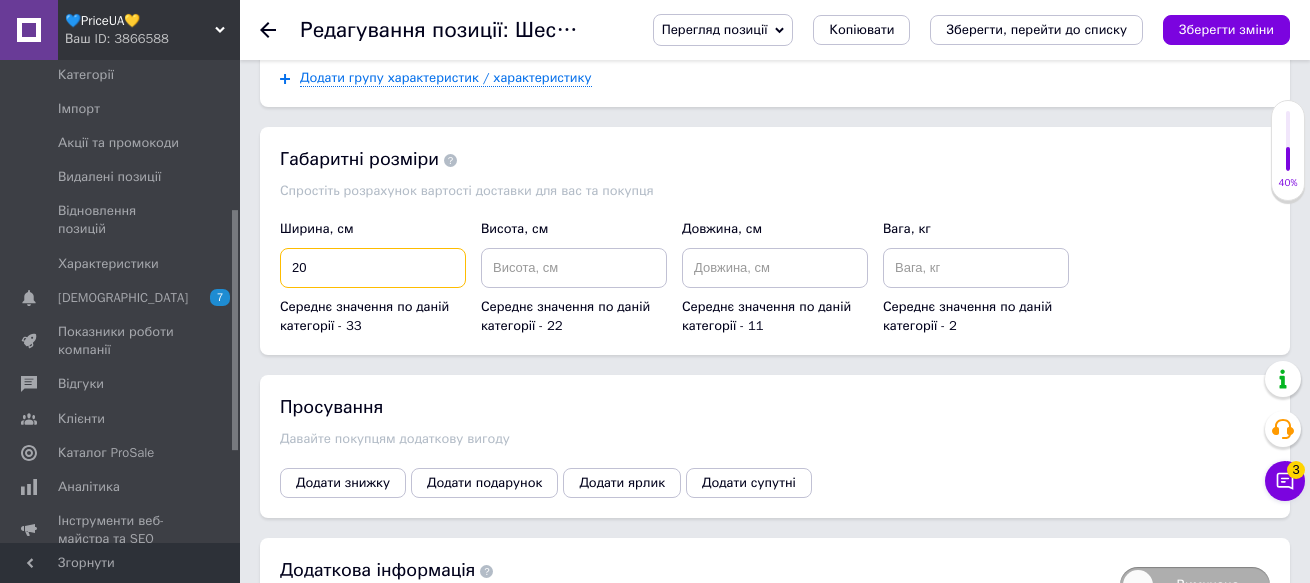 type on "20" 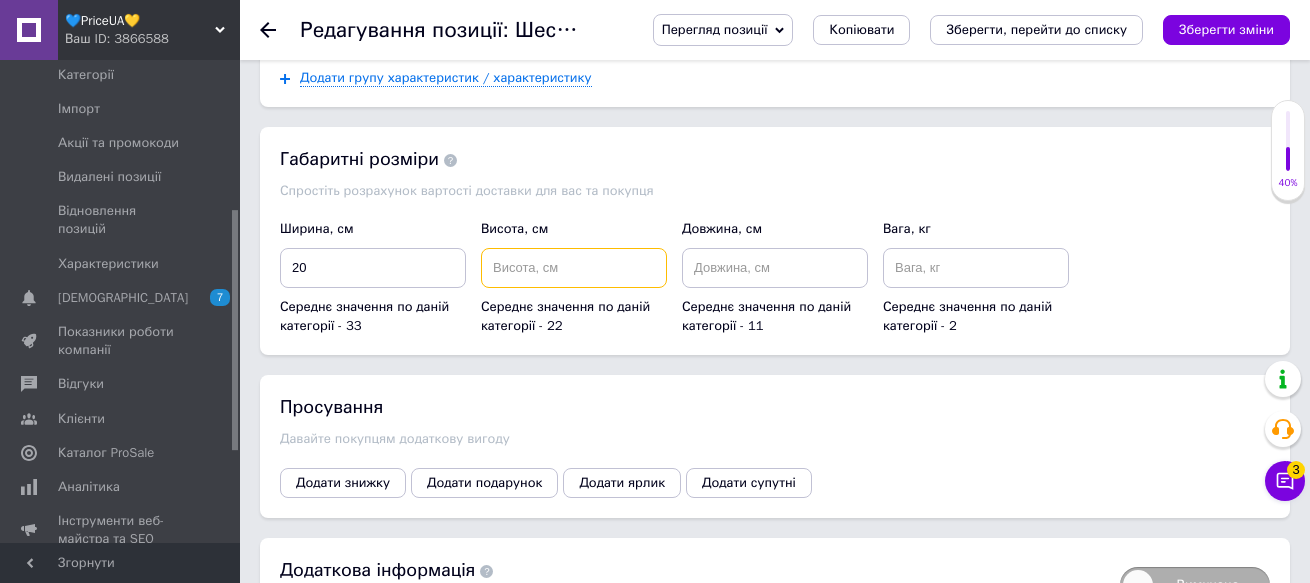 click at bounding box center [574, 268] 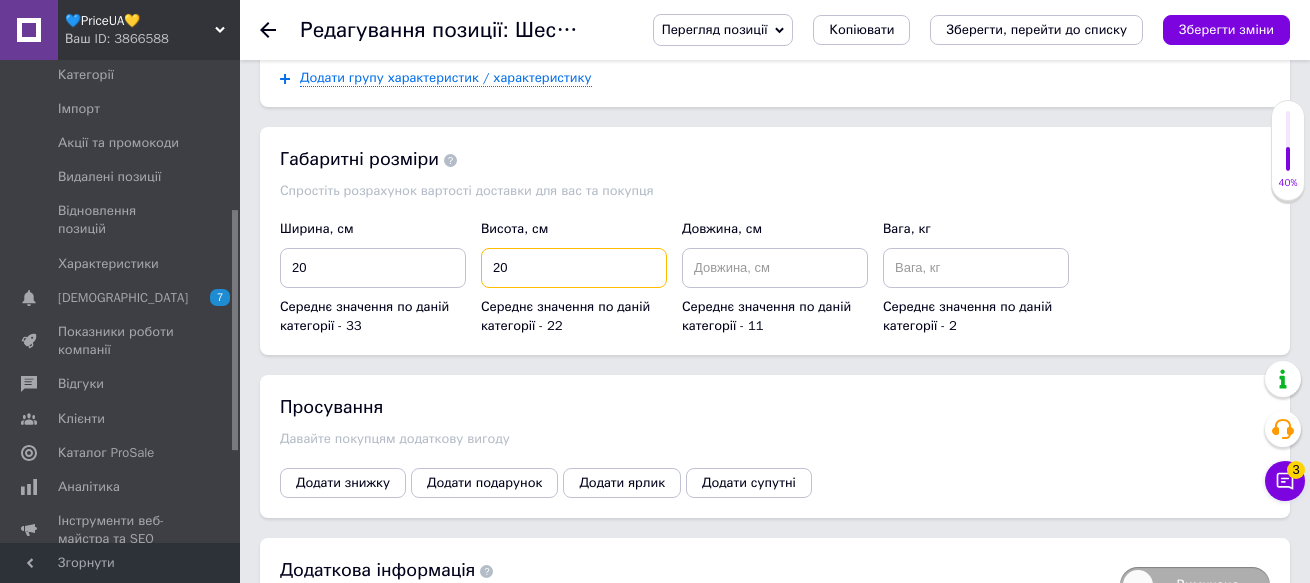 type on "20" 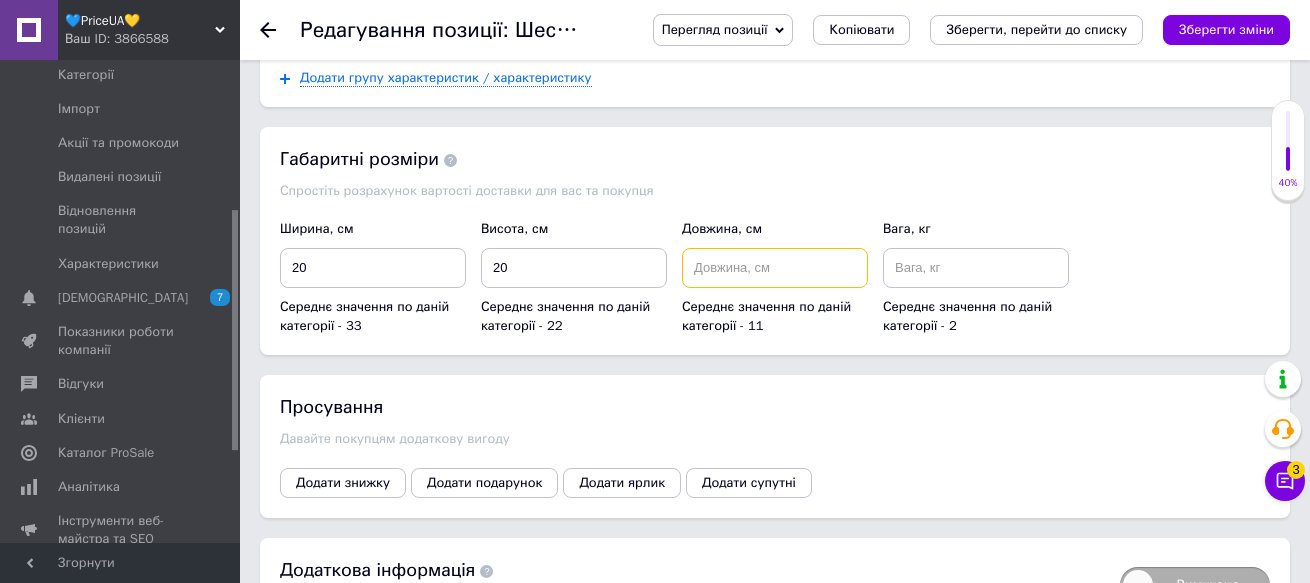 click at bounding box center (775, 268) 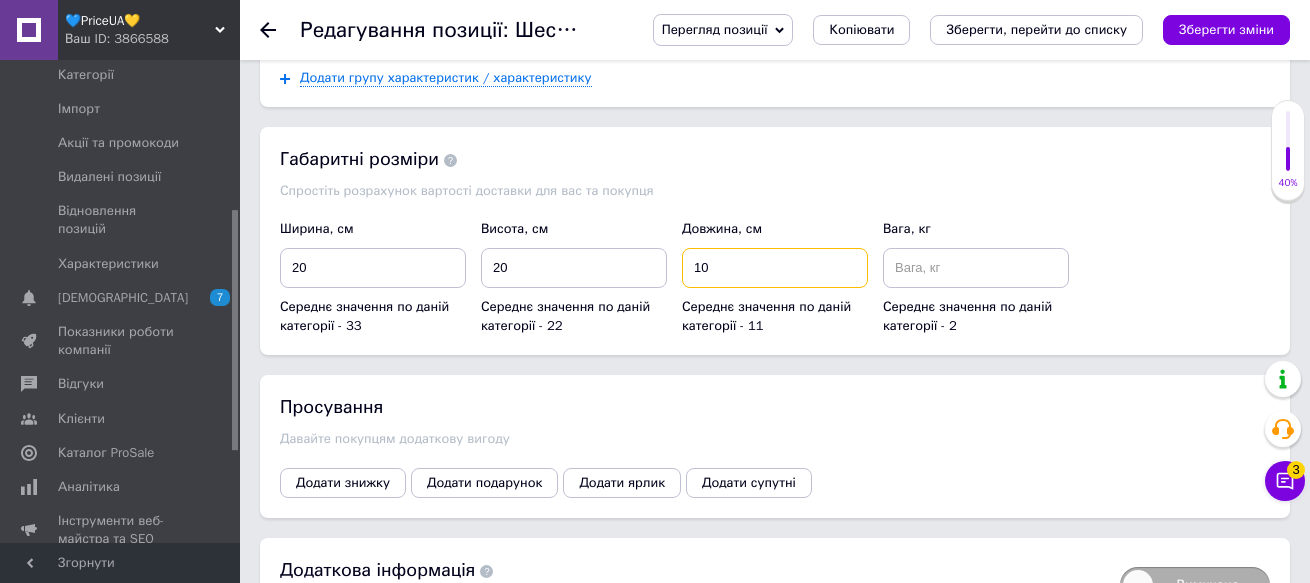 type on "10" 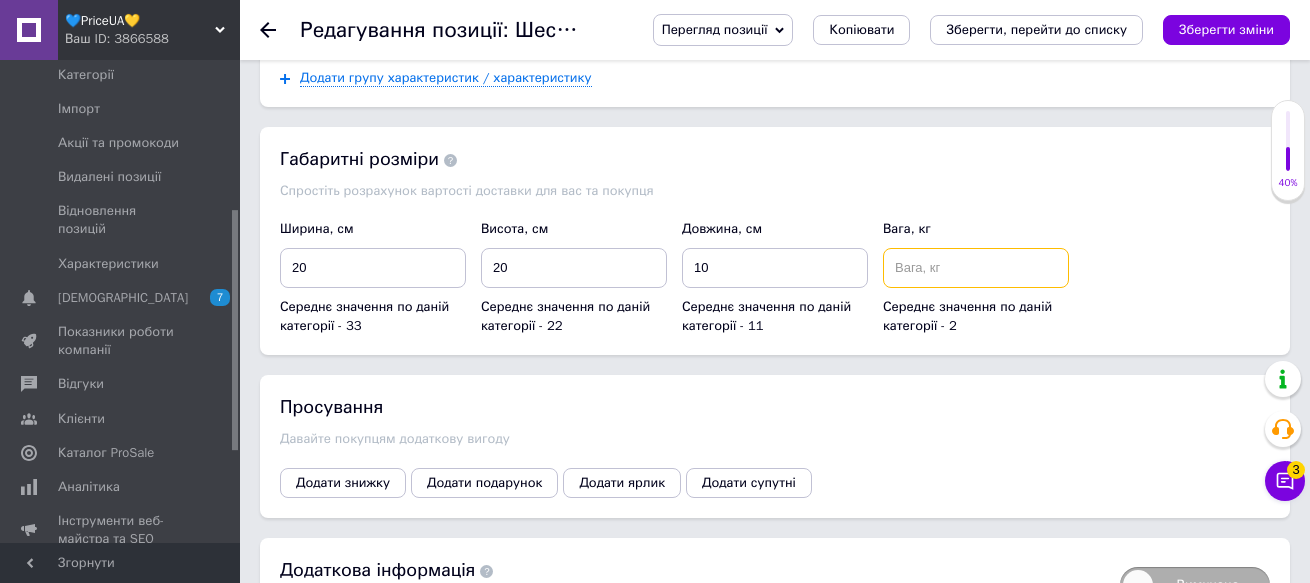 click at bounding box center (976, 268) 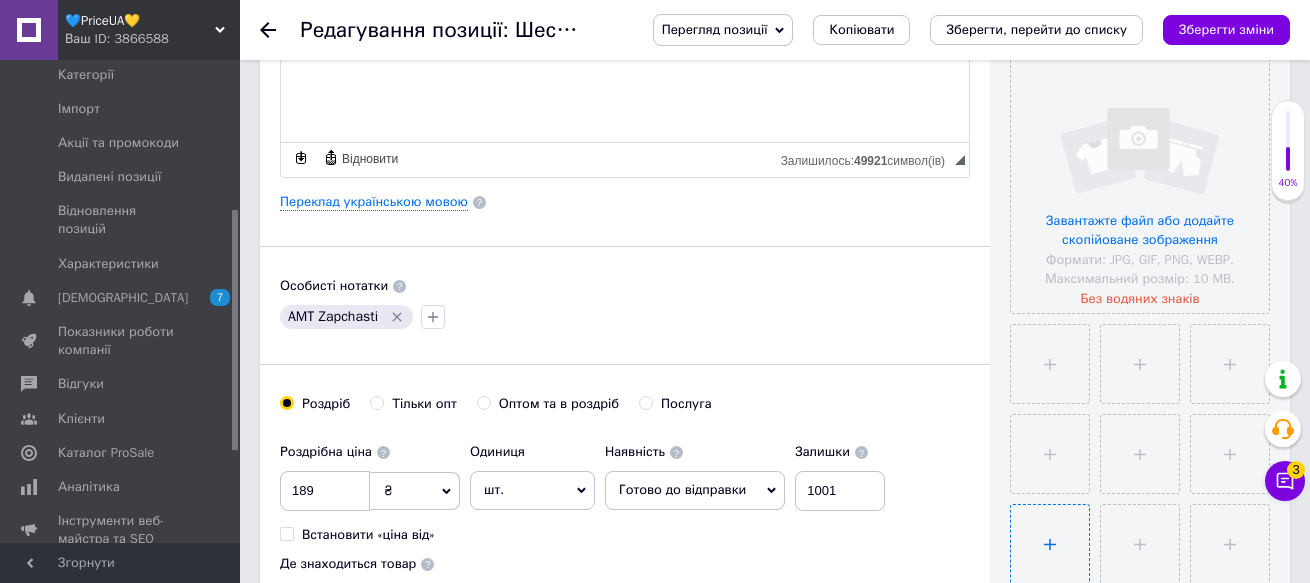 scroll, scrollTop: 700, scrollLeft: 0, axis: vertical 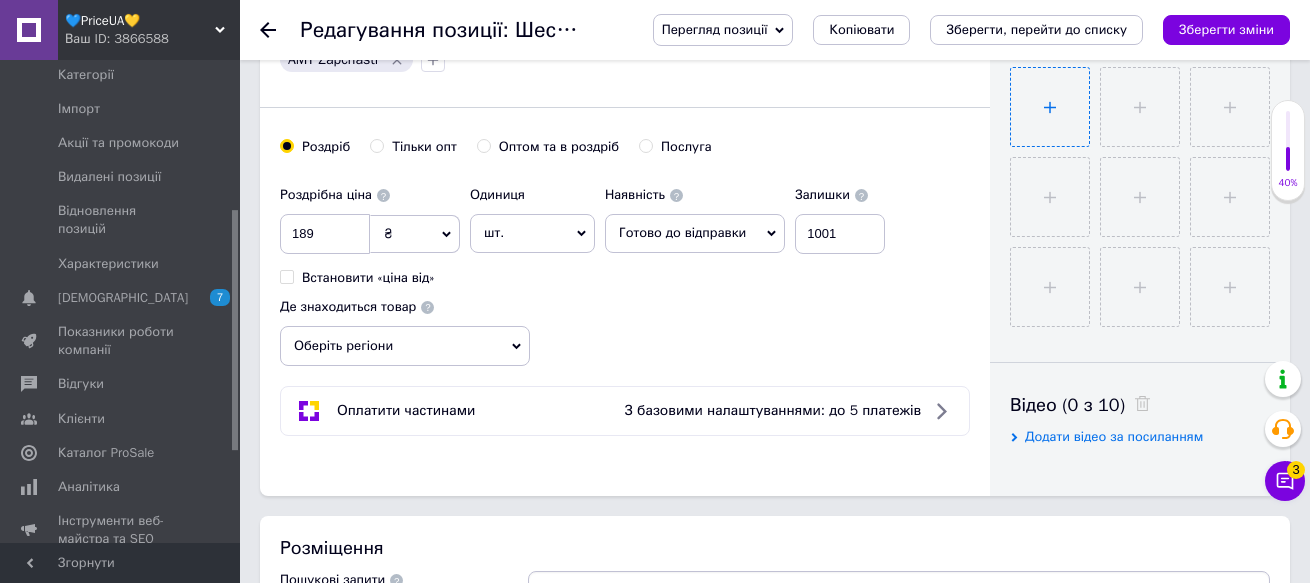 type on "0.1" 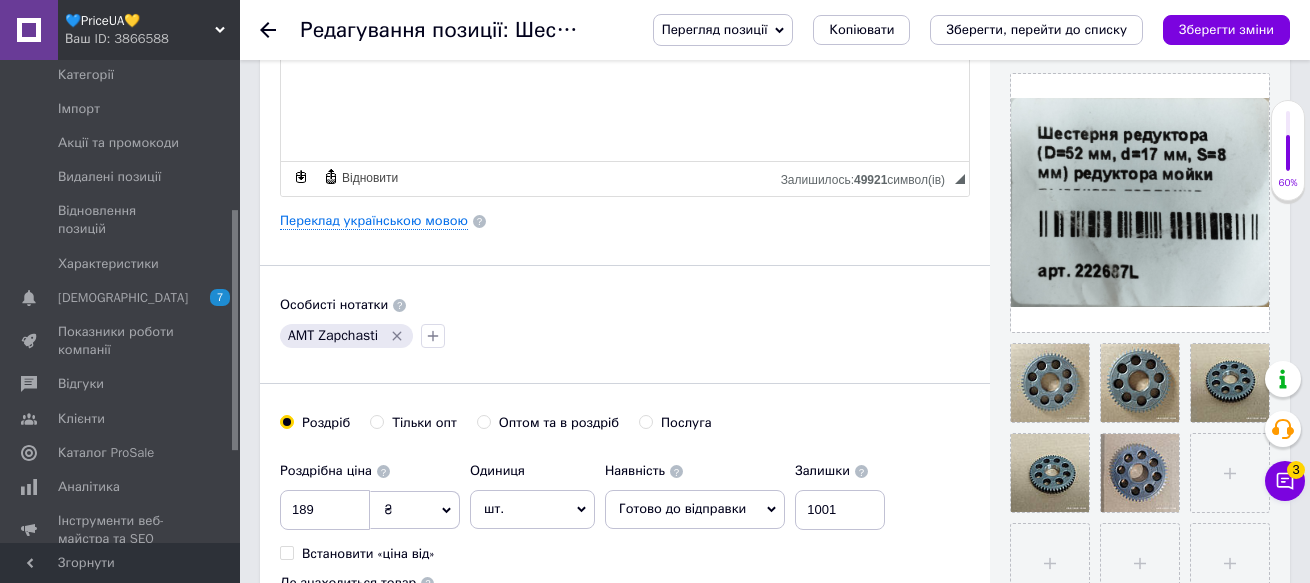 scroll, scrollTop: 500, scrollLeft: 0, axis: vertical 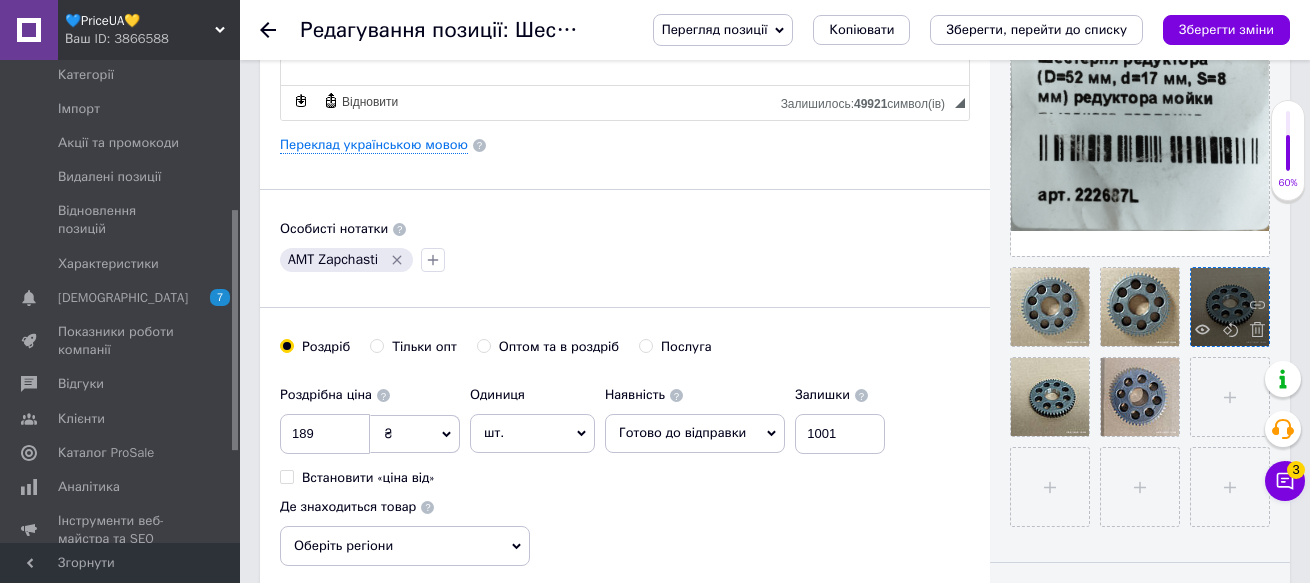 click at bounding box center [1230, 307] 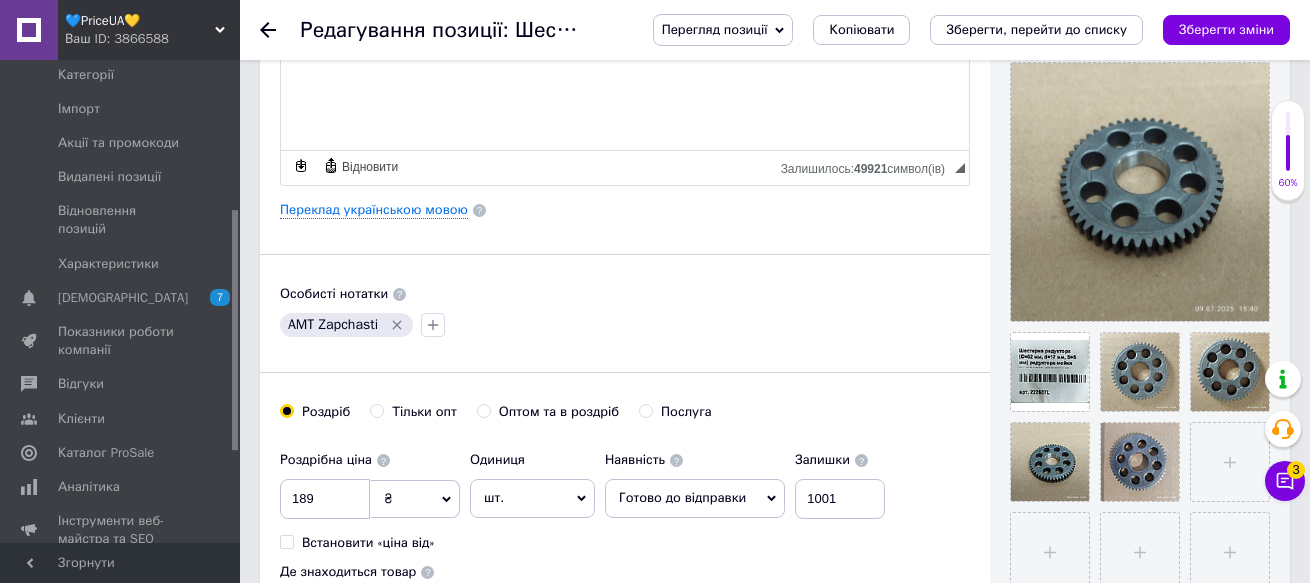 scroll, scrollTop: 400, scrollLeft: 0, axis: vertical 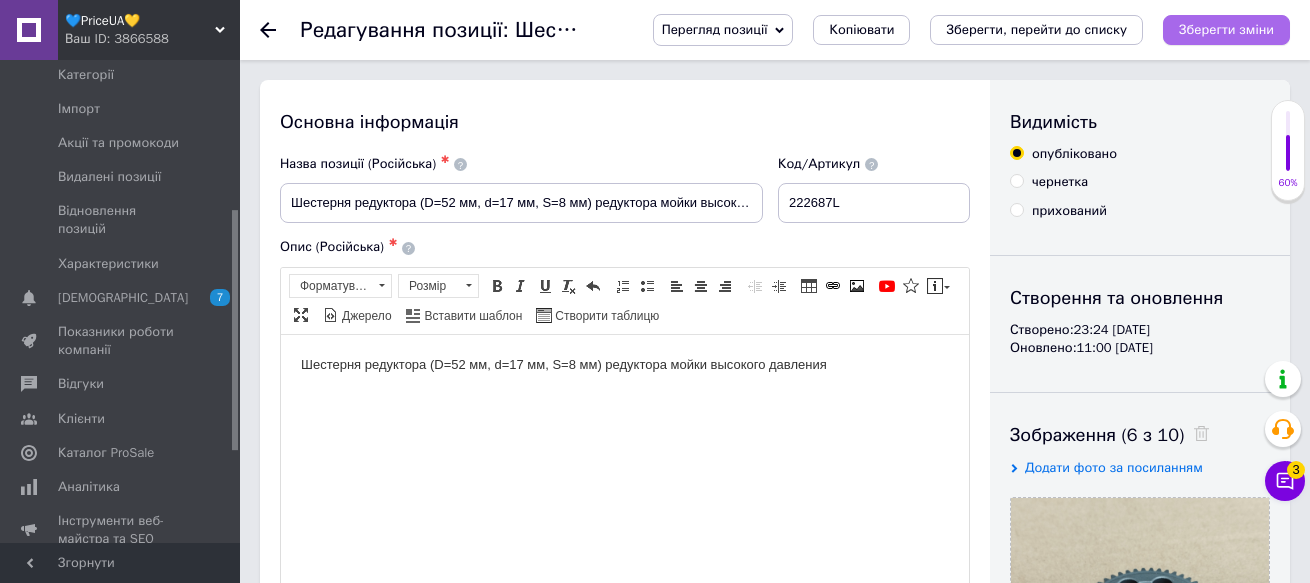 click on "Зберегти зміни" at bounding box center (1226, 29) 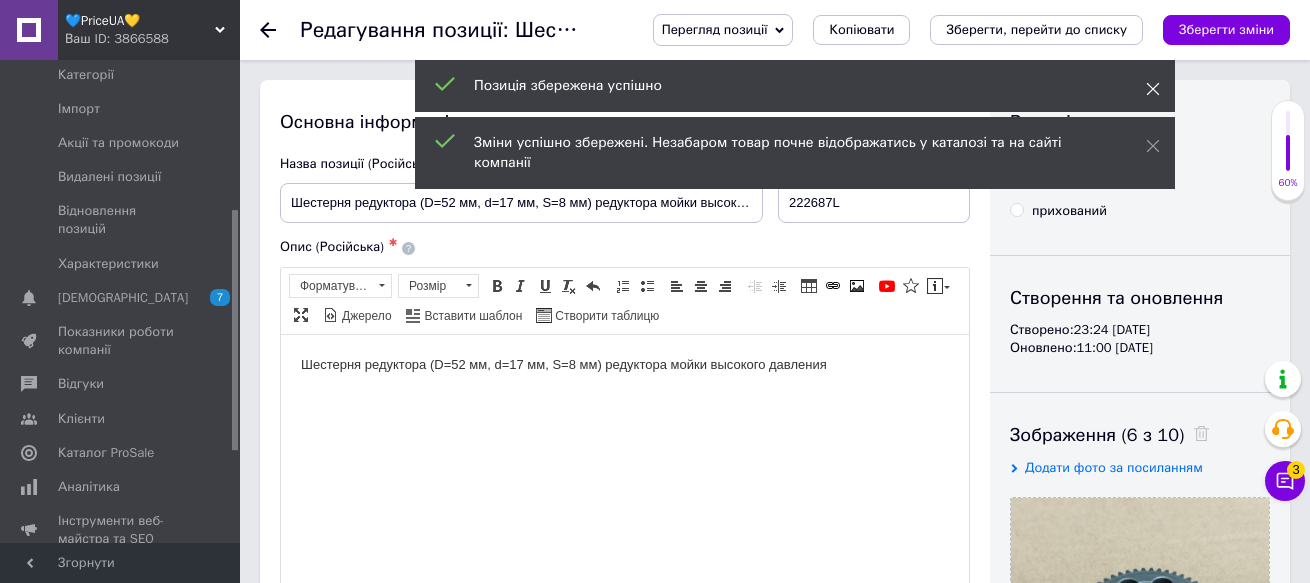 click at bounding box center (1153, 89) 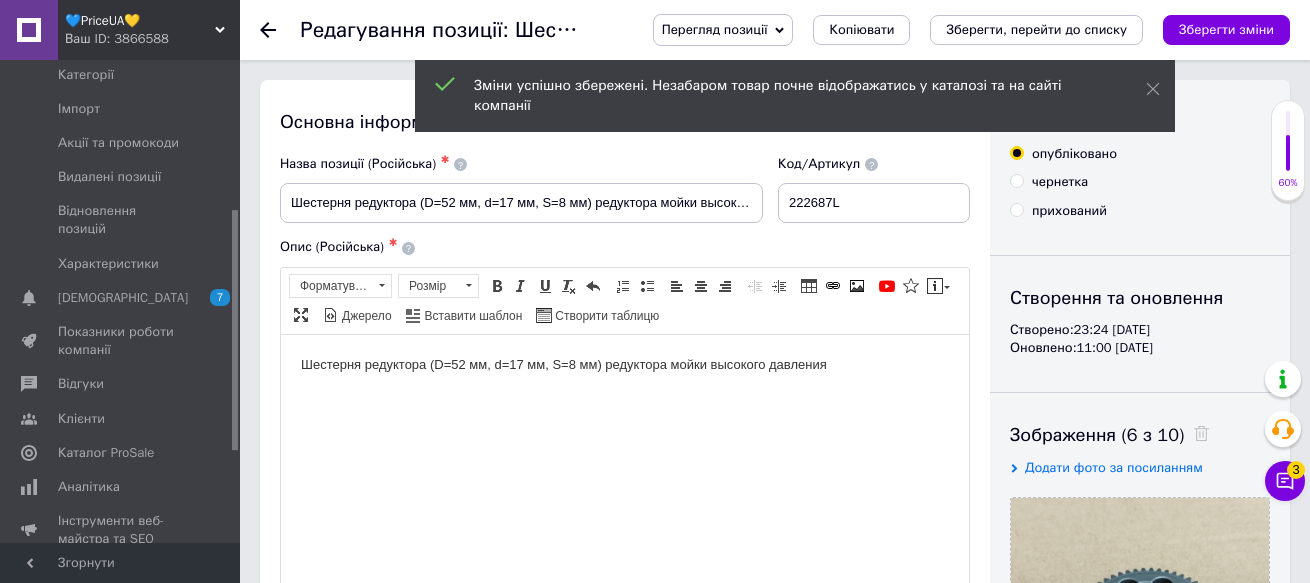 click 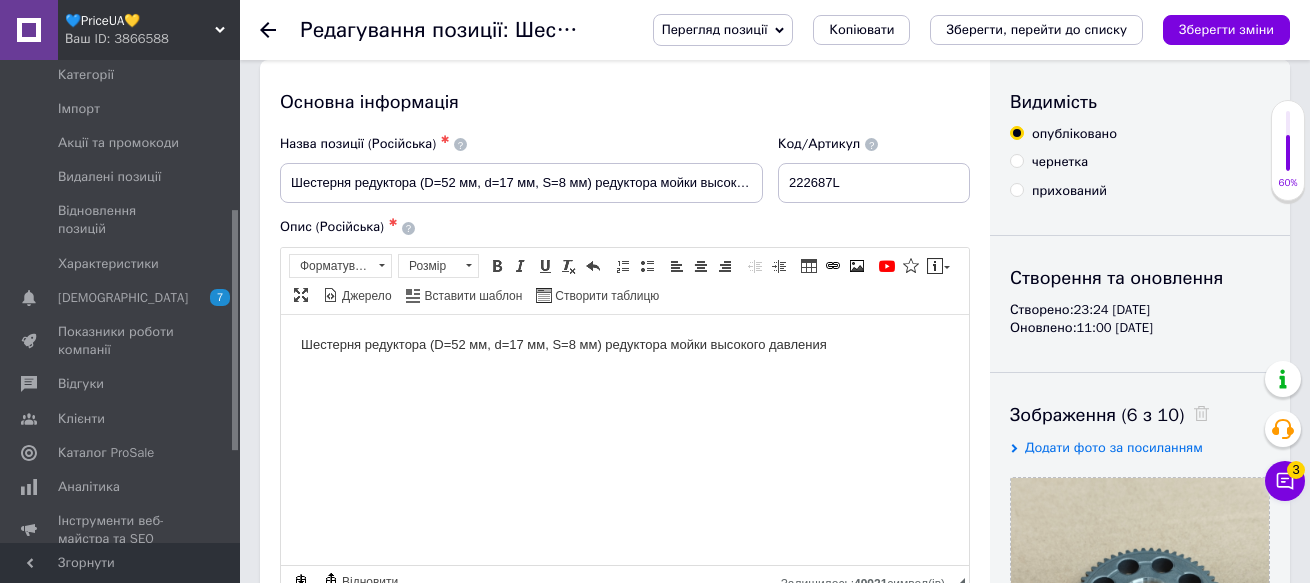 scroll, scrollTop: 0, scrollLeft: 0, axis: both 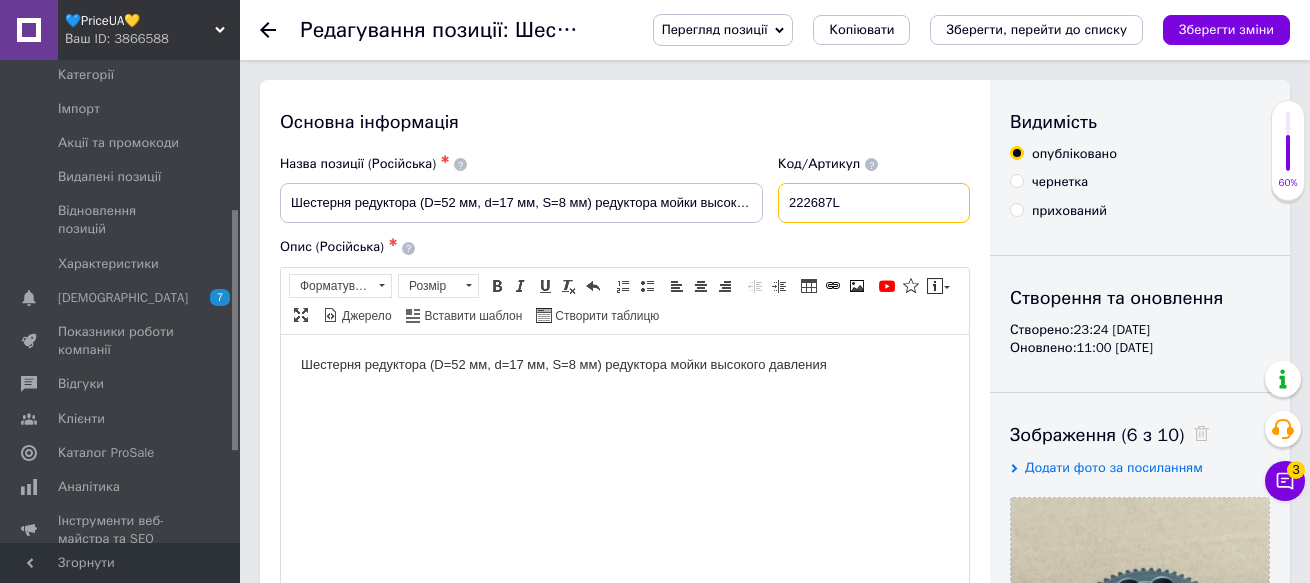 drag, startPoint x: 847, startPoint y: 200, endPoint x: 785, endPoint y: 206, distance: 62.289646 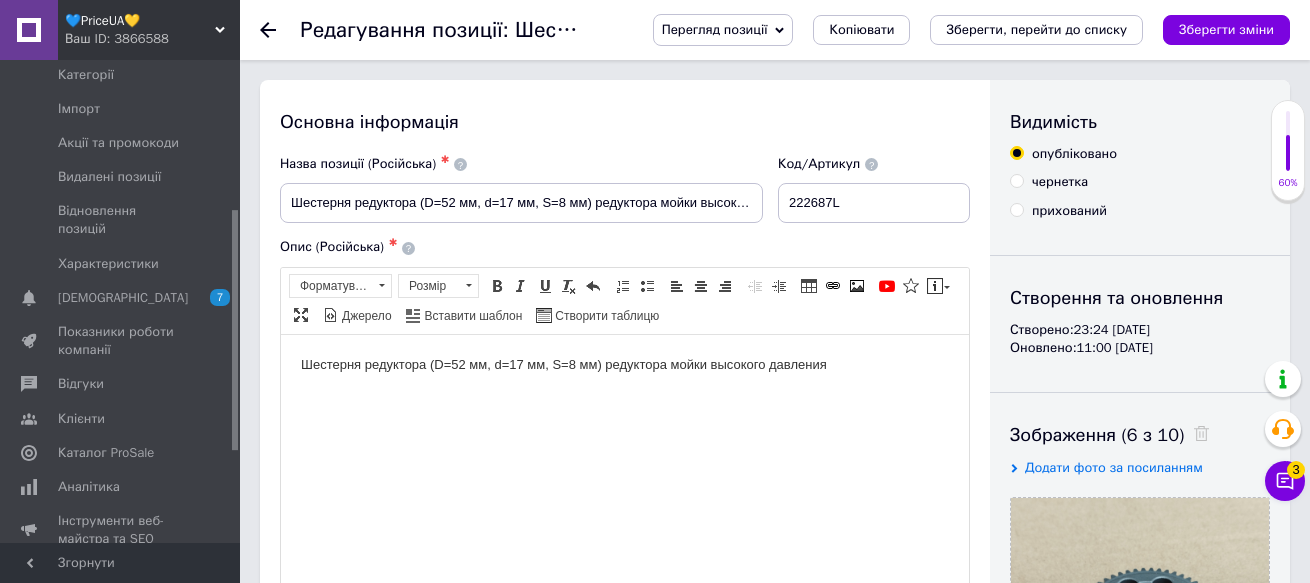 click 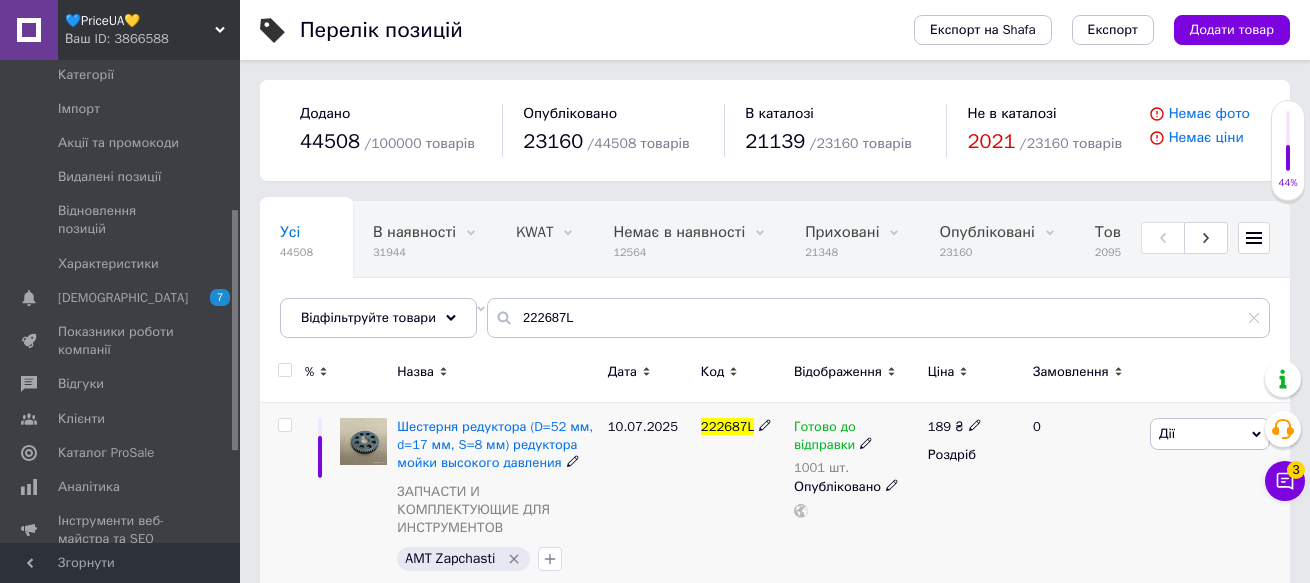 scroll, scrollTop: 33, scrollLeft: 0, axis: vertical 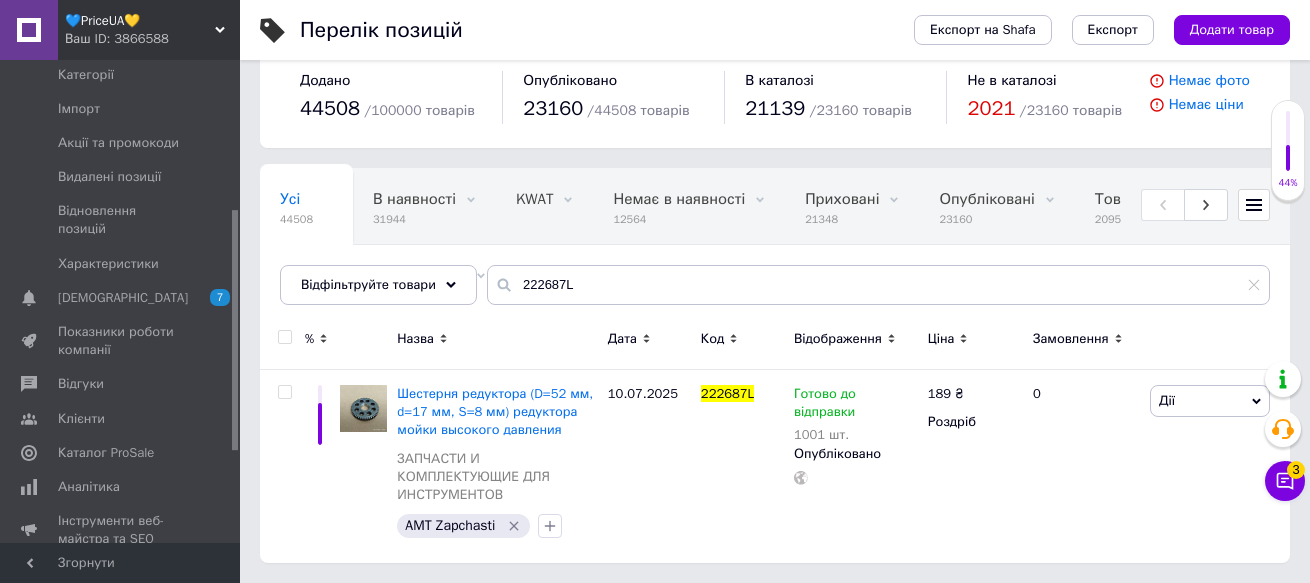 click on "💙PriceUA💛" at bounding box center [140, 21] 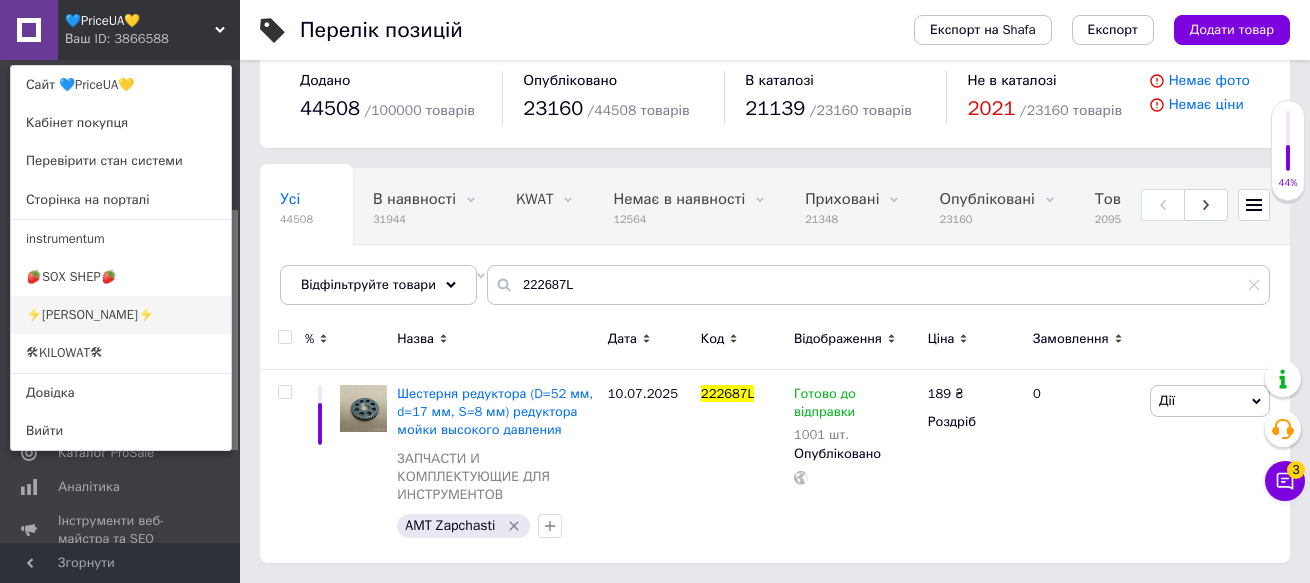 click on "⚡[PERSON_NAME]⚡" at bounding box center [121, 315] 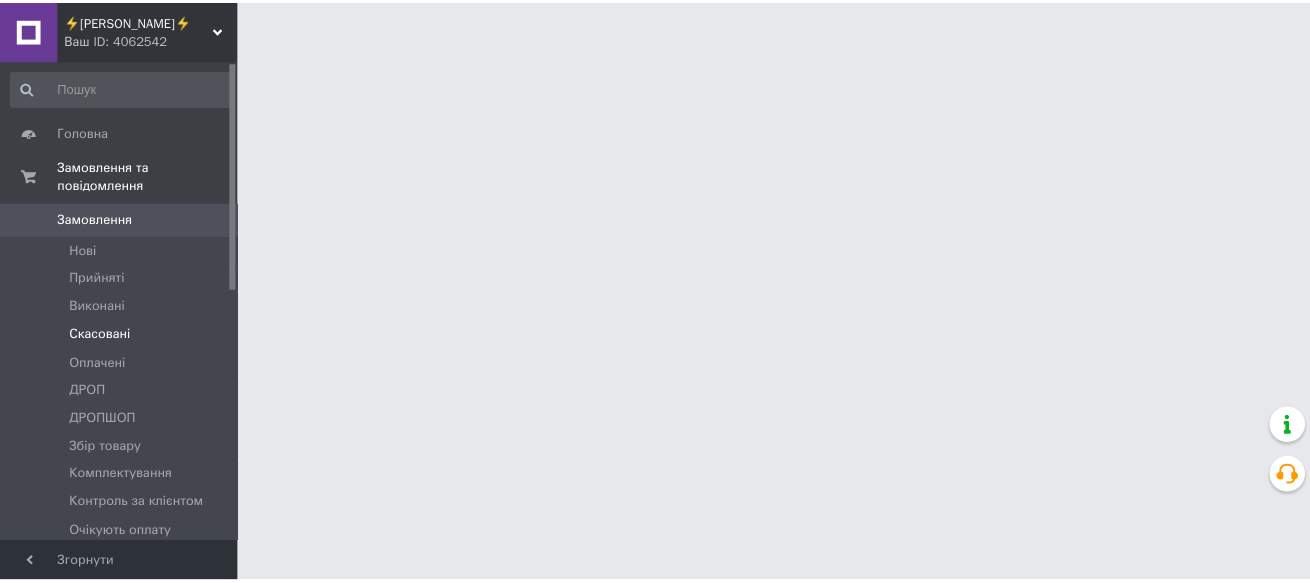 scroll, scrollTop: 0, scrollLeft: 0, axis: both 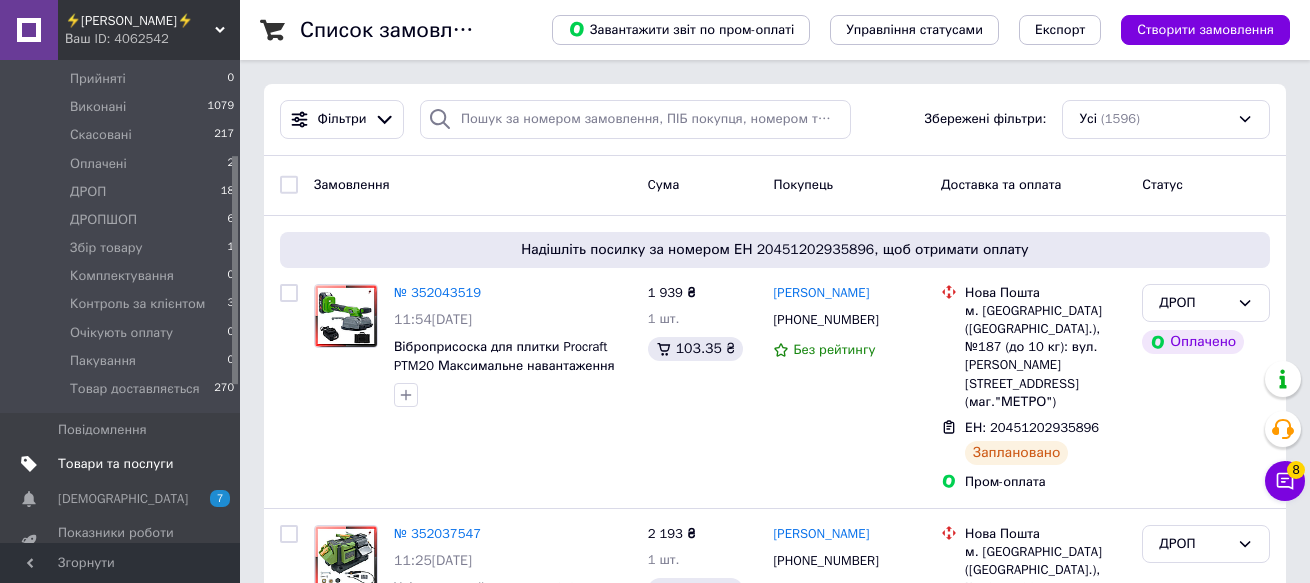 click on "Товари та послуги" at bounding box center [115, 464] 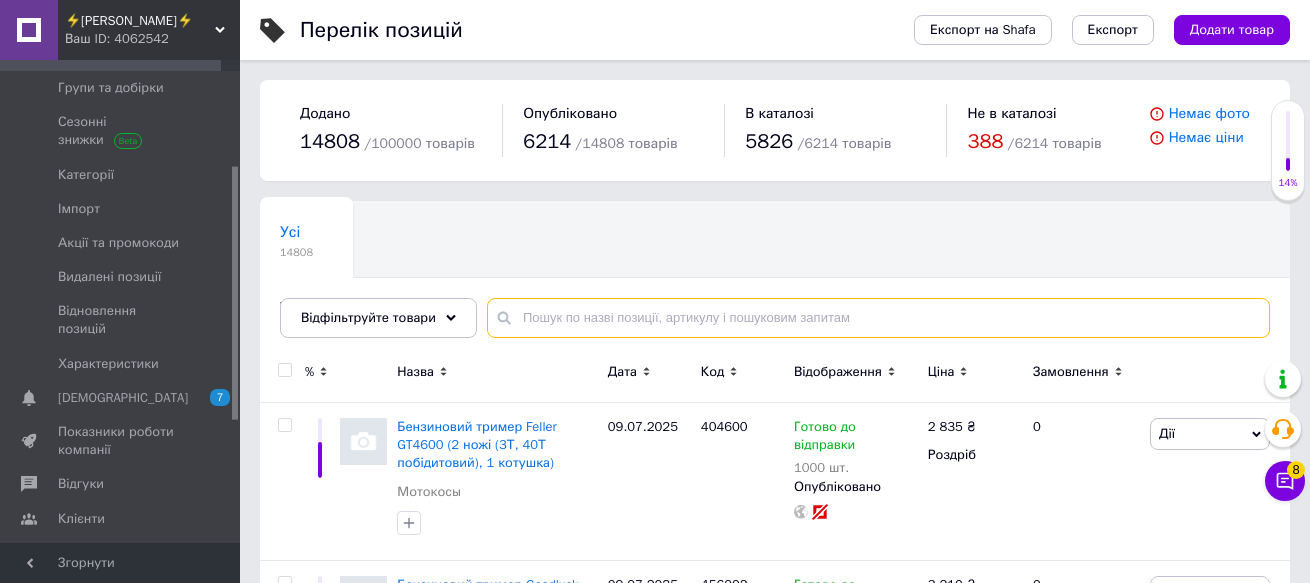 click at bounding box center [878, 318] 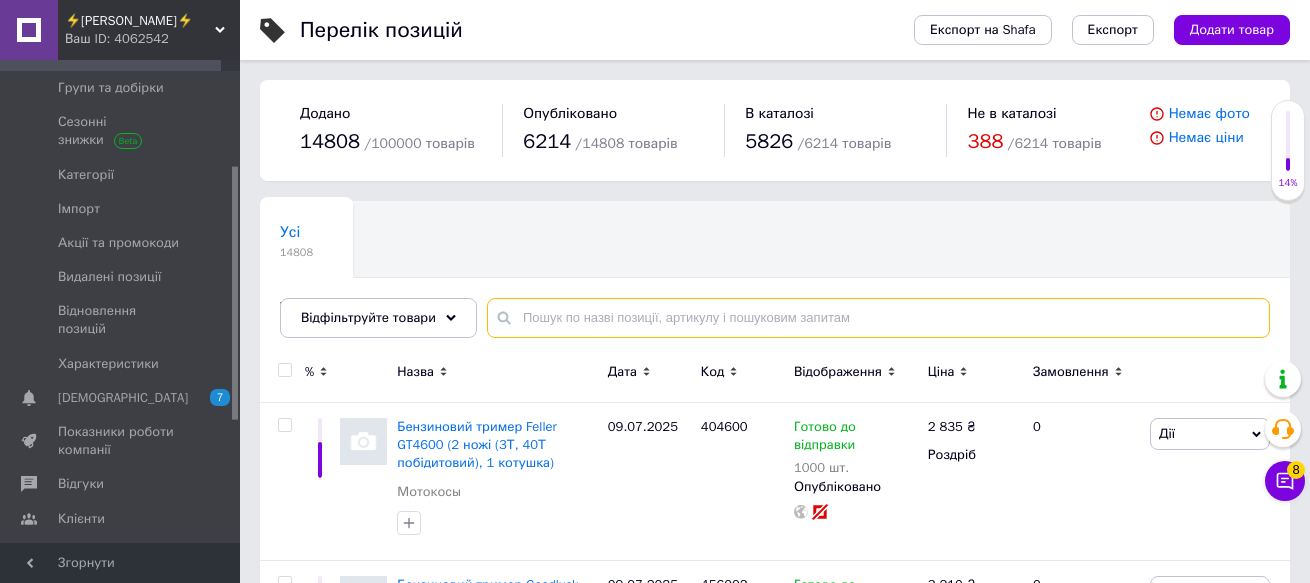 paste on "222687L" 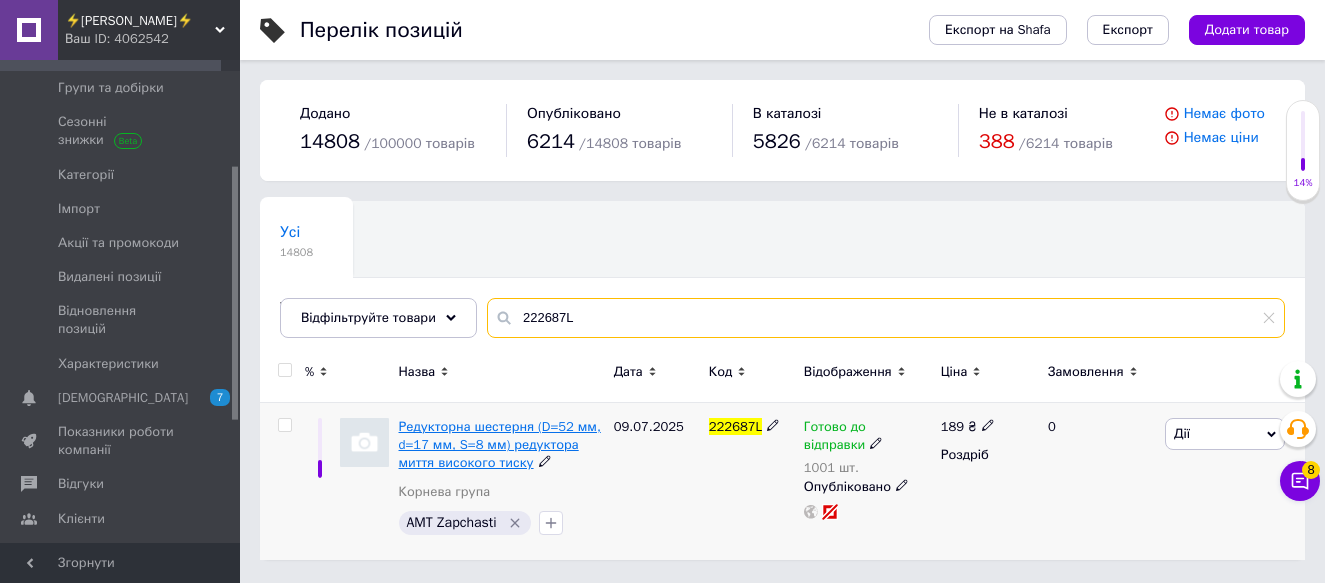 type on "222687L" 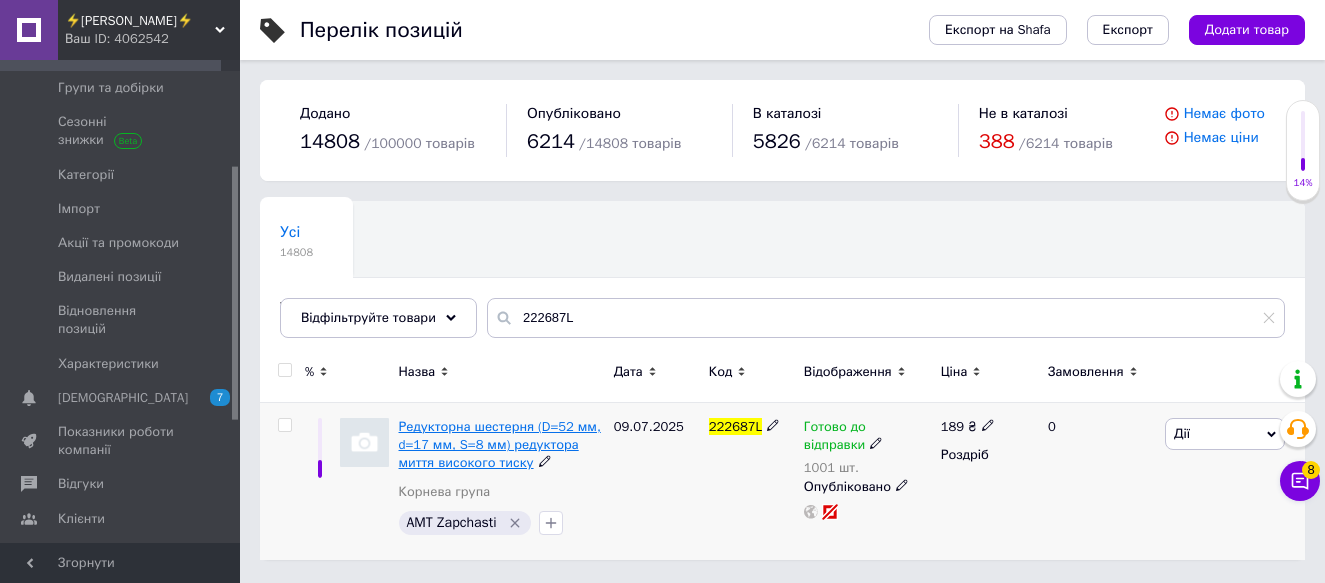 click on "Редукторна шестерня (D=52 мм, d=17 мм, S=8 мм) редуктора миття високого тиску" at bounding box center [500, 444] 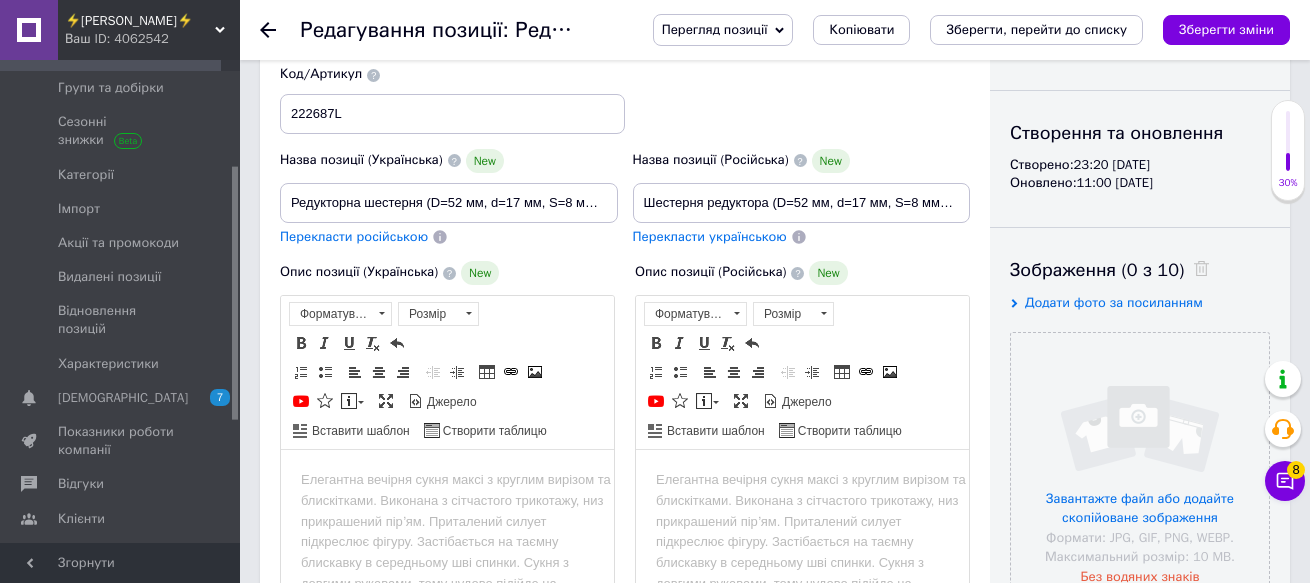scroll, scrollTop: 200, scrollLeft: 0, axis: vertical 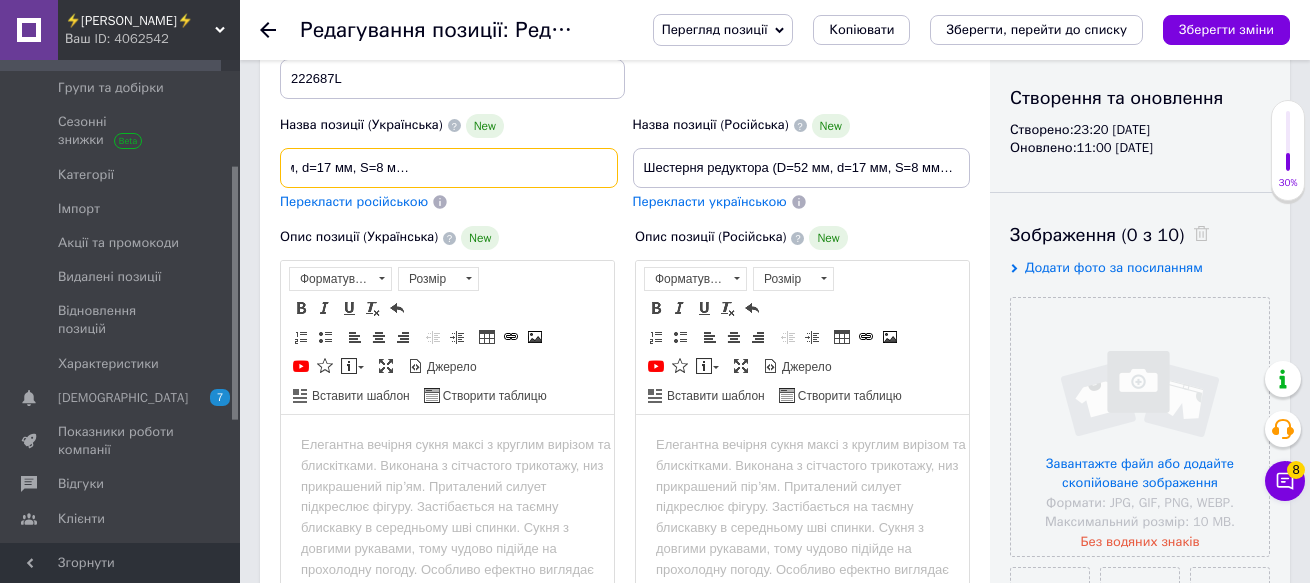 drag, startPoint x: 291, startPoint y: 167, endPoint x: 625, endPoint y: 168, distance: 334.0015 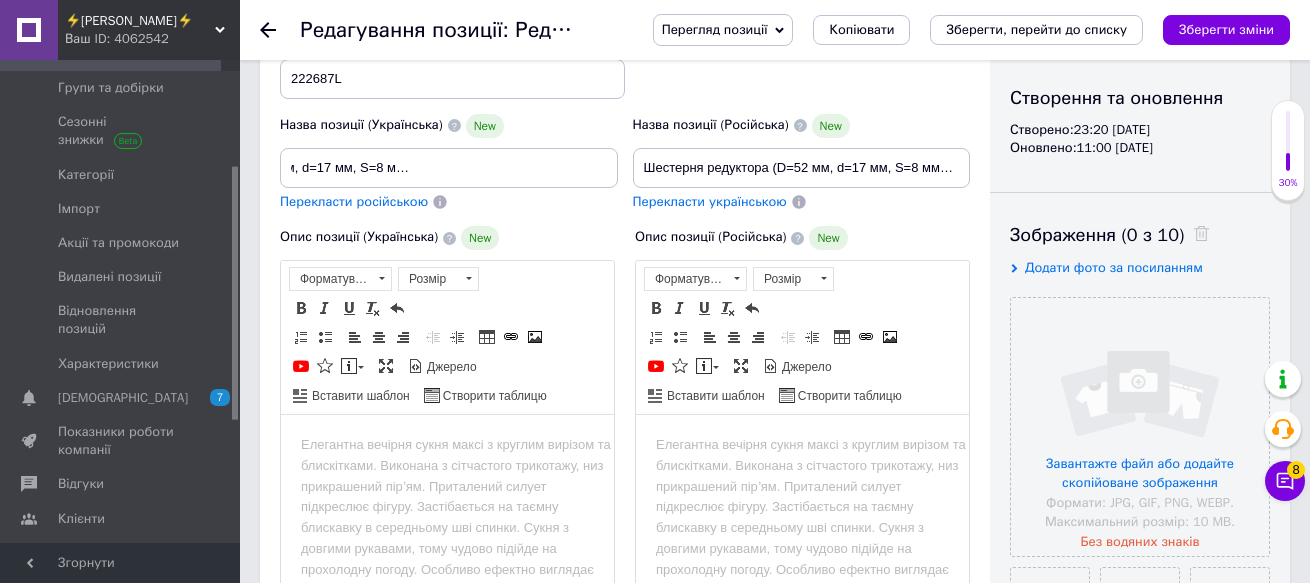 click at bounding box center (447, 445) 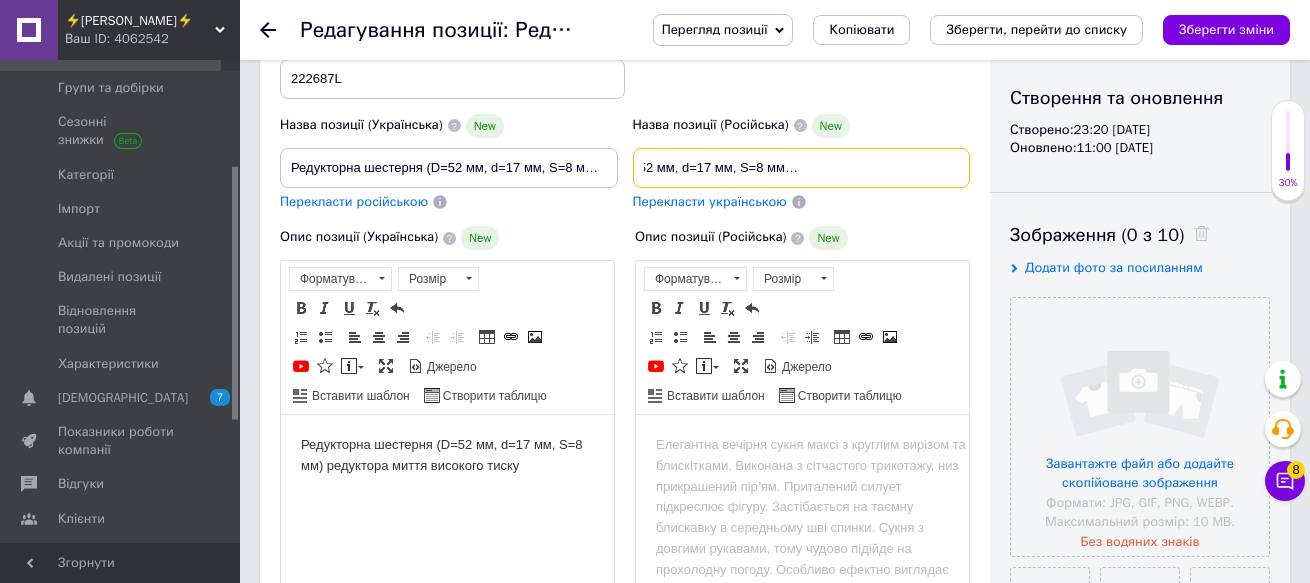 scroll, scrollTop: 0, scrollLeft: 212, axis: horizontal 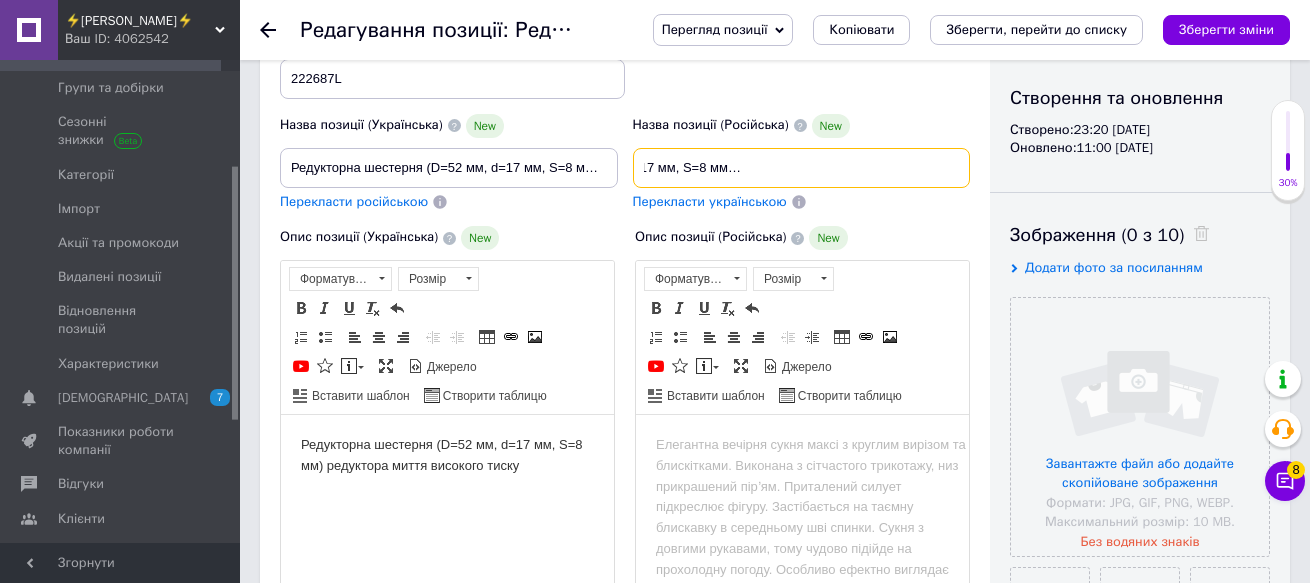 drag, startPoint x: 641, startPoint y: 167, endPoint x: 1001, endPoint y: 176, distance: 360.1125 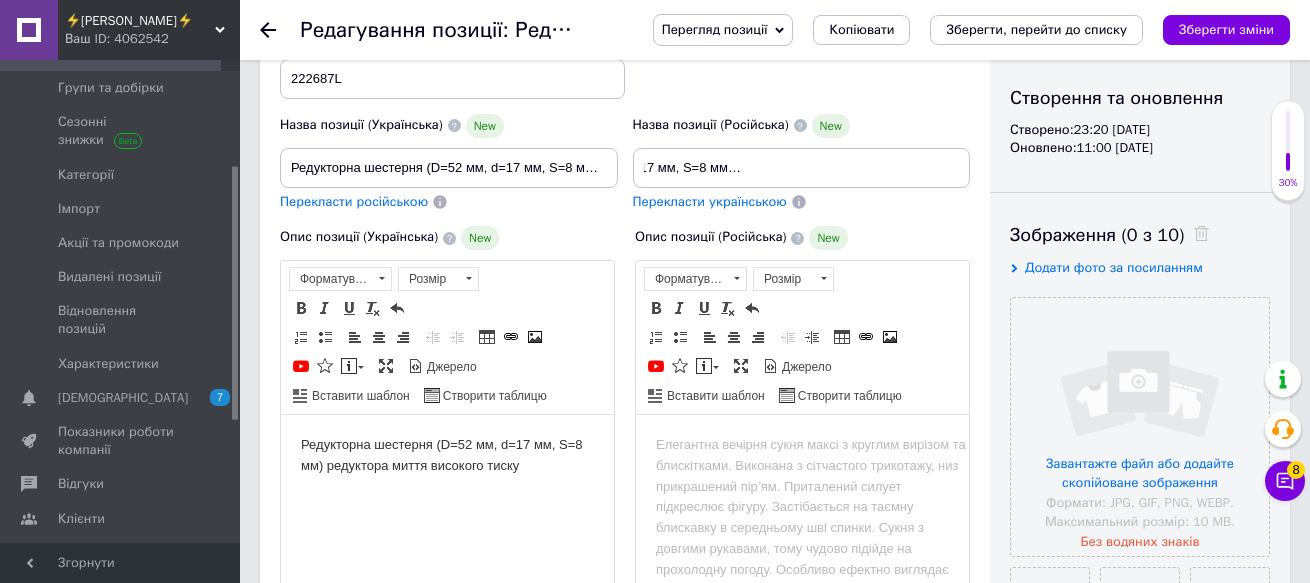 click at bounding box center (802, 445) 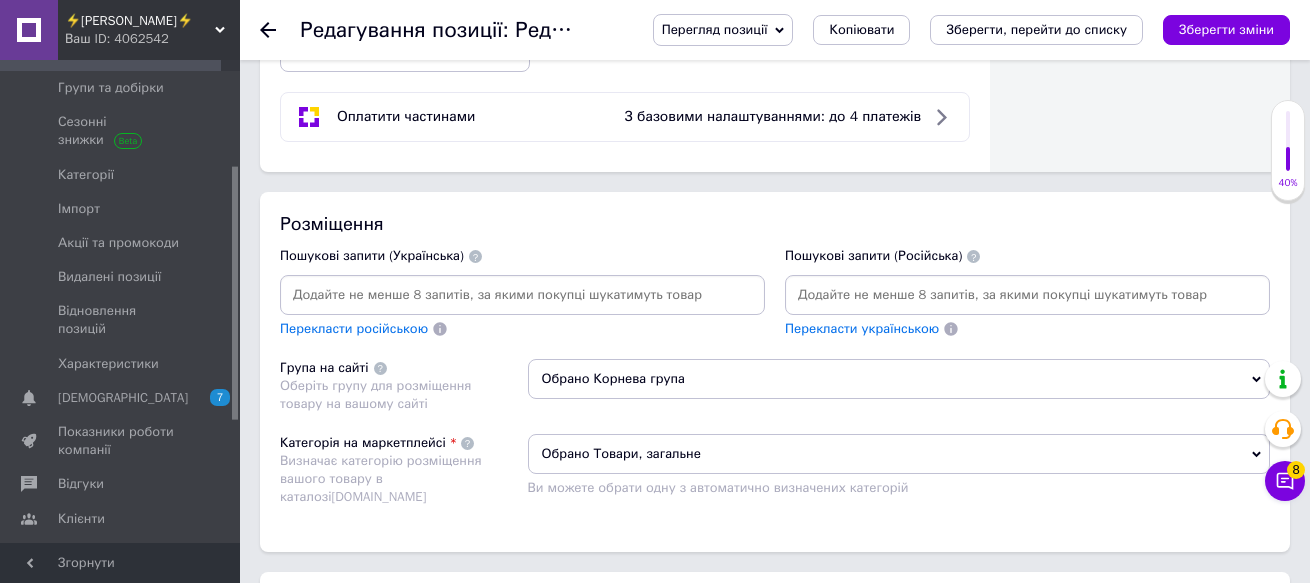 scroll, scrollTop: 1300, scrollLeft: 0, axis: vertical 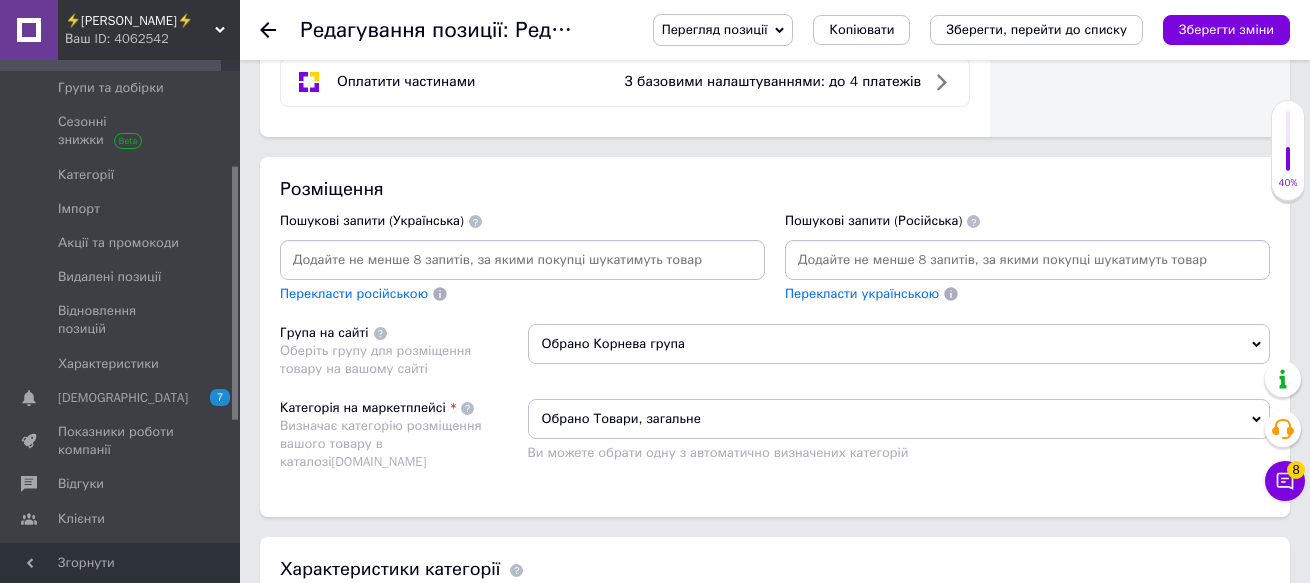 click on "Обрано Корнева група" at bounding box center (899, 344) 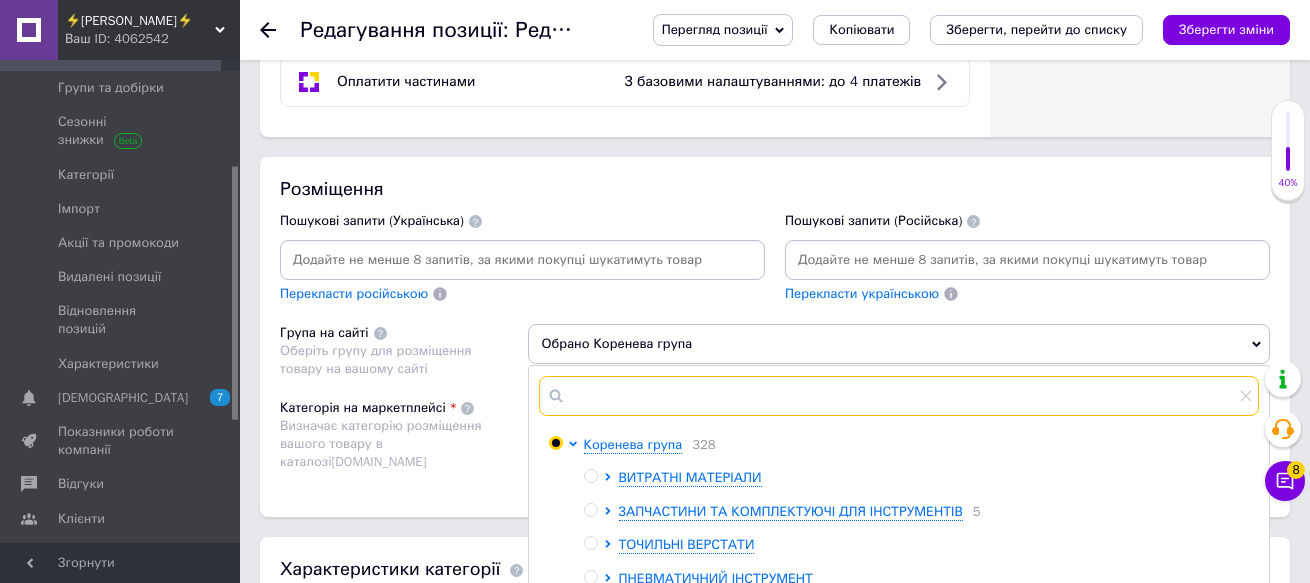 click at bounding box center (899, 396) 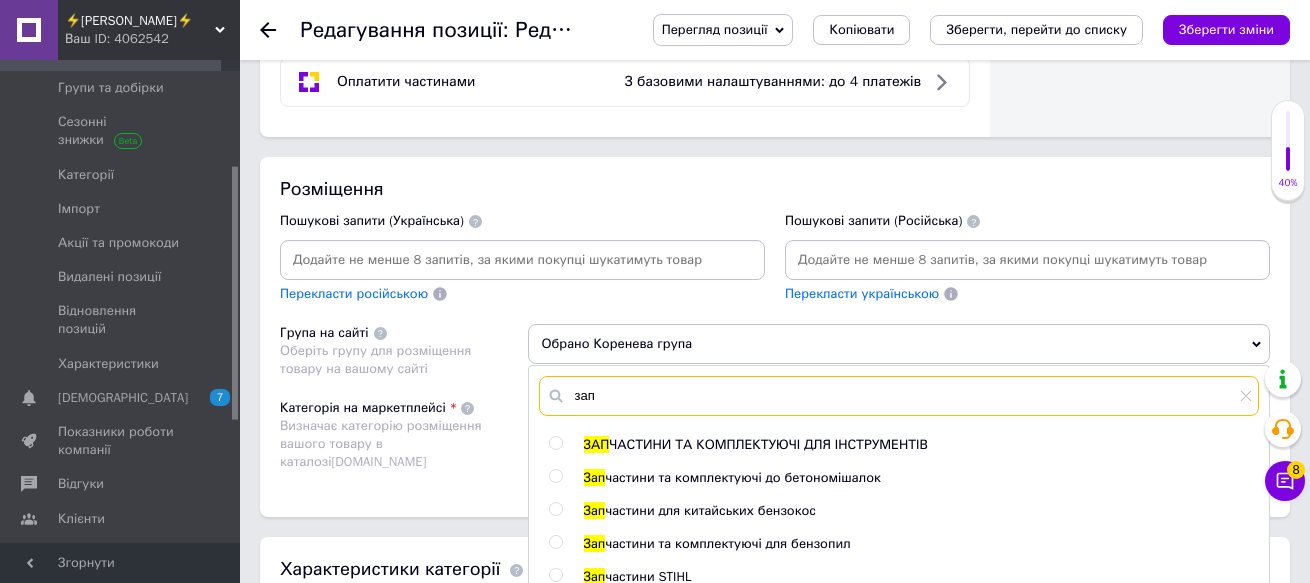 type on "зап" 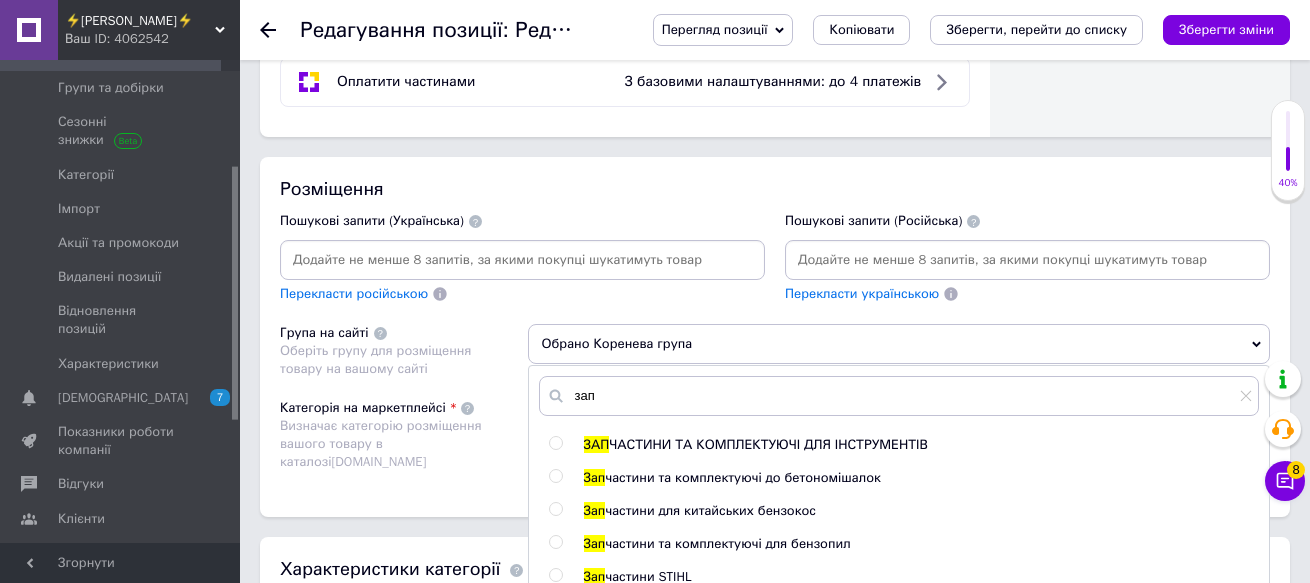 click at bounding box center (555, 443) 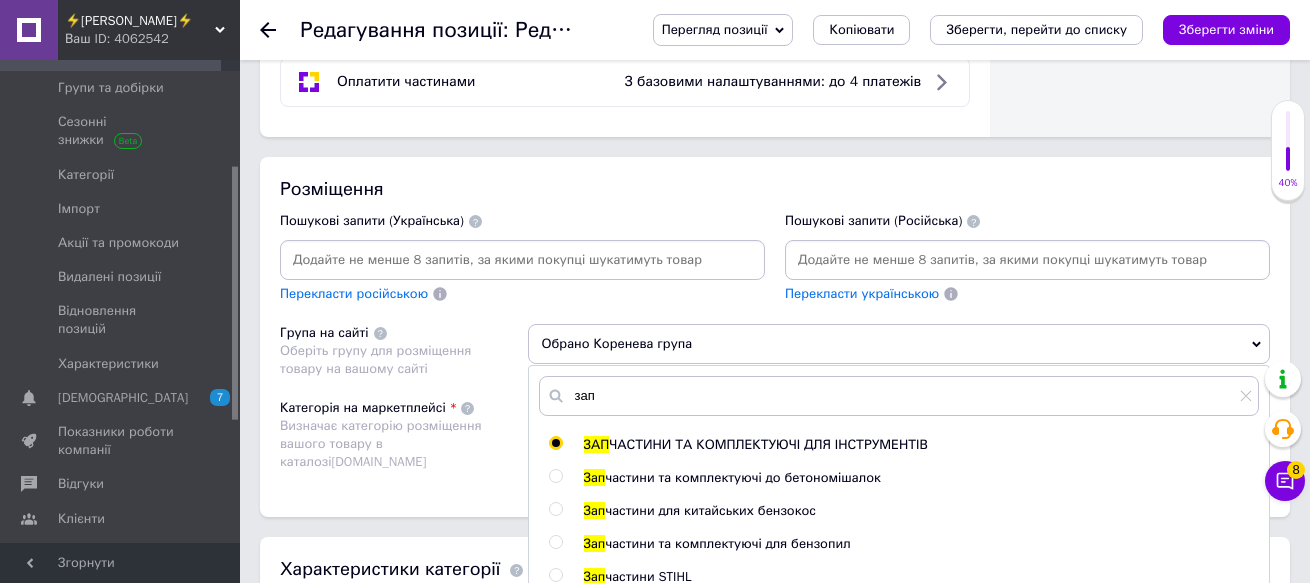 radio on "true" 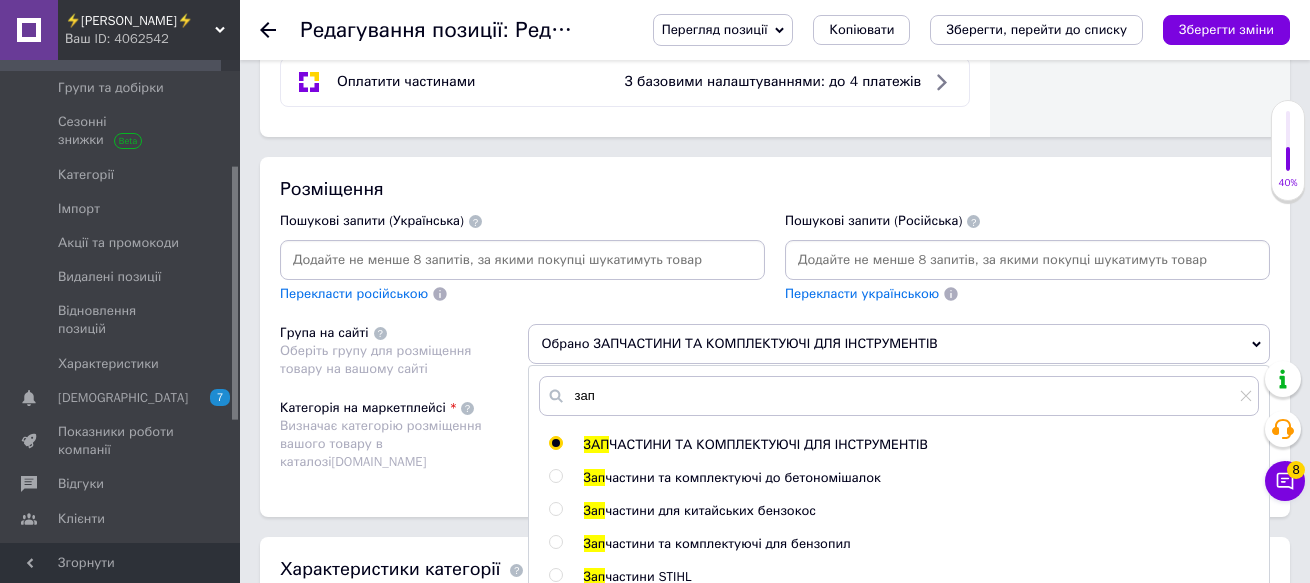 click on "Обрано ЗАПЧАСТИНИ ТА КОМПЛЕКТУЮЧІ ДЛЯ ІНСТРУМЕНТІВ" at bounding box center [899, 344] 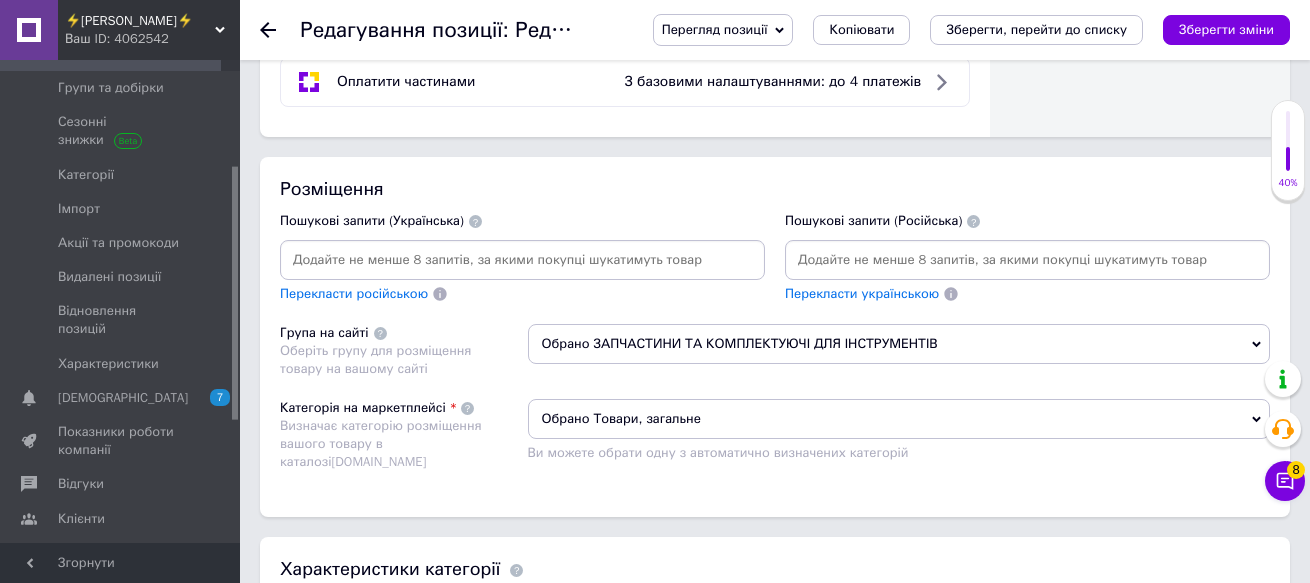 click on "Обрано Товари, загальне" at bounding box center (899, 419) 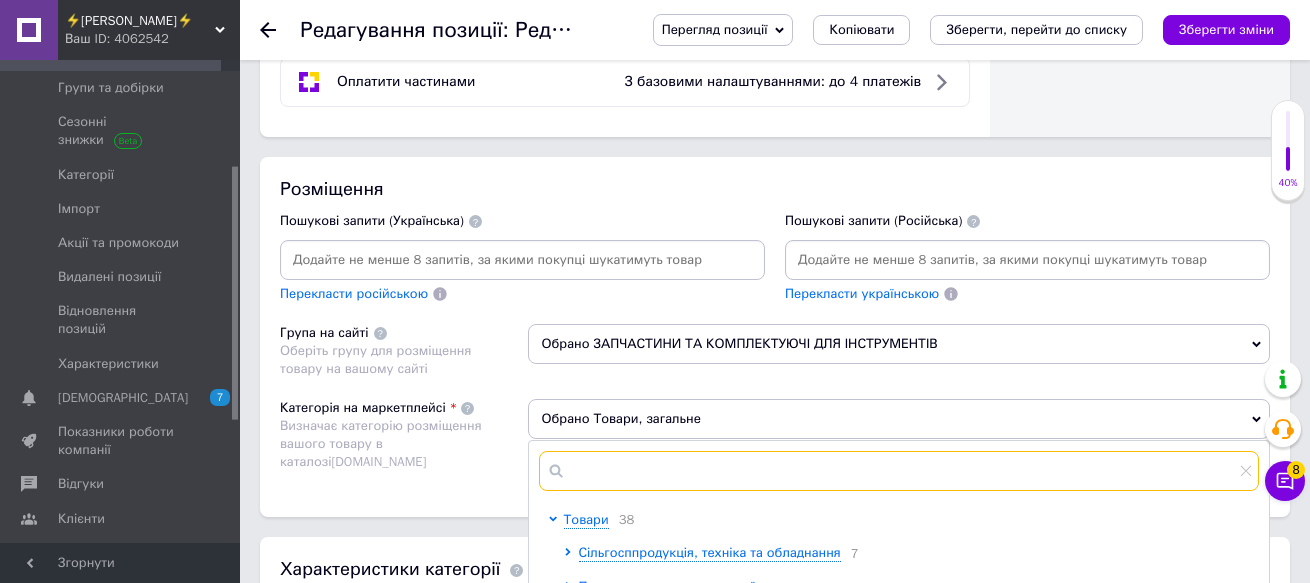 click at bounding box center (899, 471) 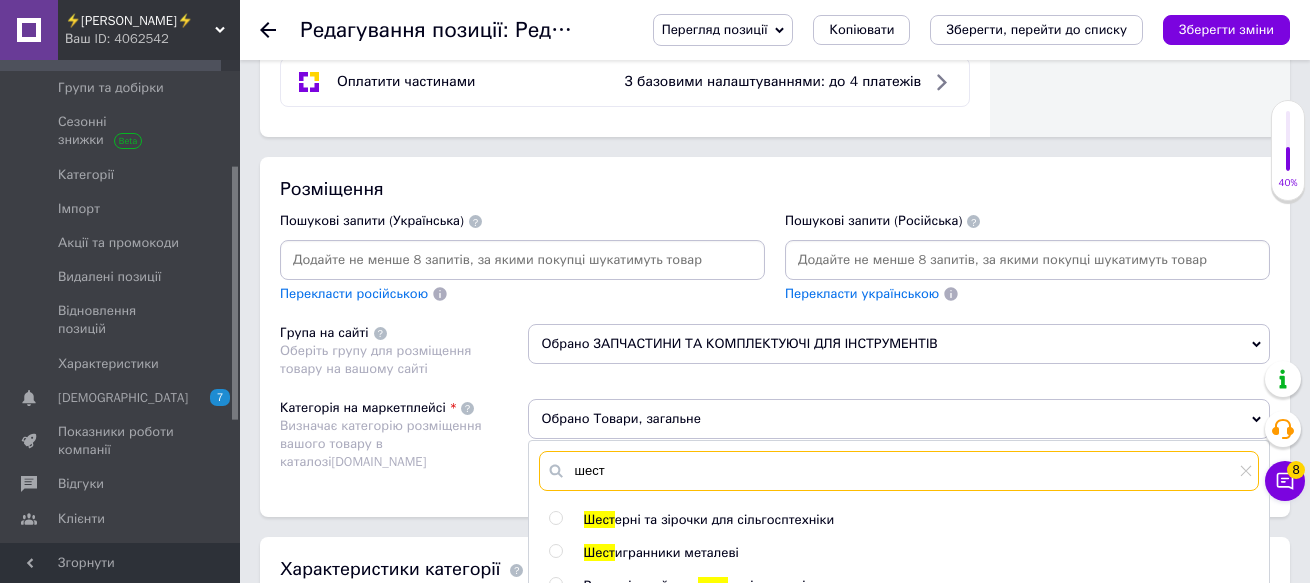 scroll, scrollTop: 1400, scrollLeft: 0, axis: vertical 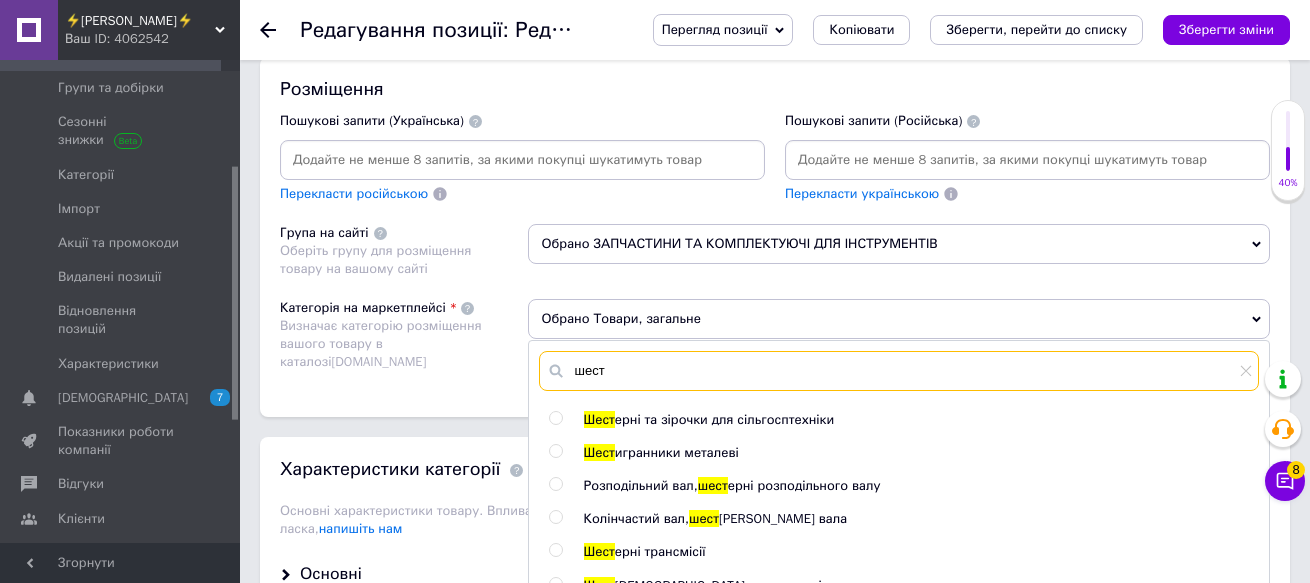 type on "шест" 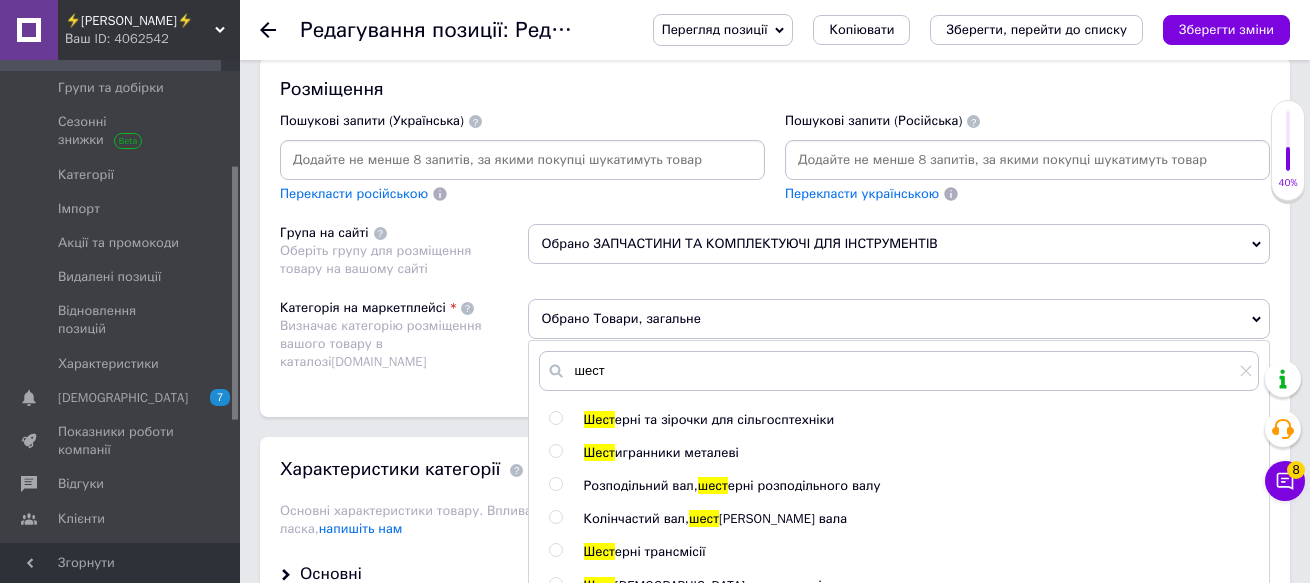click at bounding box center [555, 418] 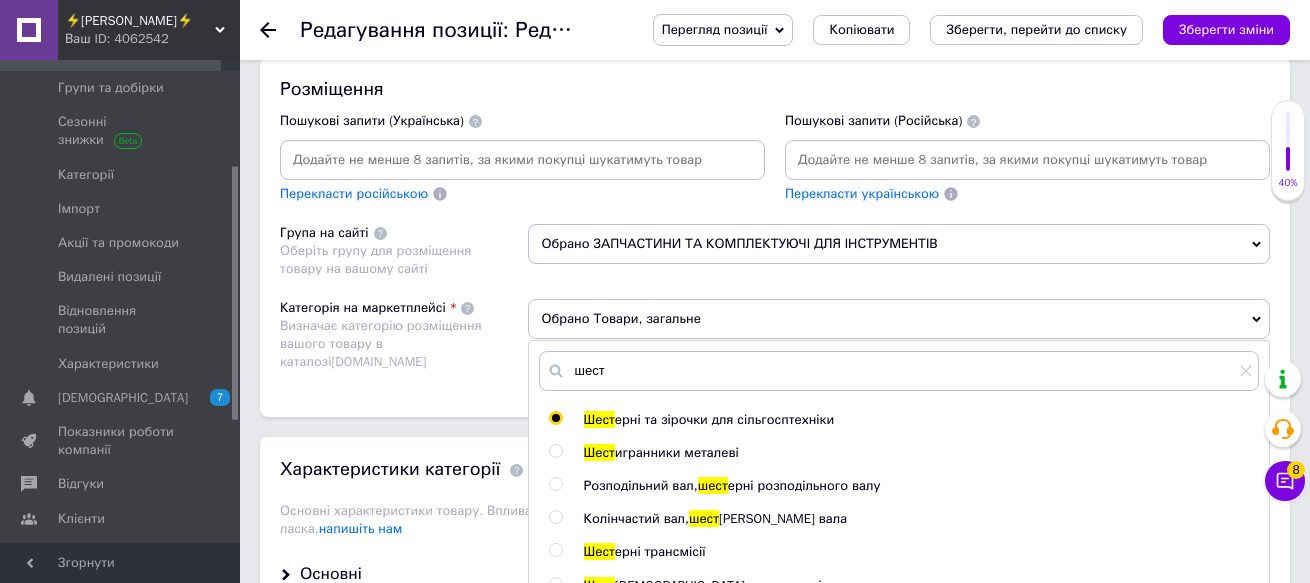 radio on "true" 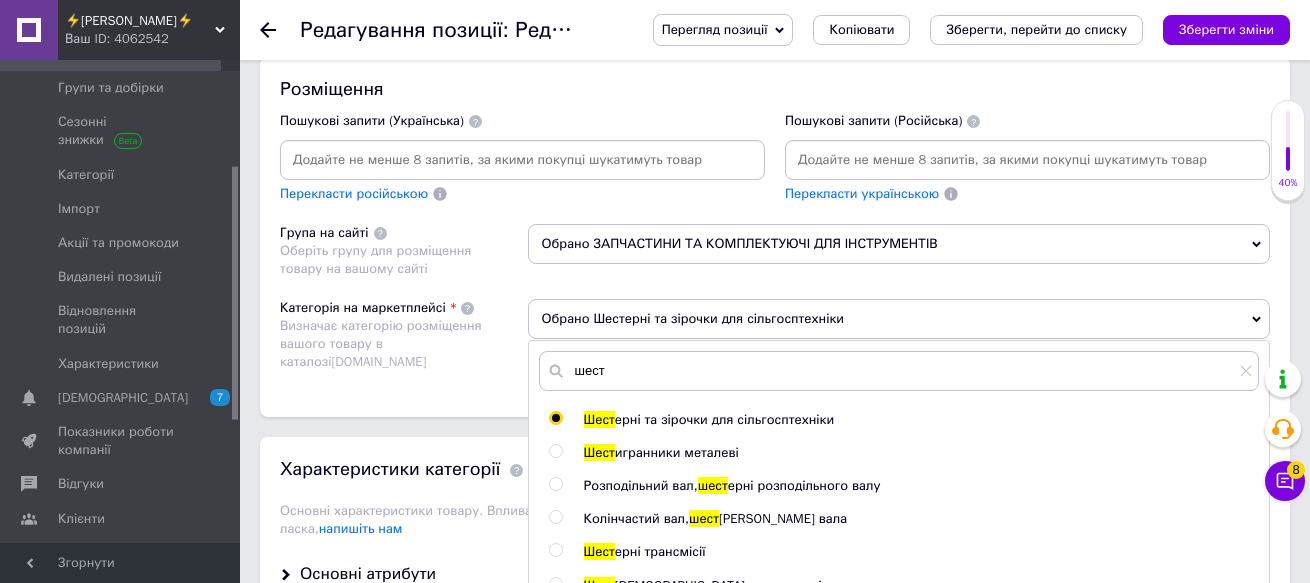 click on "Обрано Шестерні та зірочки для сільгосптехніки" at bounding box center [899, 319] 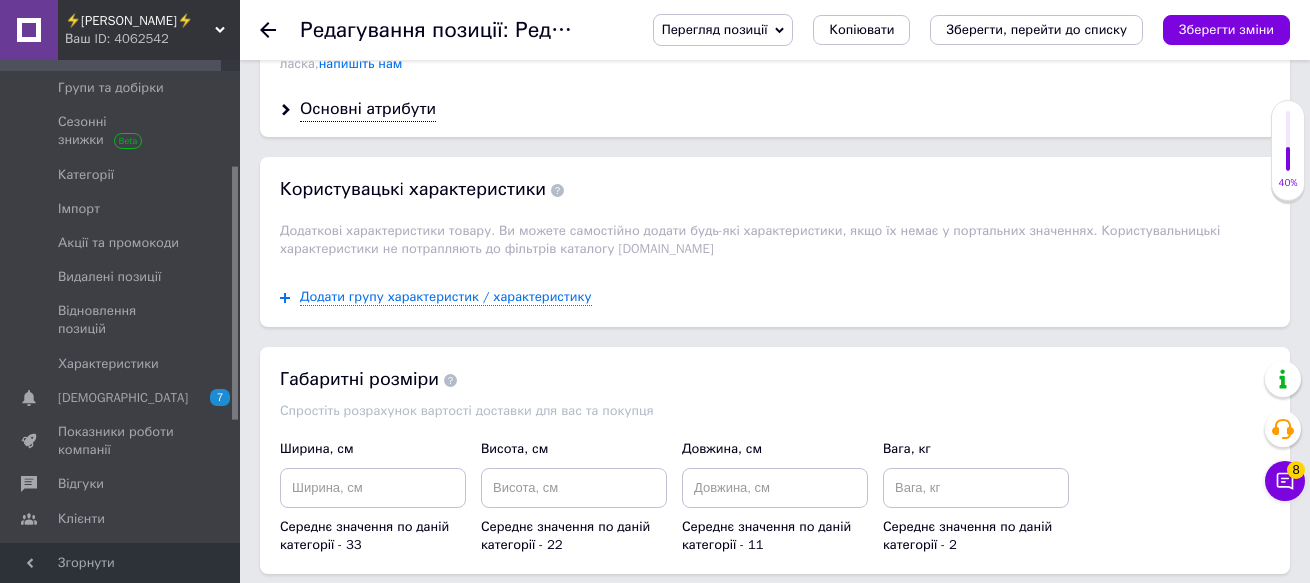 scroll, scrollTop: 1900, scrollLeft: 0, axis: vertical 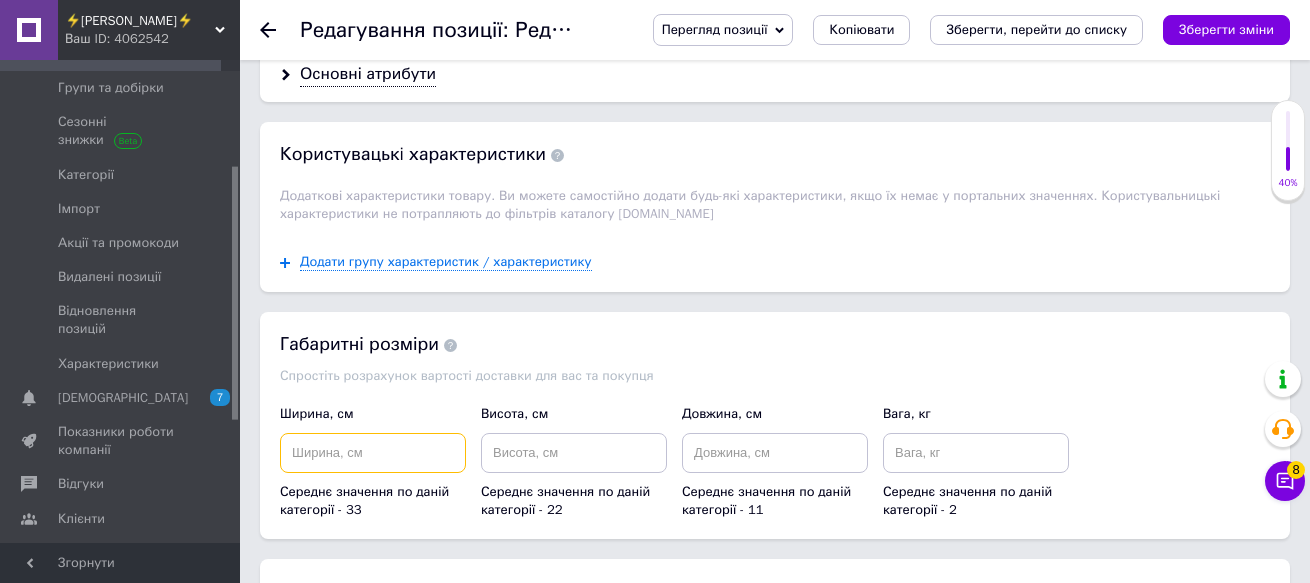 click at bounding box center (373, 453) 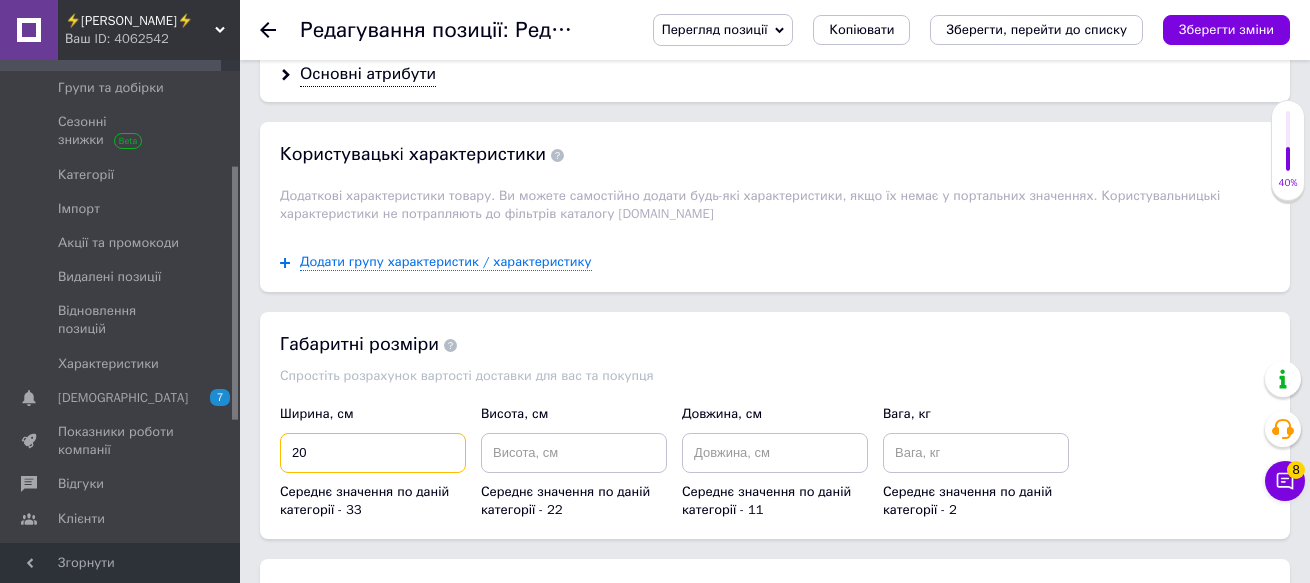 type on "20" 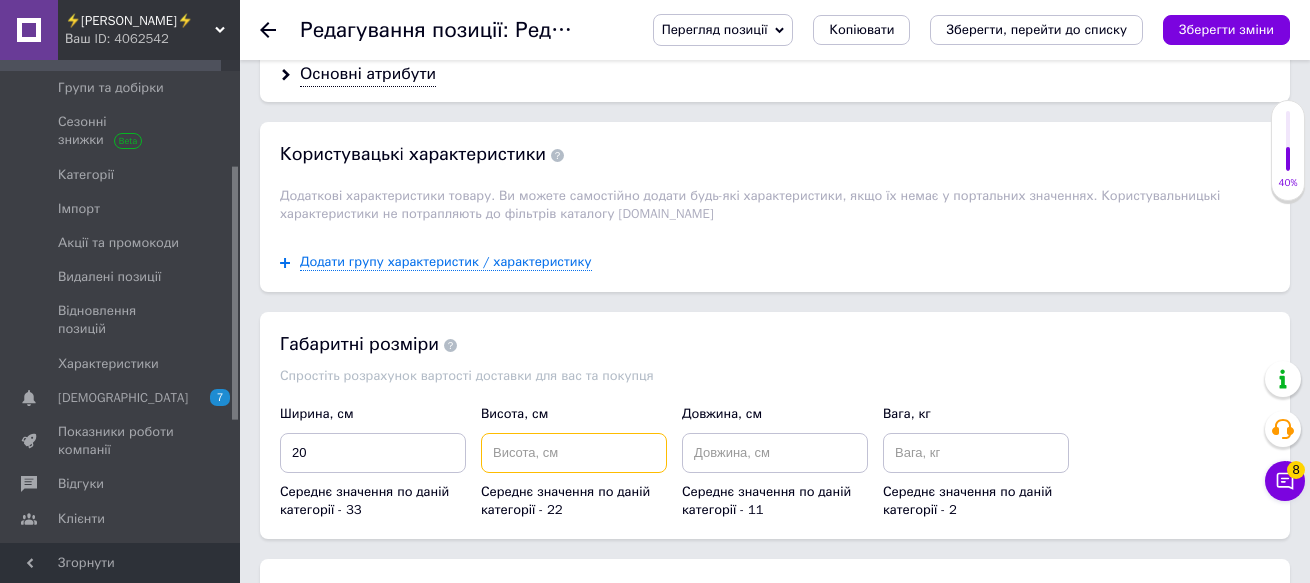 click at bounding box center (574, 453) 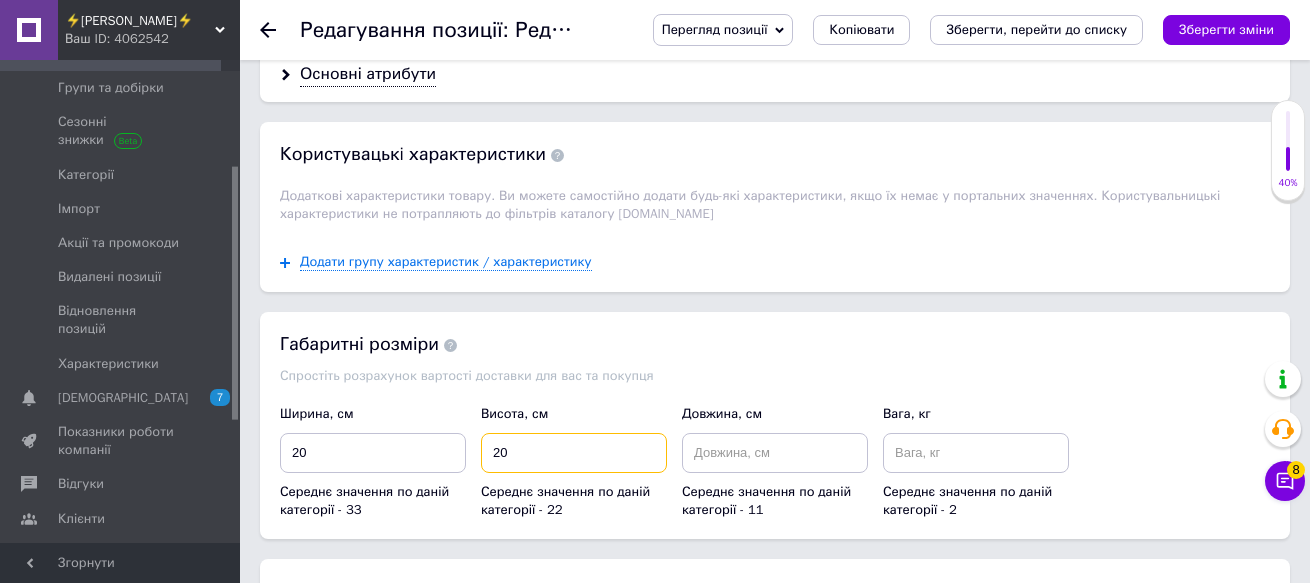 type on "20" 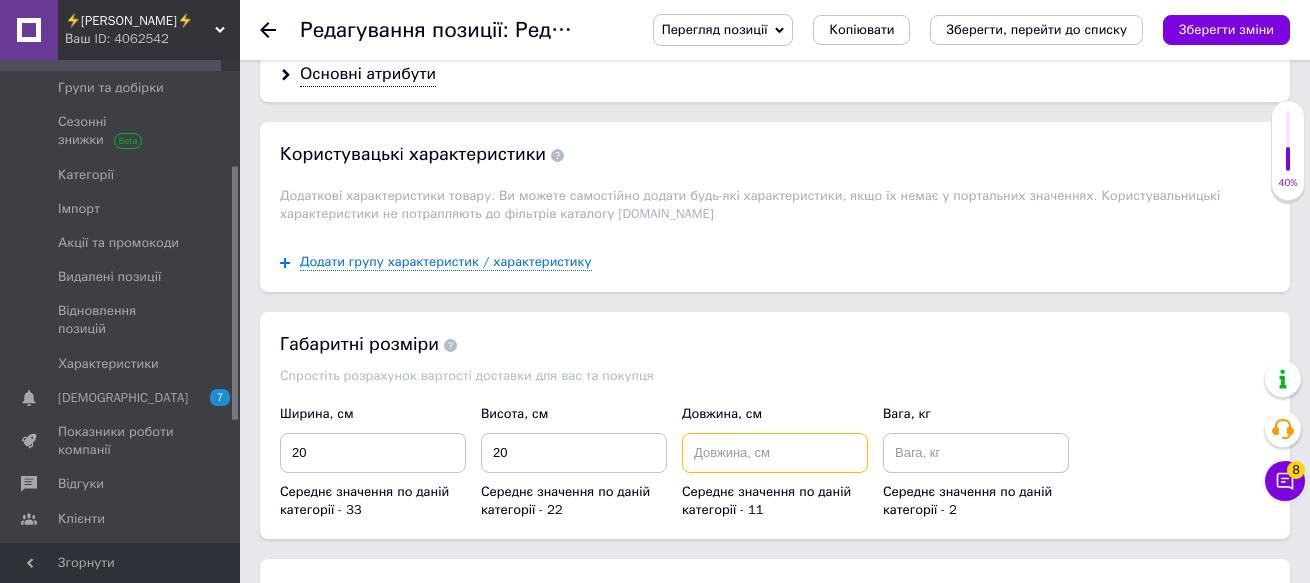 click at bounding box center [775, 453] 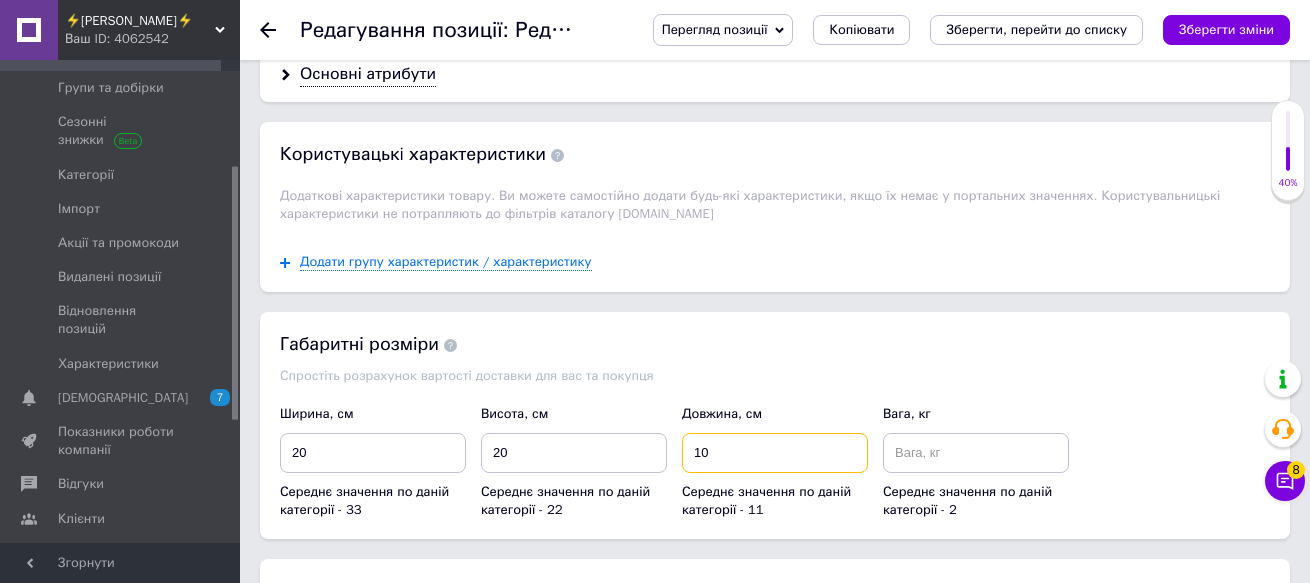 type on "10" 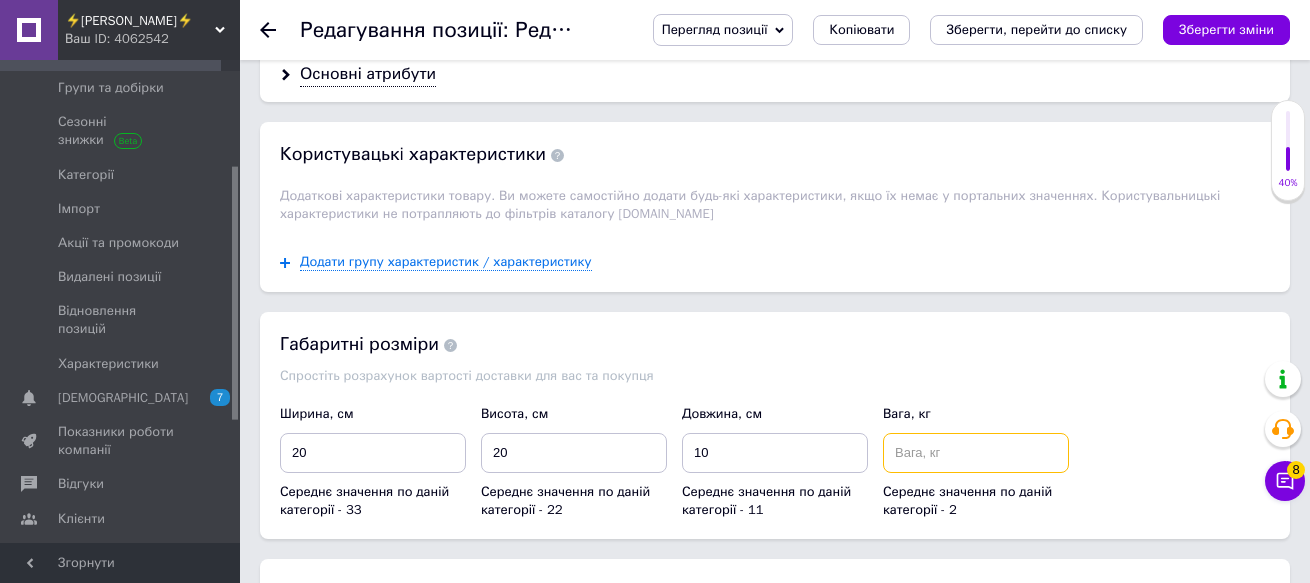 click at bounding box center [976, 453] 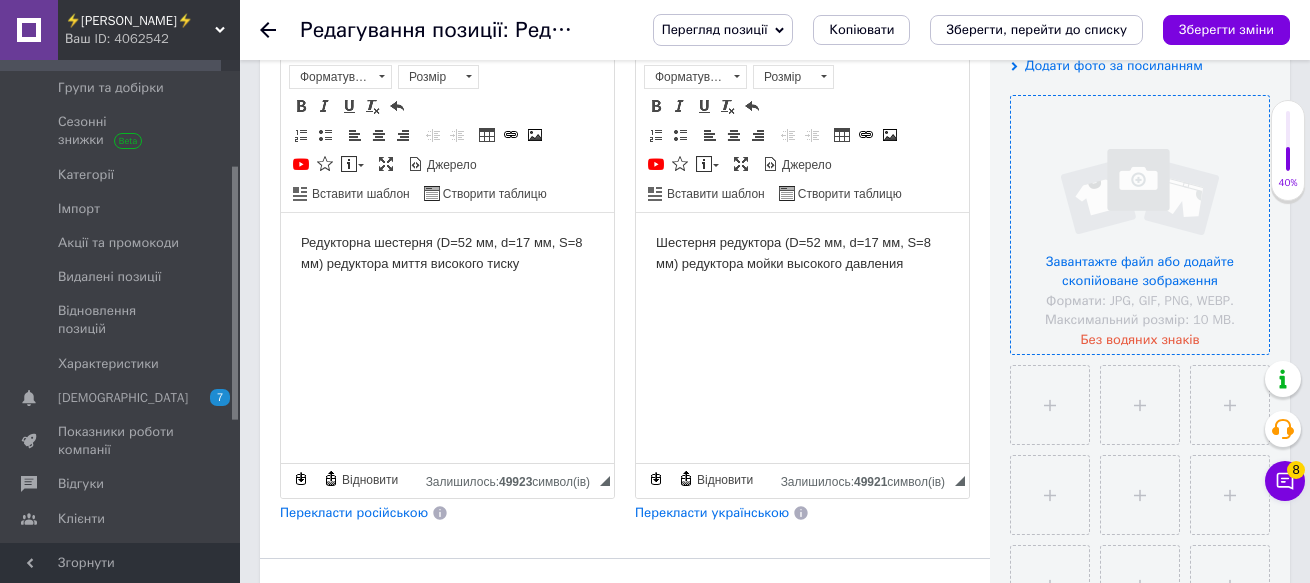 scroll, scrollTop: 400, scrollLeft: 0, axis: vertical 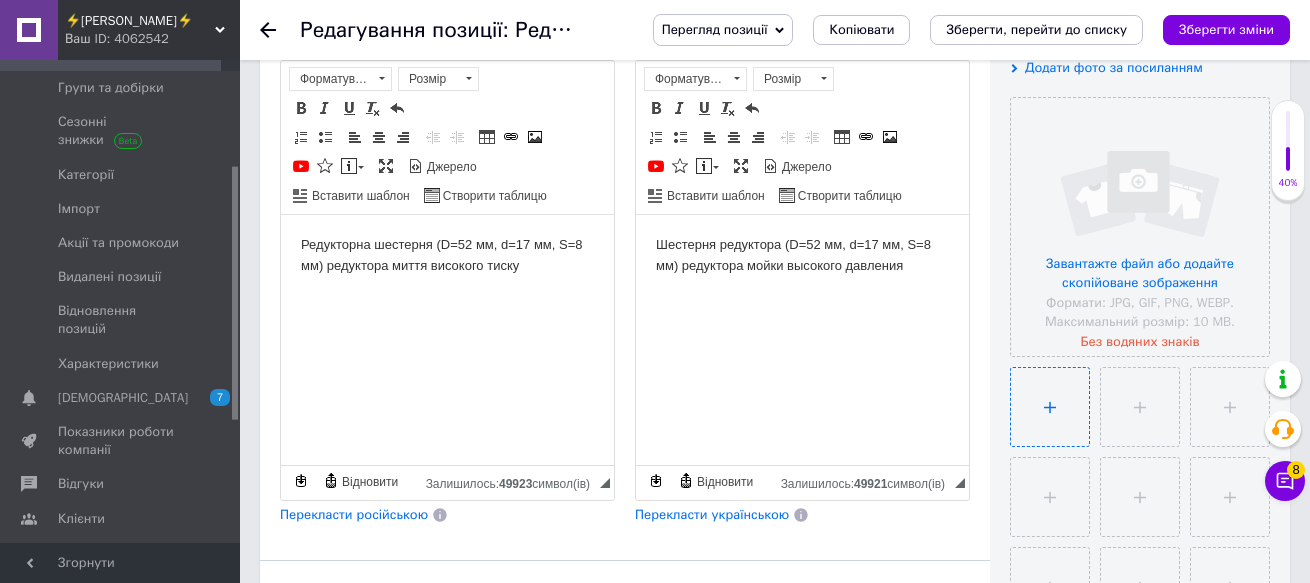 type on "0.1" 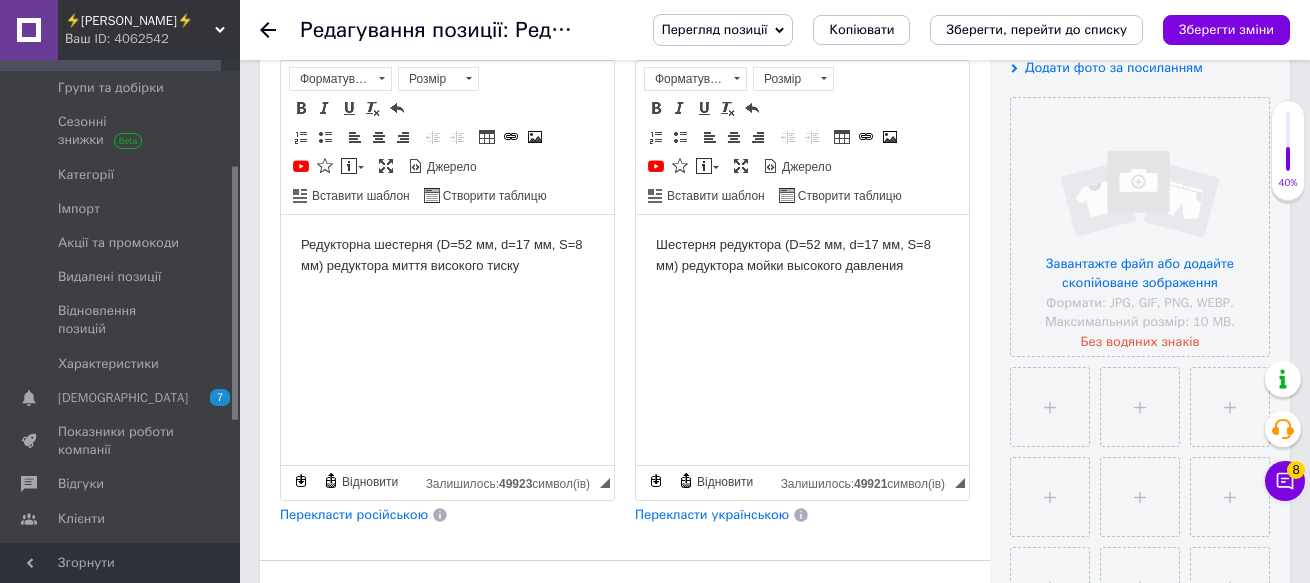 type 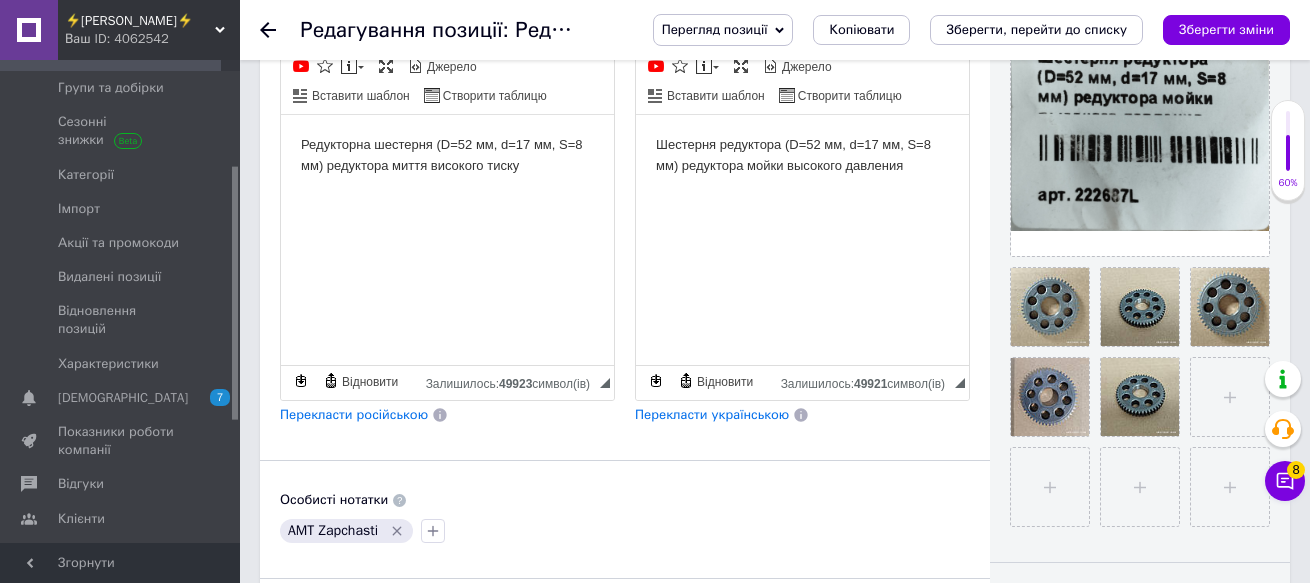 scroll, scrollTop: 600, scrollLeft: 0, axis: vertical 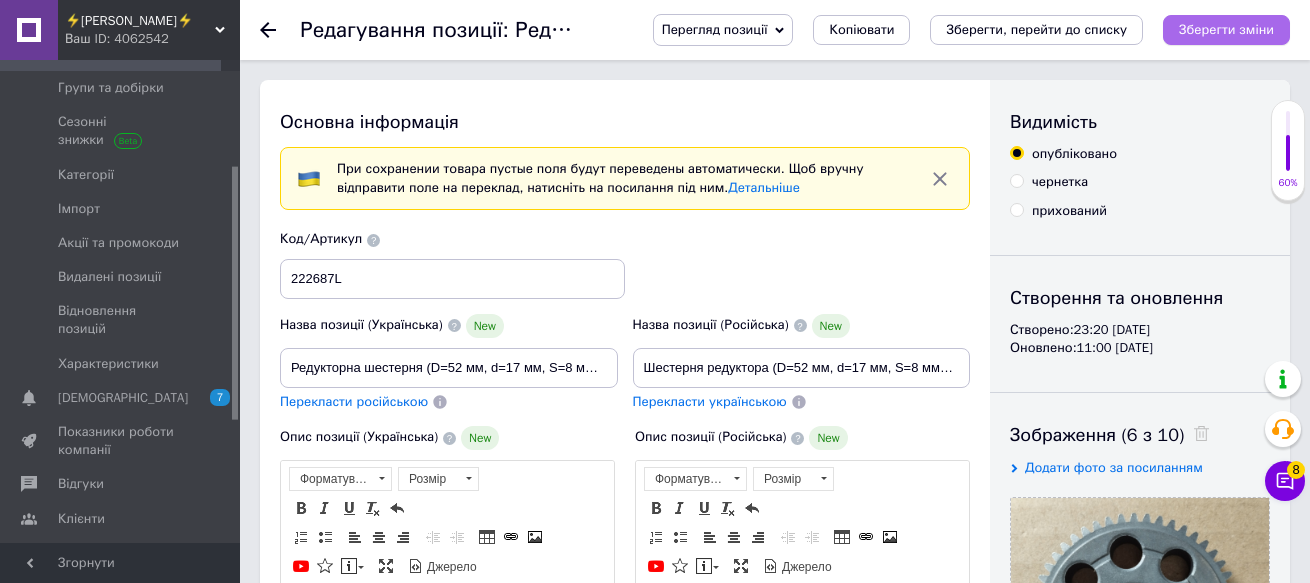 click on "Зберегти зміни" at bounding box center [1226, 29] 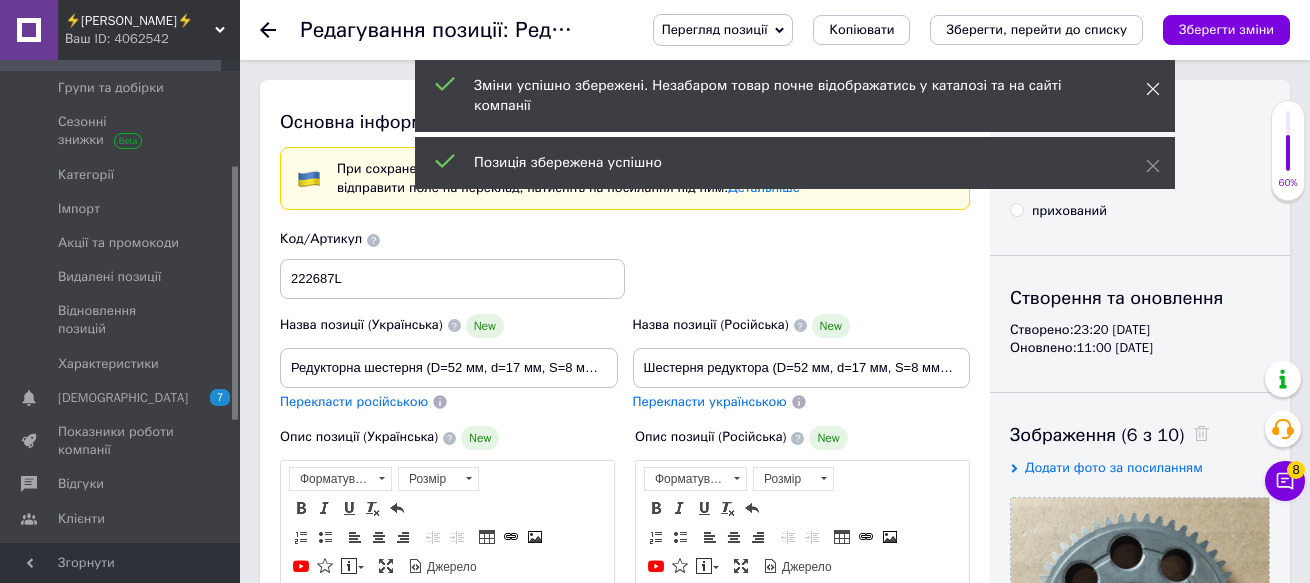click 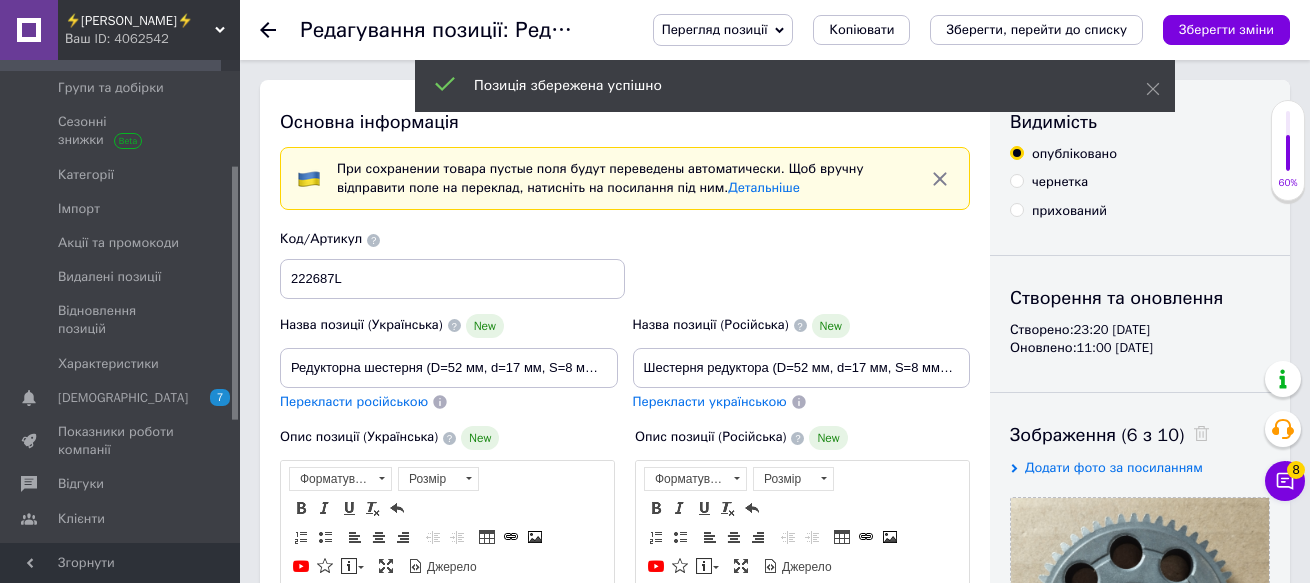 click 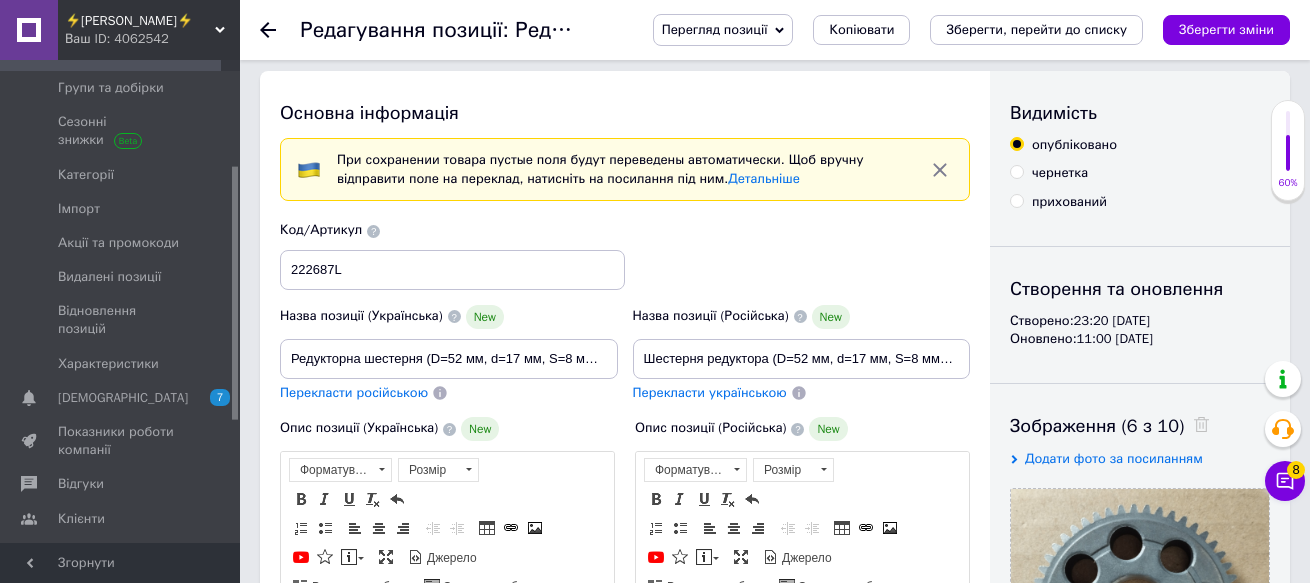 scroll, scrollTop: 0, scrollLeft: 0, axis: both 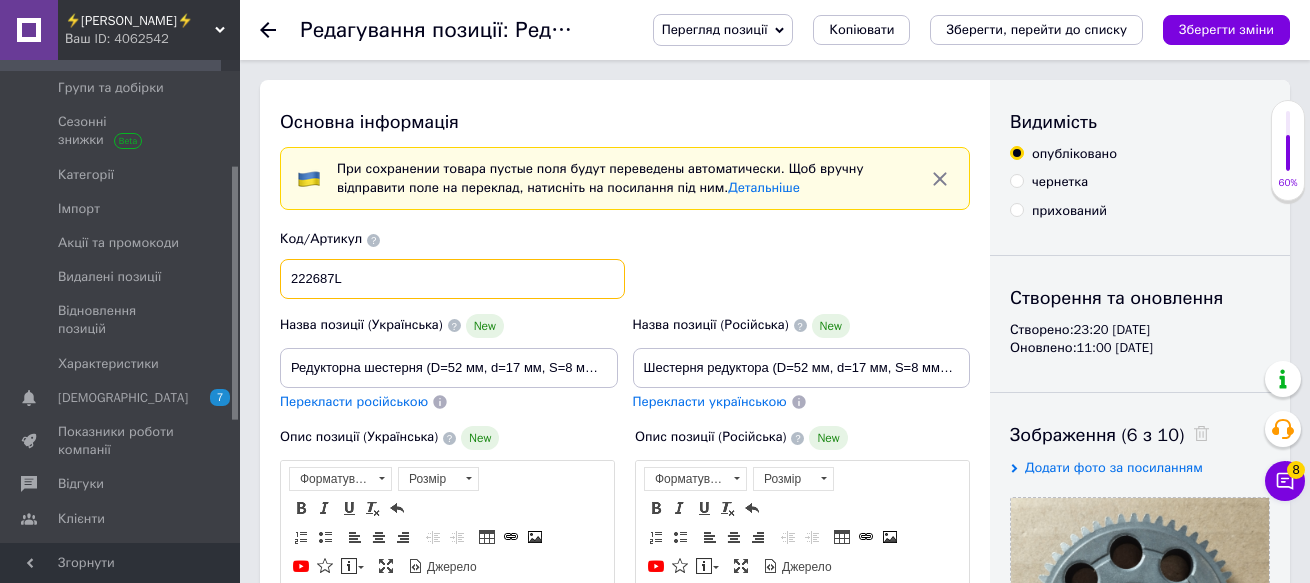 drag, startPoint x: 356, startPoint y: 276, endPoint x: 288, endPoint y: 285, distance: 68.593 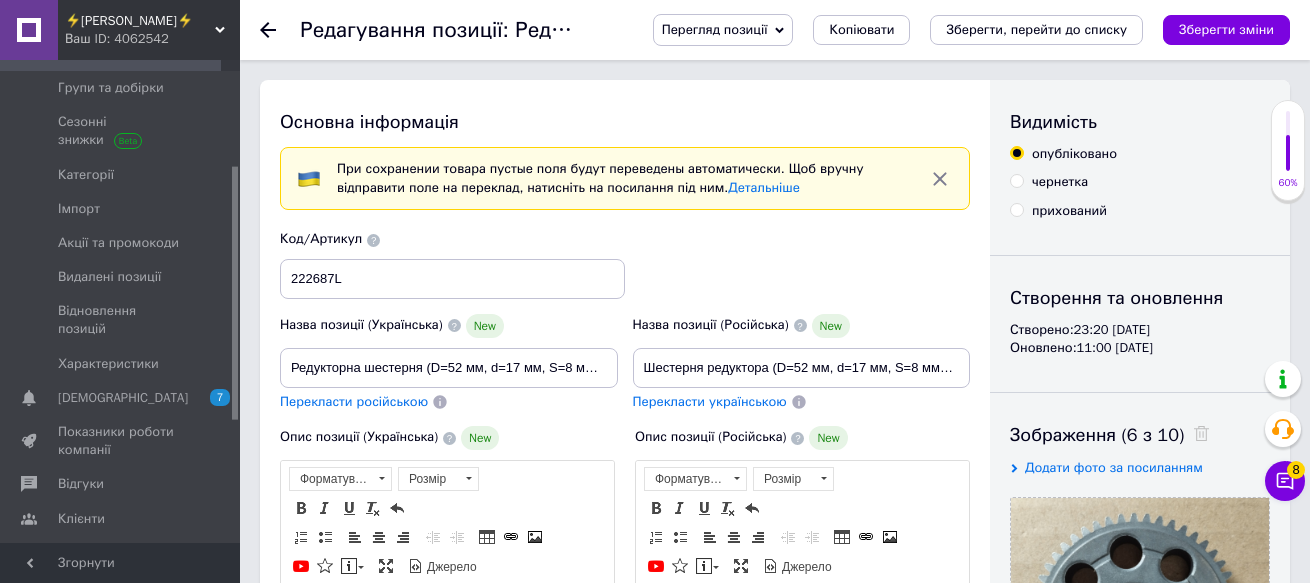click on "⚡[PERSON_NAME]⚡" at bounding box center (140, 21) 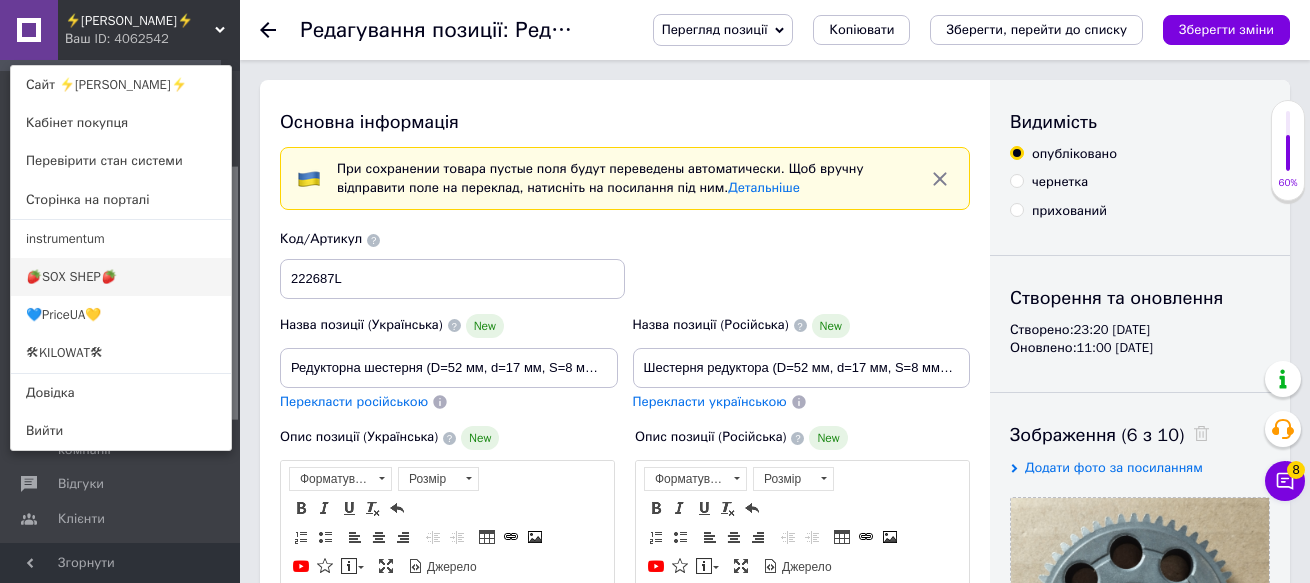 click on "🍓SOX SHEP🍓" at bounding box center (121, 277) 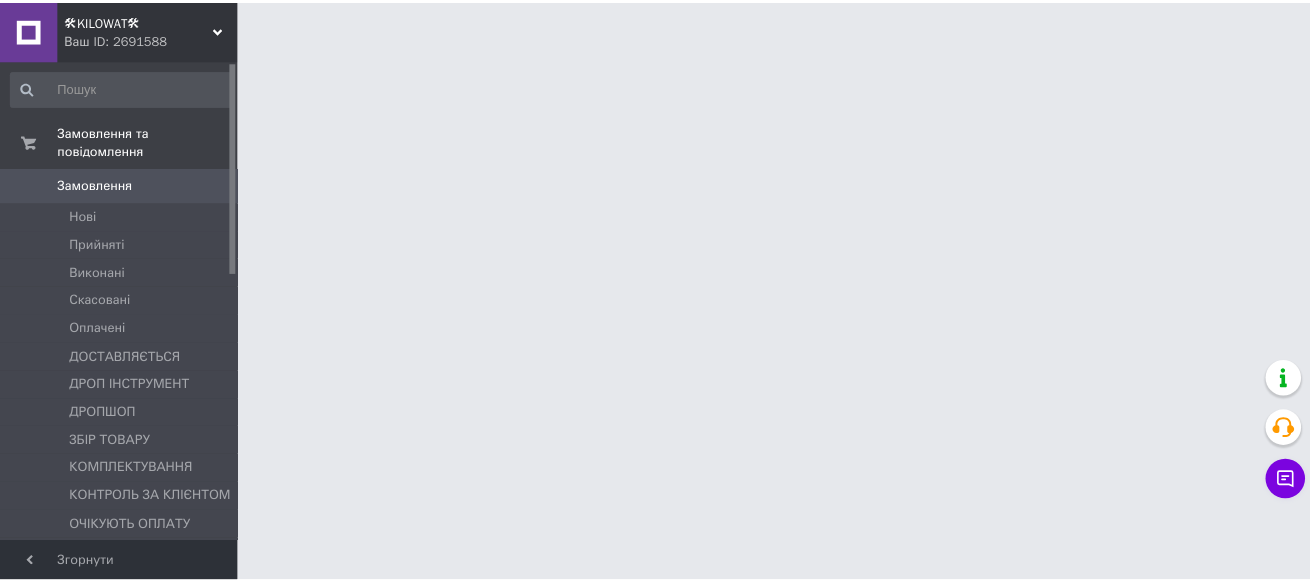 scroll, scrollTop: 0, scrollLeft: 0, axis: both 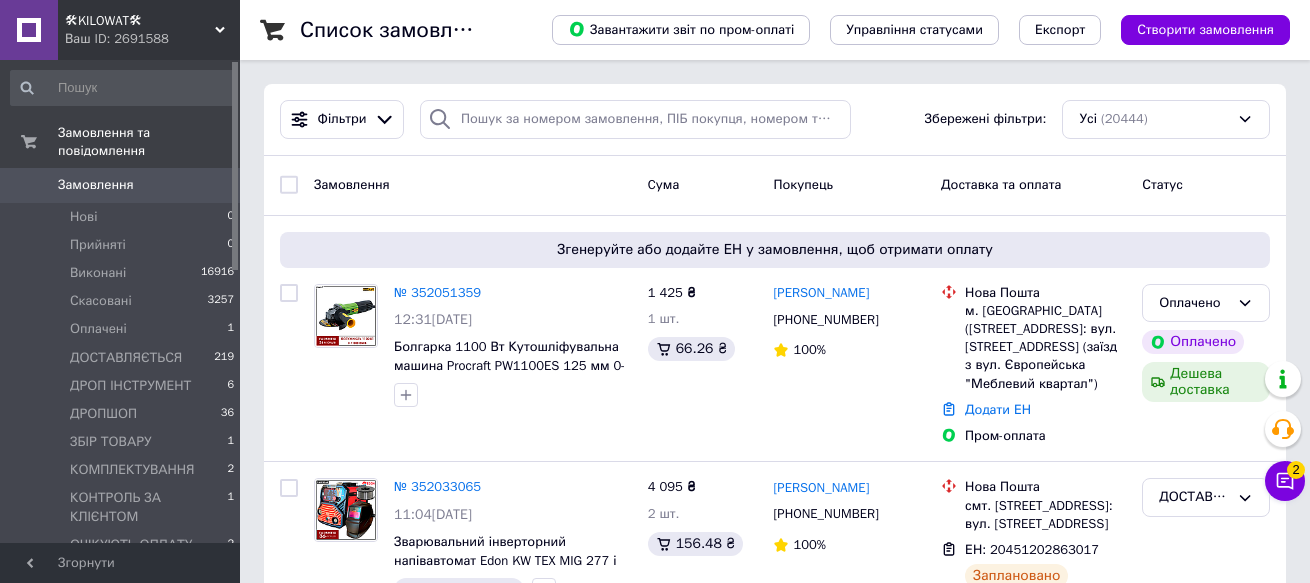click on "Список замовлень   Завантажити звіт по пром-оплаті Управління статусами Експорт Створити замовлення Фільтри Збережені фільтри: Усі (20444) Замовлення Cума Покупець Доставка та оплата Статус Згенеруйте або додайте ЕН у замовлення, щоб отримати оплату № 352051359 12:31[DATE] Болгарка 1100 Вт Кутошліфувальна машина Procraft PW1100ES 125 мм 0-11000 об хв Плавний пуск 1 425 ₴ 1 шт. 66.26 ₴ [PERSON_NAME] [PHONE_NUMBER] 100% Нова Пошта м. [GEOGRAPHIC_DATA] ([STREET_ADDRESS]: вул. [STREET_ADDRESS] (заїзд з вул. Європейська "Меблевий квартал") Додати ЕН Пром-оплата Оплачено Оплачено Дешева доставка № 352033065   100% 1" at bounding box center [775, 10389] 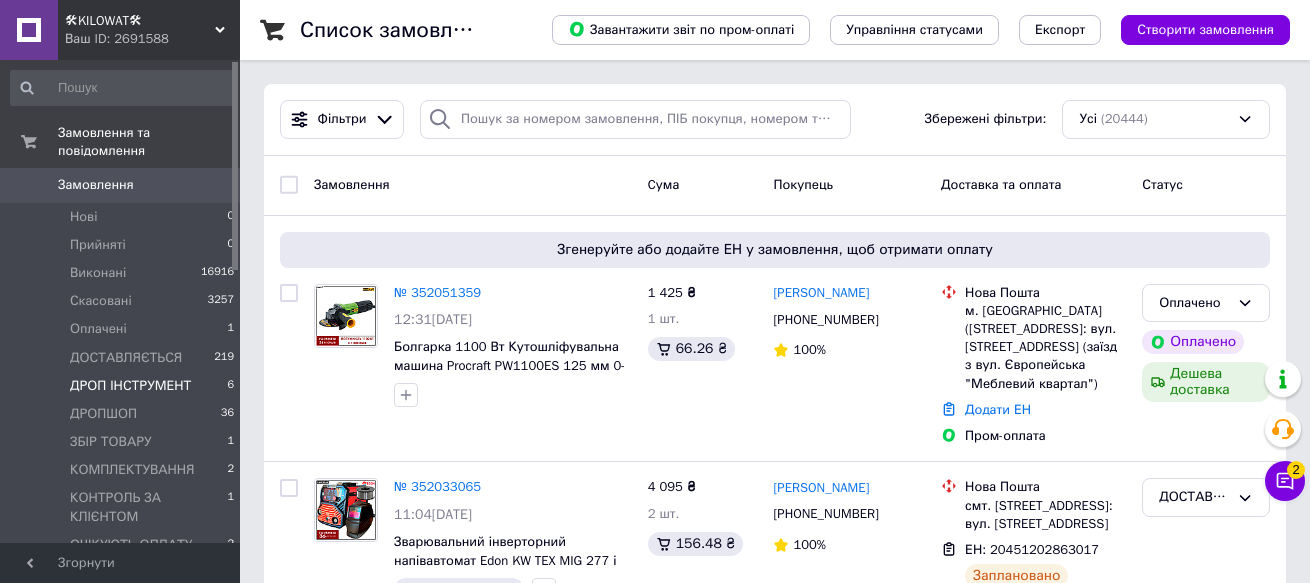 click on "ДРОП ІНСТРУМЕНТ" at bounding box center [130, 386] 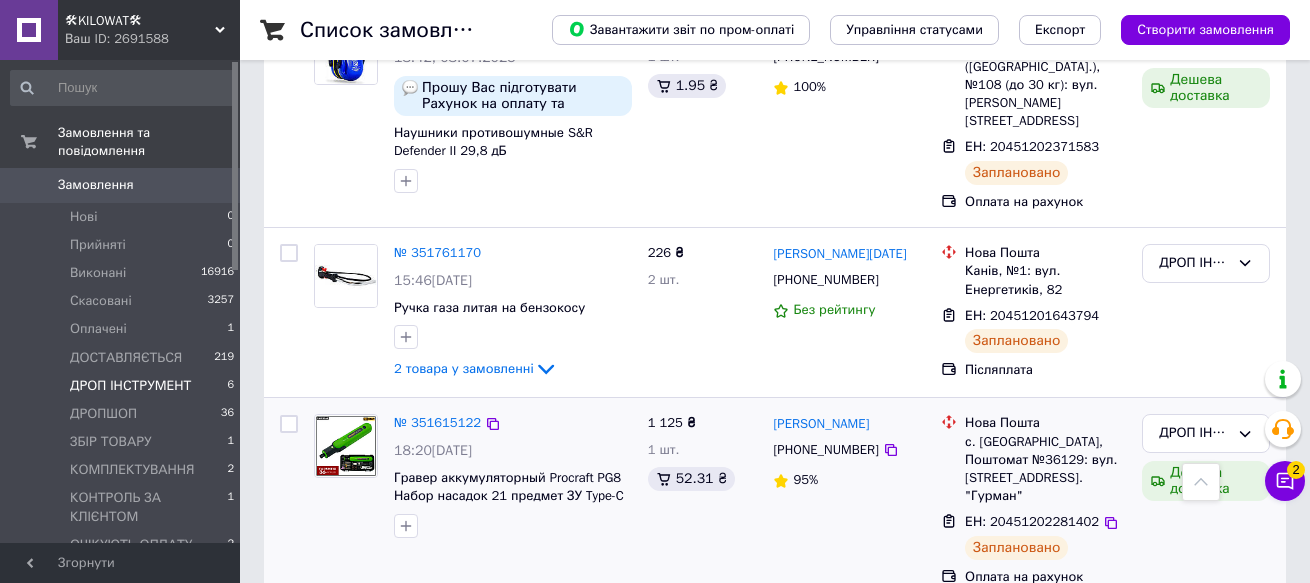 scroll, scrollTop: 955, scrollLeft: 0, axis: vertical 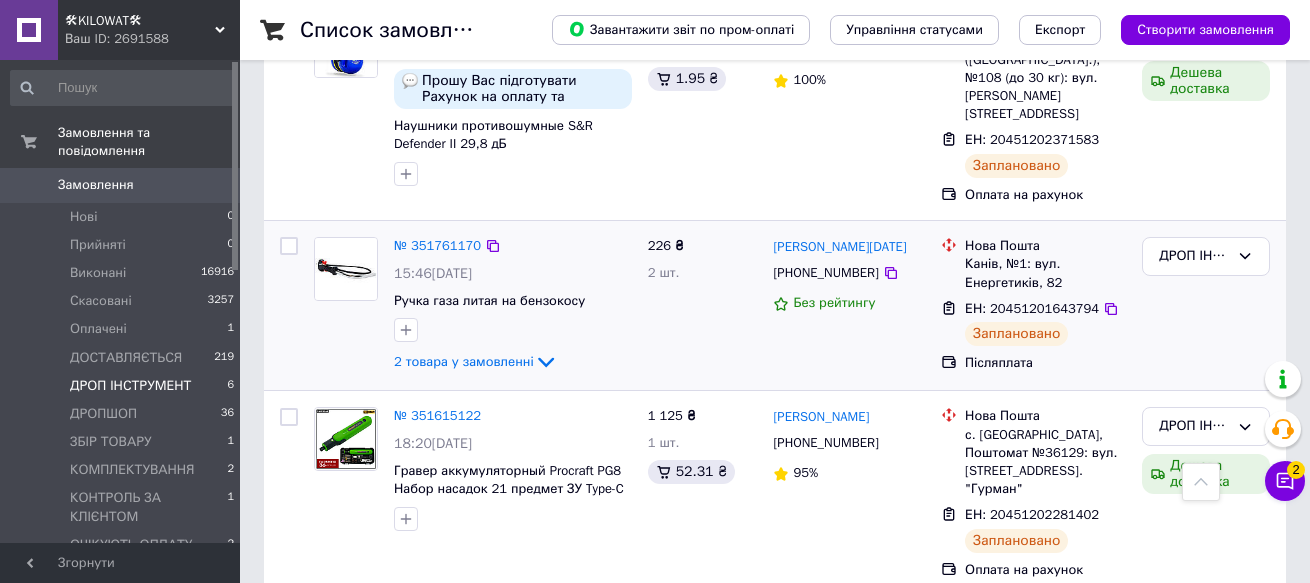 click on "№ 351761170 15:46, 08.07.2025 Ручка газа литая на бензокосу 2 товара у замовленні 226 ₴ 2 шт. Володимир Коляда +380673077974 Без рейтингу Нова Пошта Канів, №1: вул. Енергетиків, 82 ЕН: 20451201643794 Заплановано Післяплата ДРОП ІНСТРУМЕНТ" at bounding box center [775, 305] 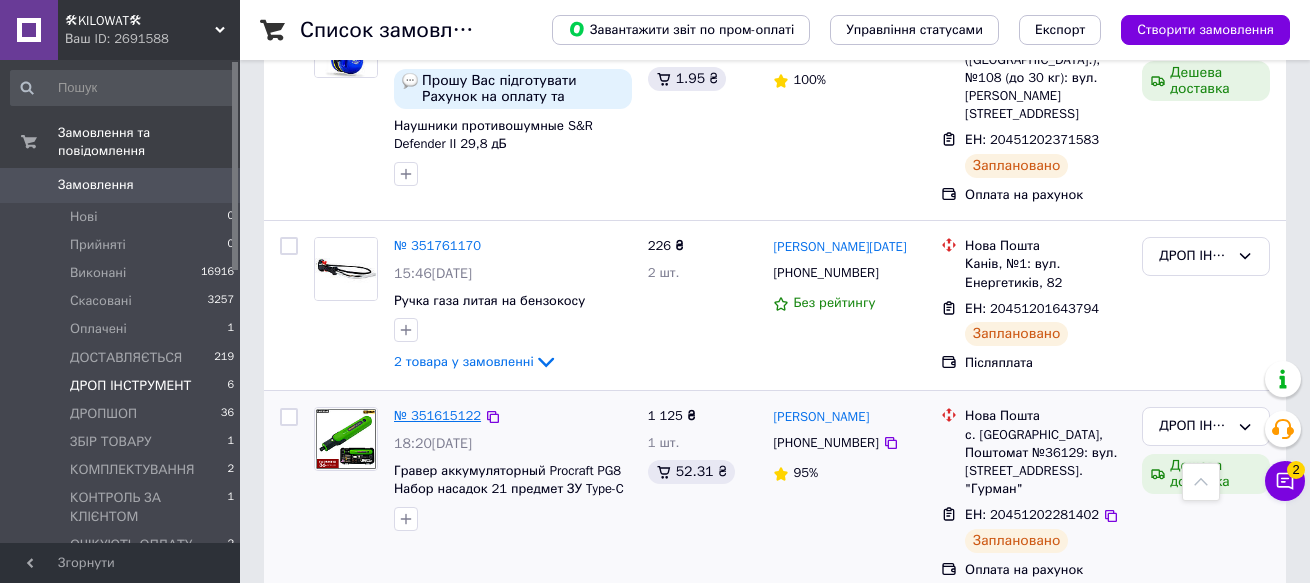 click on "№ 351615122" at bounding box center [437, 415] 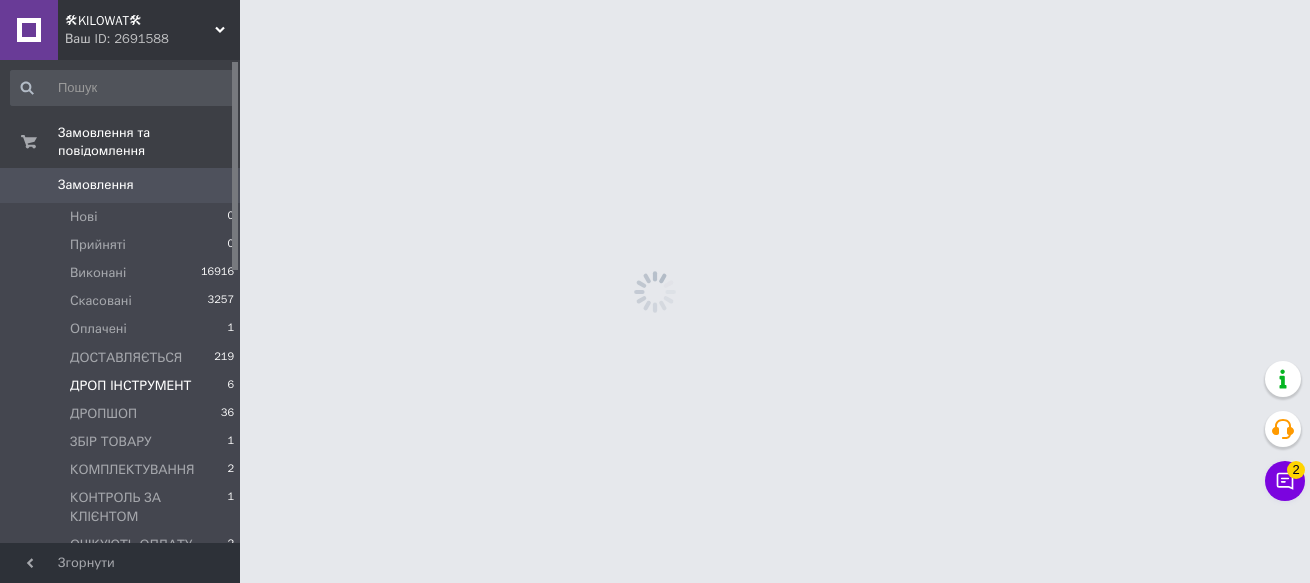 scroll, scrollTop: 0, scrollLeft: 0, axis: both 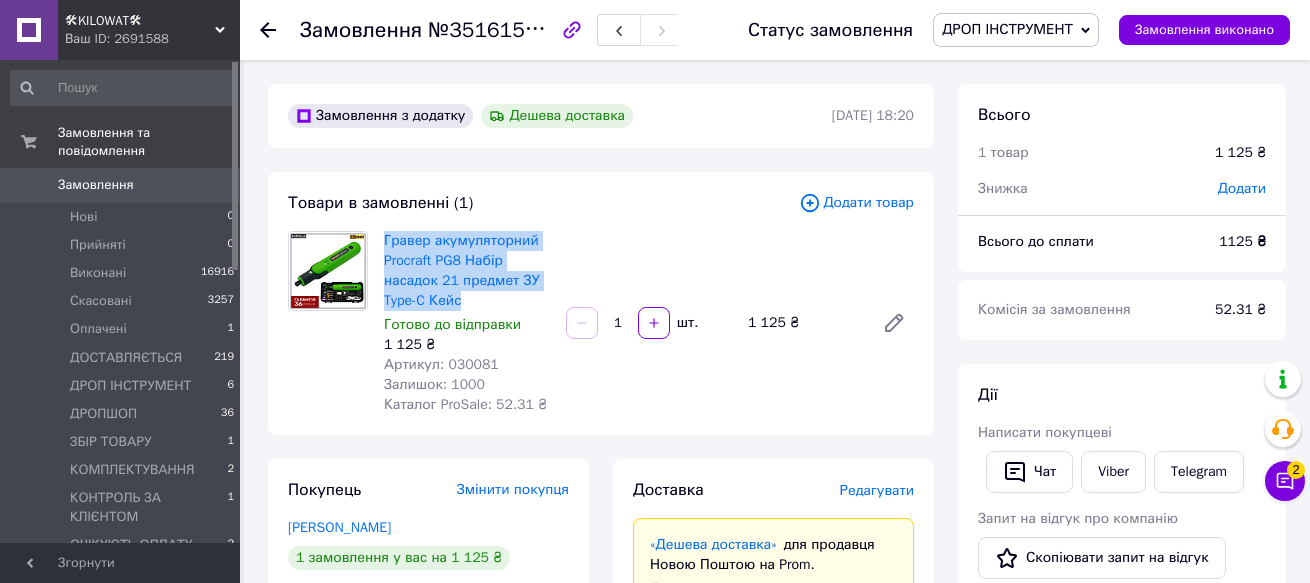 copy on "Гравер акумуляторний Procraft PG8 Набір насадок 21 предмет ЗУ Type-C Кейс" 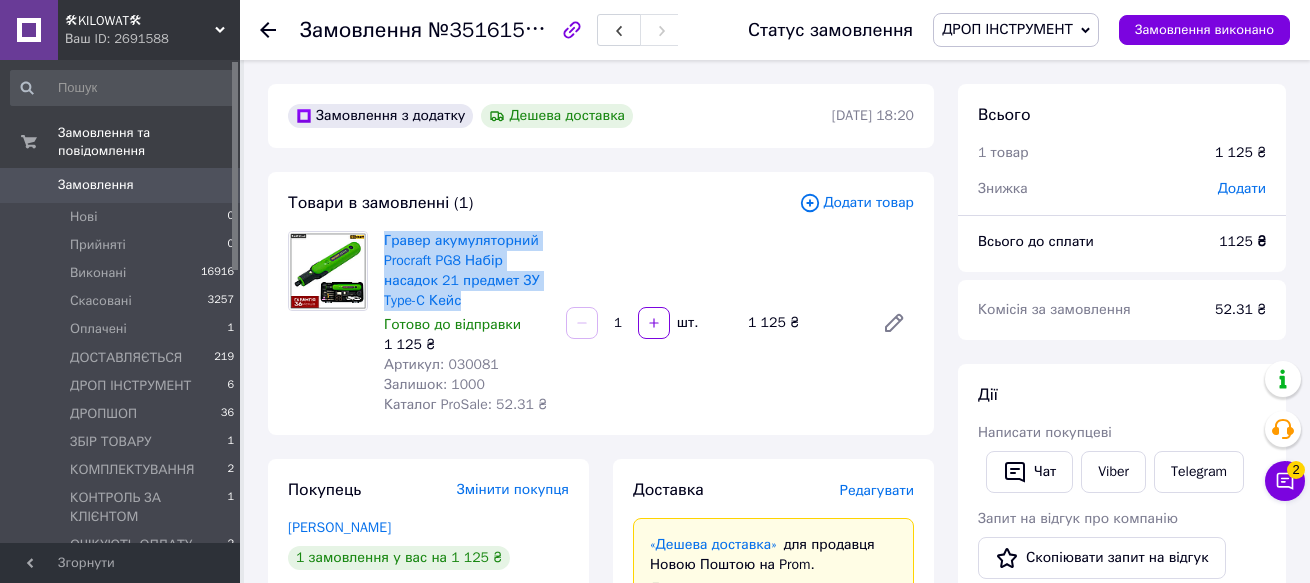 drag, startPoint x: 380, startPoint y: 235, endPoint x: 474, endPoint y: 295, distance: 111.516815 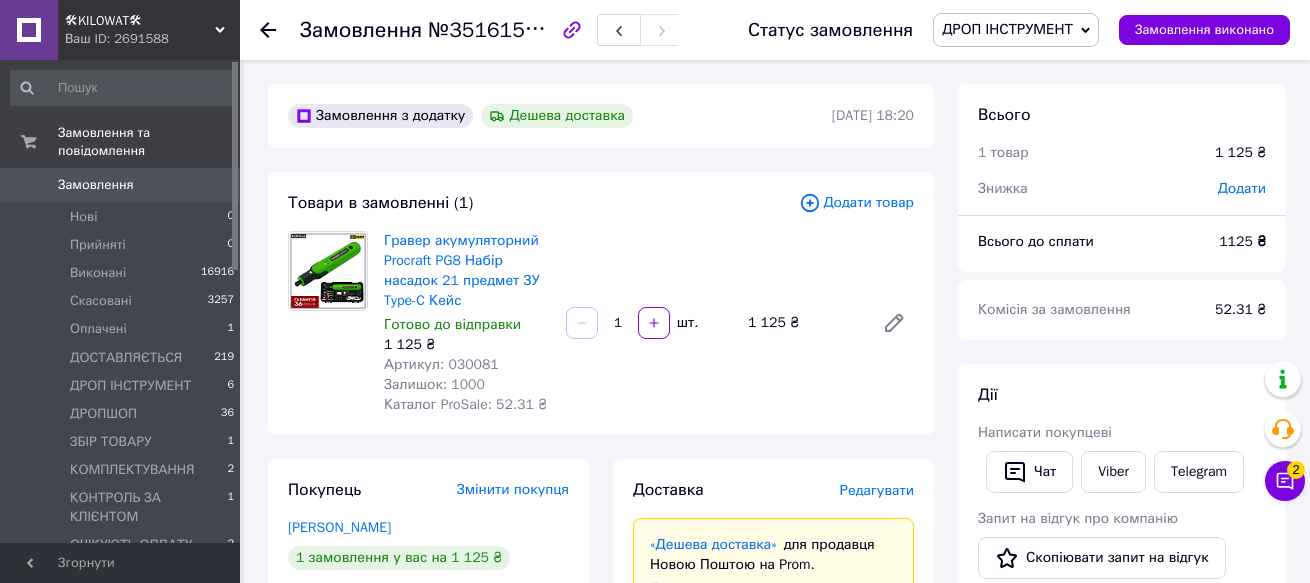 click at bounding box center [328, 323] 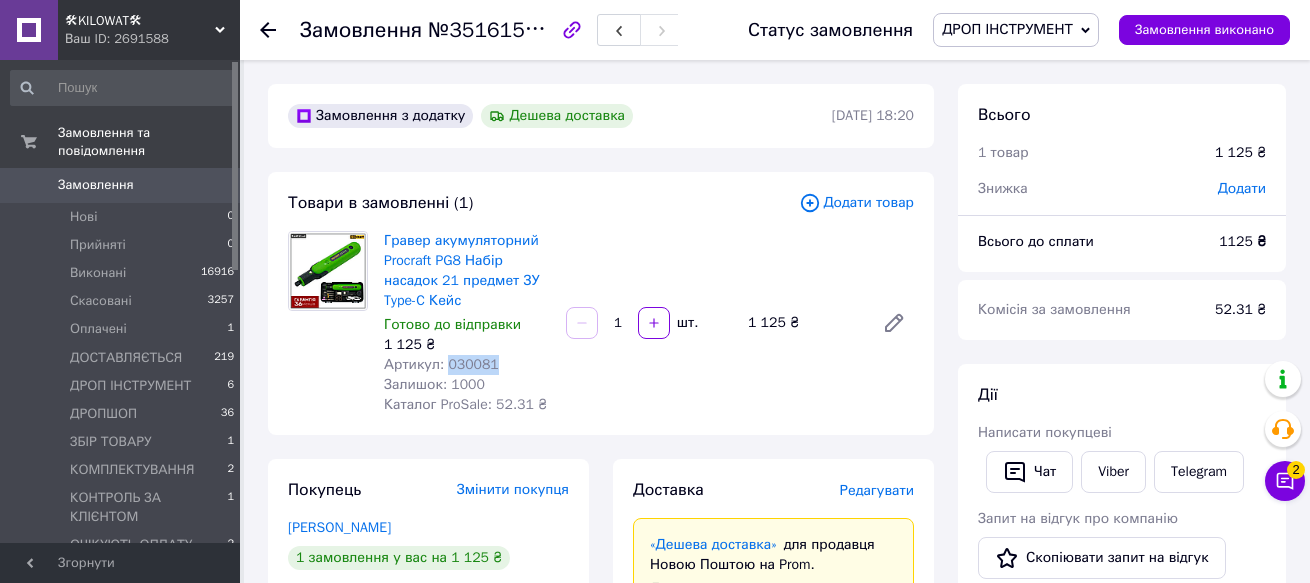 copy on "030081" 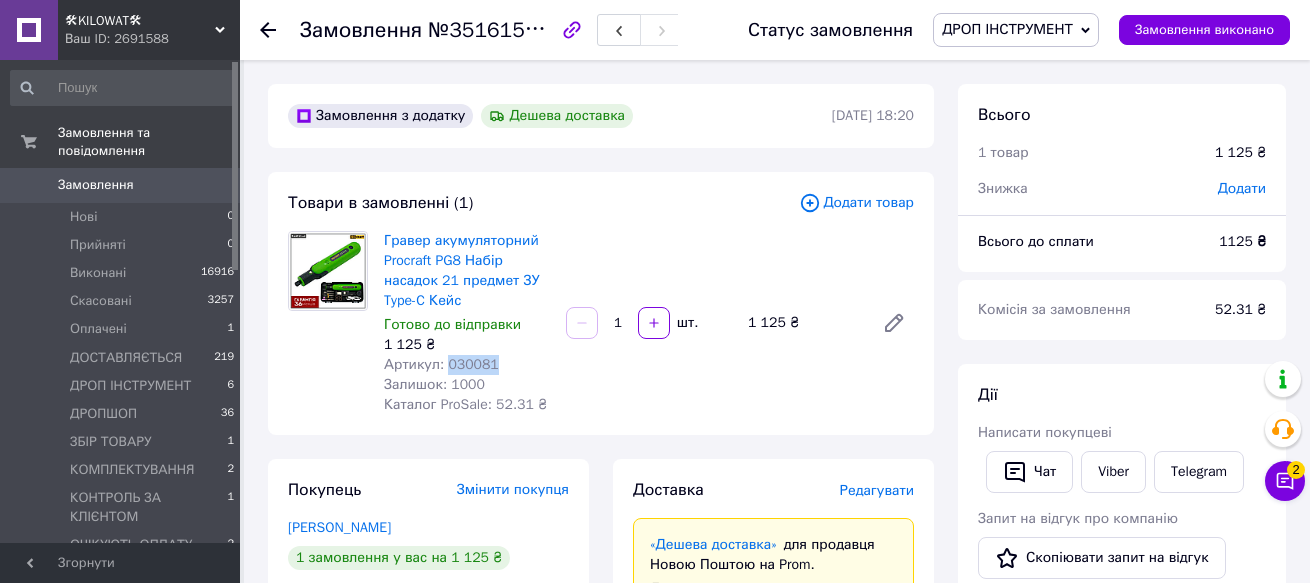 drag, startPoint x: 496, startPoint y: 365, endPoint x: 450, endPoint y: 362, distance: 46.09772 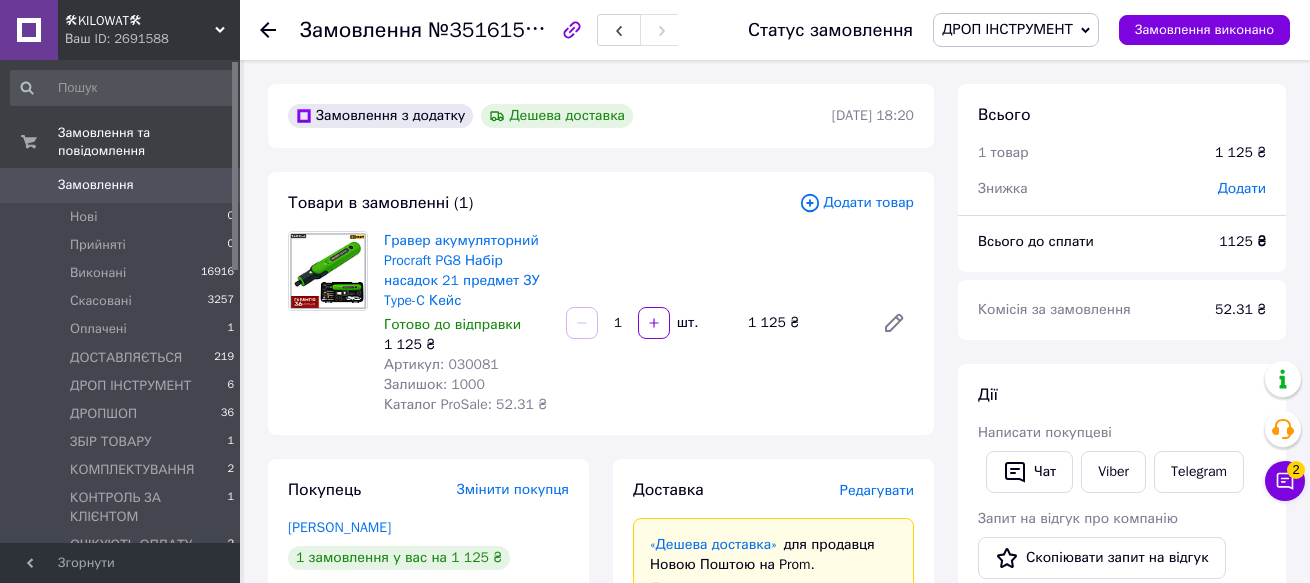 click at bounding box center (328, 323) 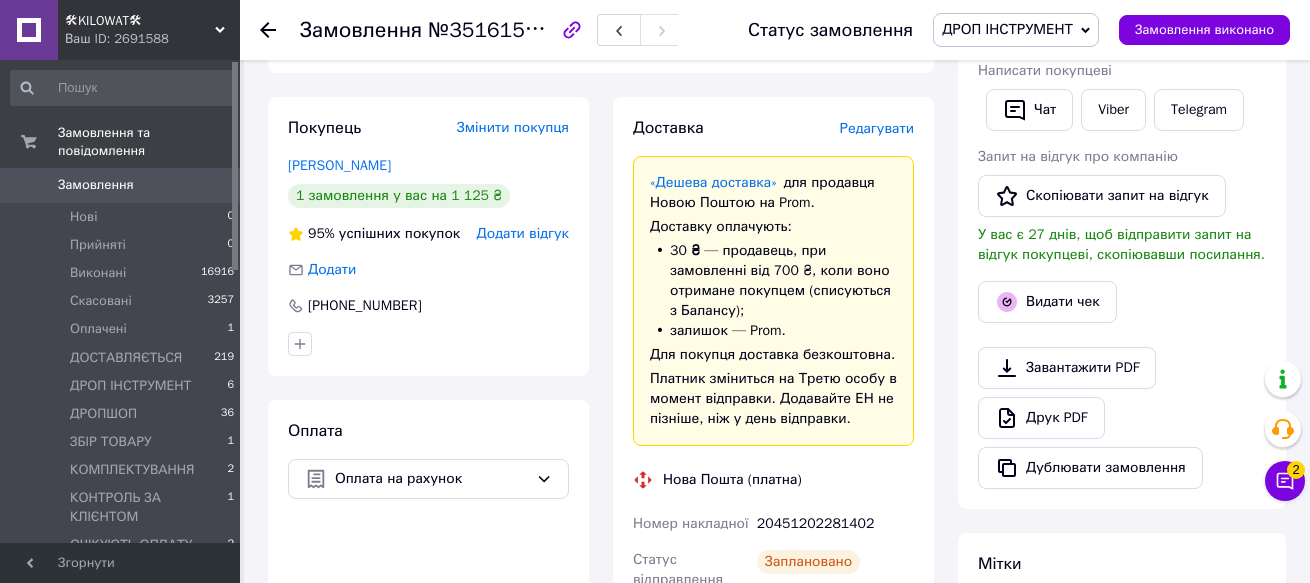 scroll, scrollTop: 500, scrollLeft: 0, axis: vertical 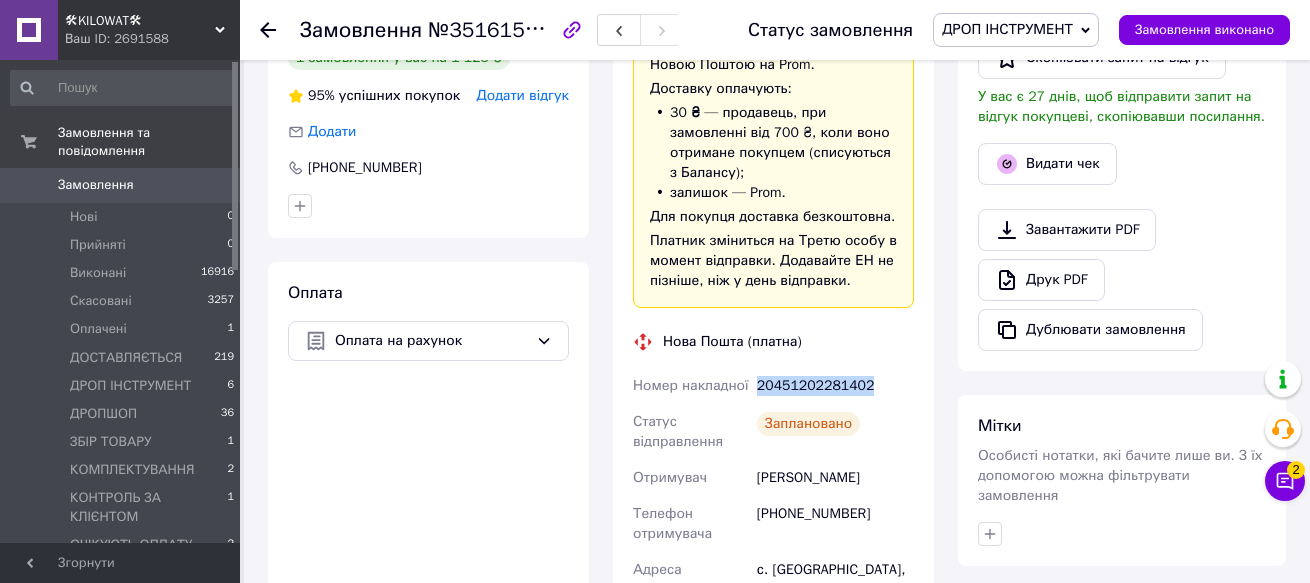 copy on "Номер накладної 20451202281402" 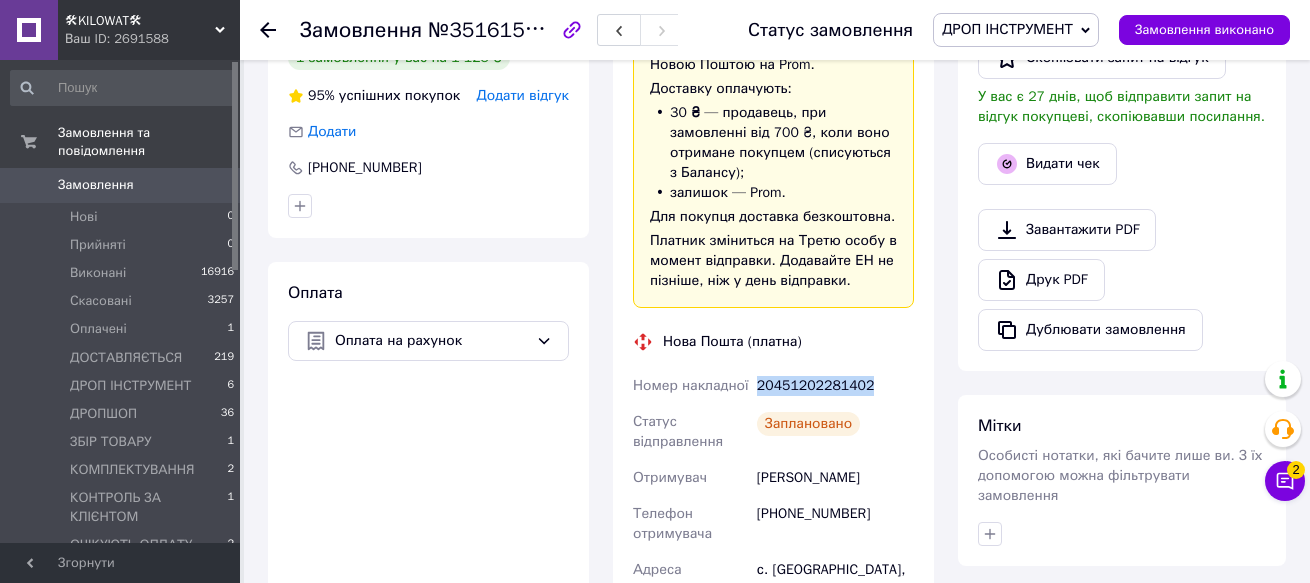 drag, startPoint x: 868, startPoint y: 385, endPoint x: 750, endPoint y: 398, distance: 118.71394 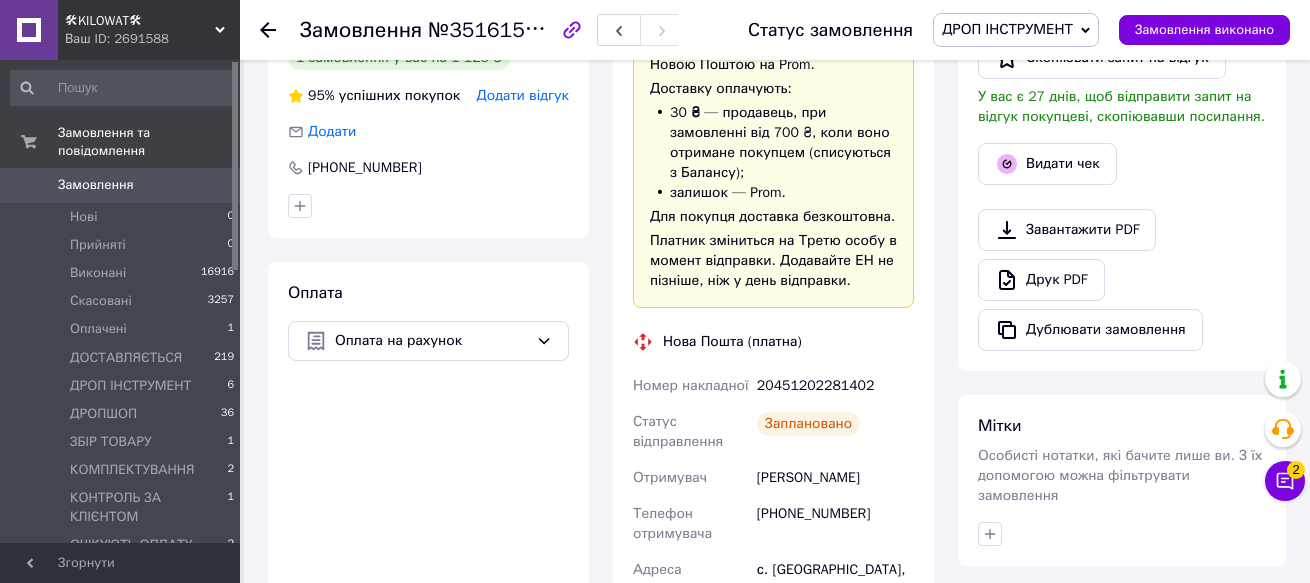 click on "Оплата Оплата на рахунок" at bounding box center [428, 595] 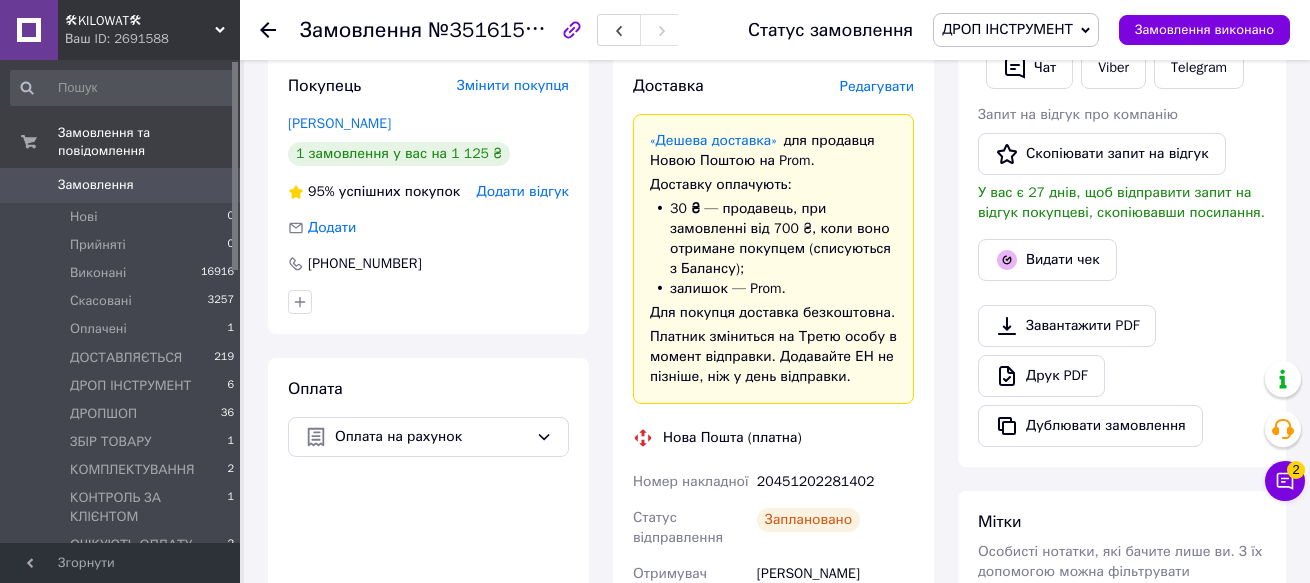 scroll, scrollTop: 0, scrollLeft: 0, axis: both 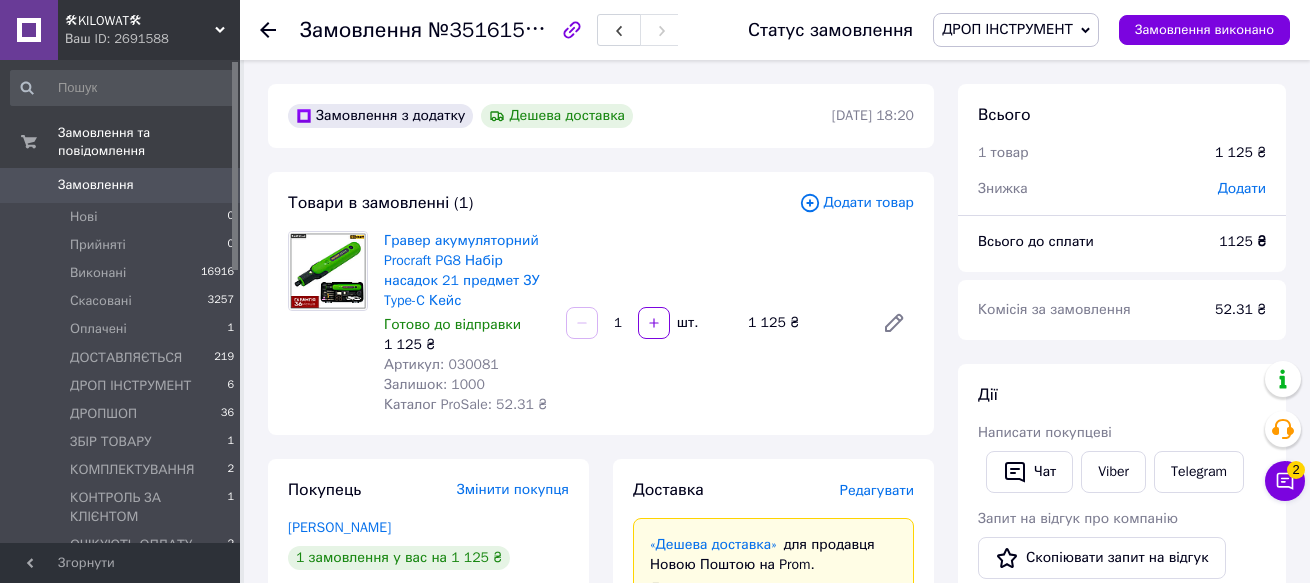 click on "Замовлення з додатку Дешева доставка 07.07.2025 | 18:20 Товари в замовленні (1) Додати товар Гравер акумуляторний Procraft PG8 Набір насадок 21 предмет ЗУ Type-C Кейс Готово до відправки 1 125 ₴ Артикул: 030081 Залишок: 1000 Каталог ProSale: 52.31 ₴  1   шт. 1 125 ₴ Покупець Змінити покупця Рибіцький Олександр 1 замовлення у вас на 1 125 ₴ 95%   успішних покупок Додати відгук Додати +380507057768 Оплата Оплата на рахунок Доставка Редагувати «Дешева доставка»   для продавця Новою Поштою на Prom. Доставку оплачують: 30 ₴   — продавець залишок — Prom. Для покупця доставка безкоштовна. Нова Пошта (платна) <" at bounding box center [601, 1107] 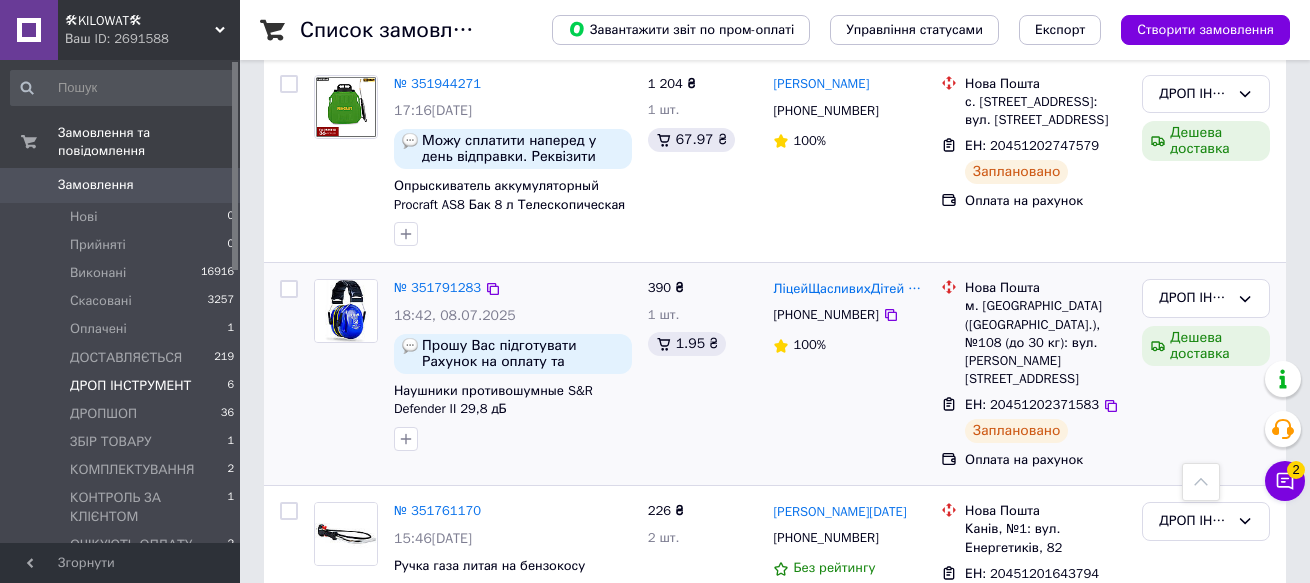 scroll, scrollTop: 655, scrollLeft: 0, axis: vertical 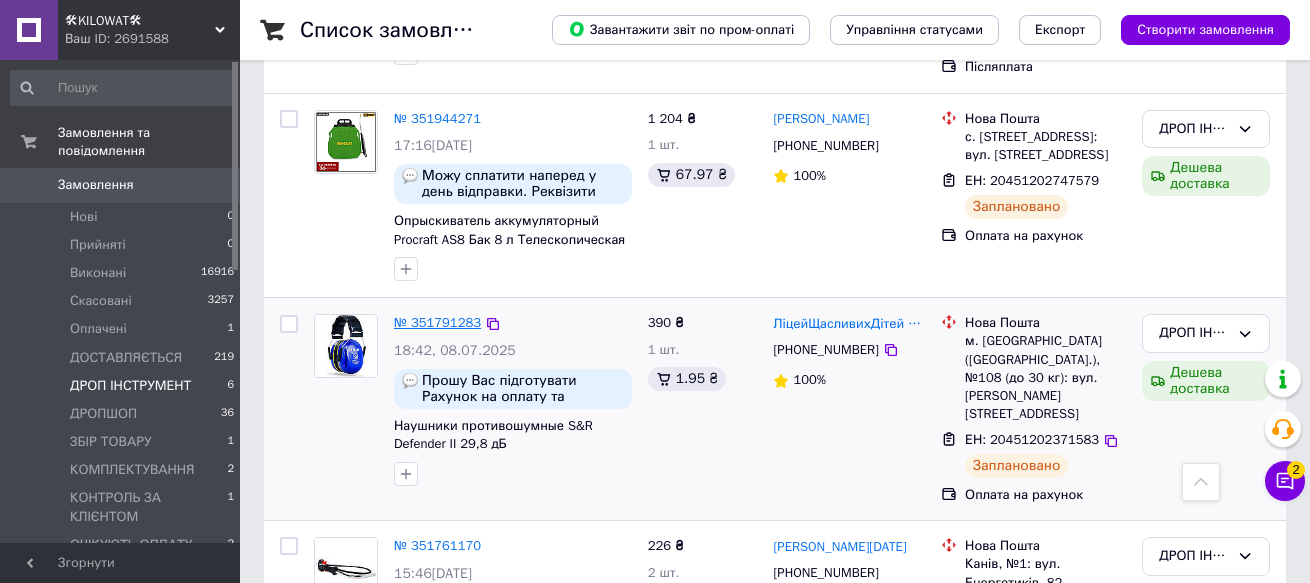 click on "№ 351791283" at bounding box center [437, 322] 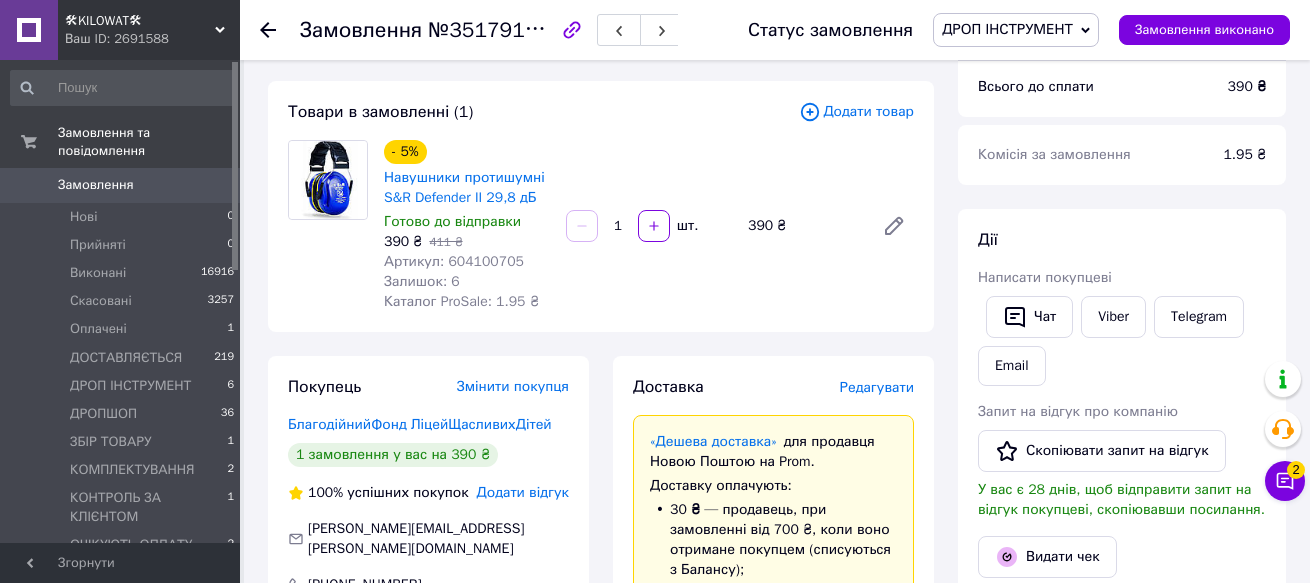 scroll, scrollTop: 0, scrollLeft: 0, axis: both 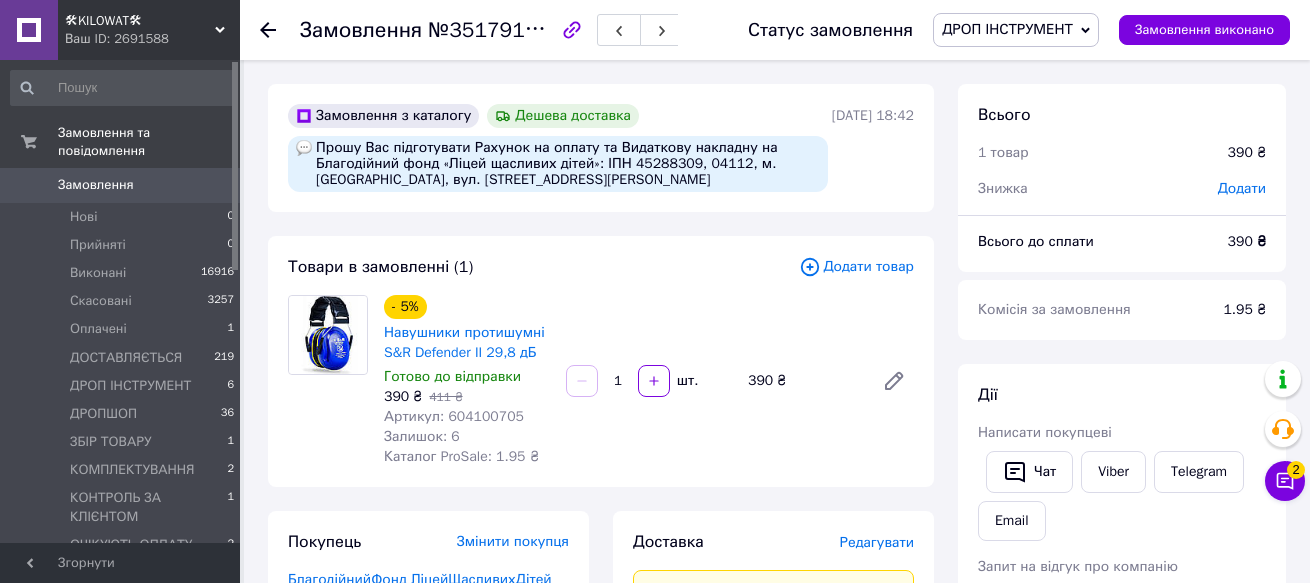 click 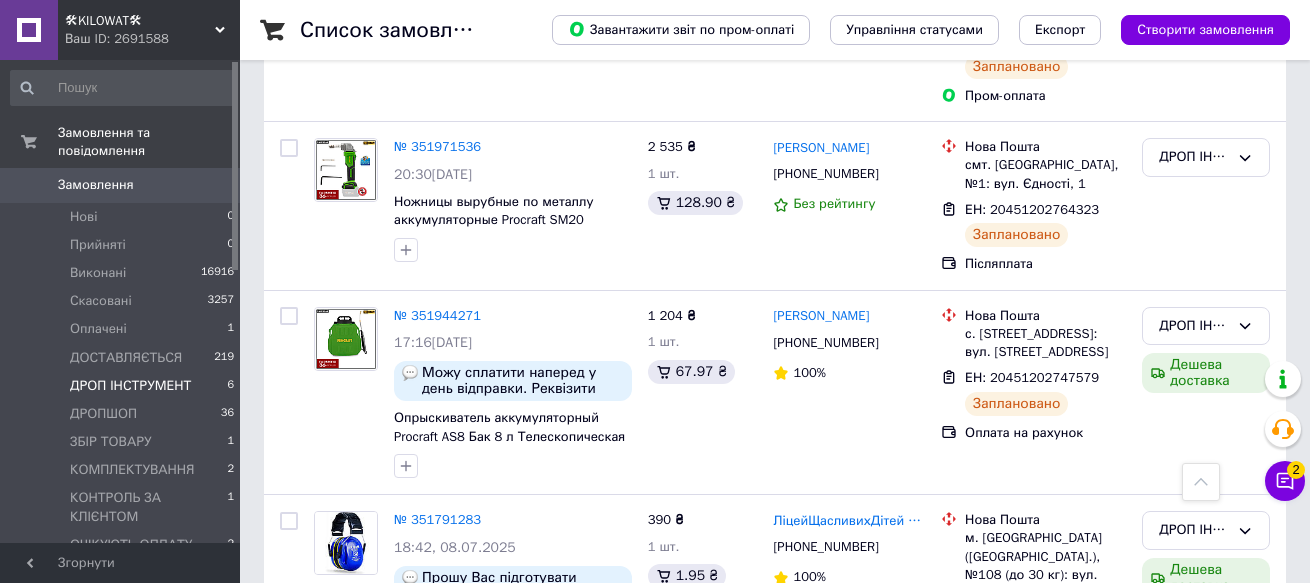 scroll, scrollTop: 455, scrollLeft: 0, axis: vertical 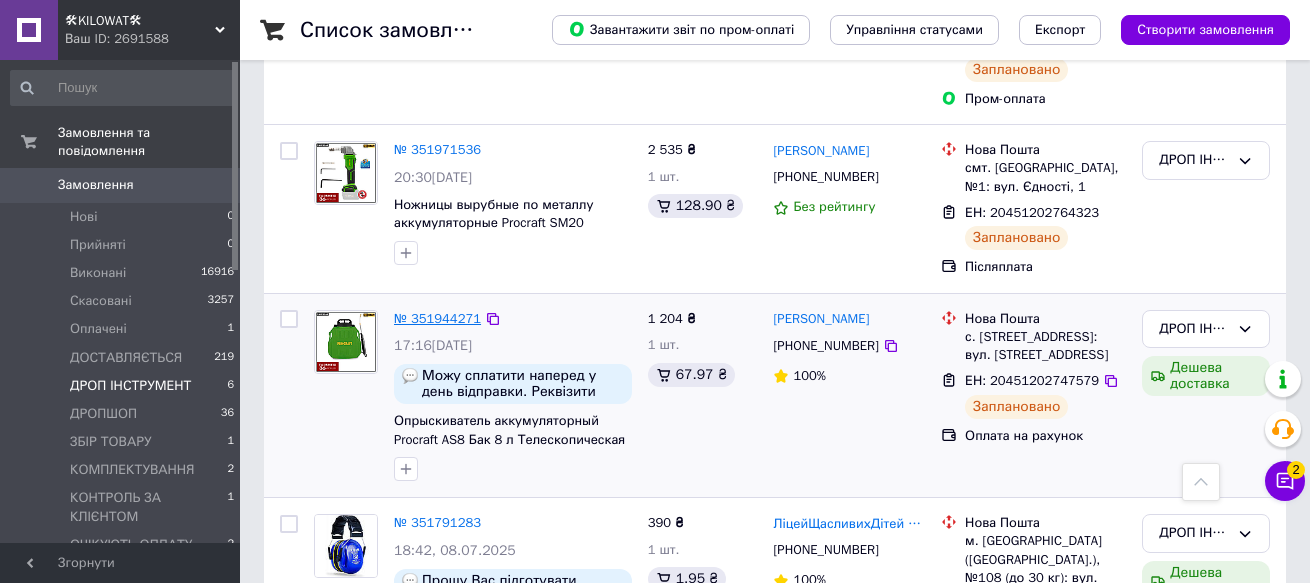click on "№ 351944271" at bounding box center (437, 318) 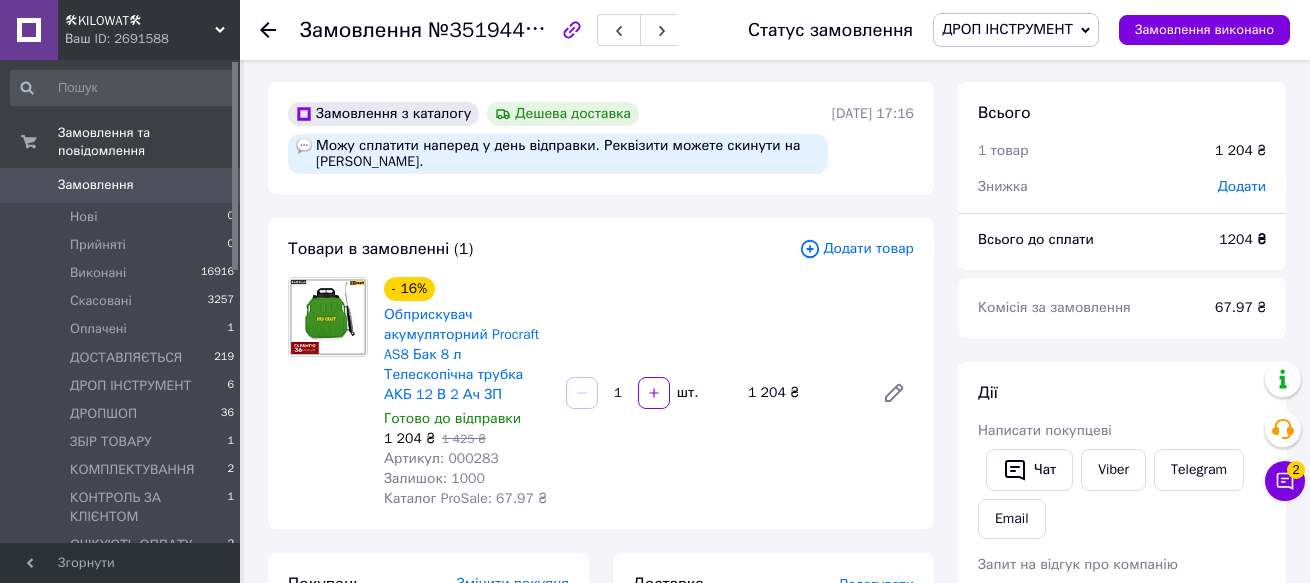 scroll, scrollTop: 0, scrollLeft: 0, axis: both 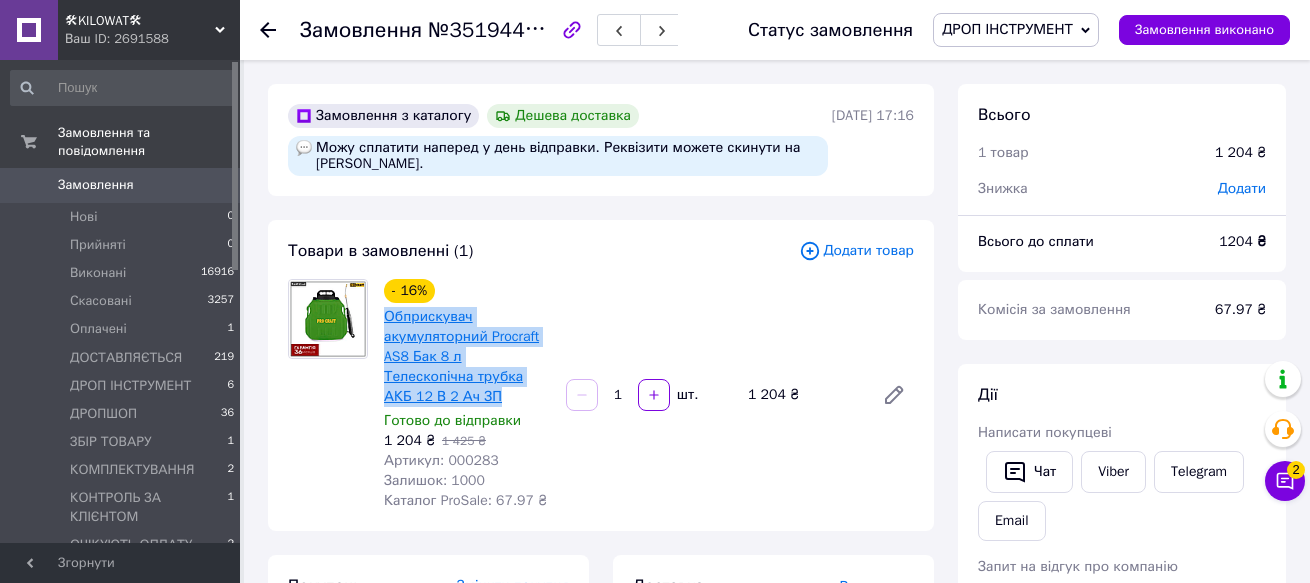 drag, startPoint x: 377, startPoint y: 310, endPoint x: 540, endPoint y: 380, distance: 177.39503 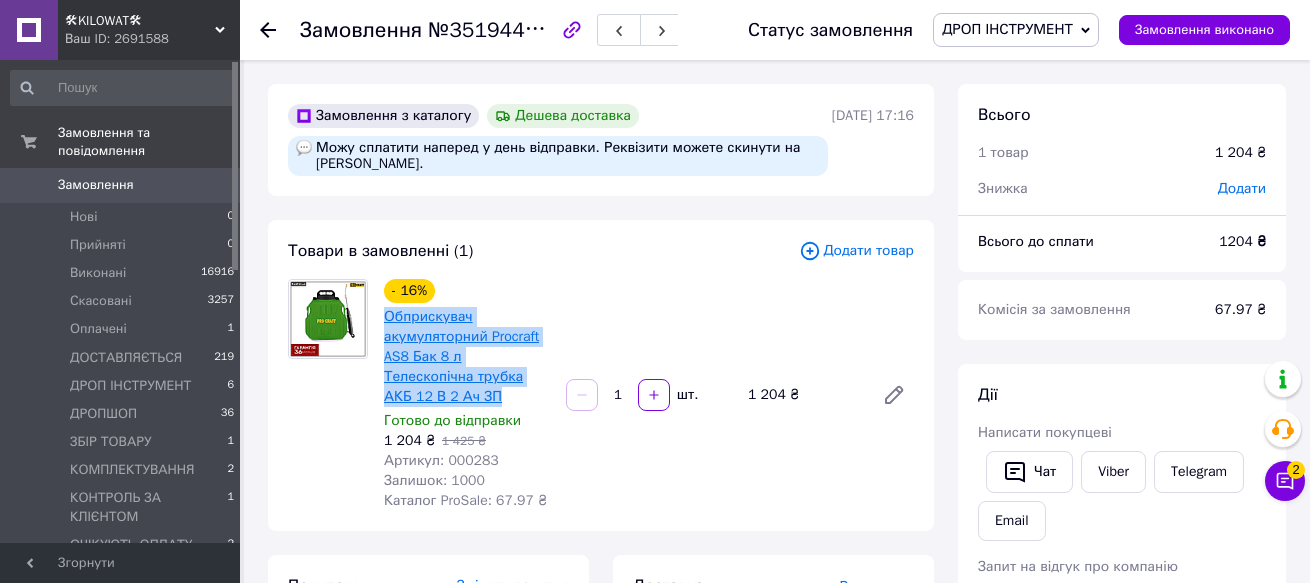click on "- 16% Обприскувач акумуляторний Procraft AS8 Бак 8 л Телескопічна трубка АКБ 12 В 2 Ач ЗП Готово до відправки 1 204 ₴   1 425 ₴ Артикул: 000283 Залишок: 1000 Каталог ProSale: 67.97 ₴" at bounding box center (467, 395) 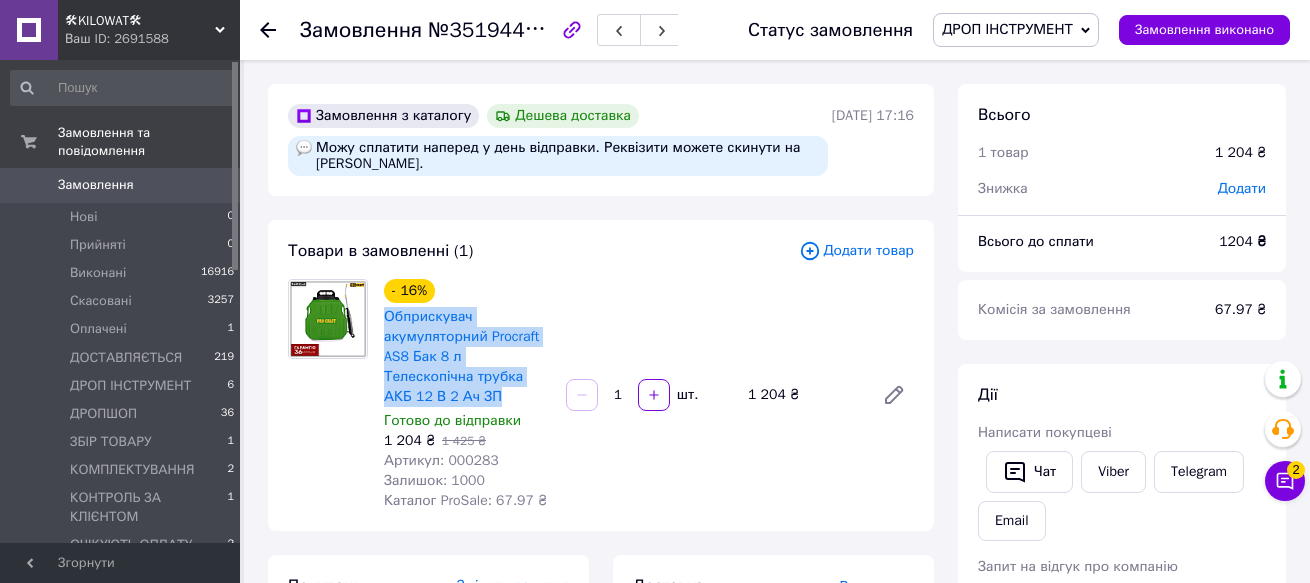 copy on "Обприскувач акумуляторний Procraft AS8 Бак 8 л Телескопічна трубка АКБ 12 В 2 Ач ЗП" 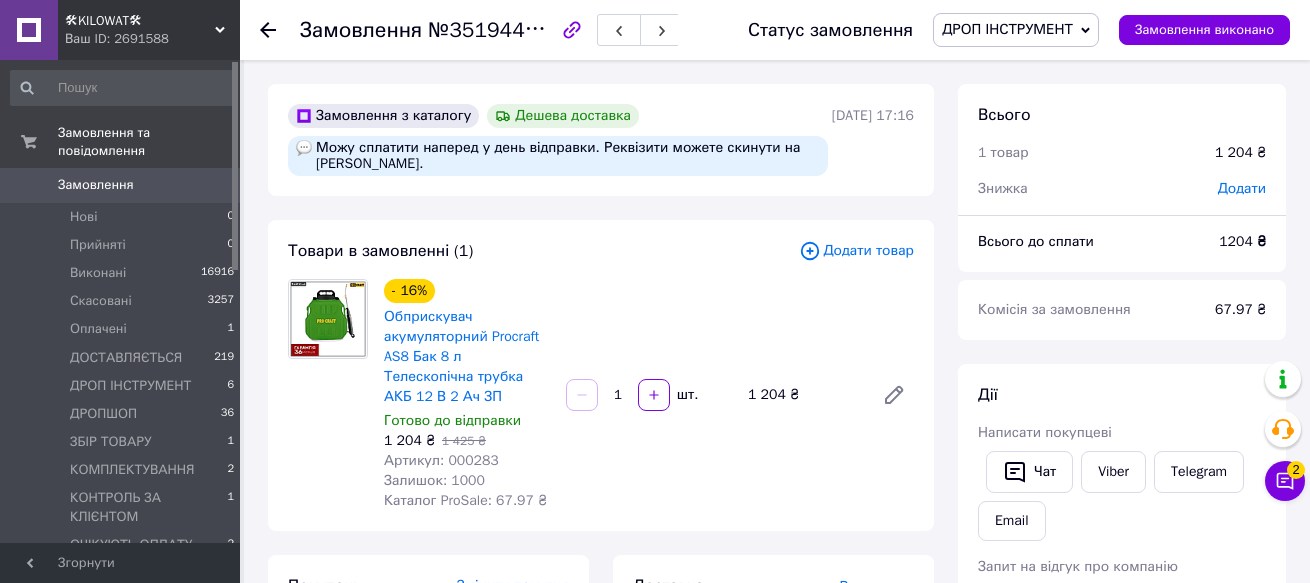drag, startPoint x: 303, startPoint y: 414, endPoint x: 337, endPoint y: 409, distance: 34.36568 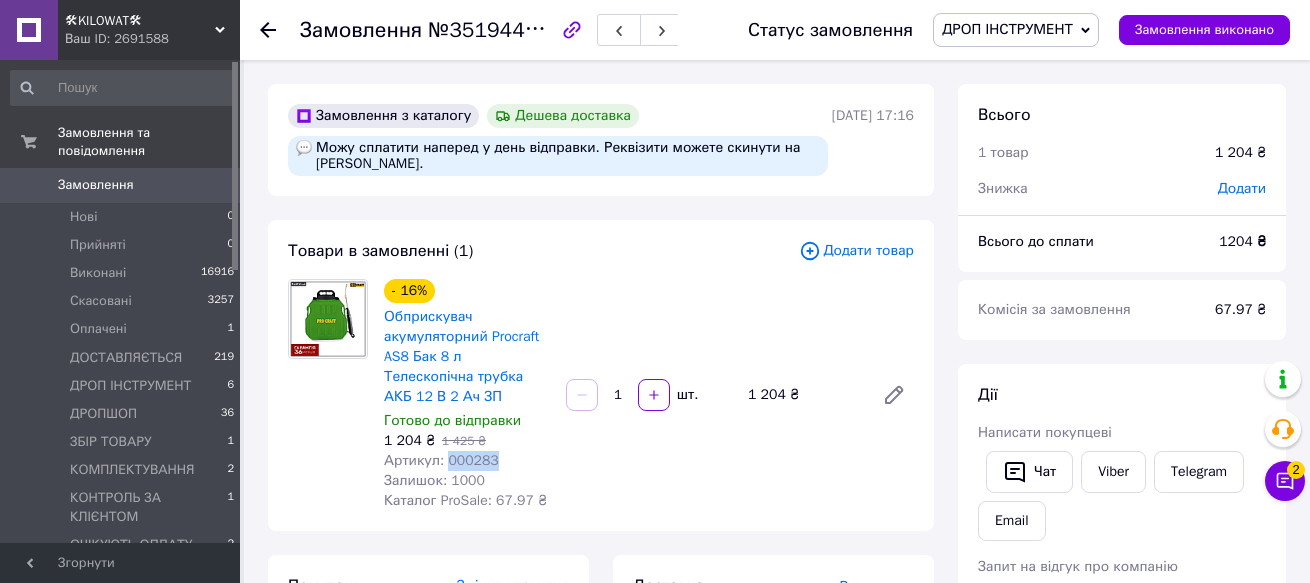 copy on "000283" 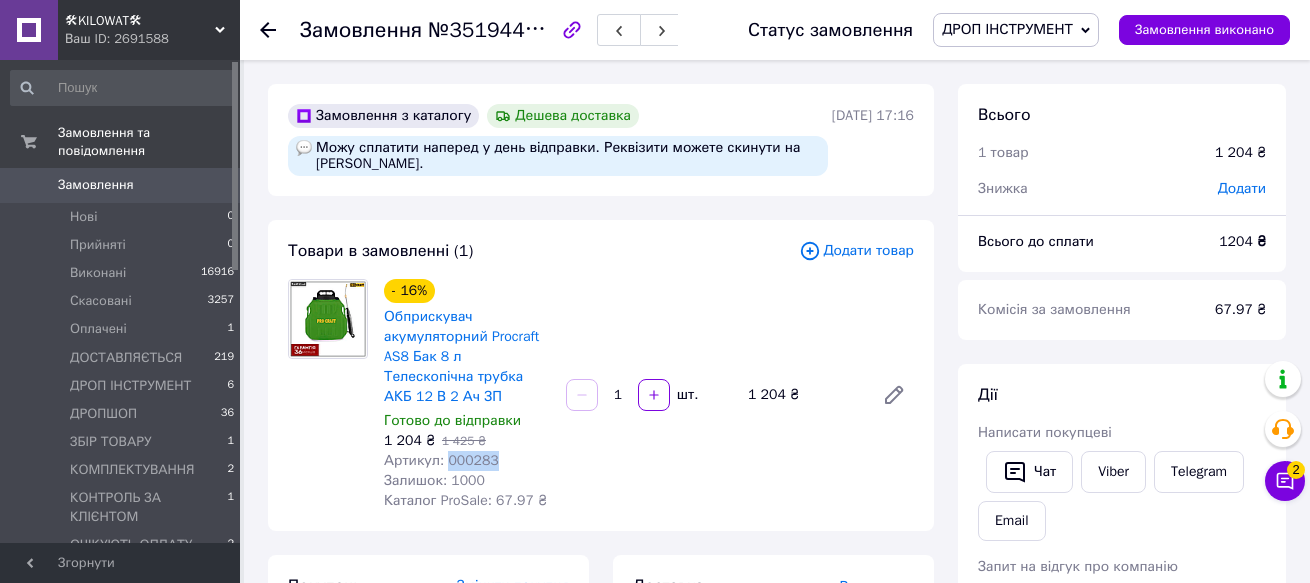 drag, startPoint x: 495, startPoint y: 437, endPoint x: 445, endPoint y: 442, distance: 50.24938 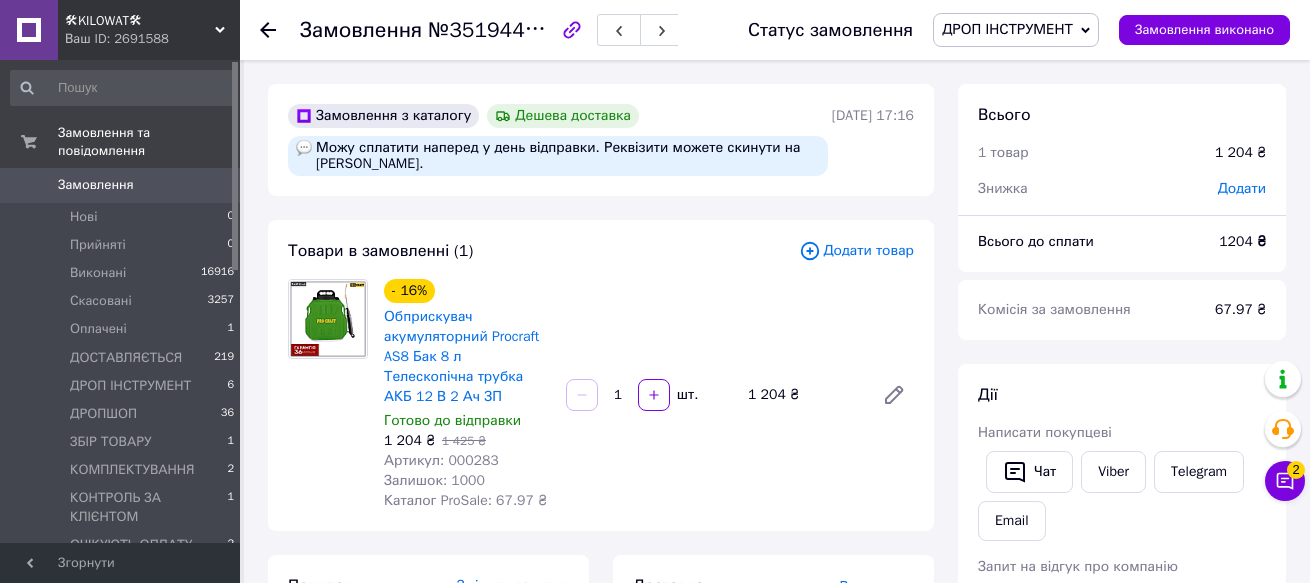 click at bounding box center (328, 395) 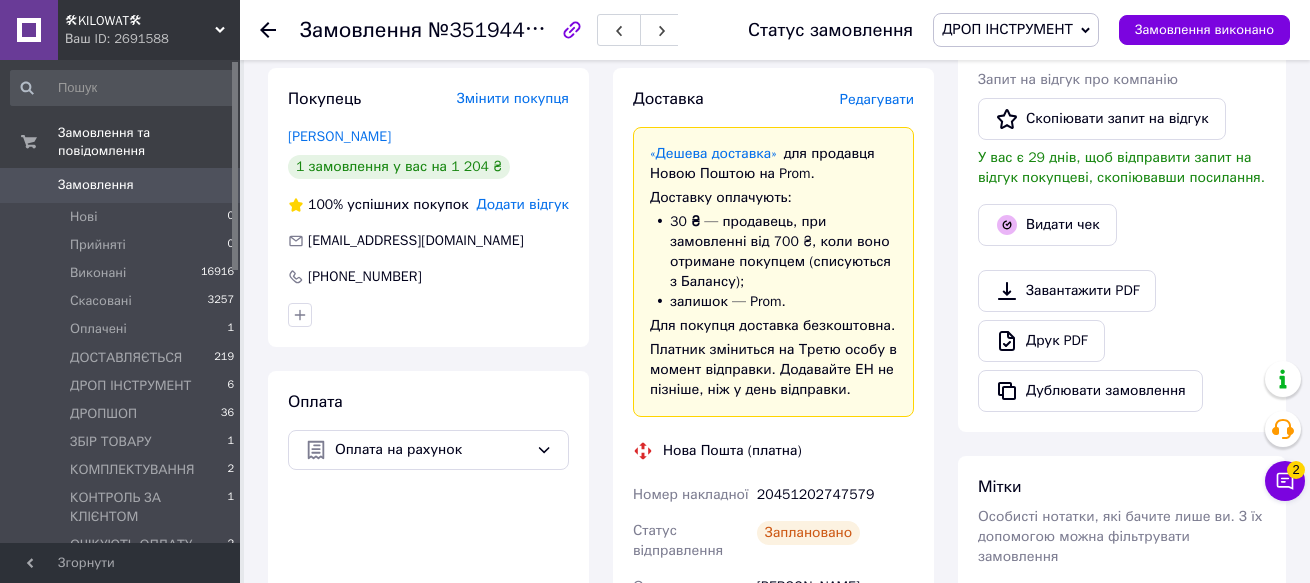 scroll, scrollTop: 600, scrollLeft: 0, axis: vertical 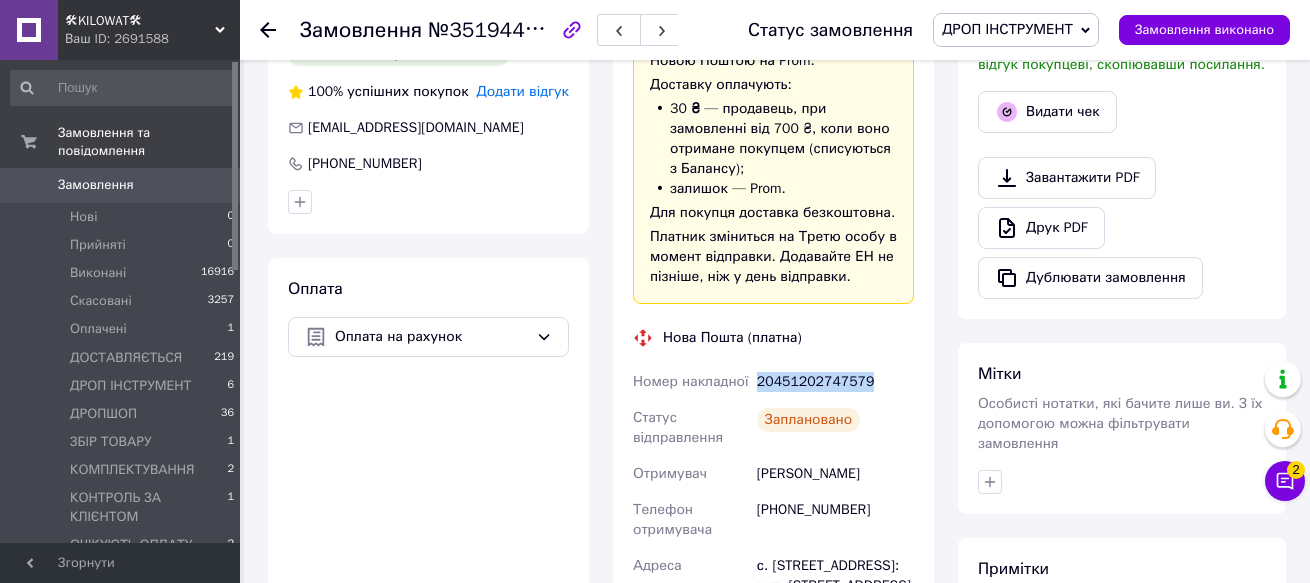 copy on "20451202747579" 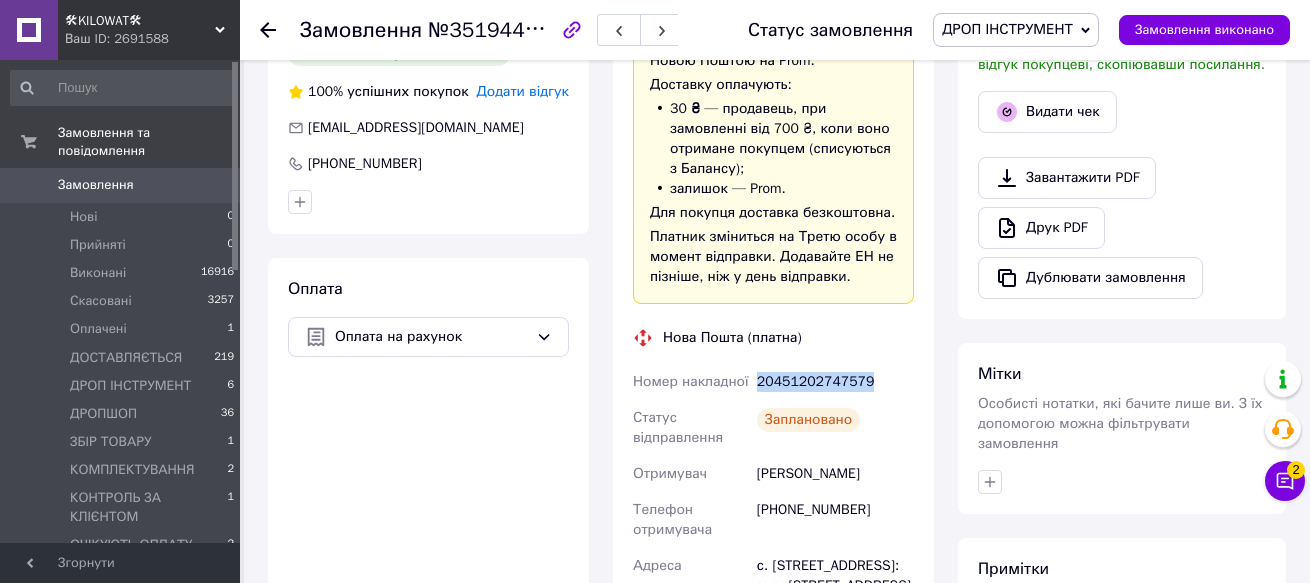 drag, startPoint x: 866, startPoint y: 358, endPoint x: 757, endPoint y: 368, distance: 109.457756 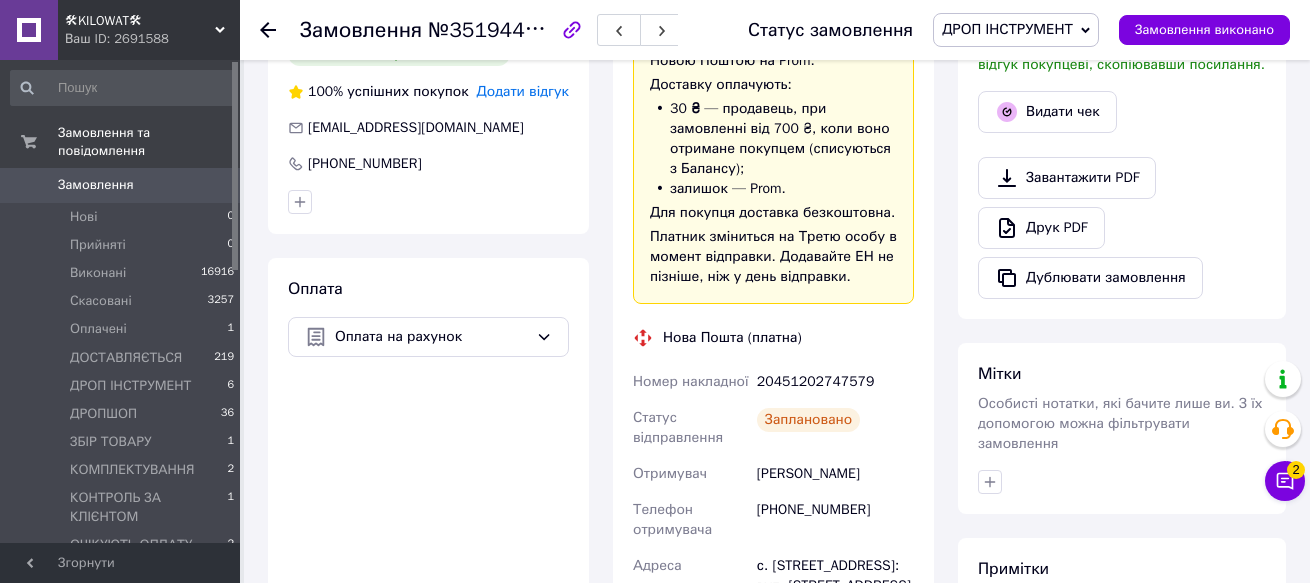 drag, startPoint x: 268, startPoint y: 376, endPoint x: 275, endPoint y: 362, distance: 15.652476 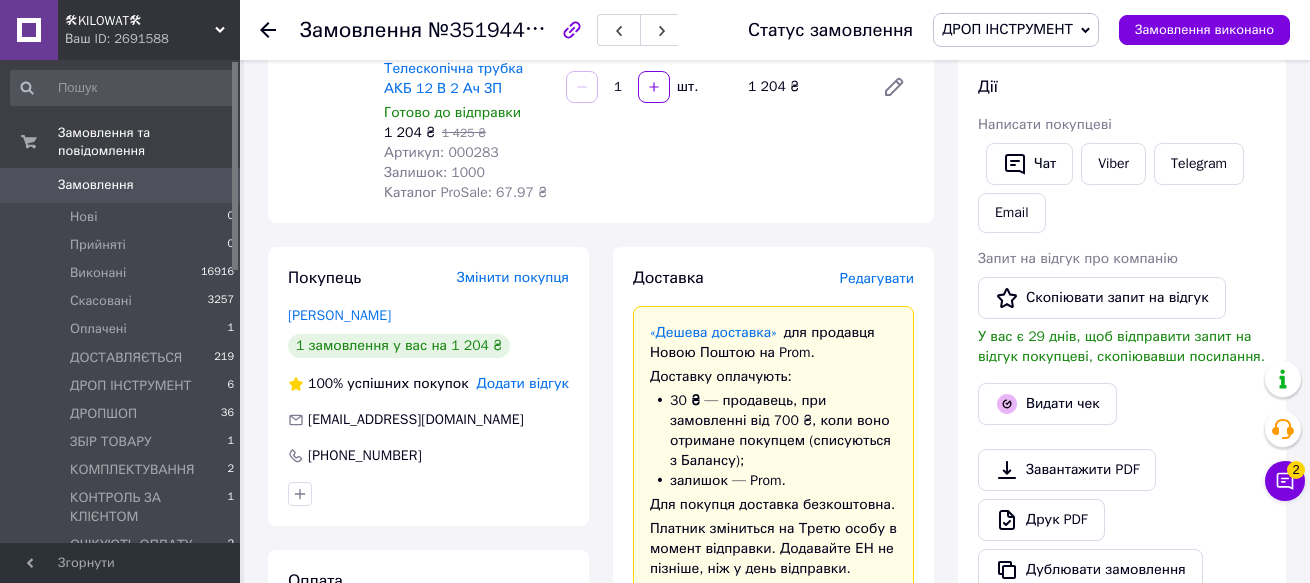 scroll, scrollTop: 0, scrollLeft: 0, axis: both 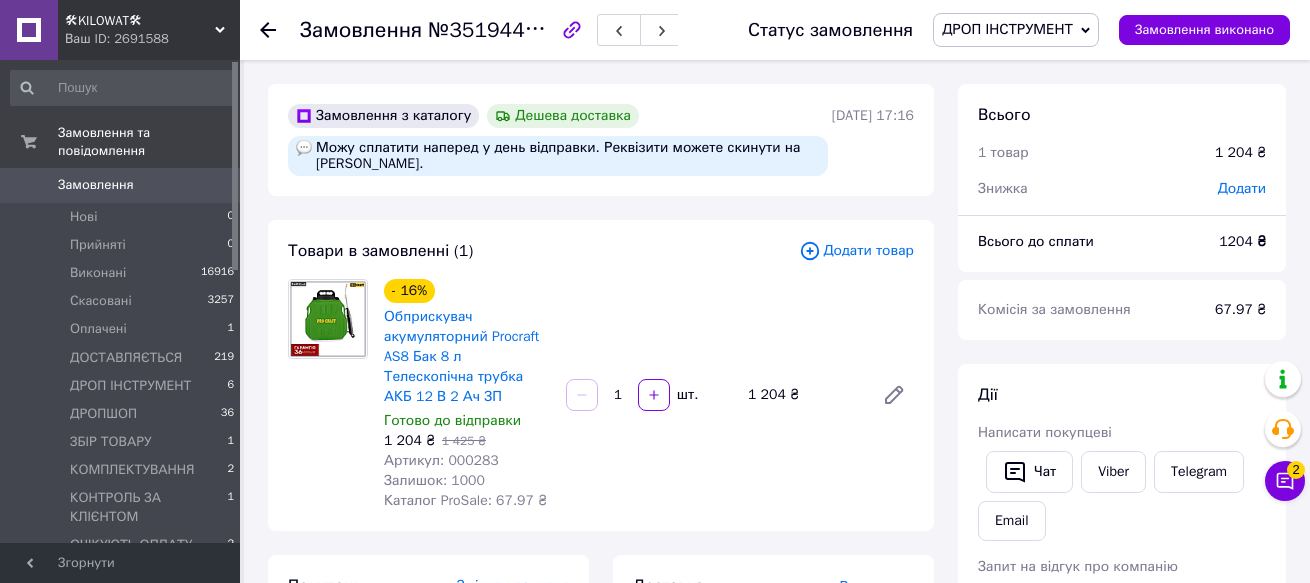click 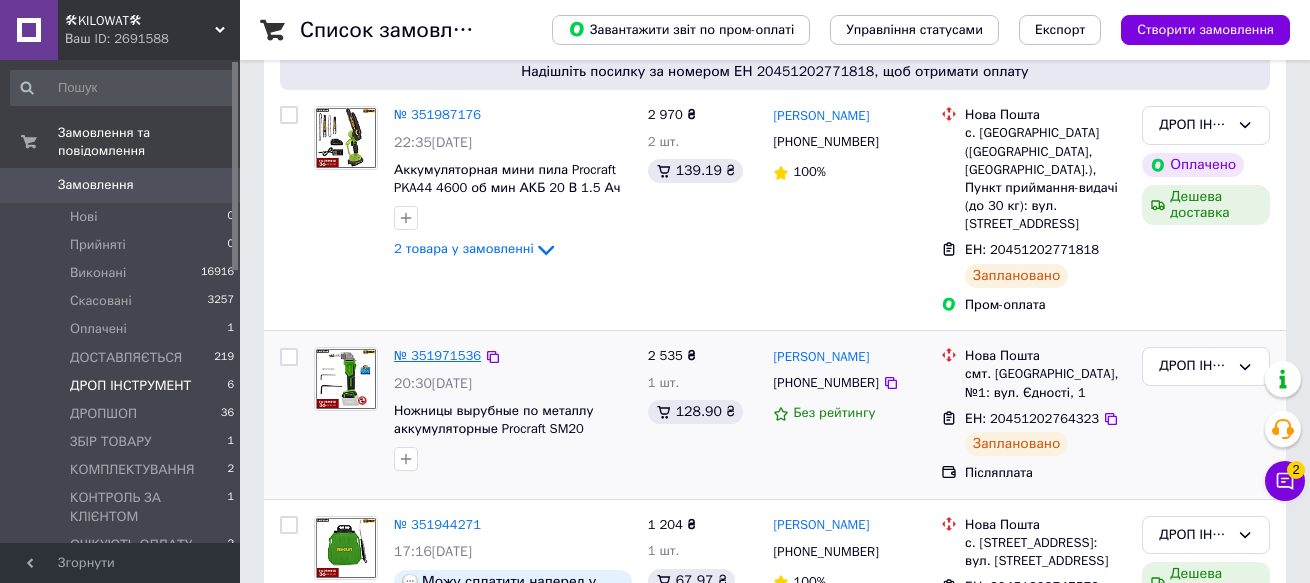 scroll, scrollTop: 255, scrollLeft: 0, axis: vertical 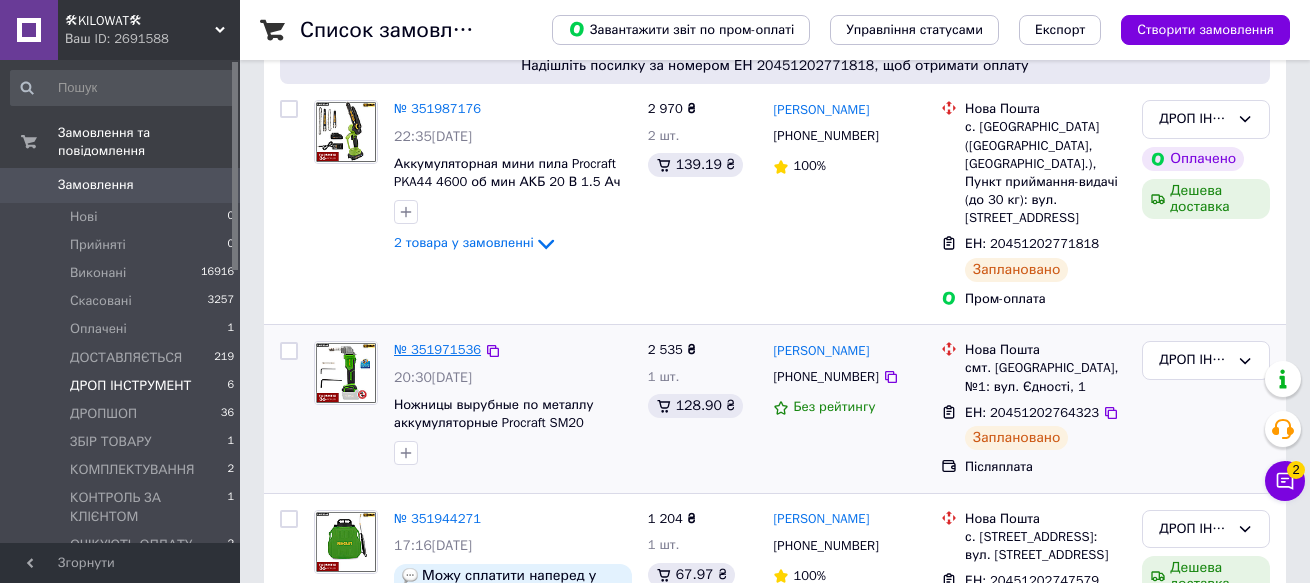 click on "№ 351971536" at bounding box center [437, 349] 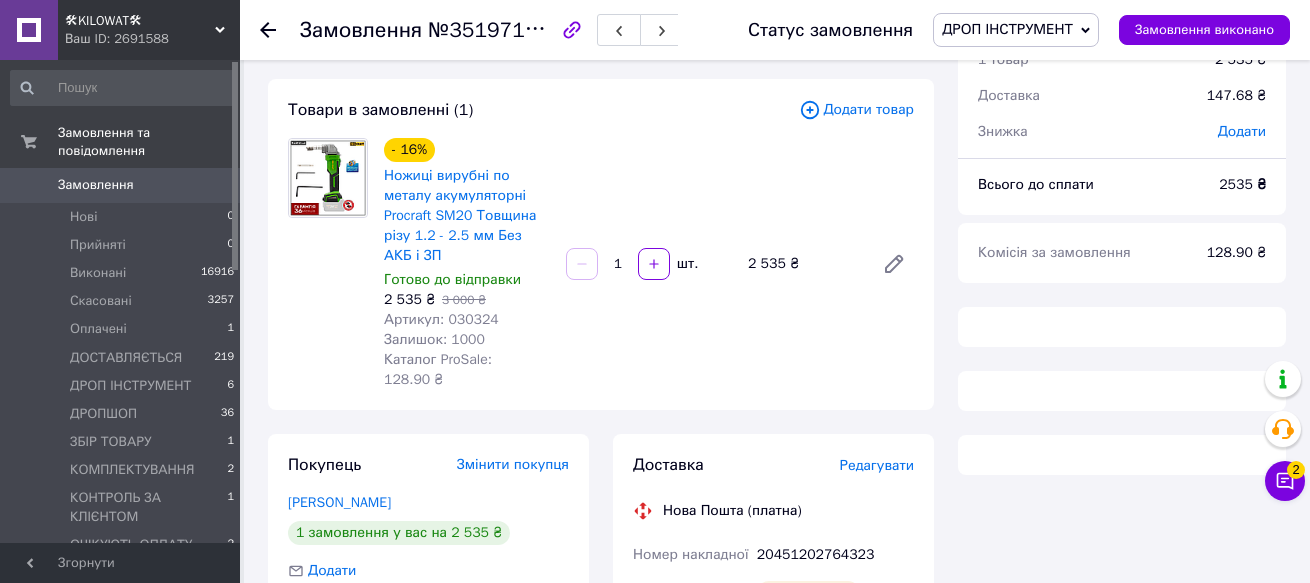 scroll, scrollTop: 0, scrollLeft: 0, axis: both 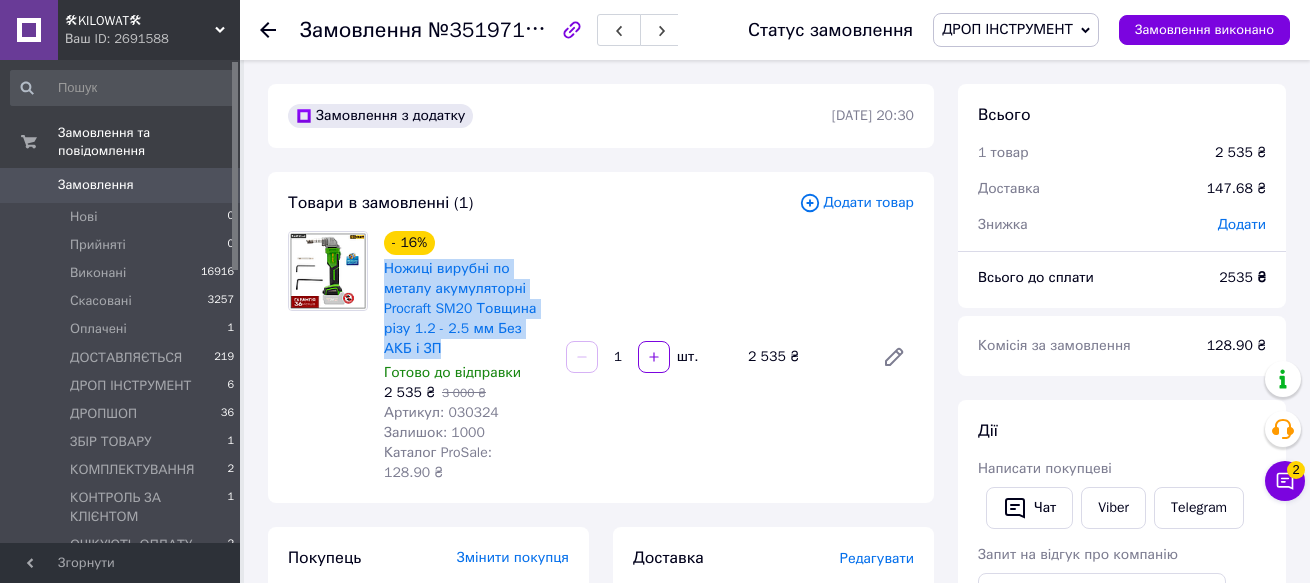 copy on "Ножиці вирубні по металу акумуляторні Procraft SM20 Товщина різу 1.2 - 2.5 мм Без АКБ і ЗП" 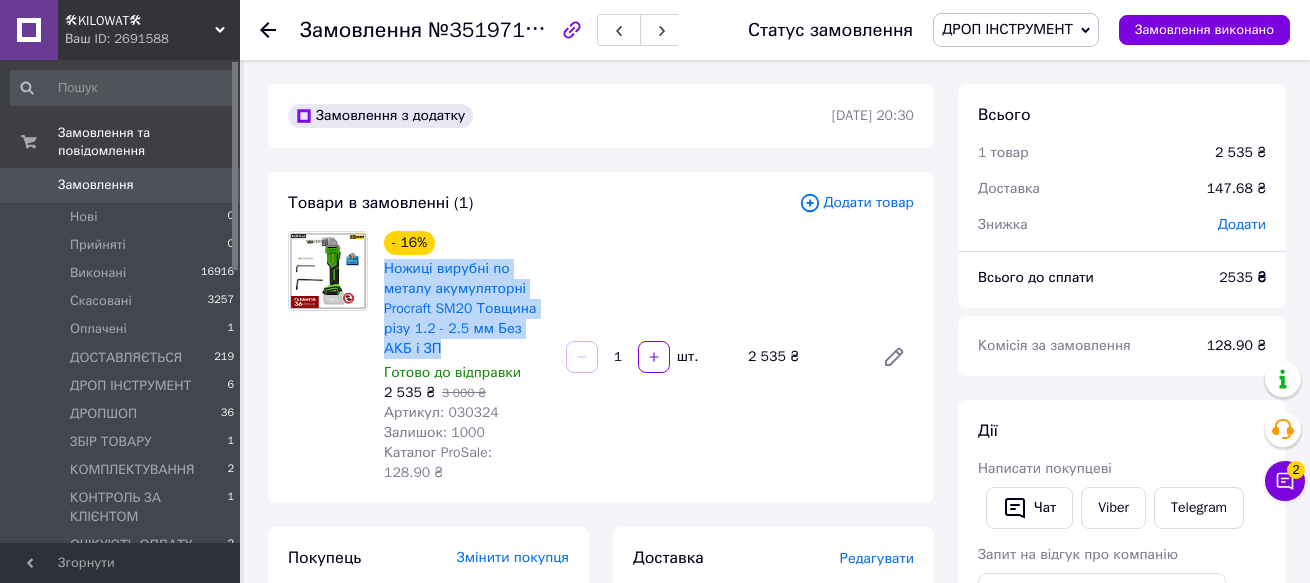 drag, startPoint x: 379, startPoint y: 267, endPoint x: 438, endPoint y: 355, distance: 105.9481 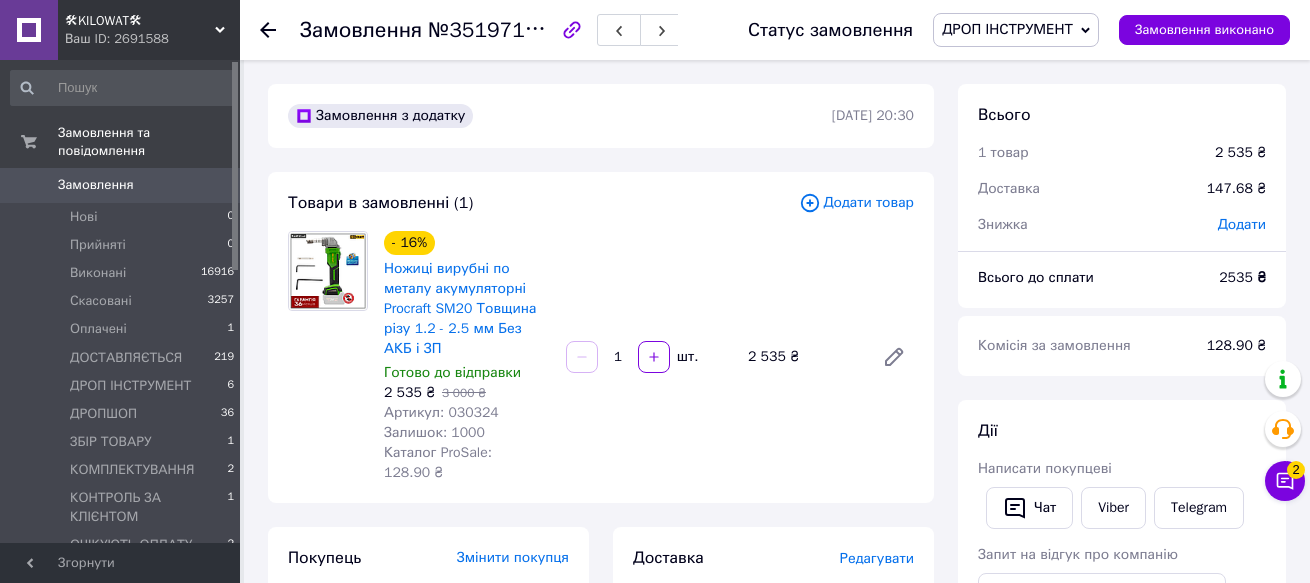 drag, startPoint x: 284, startPoint y: 392, endPoint x: 297, endPoint y: 391, distance: 13.038404 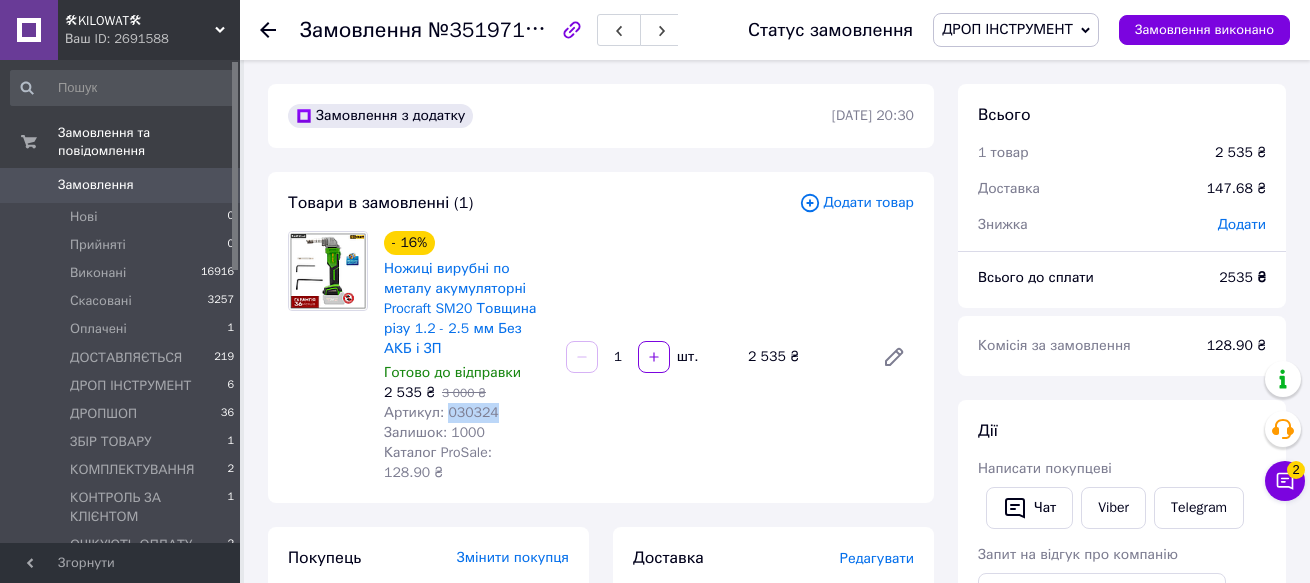 copy on "030324" 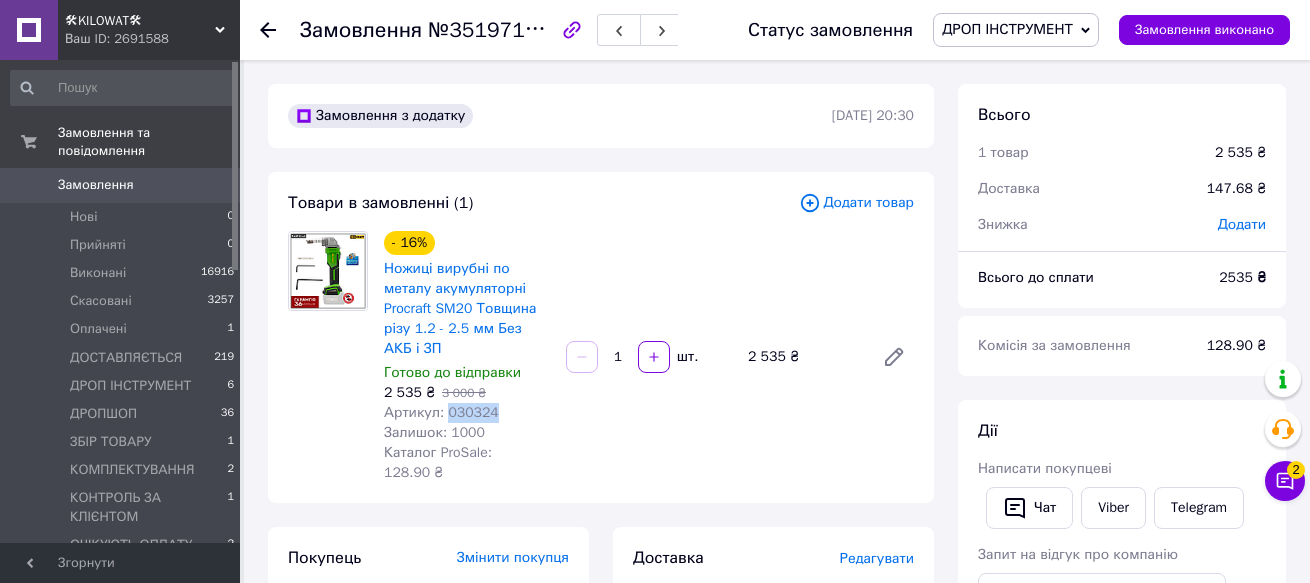 drag, startPoint x: 492, startPoint y: 414, endPoint x: 442, endPoint y: 414, distance: 50 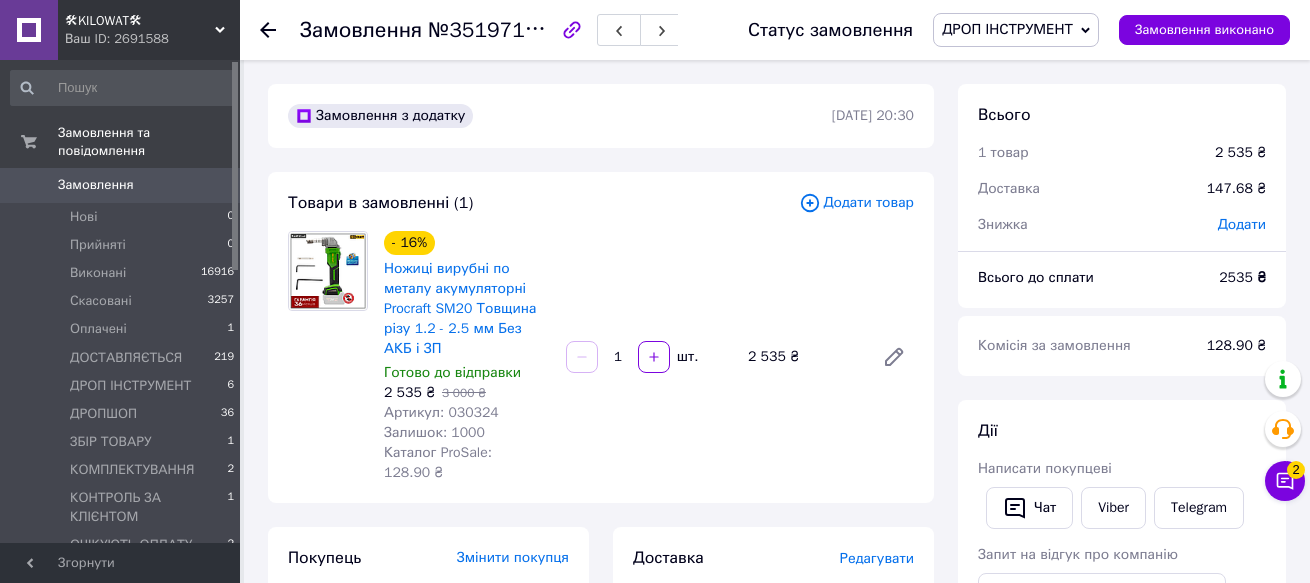 drag, startPoint x: 331, startPoint y: 334, endPoint x: 345, endPoint y: 353, distance: 23.600847 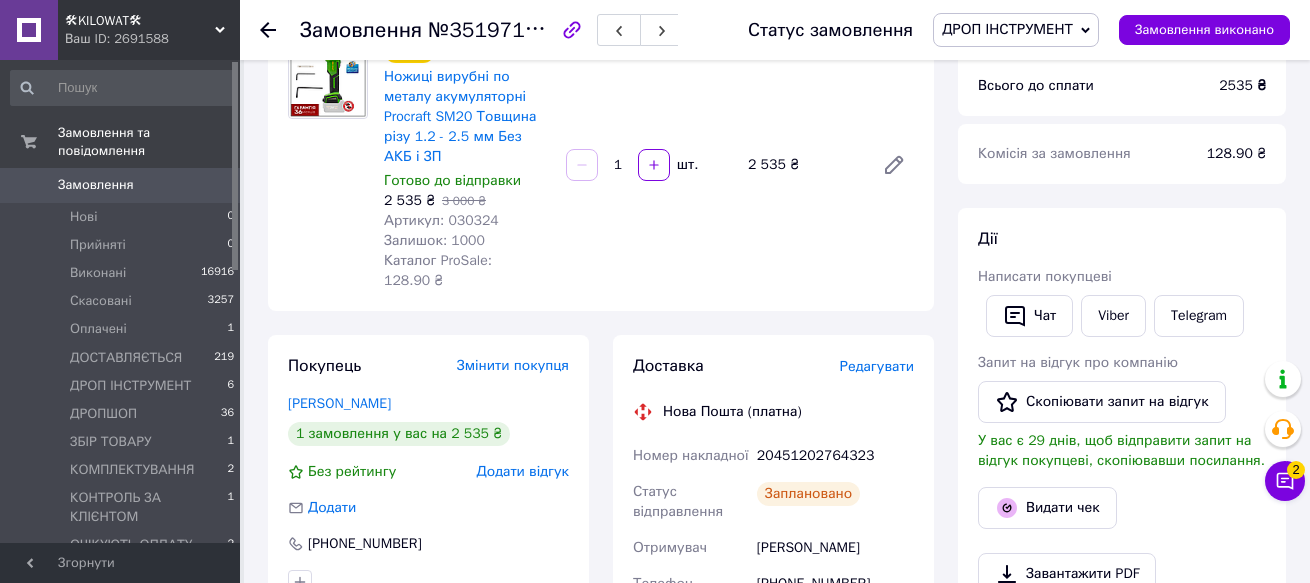 scroll, scrollTop: 200, scrollLeft: 0, axis: vertical 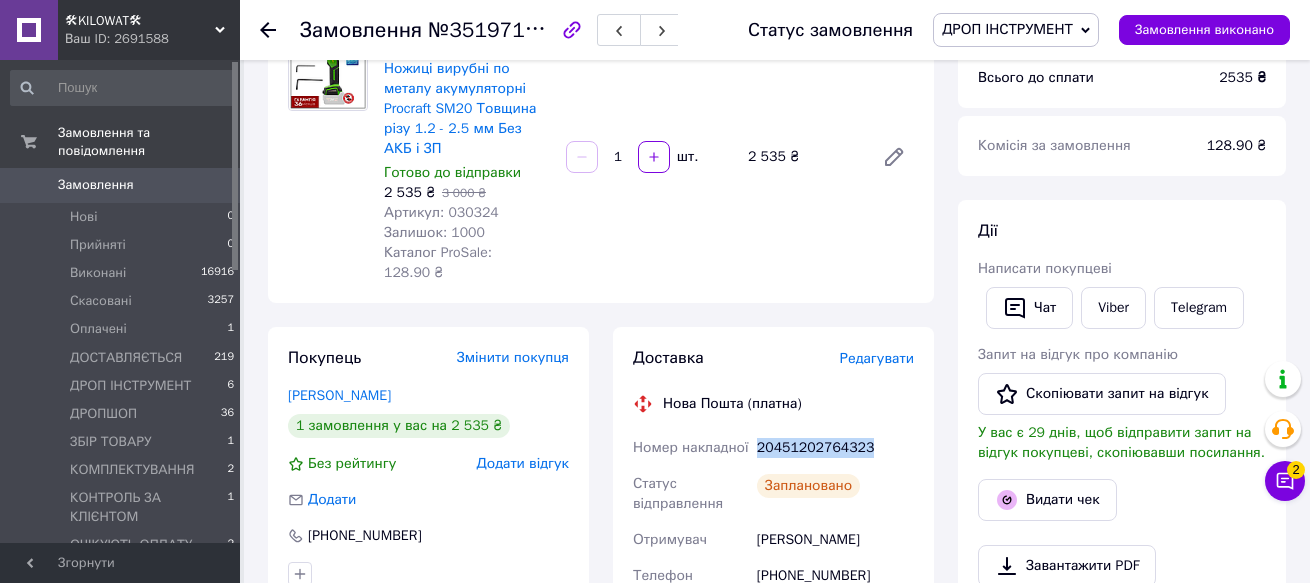 copy on "20451202764323" 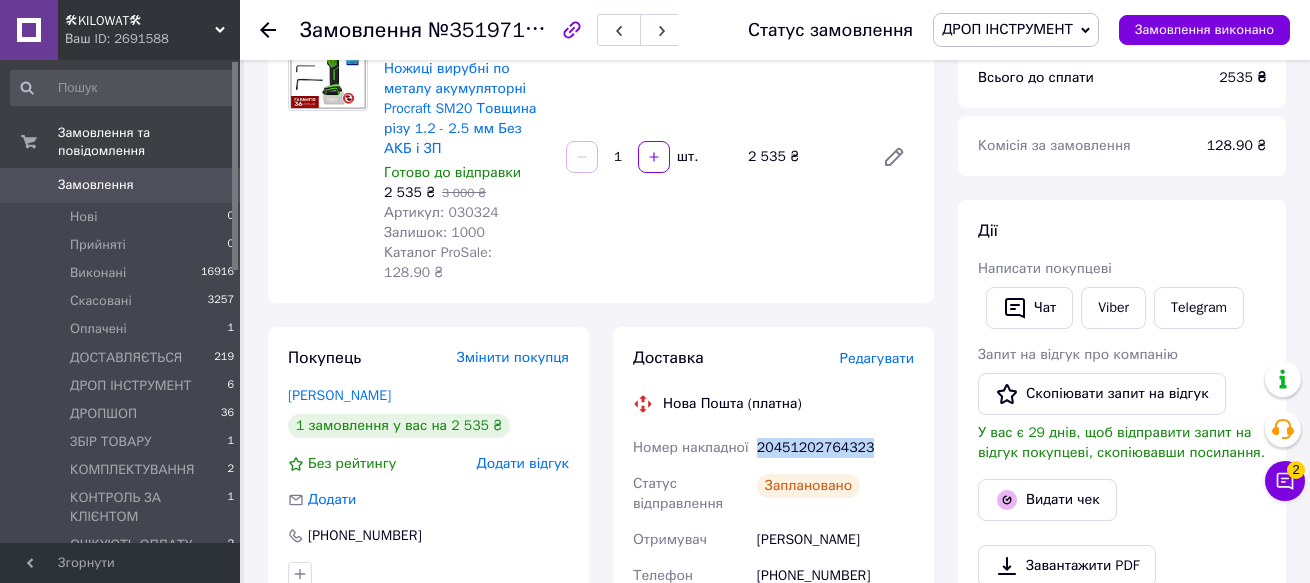 drag, startPoint x: 852, startPoint y: 424, endPoint x: 758, endPoint y: 430, distance: 94.19129 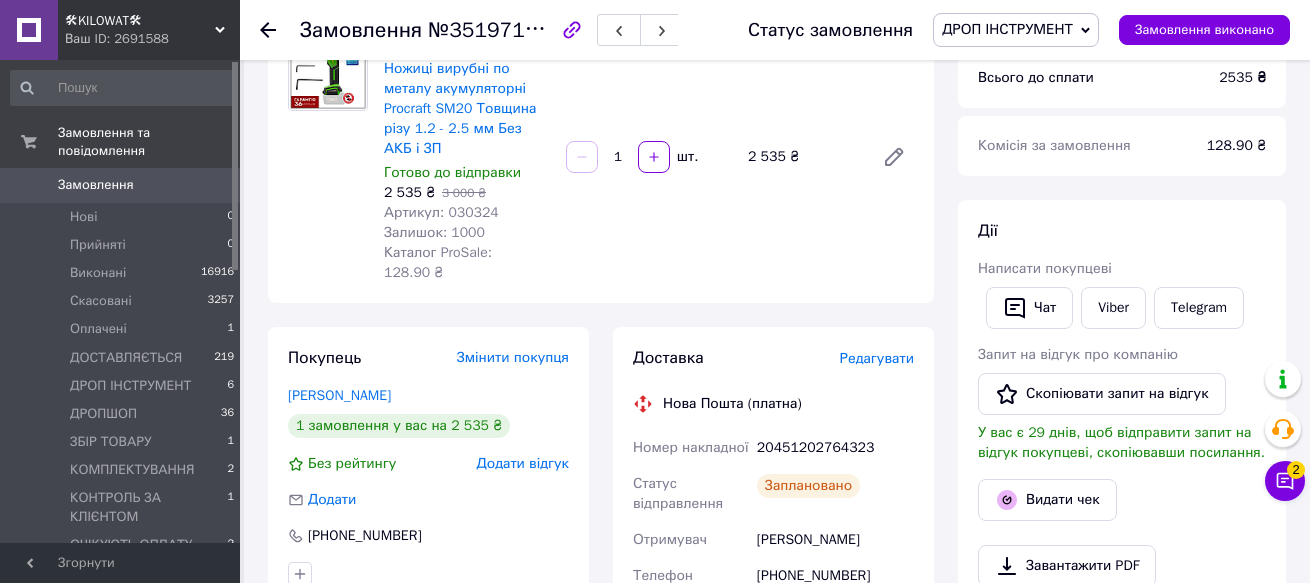 click at bounding box center (328, 157) 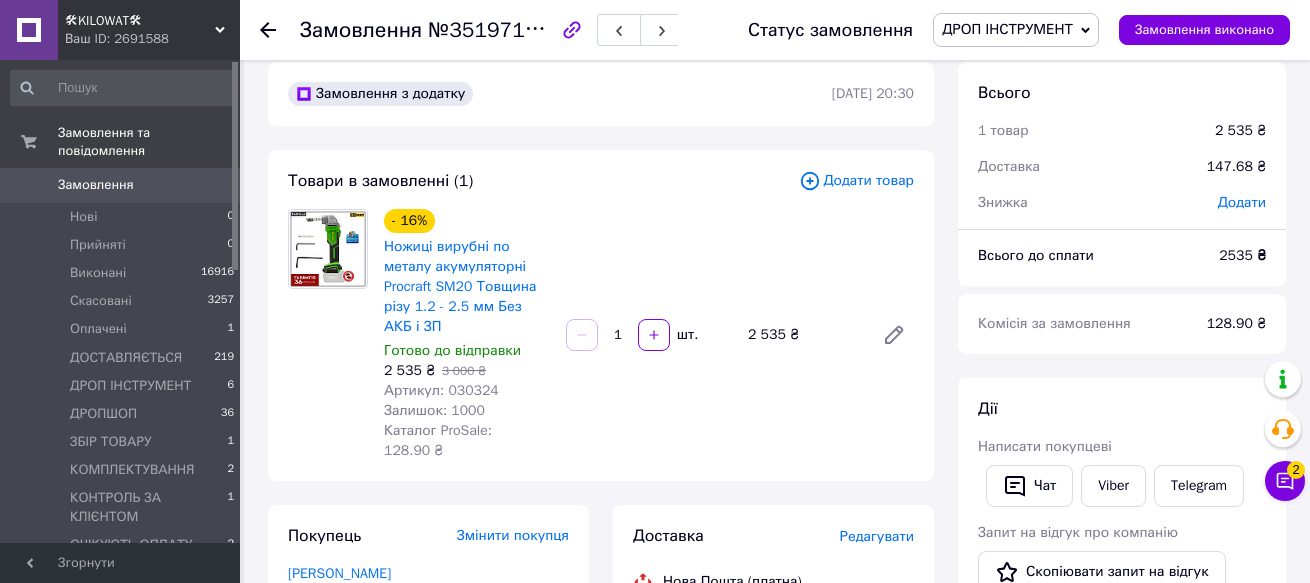 scroll, scrollTop: 0, scrollLeft: 0, axis: both 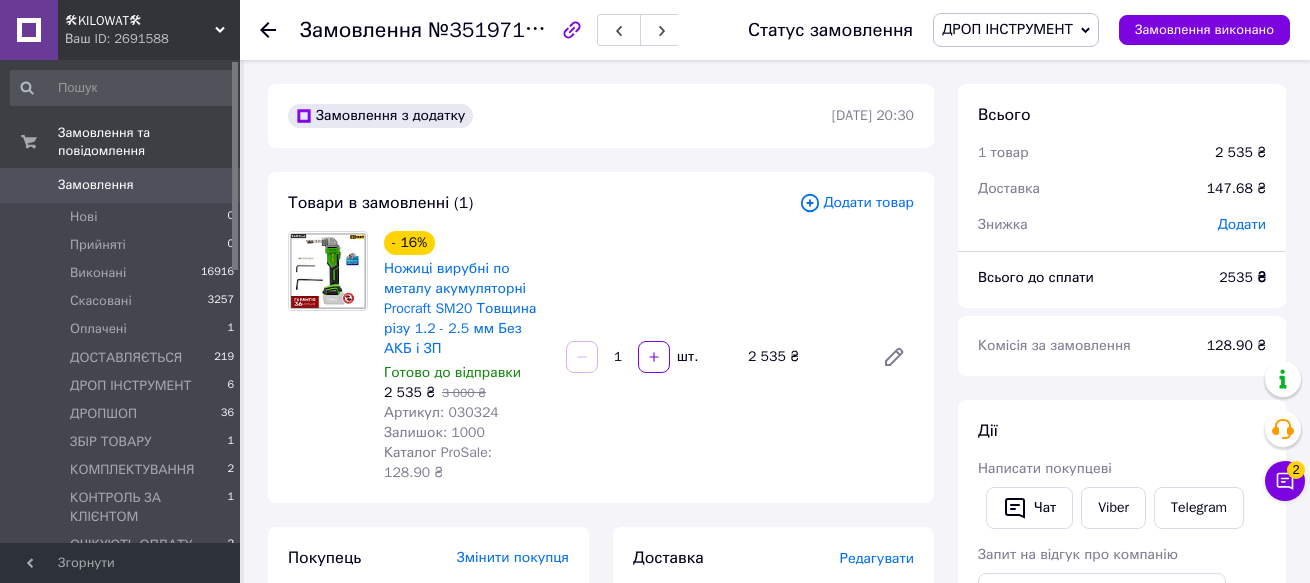 click 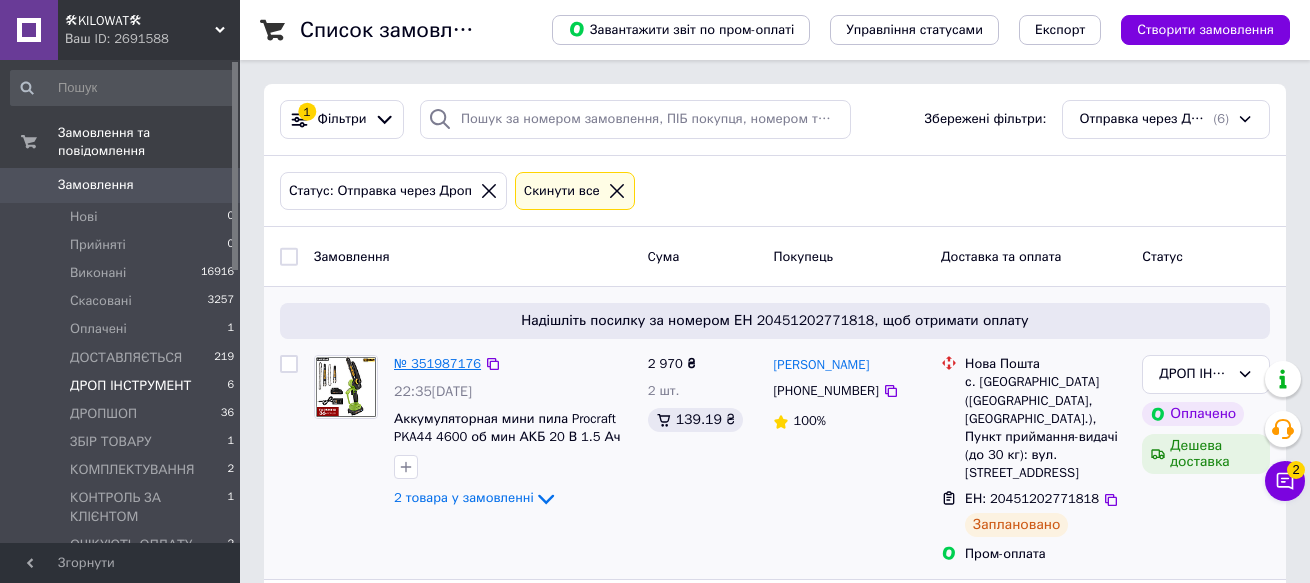 click on "№ 351987176" at bounding box center (437, 363) 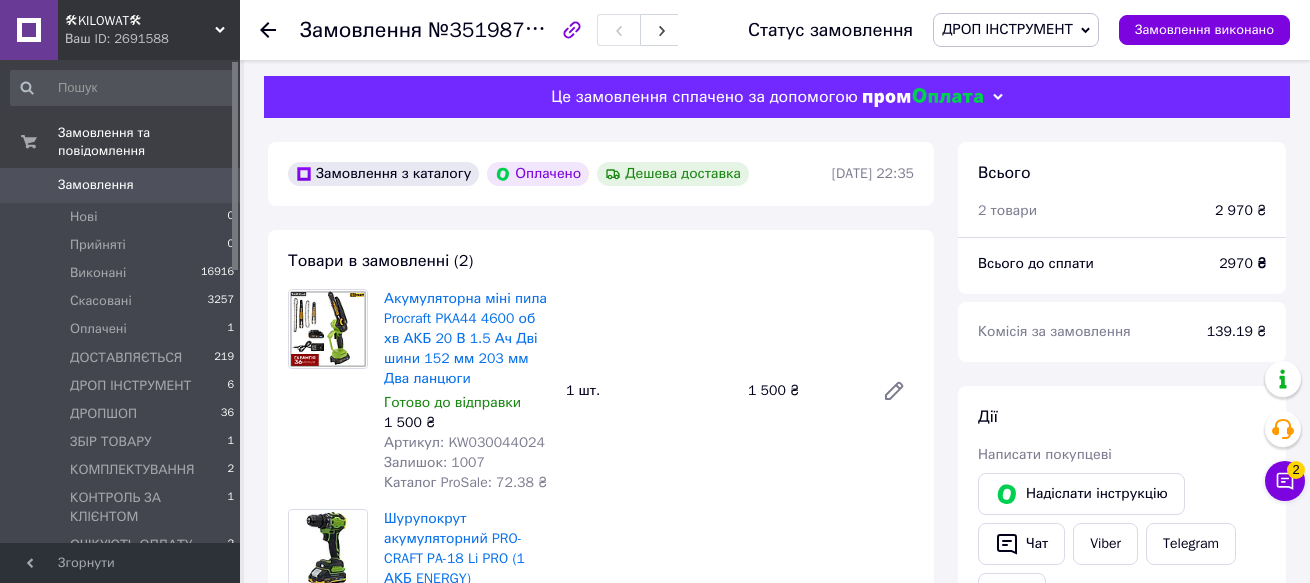 scroll, scrollTop: 0, scrollLeft: 0, axis: both 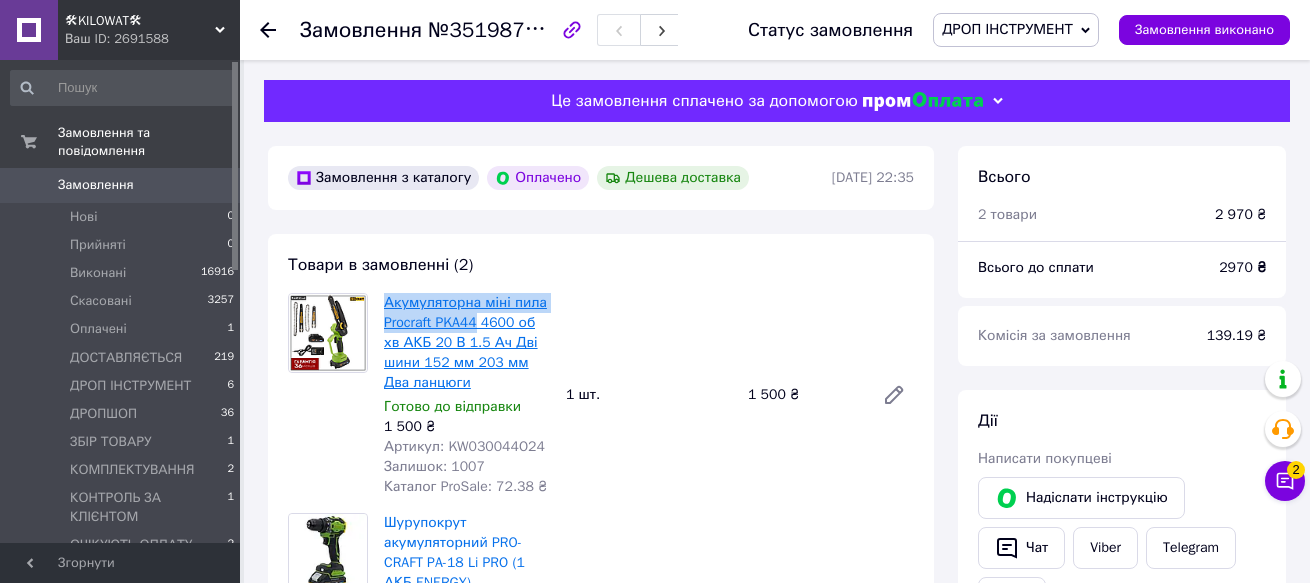 copy on "Акумуляторна міні пила Procraft PKA44" 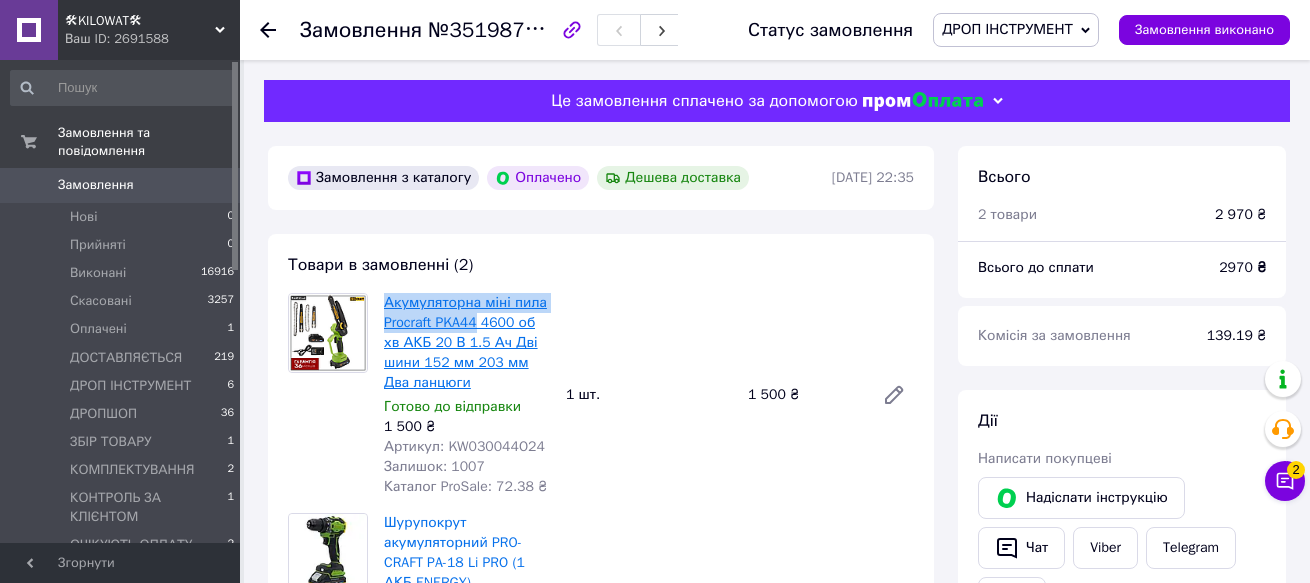 drag, startPoint x: 379, startPoint y: 301, endPoint x: 477, endPoint y: 329, distance: 101.92154 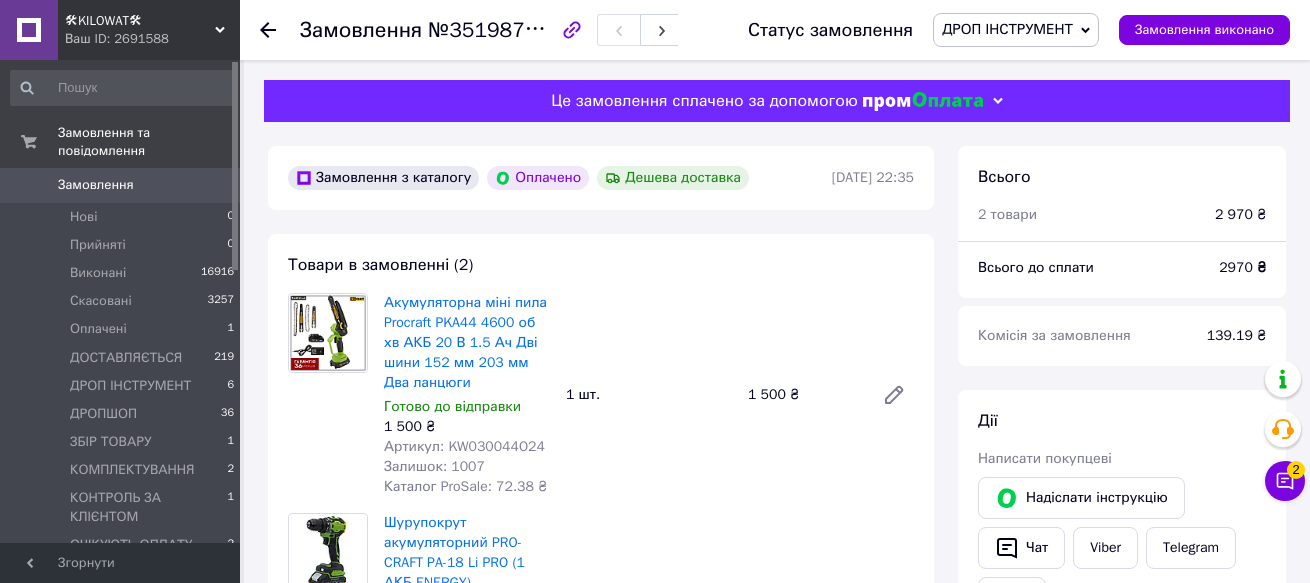 drag, startPoint x: 304, startPoint y: 431, endPoint x: 314, endPoint y: 434, distance: 10.440307 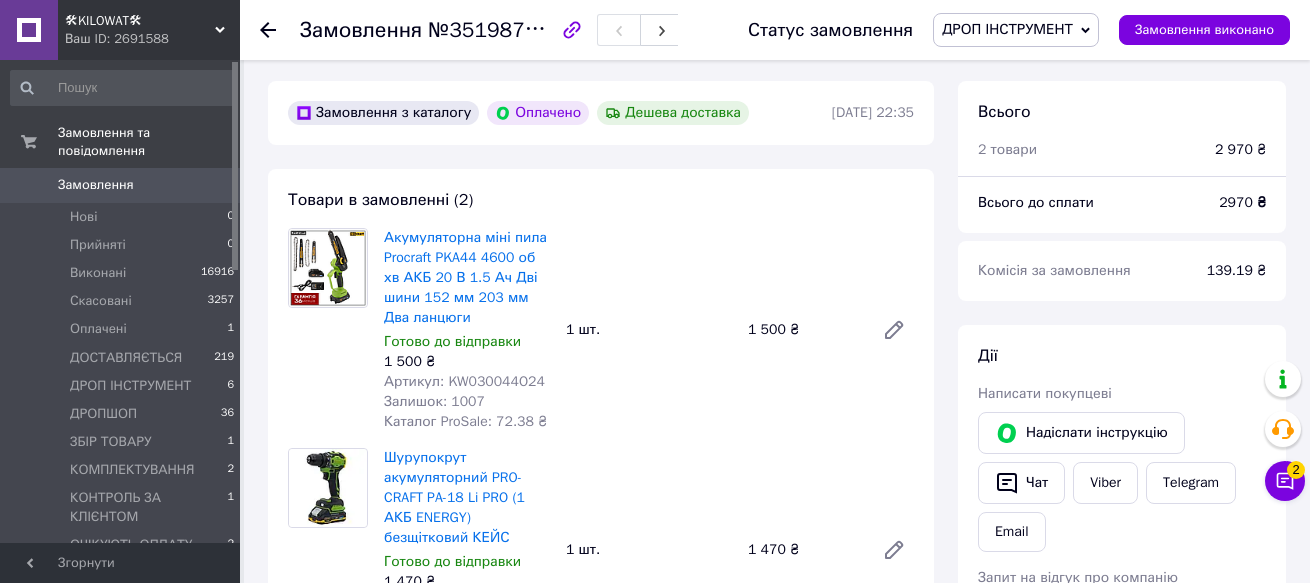 scroll, scrollTop: 100, scrollLeft: 0, axis: vertical 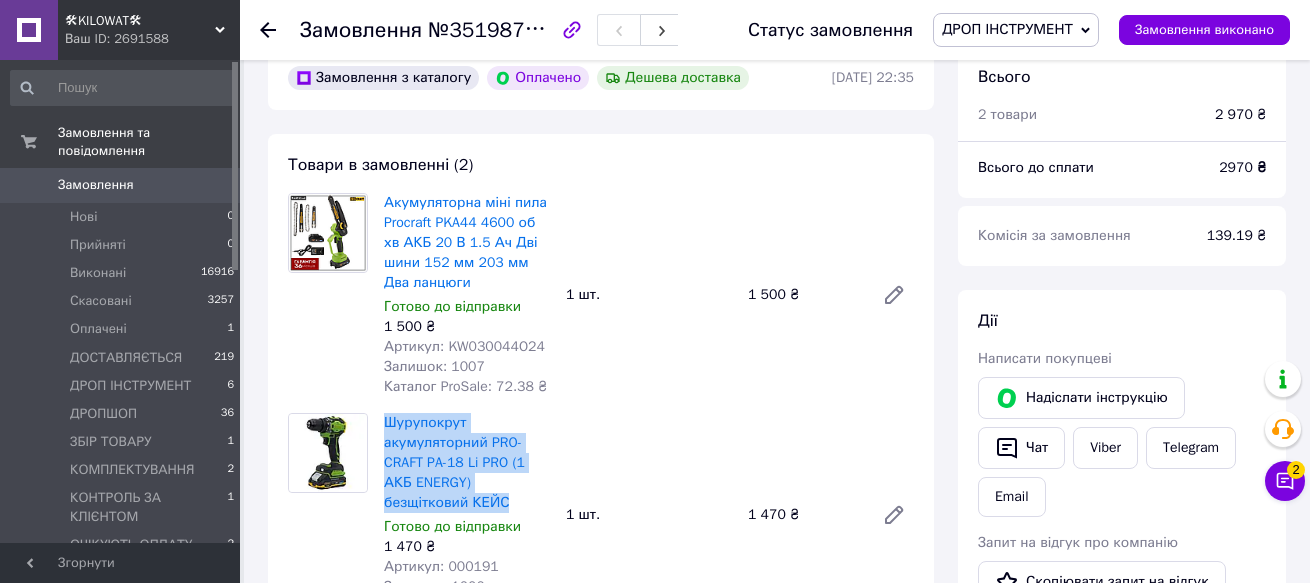 drag, startPoint x: 378, startPoint y: 418, endPoint x: 509, endPoint y: 507, distance: 158.37297 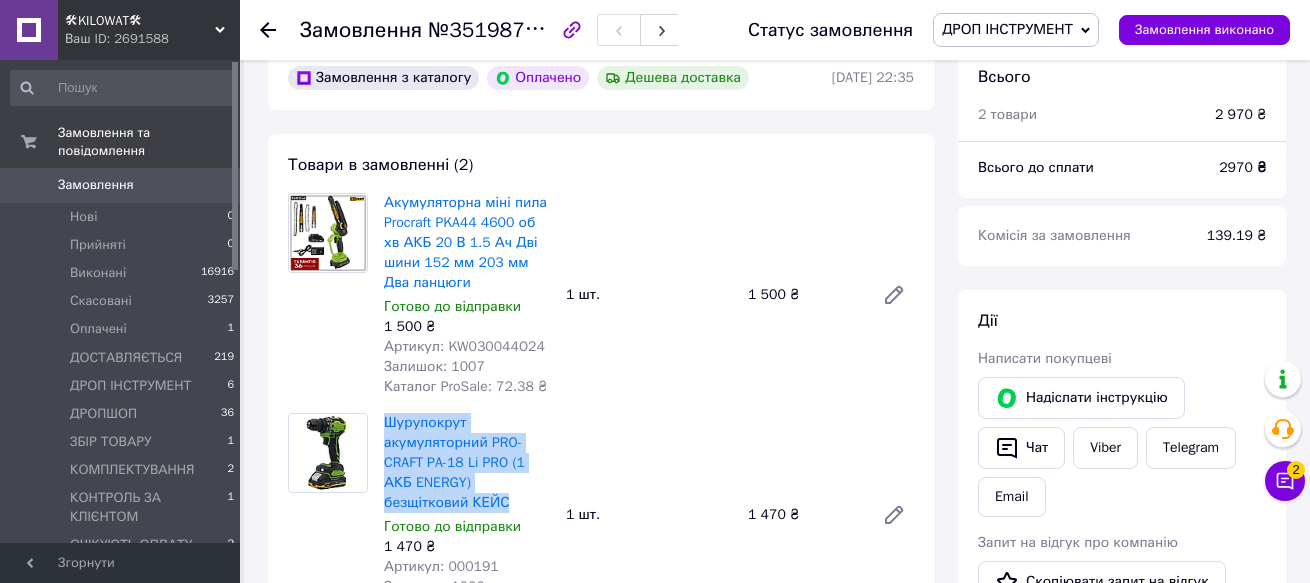 click on "Шурупокрут акумуляторний PRO-CRAFT PA-18 Li PRO (1 АКБ ENERGY) безщітковий КЕЙС Готово до відправки 1 470 ₴ Артикул: 000191 Залишок: 1000 Каталог ProSale: 66.81 ₴" at bounding box center (467, 515) 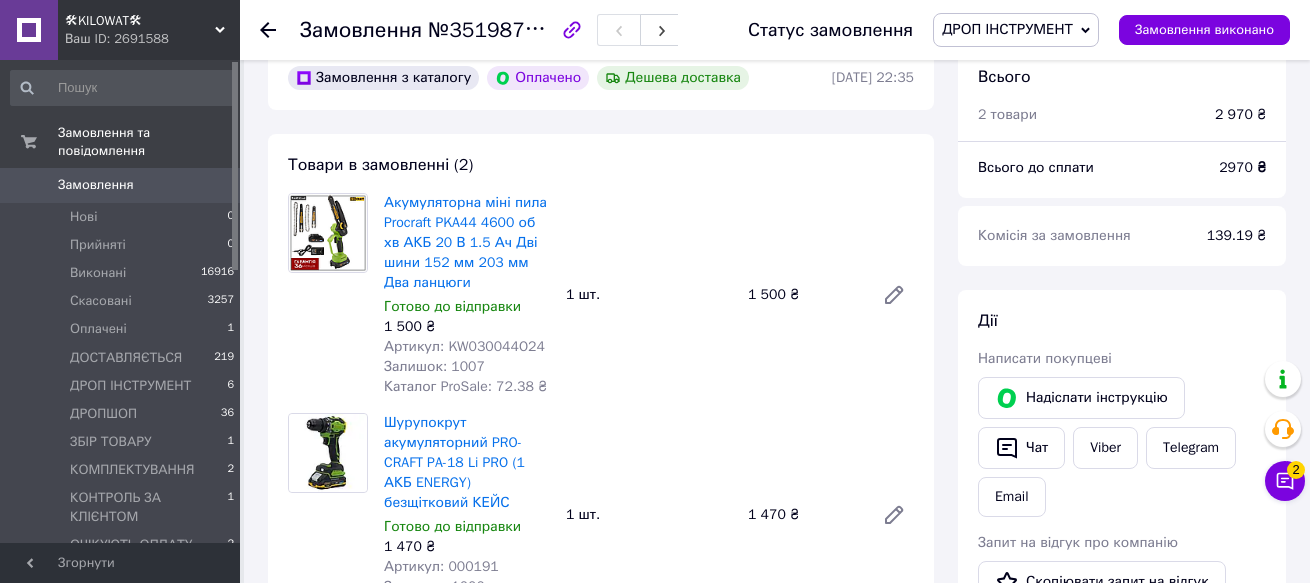 click at bounding box center [328, 295] 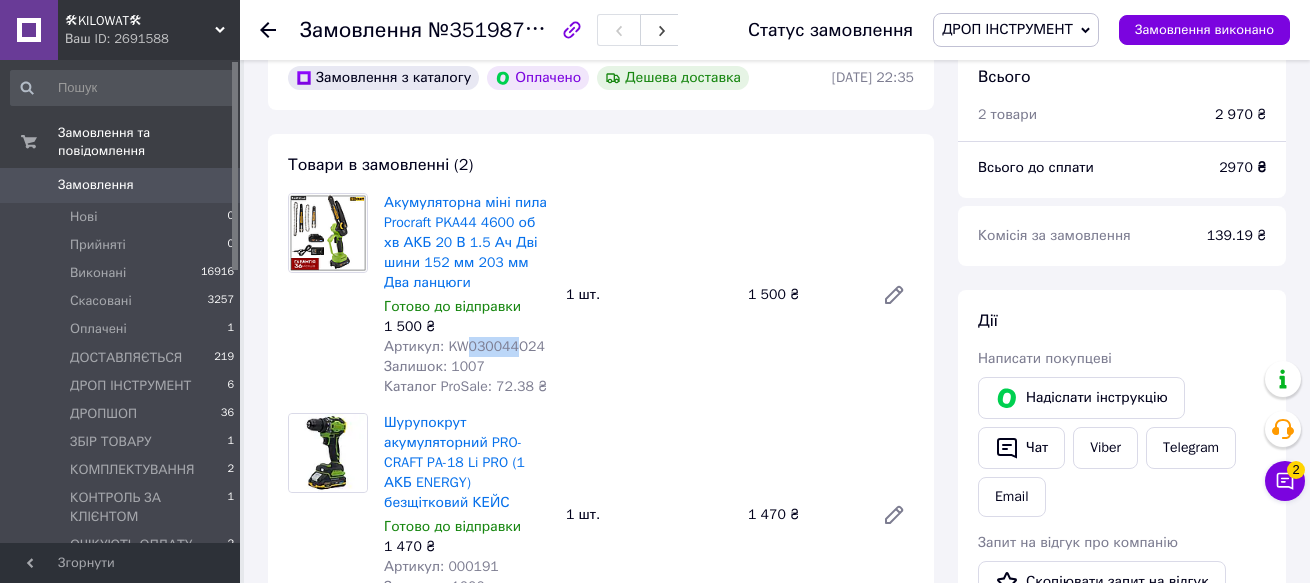 drag, startPoint x: 507, startPoint y: 347, endPoint x: 465, endPoint y: 348, distance: 42.0119 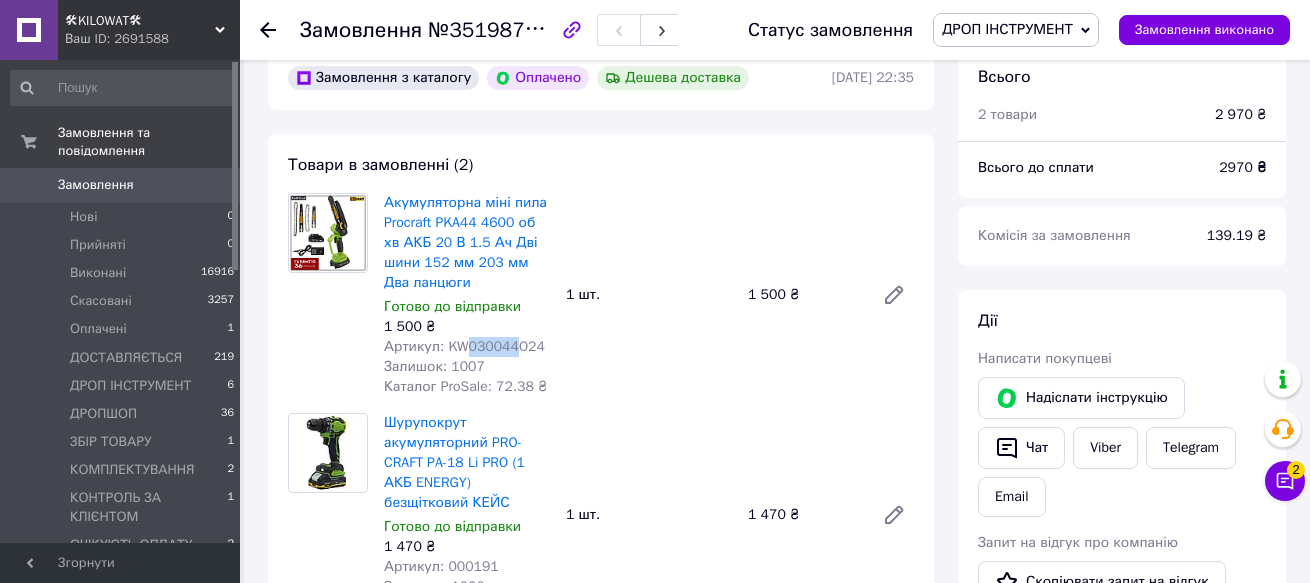 click on "Артикул: KW030044O24" at bounding box center [464, 346] 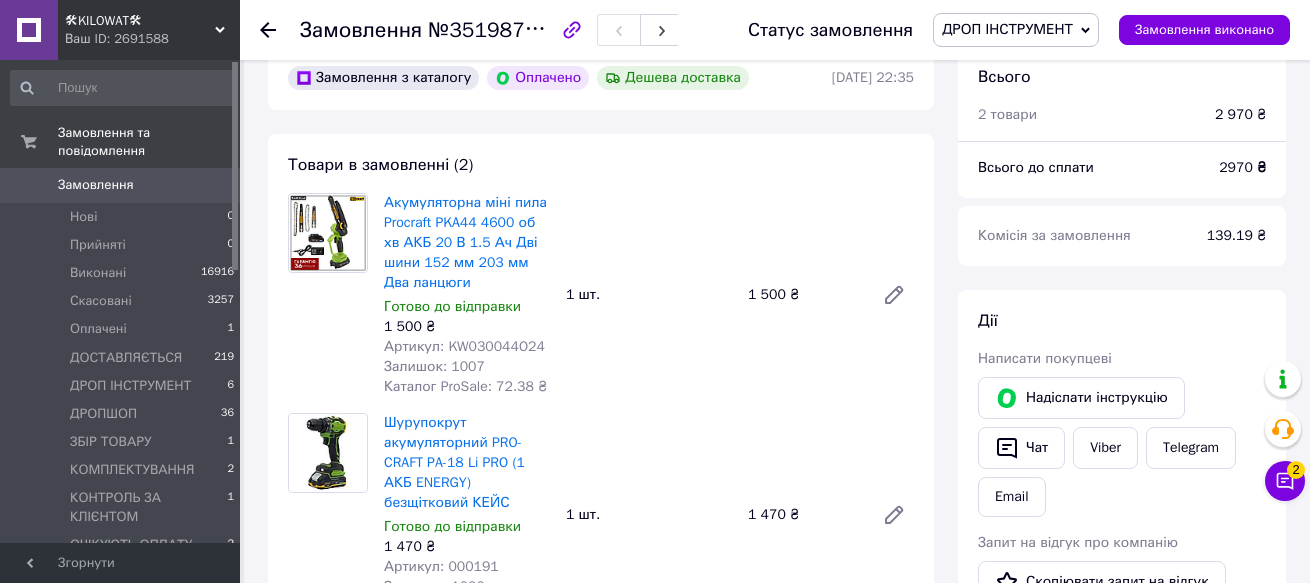 drag, startPoint x: 316, startPoint y: 327, endPoint x: 327, endPoint y: 333, distance: 12.529964 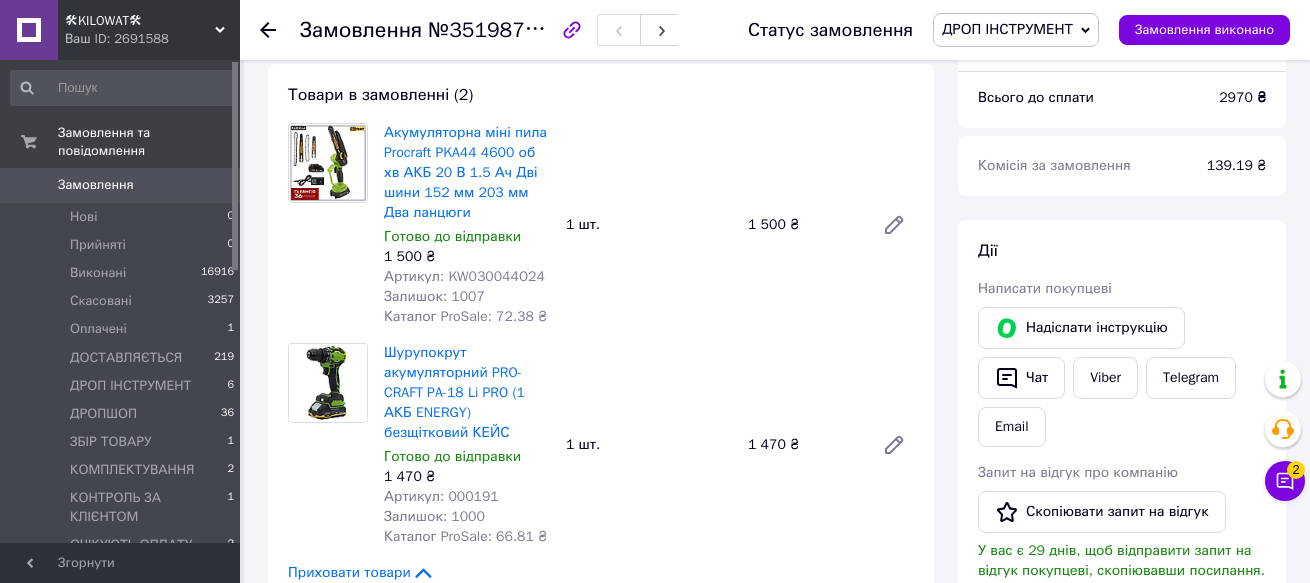 scroll, scrollTop: 300, scrollLeft: 0, axis: vertical 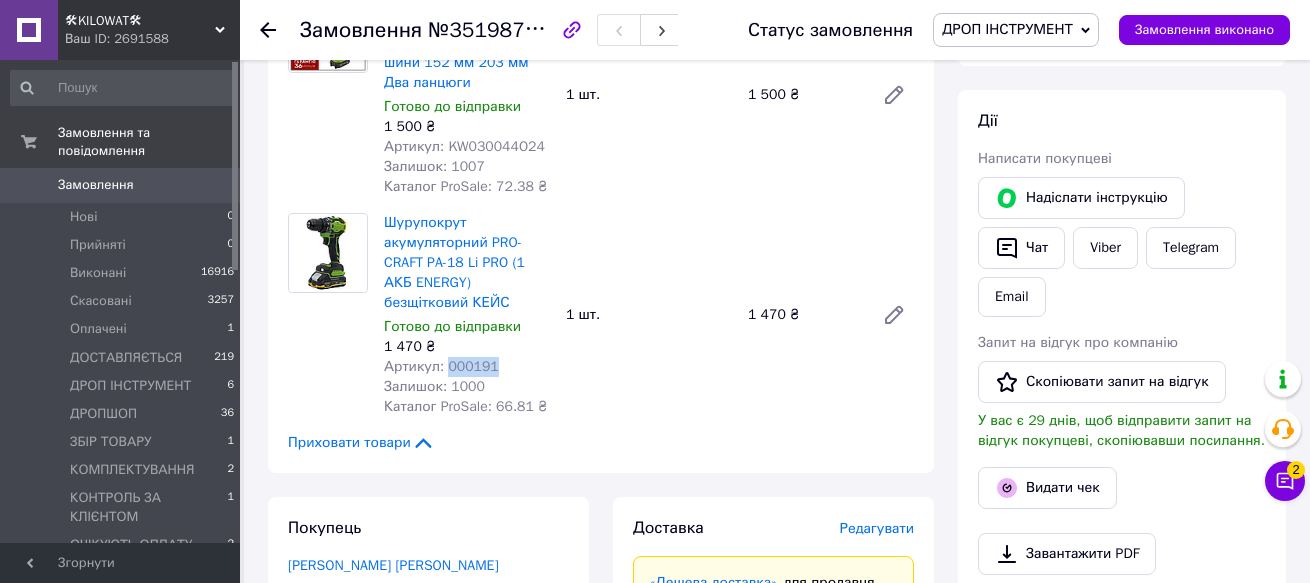 drag, startPoint x: 489, startPoint y: 363, endPoint x: 446, endPoint y: 371, distance: 43.737854 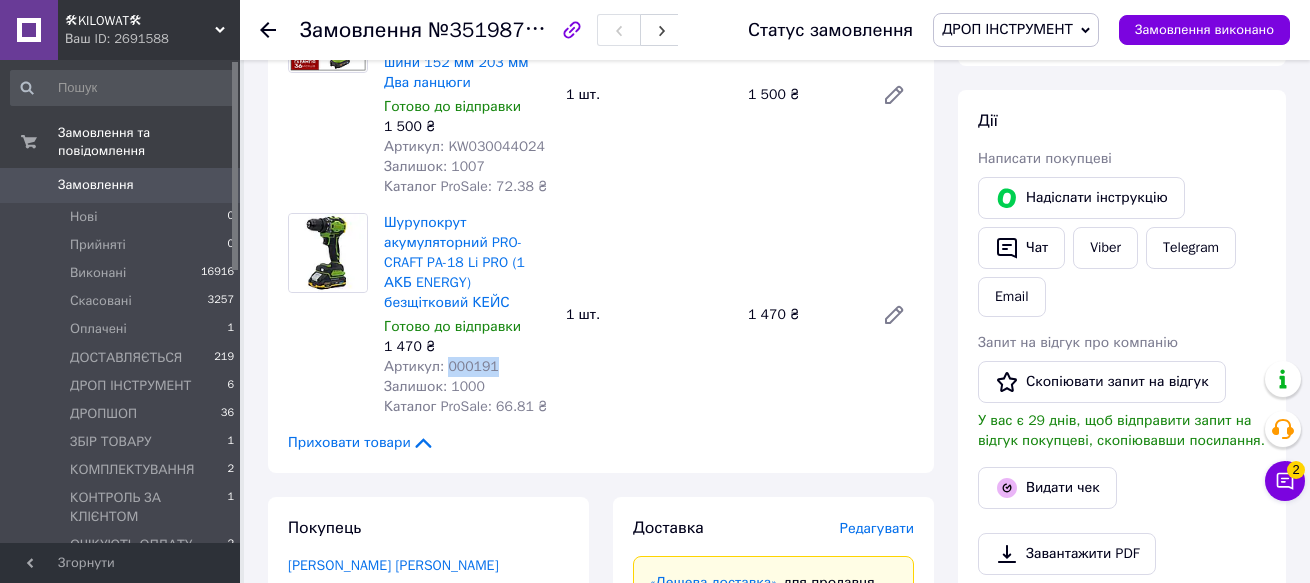 click on "Артикул: 000191" at bounding box center [467, 367] 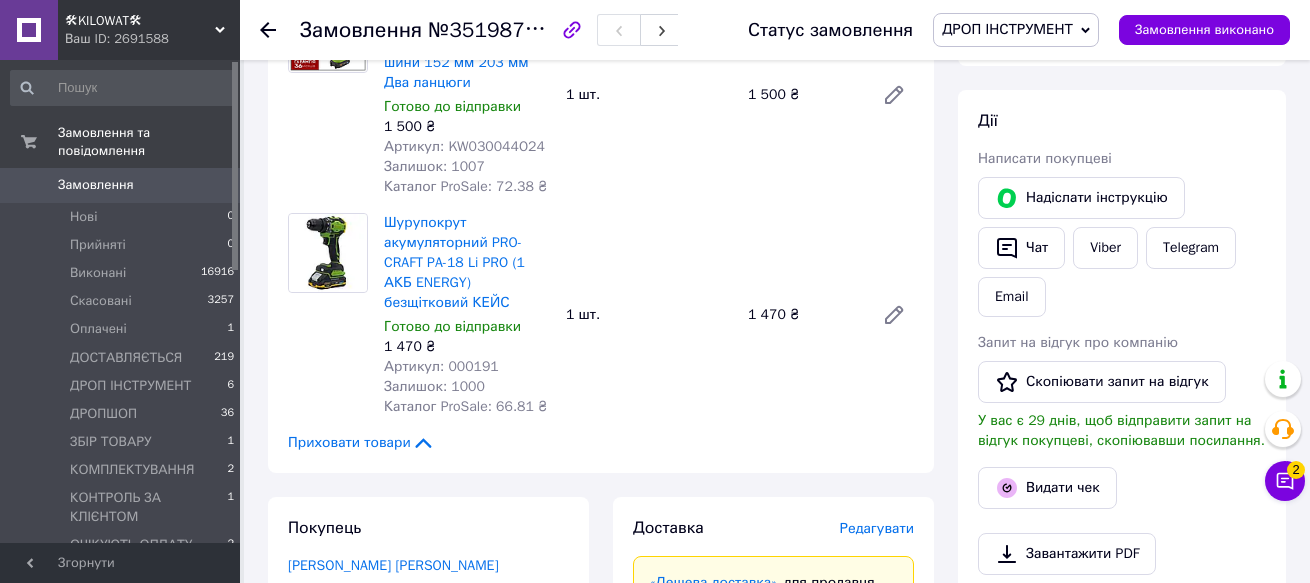 click at bounding box center [328, 315] 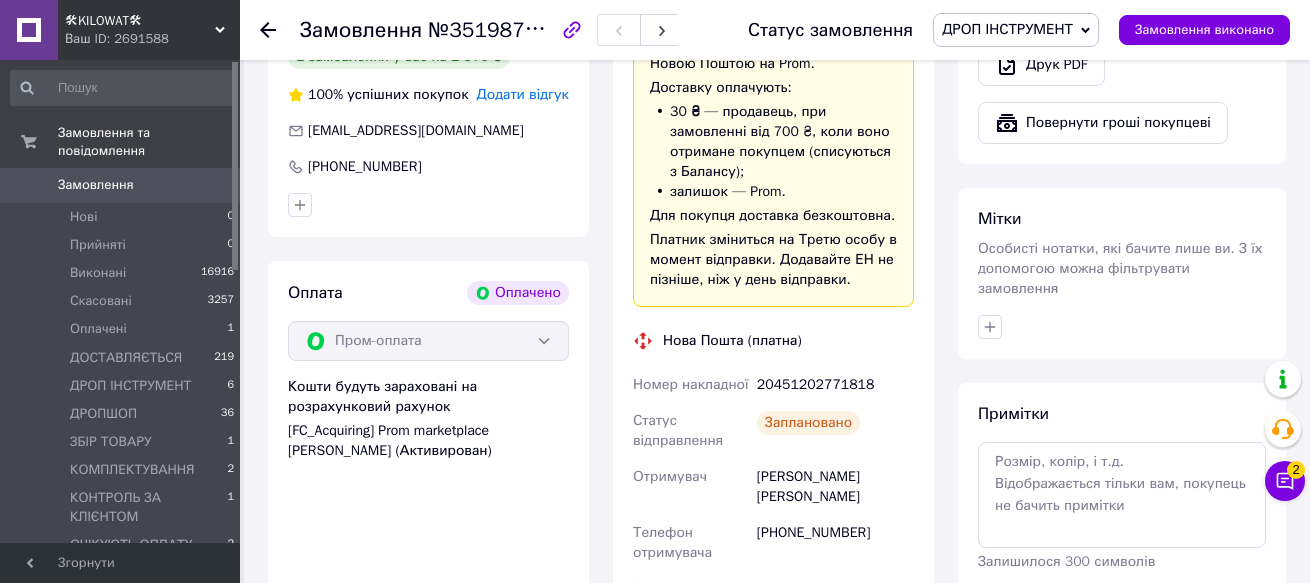 scroll, scrollTop: 900, scrollLeft: 0, axis: vertical 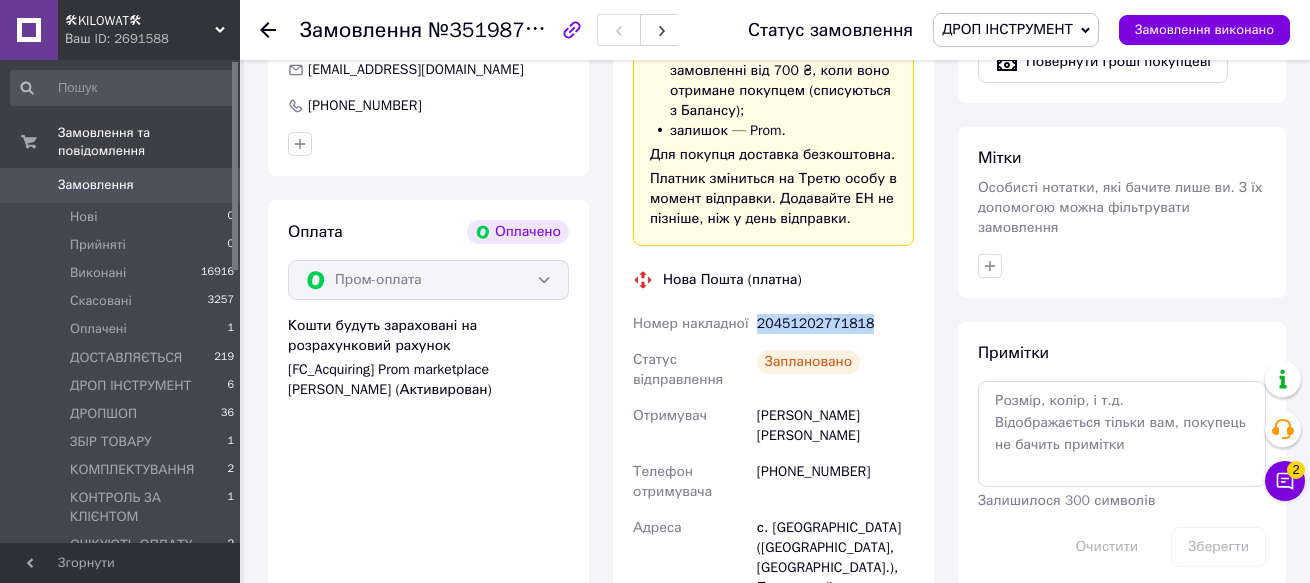 drag, startPoint x: 863, startPoint y: 325, endPoint x: 760, endPoint y: 342, distance: 104.393486 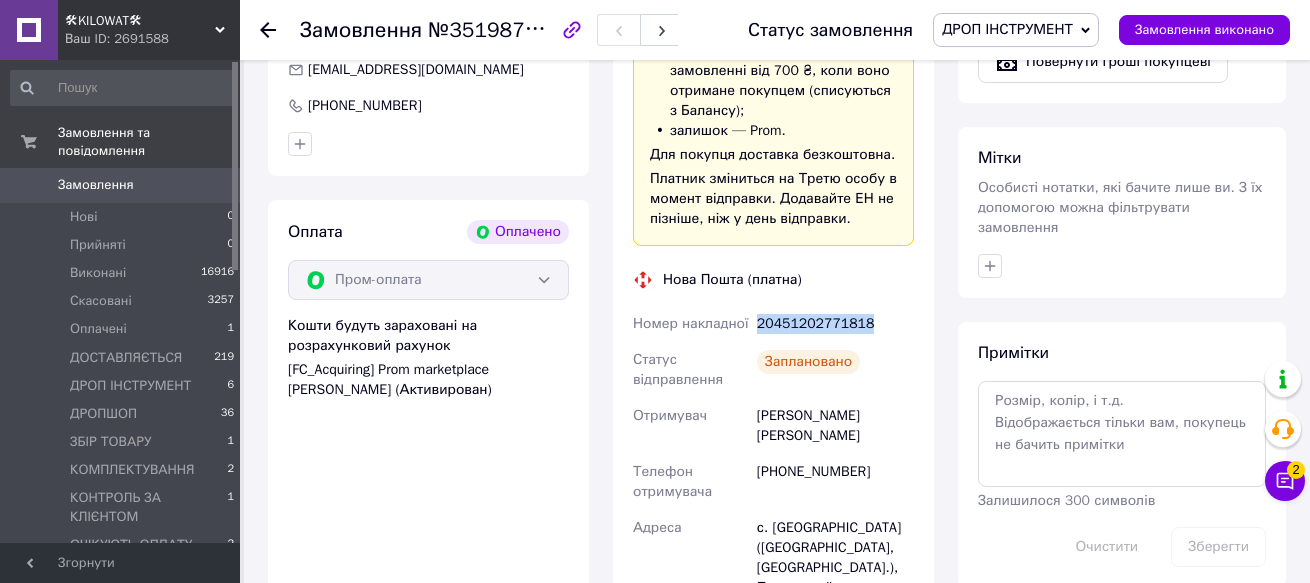 click on "20451202771818" at bounding box center [835, 324] 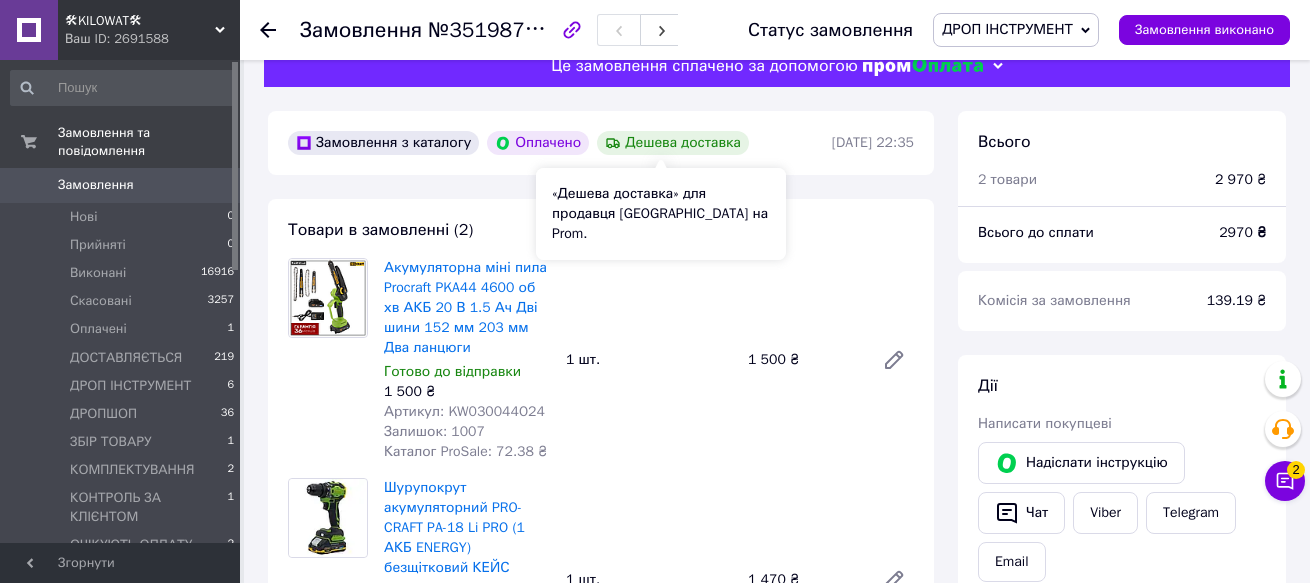scroll, scrollTop: 0, scrollLeft: 0, axis: both 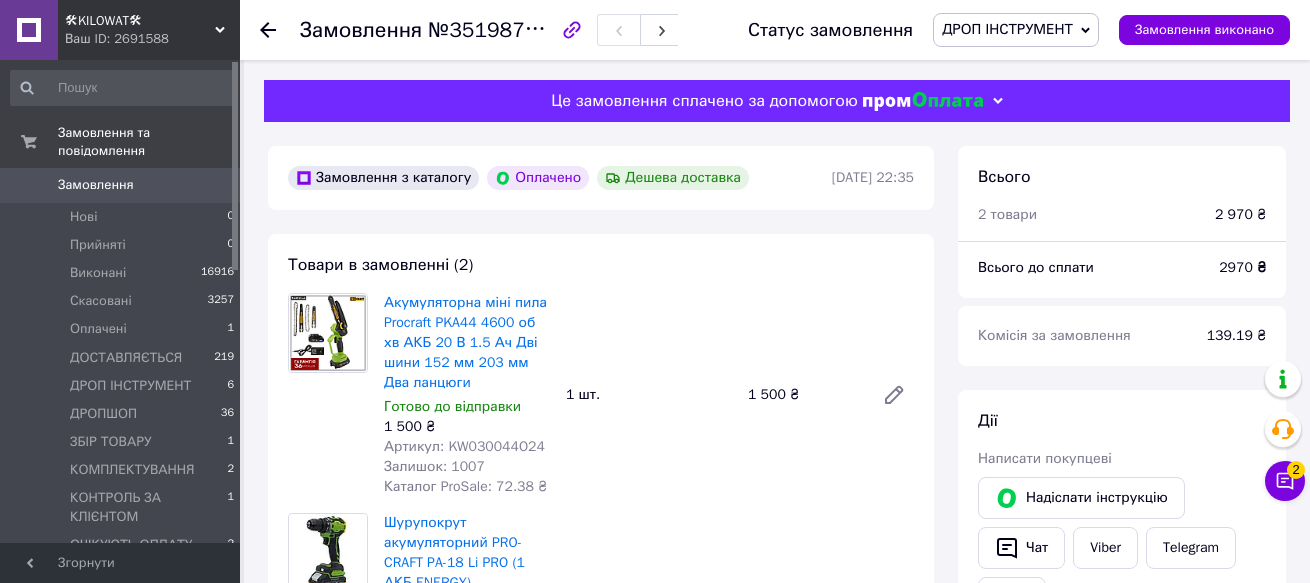 click 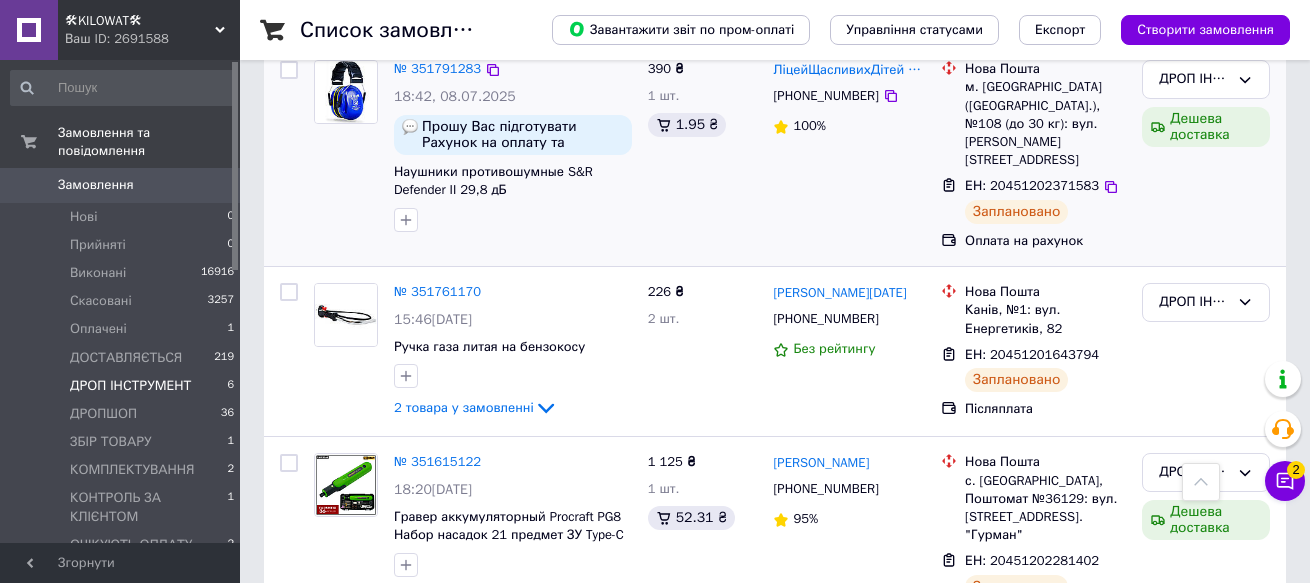 scroll, scrollTop: 955, scrollLeft: 0, axis: vertical 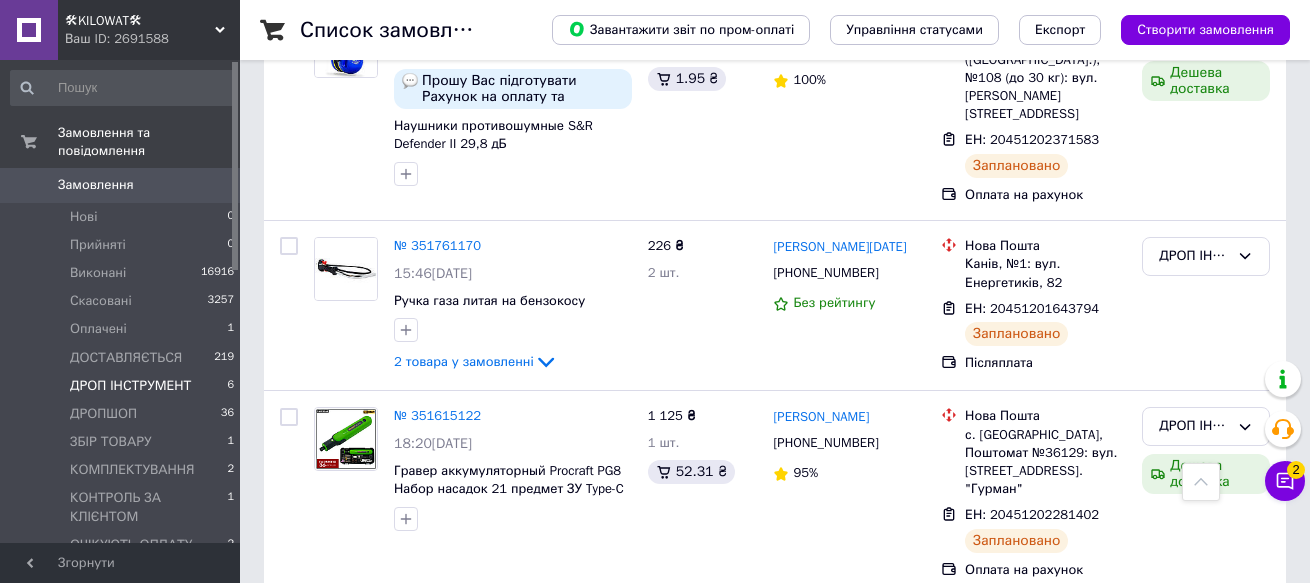 click on "🛠KILOWAT🛠" at bounding box center [140, 21] 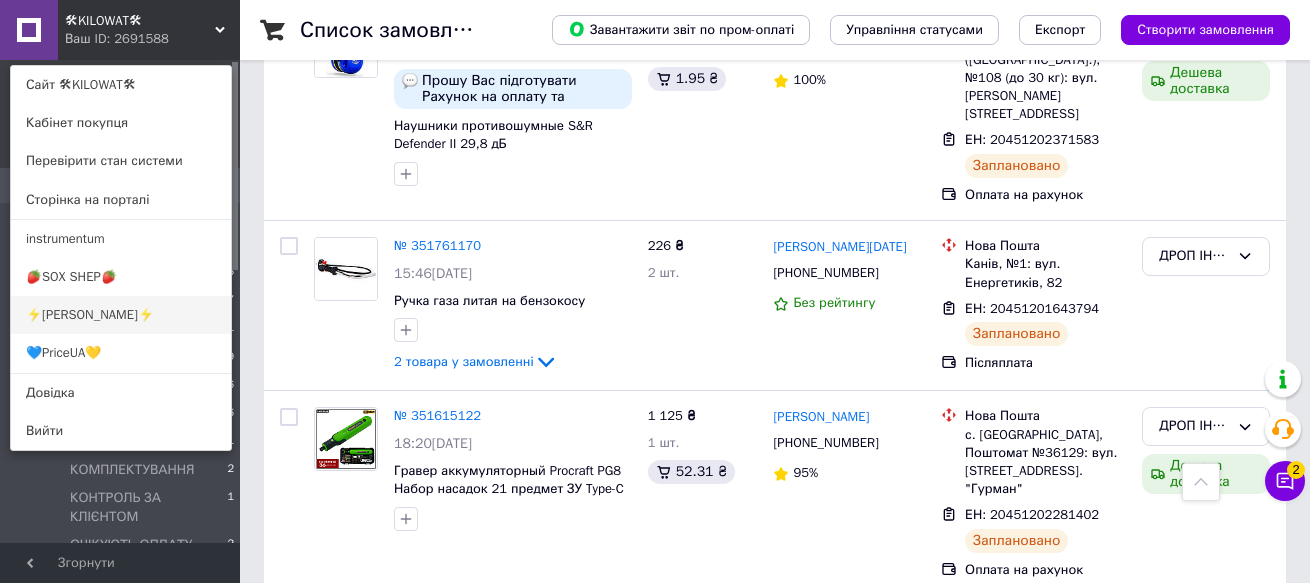 click on "⚡[PERSON_NAME]⚡" at bounding box center [121, 315] 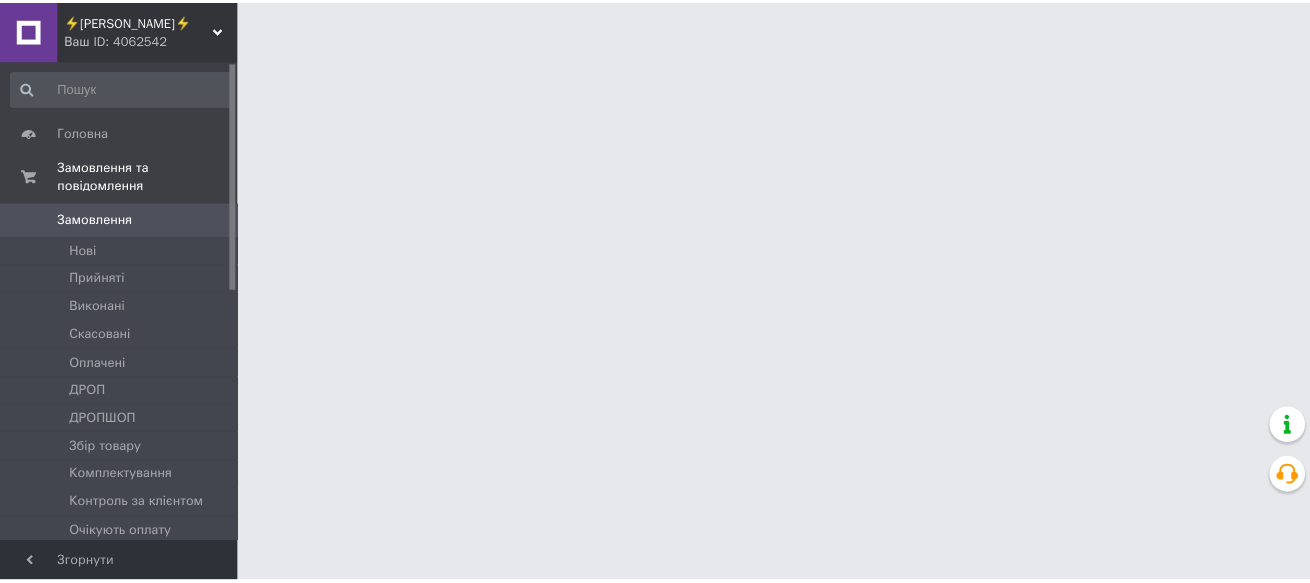 scroll, scrollTop: 0, scrollLeft: 0, axis: both 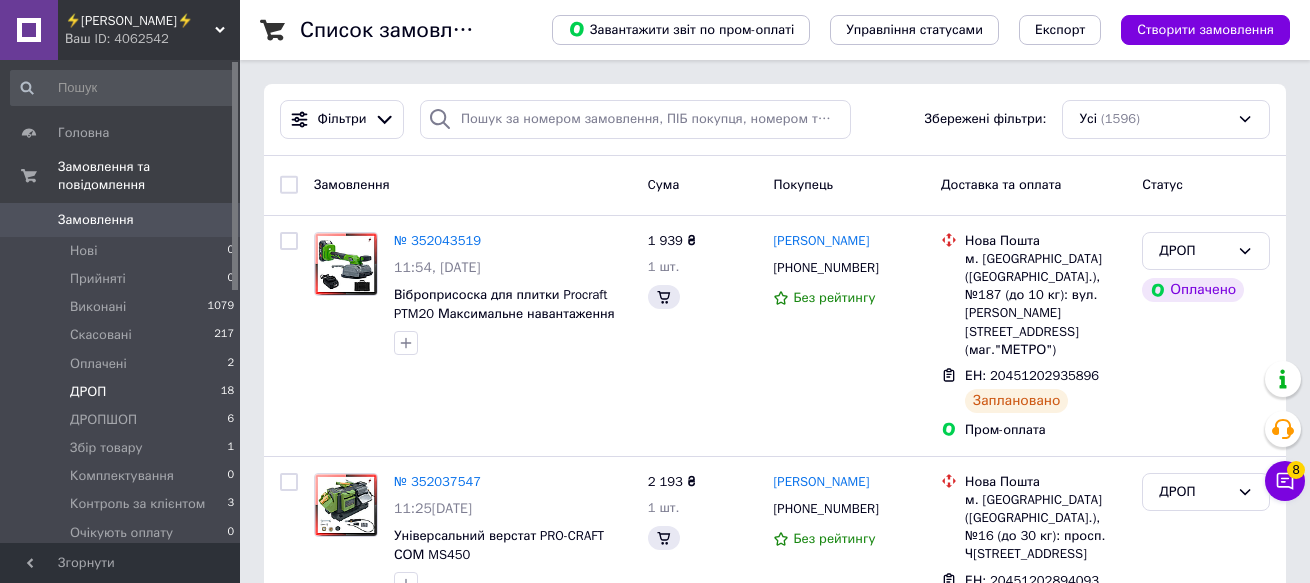 click on "ДРОП" at bounding box center [88, 392] 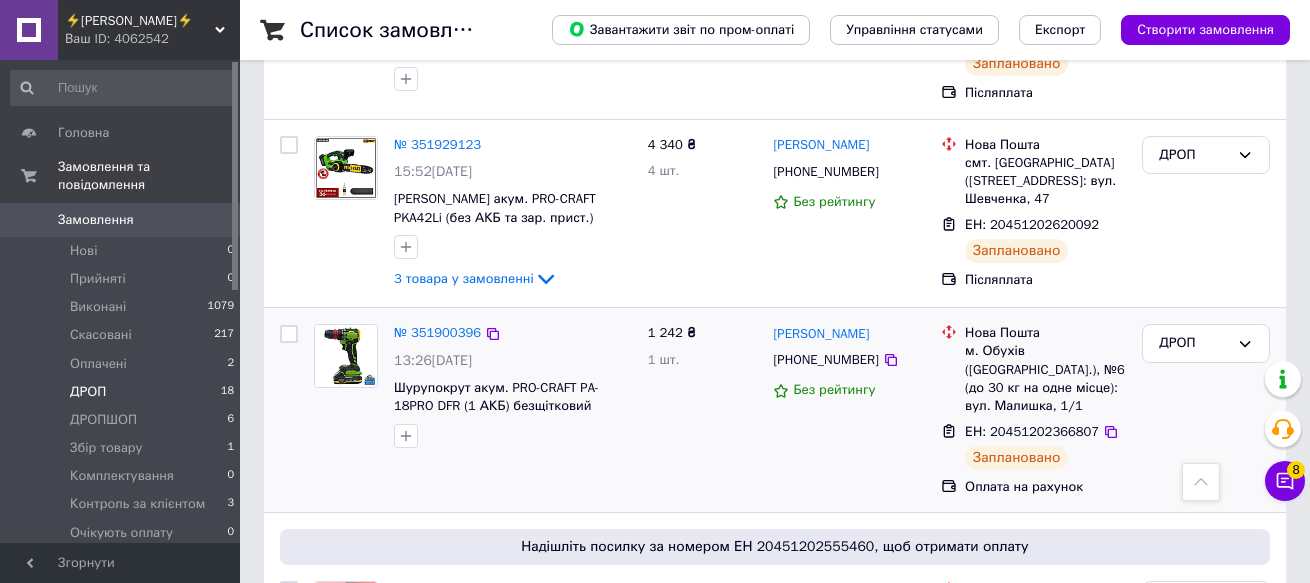 scroll, scrollTop: 3494, scrollLeft: 0, axis: vertical 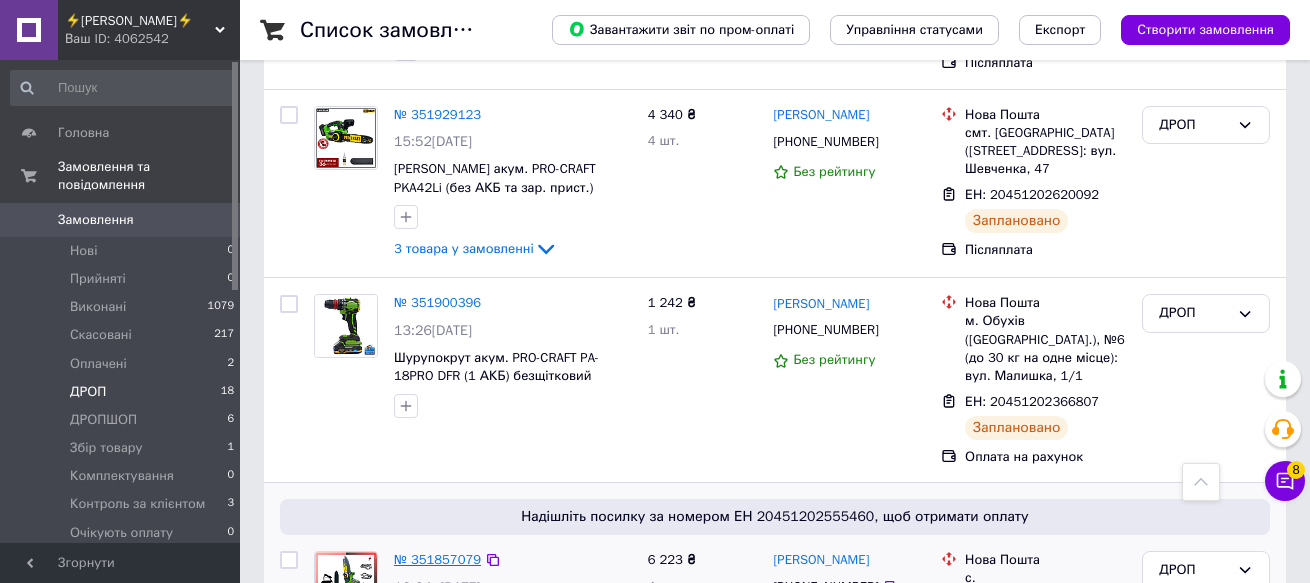 click on "№ 351857079" at bounding box center [437, 559] 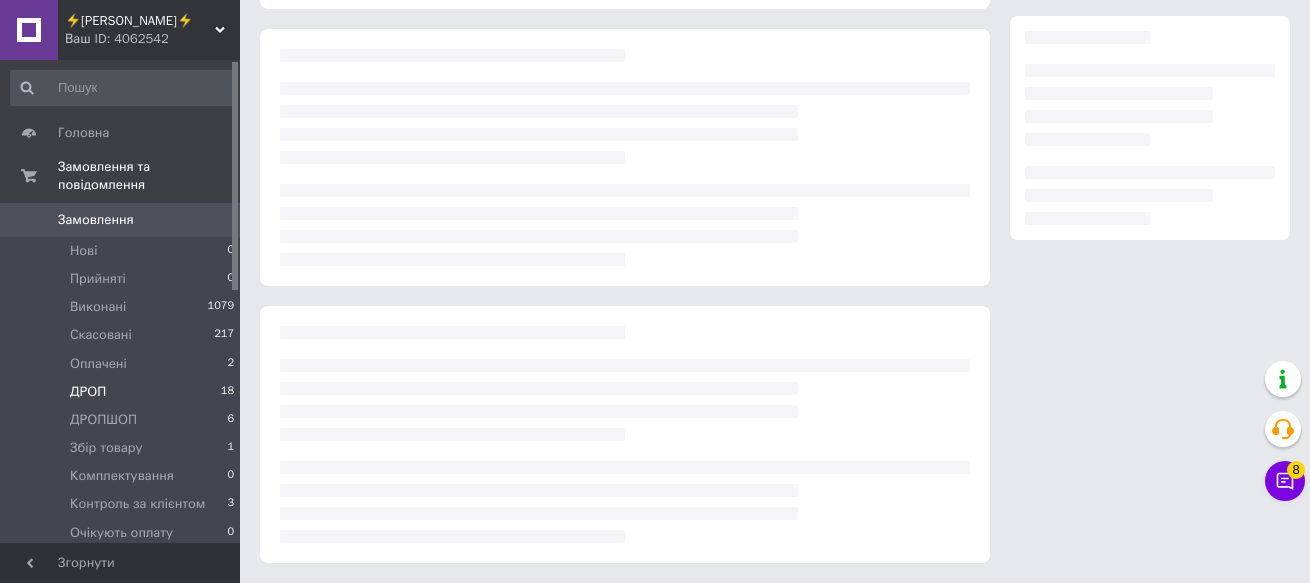 scroll, scrollTop: 0, scrollLeft: 0, axis: both 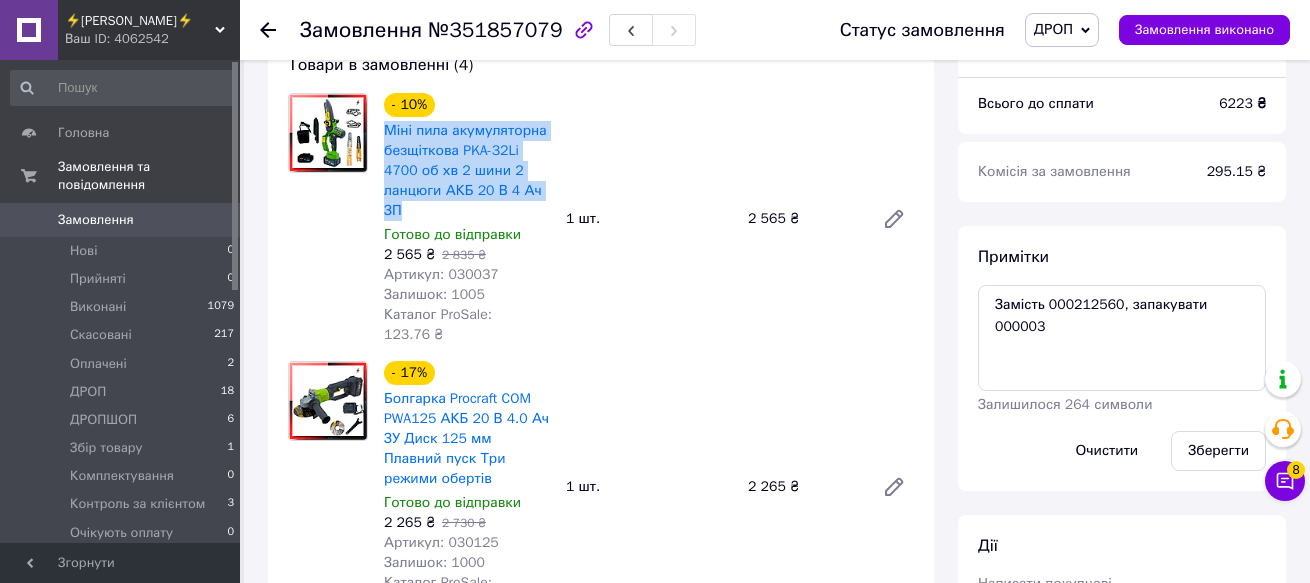 copy on "Міні пила акумуляторна безщіткова PKA-32Li 4700 об хв 2 шини 2 ланцюги АКБ 20 В 4 Ач ЗП" 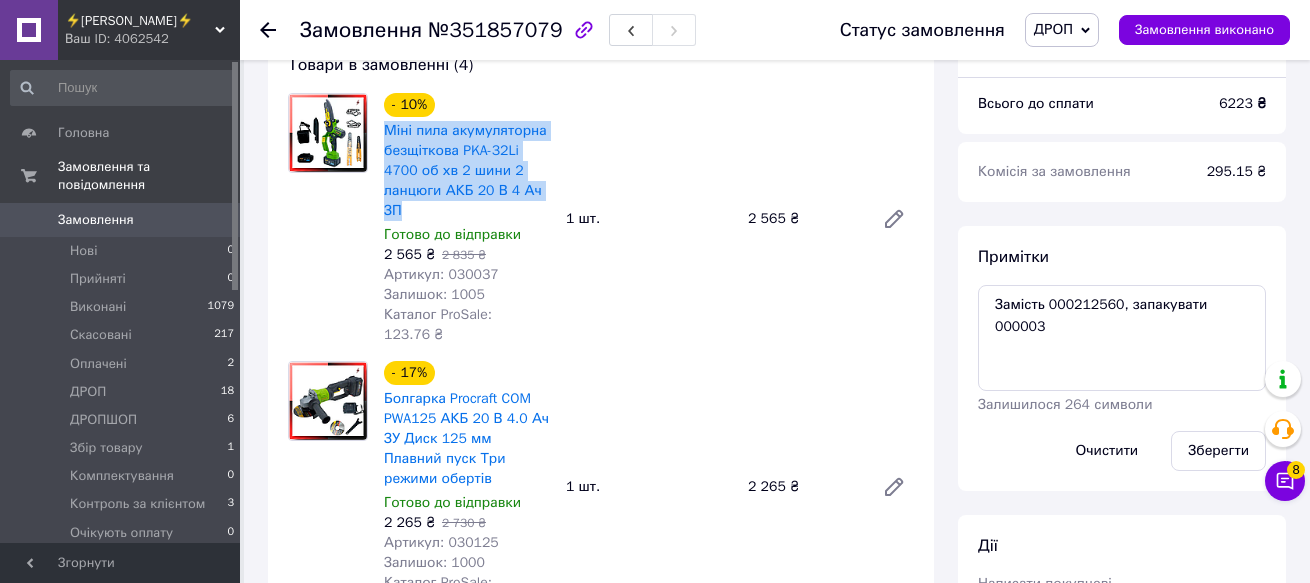drag, startPoint x: 383, startPoint y: 125, endPoint x: 502, endPoint y: 192, distance: 136.565 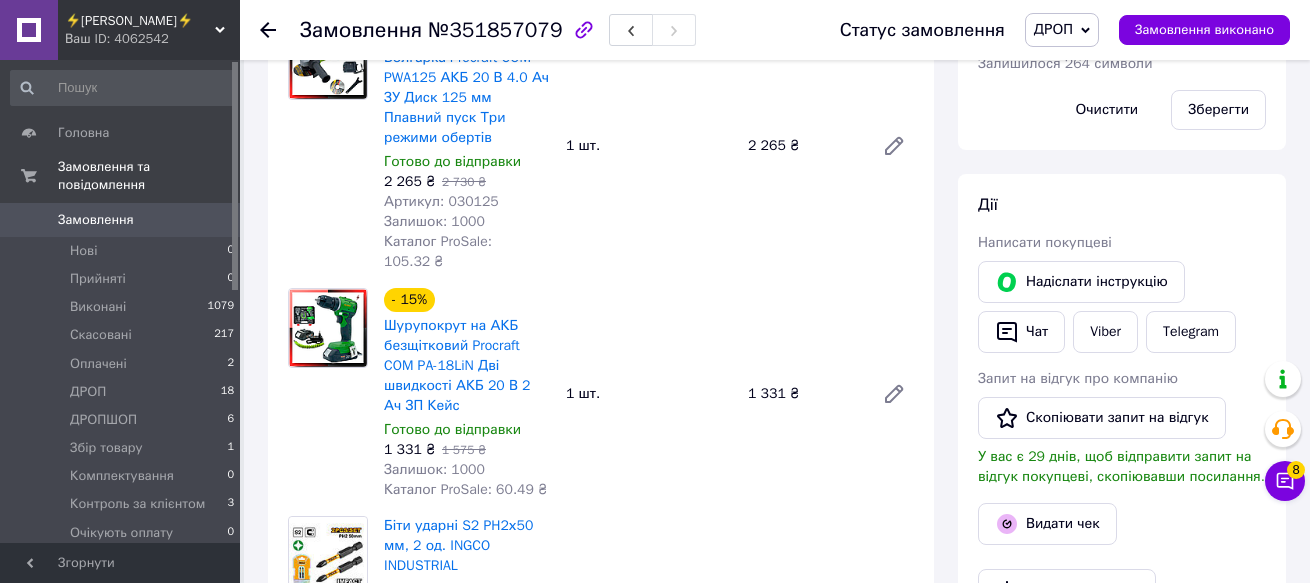 scroll, scrollTop: 600, scrollLeft: 0, axis: vertical 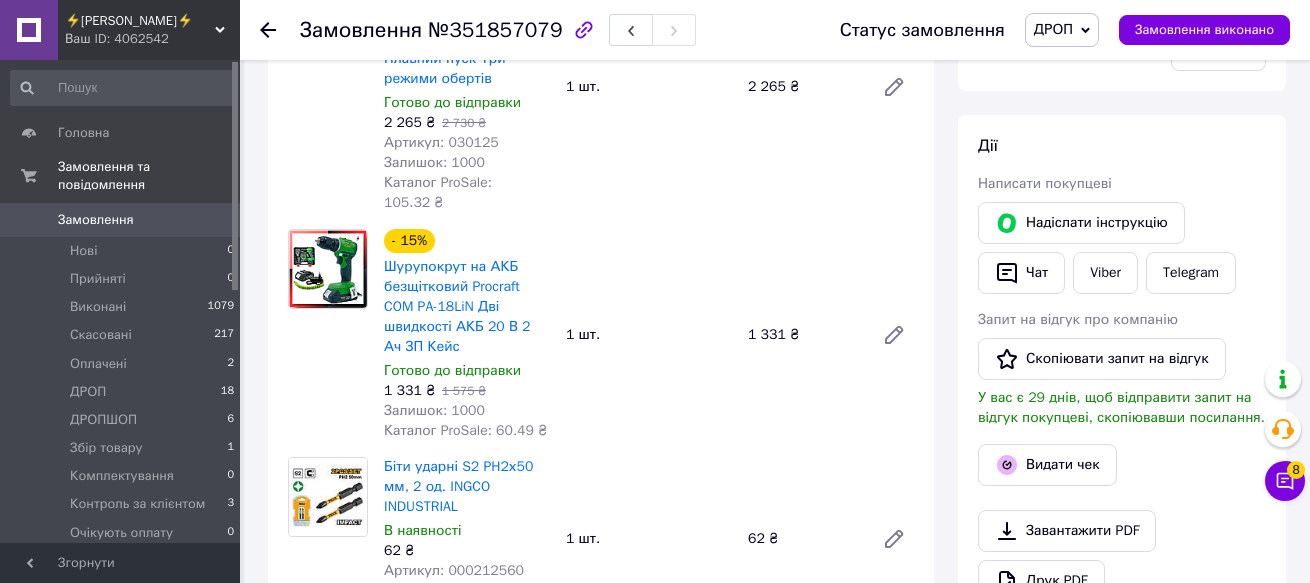 click at bounding box center [328, 335] 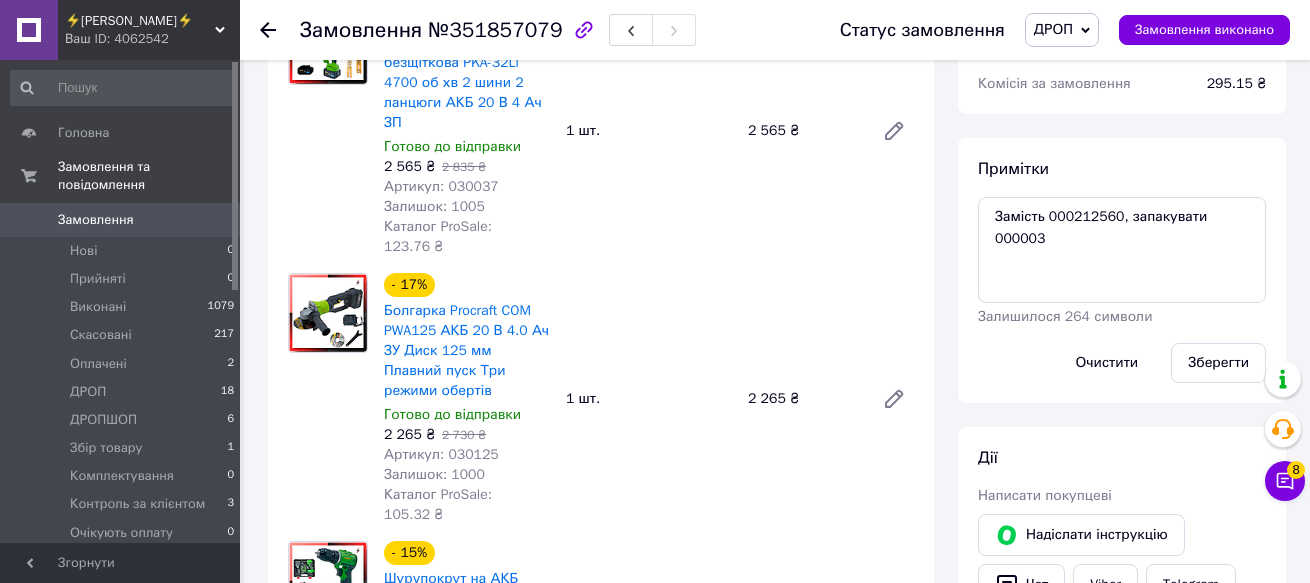 scroll, scrollTop: 300, scrollLeft: 0, axis: vertical 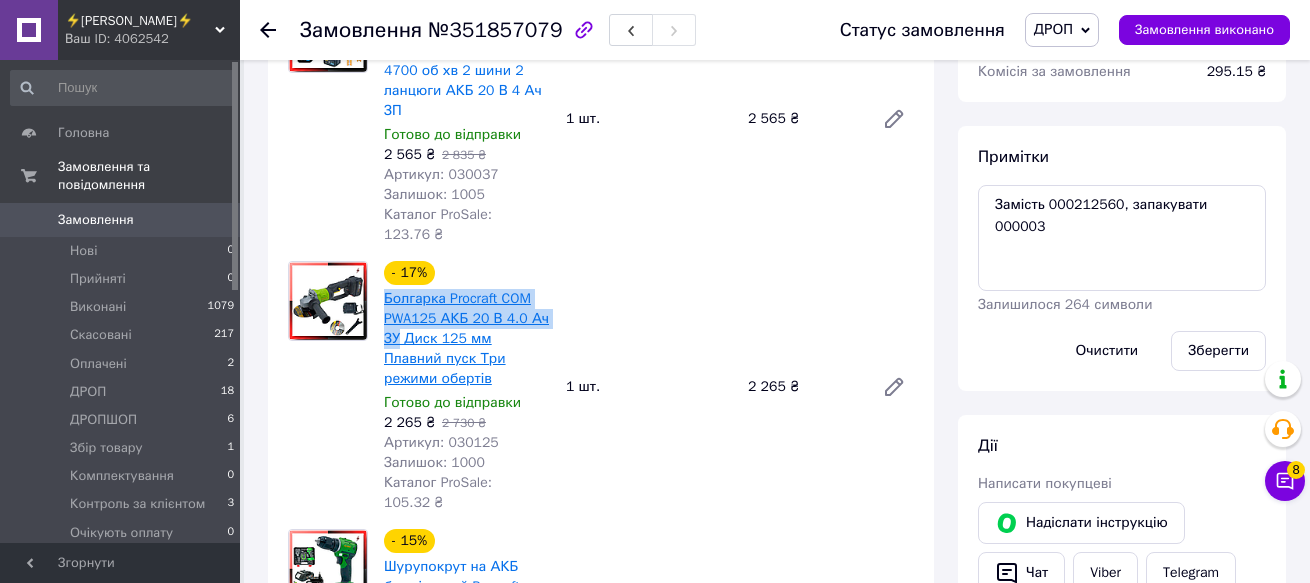 copy on "Болгарка Procraft COM PWA125 АКБ 20 В 4.0 Ач ЗУ" 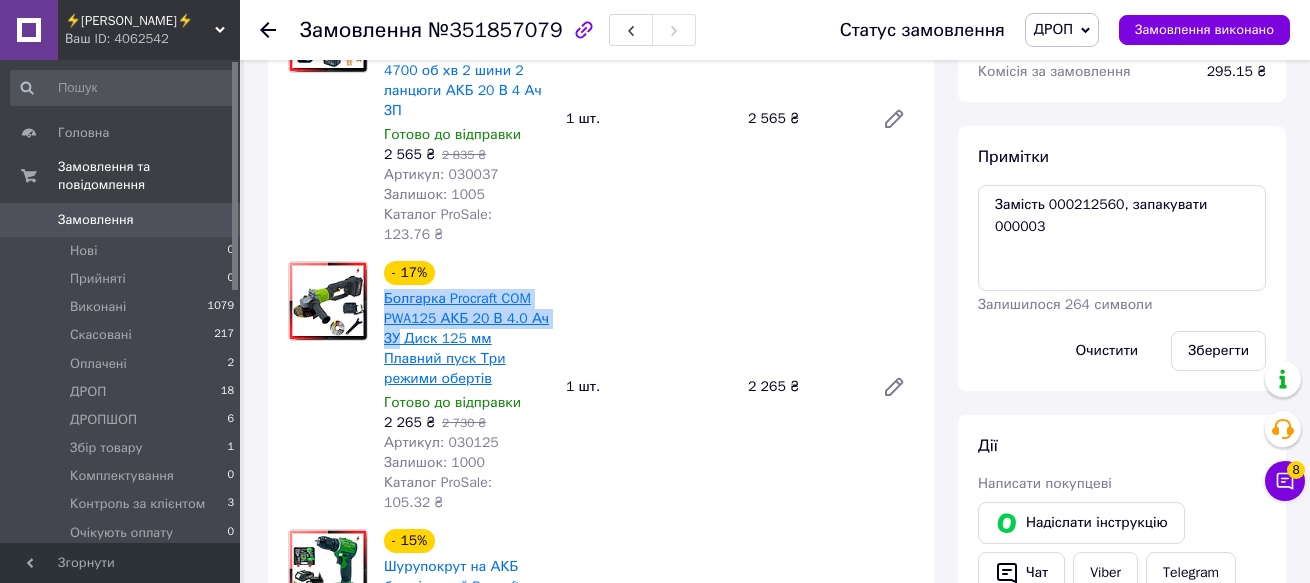 drag, startPoint x: 376, startPoint y: 254, endPoint x: 399, endPoint y: 300, distance: 51.42956 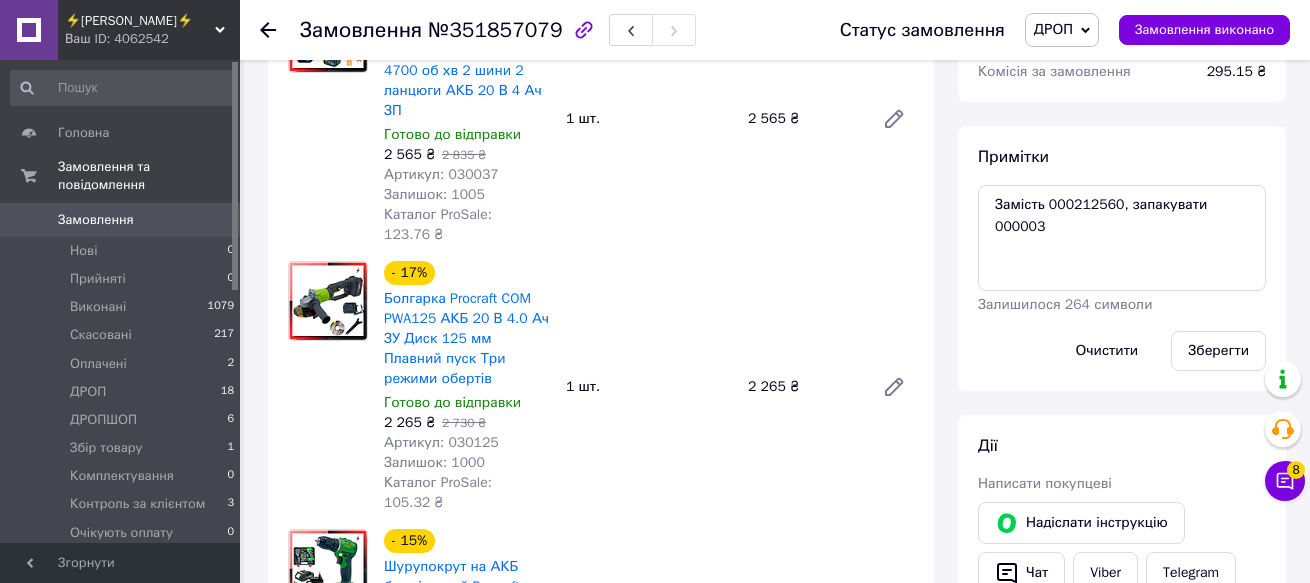 click at bounding box center [328, 387] 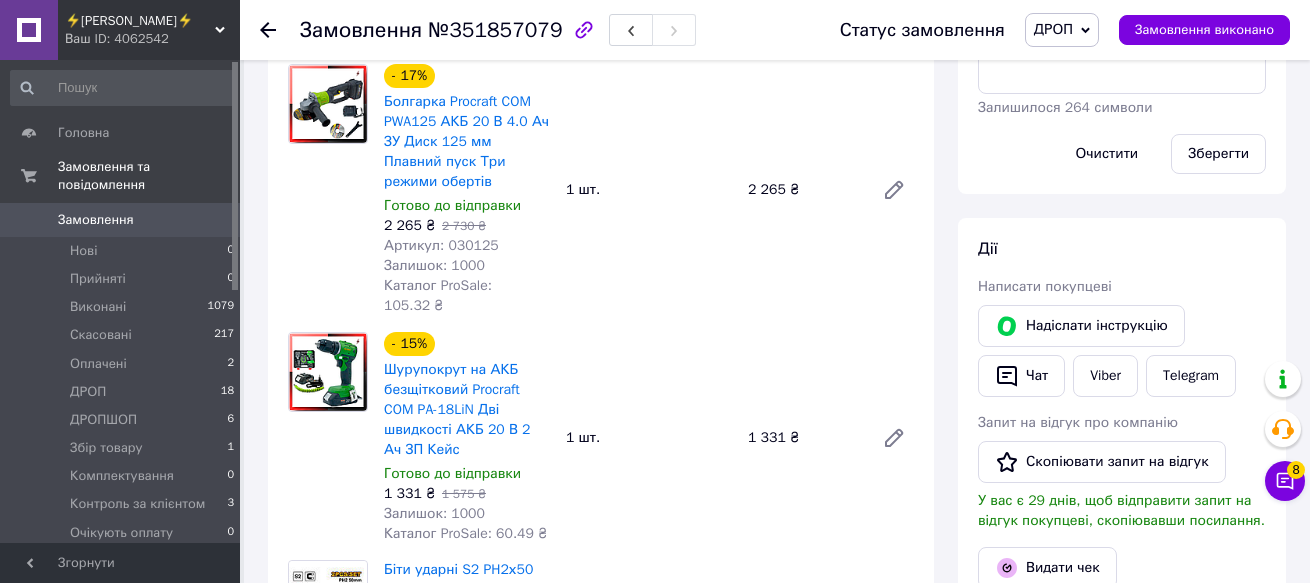 scroll, scrollTop: 500, scrollLeft: 0, axis: vertical 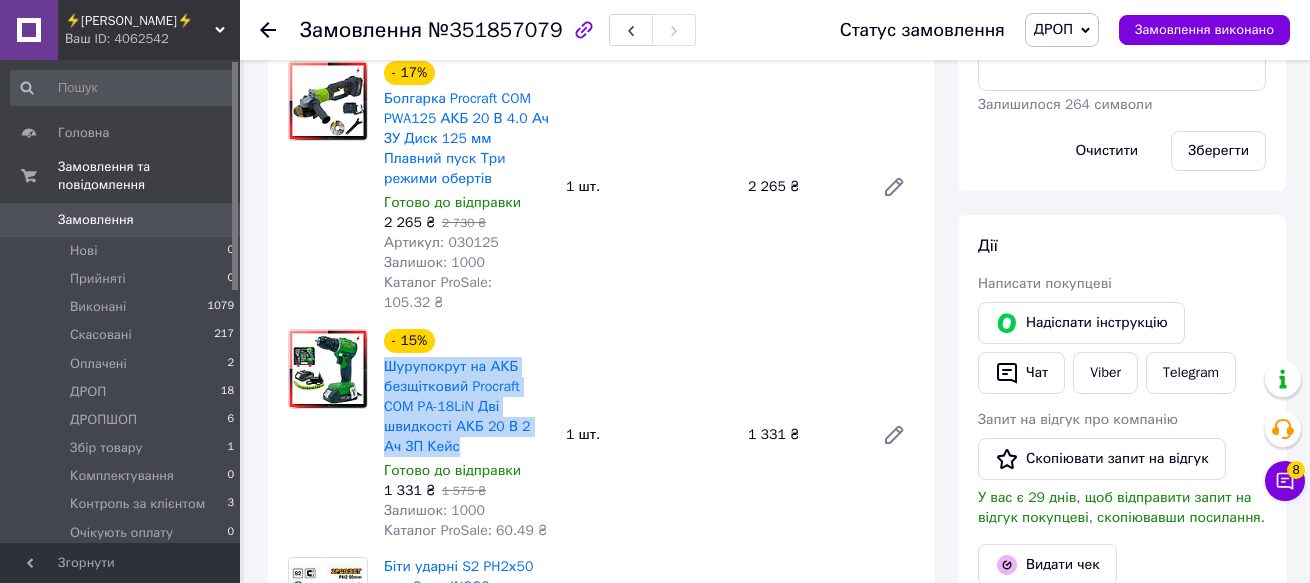 copy on "Шурупокрут на АКБ безщітковий Procraft COM PA-18LiN Дві швидкості АКБ 20 В 2 Ач ЗП Кейс" 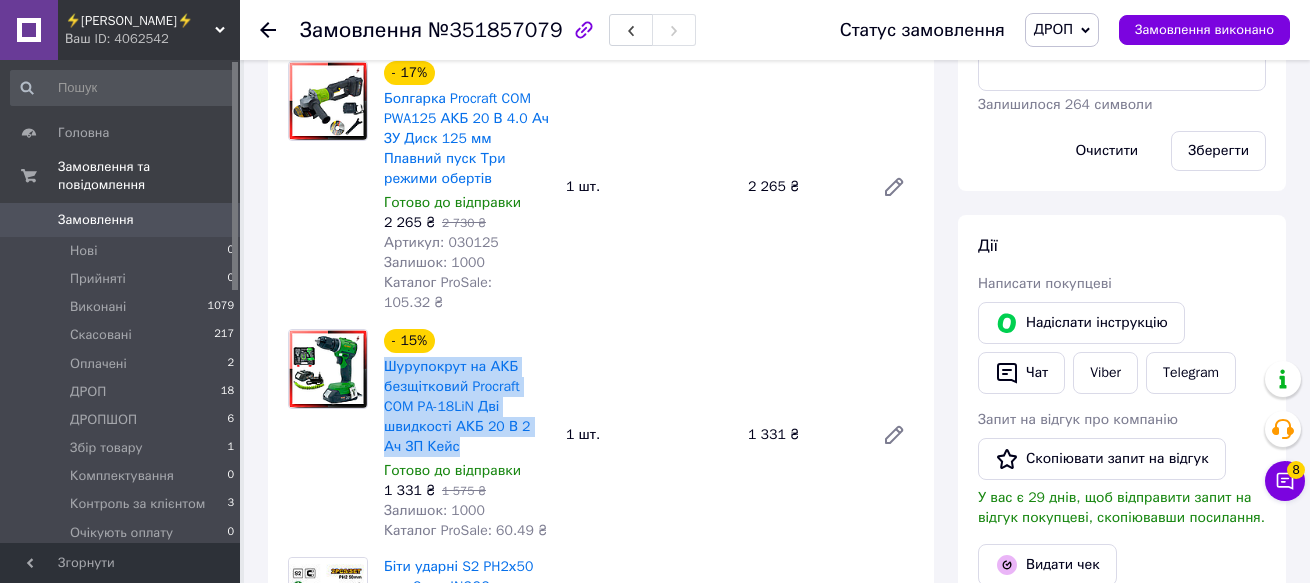 drag, startPoint x: 381, startPoint y: 284, endPoint x: 448, endPoint y: 367, distance: 106.66771 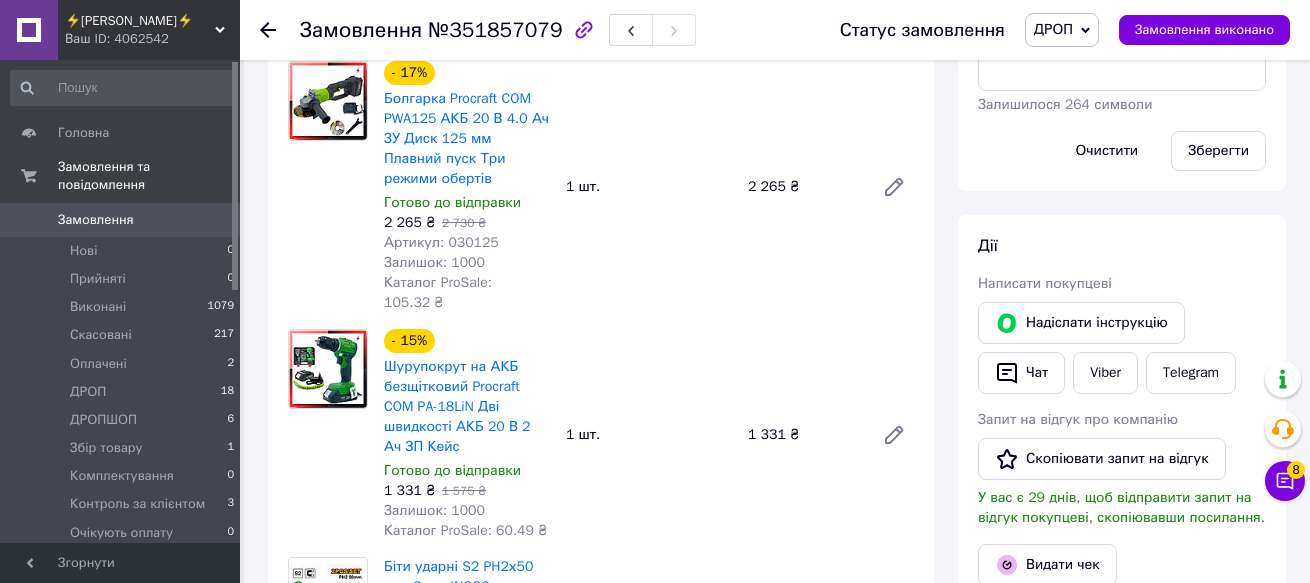 click on "Товари в замовленні (4) - 10% Міні пила акумуляторна безщіткова PKA-32Li 4700 об хв 2 шини 2 ланцюги АКБ 20 В 4 Ач ЗП Готово до відправки 2 565 ₴   2 835 ₴ Артикул: 030037 Залишок: 1005 Каталог ProSale: 123.76 ₴  1 шт. 2 565 ₴ - 17% Болгарка Procraft COM PWA125 АКБ 20 В 4.0 Ач ЗУ Диск 125 мм Плавний пуск Три режими обертів Готово до відправки 2 265 ₴   2 730 ₴ Артикул: 030125 Залишок: 1000 Каталог ProSale: 105.32 ₴  1 шт. 2 265 ₴ - 15% Шурупокрут на АКБ безщітковий Procraft COM PA-18LiN Дві швидкості АКБ 20 В 2 Ач ЗП Кейс Готово до відправки 1 331 ₴   1 575 ₴ Залишок: 1000 Каталог ProSale: 60.49 ₴  1 шт. 1 331 ₴ Біти ударні S2 PH2х50 мм, 2 од. INGCO INDUSTRIAL 62 ₴ 1 шт." at bounding box center (601, 255) 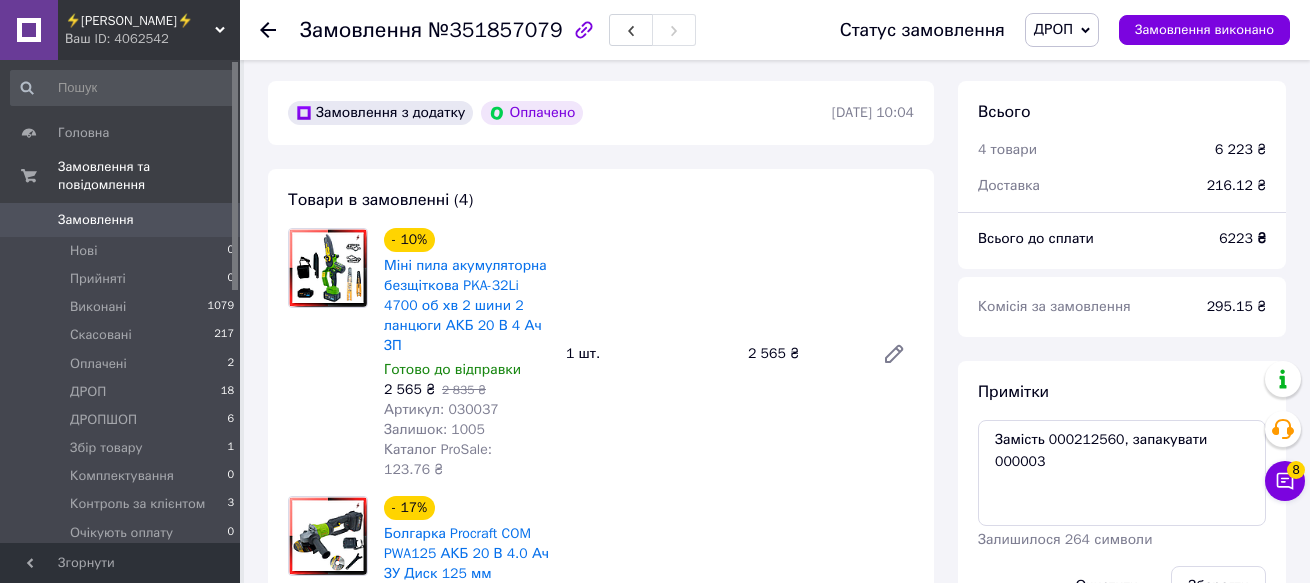 scroll, scrollTop: 100, scrollLeft: 0, axis: vertical 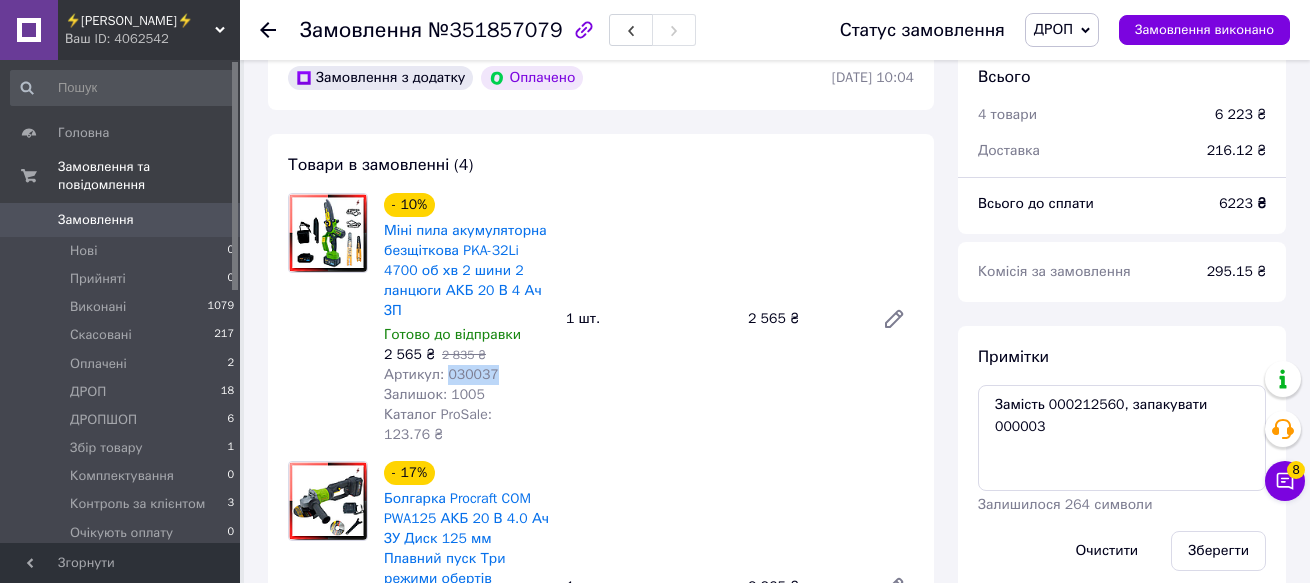 copy on "030037" 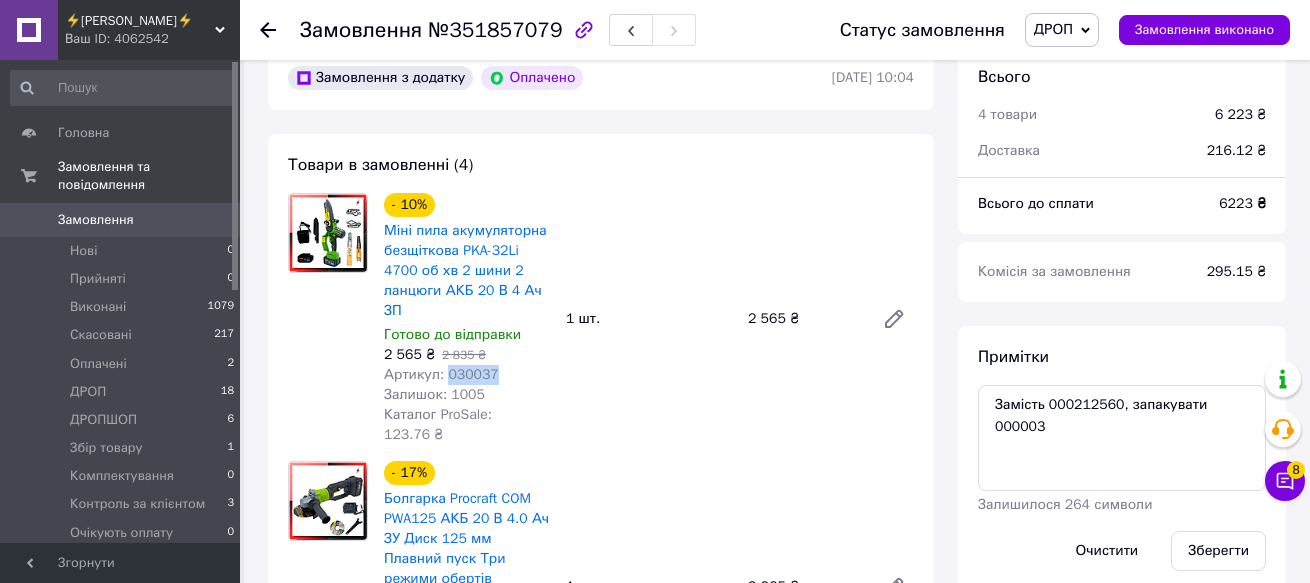drag, startPoint x: 494, startPoint y: 356, endPoint x: 444, endPoint y: 355, distance: 50.01 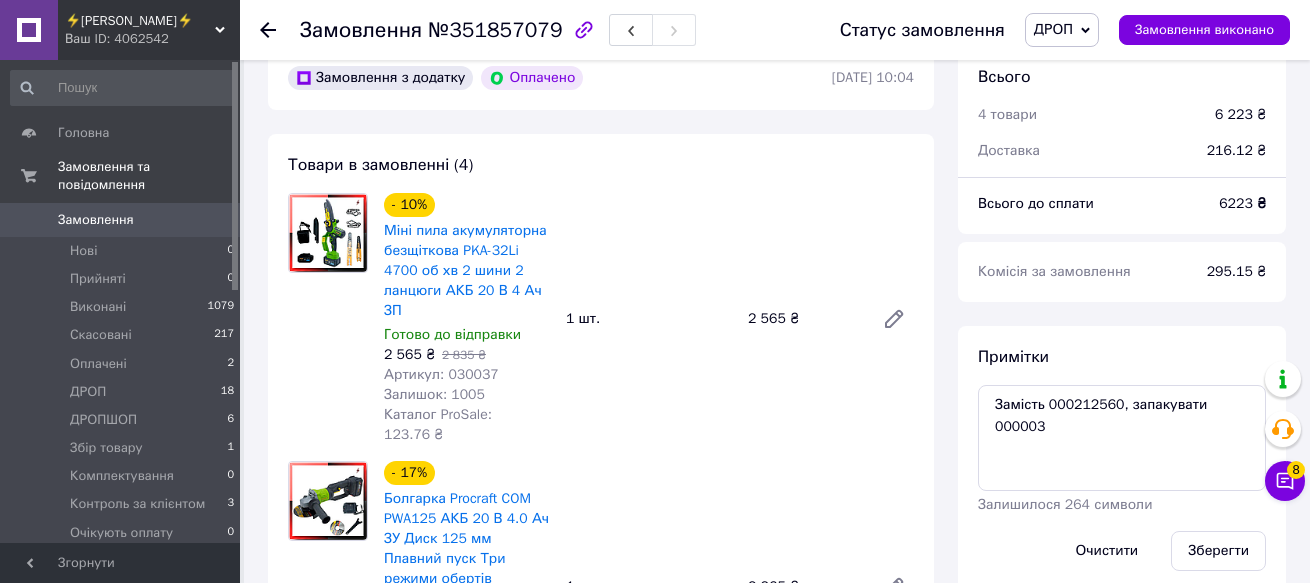 click at bounding box center [328, 319] 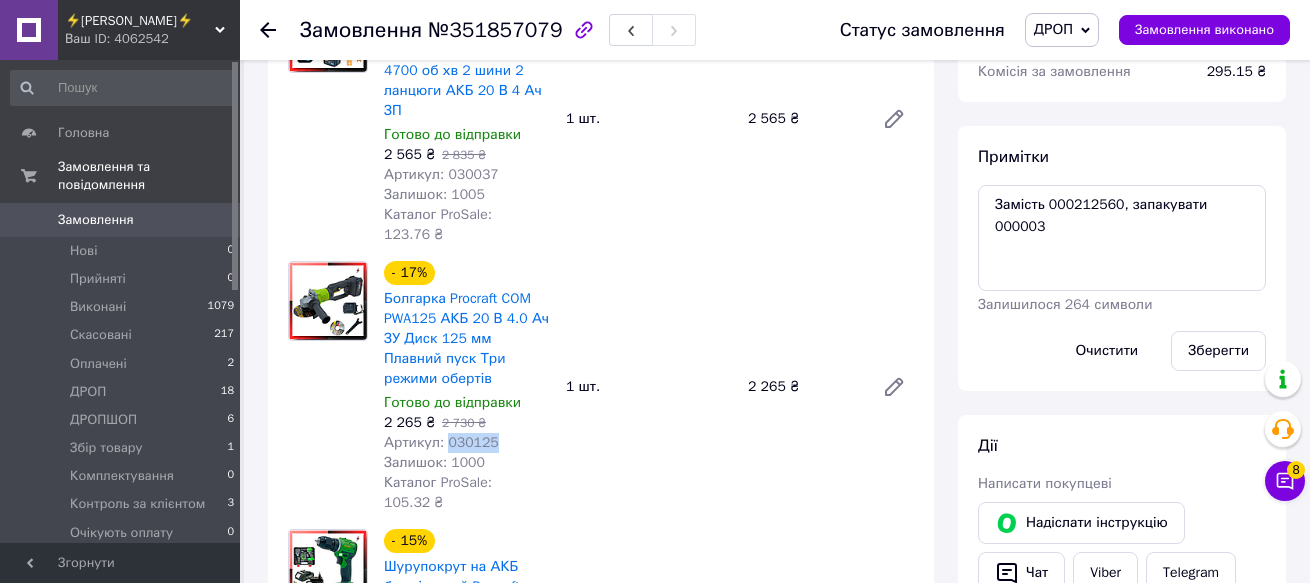 copy on "030125" 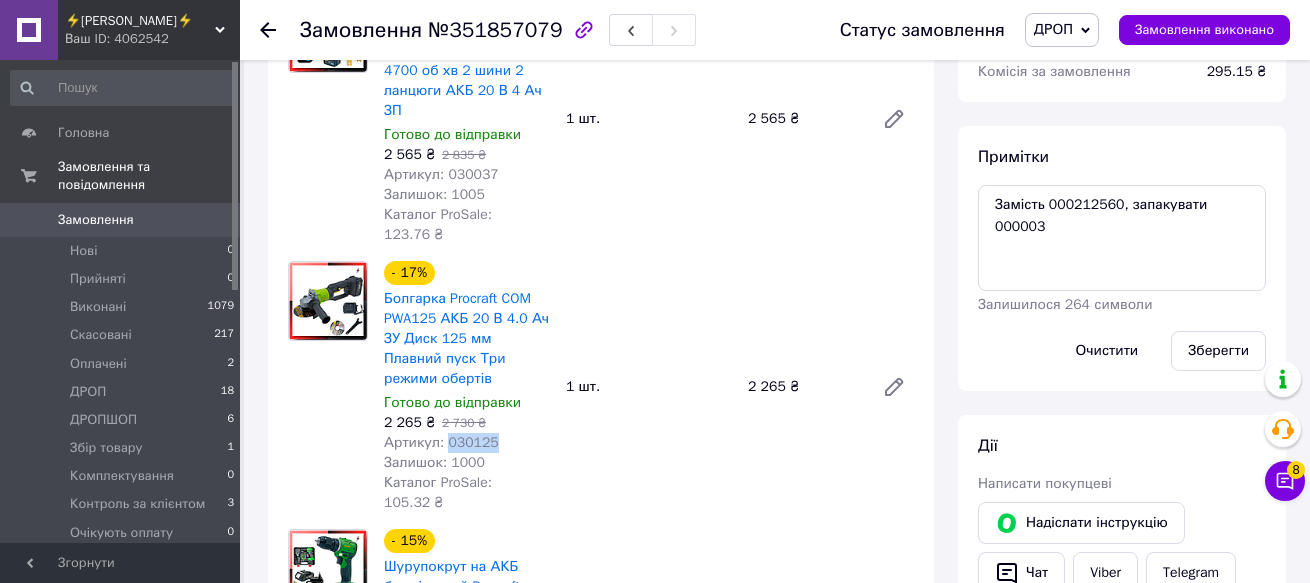 drag, startPoint x: 494, startPoint y: 384, endPoint x: 444, endPoint y: 383, distance: 50.01 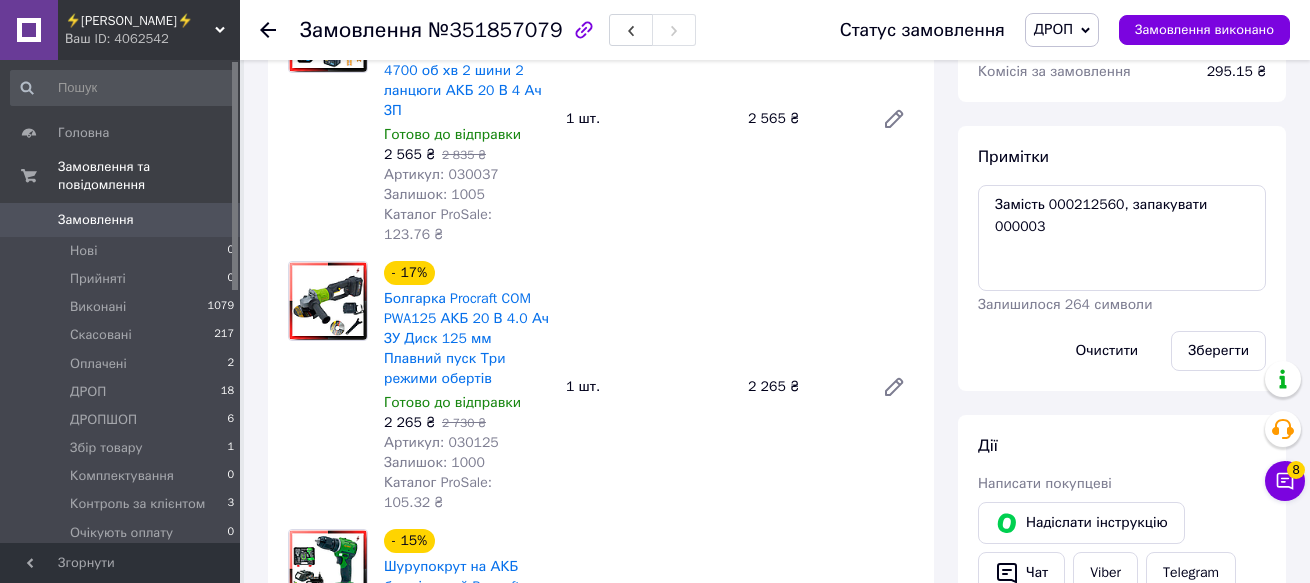 click at bounding box center (328, 387) 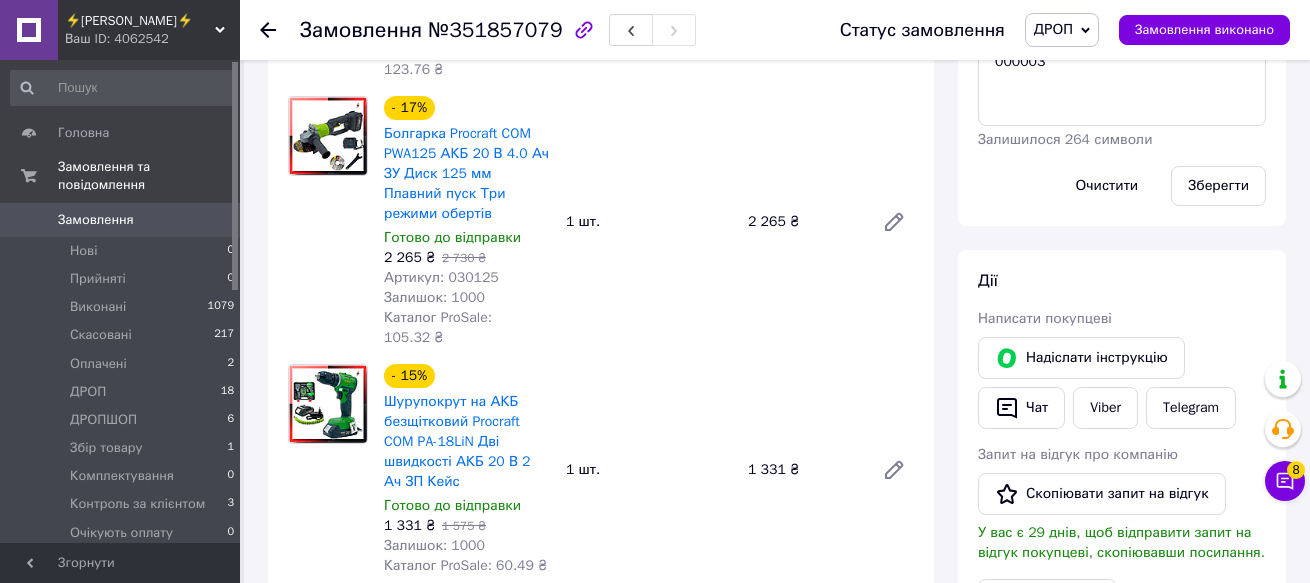 scroll, scrollTop: 500, scrollLeft: 0, axis: vertical 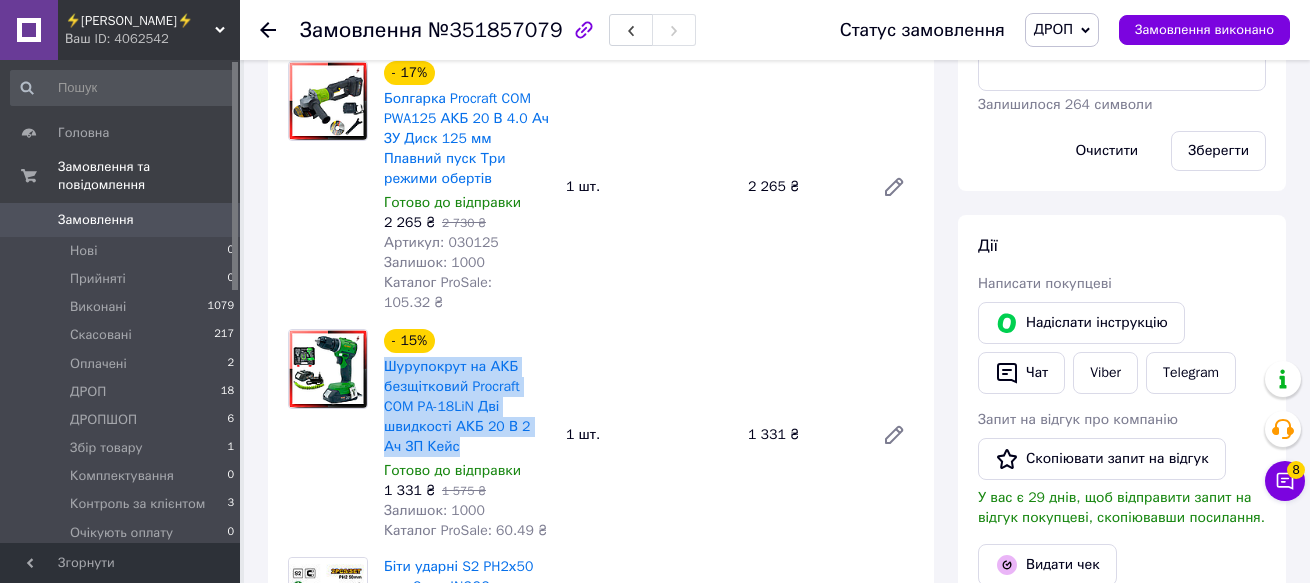 drag, startPoint x: 379, startPoint y: 281, endPoint x: 463, endPoint y: 362, distance: 116.6919 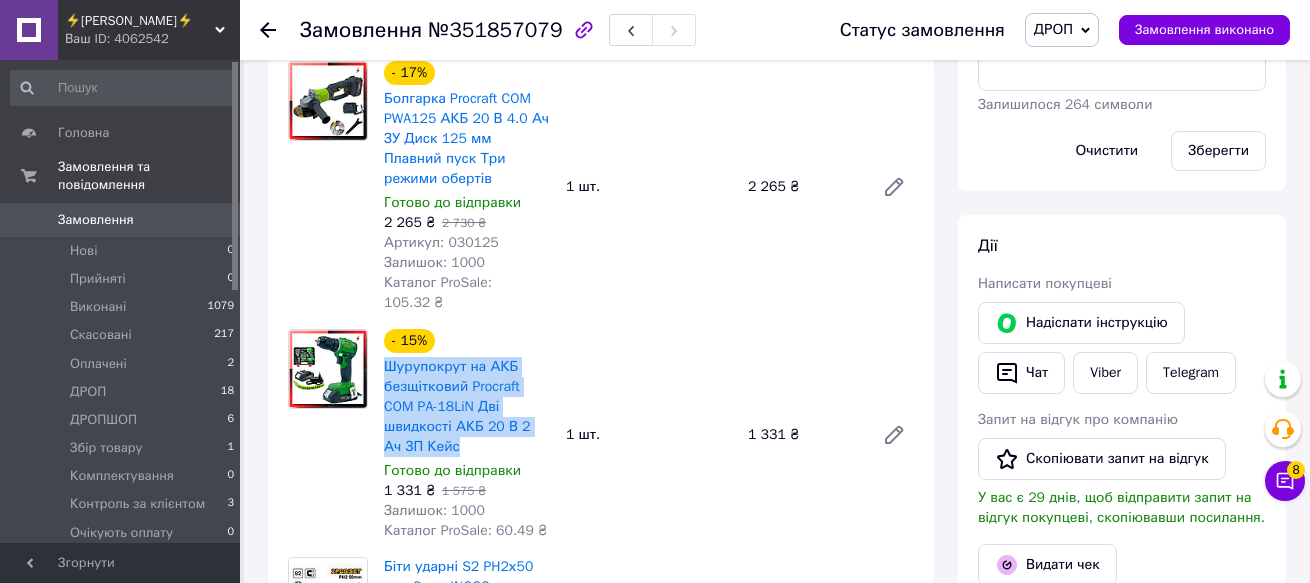 click on "- 15% Шурупокрут на АКБ безщітковий Procraft COM PA-18LiN Дві швидкості АКБ 20 В 2 Ач ЗП Кейс Готово до відправки 1 331 ₴   1 575 ₴ Залишок: 1000 Каталог ProSale: 60.49 ₴" at bounding box center [467, 435] 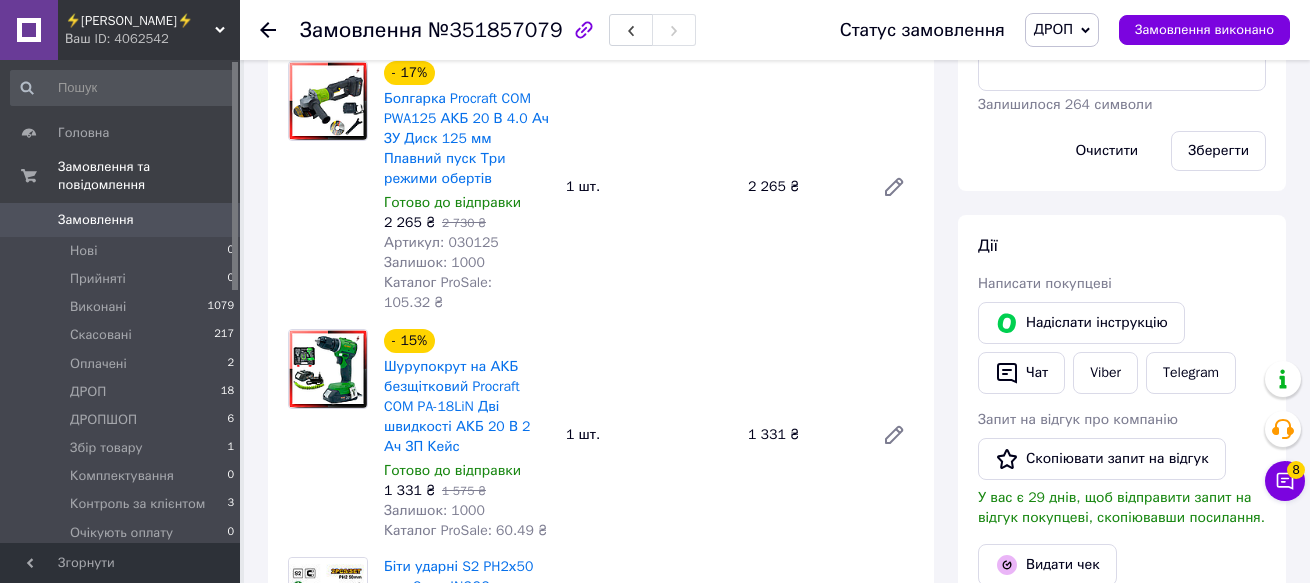 click on "- 17% Болгарка Procraft COM PWA125 АКБ 20 В 4.0 Ач ЗУ Диск 125 мм Плавний пуск Три режими обертів Готово до відправки 2 265 ₴   2 730 ₴ Артикул: 030125 Залишок: 1000 Каталог ProSale: 105.32 ₴  1 шт. 2 265 ₴" at bounding box center (649, 187) 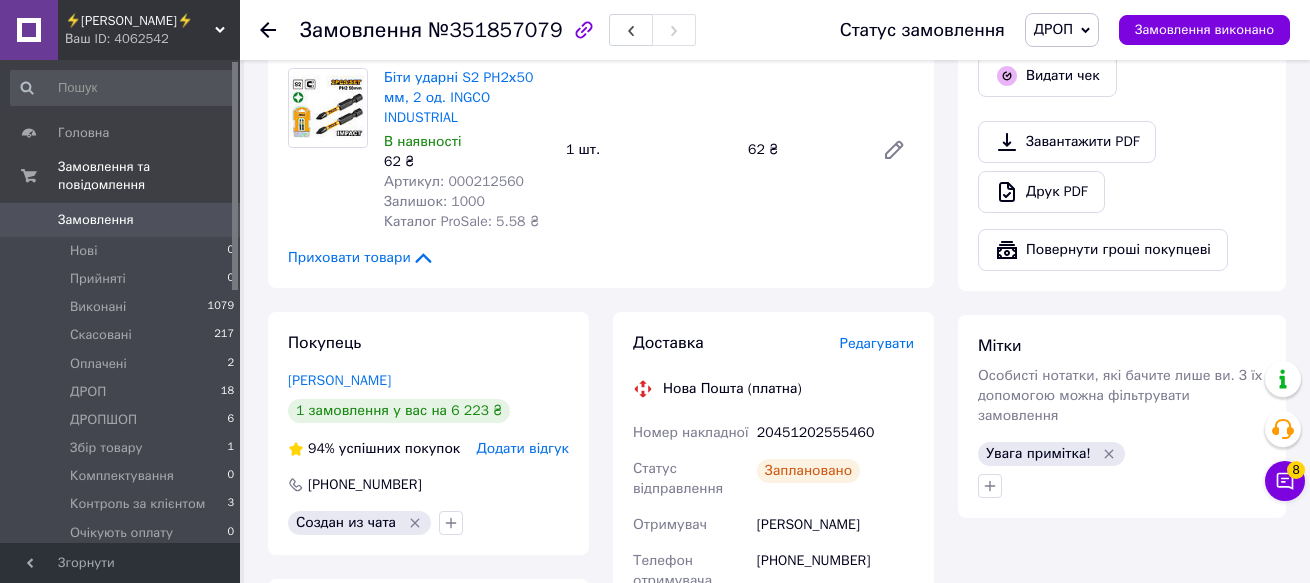 scroll, scrollTop: 1000, scrollLeft: 0, axis: vertical 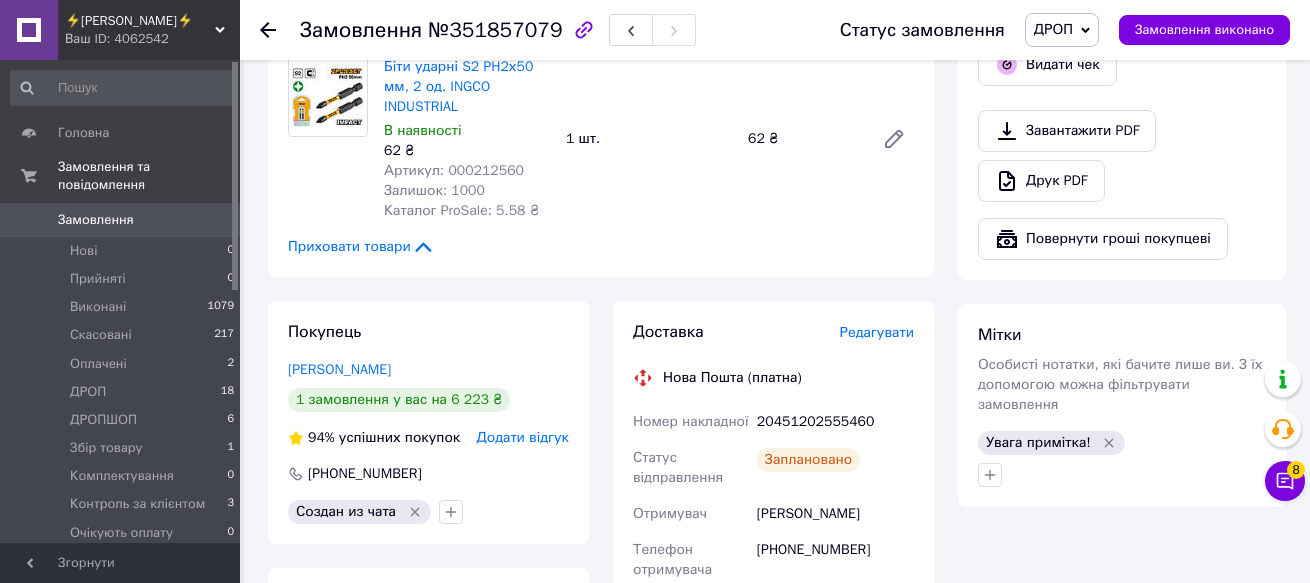 click on "Редагувати" at bounding box center (877, 332) 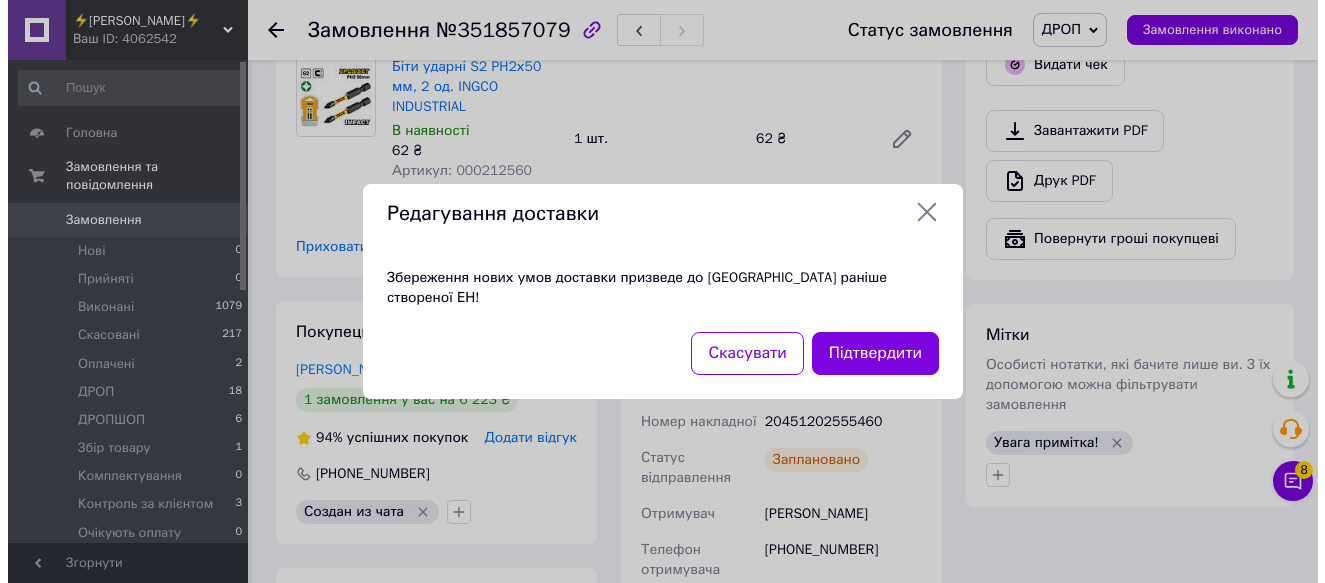 scroll, scrollTop: 980, scrollLeft: 0, axis: vertical 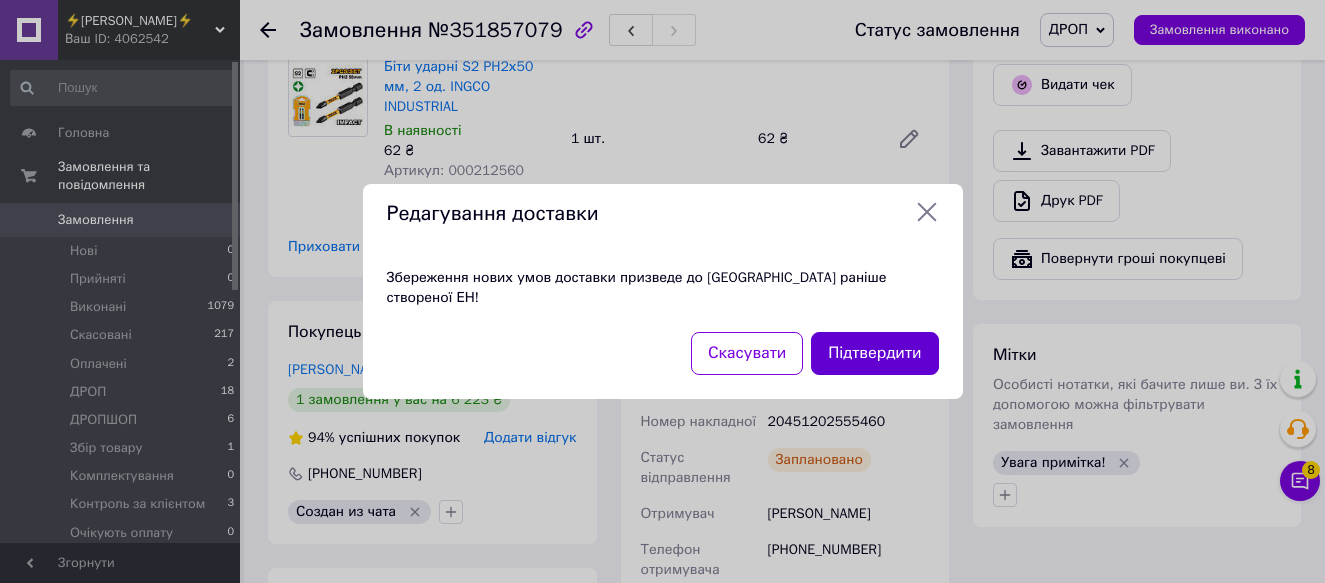click on "Підтвердити" at bounding box center (874, 353) 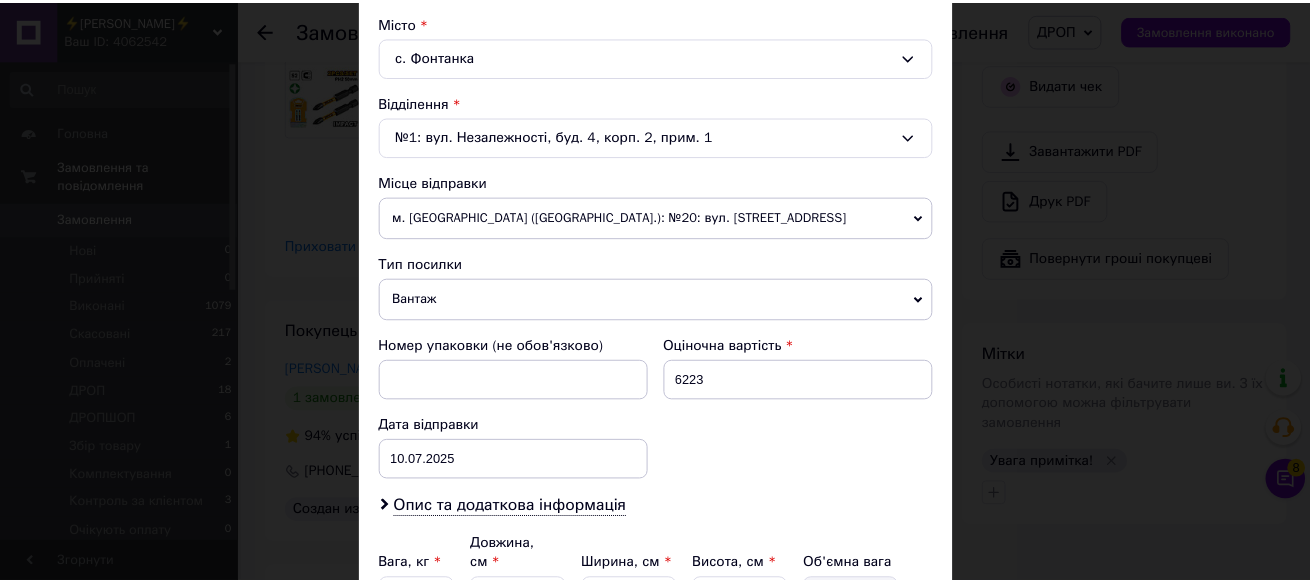 scroll, scrollTop: 745, scrollLeft: 0, axis: vertical 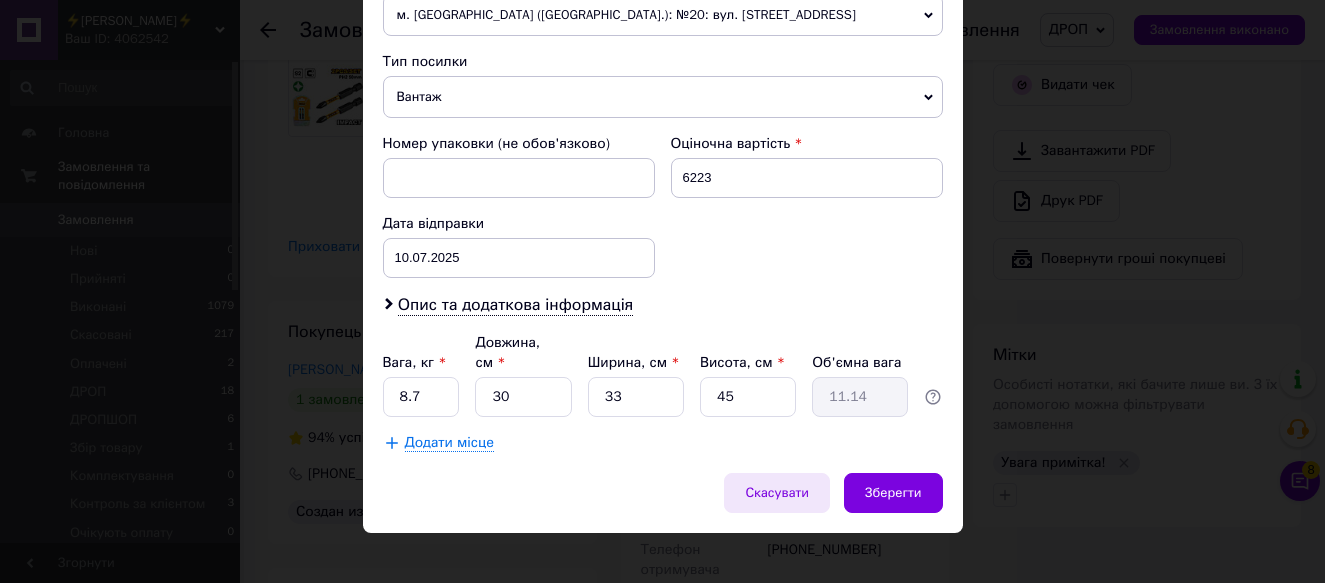 click on "Скасувати" at bounding box center [777, 493] 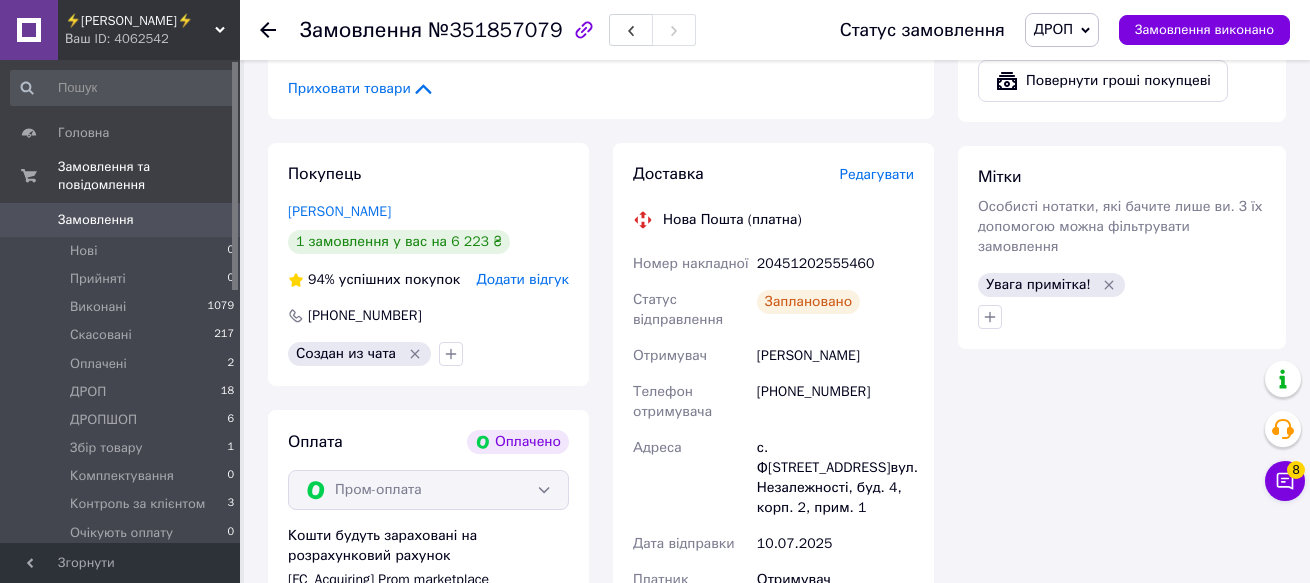 scroll, scrollTop: 1380, scrollLeft: 0, axis: vertical 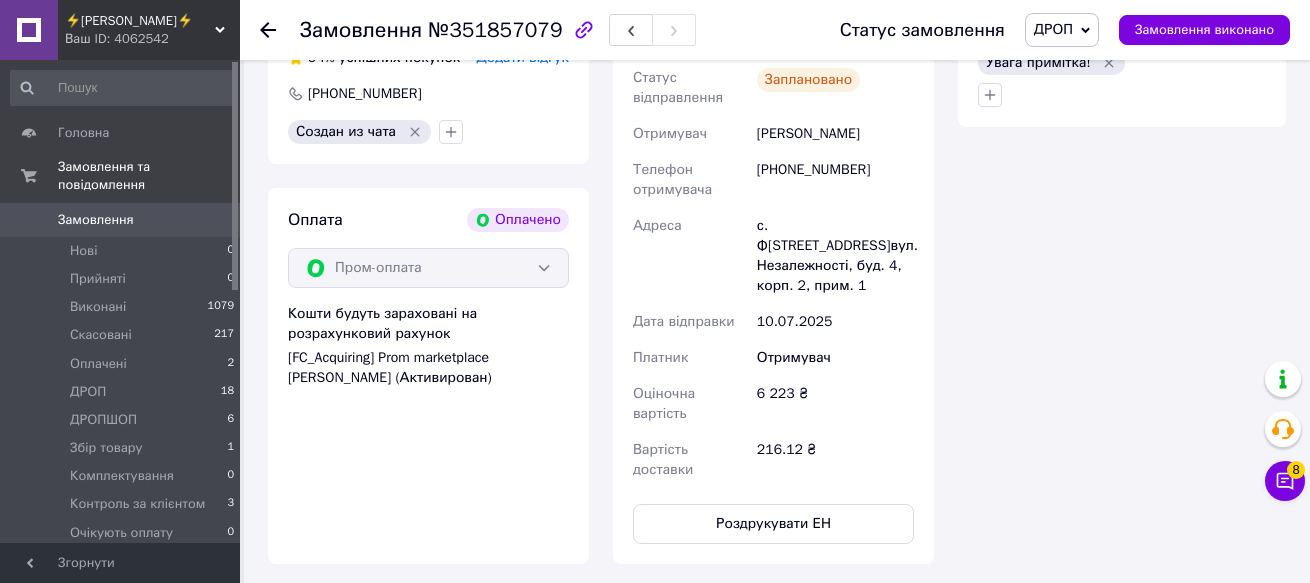 click on "Покупець Скорик Руслан 1 замовлення у вас на 6 223 ₴ 94%   успішних покупок Додати відгук +380936139395 Создан из чата   Оплата Оплачено Пром-оплата Кошти будуть зараховані на розрахунковий рахунок [FC_Acquiring] Prom marketplace Галунко Костянтин Степанович (Активирован)" at bounding box center (428, 242) 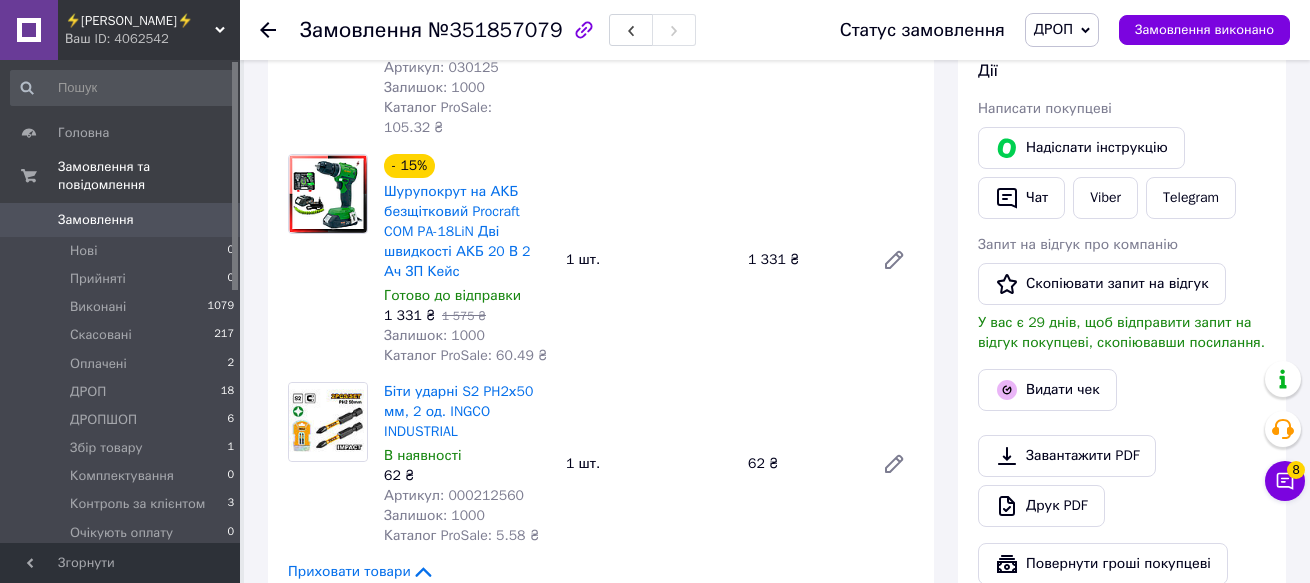 scroll, scrollTop: 980, scrollLeft: 0, axis: vertical 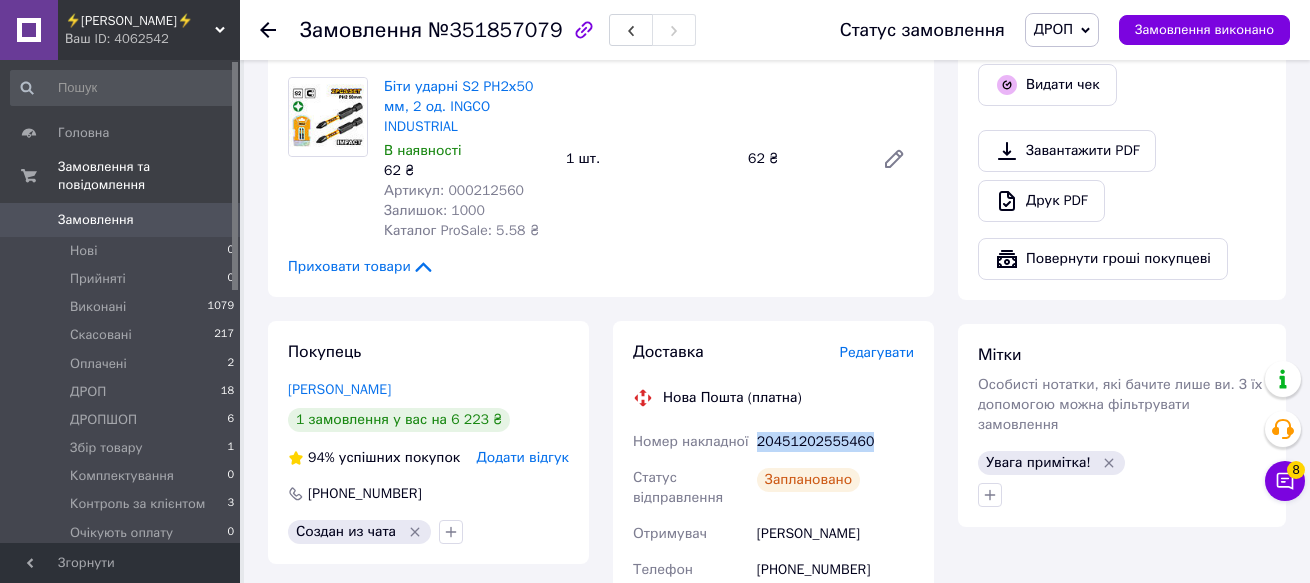 copy on "Номер накладної 20451202555460" 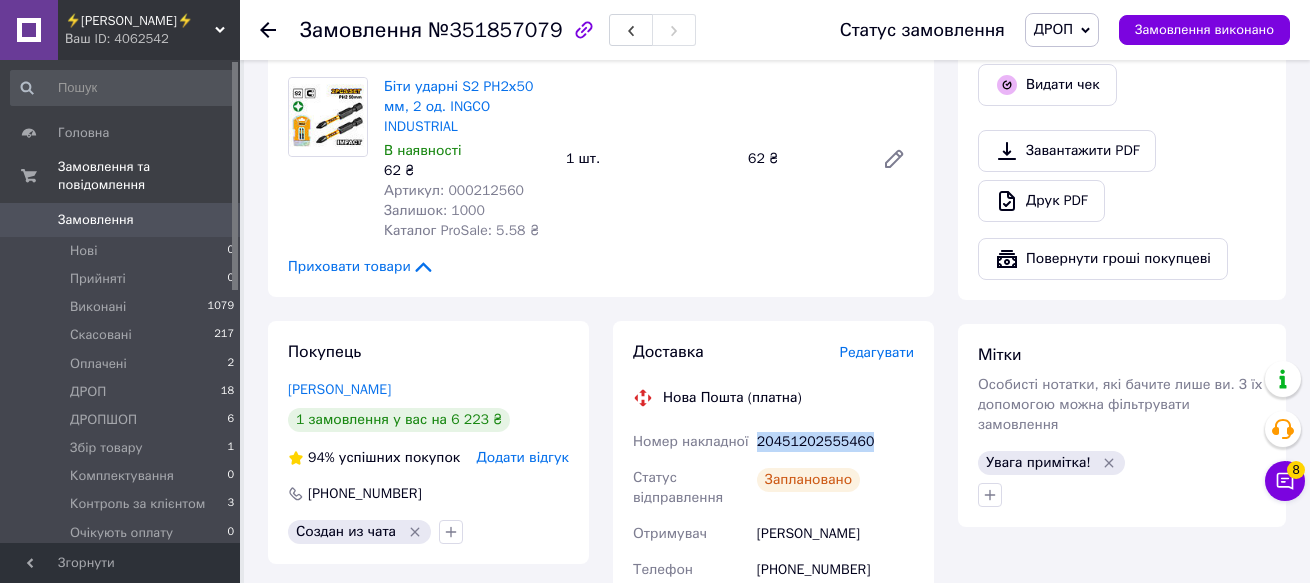 drag, startPoint x: 842, startPoint y: 366, endPoint x: 752, endPoint y: 377, distance: 90.66973 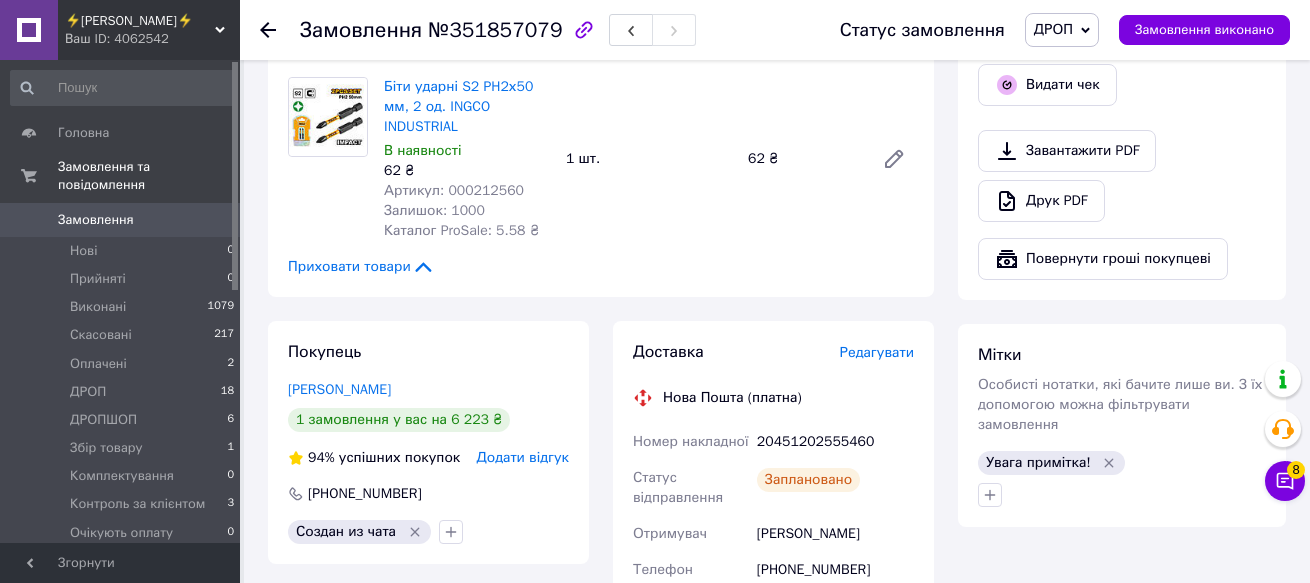 click on "Товари в замовленні (4) - 10% Міні пила акумуляторна безщіткова PKA-32Li 4700 об хв 2 шини 2 ланцюги АКБ 20 В 4 Ач ЗП Готово до відправки 2 565 ₴   2 835 ₴ Артикул: 030037 Залишок: 1005 Каталог ProSale: 123.76 ₴  1 шт. 2 565 ₴ - 17% Болгарка Procraft COM PWA125 АКБ 20 В 4.0 Ач ЗУ Диск 125 мм Плавний пуск Три режими обертів Готово до відправки 2 265 ₴   2 730 ₴ Артикул: 030125 Залишок: 1000 Каталог ProSale: 105.32 ₴  1 шт. 2 265 ₴ - 15% Шурупокрут на АКБ безщітковий Procraft COM PA-18LiN Дві швидкості АКБ 20 В 2 Ач ЗП Кейс Готово до відправки 1 331 ₴   1 575 ₴ Залишок: 1000 Каталог ProSale: 60.49 ₴  1 шт. 1 331 ₴ Біти ударні S2 PH2х50 мм, 2 од. INGCO INDUSTRIAL 62 ₴ 1 шт." at bounding box center (601, -225) 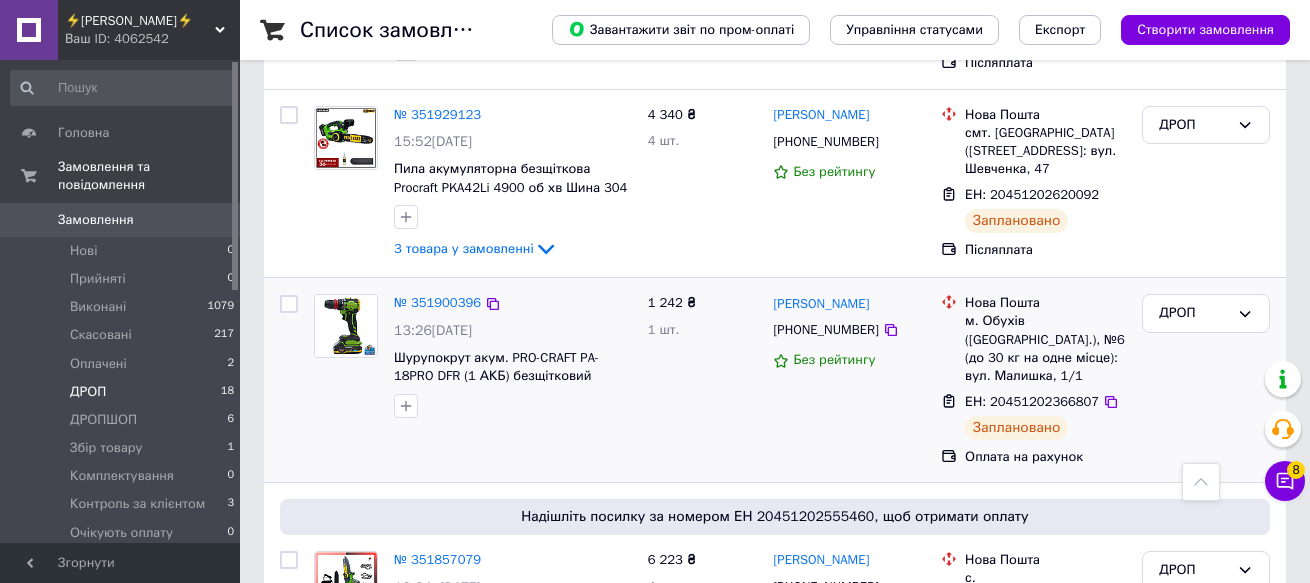 scroll, scrollTop: 3394, scrollLeft: 0, axis: vertical 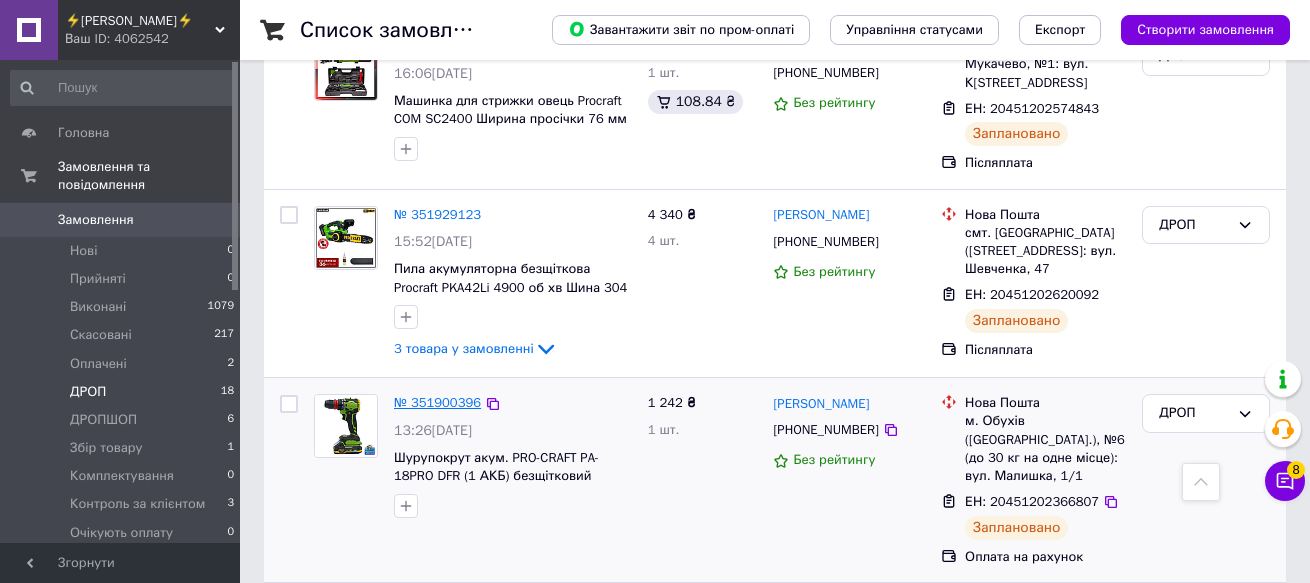 click on "№ 351900396" at bounding box center [437, 402] 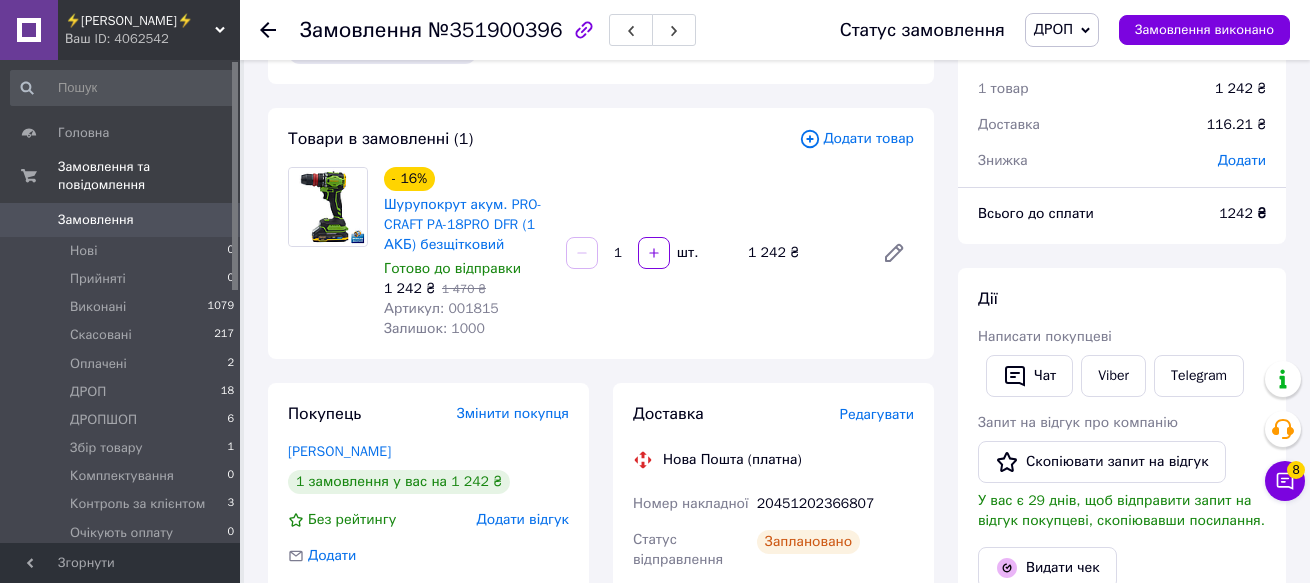 scroll, scrollTop: 0, scrollLeft: 0, axis: both 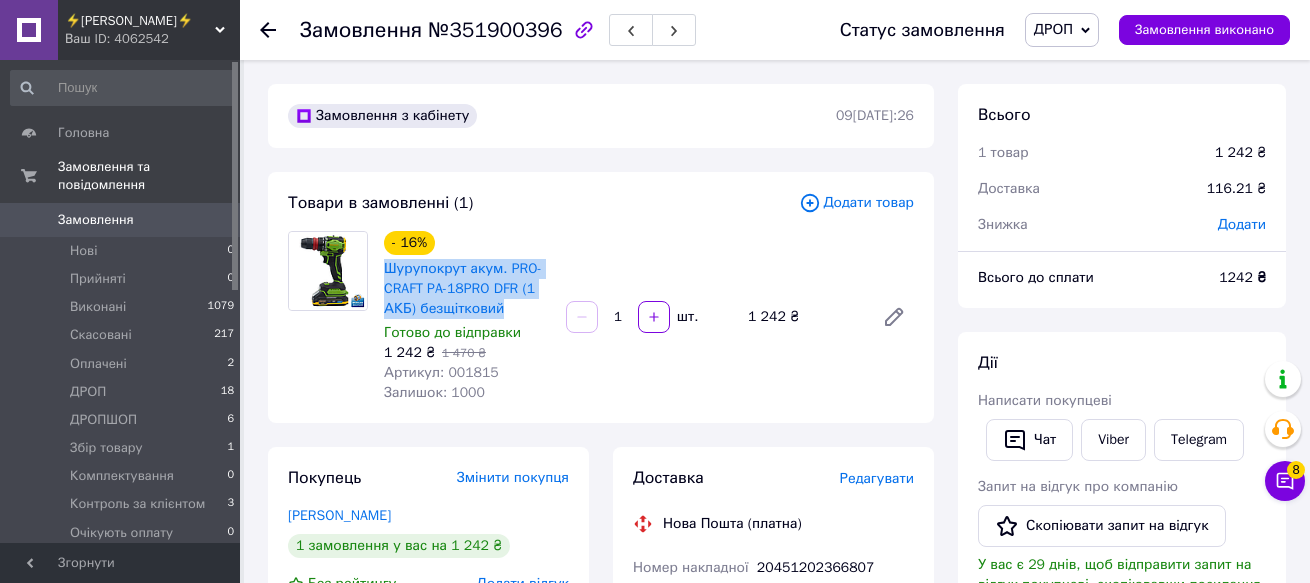 copy on "Шурупокрут акум. PRO-CRAFT PA-18PRO DFR (1 АКБ) безщітковий" 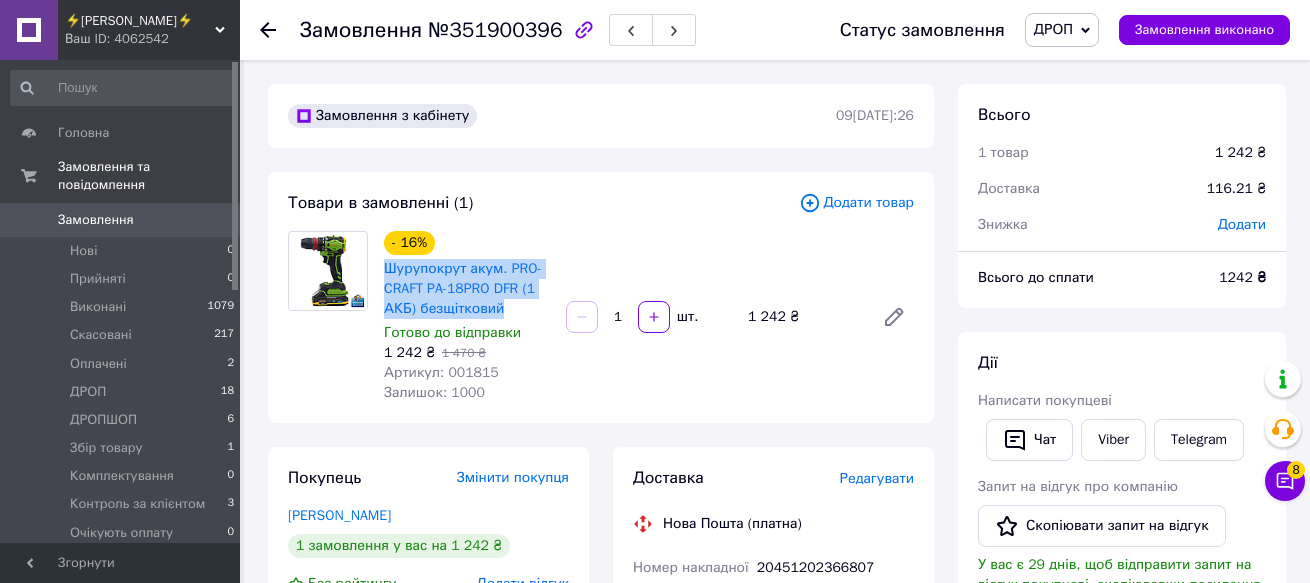 drag, startPoint x: 380, startPoint y: 265, endPoint x: 509, endPoint y: 317, distance: 139.0863 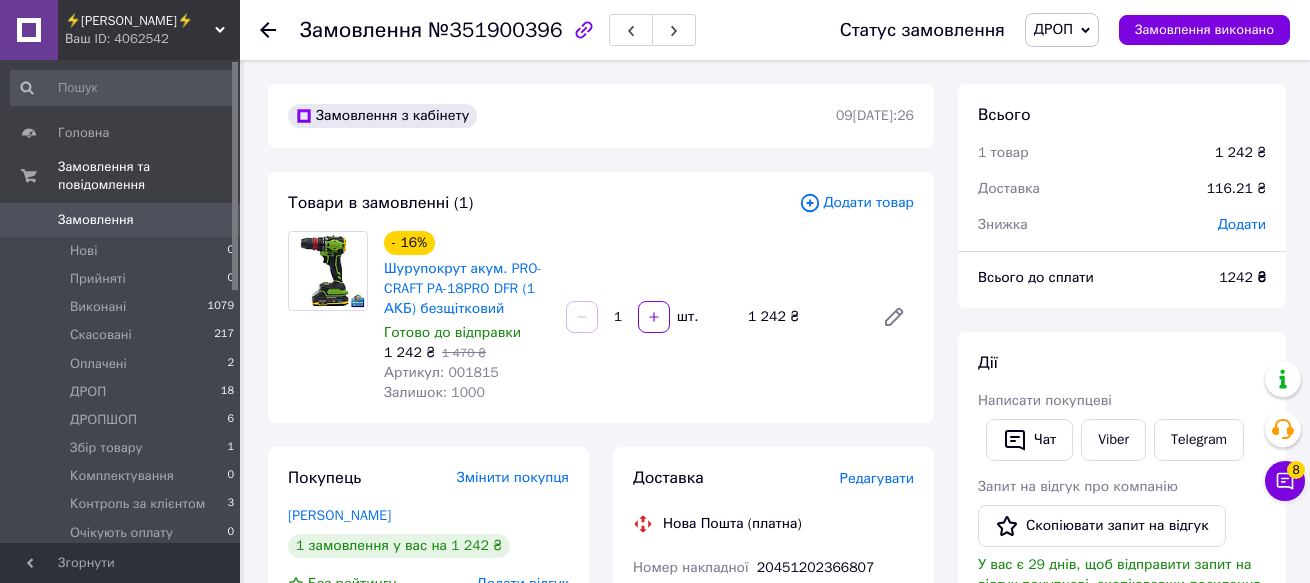 click at bounding box center (328, 317) 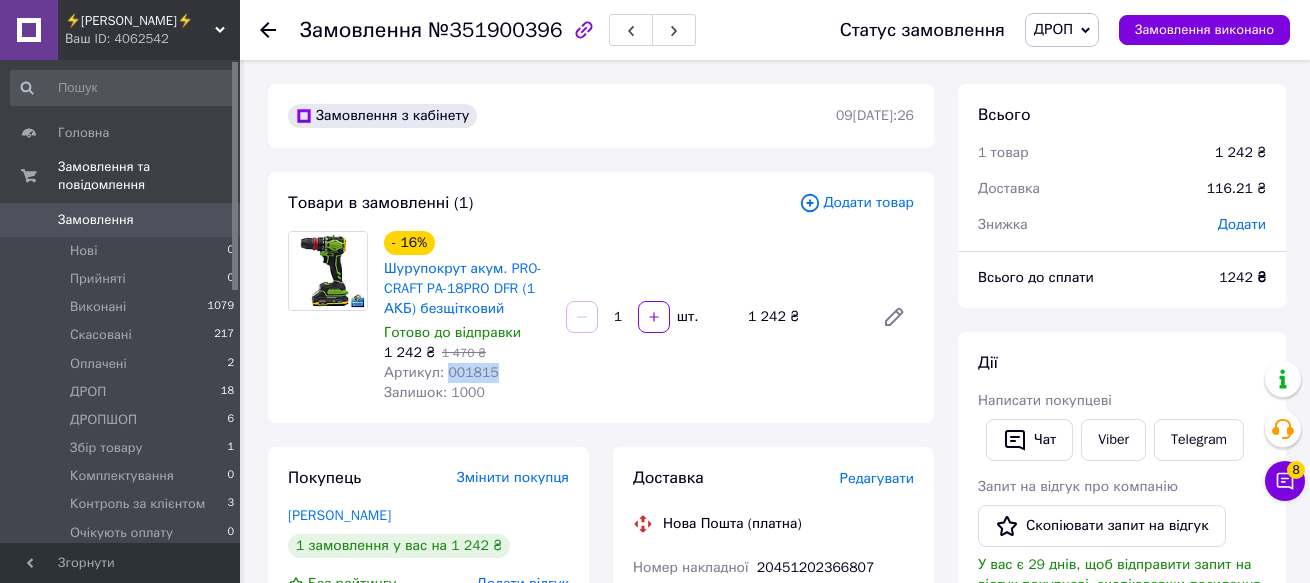 copy on "001815" 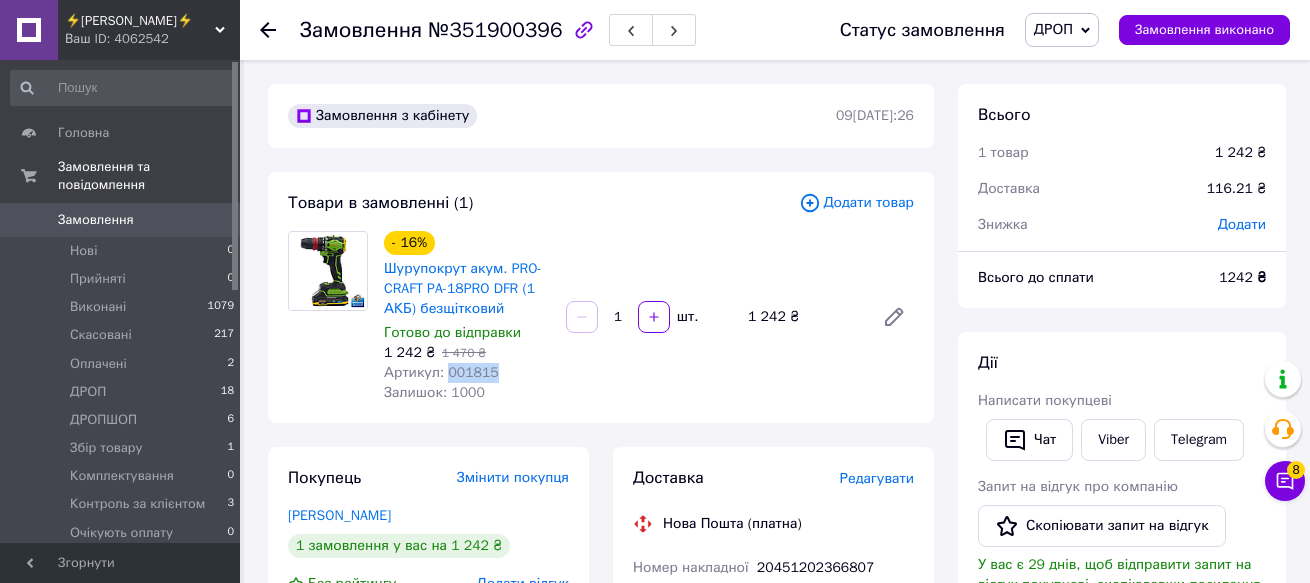 drag, startPoint x: 487, startPoint y: 373, endPoint x: 468, endPoint y: 382, distance: 21.023796 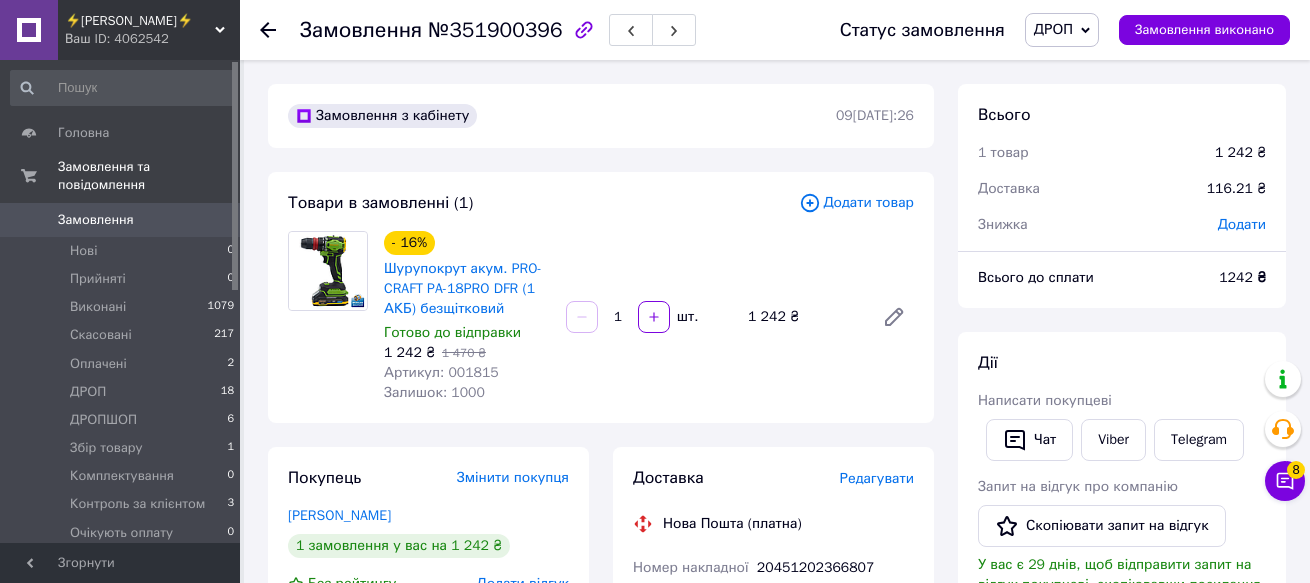 drag, startPoint x: 277, startPoint y: 379, endPoint x: 297, endPoint y: 379, distance: 20 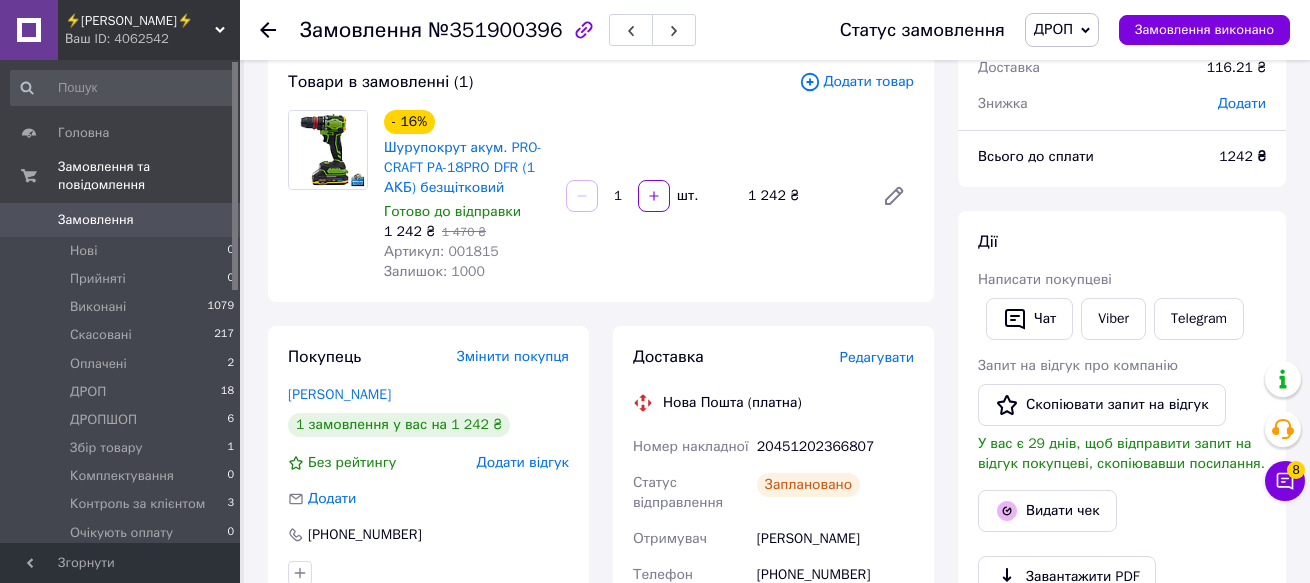 scroll, scrollTop: 400, scrollLeft: 0, axis: vertical 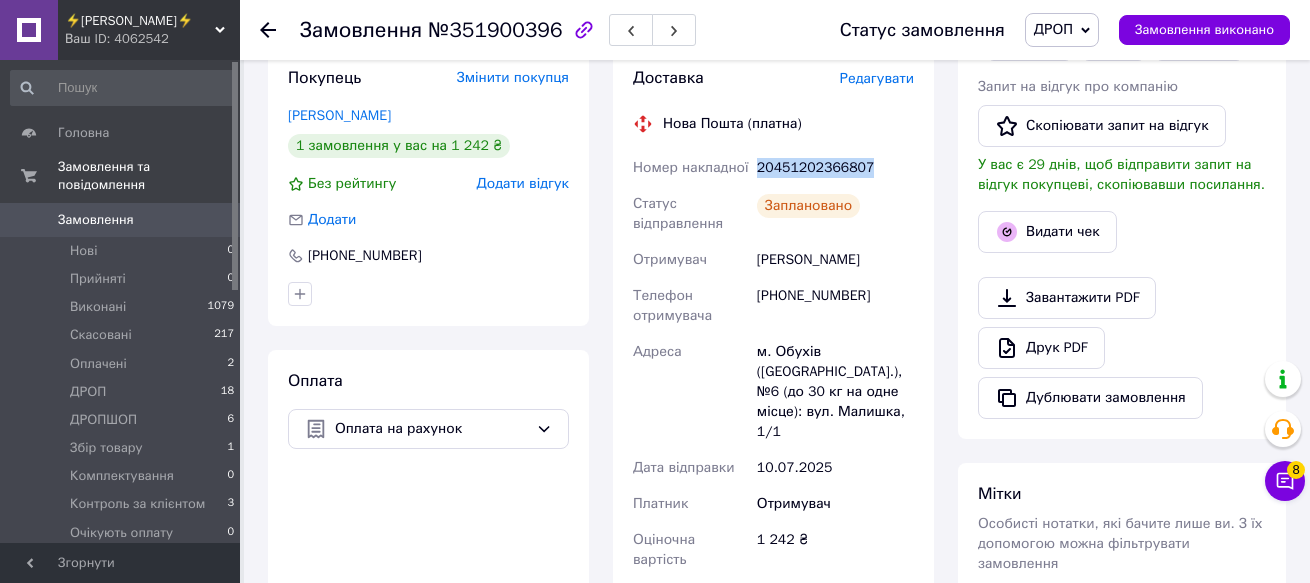 copy on "20451202366807" 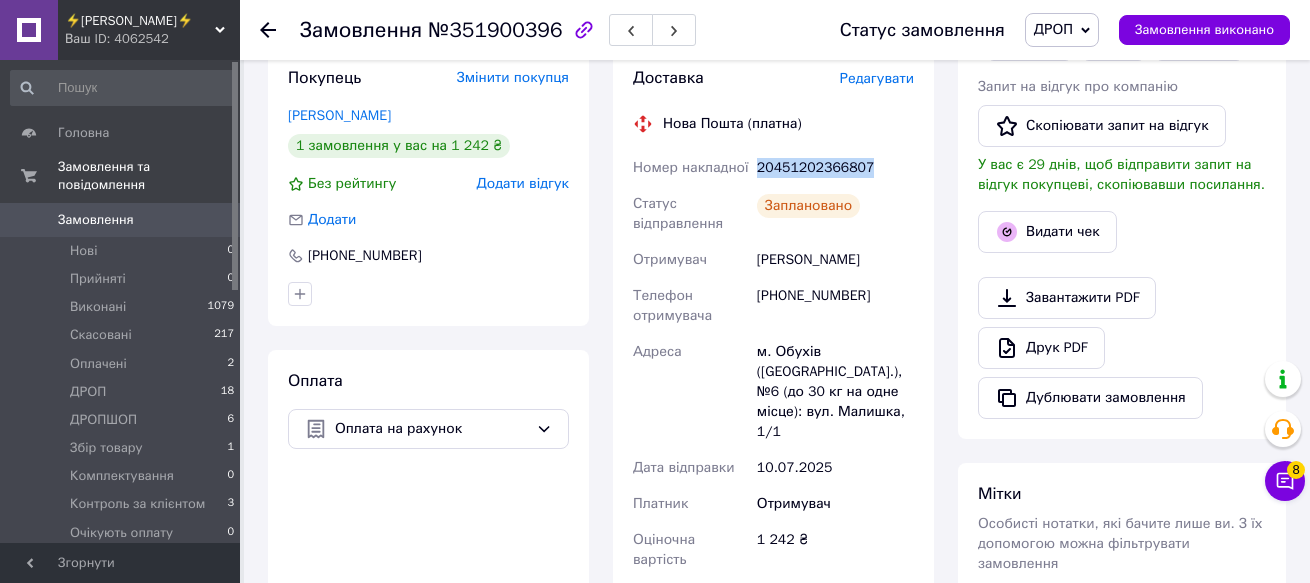 drag, startPoint x: 869, startPoint y: 167, endPoint x: 755, endPoint y: 171, distance: 114.07015 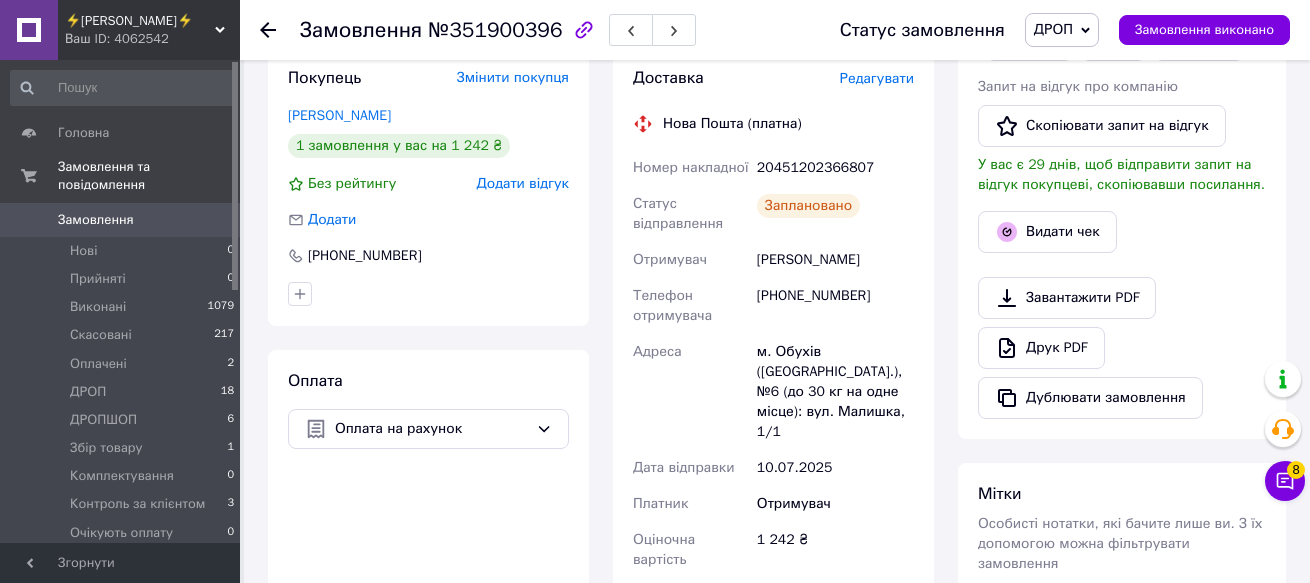 click 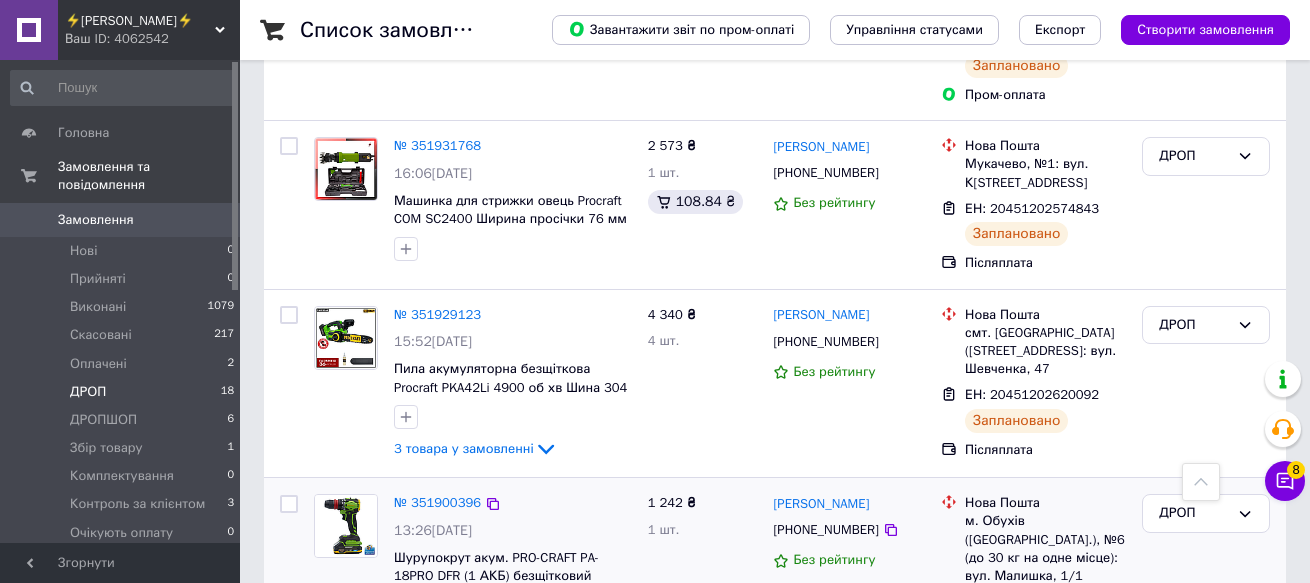 scroll, scrollTop: 3194, scrollLeft: 0, axis: vertical 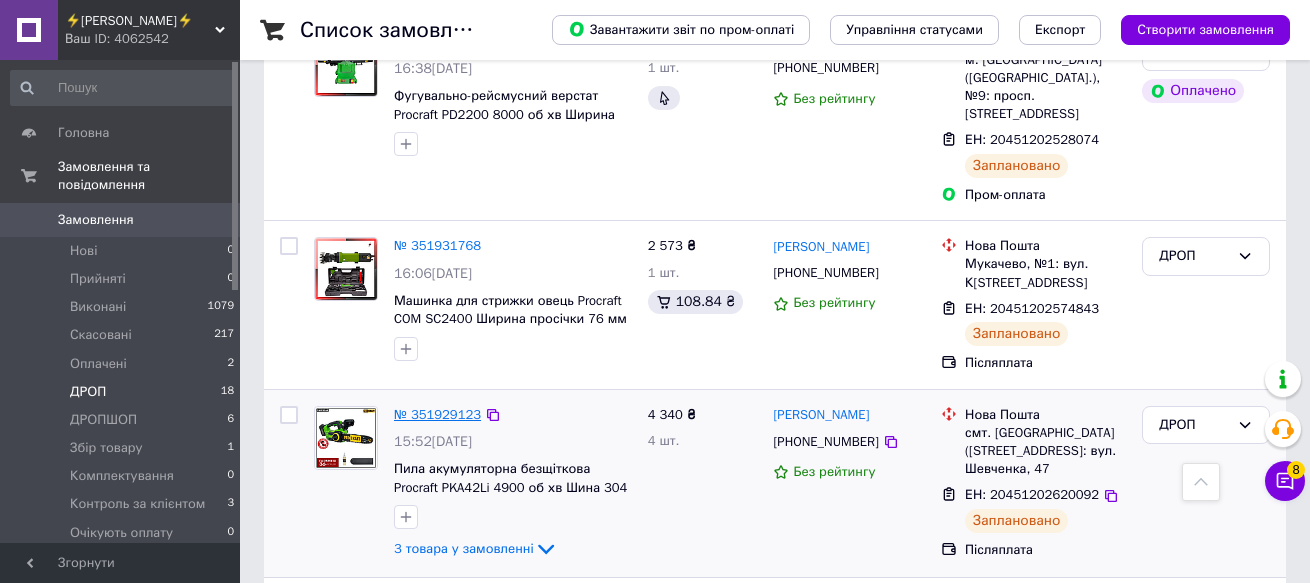 click on "№ 351929123" at bounding box center [437, 414] 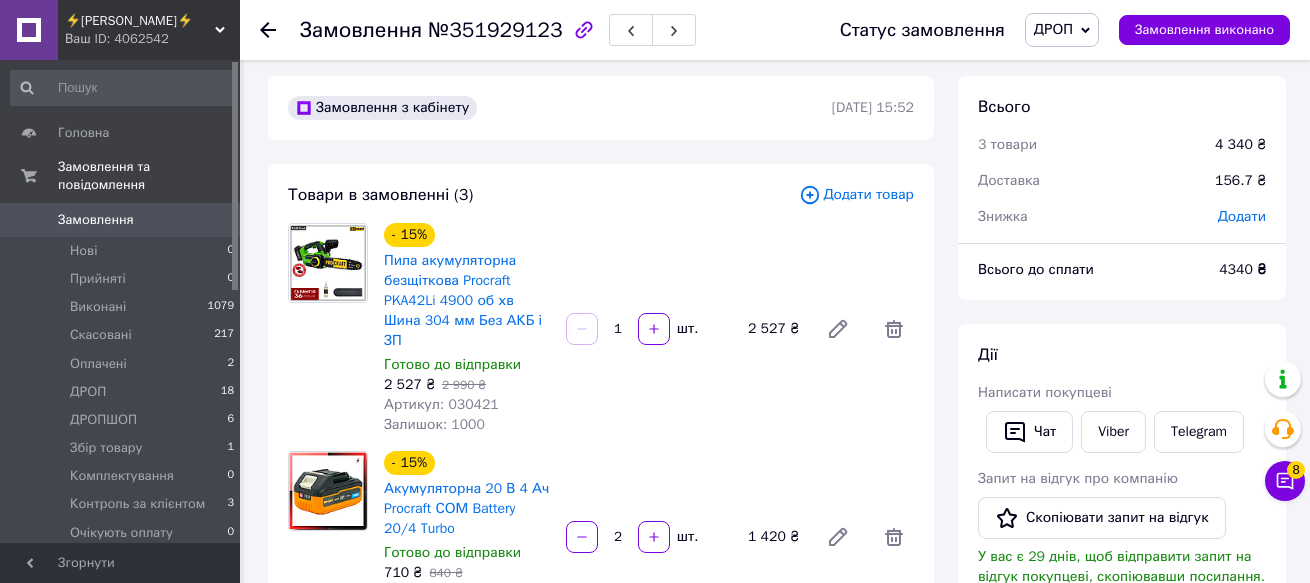 scroll, scrollTop: 0, scrollLeft: 0, axis: both 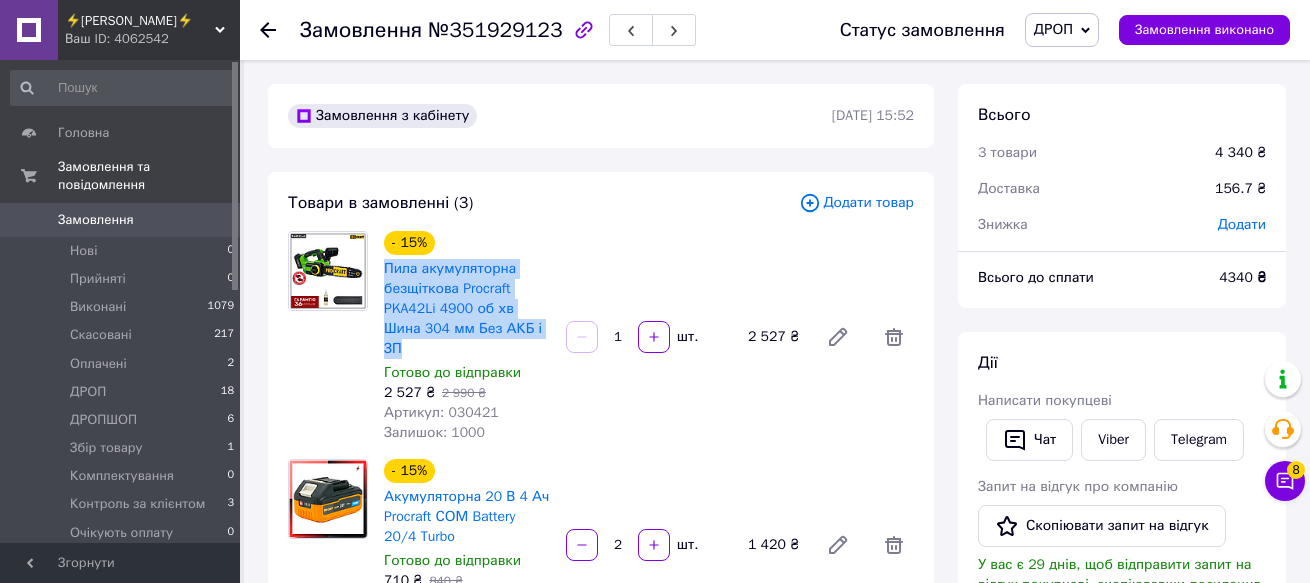 drag, startPoint x: 378, startPoint y: 265, endPoint x: 519, endPoint y: 332, distance: 156.10893 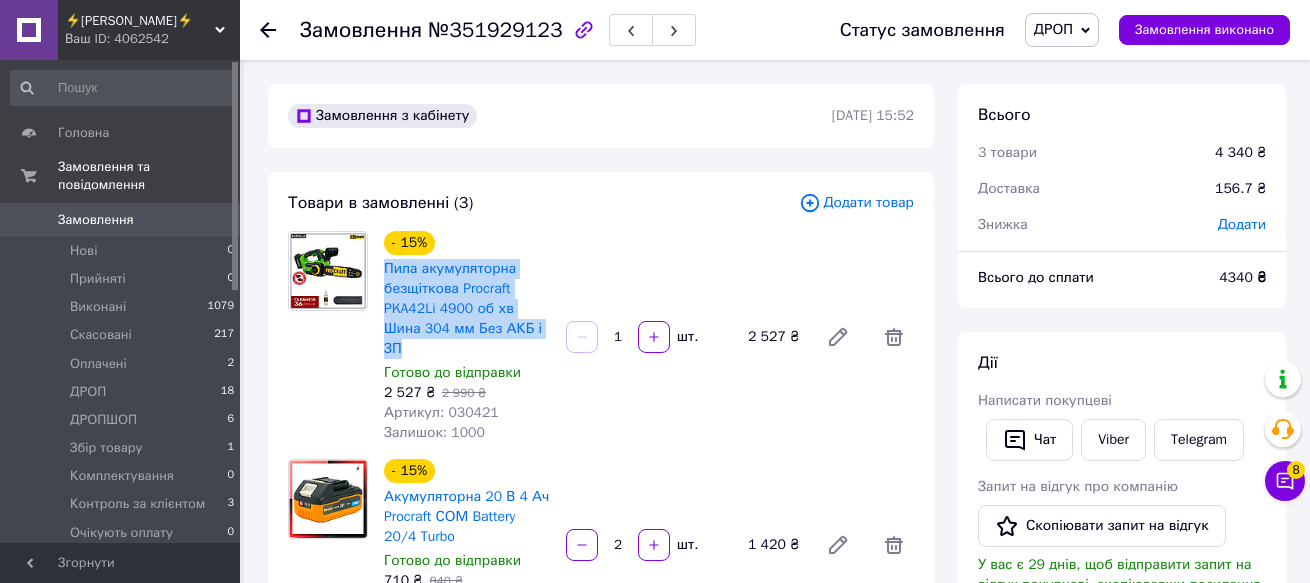 click on "- 15% Пила акумуляторна безщіткова Procraft PKA42Li 4900 об хв Шина 304 мм Без АКБ і ЗП Готово до відправки 2 527 ₴   2 990 ₴ Артикул: 030421 Залишок: 1000" at bounding box center [467, 337] 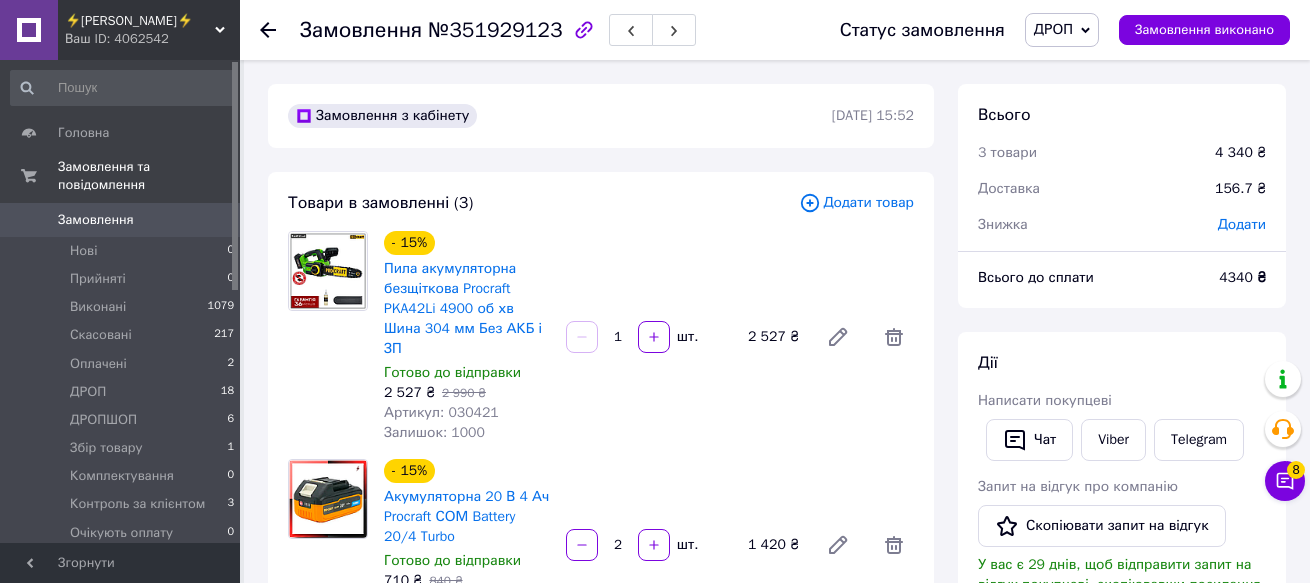 click at bounding box center [328, 337] 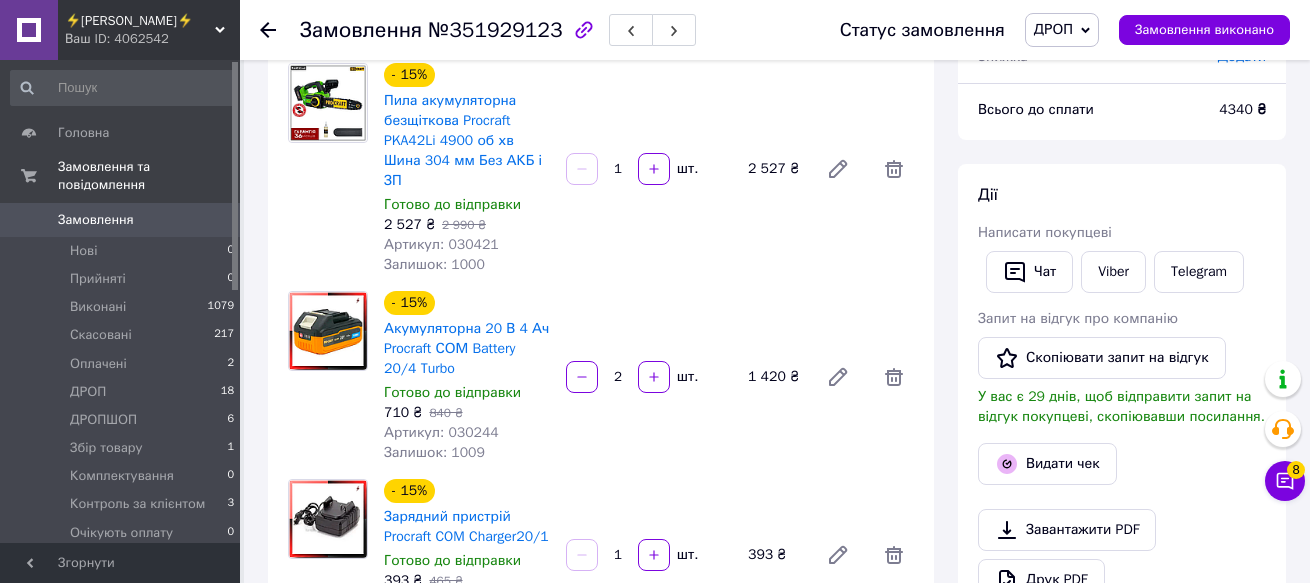 scroll, scrollTop: 200, scrollLeft: 0, axis: vertical 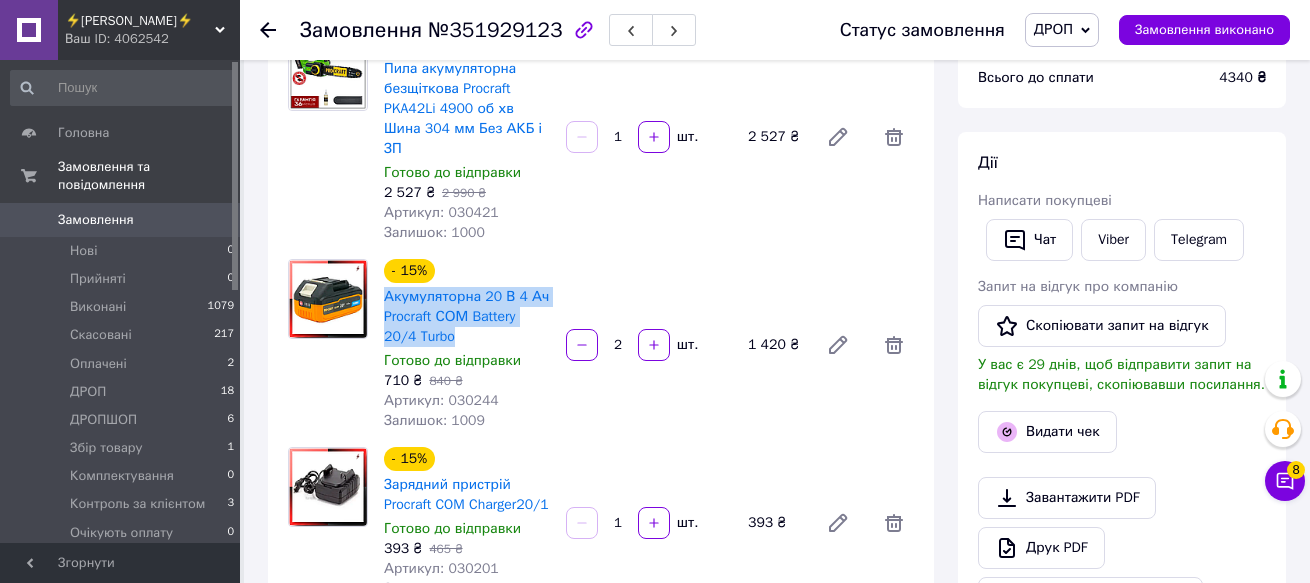 drag, startPoint x: 386, startPoint y: 275, endPoint x: 449, endPoint y: 317, distance: 75.716576 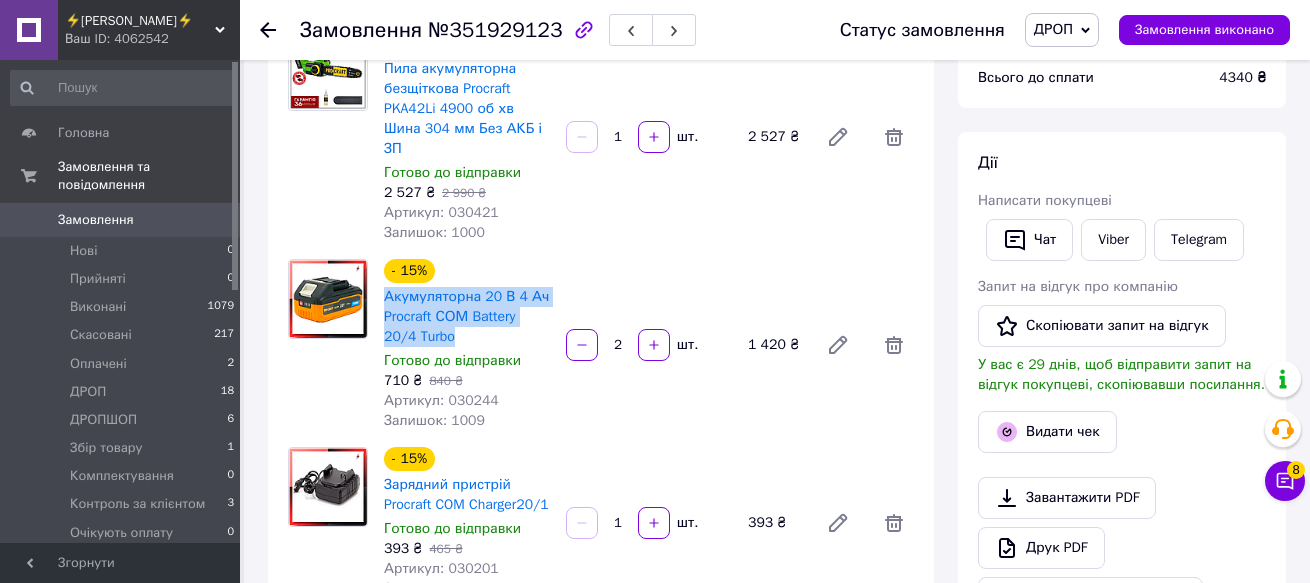 click on "- 15% Акумуляторна 20 В 4 Ач Procraft СОМ Battery 20/4 Turbo Готово до відправки 710 ₴   840 ₴ Артикул: 030244 Залишок: 1009" at bounding box center (467, 345) 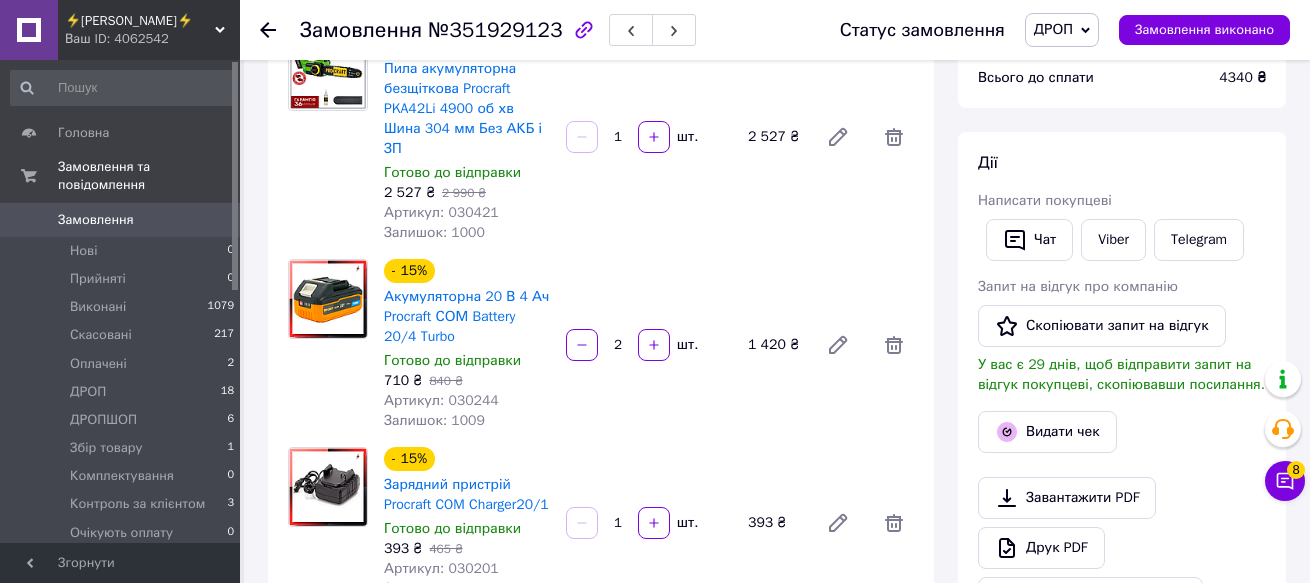 click at bounding box center [328, 345] 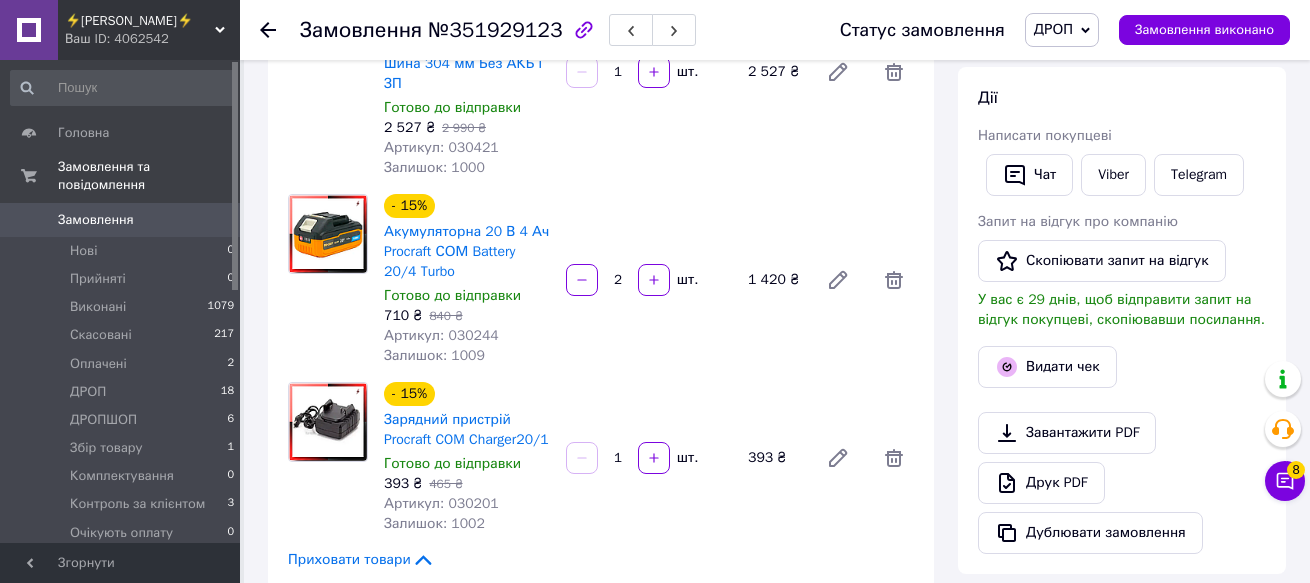 scroll, scrollTop: 300, scrollLeft: 0, axis: vertical 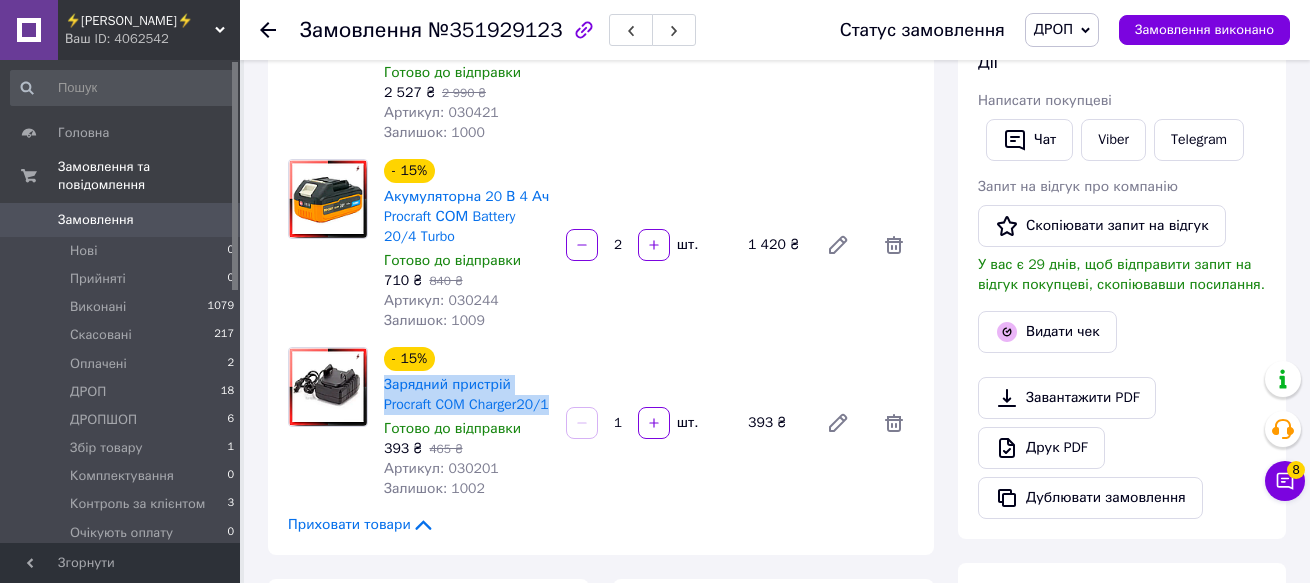 drag, startPoint x: 379, startPoint y: 362, endPoint x: 553, endPoint y: 387, distance: 175.7868 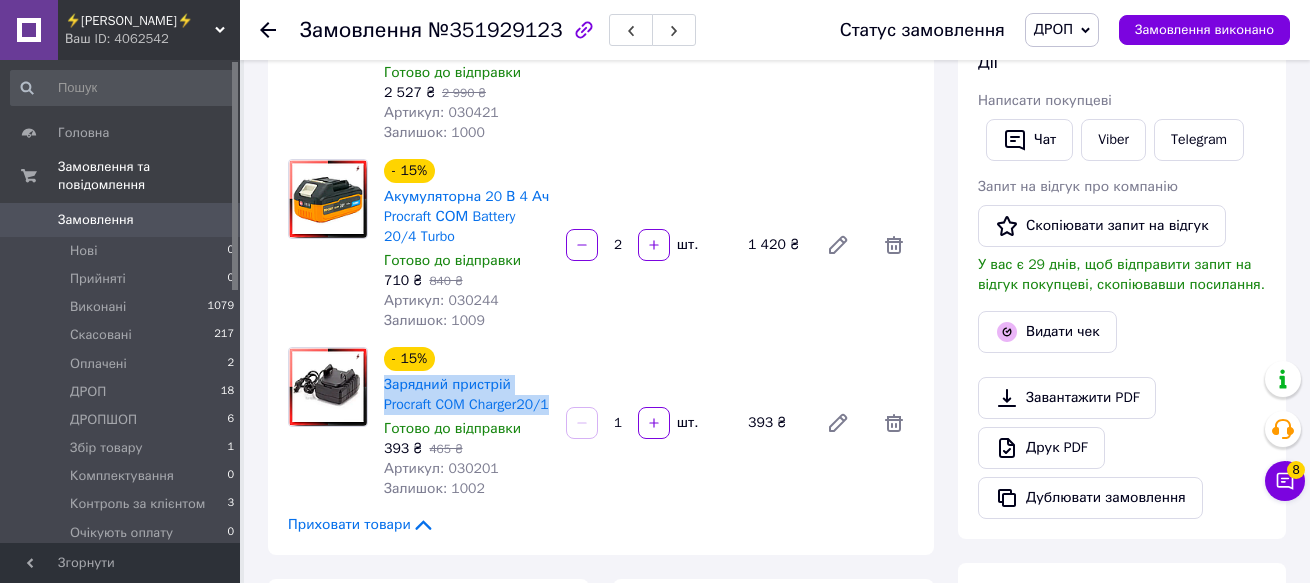 click on "- 15% Зарядний пристрій Procraft COM Charger20/1 Готово до відправки 393 ₴   465 ₴ Артикул: 030201 Залишок: 1002" at bounding box center [467, 423] 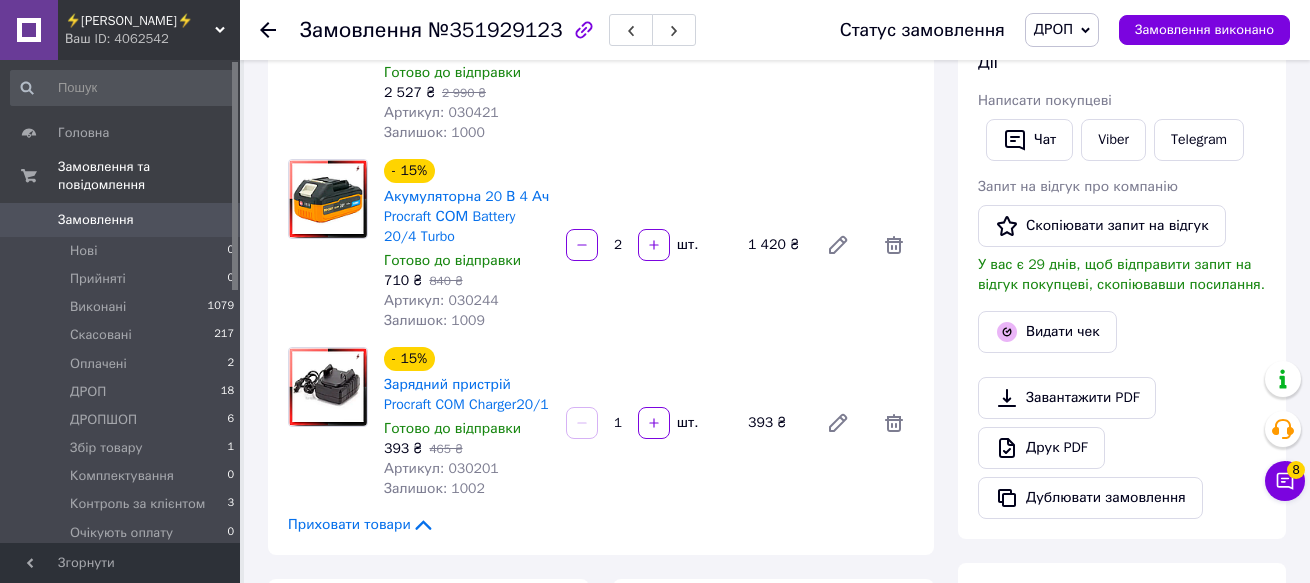 drag, startPoint x: 300, startPoint y: 258, endPoint x: 303, endPoint y: 248, distance: 10.440307 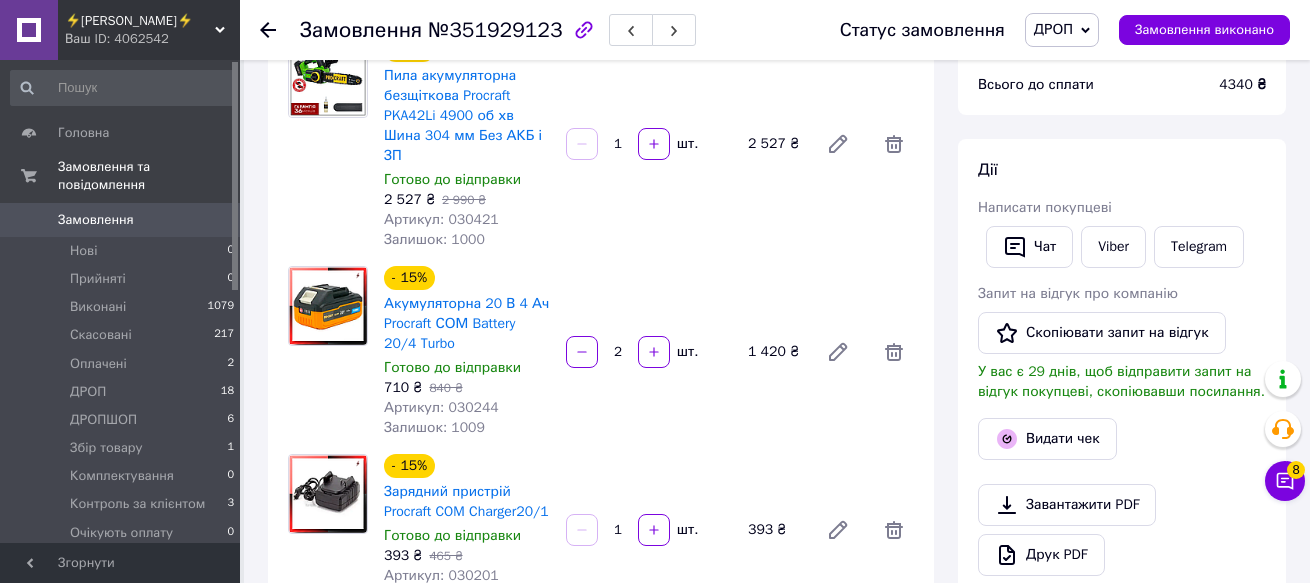 scroll, scrollTop: 100, scrollLeft: 0, axis: vertical 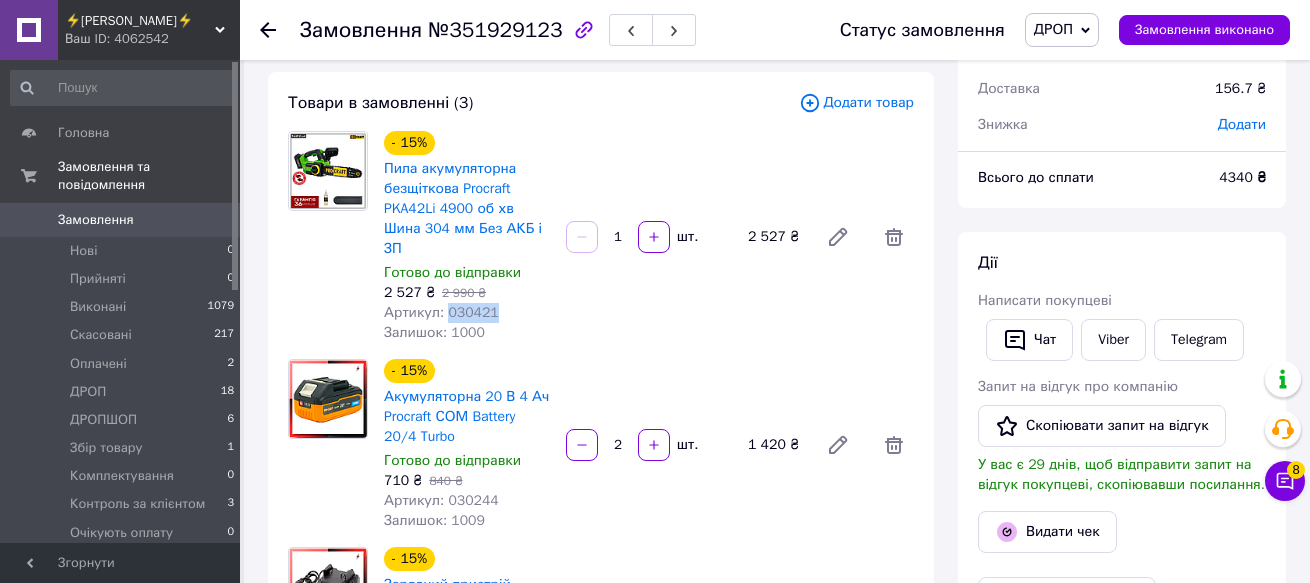 drag, startPoint x: 497, startPoint y: 289, endPoint x: 446, endPoint y: 294, distance: 51.24451 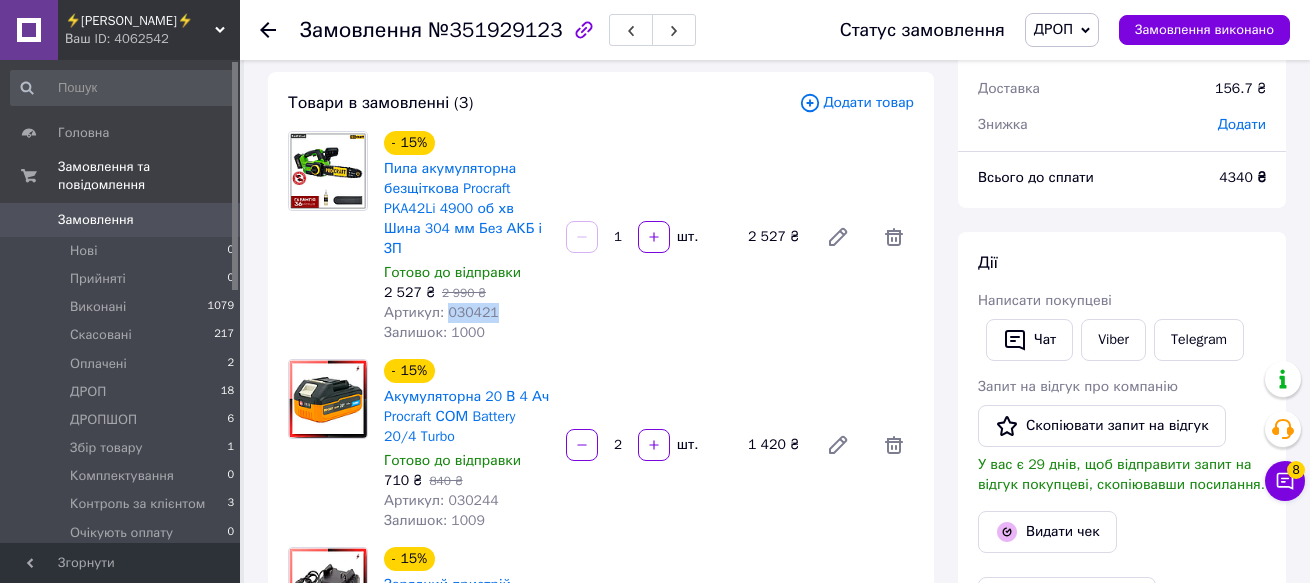 click on "Артикул: 030421" at bounding box center (467, 313) 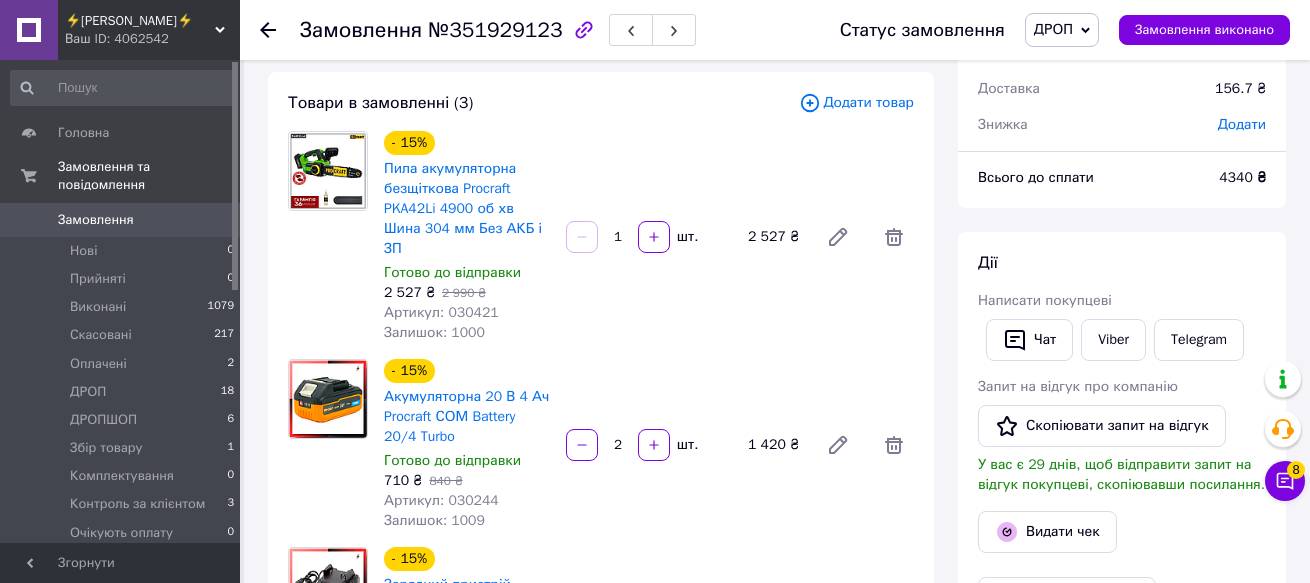 click at bounding box center [328, 237] 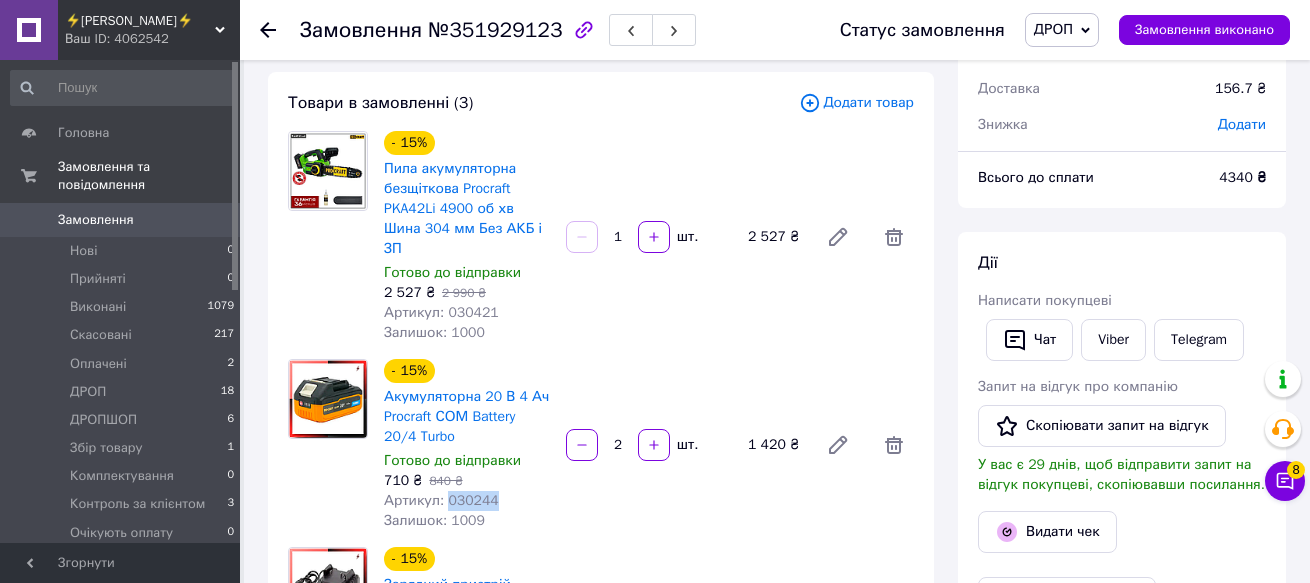 drag, startPoint x: 497, startPoint y: 486, endPoint x: 444, endPoint y: 487, distance: 53.009434 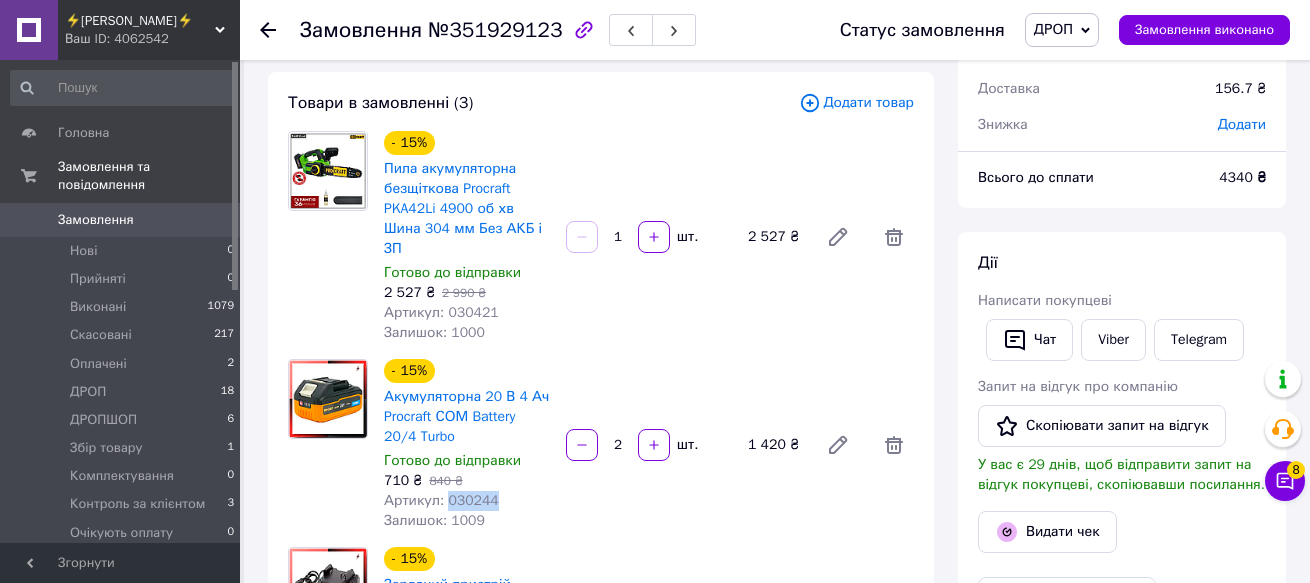 click on "Артикул: 030244" at bounding box center (467, 501) 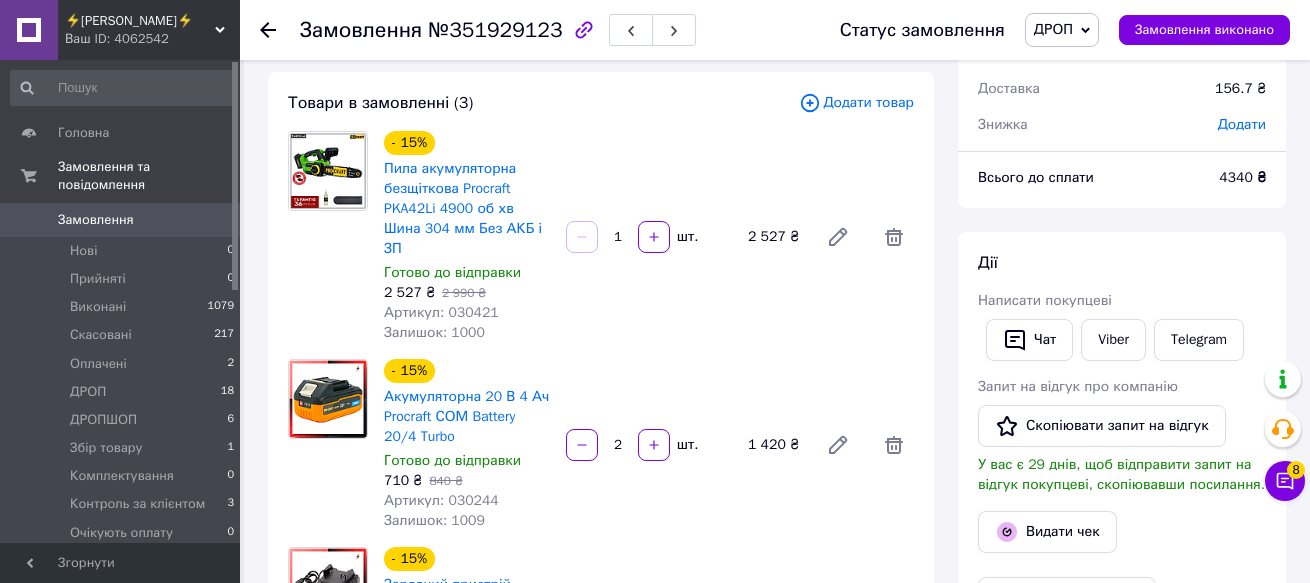 click at bounding box center [328, 237] 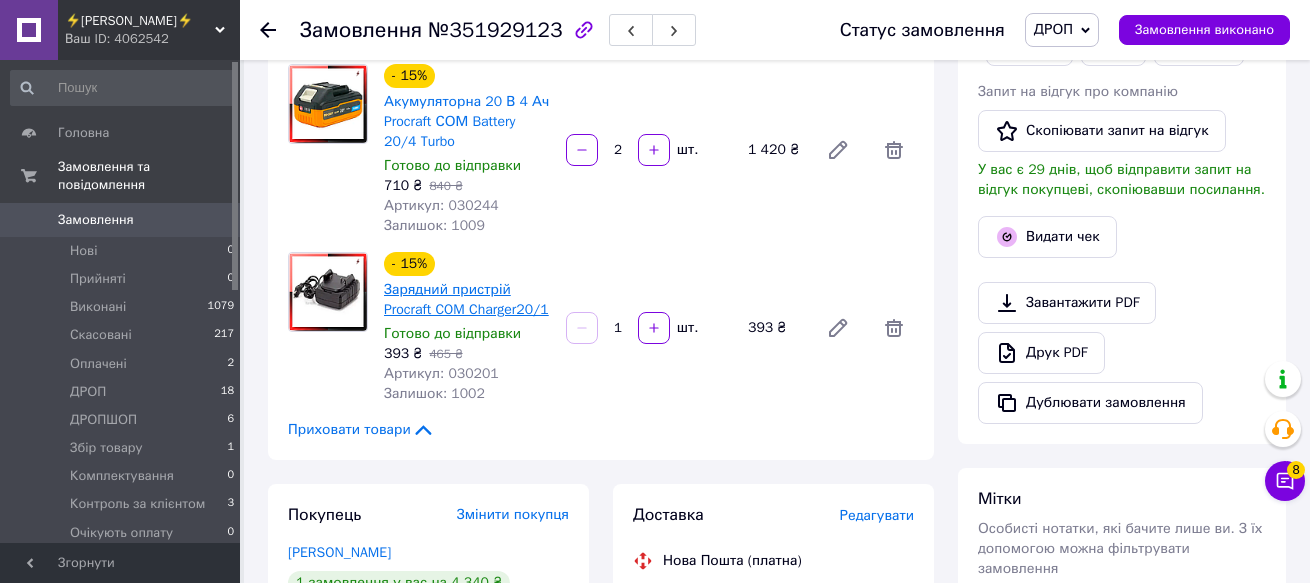 scroll, scrollTop: 400, scrollLeft: 0, axis: vertical 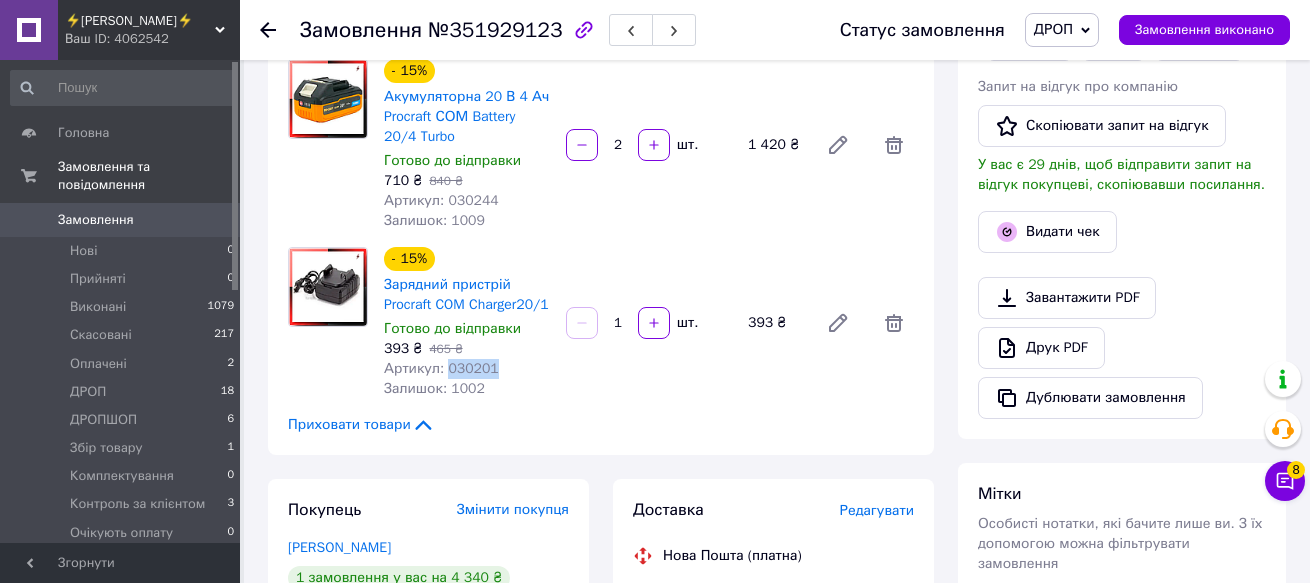 drag, startPoint x: 494, startPoint y: 347, endPoint x: 448, endPoint y: 355, distance: 46.69047 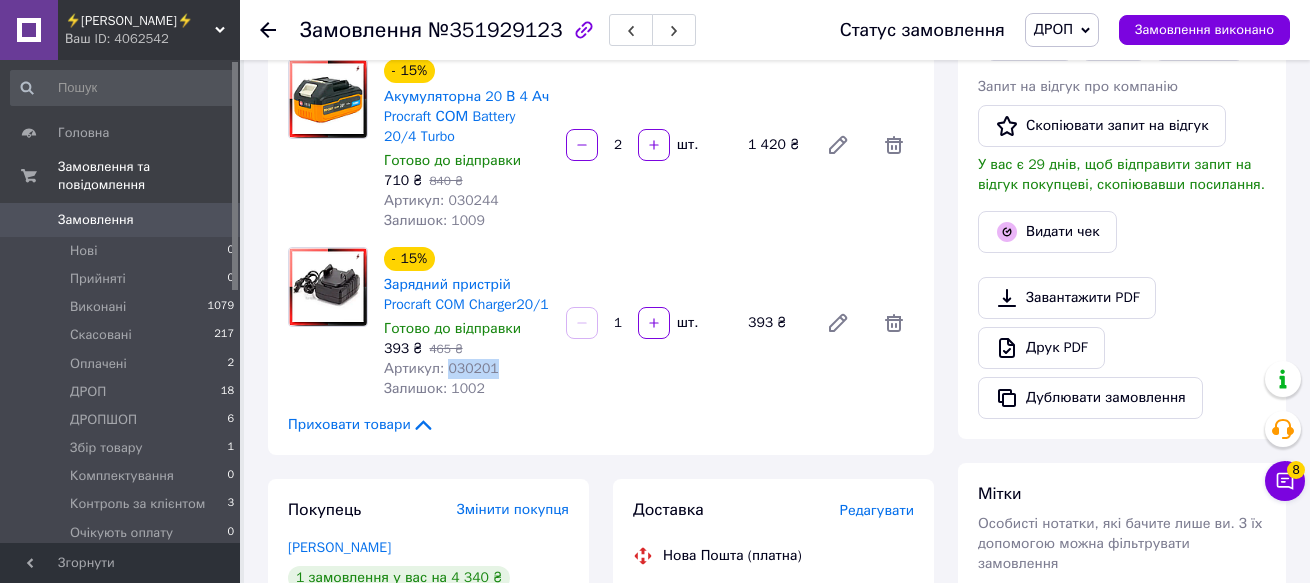 click on "Артикул: 030201" at bounding box center [467, 369] 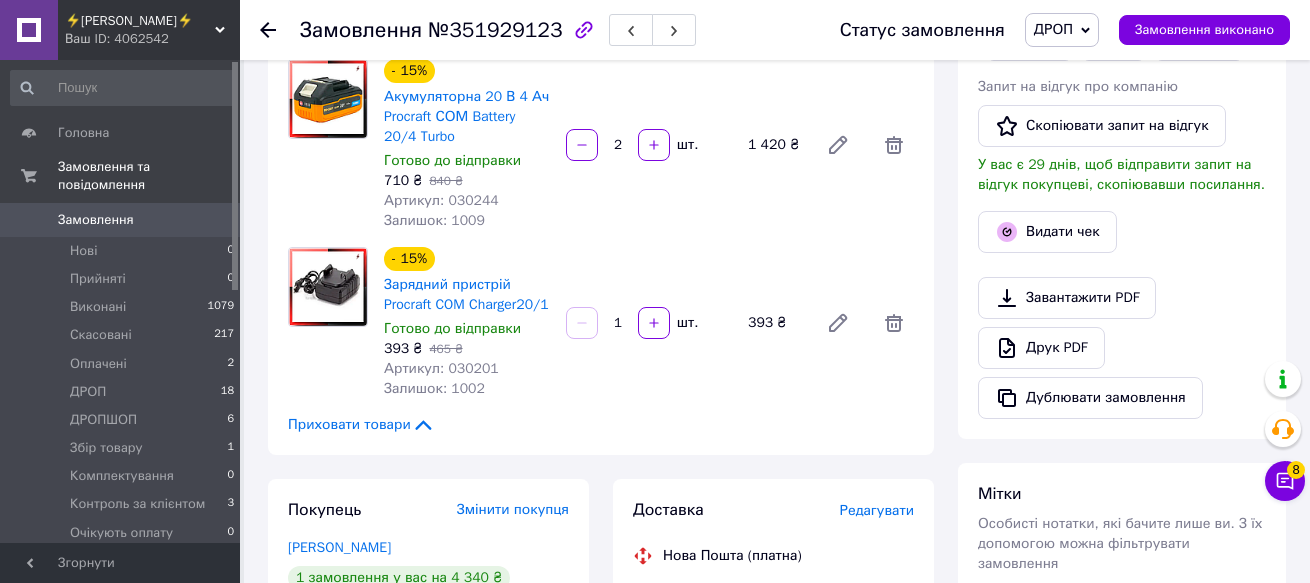drag, startPoint x: 293, startPoint y: 348, endPoint x: 397, endPoint y: 343, distance: 104.120125 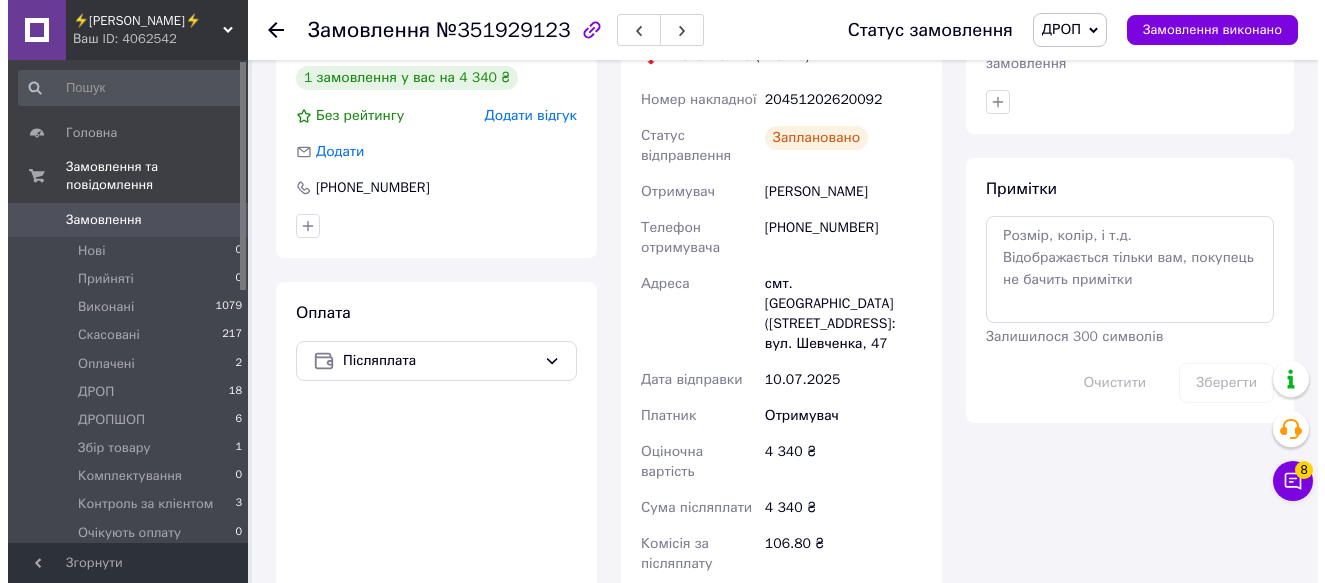 scroll, scrollTop: 500, scrollLeft: 0, axis: vertical 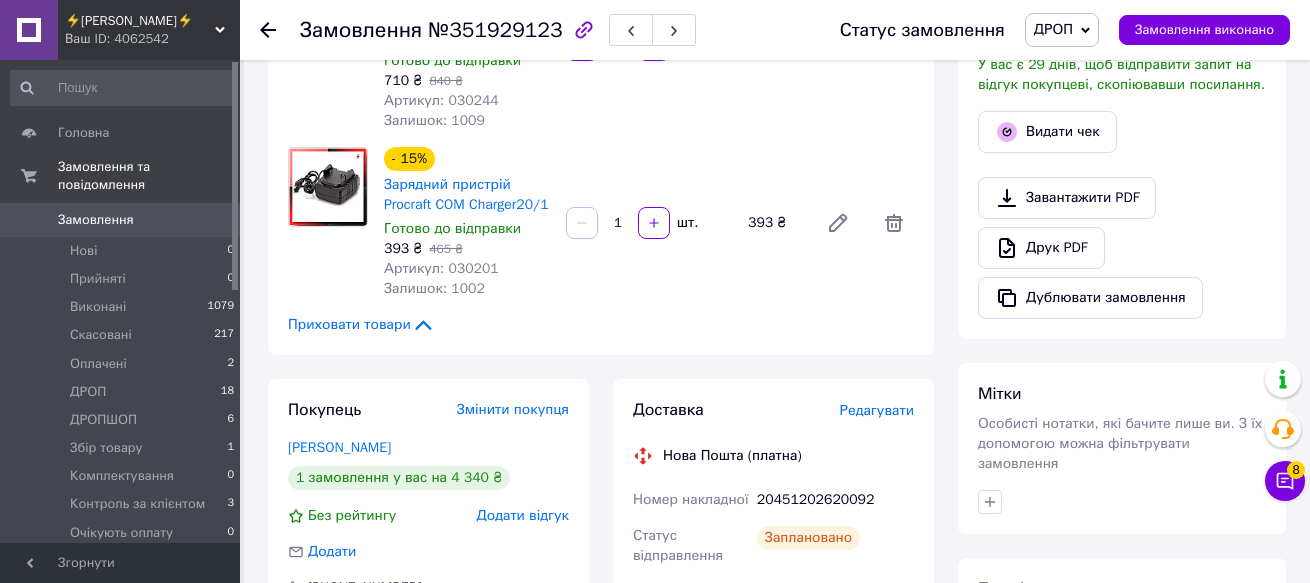click on "Редагувати" at bounding box center [877, 410] 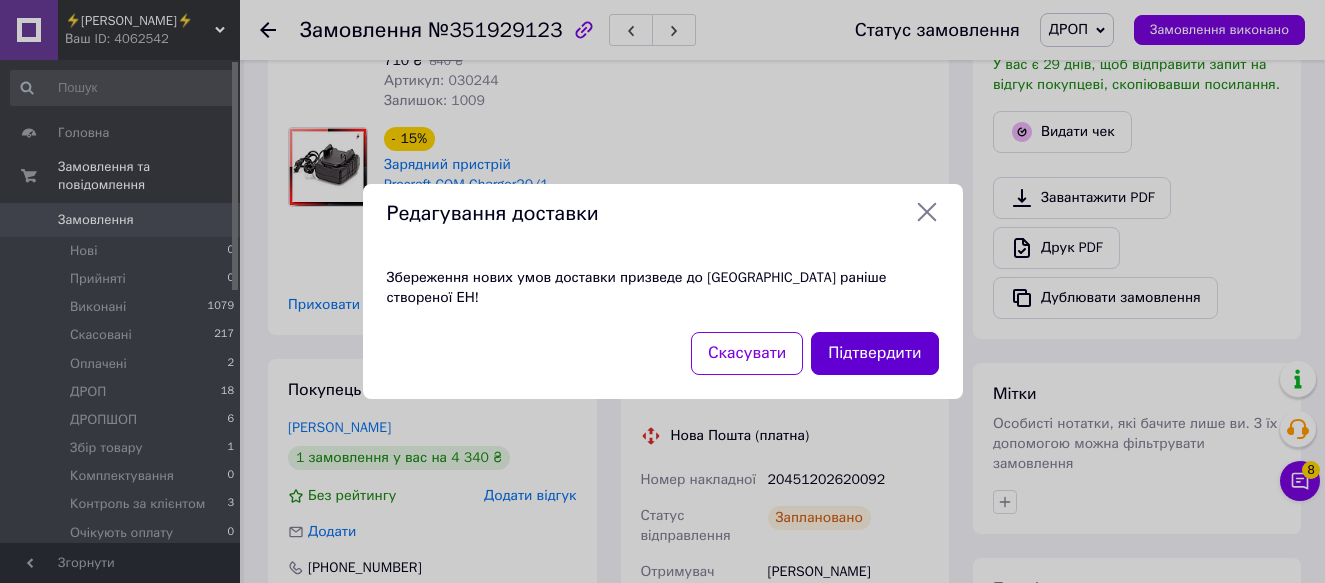 click on "Підтвердити" at bounding box center [874, 353] 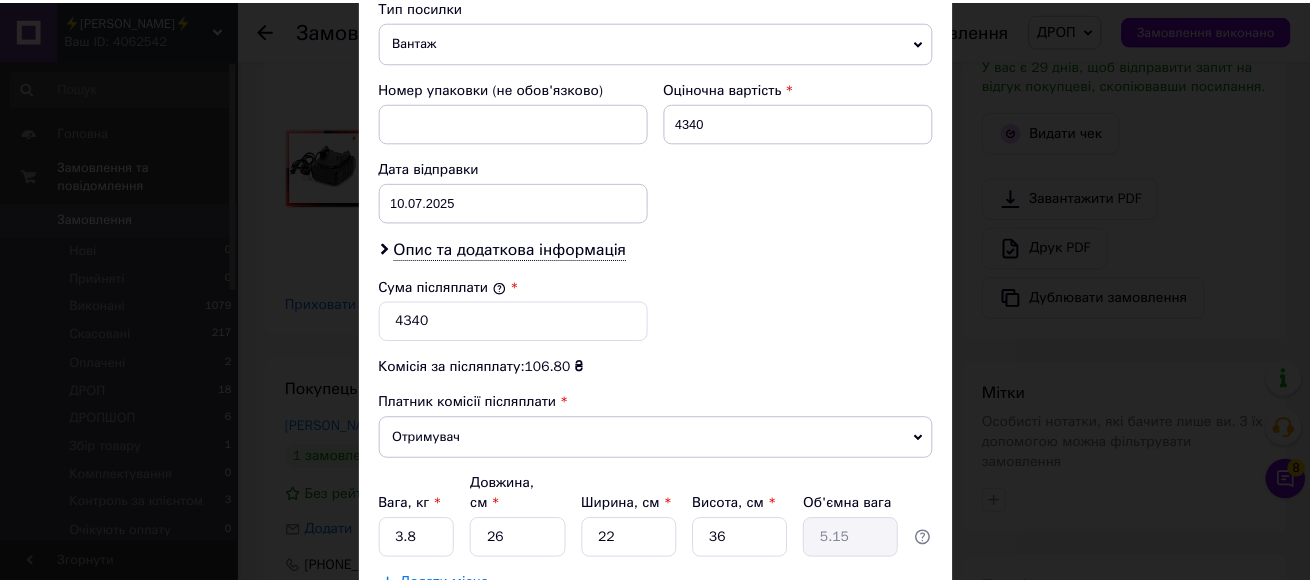 scroll, scrollTop: 943, scrollLeft: 0, axis: vertical 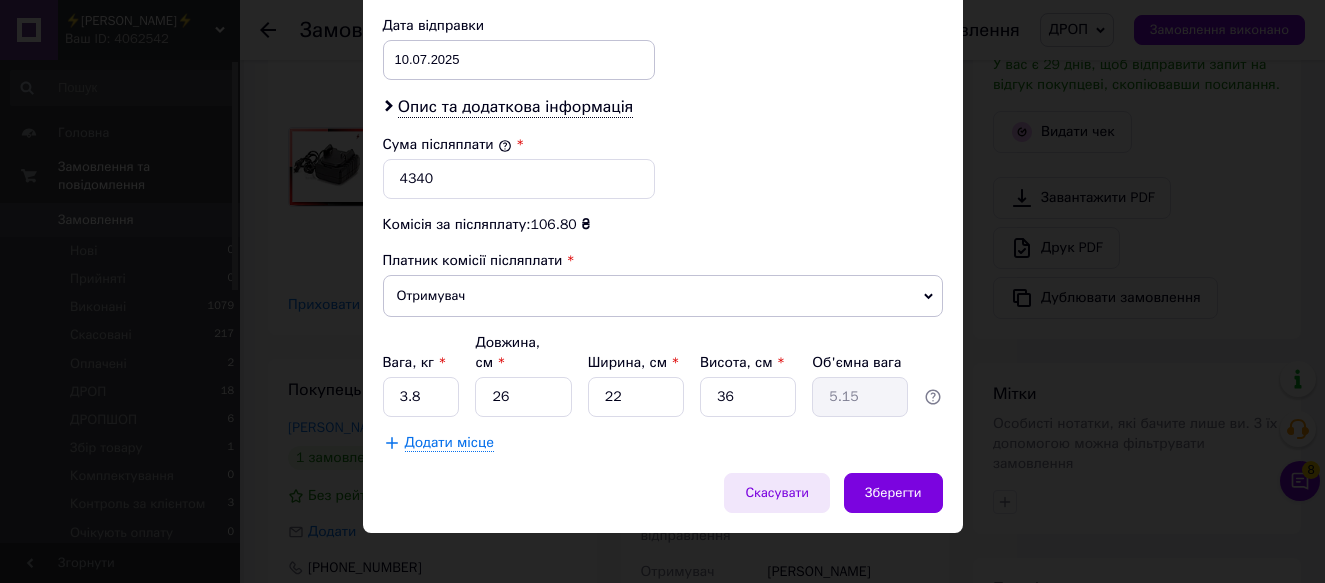 click on "Скасувати" at bounding box center (777, 493) 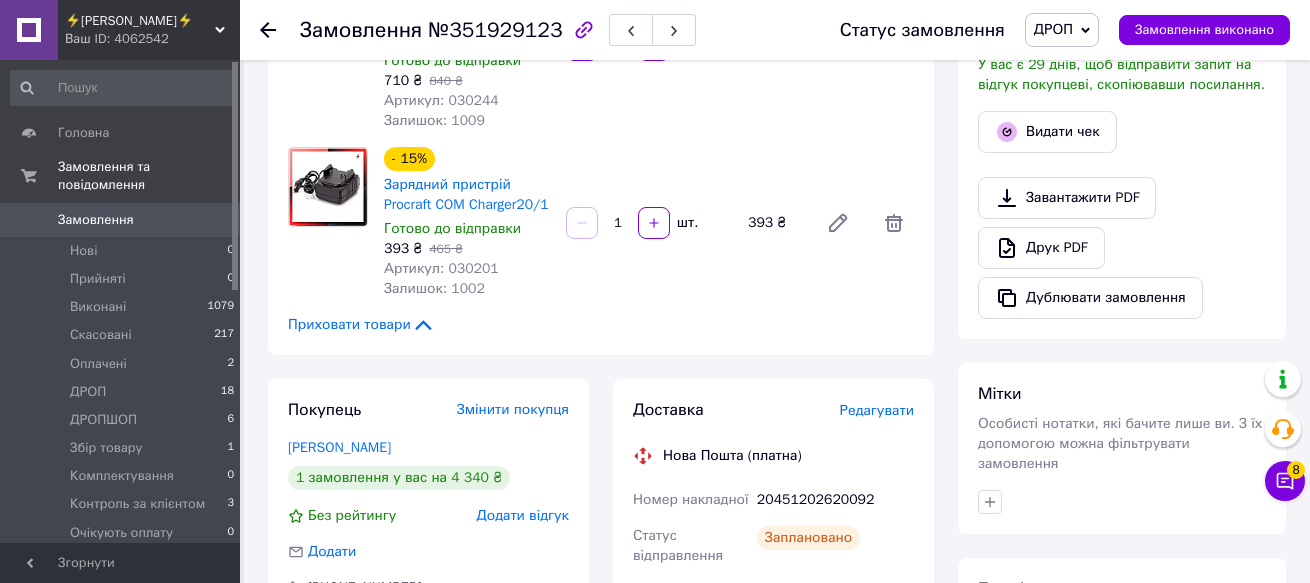 click on "Товари в замовленні (3) Додати товар - 15% Пила акумуляторна безщіткова Procraft PKA42Li 4900 об хв Шина 304 мм Без АКБ і ЗП Готово до відправки 2 527 ₴   2 990 ₴ Артикул: 030421 Залишок: 1000 1   шт. 2 527 ₴ - 15% Акумуляторна 20 В 4 Ач Procraft СОМ Battery 20/4 Turbo Готово до відправки 710 ₴   840 ₴ Артикул: 030244 Залишок: 1009 2   шт. 1 420 ₴ - 15% Зарядний пристрій Procraft COM Charger20/1 Готово до відправки 393 ₴   465 ₴ Артикул: 030201 Залишок: 1002 1   шт. 393 ₴ Приховати товари" at bounding box center [601, 13] 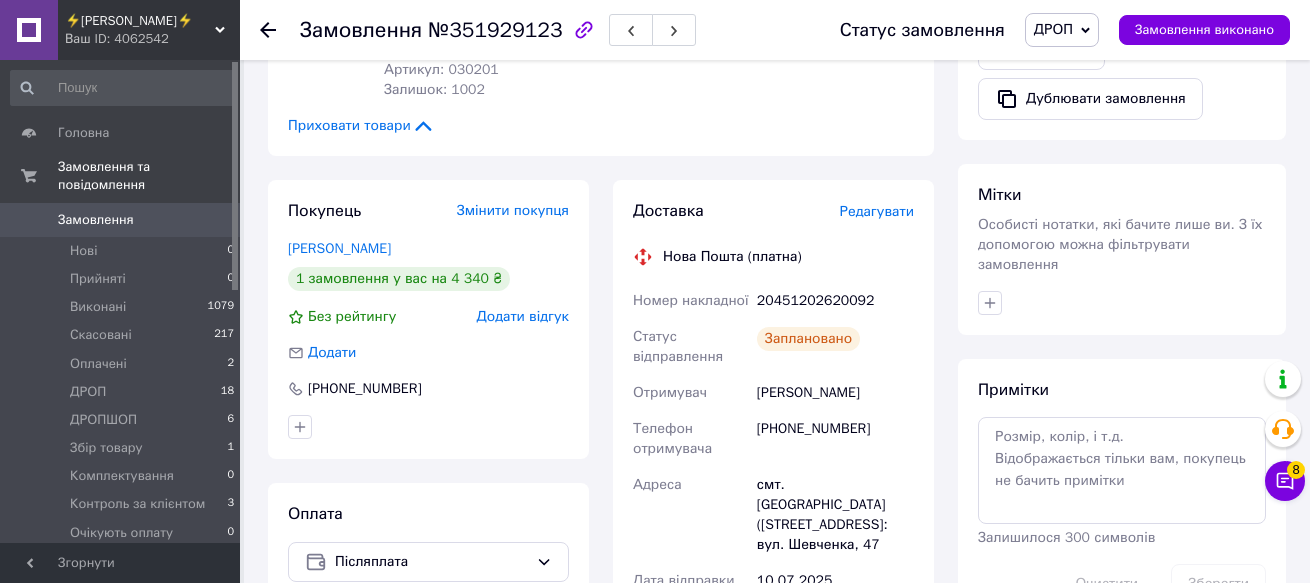 scroll, scrollTop: 700, scrollLeft: 0, axis: vertical 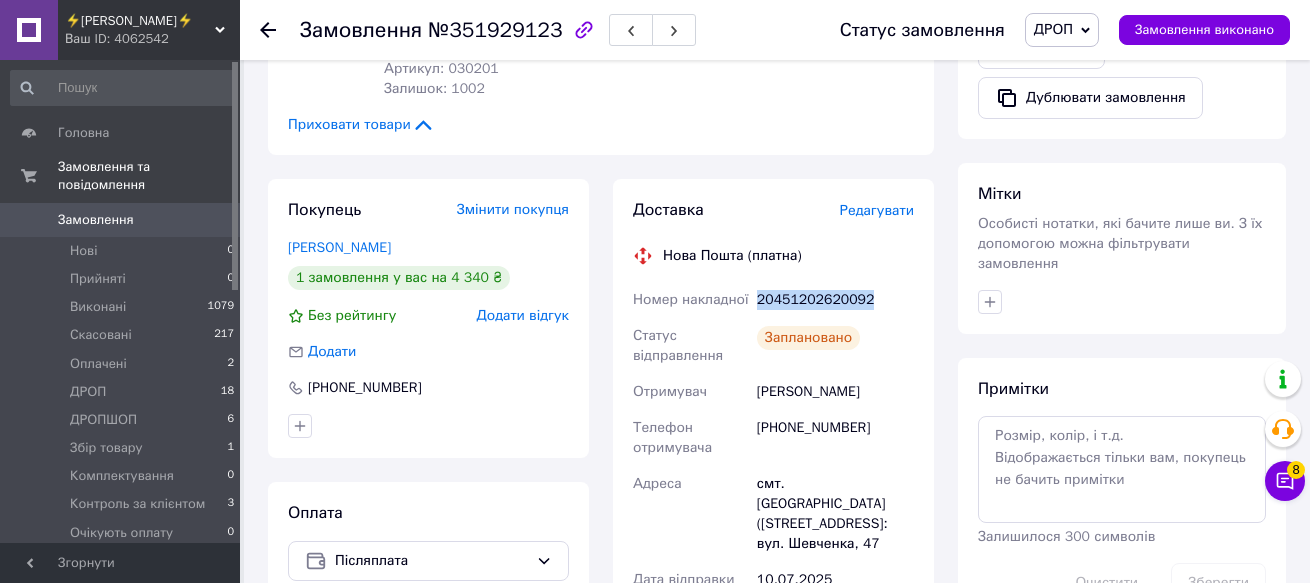 drag, startPoint x: 875, startPoint y: 281, endPoint x: 758, endPoint y: 285, distance: 117.06836 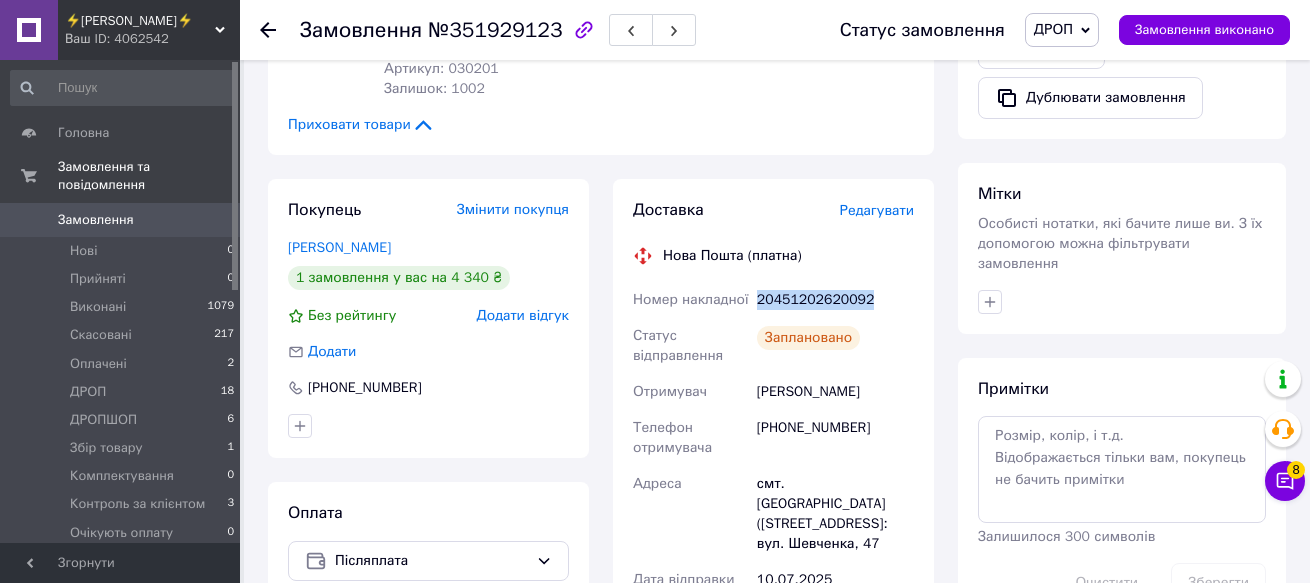 click on "20451202620092" at bounding box center (835, 300) 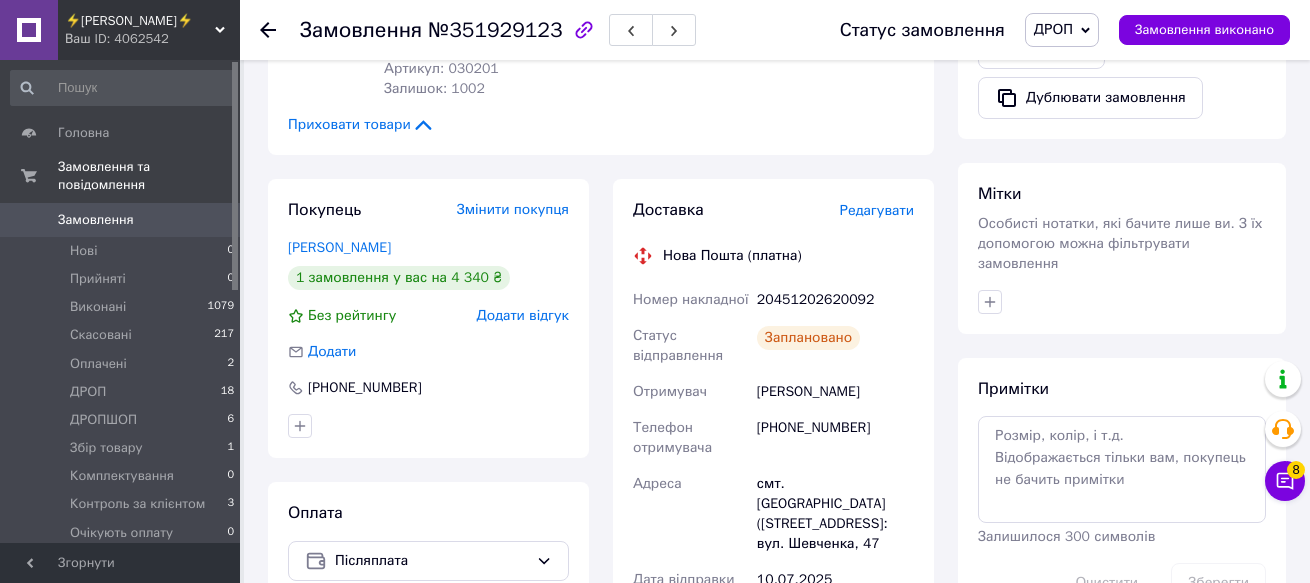 click on "Замовлення з кабінету 09.07.2025 | 15:52 Товари в замовленні (3) Додати товар - 15% Пила акумуляторна безщіткова Procraft PKA42Li 4900 об хв Шина 304 мм Без АКБ і ЗП Готово до відправки 2 527 ₴   2 990 ₴ Артикул: 030421 Залишок: 1000 1   шт. 2 527 ₴ - 15% Акумуляторна 20 В 4 Ач Procraft СОМ Battery 20/4 Turbo Готово до відправки 710 ₴   840 ₴ Артикул: 030244 Залишок: 1009 2   шт. 1 420 ₴ - 15% Зарядний пристрій Procraft COM Charger20/1 Готово до відправки 393 ₴   465 ₴ Артикул: 030201 Залишок: 1002 1   шт. 393 ₴ Приховати товари Покупець Змінити покупця Минцюк Сергій 1 замовлення у вас на 4 340 ₴ Без рейтингу   Додати відгук Додати +380666324681 Оплата" at bounding box center [601, 472] 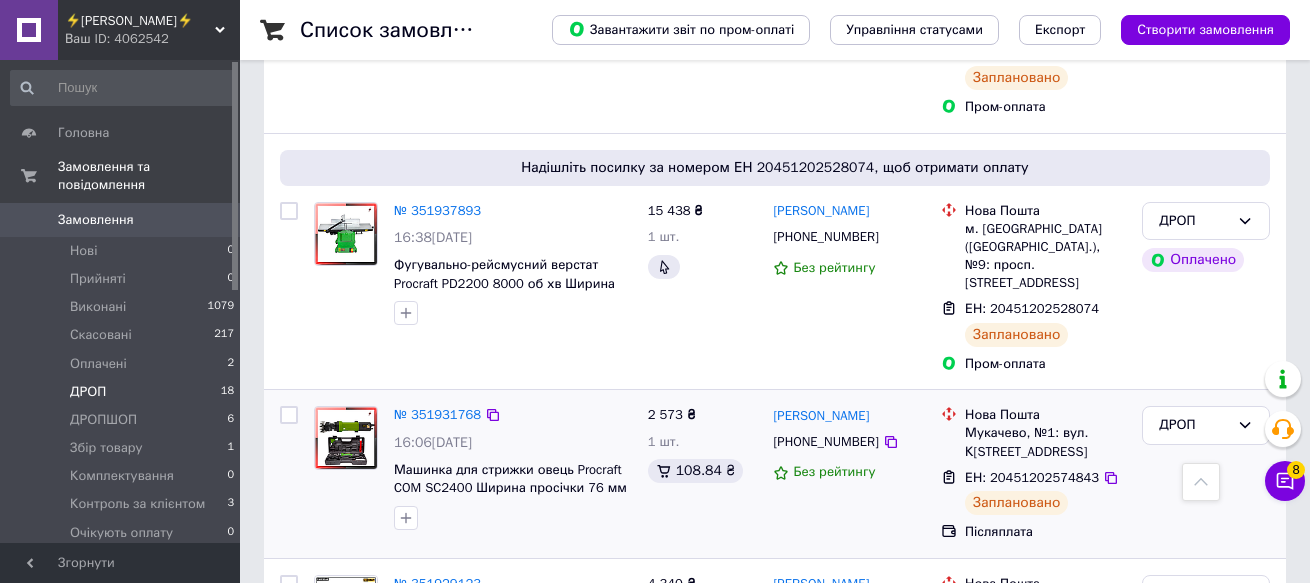 scroll, scrollTop: 2894, scrollLeft: 0, axis: vertical 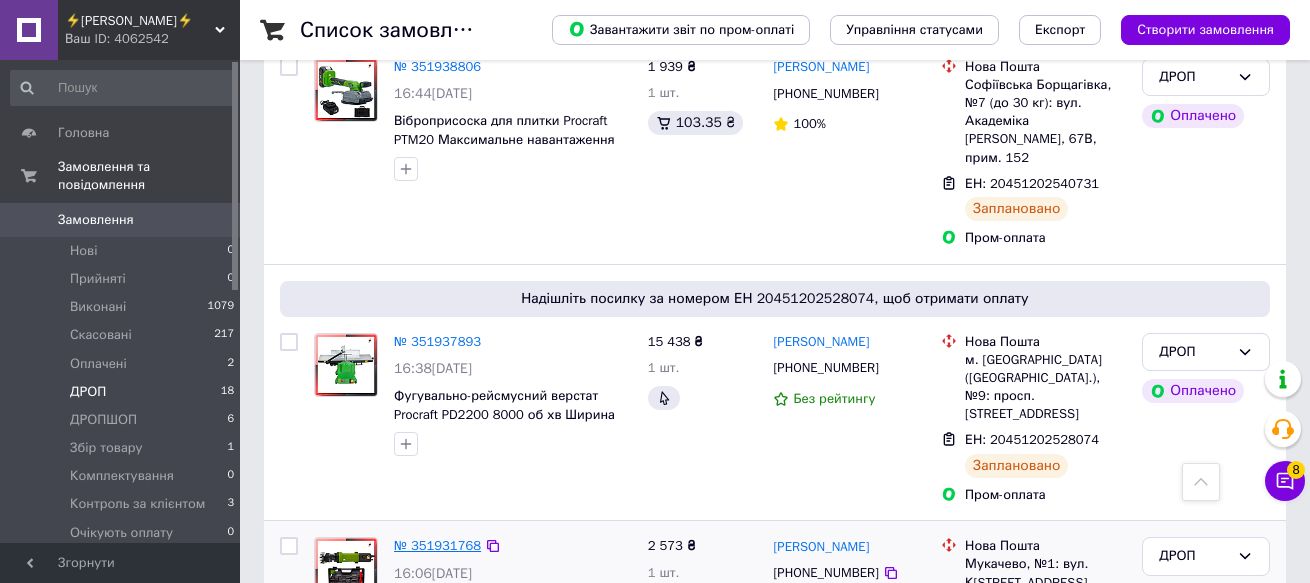 click on "№ 351931768" at bounding box center (437, 545) 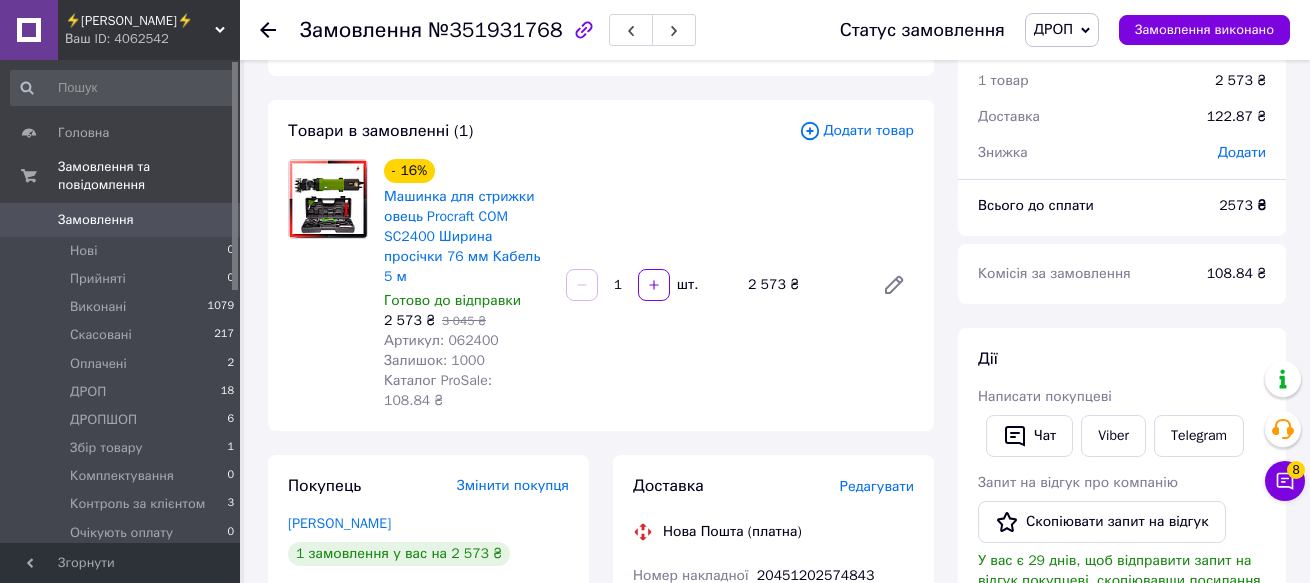 scroll, scrollTop: 0, scrollLeft: 0, axis: both 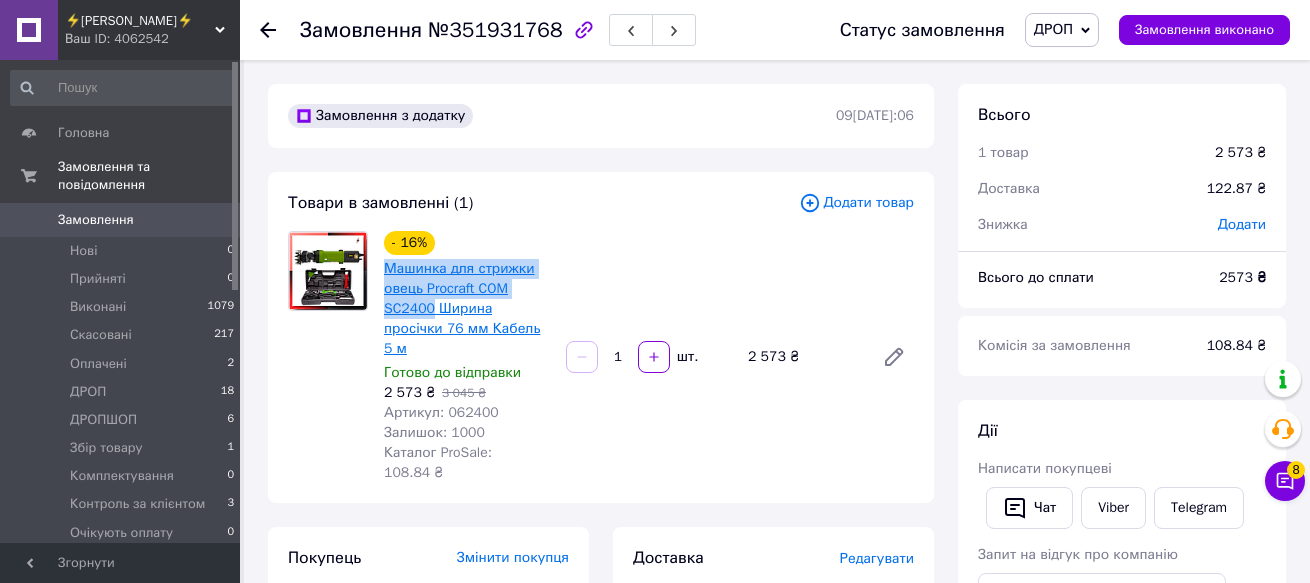 drag, startPoint x: 376, startPoint y: 261, endPoint x: 430, endPoint y: 307, distance: 70.93659 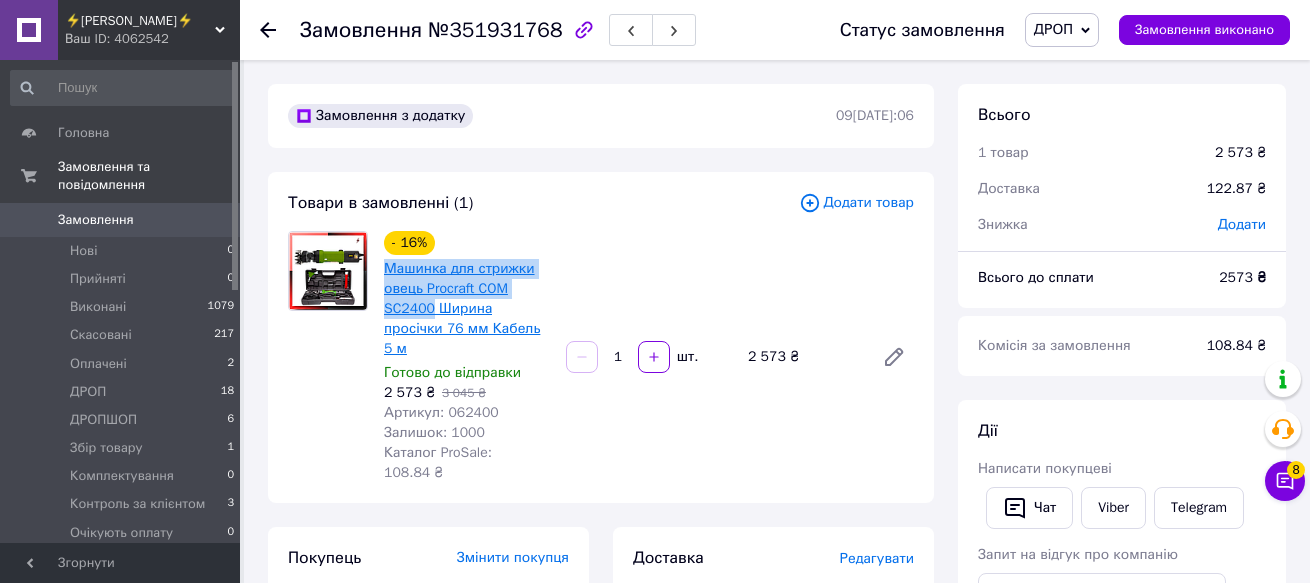 click on "- 16% Машинка для стрижки овець Procraft COM SC2400 Ширина просічки 76 мм Кабель 5 м Готово до відправки 2 573 ₴   3 045 ₴ Артикул: 062400 Залишок: 1000 Каталог ProSale: 108.84 ₴" at bounding box center [467, 357] 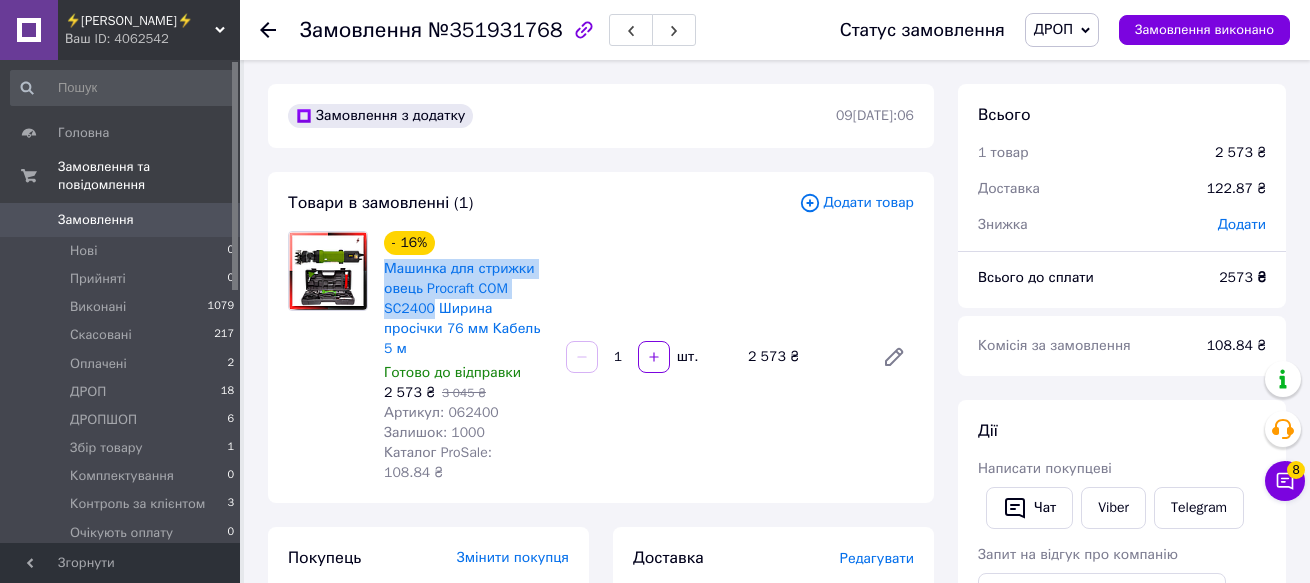 drag, startPoint x: 313, startPoint y: 411, endPoint x: 328, endPoint y: 409, distance: 15.132746 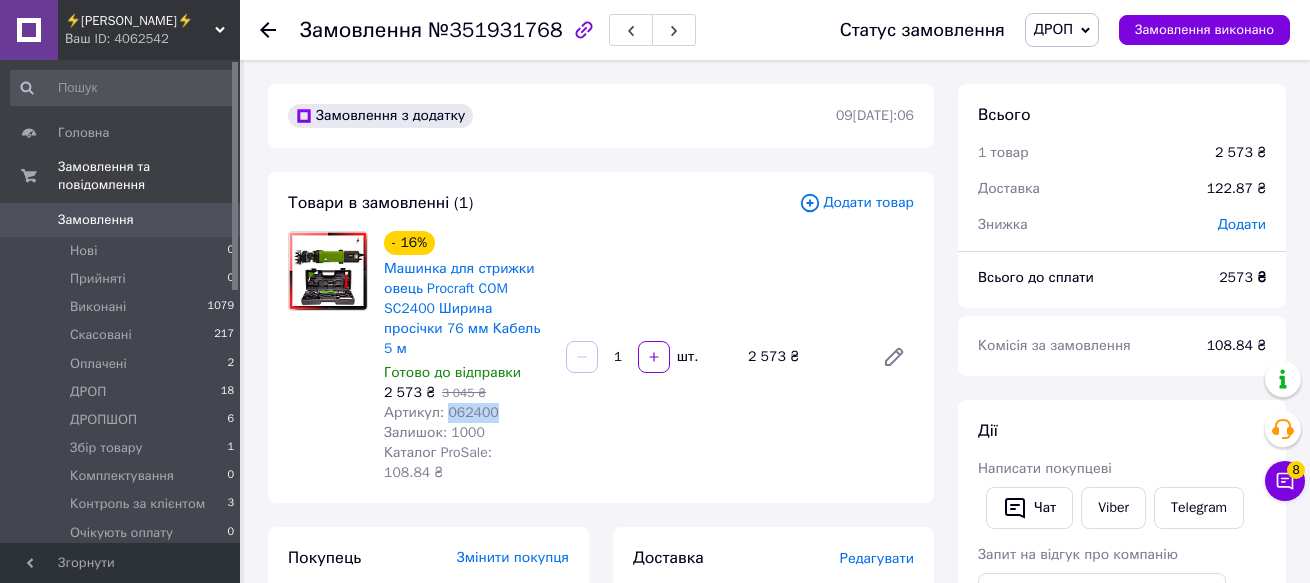 drag, startPoint x: 491, startPoint y: 390, endPoint x: 451, endPoint y: 396, distance: 40.4475 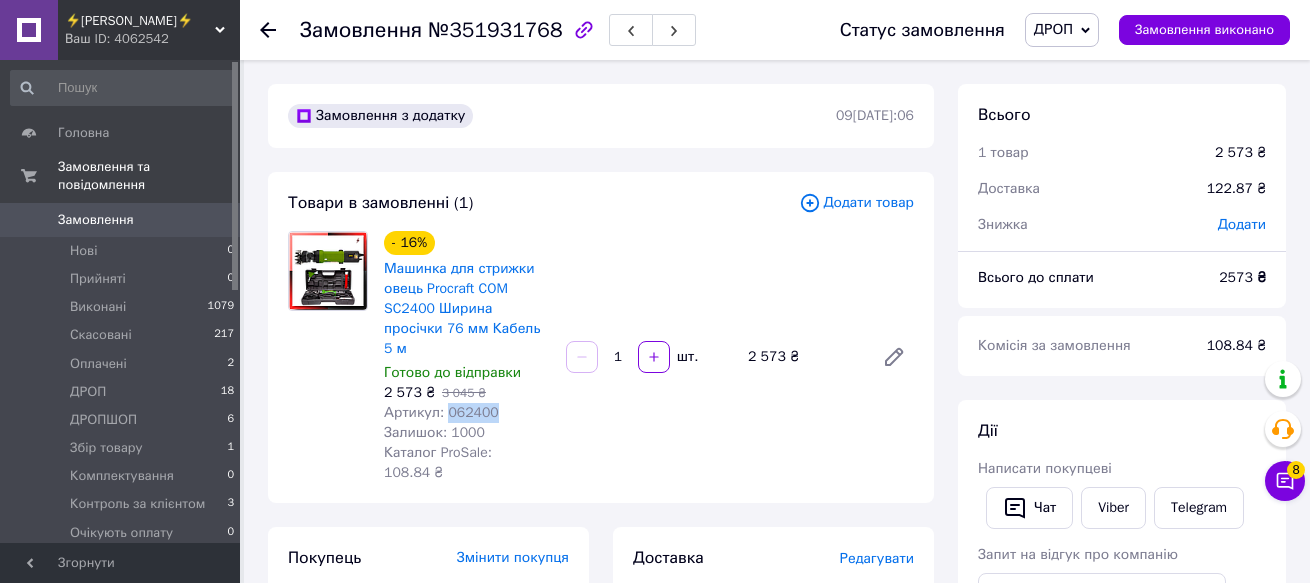 click on "Артикул: 062400" at bounding box center (467, 413) 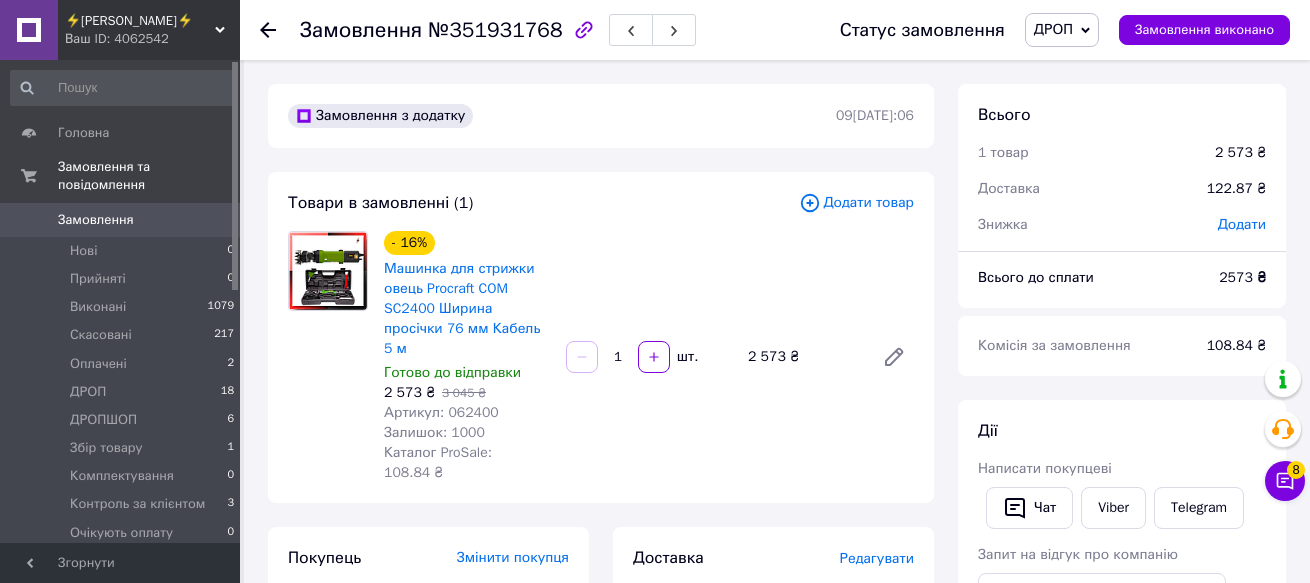 click at bounding box center (328, 357) 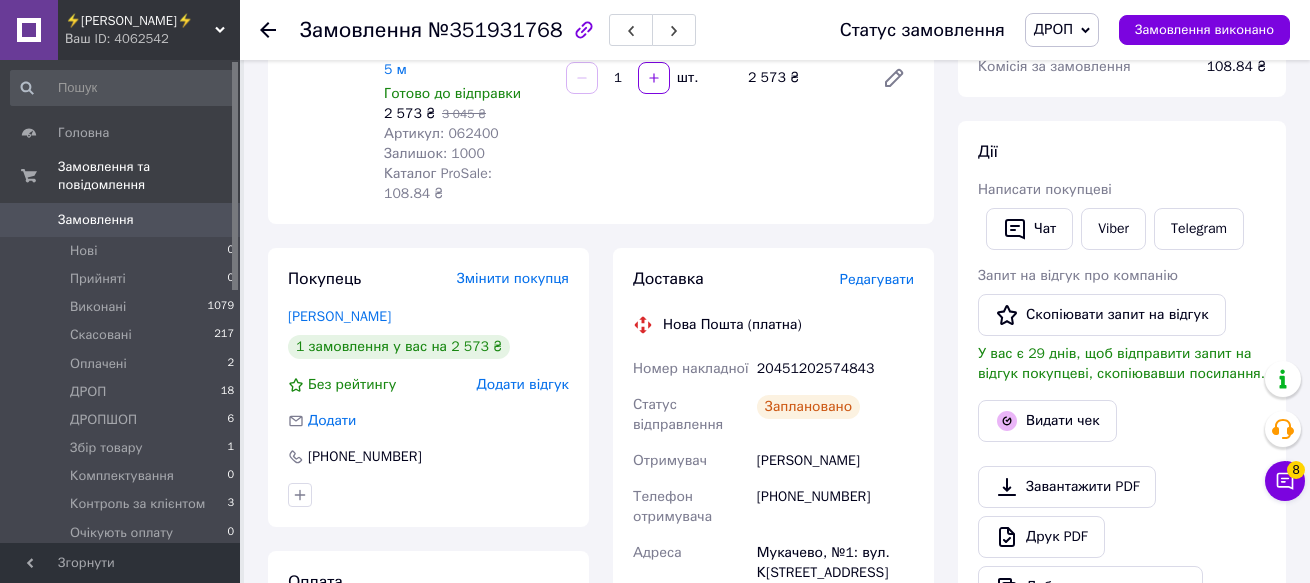 scroll, scrollTop: 300, scrollLeft: 0, axis: vertical 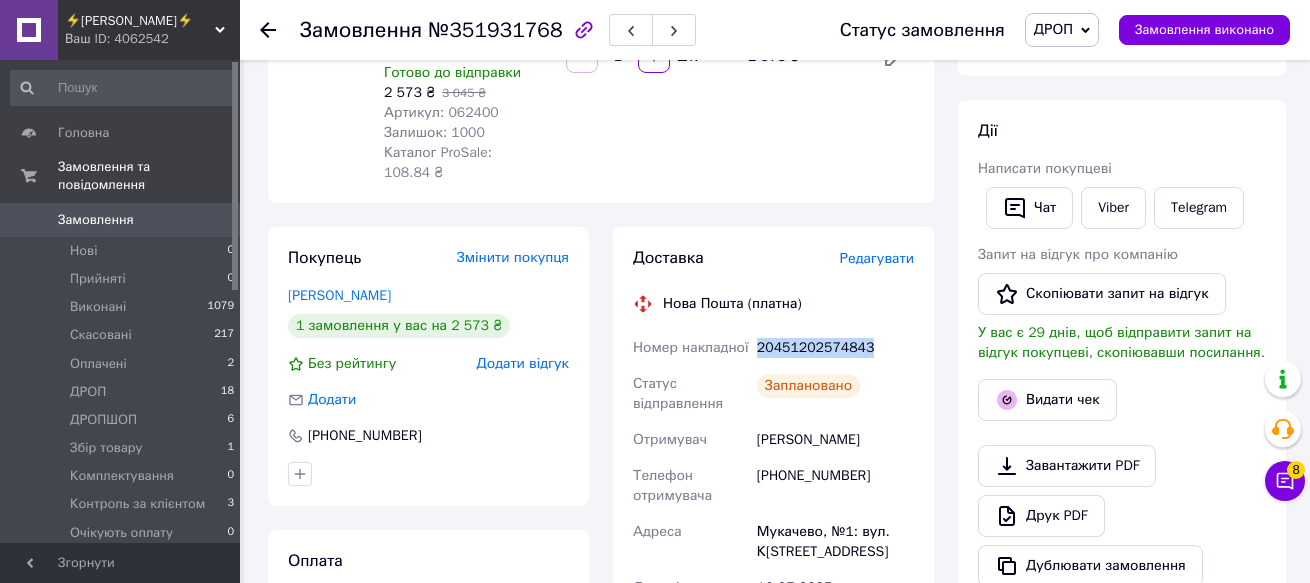 drag, startPoint x: 866, startPoint y: 305, endPoint x: 759, endPoint y: 309, distance: 107.07474 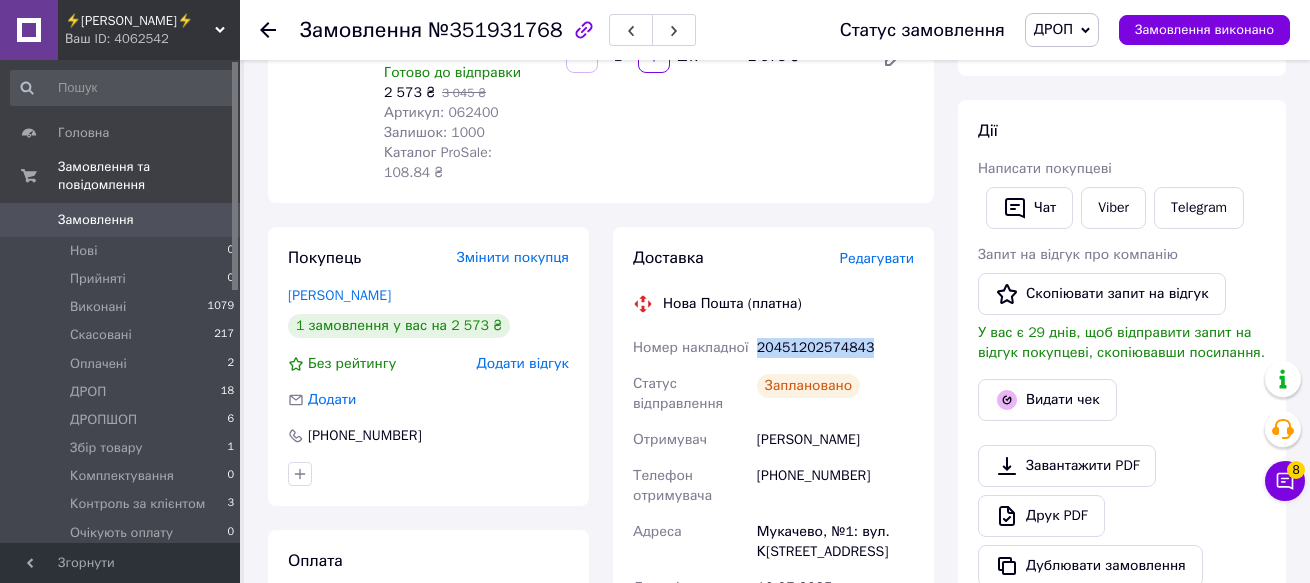 click on "20451202574843" at bounding box center (835, 348) 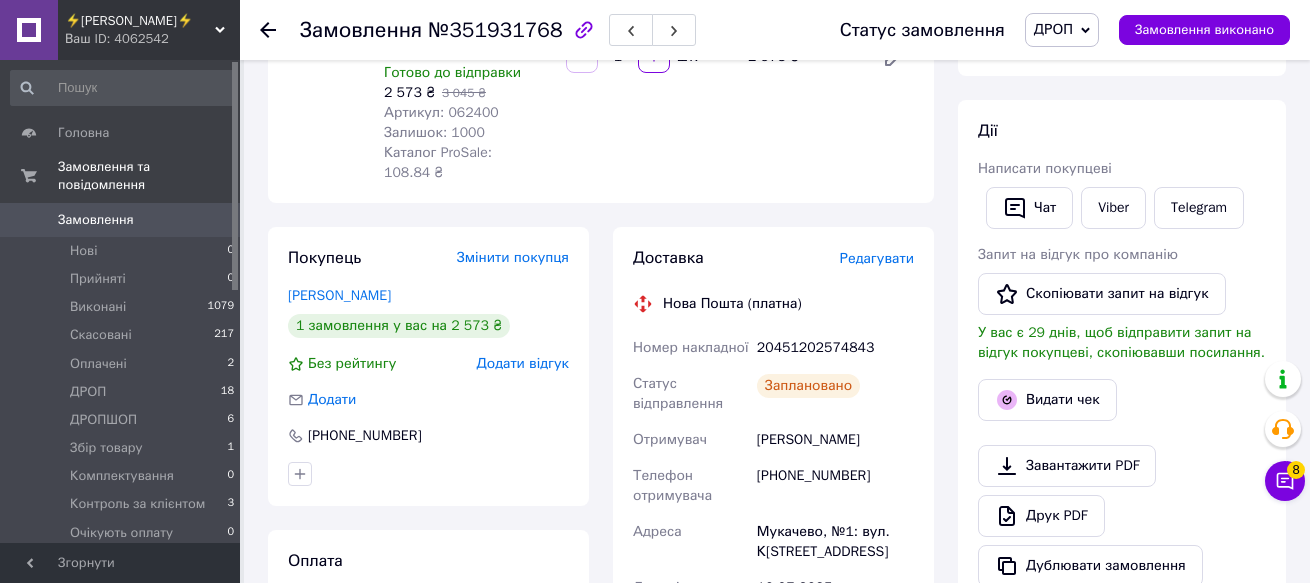 click at bounding box center [328, 57] 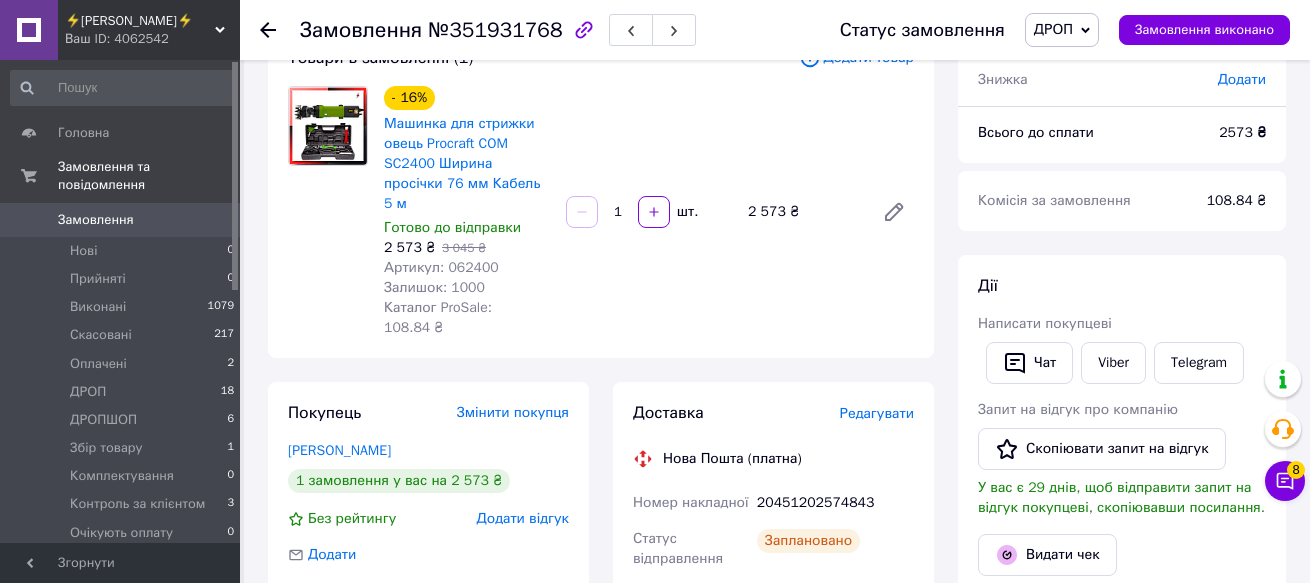 scroll, scrollTop: 0, scrollLeft: 0, axis: both 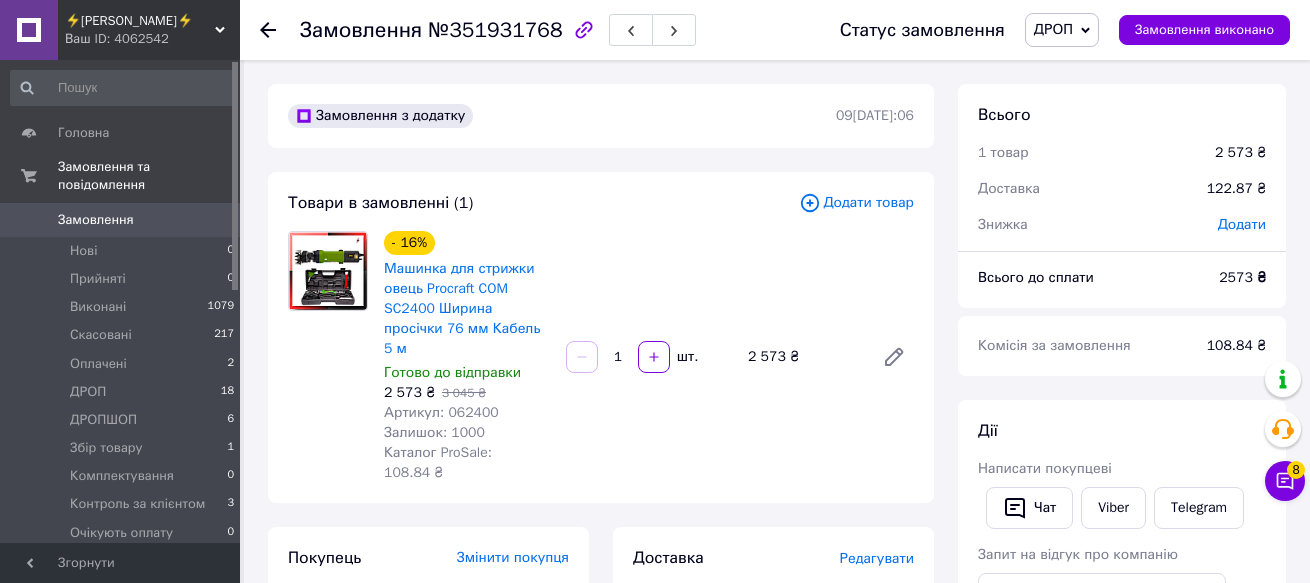 click 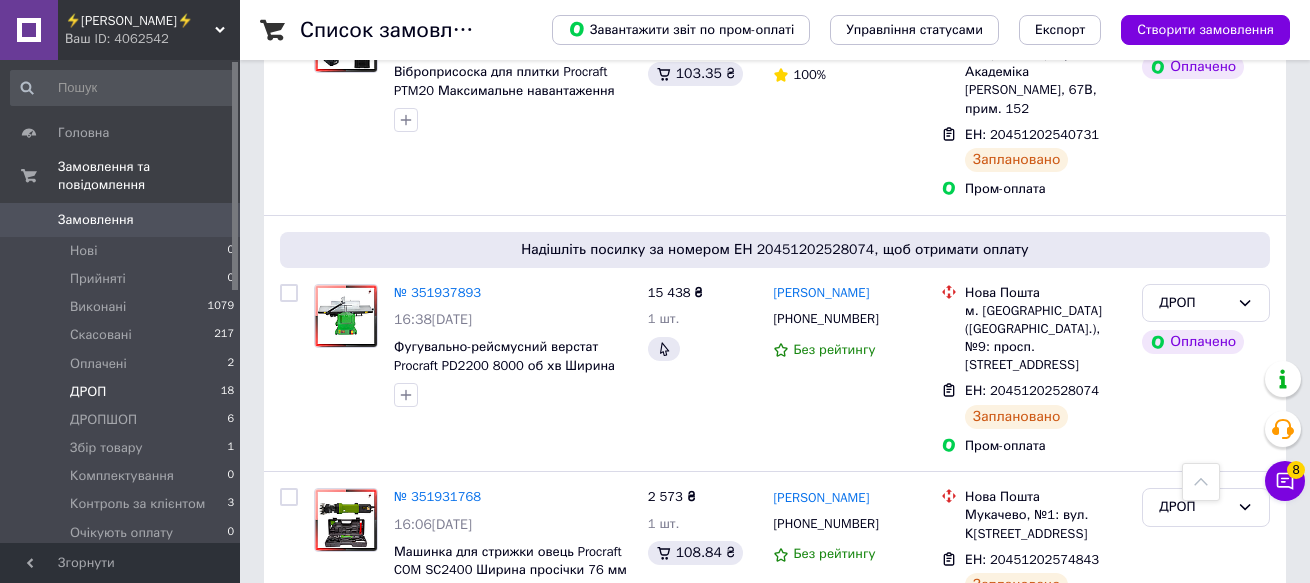 scroll, scrollTop: 2794, scrollLeft: 0, axis: vertical 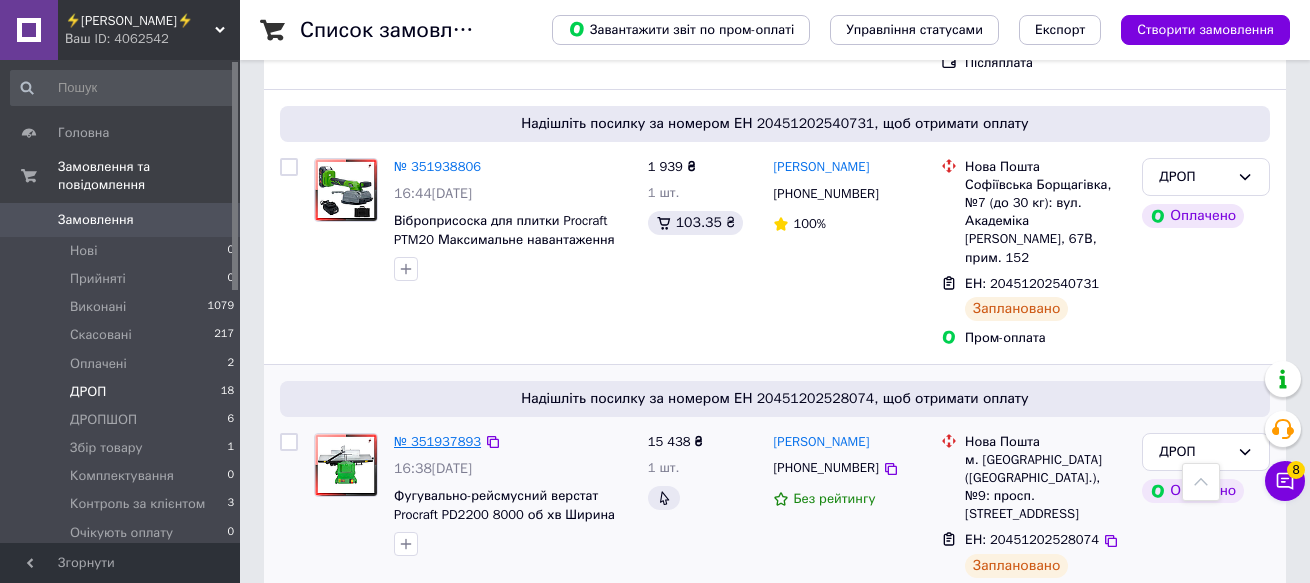 click on "№ 351937893" at bounding box center (437, 441) 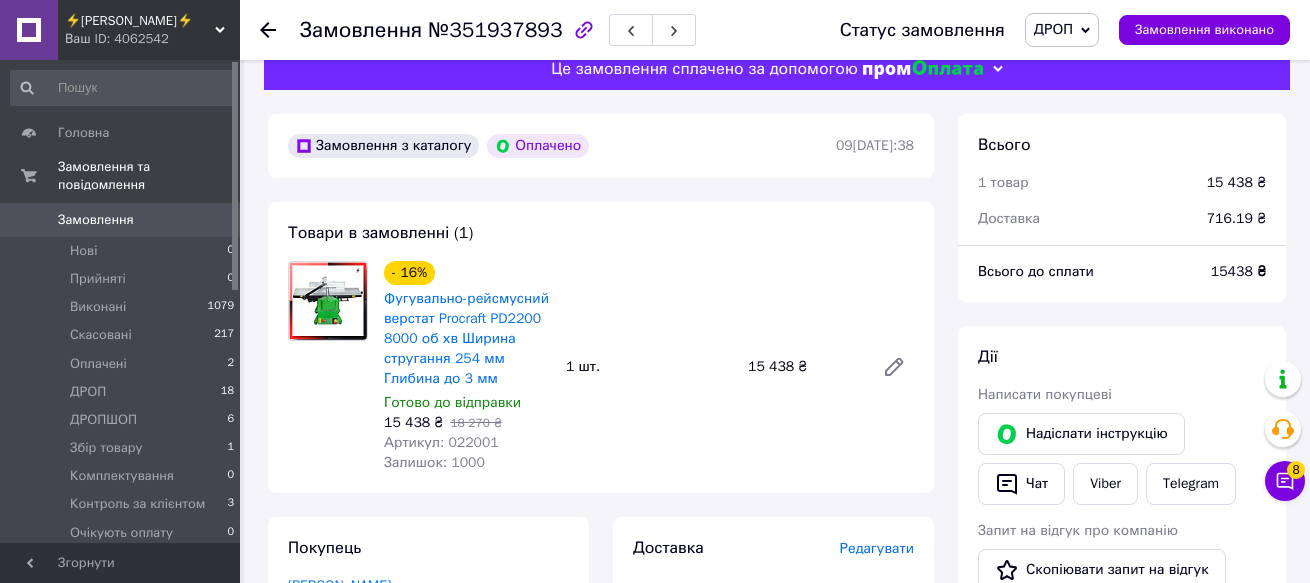 scroll, scrollTop: 0, scrollLeft: 0, axis: both 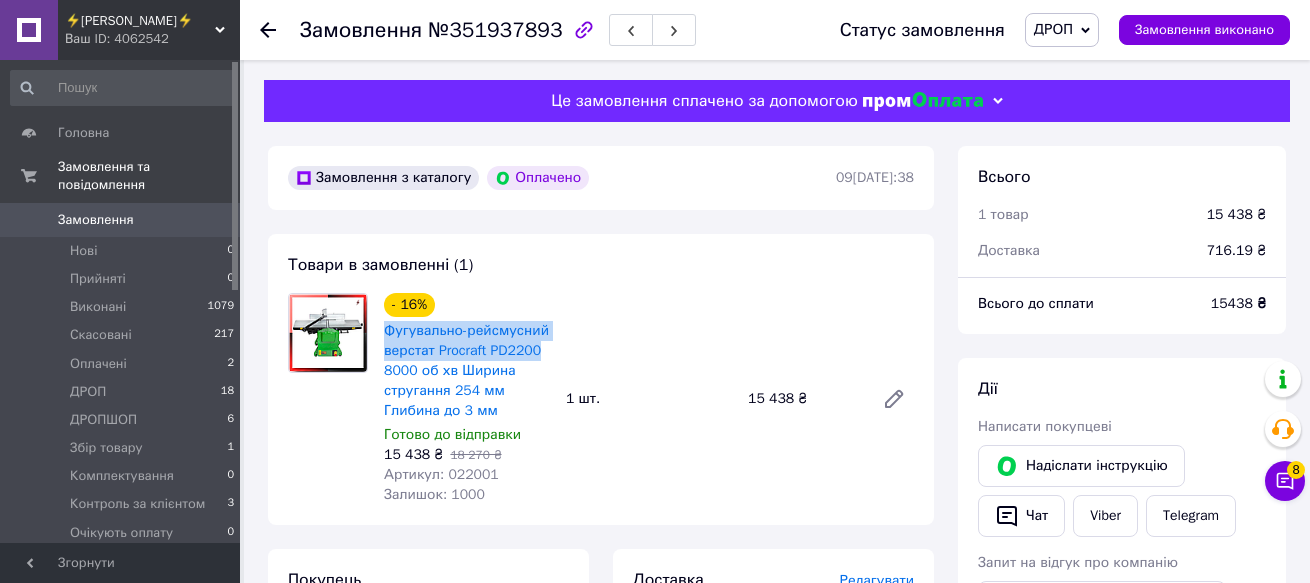 drag, startPoint x: 379, startPoint y: 323, endPoint x: 542, endPoint y: 358, distance: 166.71533 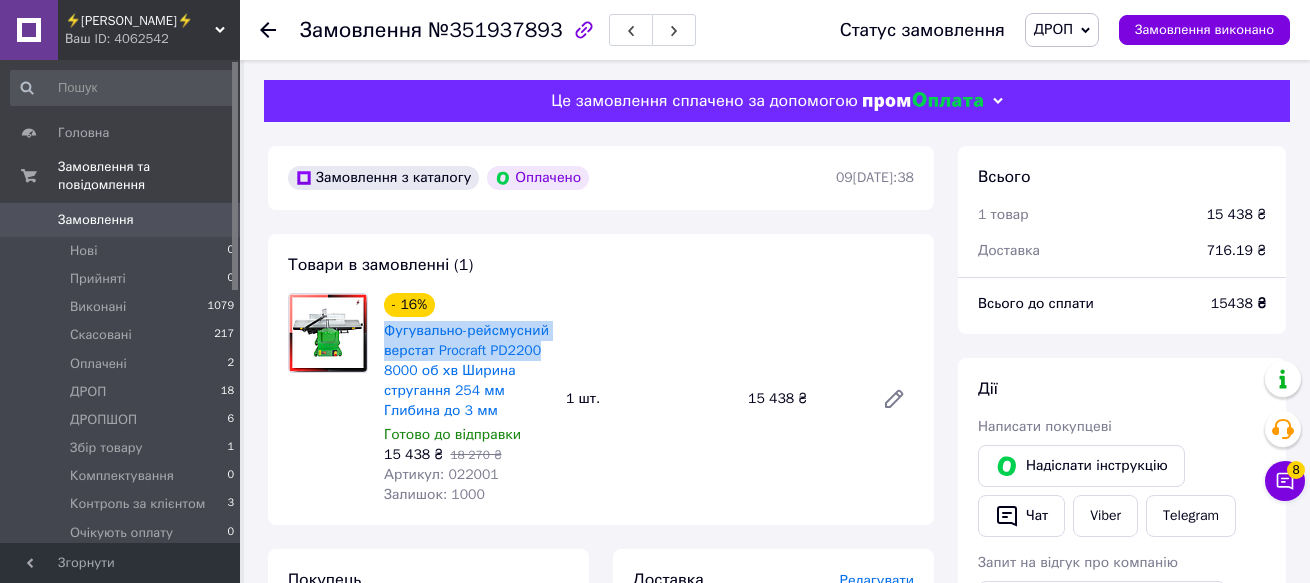click on "- 16% Фугувально-рейсмусний верстат Procraft PD2200 8000 об хв Ширина стругання 254 мм Глибина до 3 мм Готово до відправки 15 438 ₴   18 270 ₴ Артикул: 022001 Залишок: 1000" at bounding box center [467, 399] 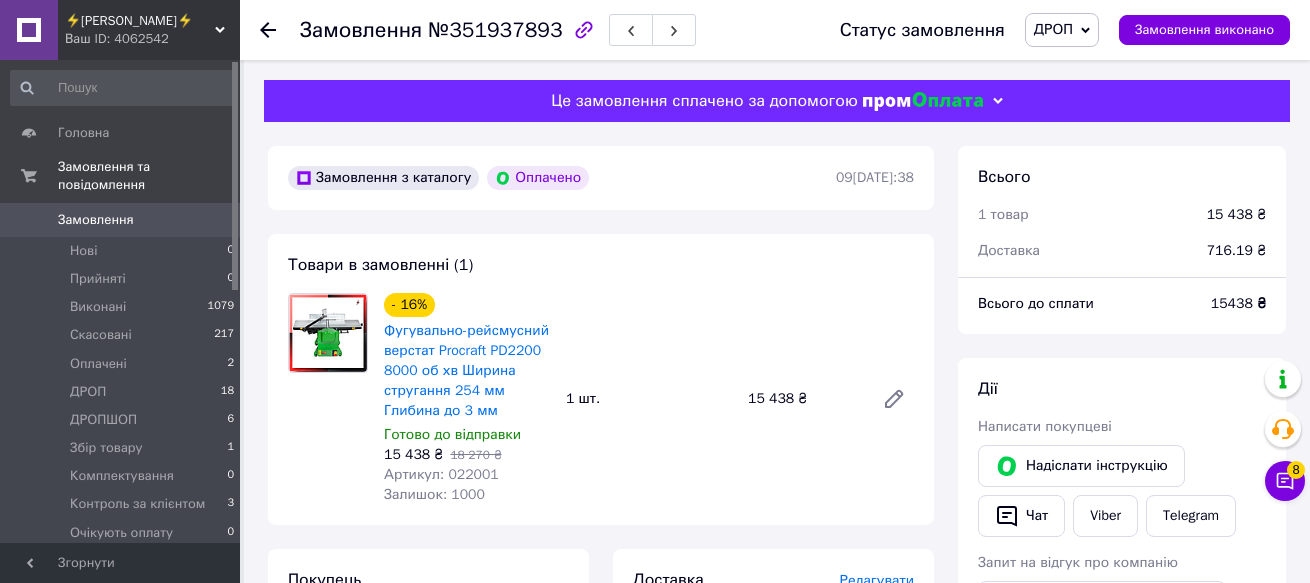 click at bounding box center [328, 399] 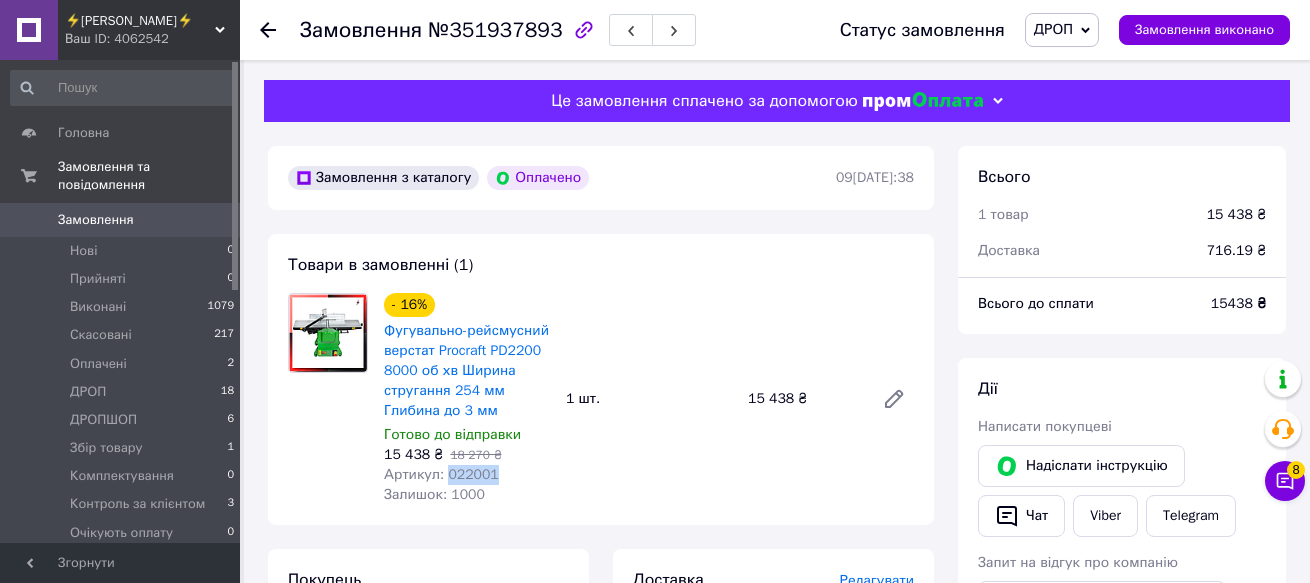 drag, startPoint x: 491, startPoint y: 480, endPoint x: 446, endPoint y: 480, distance: 45 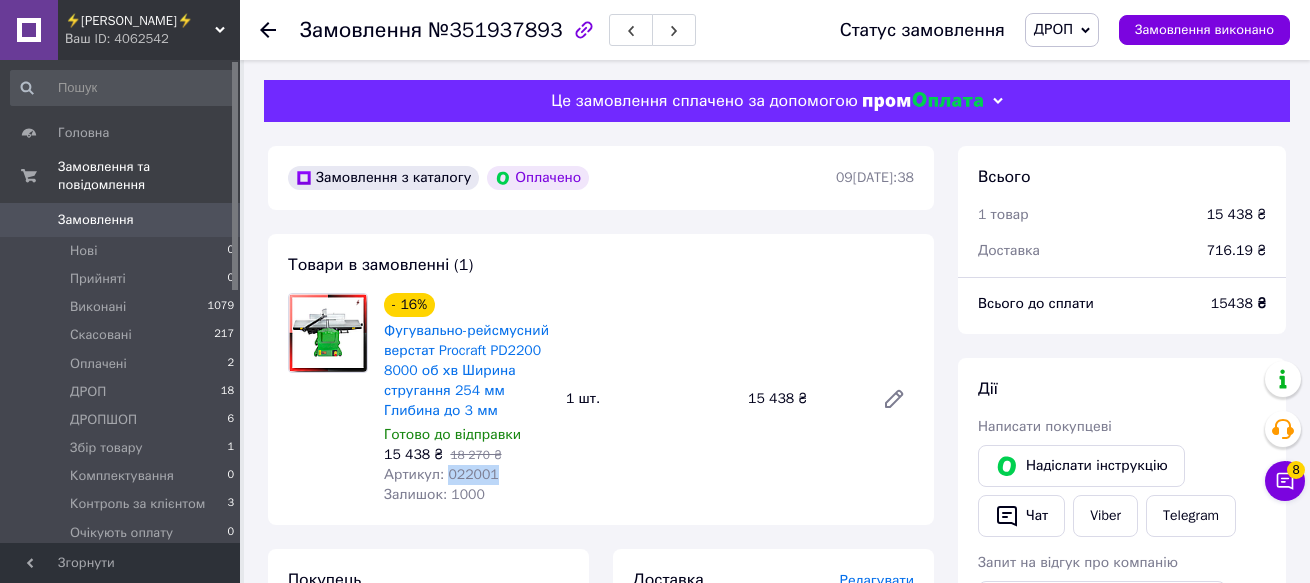 click on "Артикул: 022001" at bounding box center [467, 475] 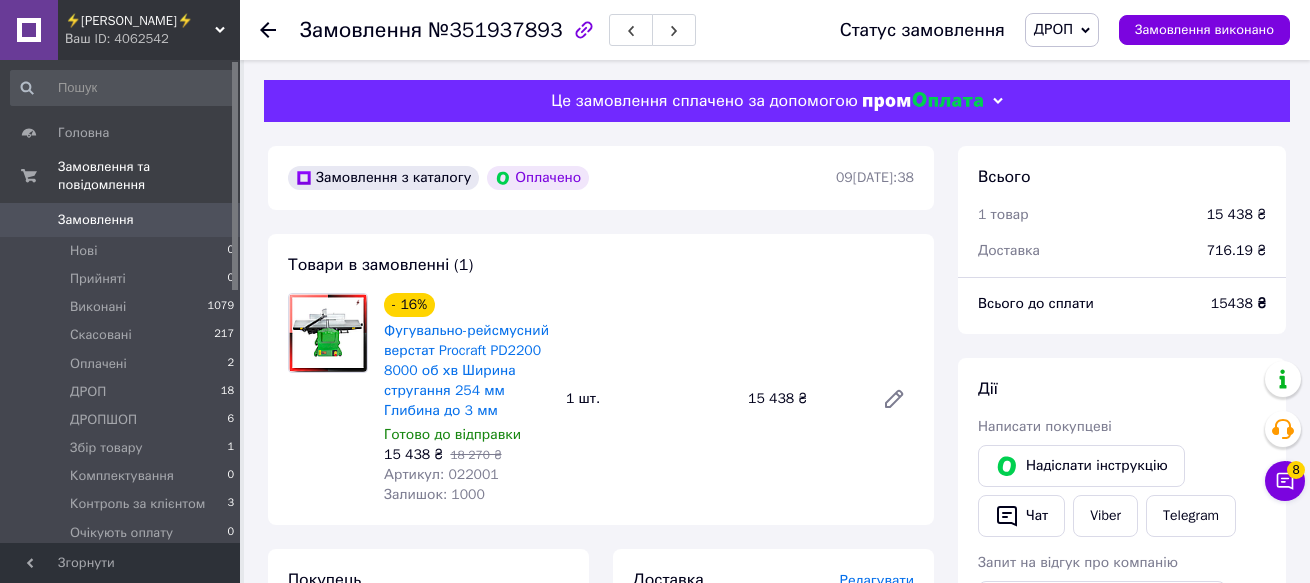 click at bounding box center [328, 399] 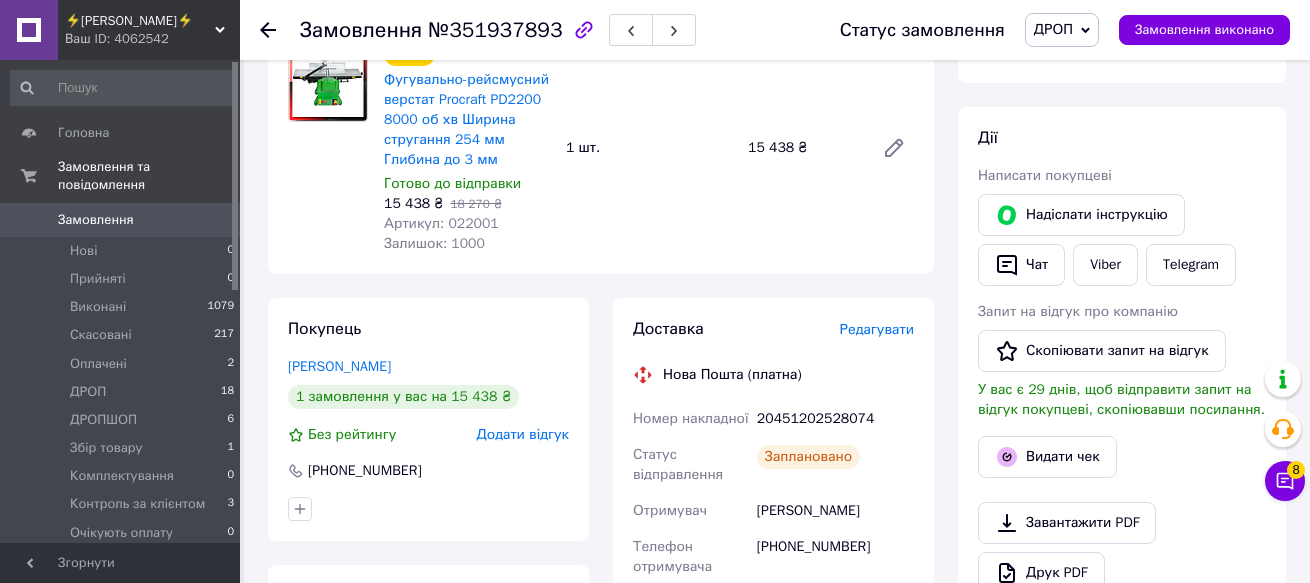 scroll, scrollTop: 300, scrollLeft: 0, axis: vertical 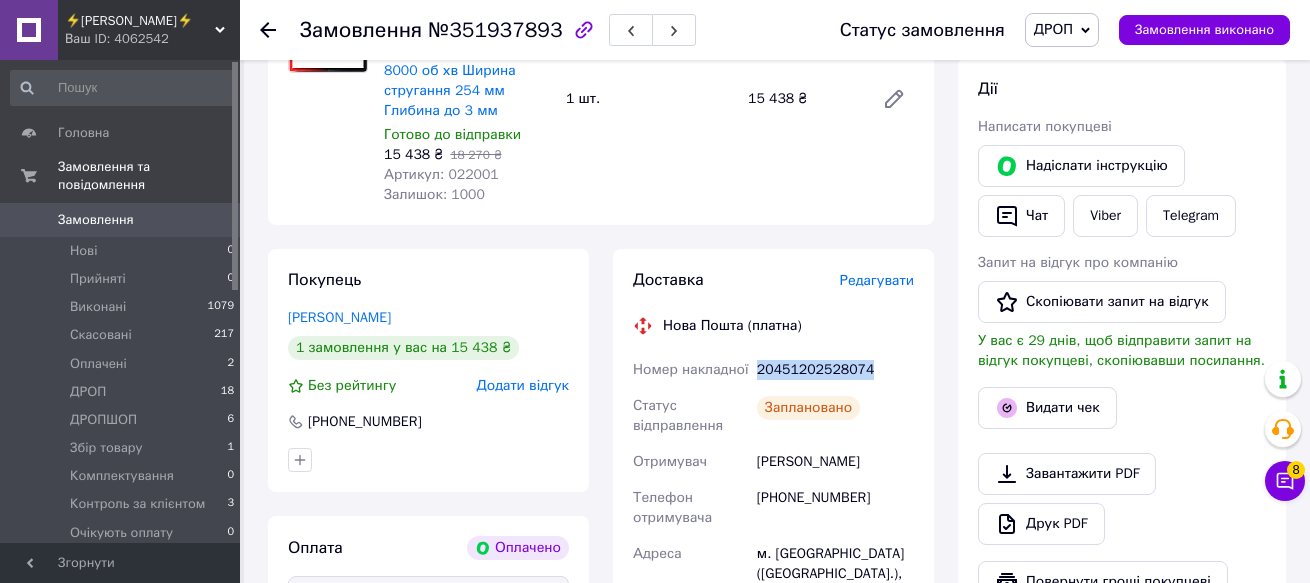 drag, startPoint x: 875, startPoint y: 364, endPoint x: 748, endPoint y: 372, distance: 127.25172 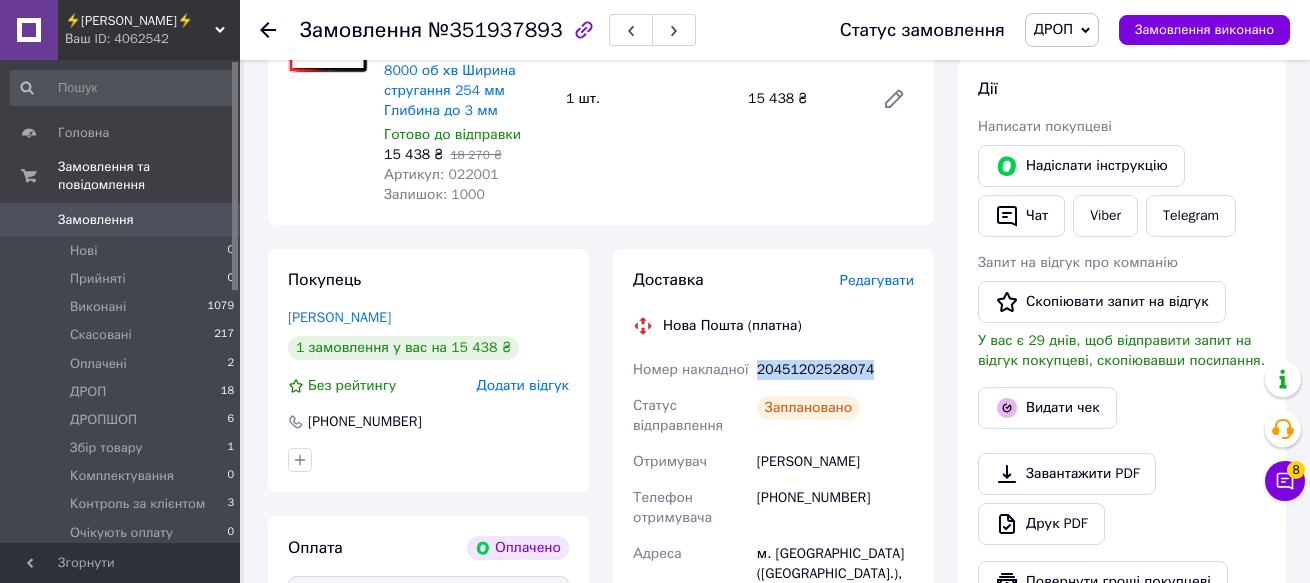 click on "Номер накладної 20451202528074 Статус відправлення Заплановано Отримувач Сєрєнков Вадим Телефон отримувача +380962159661 Адреса м. Кривий Ріг (Дніпропетровська обл.), №9: просп. Перемоги, 41а Дата відправки 10.07.2025 Платник Отримувач Оціночна вартість 15 438 ₴ Вартість доставки 716.19 ₴" at bounding box center (773, 584) 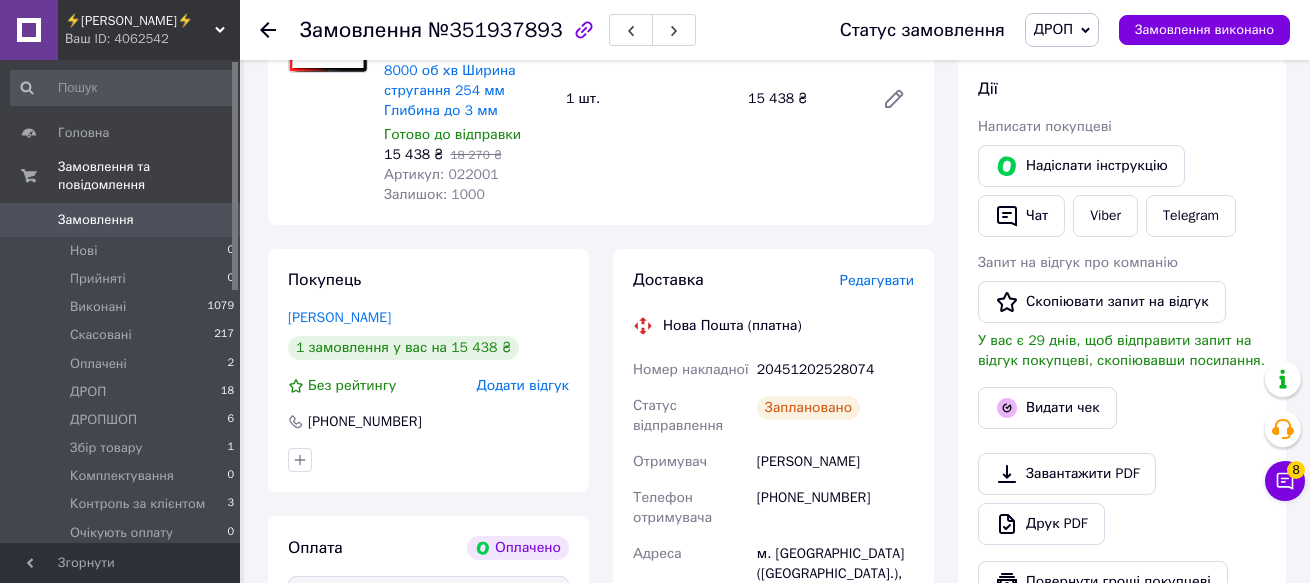 click at bounding box center (328, 99) 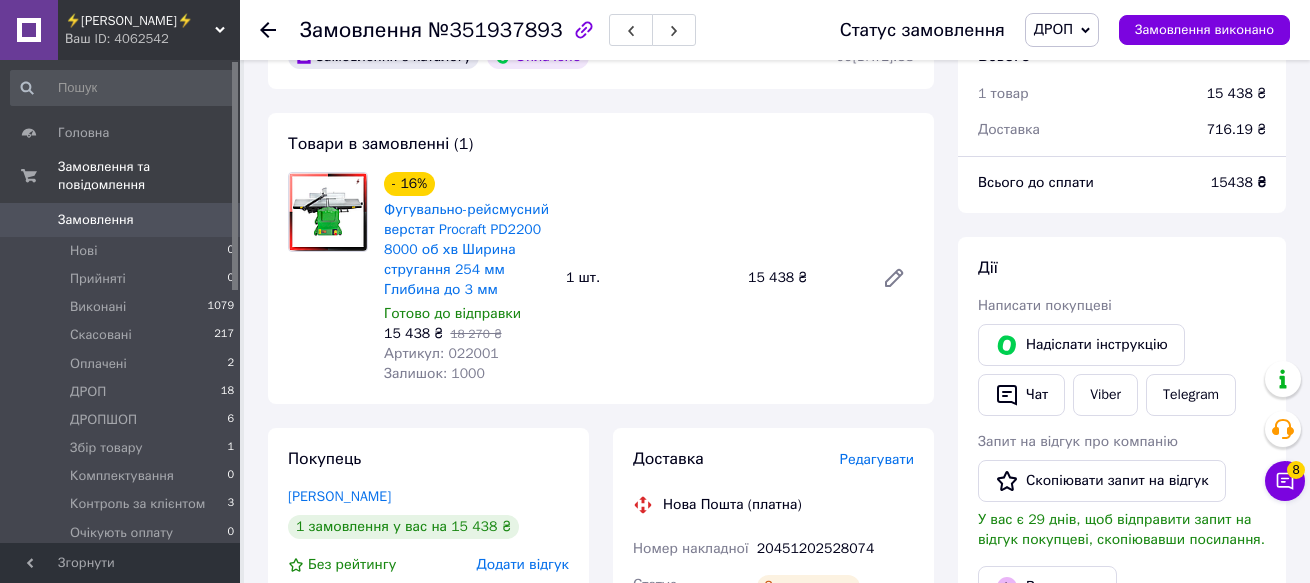 scroll, scrollTop: 0, scrollLeft: 0, axis: both 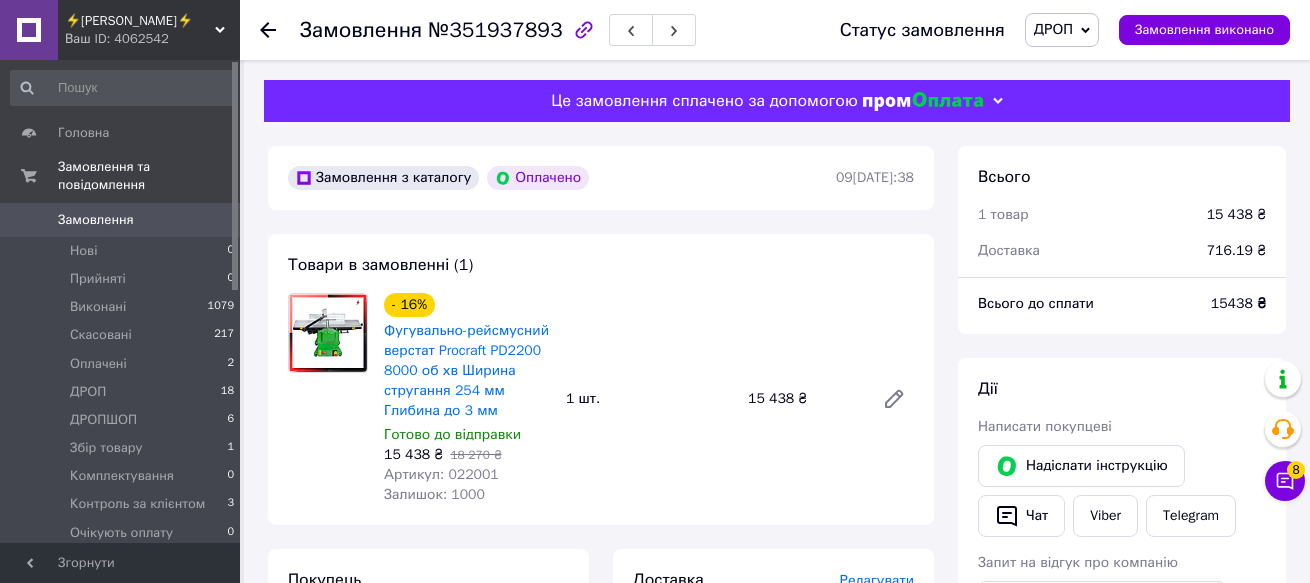 click 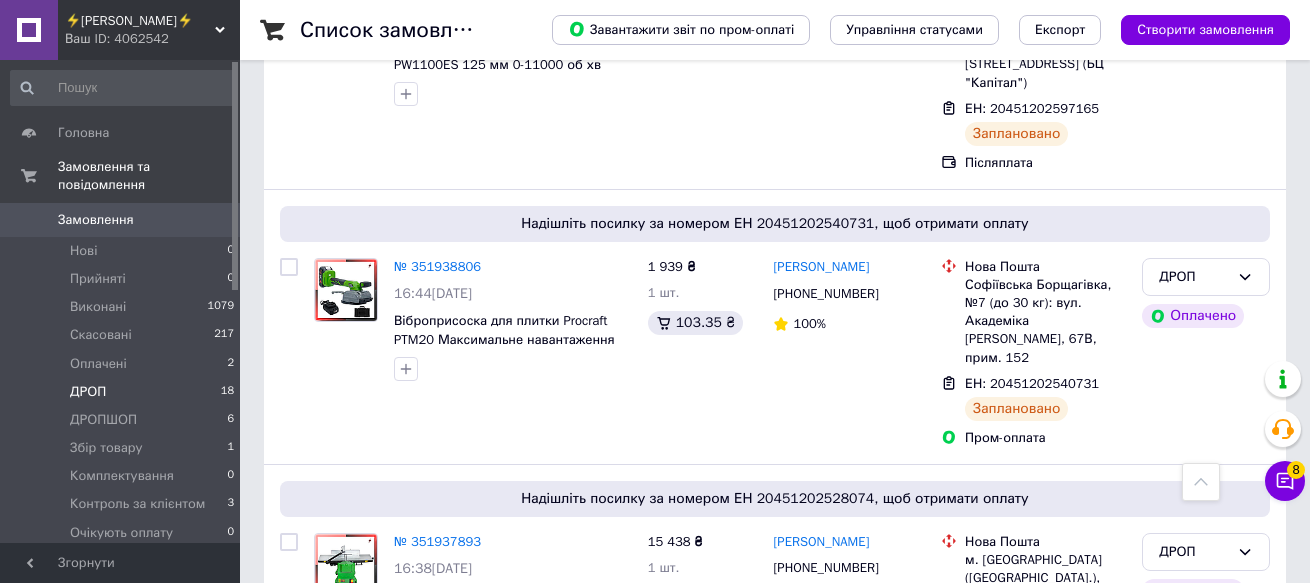 scroll, scrollTop: 2594, scrollLeft: 0, axis: vertical 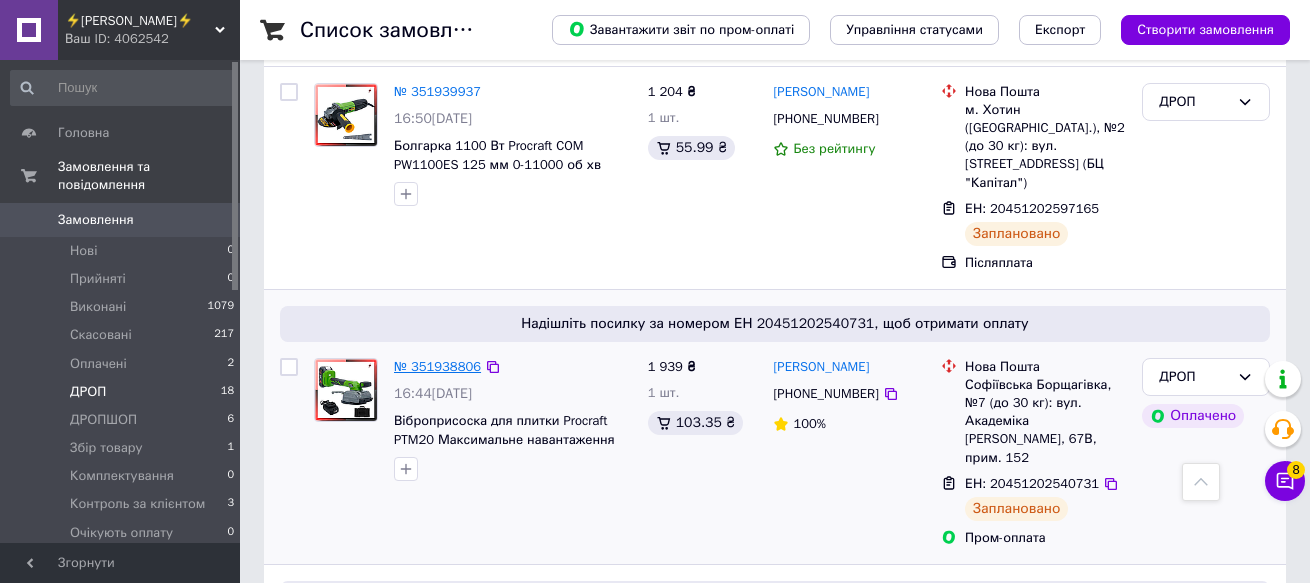 click on "№ 351938806" at bounding box center (437, 366) 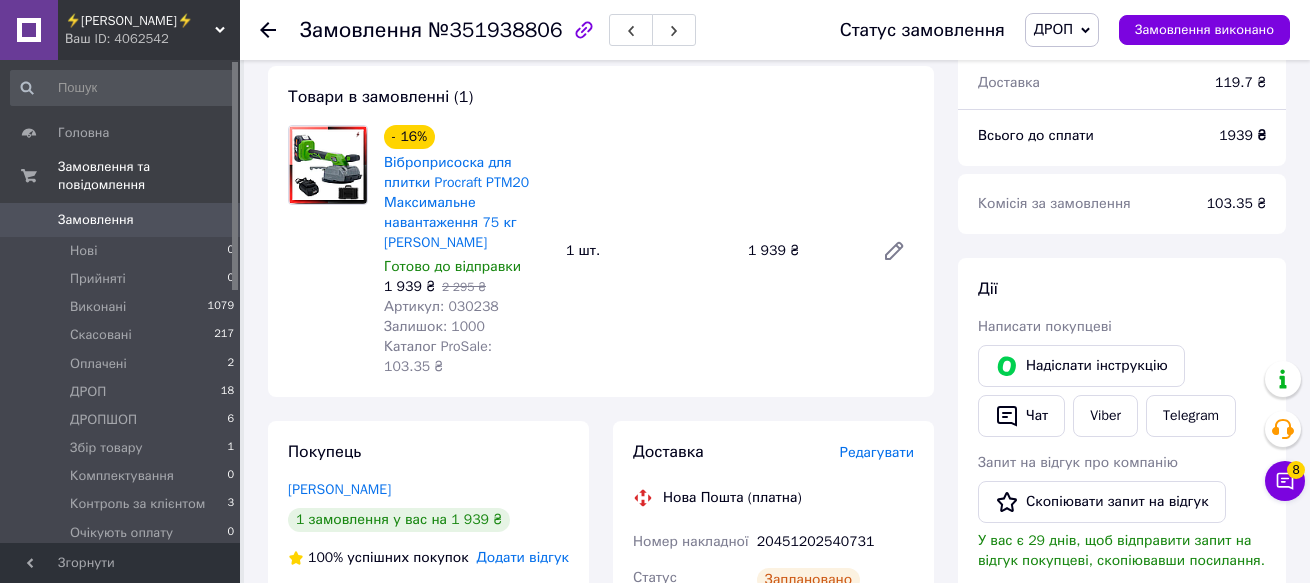 scroll, scrollTop: 0, scrollLeft: 0, axis: both 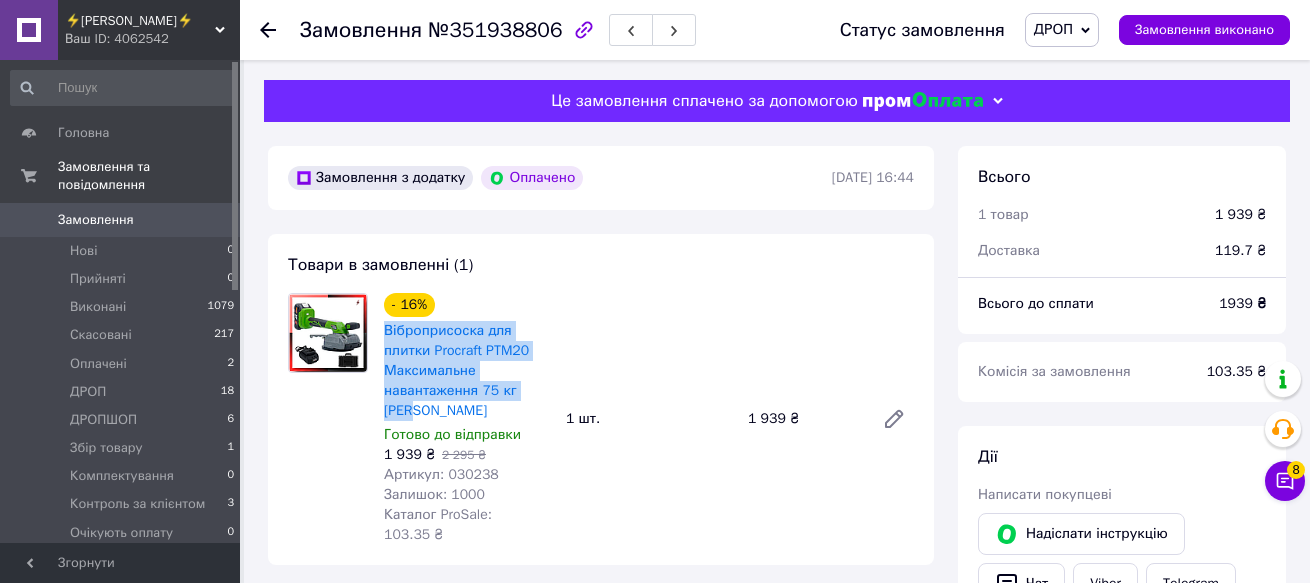 drag, startPoint x: 378, startPoint y: 328, endPoint x: 546, endPoint y: 394, distance: 180.49931 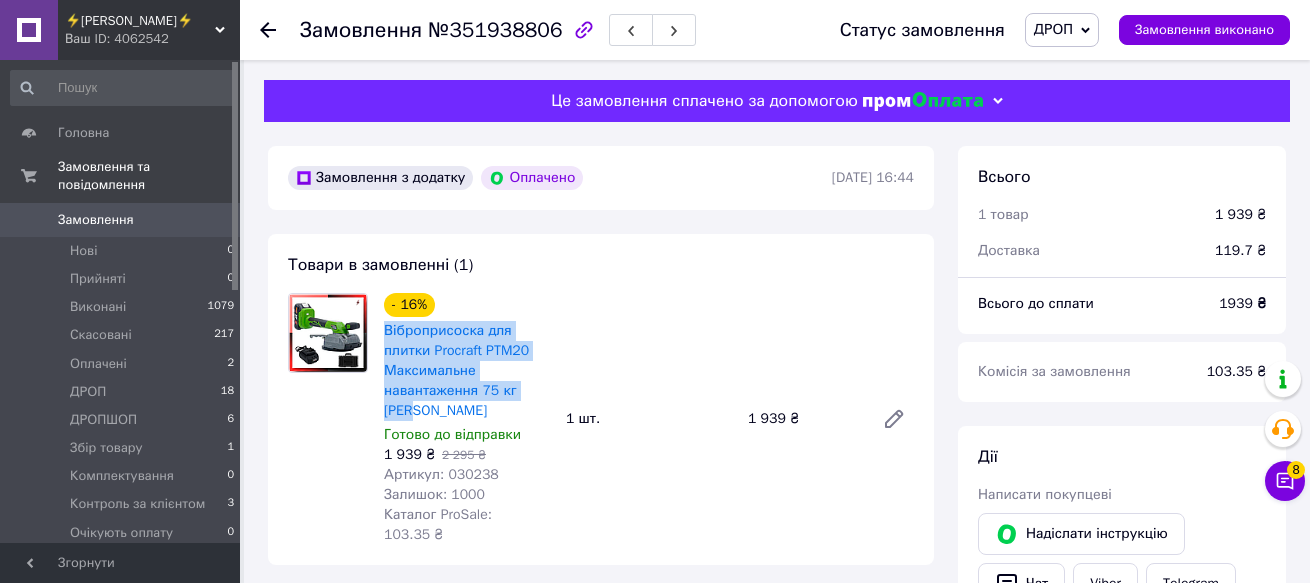 click on "- 16% Віброприсоска для плитки Procraft PTM20 Максимальне навантаження 75 кг Кейс Готово до відправки 1 939 ₴   2 295 ₴ Артикул: 030238 Залишок: 1000 Каталог ProSale: 103.35 ₴" at bounding box center (467, 419) 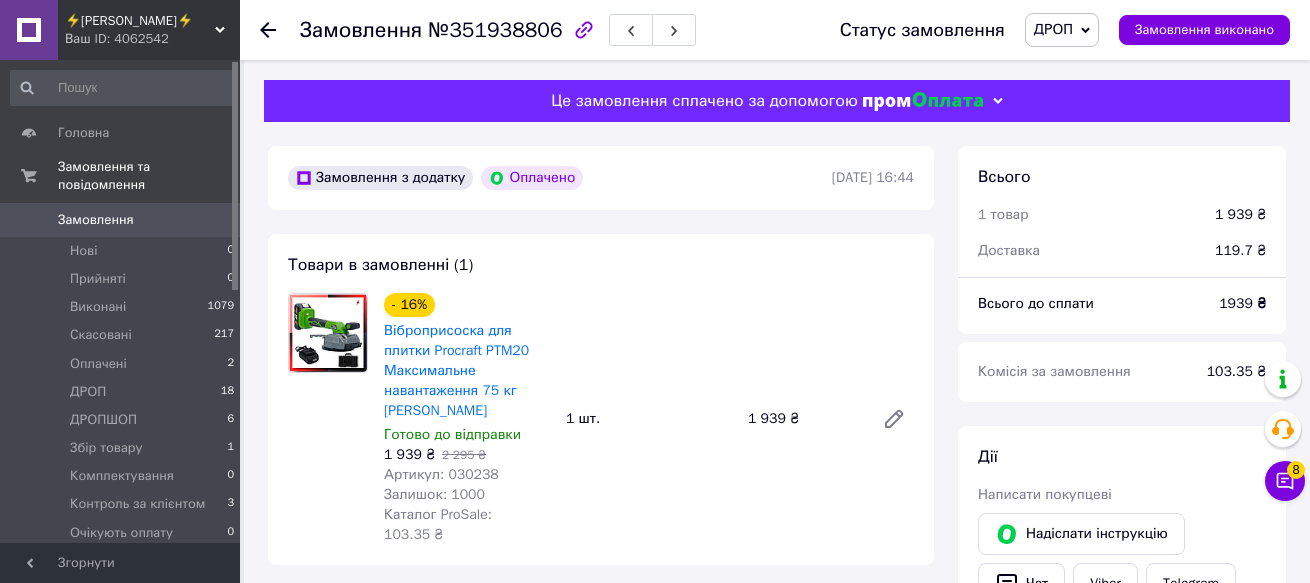 click at bounding box center (328, 419) 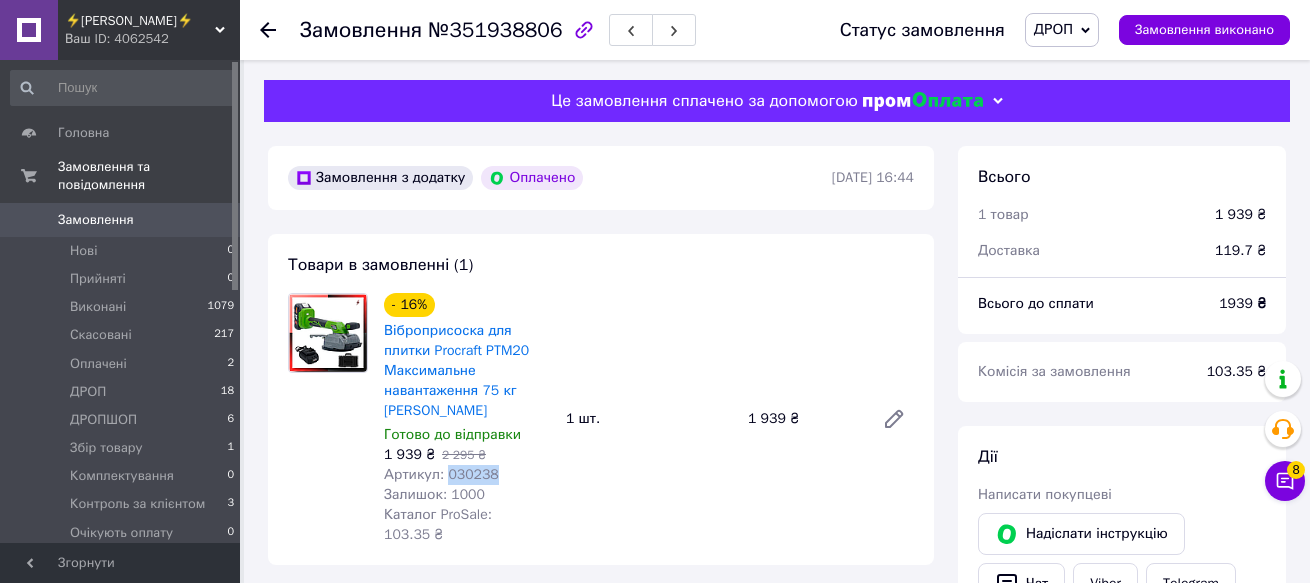 drag, startPoint x: 490, startPoint y: 455, endPoint x: 443, endPoint y: 460, distance: 47.26521 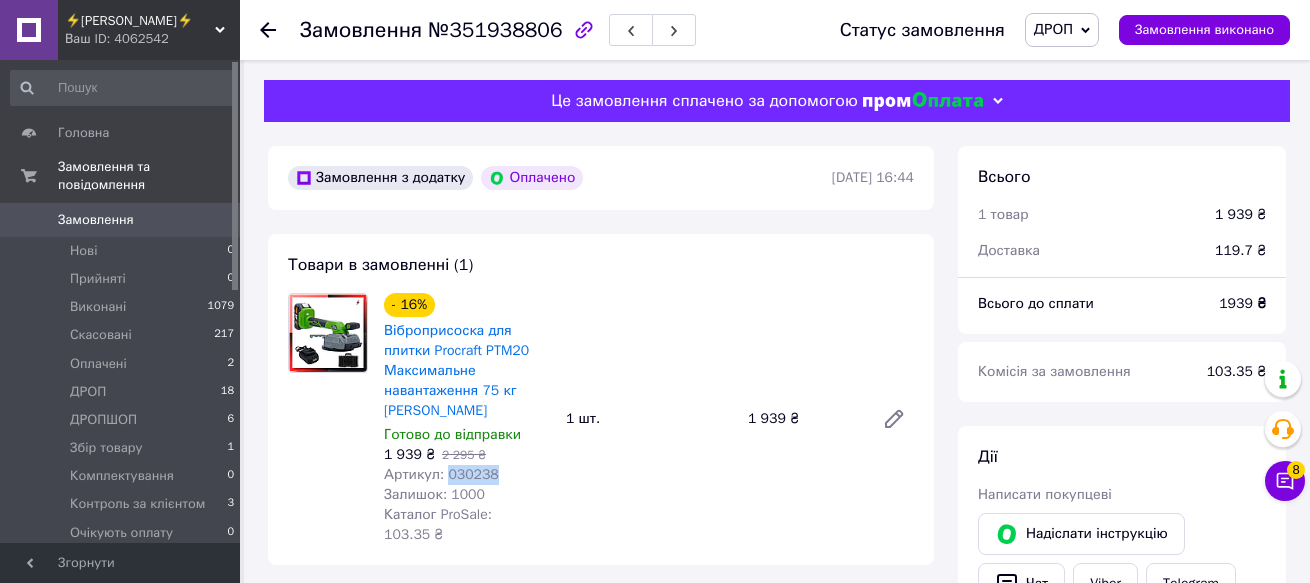 click on "Артикул: 030238" at bounding box center (467, 475) 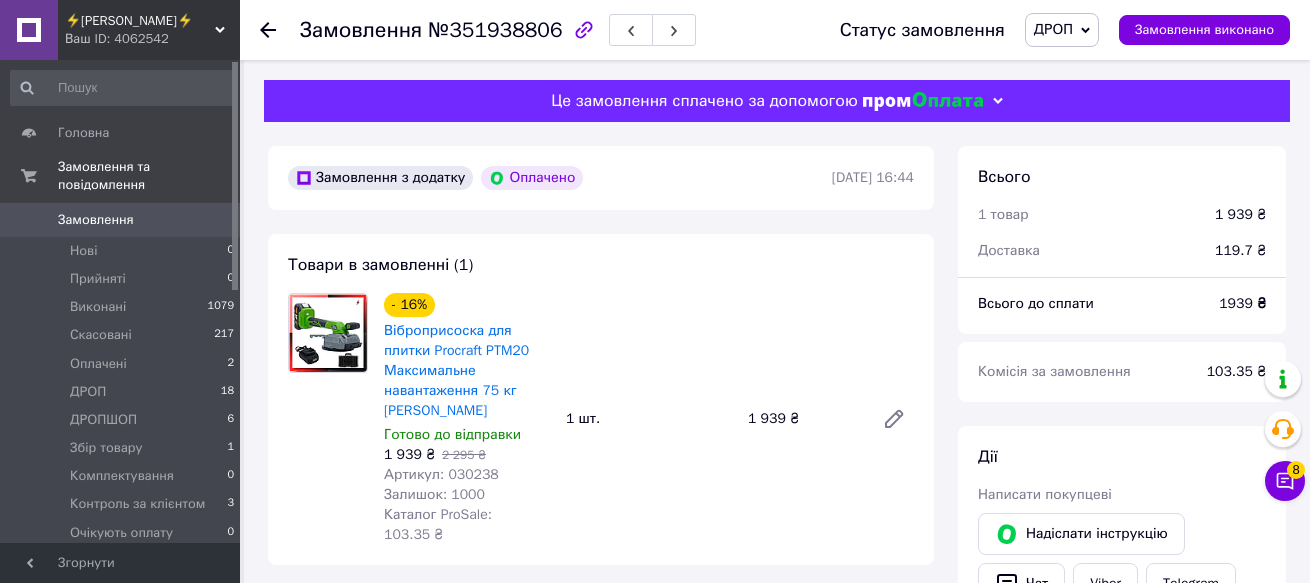 click at bounding box center (328, 419) 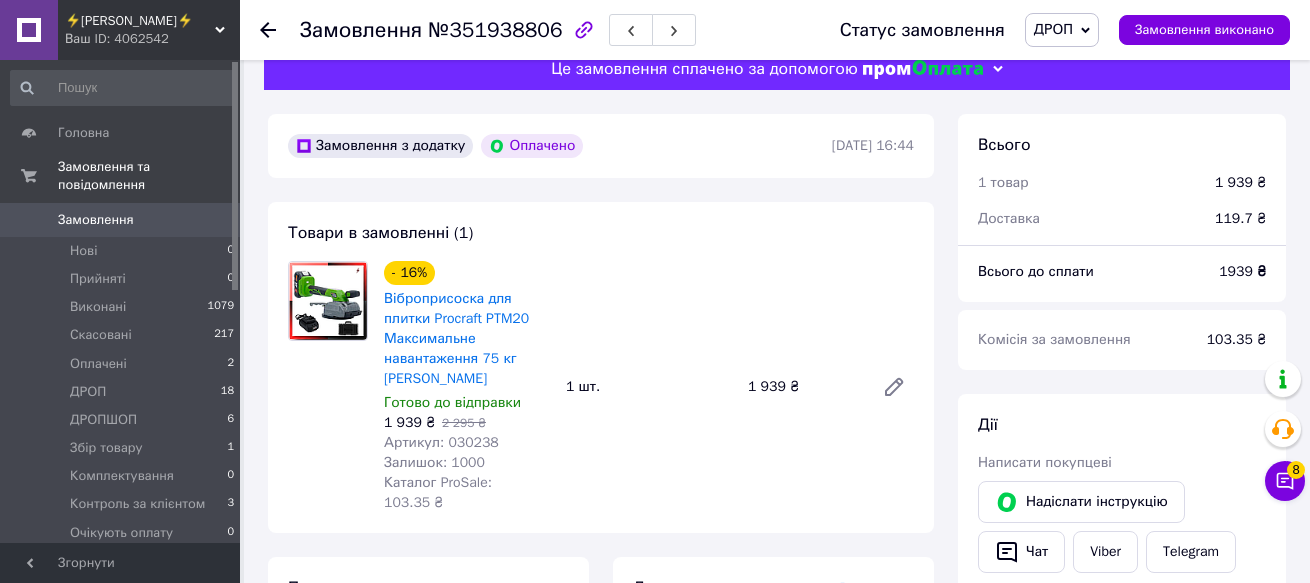 scroll, scrollTop: 300, scrollLeft: 0, axis: vertical 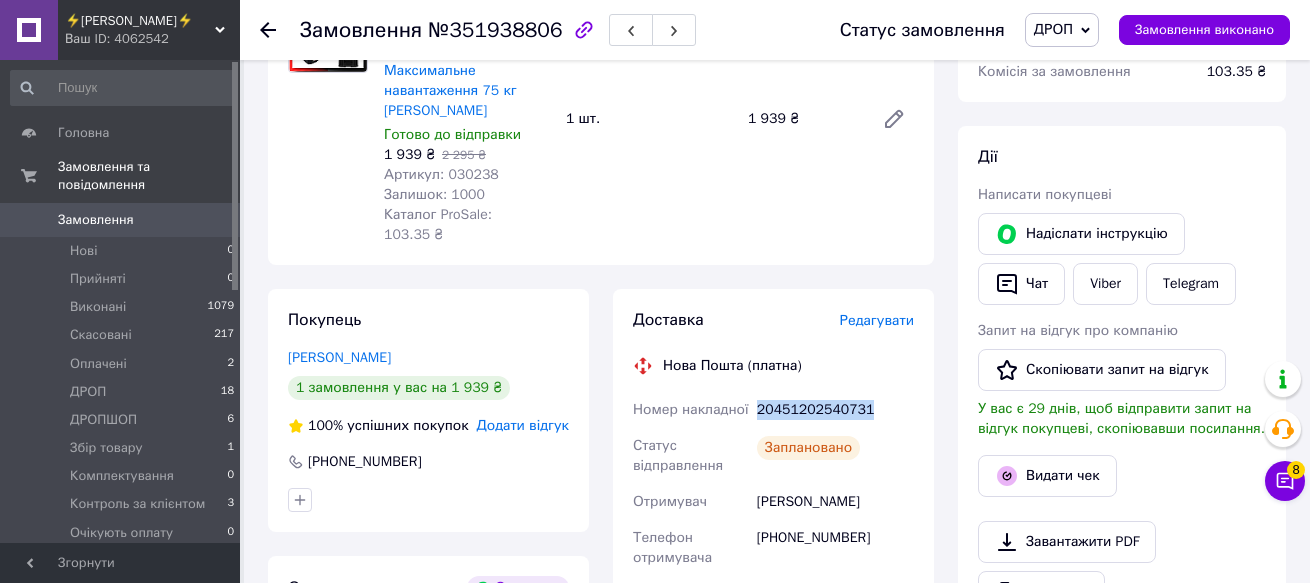 drag, startPoint x: 856, startPoint y: 379, endPoint x: 767, endPoint y: 373, distance: 89.20202 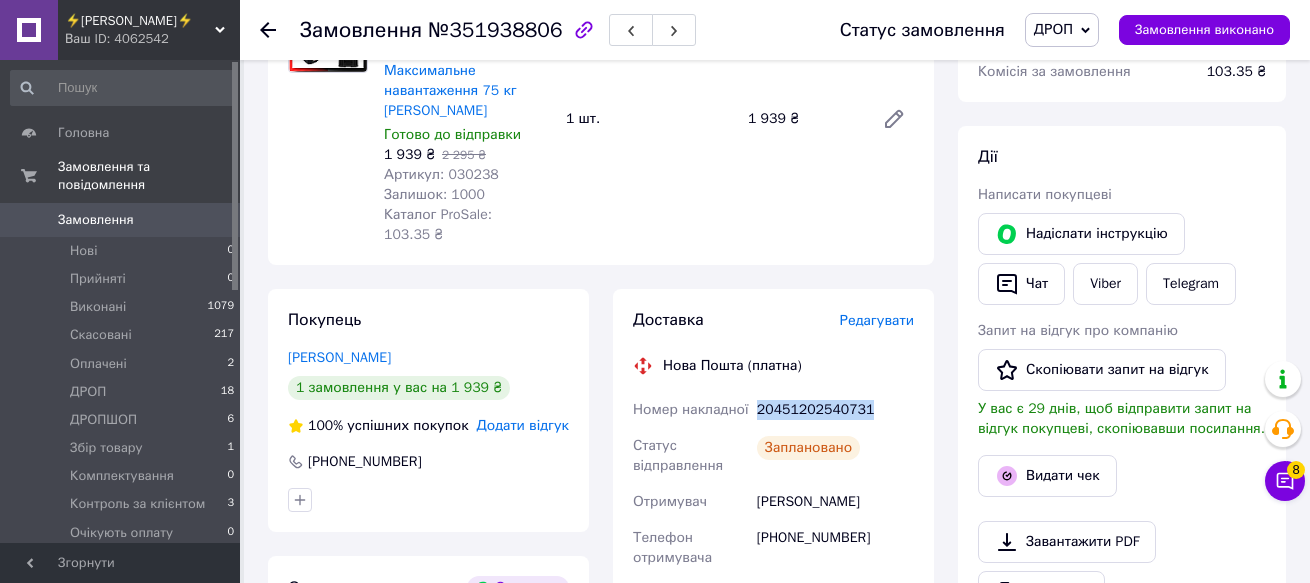 click on "20451202540731" at bounding box center [835, 410] 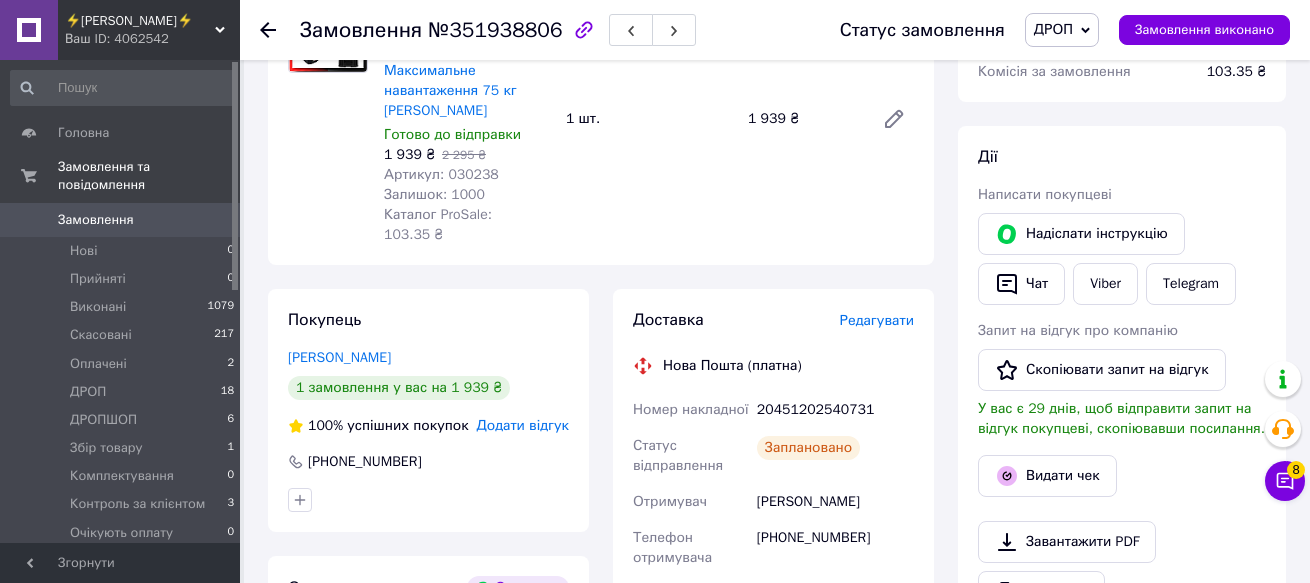 drag, startPoint x: 302, startPoint y: 159, endPoint x: 305, endPoint y: 113, distance: 46.09772 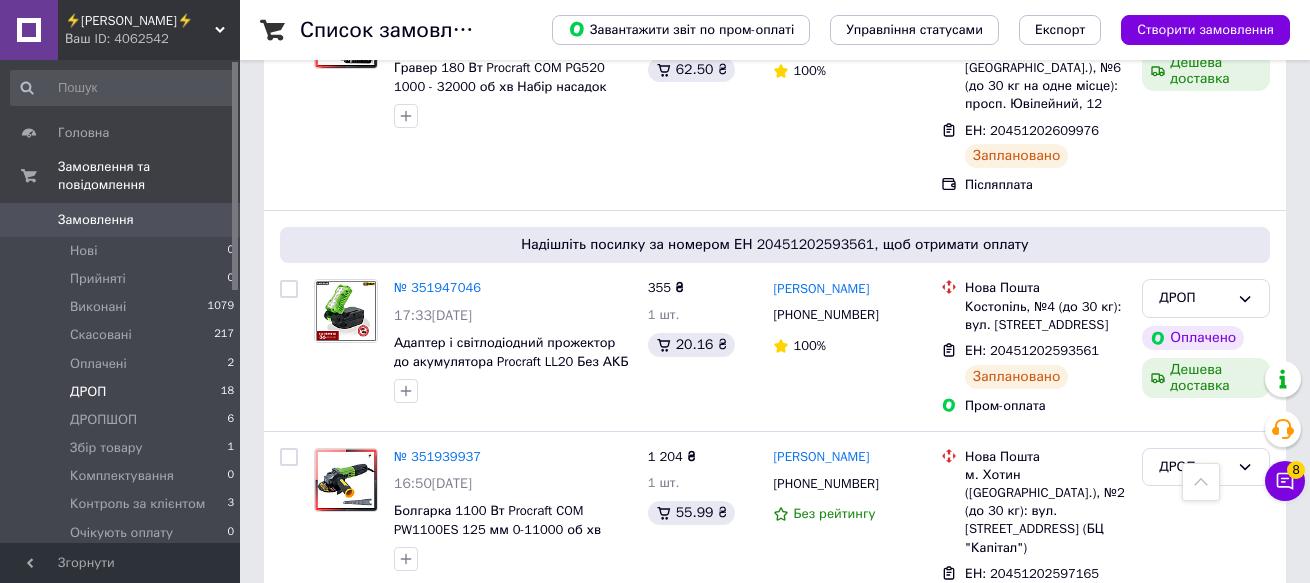 scroll, scrollTop: 2194, scrollLeft: 0, axis: vertical 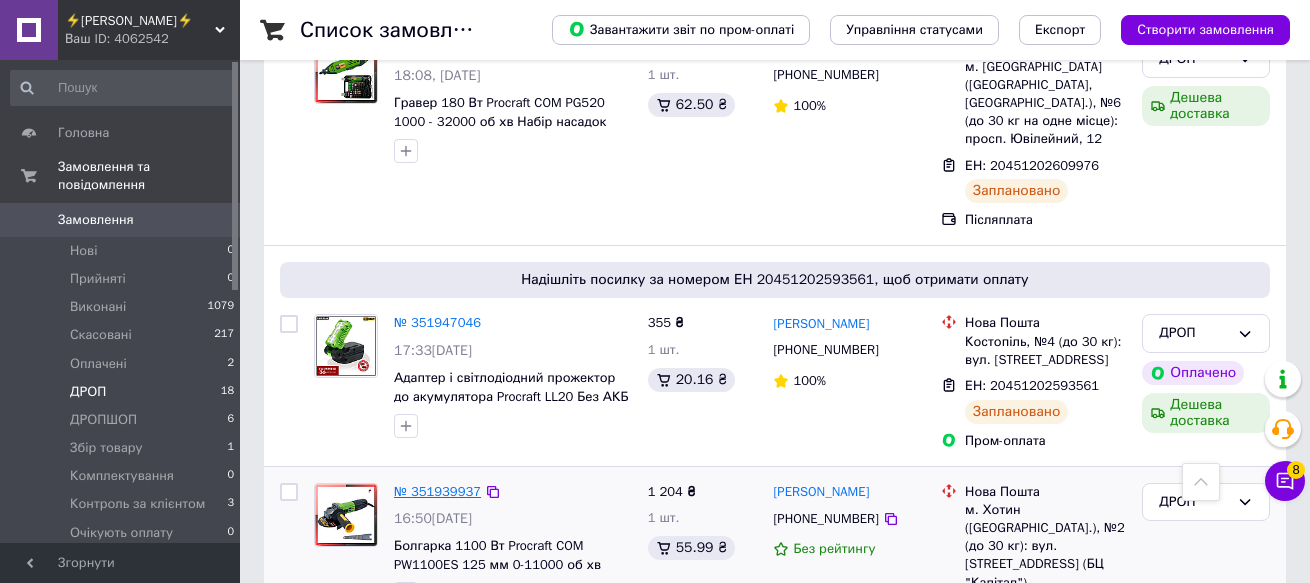 click on "№ 351939937" at bounding box center [437, 491] 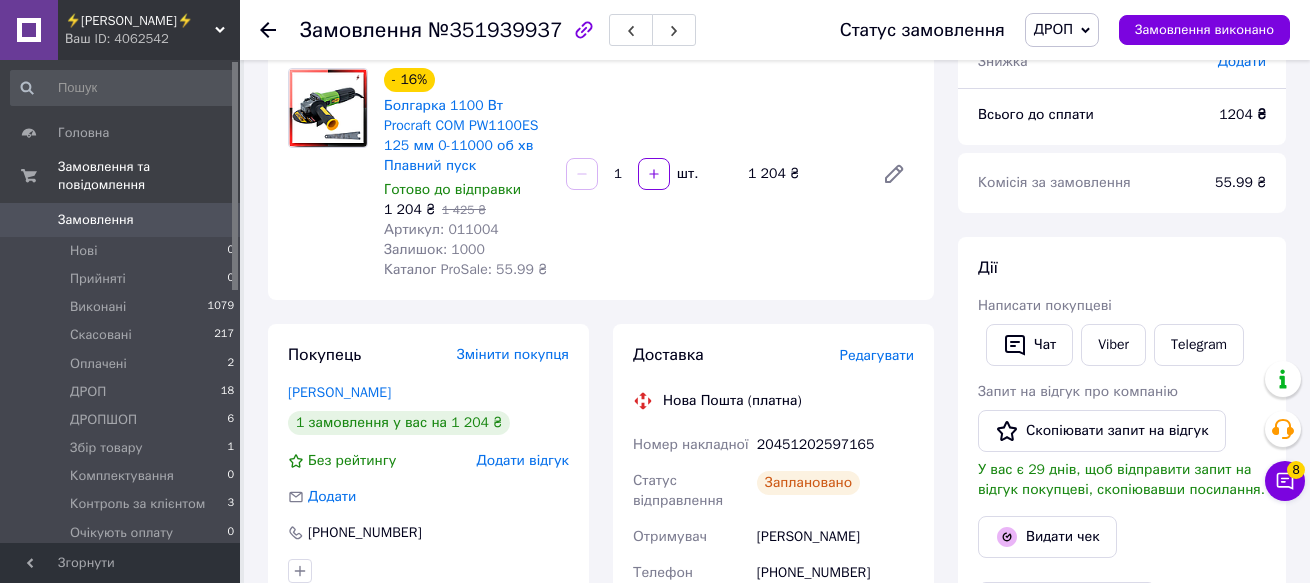 scroll, scrollTop: 0, scrollLeft: 0, axis: both 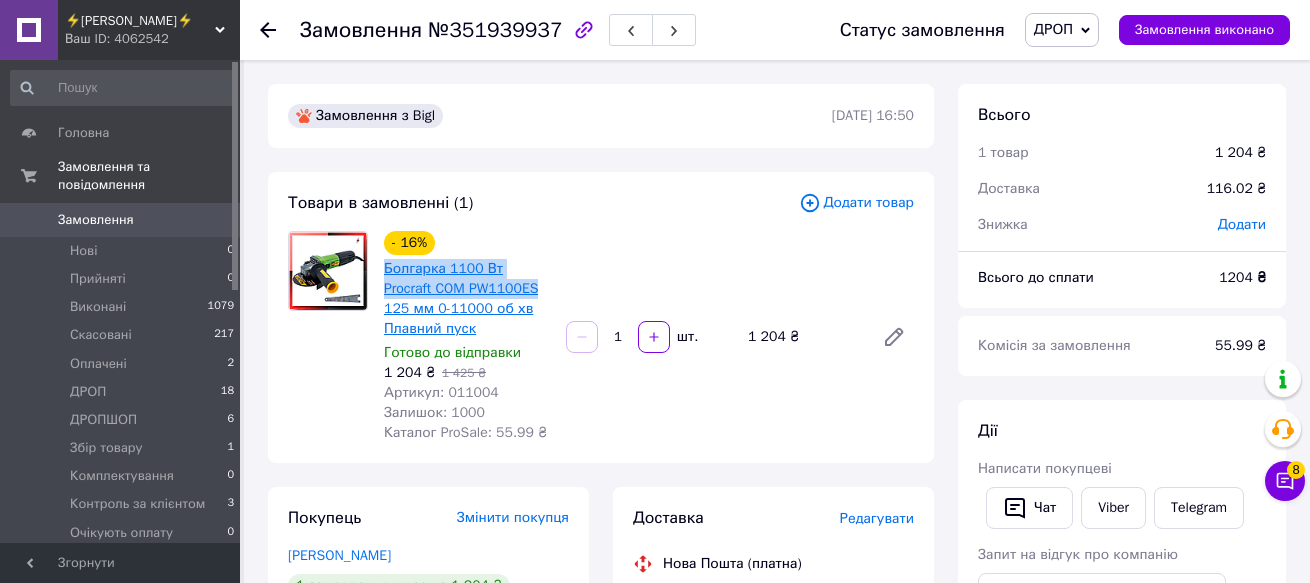 drag, startPoint x: 377, startPoint y: 263, endPoint x: 483, endPoint y: 290, distance: 109.38464 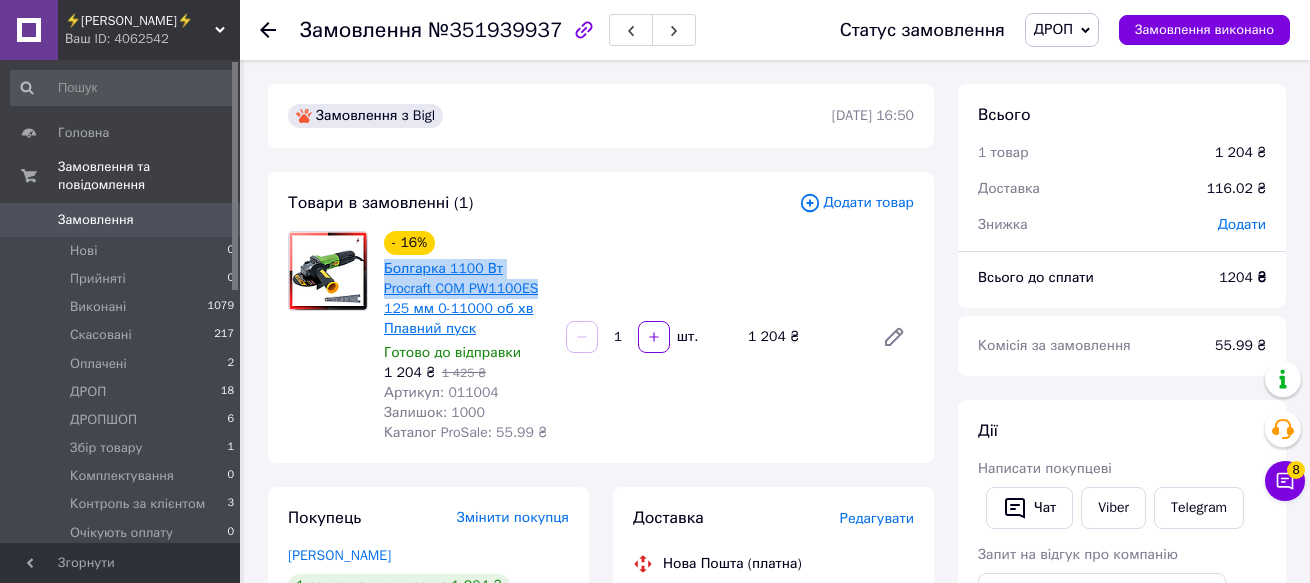 click on "- 16% Болгарка 1100 Вт Procraft COM PW1100ES 125 мм 0-11000 об хв Плавний пуск Готово до відправки 1 204 ₴   1 425 ₴ Артикул: 011004 Залишок: 1000 Каталог ProSale: 55.99 ₴" at bounding box center (467, 337) 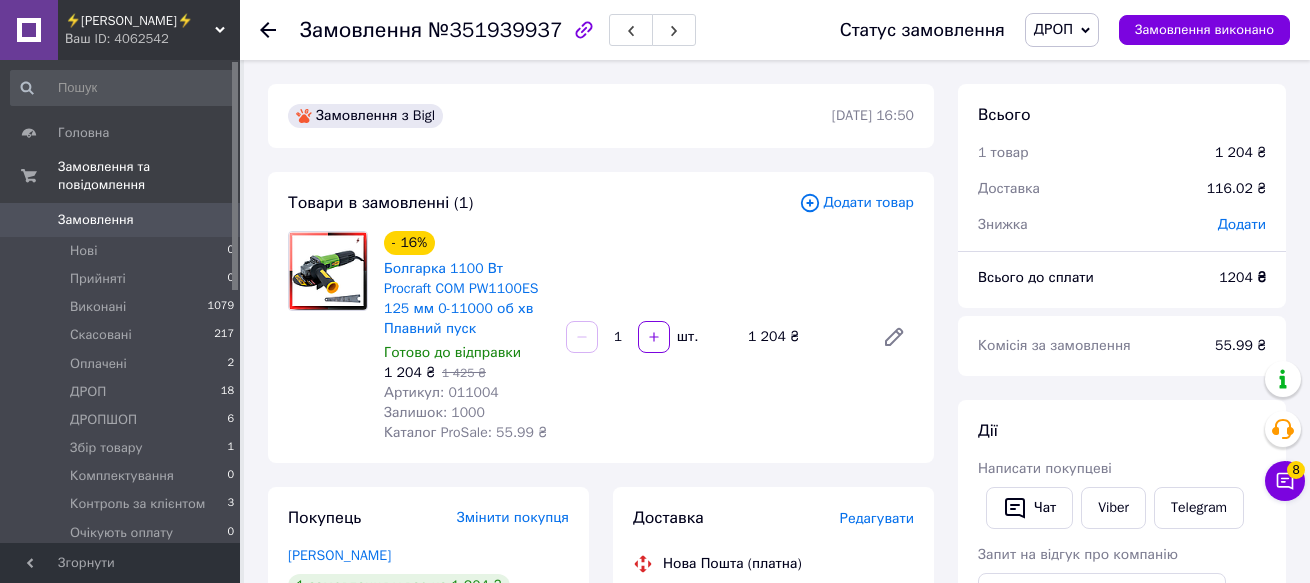 click at bounding box center (328, 337) 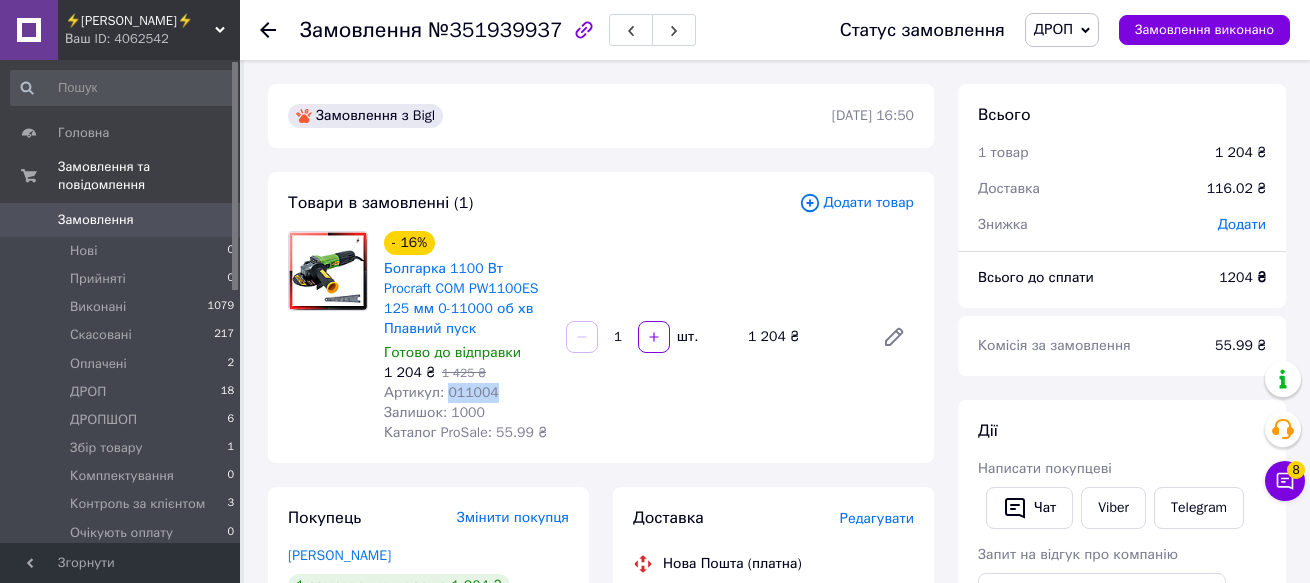 drag, startPoint x: 501, startPoint y: 390, endPoint x: 446, endPoint y: 397, distance: 55.443665 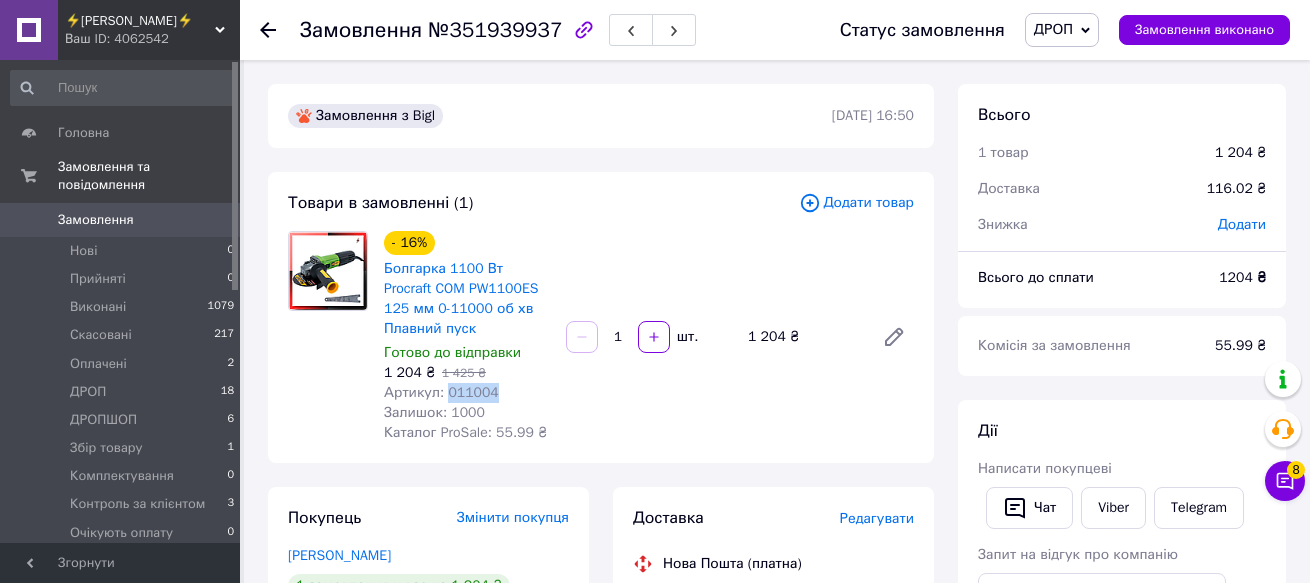 click on "Артикул: 011004" at bounding box center (467, 393) 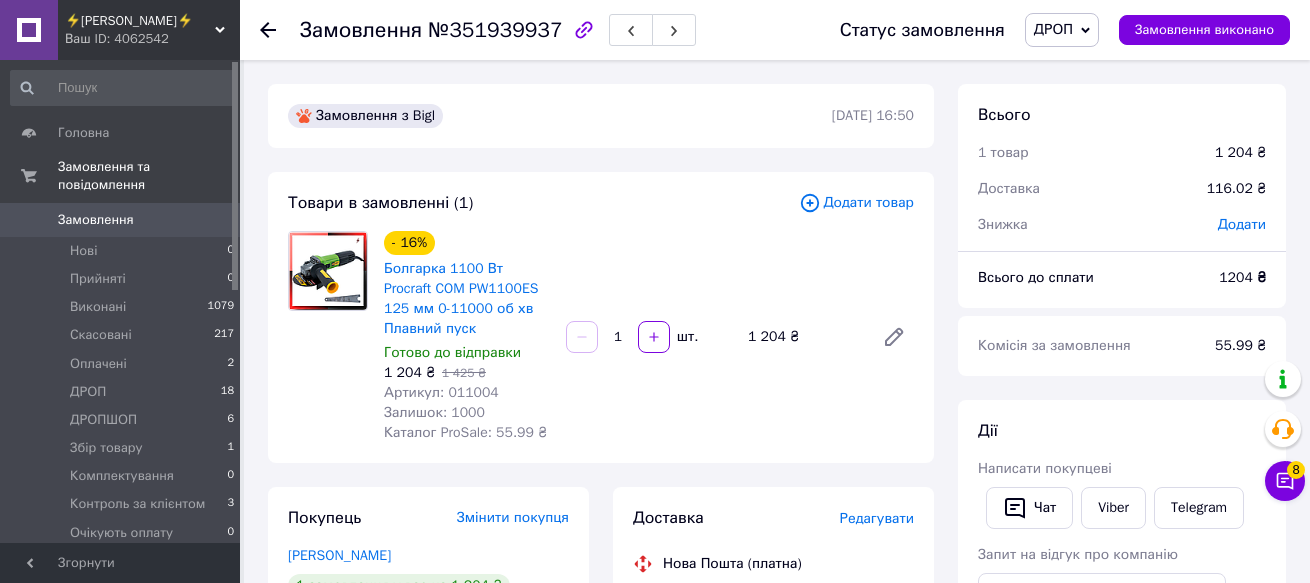 click at bounding box center (328, 337) 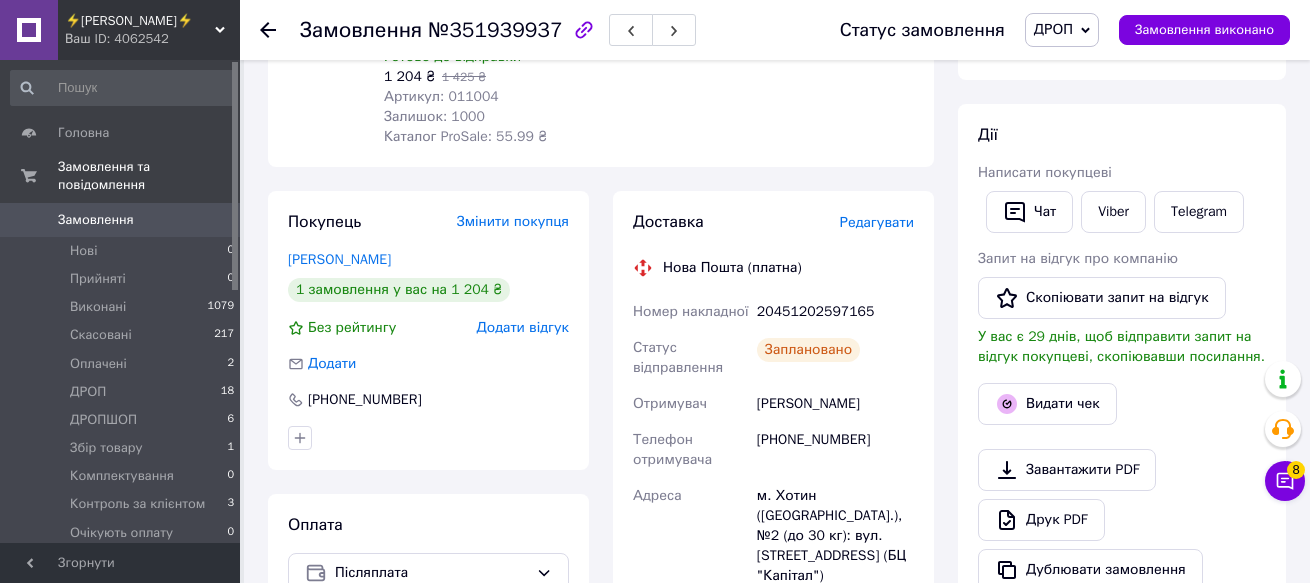 scroll, scrollTop: 300, scrollLeft: 0, axis: vertical 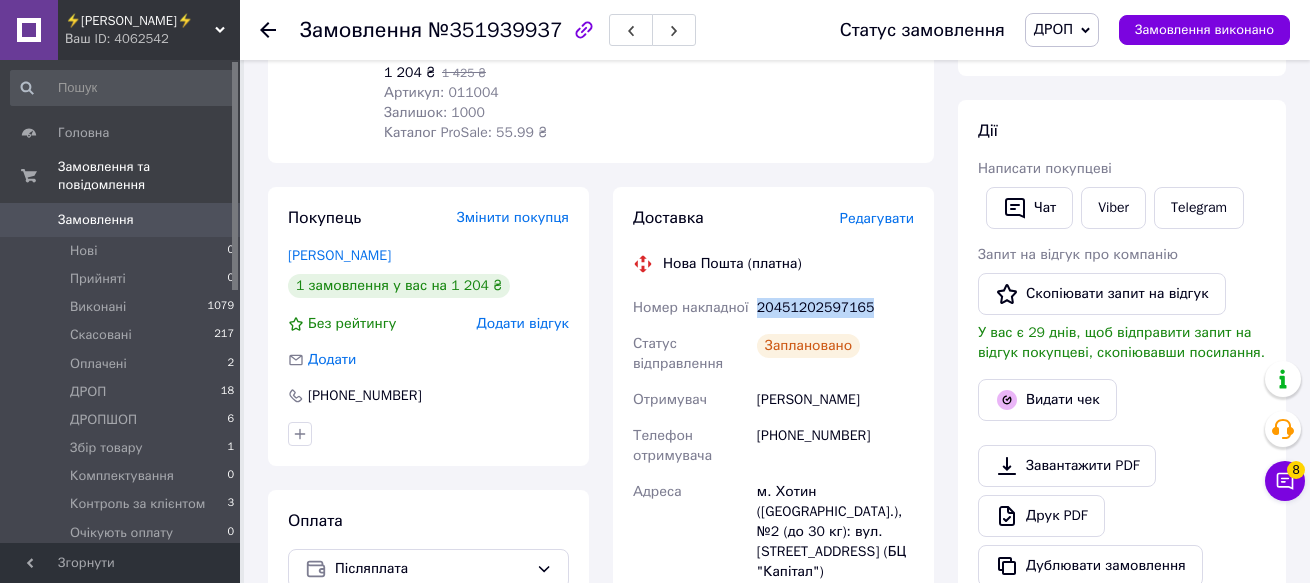 drag, startPoint x: 870, startPoint y: 308, endPoint x: 753, endPoint y: 364, distance: 129.71121 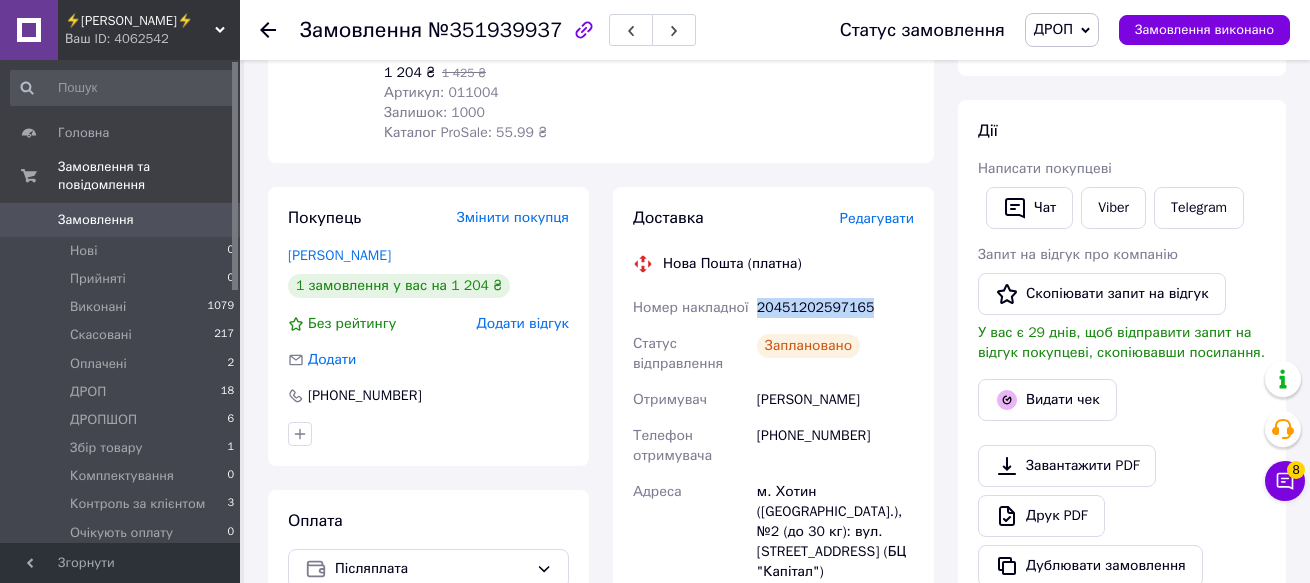 click on "20451202597165" at bounding box center (835, 308) 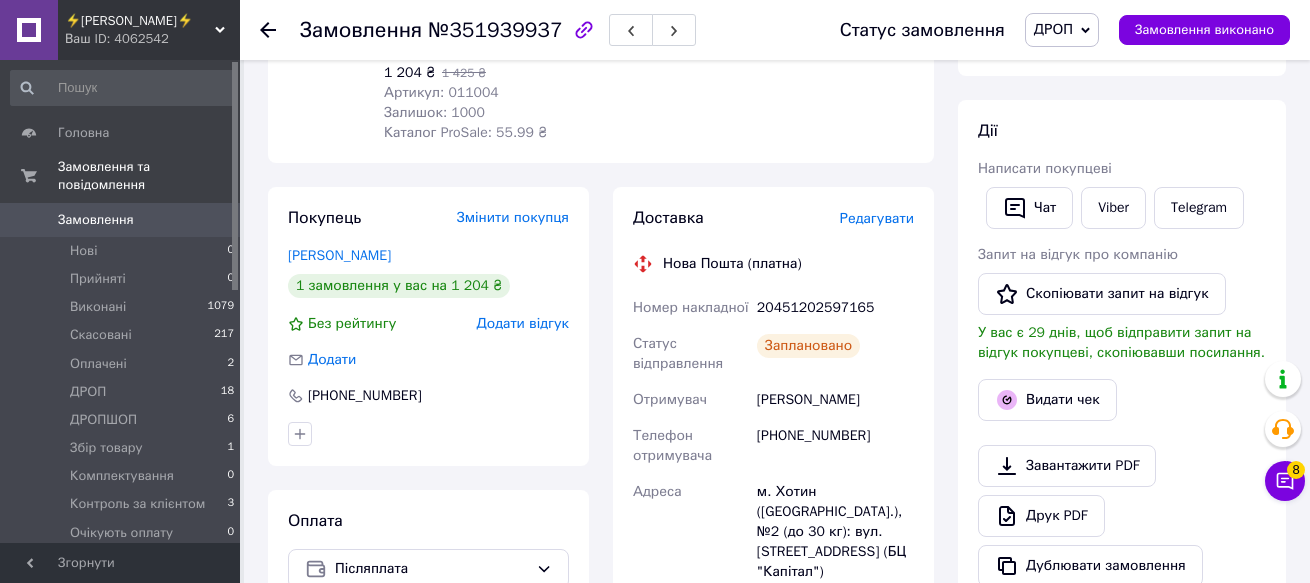 click at bounding box center [328, 37] 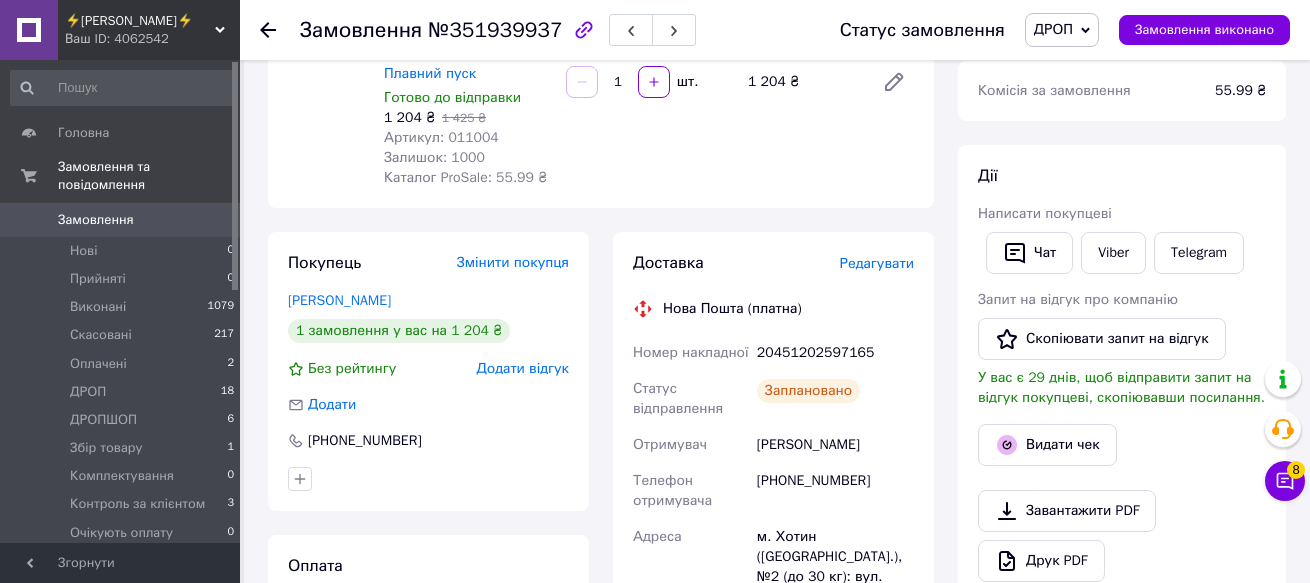 scroll, scrollTop: 0, scrollLeft: 0, axis: both 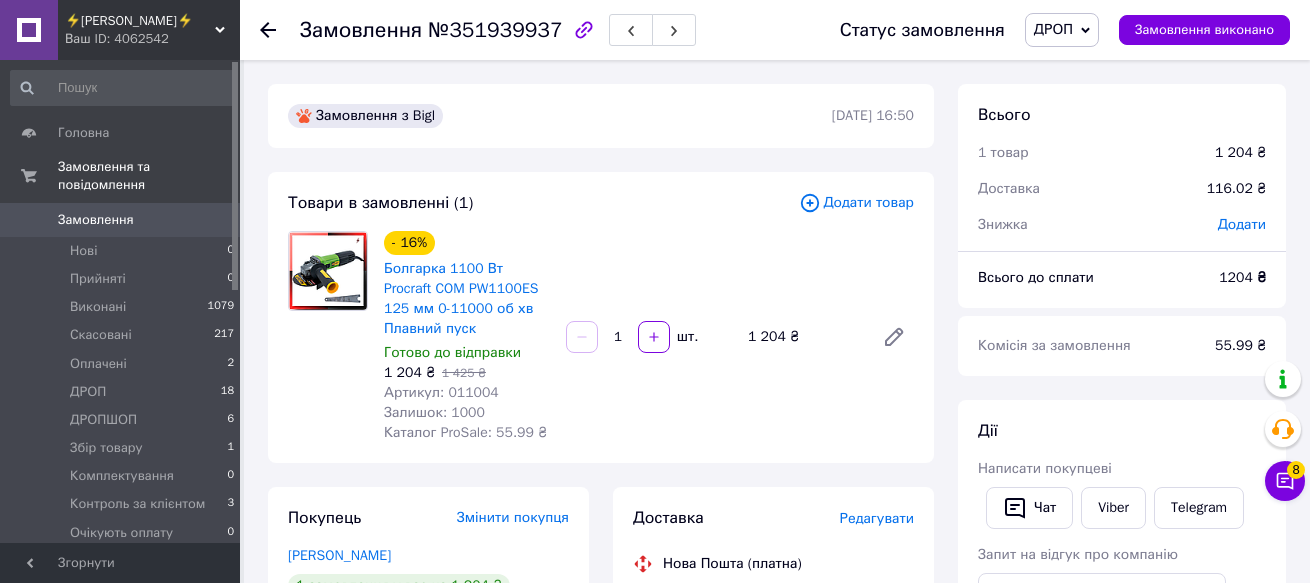 click 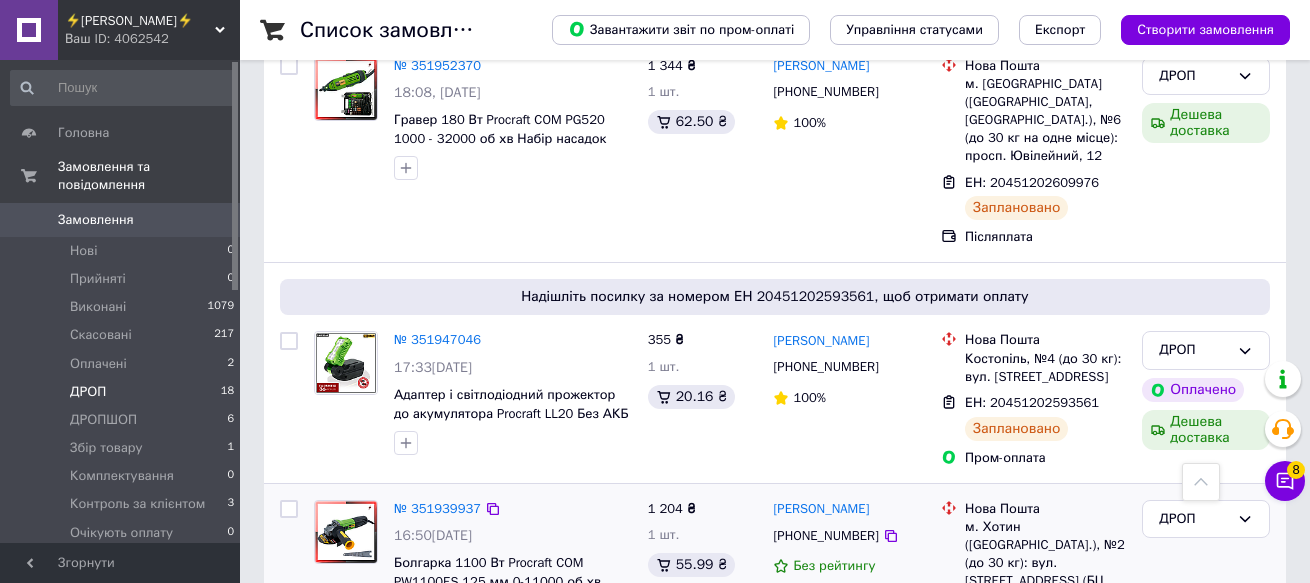 scroll, scrollTop: 2100, scrollLeft: 0, axis: vertical 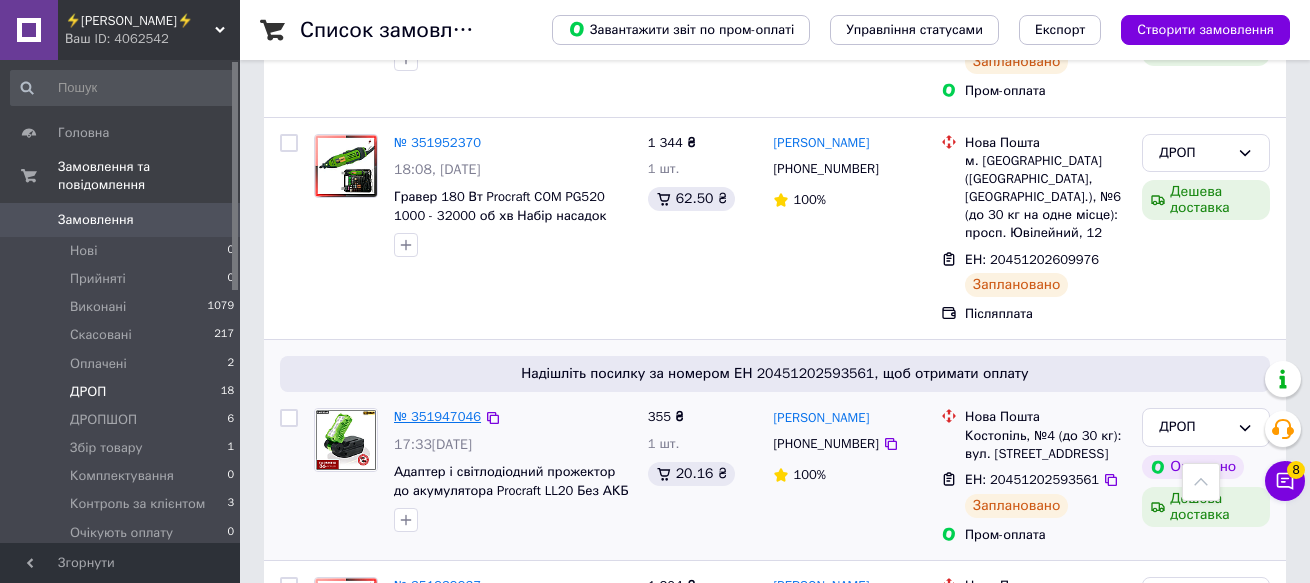 click on "№ 351947046" at bounding box center [437, 416] 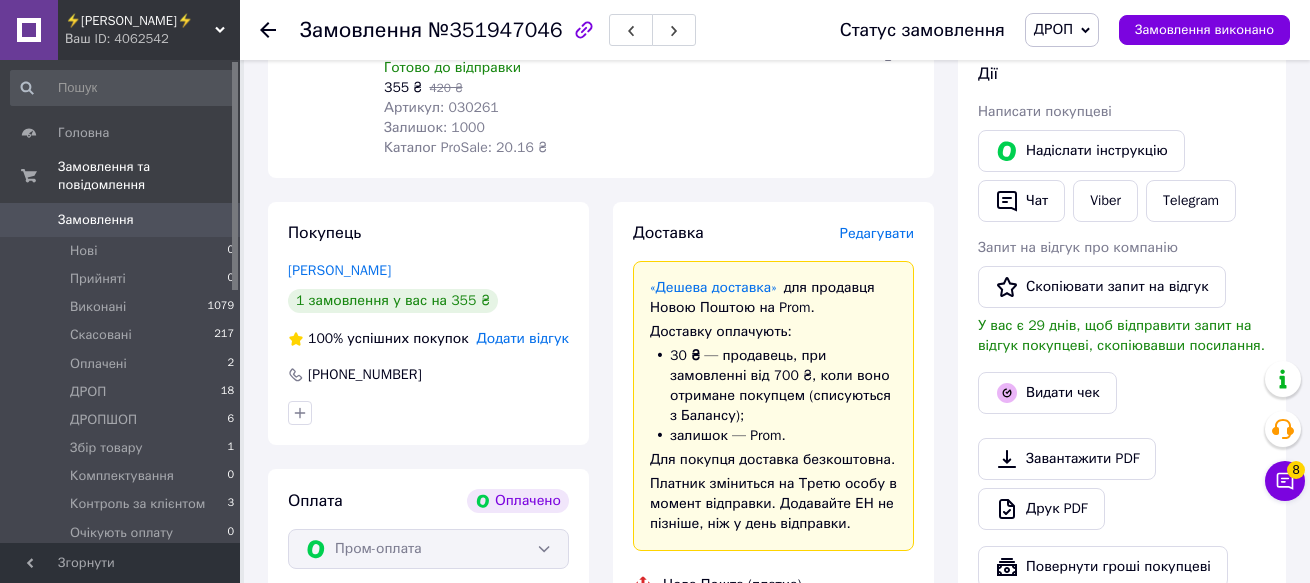 scroll, scrollTop: 61, scrollLeft: 0, axis: vertical 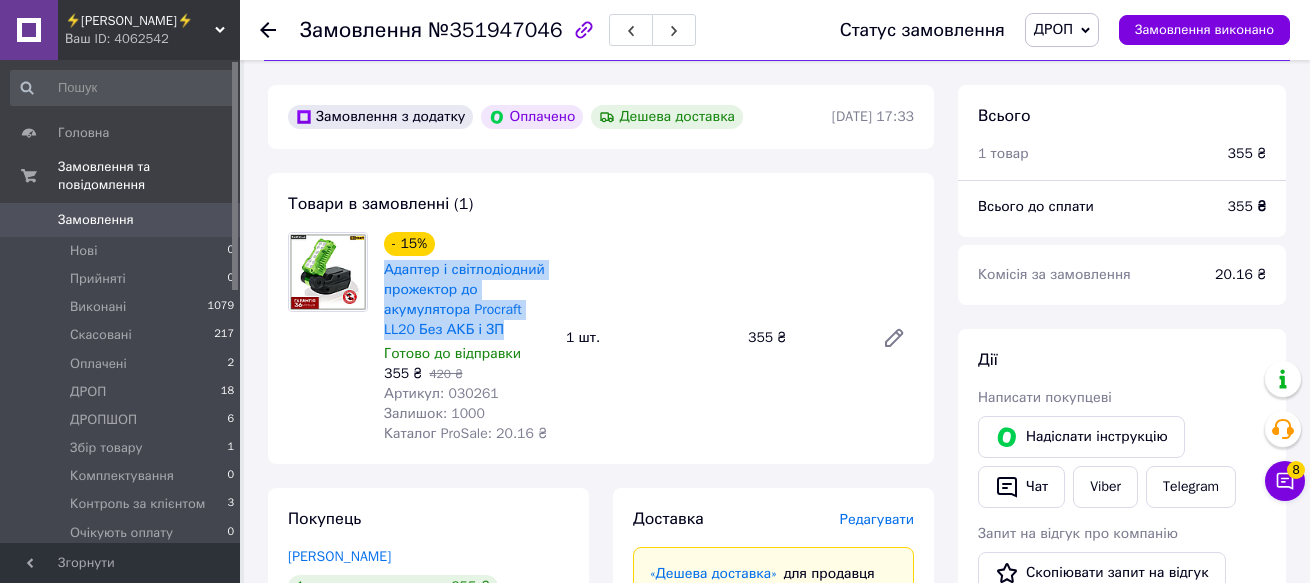 drag, startPoint x: 380, startPoint y: 264, endPoint x: 471, endPoint y: 325, distance: 109.55364 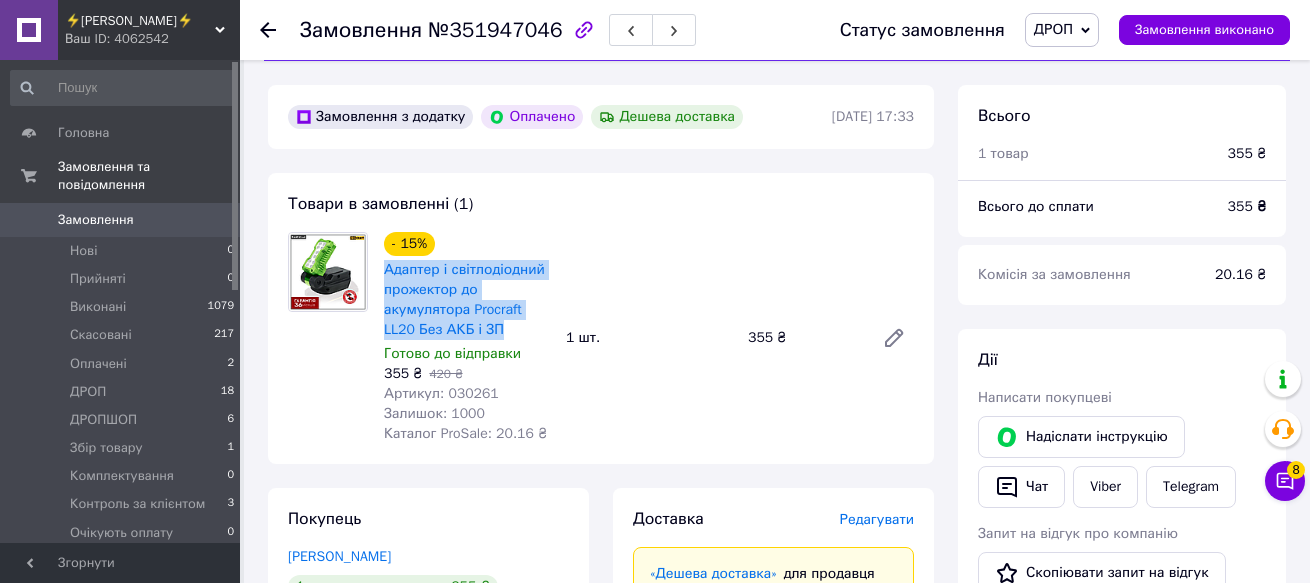 click on "- 15% Адаптер і світлодіодний прожектор до акумулятора Procraft LL20 Без АКБ і ЗП Готово до відправки 355 ₴   420 ₴ Артикул: 030261 Залишок: 1000 Каталог ProSale: 20.16 ₴" at bounding box center (467, 338) 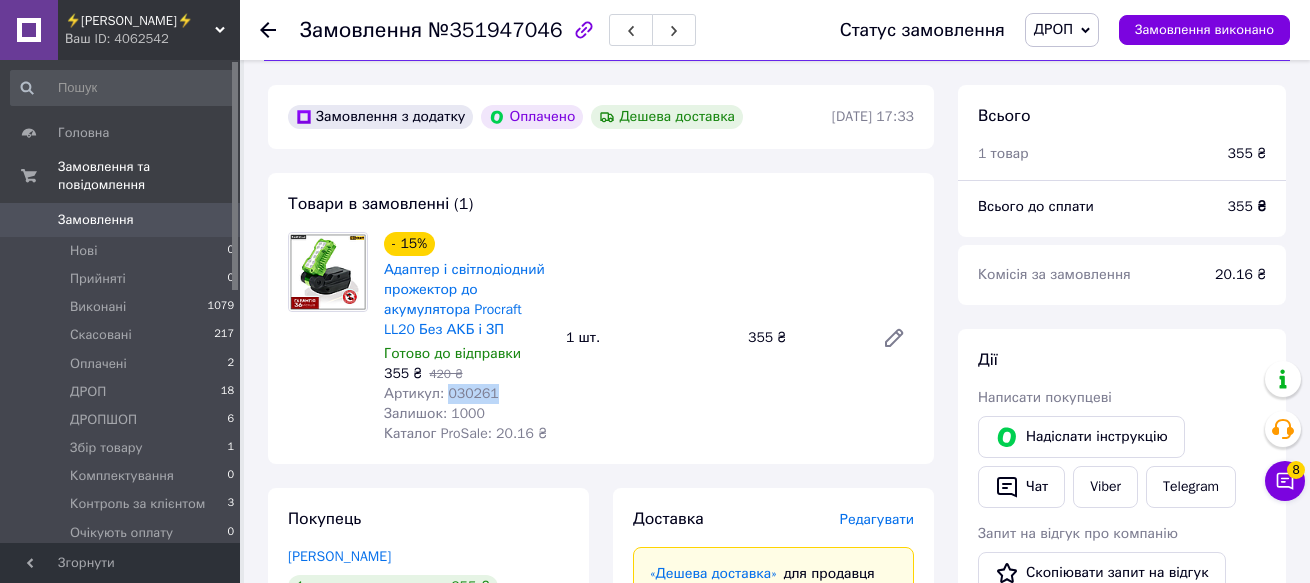 drag, startPoint x: 489, startPoint y: 393, endPoint x: 443, endPoint y: 396, distance: 46.09772 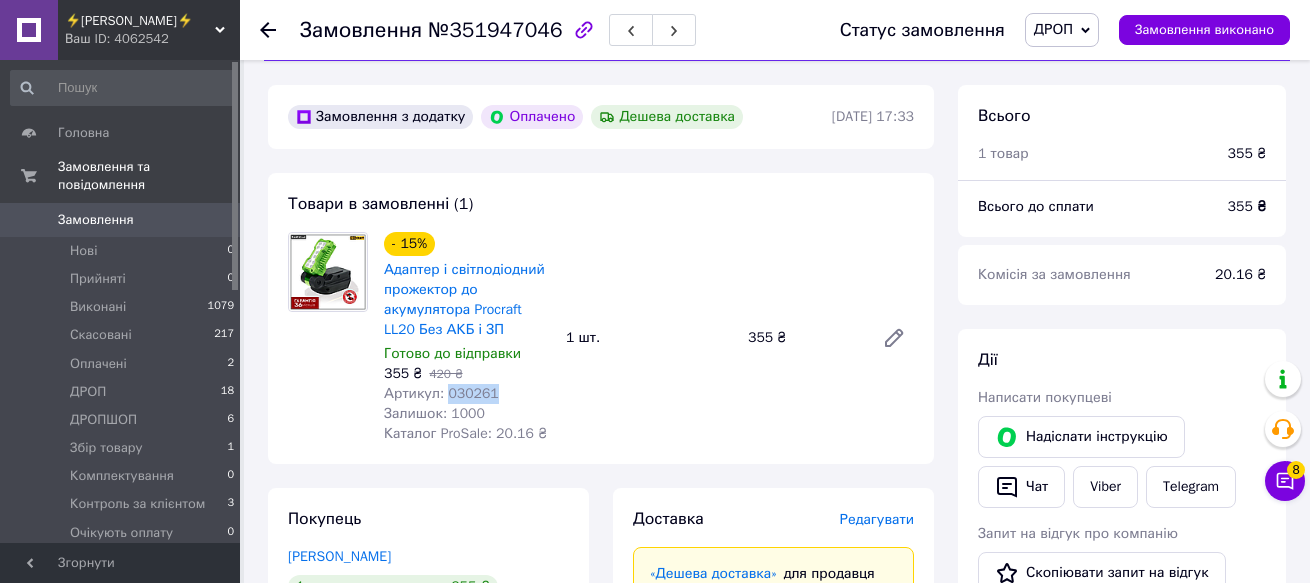 click on "Артикул: 030261" at bounding box center (467, 394) 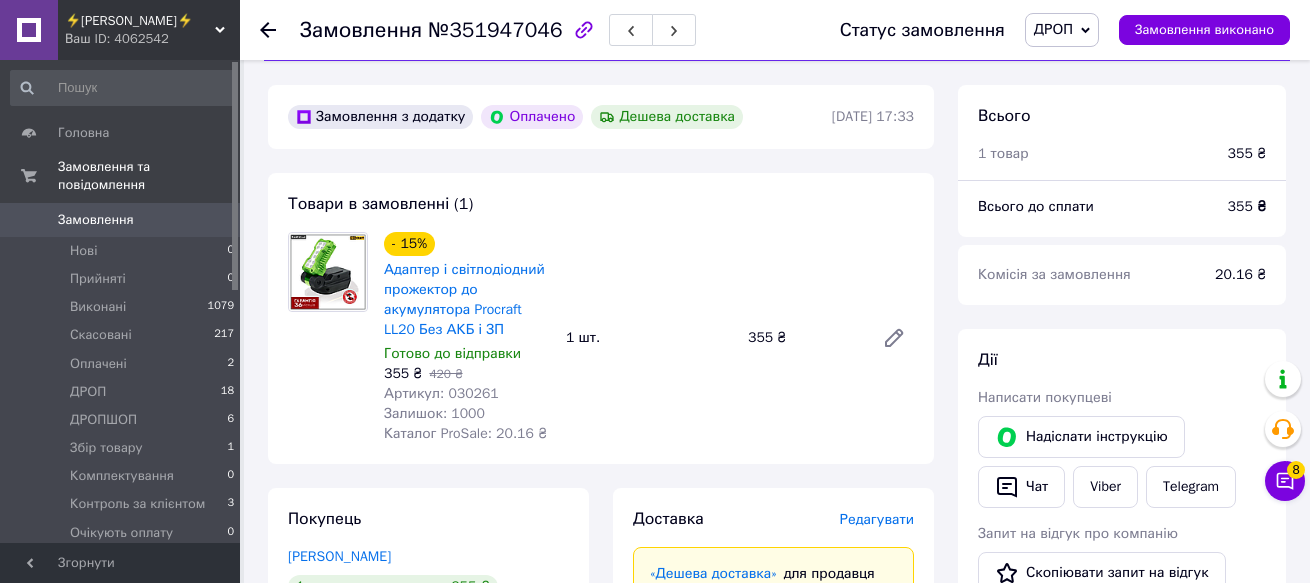 click at bounding box center [328, 338] 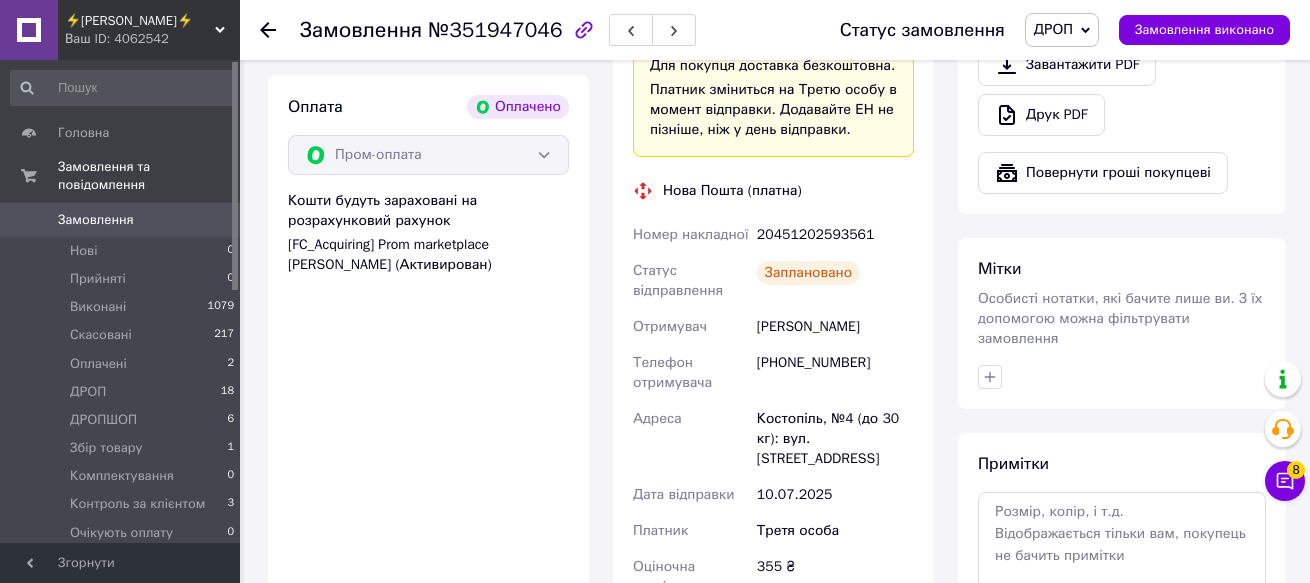 scroll, scrollTop: 761, scrollLeft: 0, axis: vertical 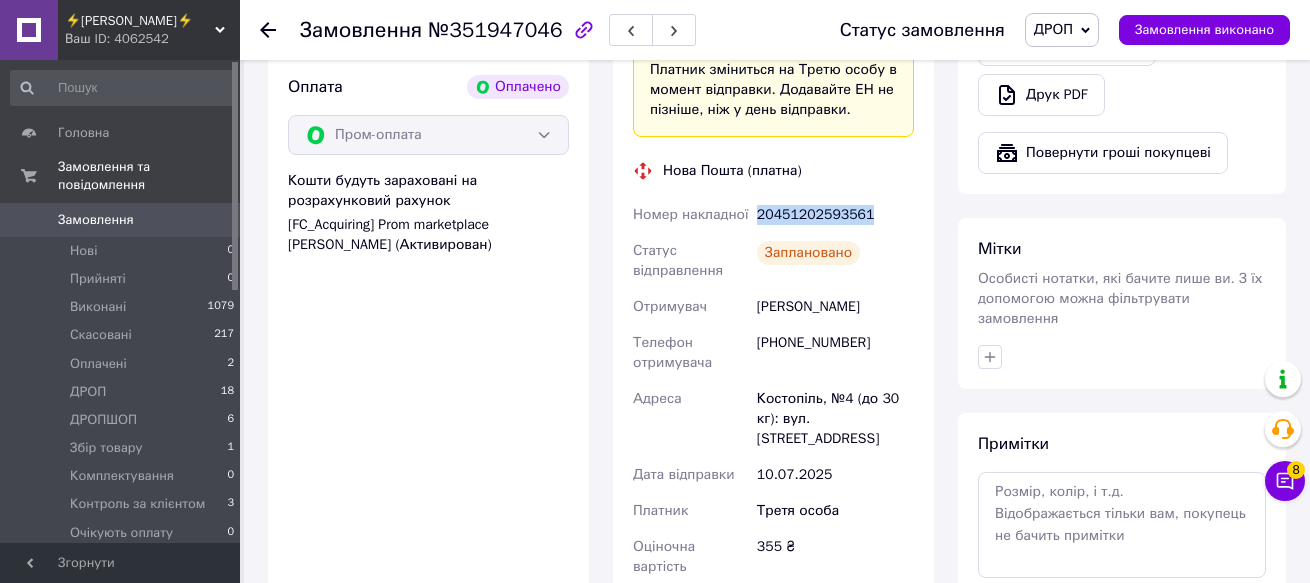 drag, startPoint x: 861, startPoint y: 217, endPoint x: 753, endPoint y: 217, distance: 108 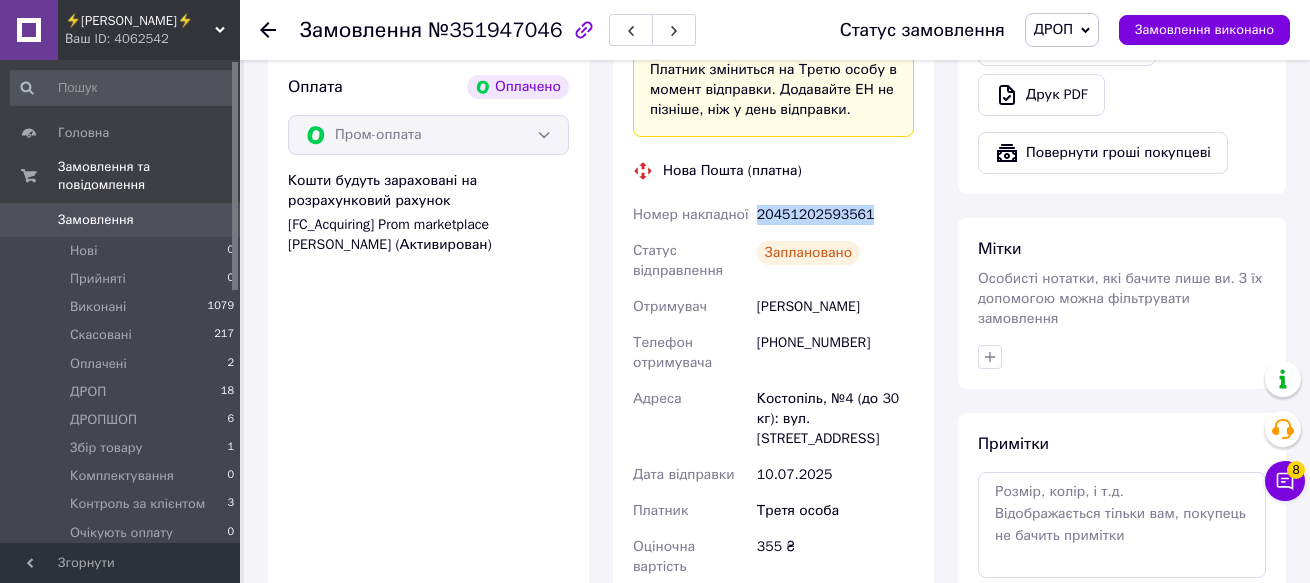 click on "20451202593561" at bounding box center [835, 215] 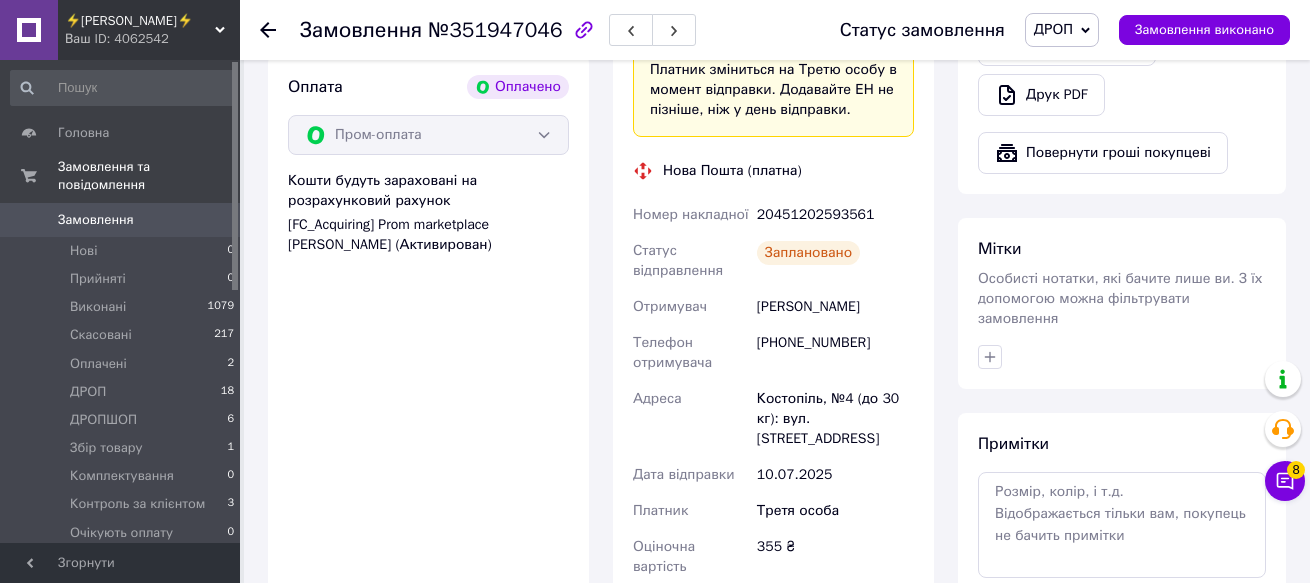 click on "Оплата Оплачено Пром-оплата Кошти будуть зараховані на розрахунковий рахунок [FC_Acquiring] Prom marketplace Галунко Костянтин Степанович (Активирован)" at bounding box center (428, 358) 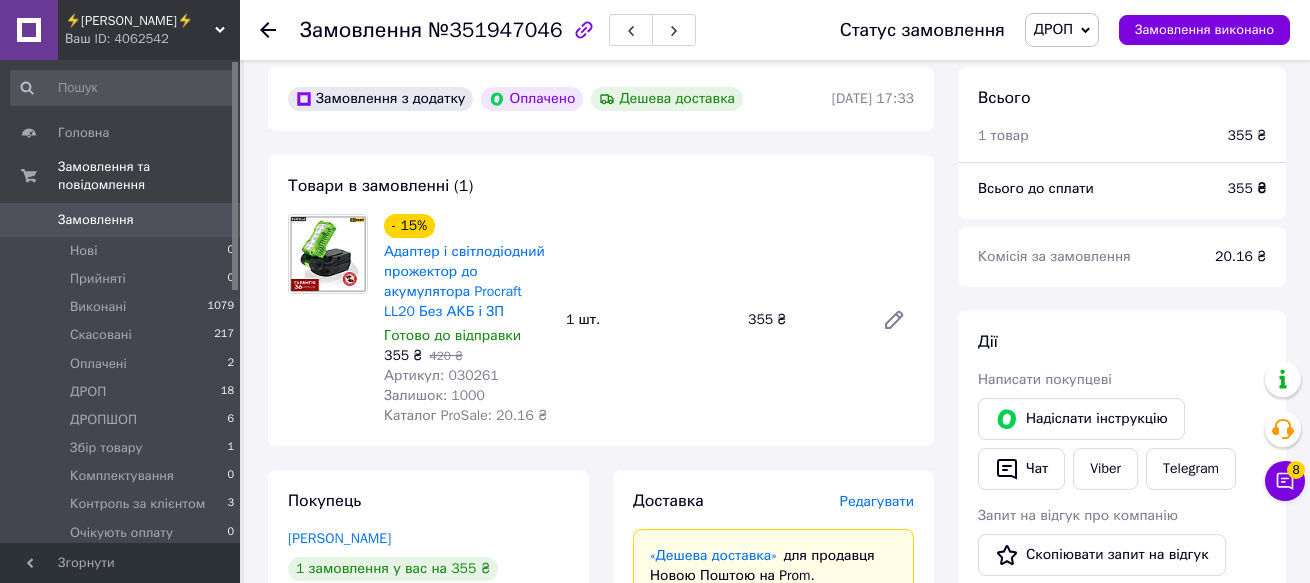 scroll, scrollTop: 0, scrollLeft: 0, axis: both 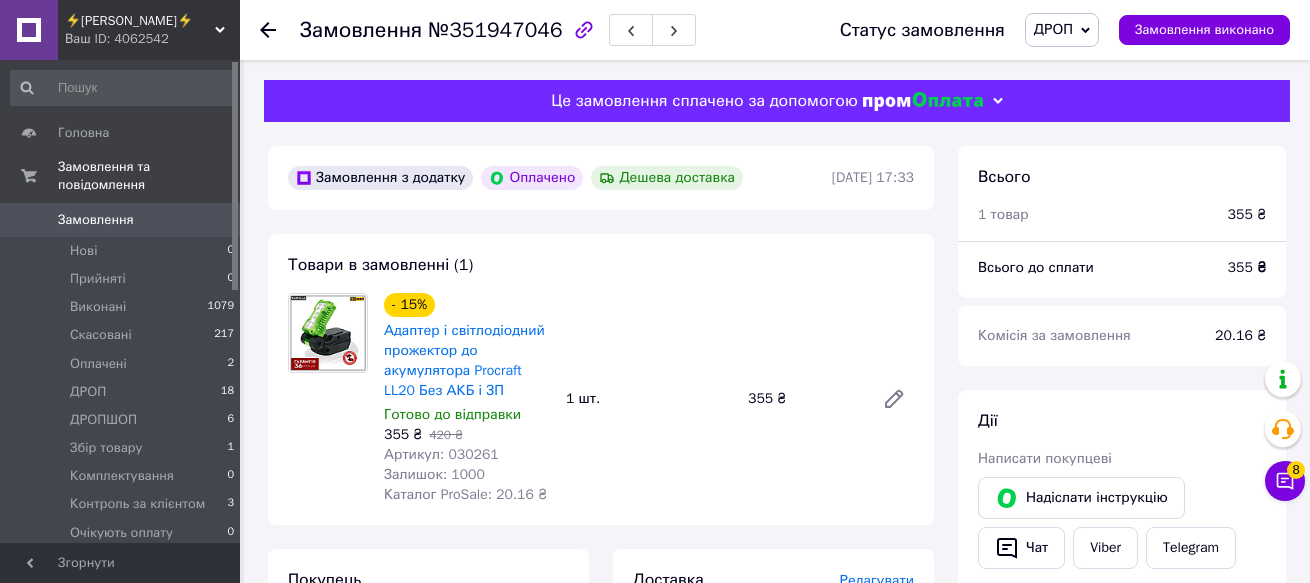 click 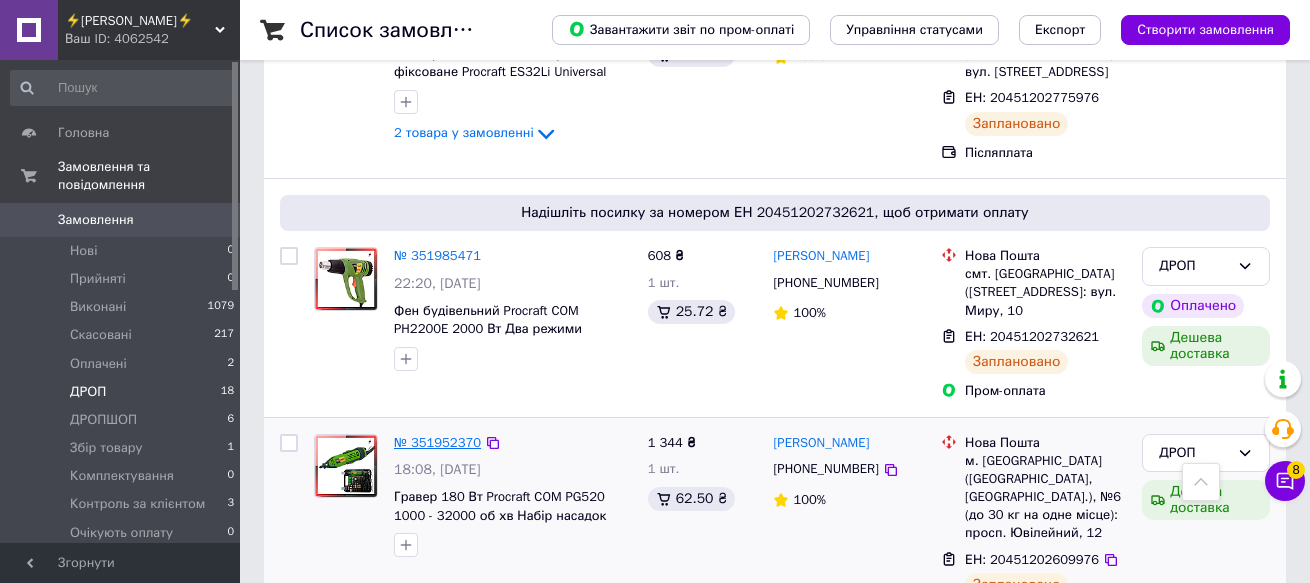 click on "№ 351952370" at bounding box center [437, 442] 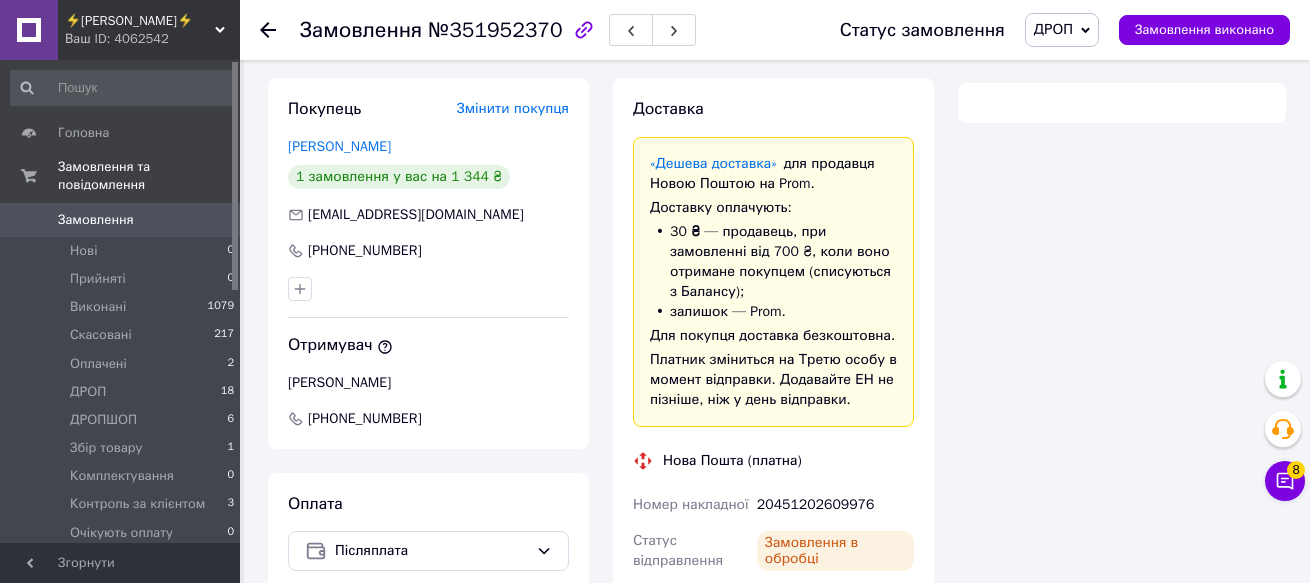 scroll, scrollTop: 0, scrollLeft: 0, axis: both 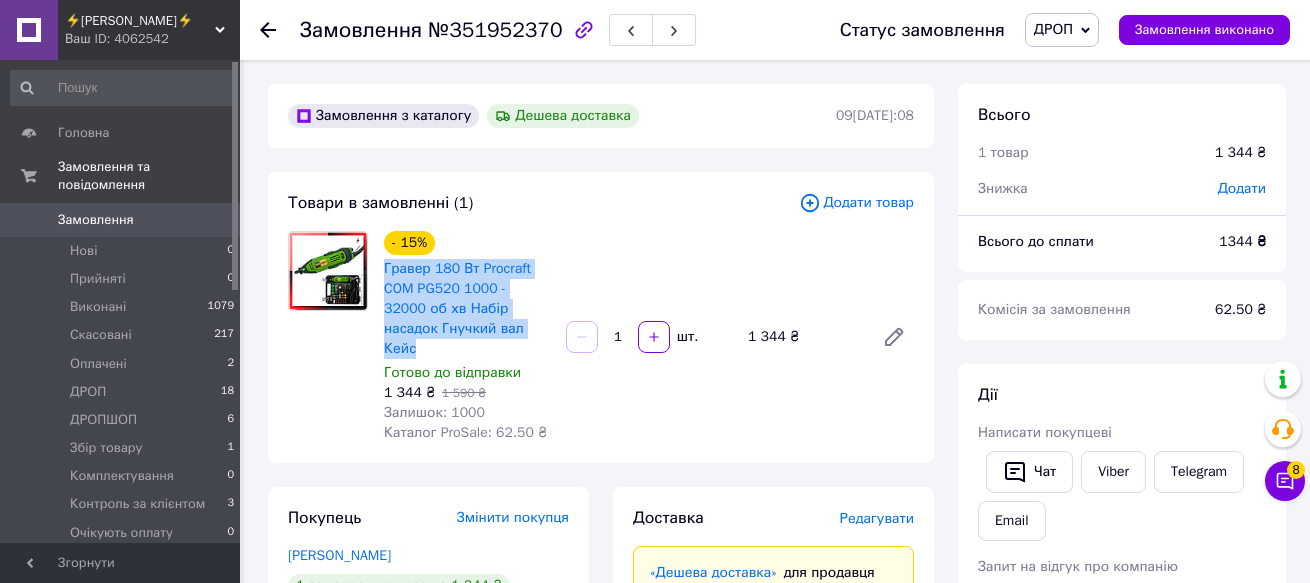 drag, startPoint x: 379, startPoint y: 265, endPoint x: 532, endPoint y: 332, distance: 167.02695 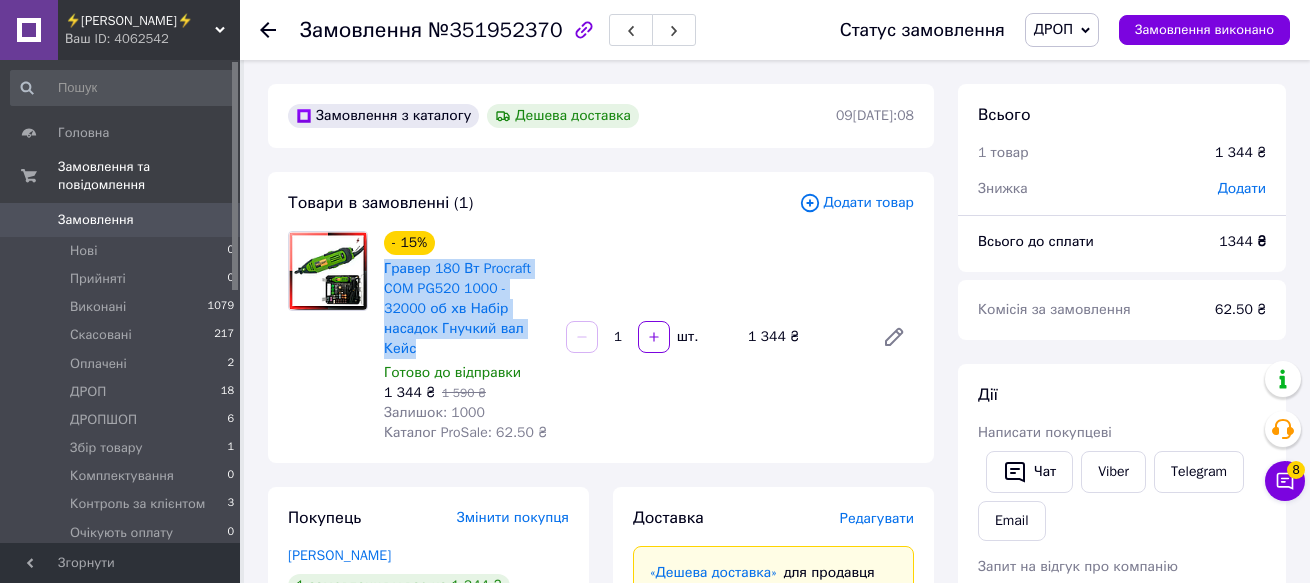 click on "- 15% Гравер 180 Вт Procraft COM PG520 1000 - 32000 об хв Набір насадок Гнучкий вал Кейс Готово до відправки 1 344 ₴   1 590 ₴ Залишок: 1000 Каталог ProSale: 62.50 ₴" at bounding box center [467, 337] 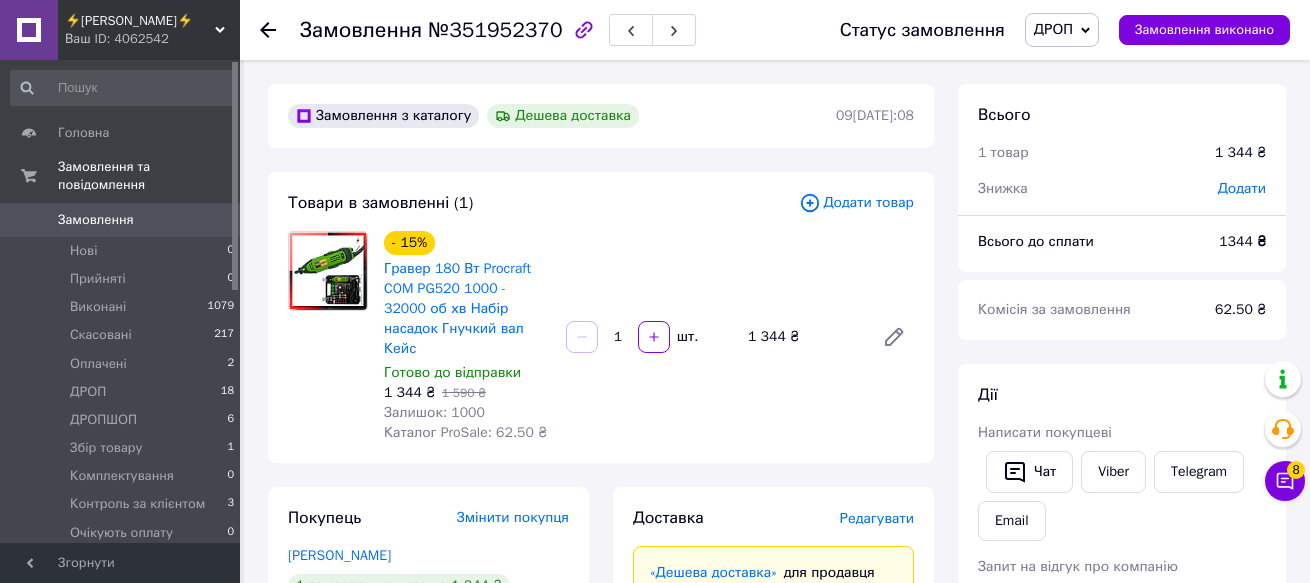 drag, startPoint x: 298, startPoint y: 374, endPoint x: 320, endPoint y: 374, distance: 22 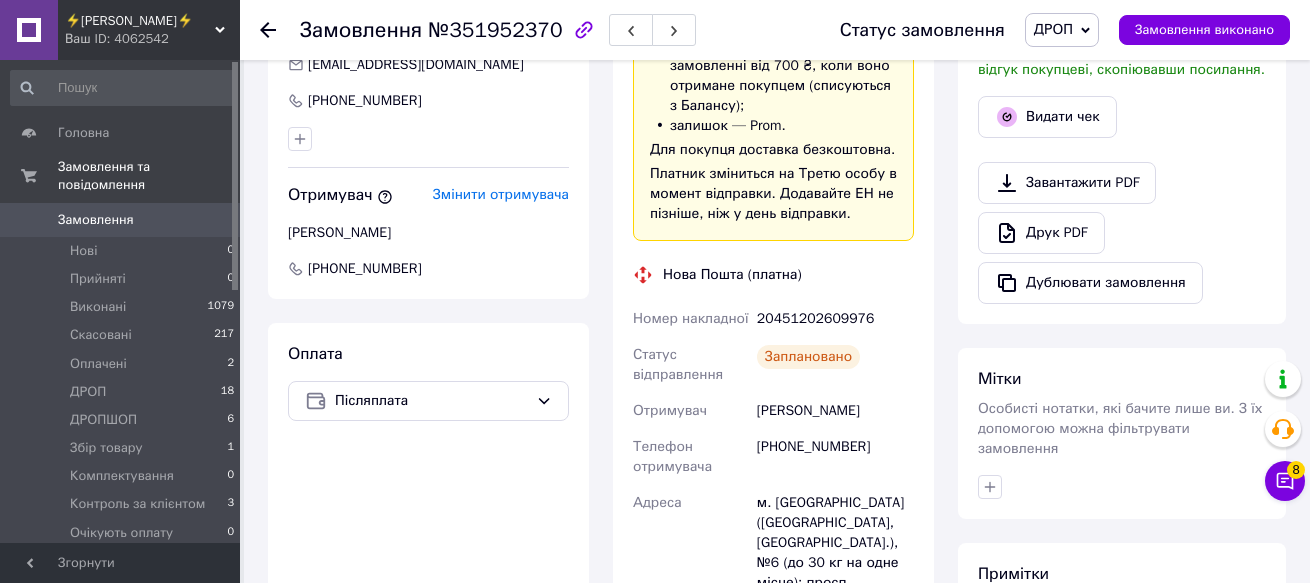 scroll, scrollTop: 700, scrollLeft: 0, axis: vertical 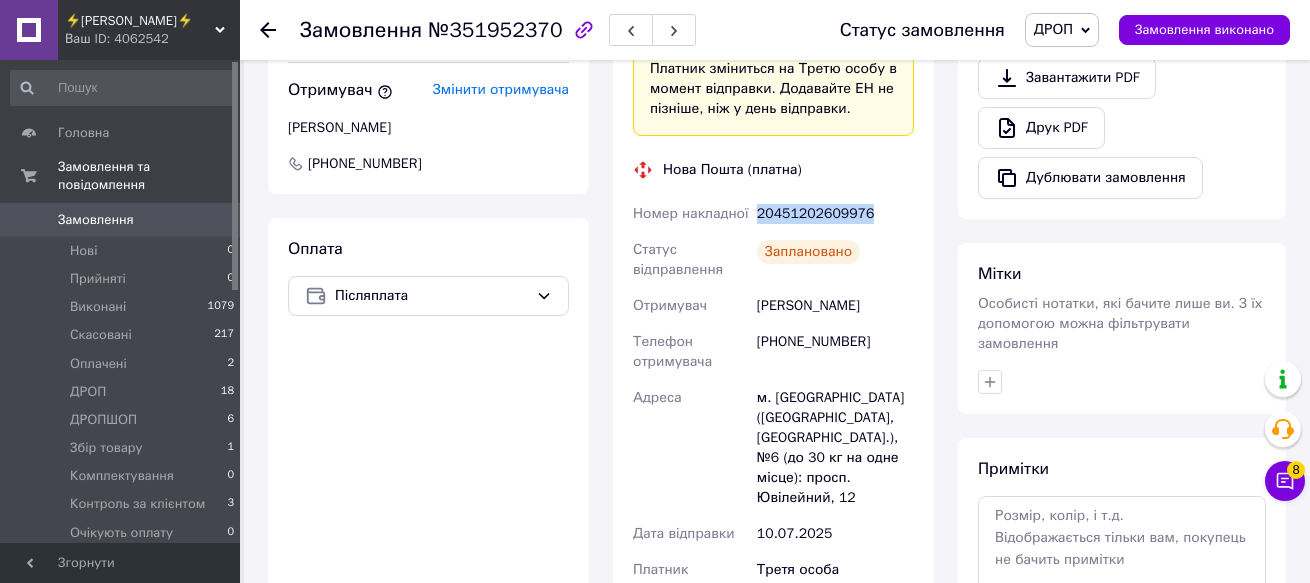 drag, startPoint x: 867, startPoint y: 195, endPoint x: 749, endPoint y: 207, distance: 118.6086 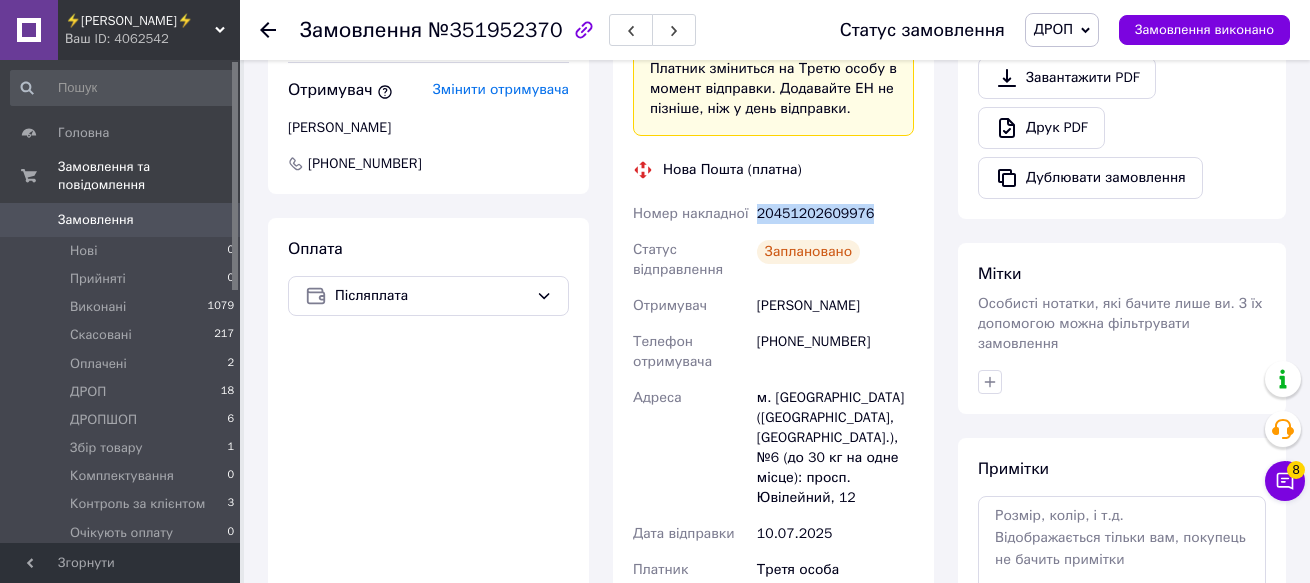 click on "Номер накладної 20451202609976 Статус відправлення Заплановано Отримувач Петрусєнко Олег Телефон отримувача +380503222532 Адреса м. Запоріжжя (Запорізька обл., Запорізький р-н.), №6 (до 30 кг на одне місце): просп. Ювілейний, 12 Дата відправки 10.07.2025 Платник Третя особа Оціночна вартість 1 344 ₴ Сума післяплати 1 344 ₴ Комісія за післяплату 46.88 ₴ Платник комісії післяплати Отримувач Оплачено продавцем   30 ₴" at bounding box center (773, 522) 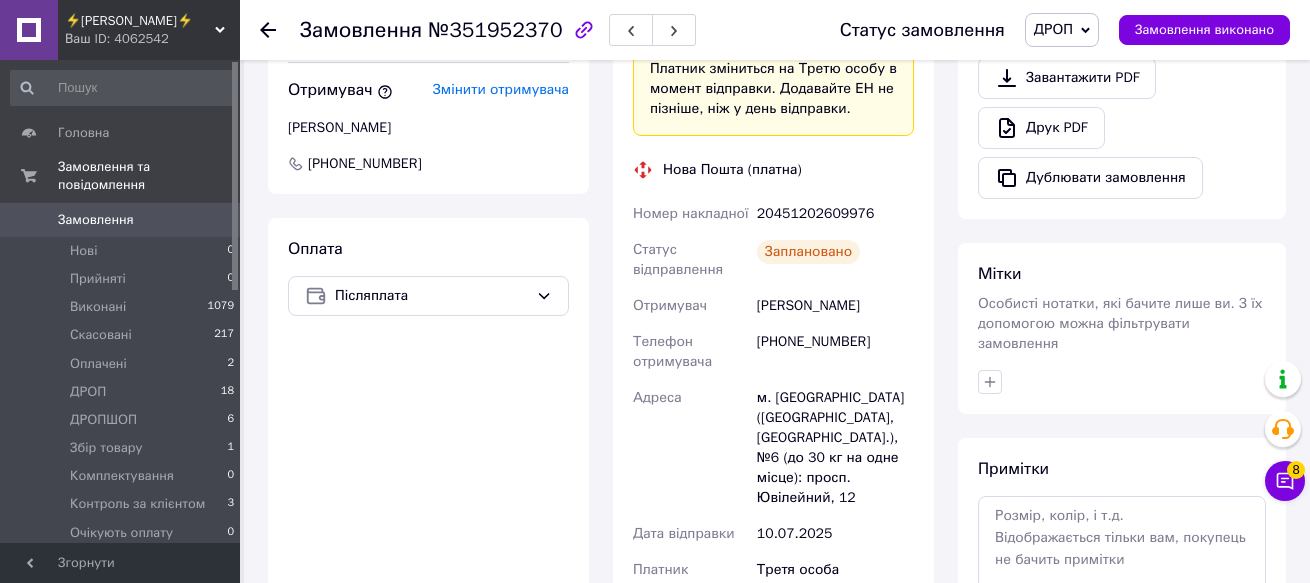 click on "Покупець Змінити покупця Сірик Віталій 1 замовлення у вас на 1 344 ₴ 100%   успішних покупок Додати відгук vyt@ukr.net +380675522552 Отримувач   Змінити отримувача Петрусєнко Олег +380503222532 Оплата Післяплата" at bounding box center (428, 355) 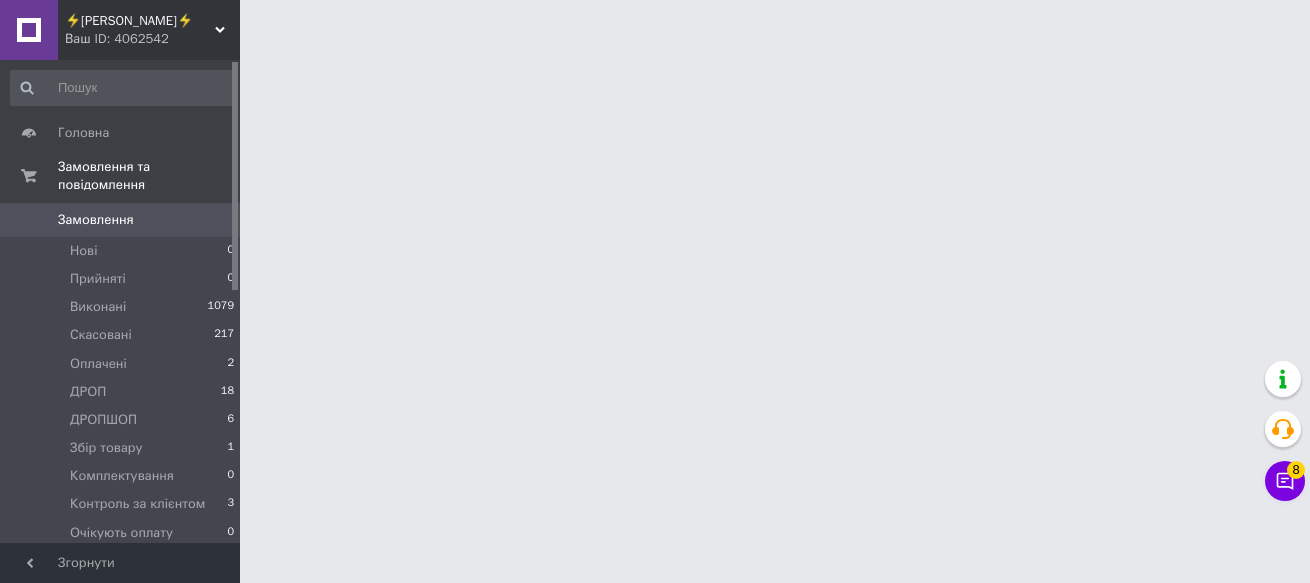 scroll, scrollTop: 0, scrollLeft: 0, axis: both 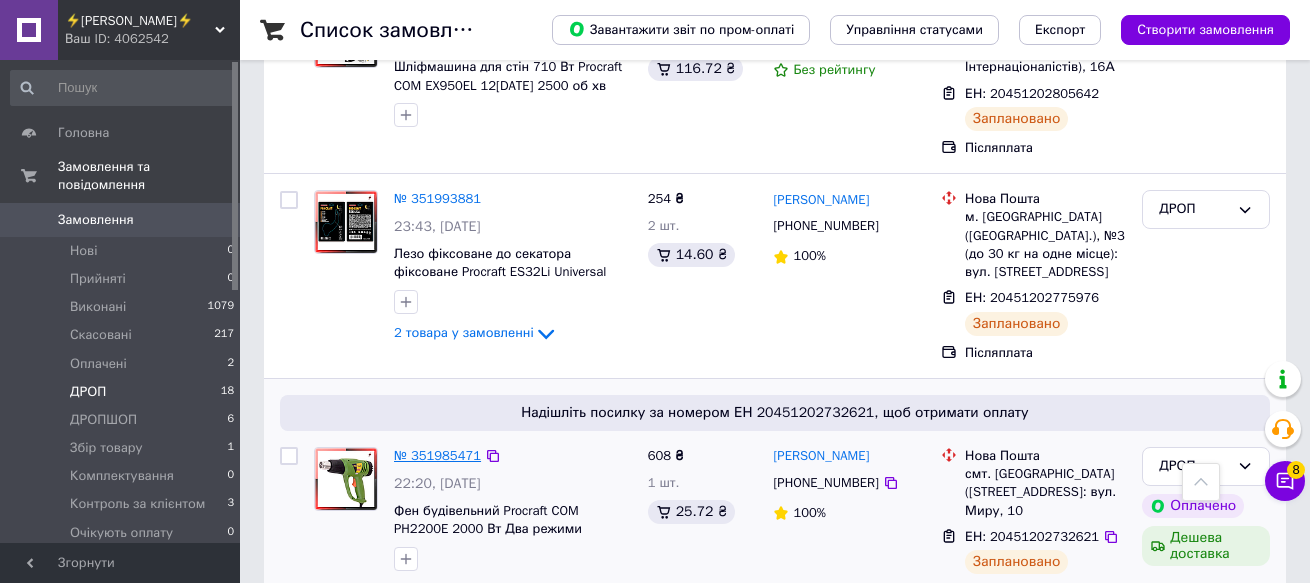 click on "№ 351985471" at bounding box center [437, 455] 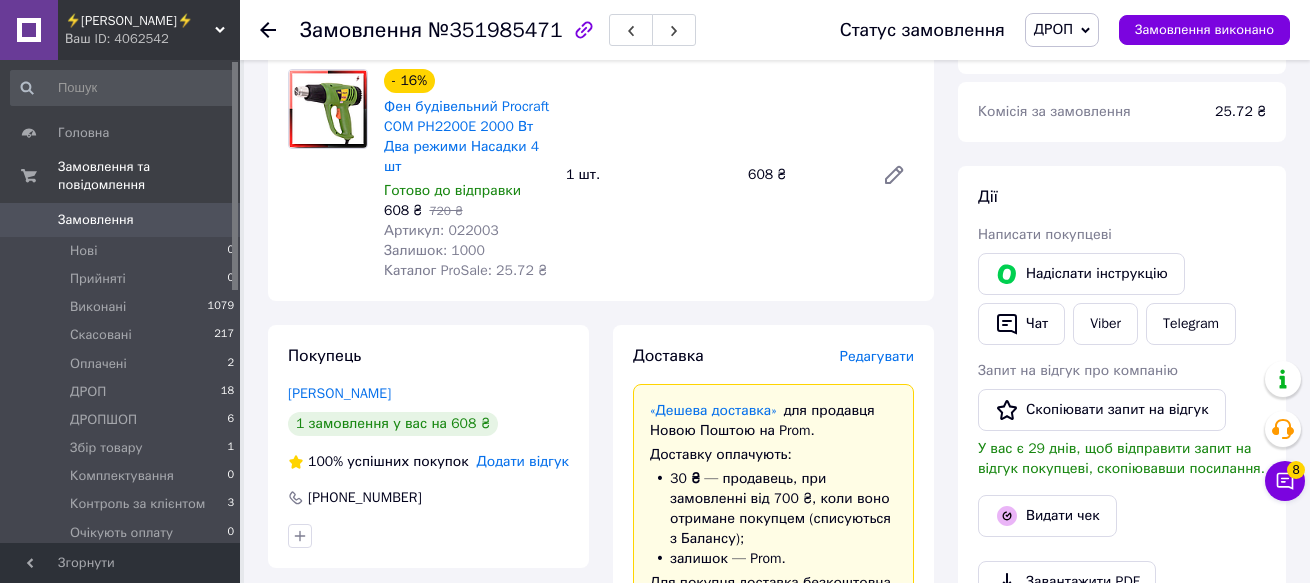 scroll, scrollTop: 0, scrollLeft: 0, axis: both 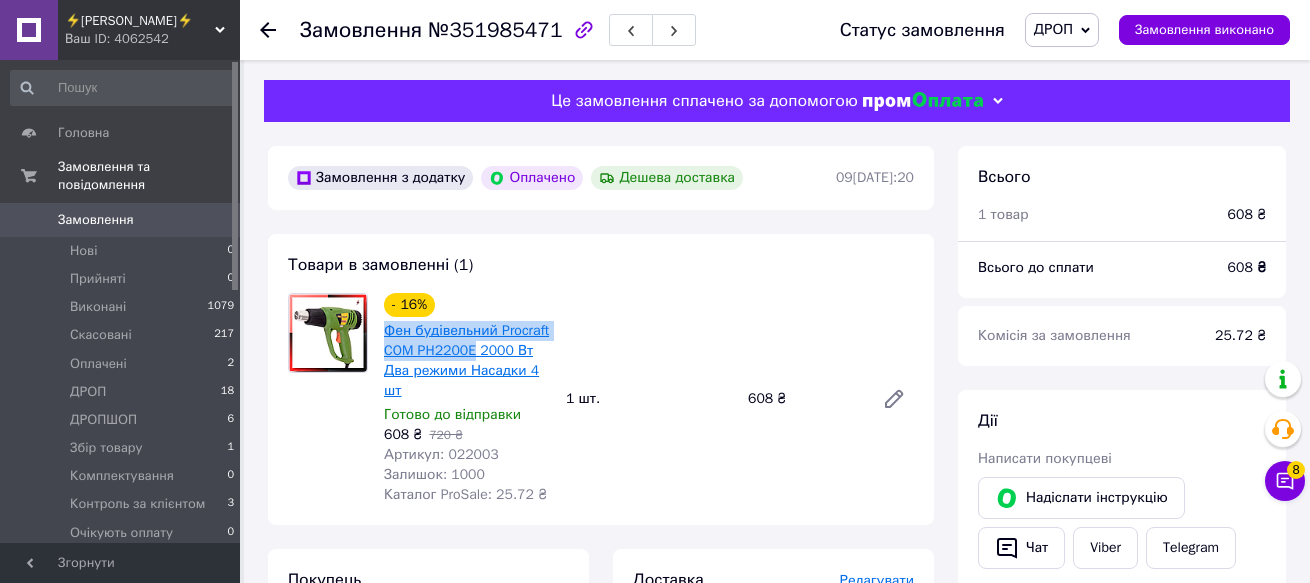 drag, startPoint x: 378, startPoint y: 328, endPoint x: 475, endPoint y: 359, distance: 101.8332 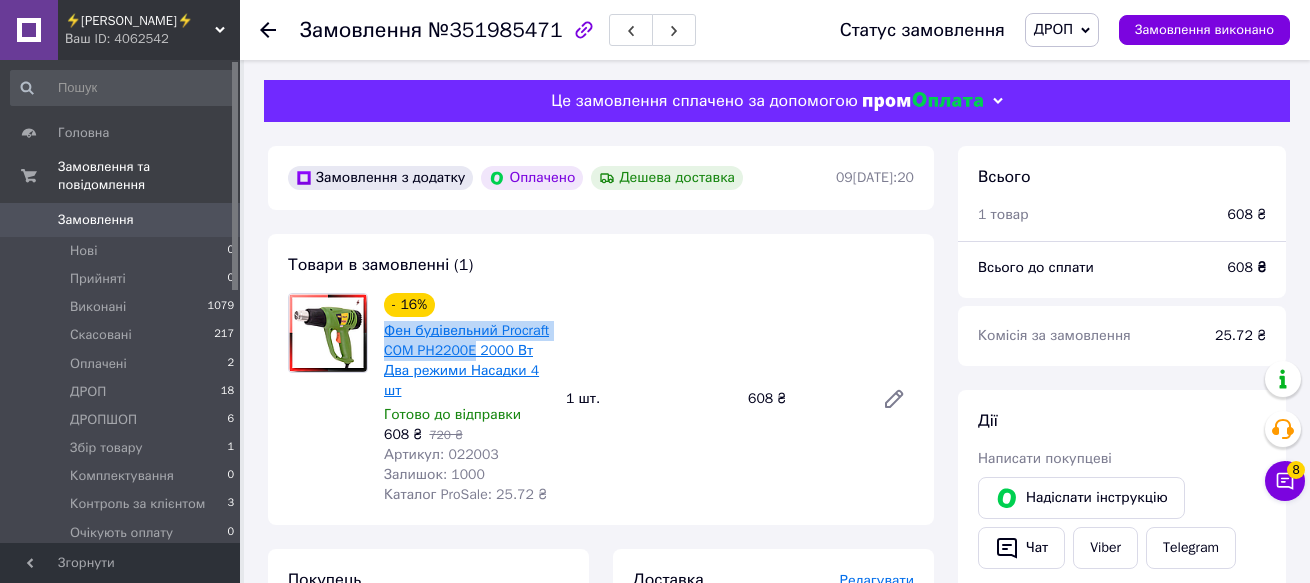 click on "- 16% Фен будівельний Procraft COM PH2200E 2000 Вт Два режими Насадки 4 шт Готово до відправки 608 ₴   720 ₴ Артикул: 022003 Залишок: 1000 Каталог ProSale: 25.72 ₴" at bounding box center (467, 399) 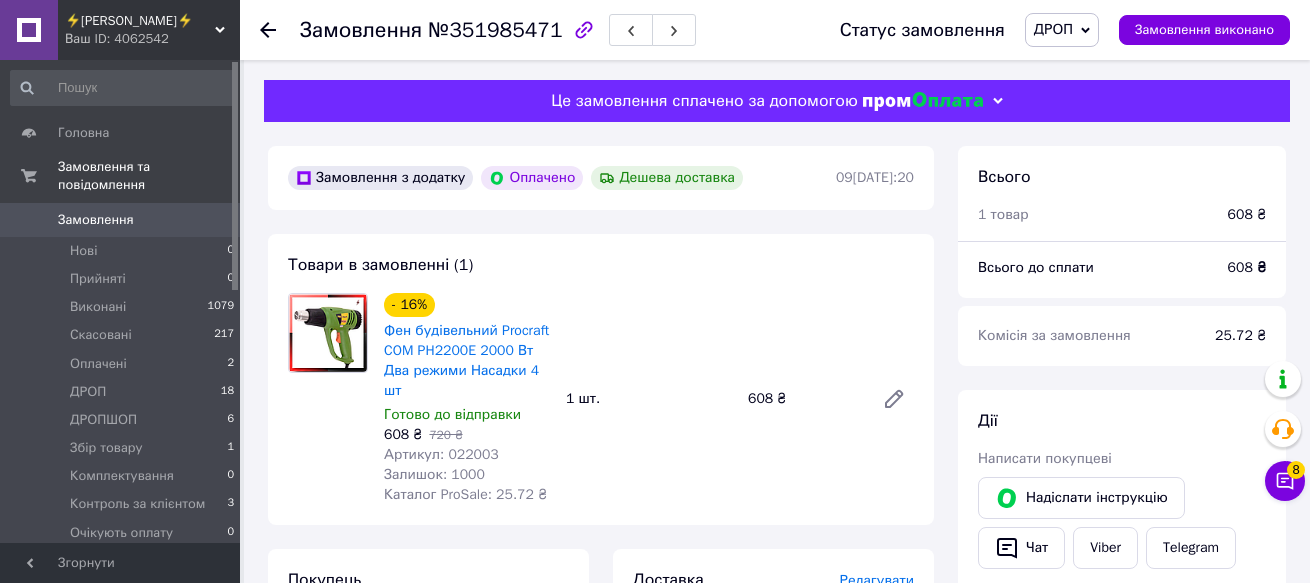 drag, startPoint x: 305, startPoint y: 409, endPoint x: 356, endPoint y: 413, distance: 51.156624 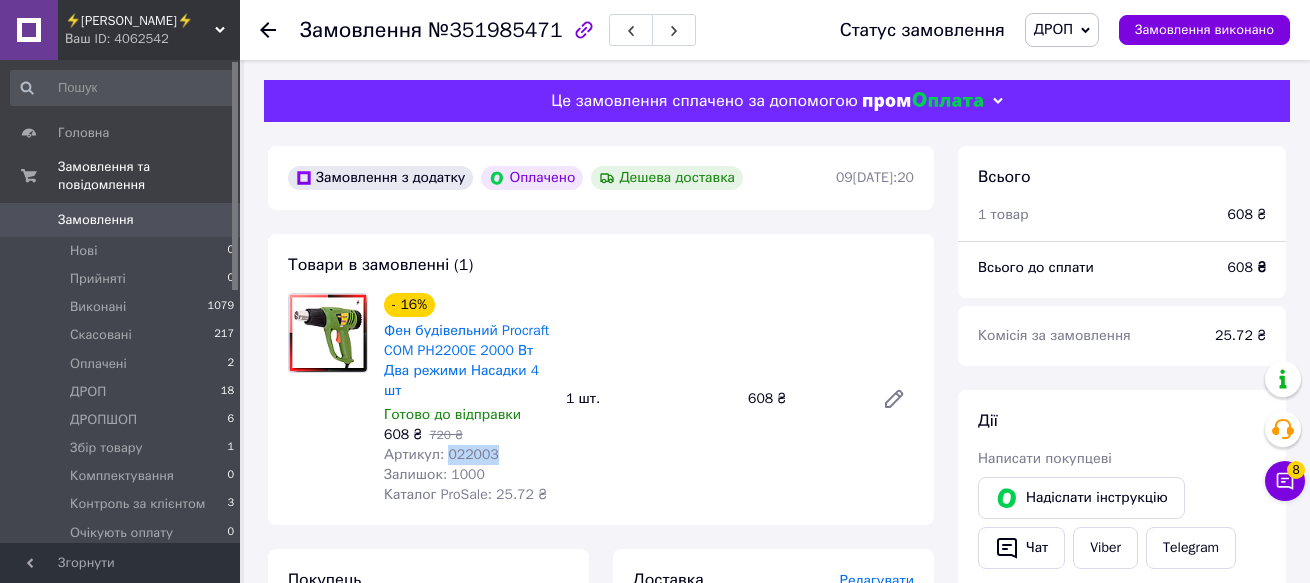 drag, startPoint x: 492, startPoint y: 455, endPoint x: 442, endPoint y: 458, distance: 50.08992 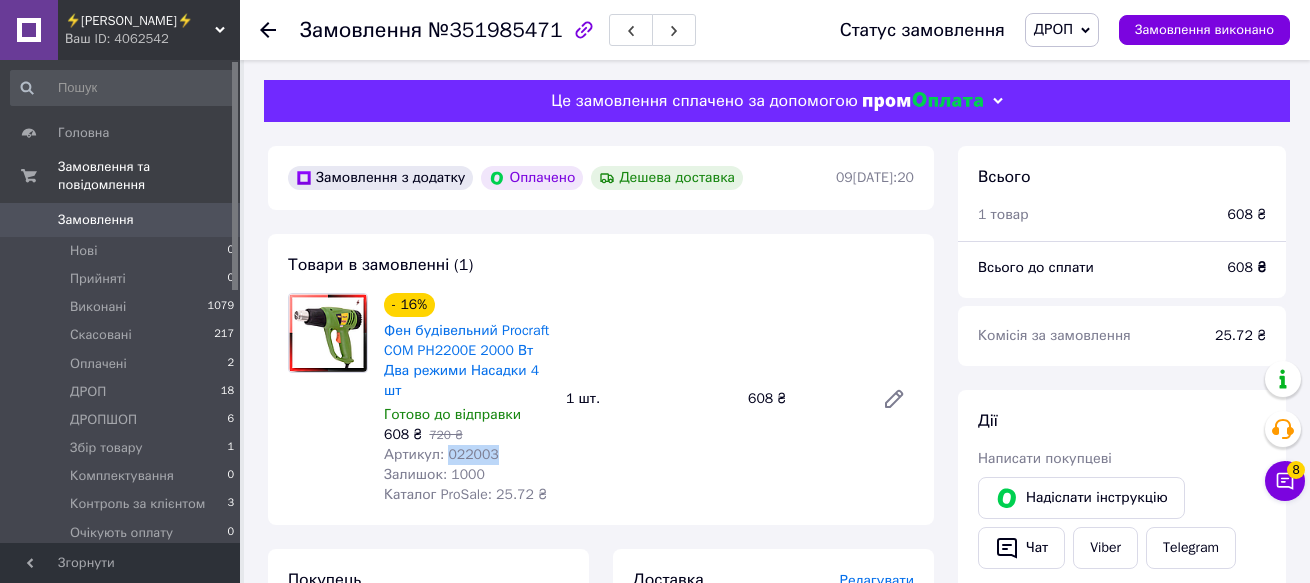 click on "Артикул: 022003" at bounding box center (467, 455) 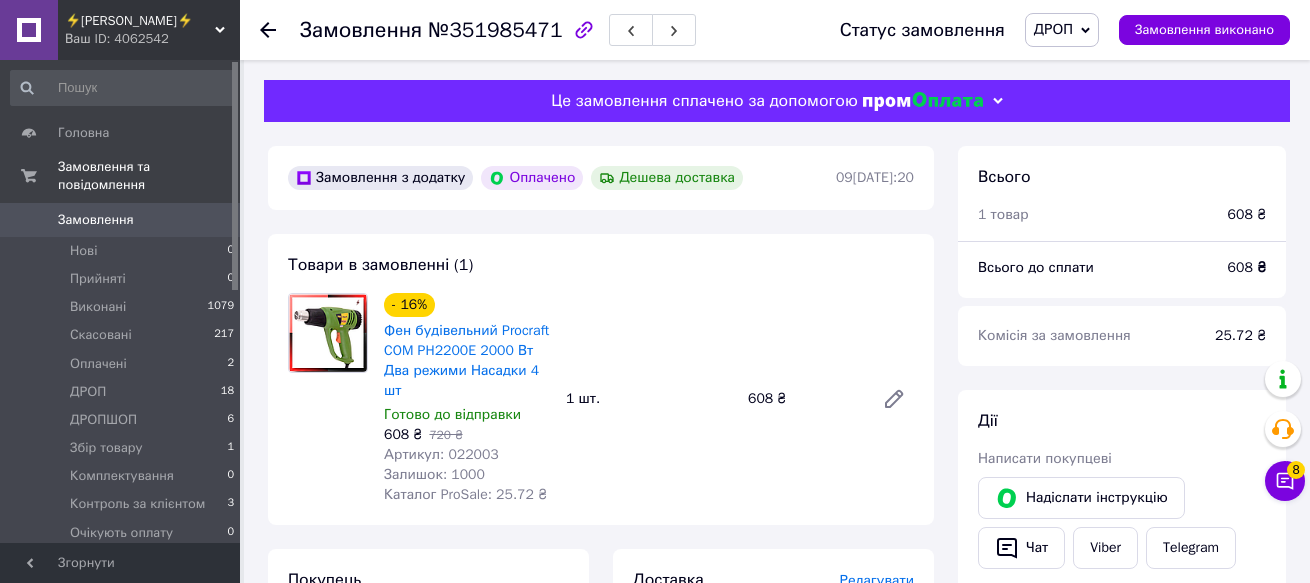 click at bounding box center [328, 399] 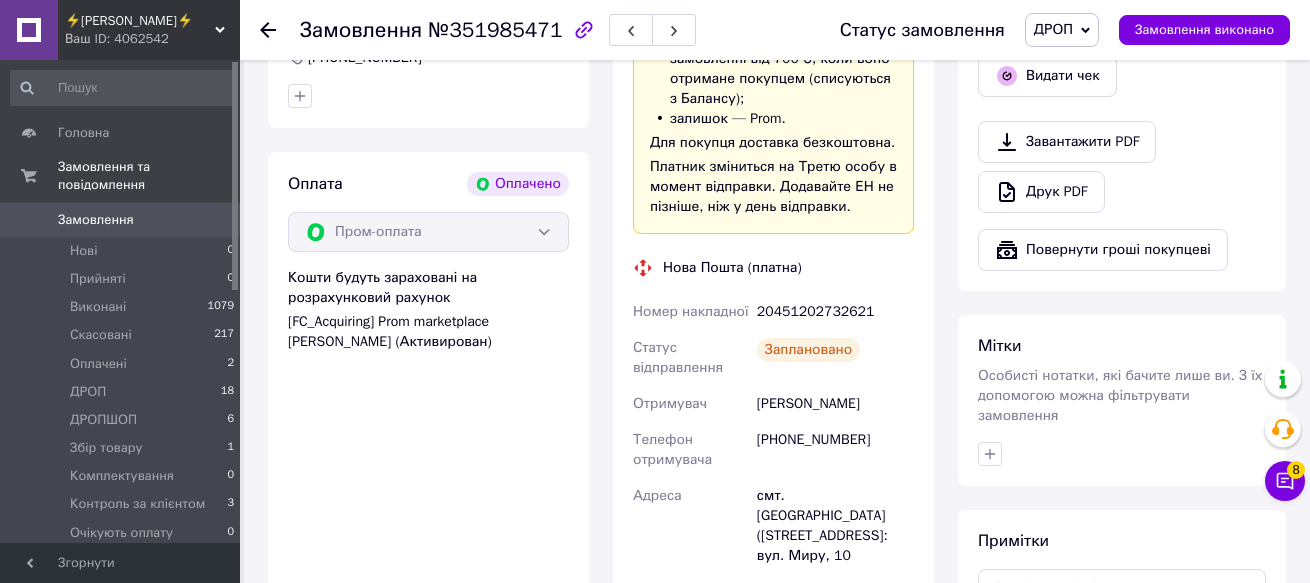 scroll, scrollTop: 700, scrollLeft: 0, axis: vertical 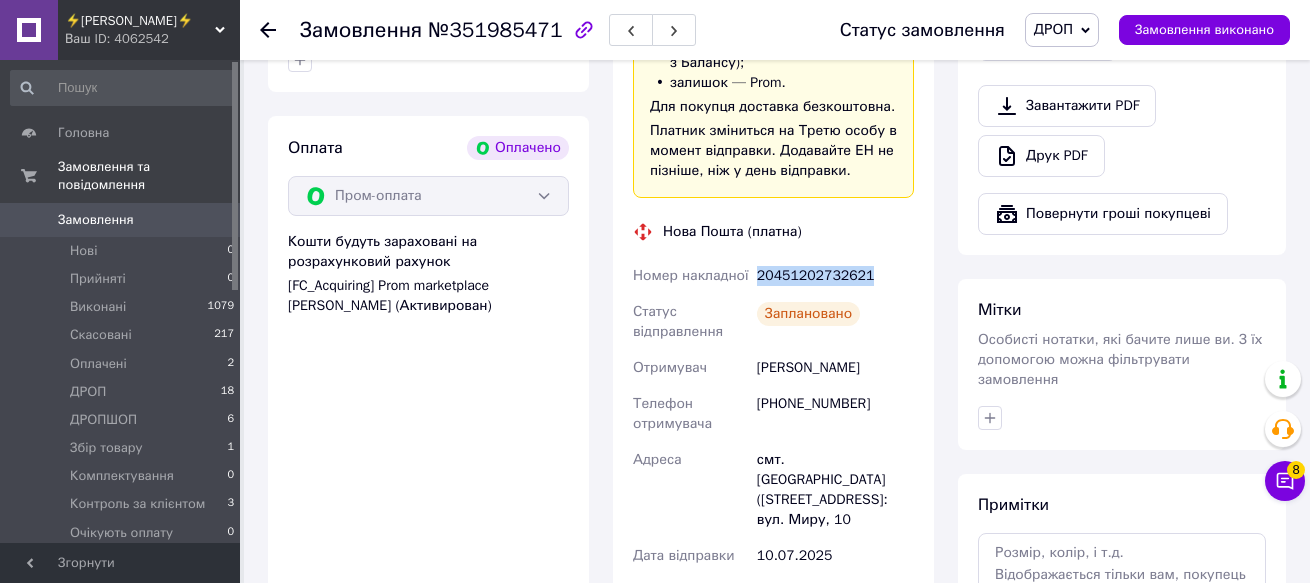 drag, startPoint x: 864, startPoint y: 278, endPoint x: 756, endPoint y: 276, distance: 108.01852 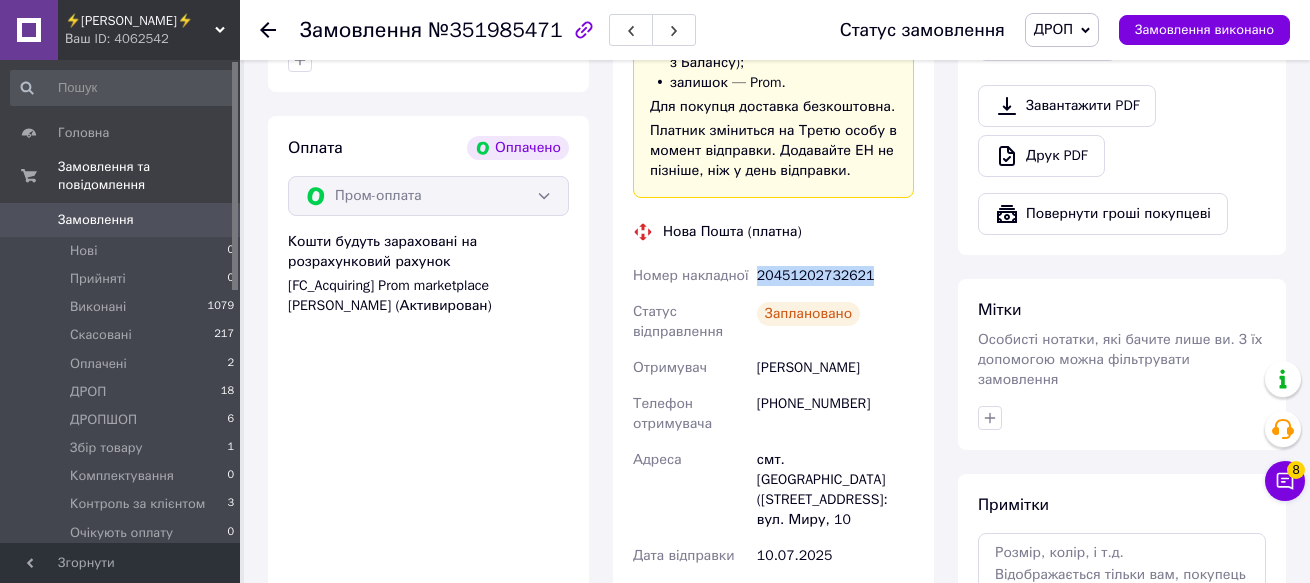 click on "20451202732621" at bounding box center (835, 276) 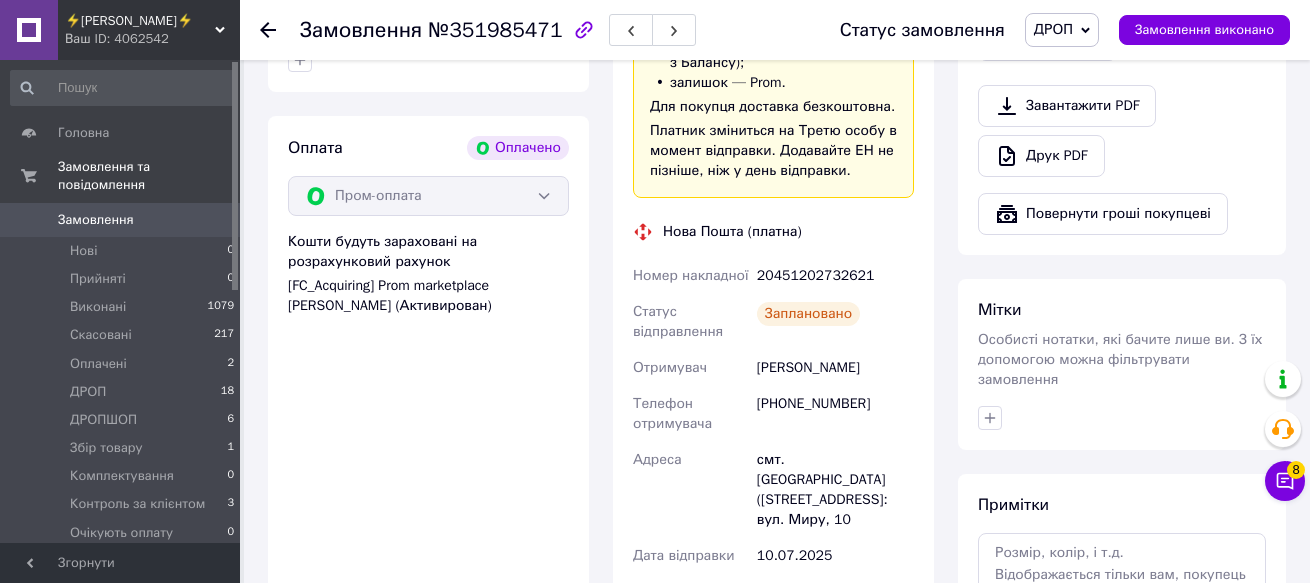 click on "Оплата Оплачено Пром-оплата Кошти будуть зараховані на розрахунковий рахунок [FC_Acquiring] Prom marketplace Галунко Костянтин Степанович (Активирован)" at bounding box center (428, 429) 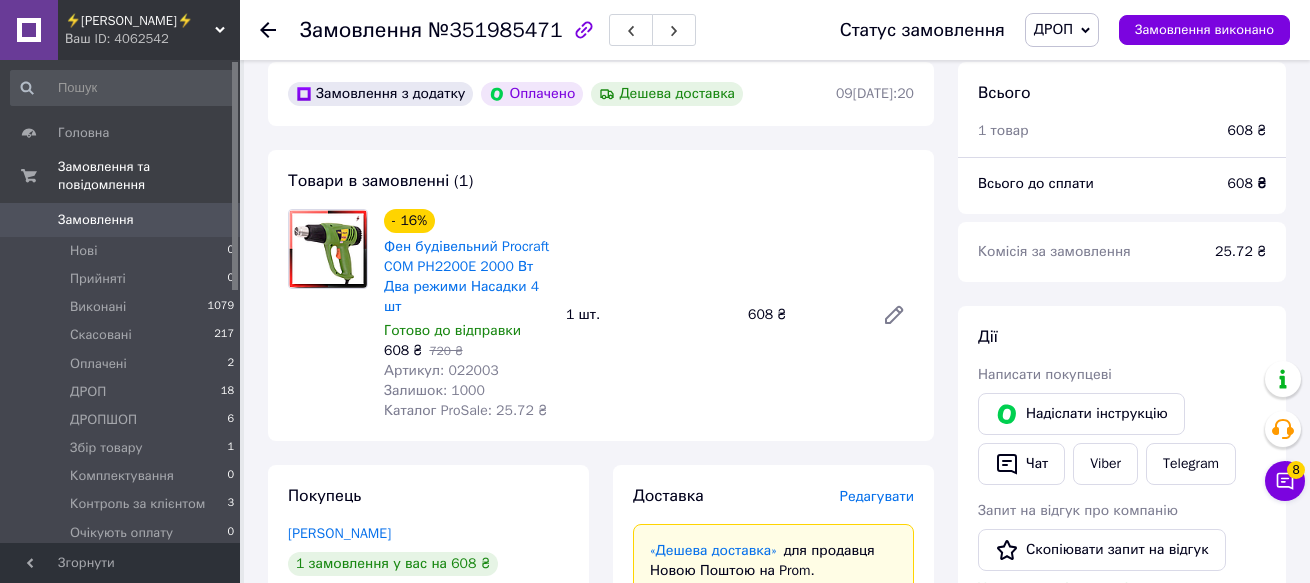 scroll, scrollTop: 0, scrollLeft: 0, axis: both 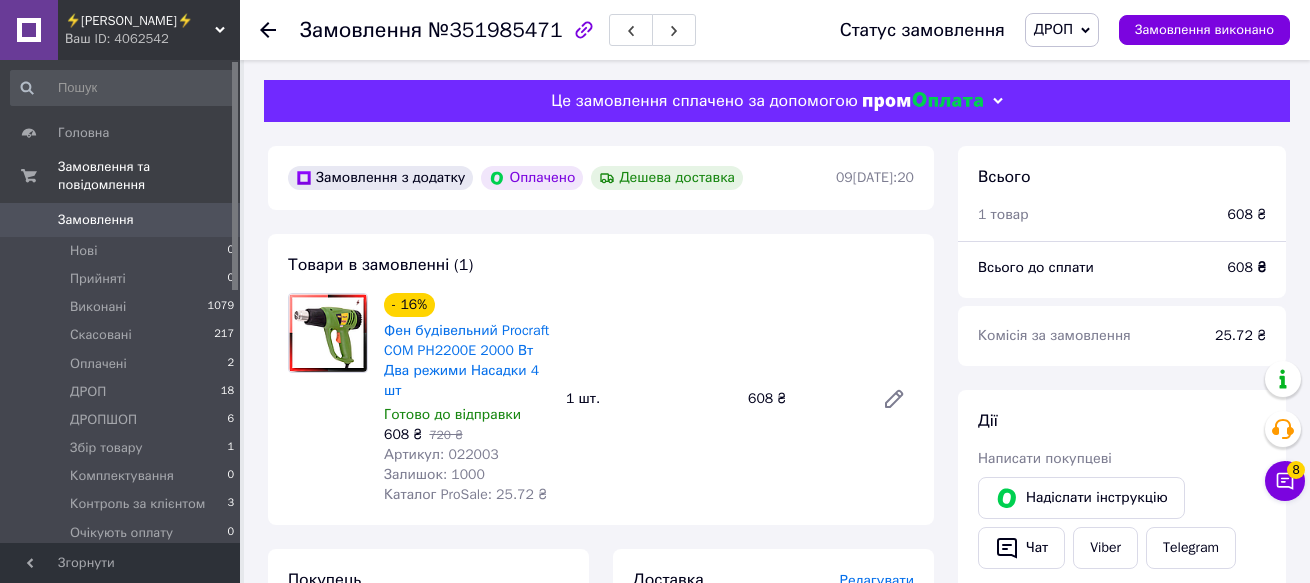click 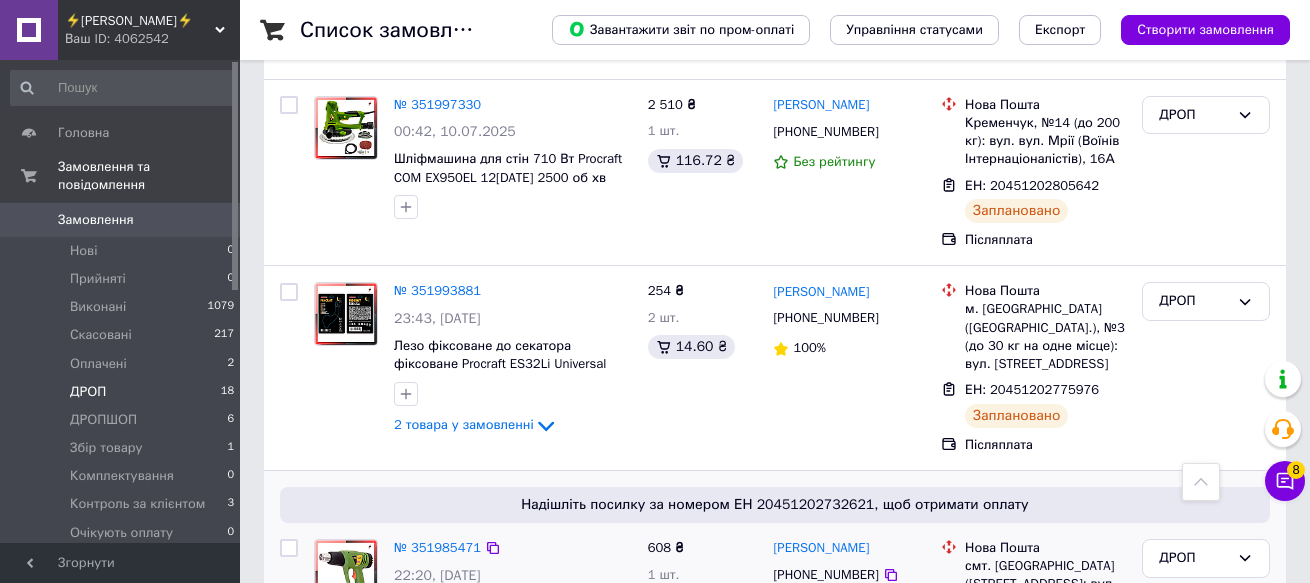 scroll, scrollTop: 1500, scrollLeft: 0, axis: vertical 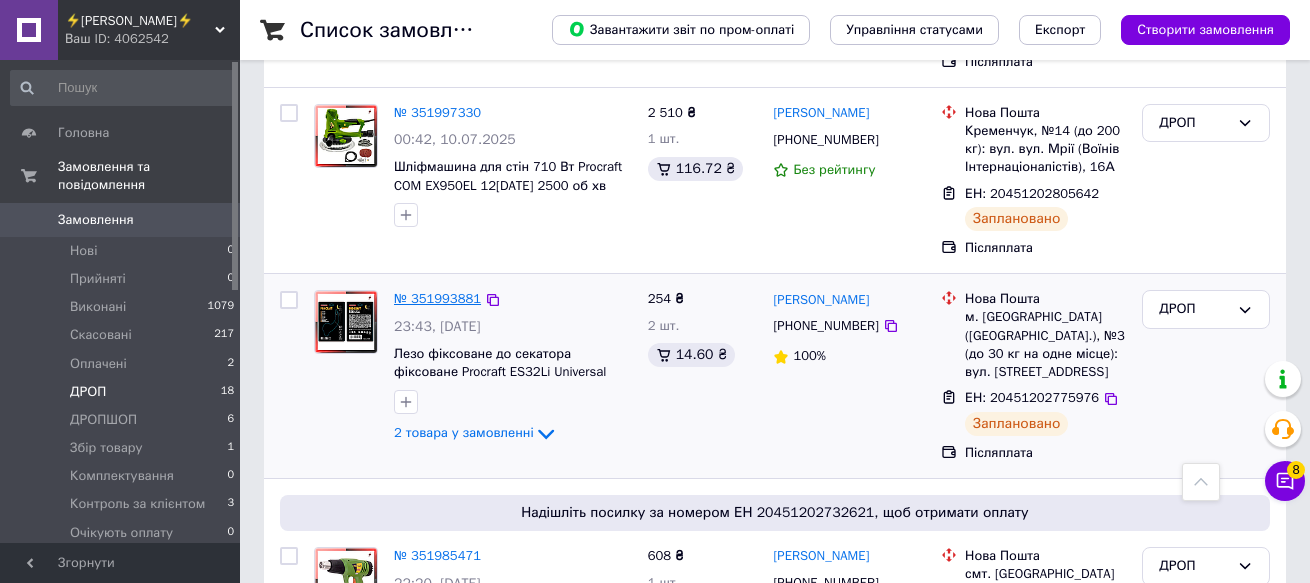 click on "№ 351993881" at bounding box center (437, 298) 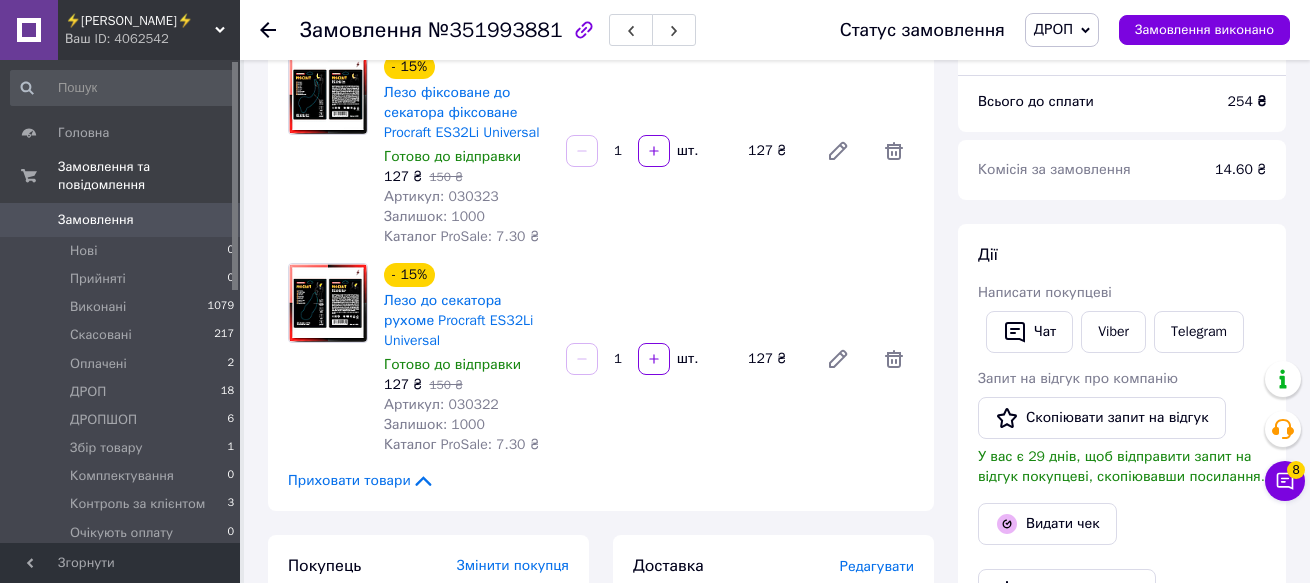 scroll, scrollTop: 0, scrollLeft: 0, axis: both 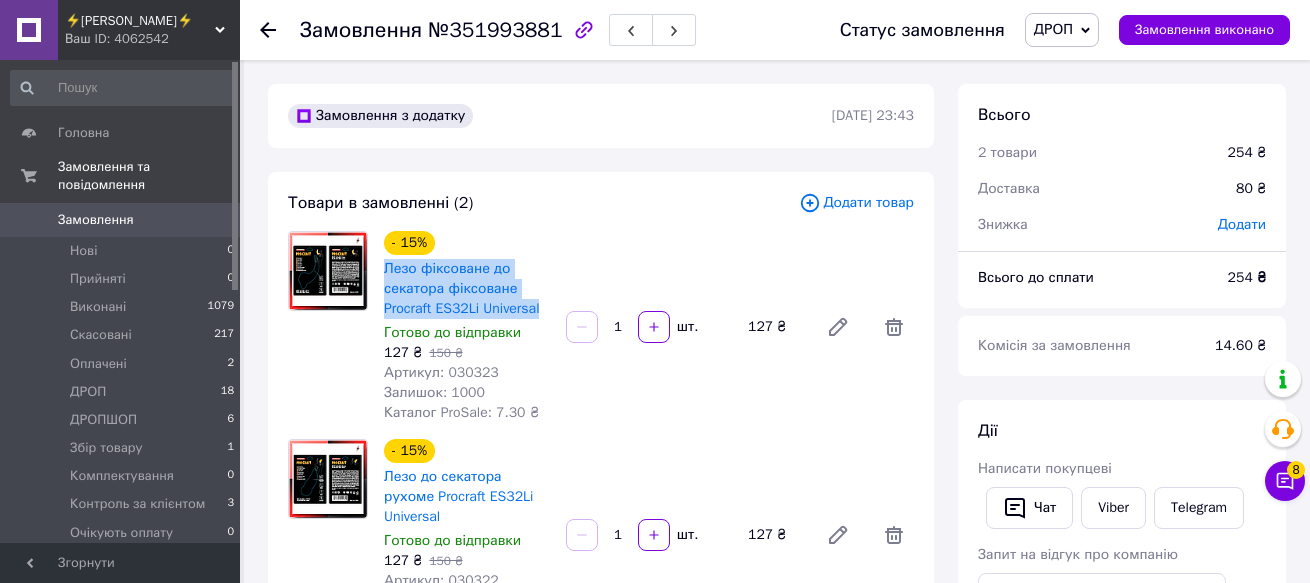 drag, startPoint x: 376, startPoint y: 261, endPoint x: 539, endPoint y: 317, distance: 172.35138 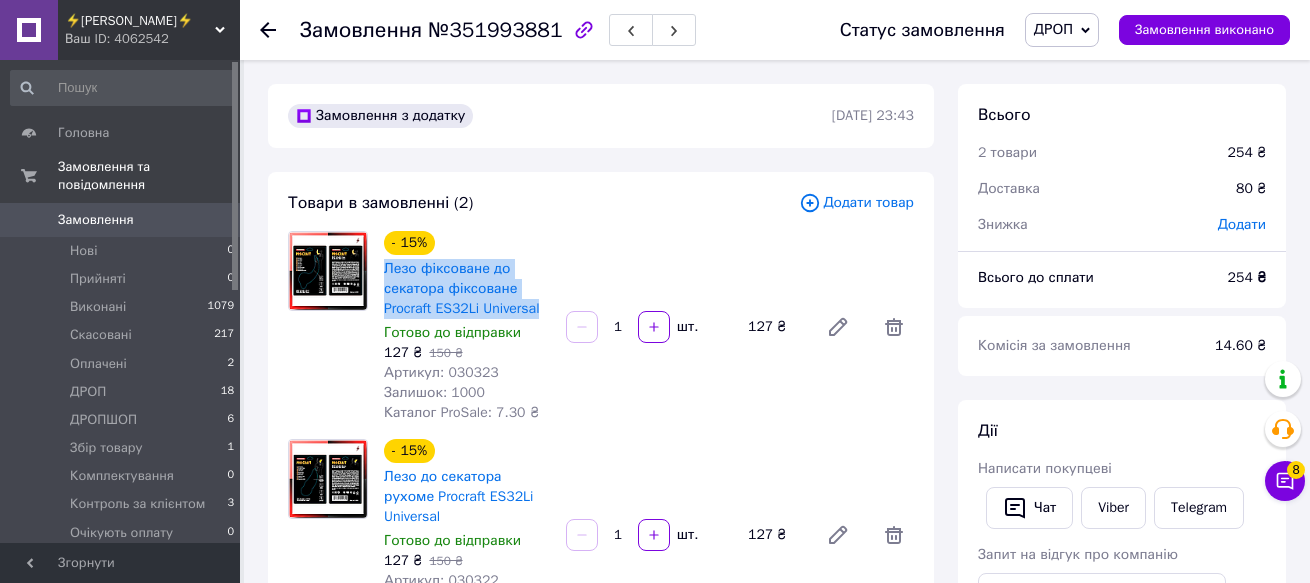 click on "- 15% Лезо фіксоване до секатора фіксоване Procraft ES32Li Universal Готово до відправки 127 ₴   150 ₴ Артикул: 030323 Залишок: 1000 Каталог ProSale: 7.30 ₴" at bounding box center [467, 327] 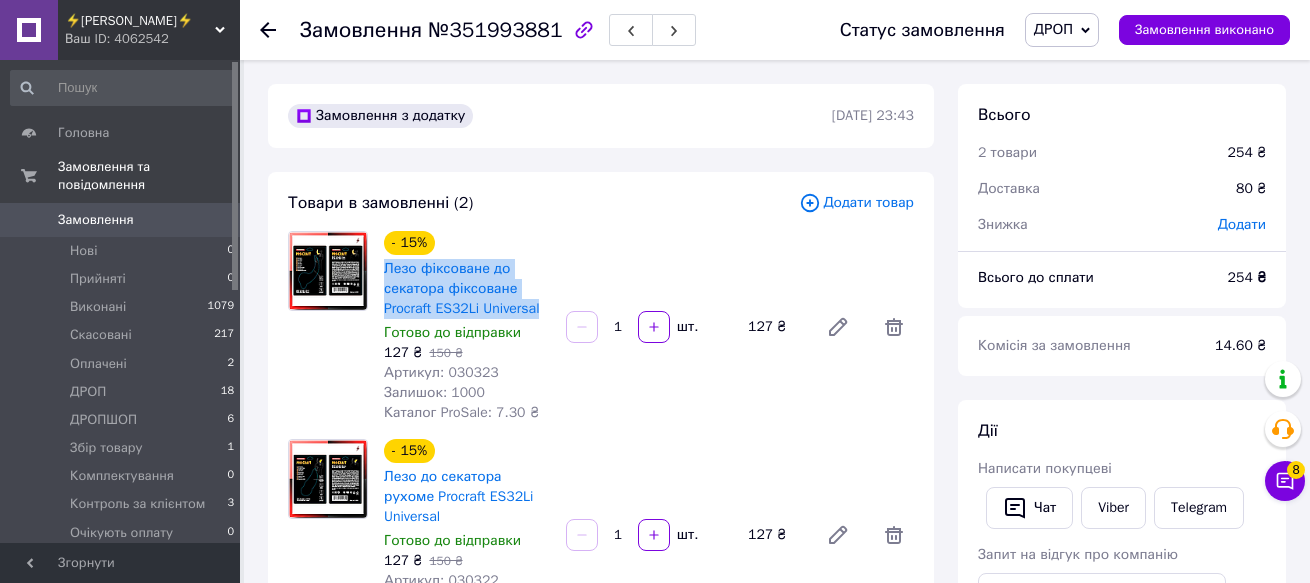 click on "Замовлення з додатку 09.07.2025 | 23:43 Товари в замовленні (2) Додати товар - 15% Лезо фіксоване до секатора фіксоване Procraft ES32Li Universal Готово до відправки 127 ₴   150 ₴ Артикул: 030323 Залишок: 1000 Каталог ProSale: 7.30 ₴  1   шт. 127 ₴ - 15% Лезо до секатора рухоме Procraft ES32Li Universal Готово до відправки 127 ₴   150 ₴ Артикул: 030322 Залишок: 1000 Каталог ProSale: 7.30 ₴  1   шт. 127 ₴ Приховати товари Покупець Змінити покупця Чуйко Олександр 1 замовлення у вас на 254 ₴ 100%   успішних покупок Додати відгук Додати +380675074653 Оплата Післяплата Доставка Редагувати Нова Пошта (платна) Номер накладної 20451202775976 Адреса" at bounding box center [601, 1074] 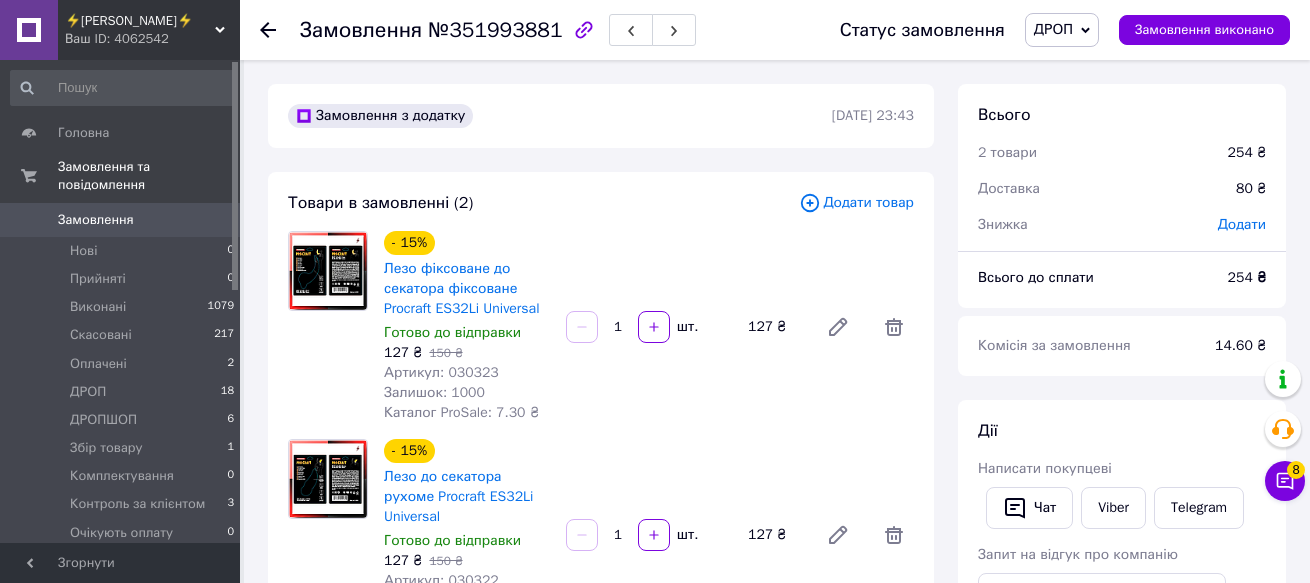 scroll, scrollTop: 100, scrollLeft: 0, axis: vertical 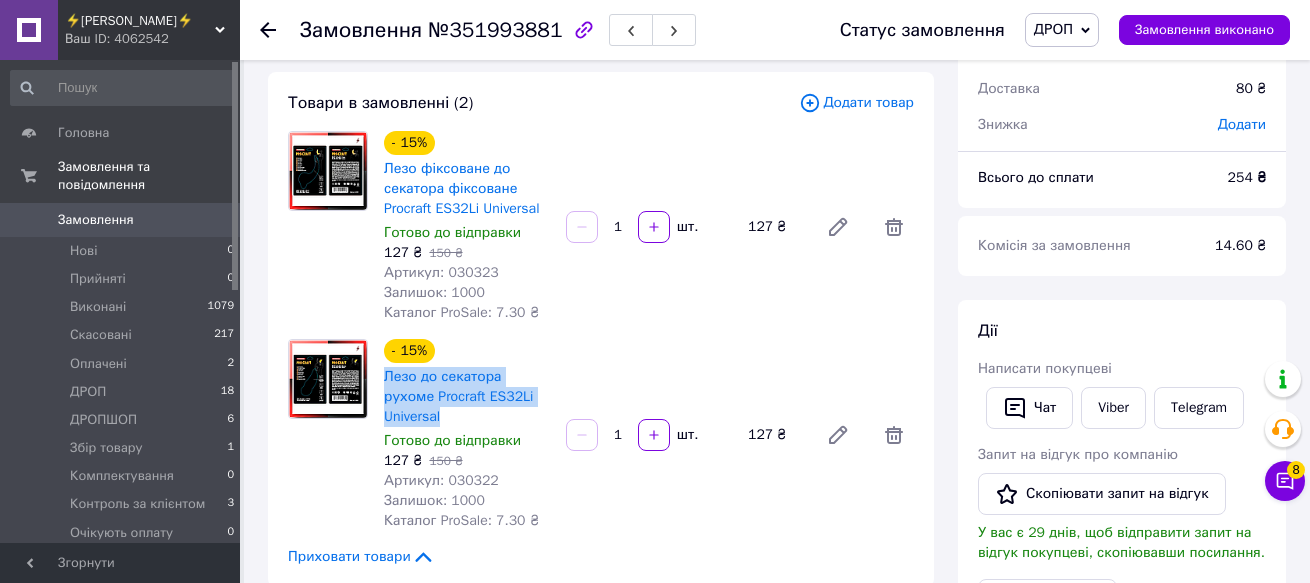 drag, startPoint x: 377, startPoint y: 375, endPoint x: 545, endPoint y: 403, distance: 170.31735 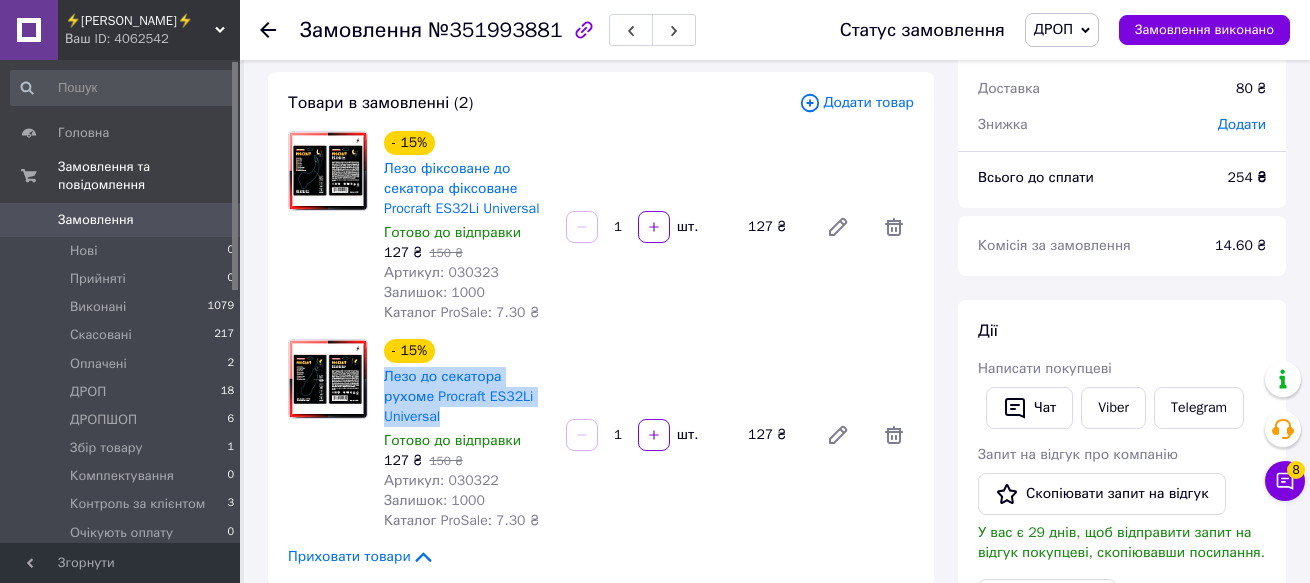 click on "- 15% Лезо до секатора рухоме Procraft ES32Li Universal Готово до відправки 127 ₴   150 ₴ Артикул: 030322 Залишок: 1000 Каталог ProSale: 7.30 ₴" at bounding box center [467, 435] 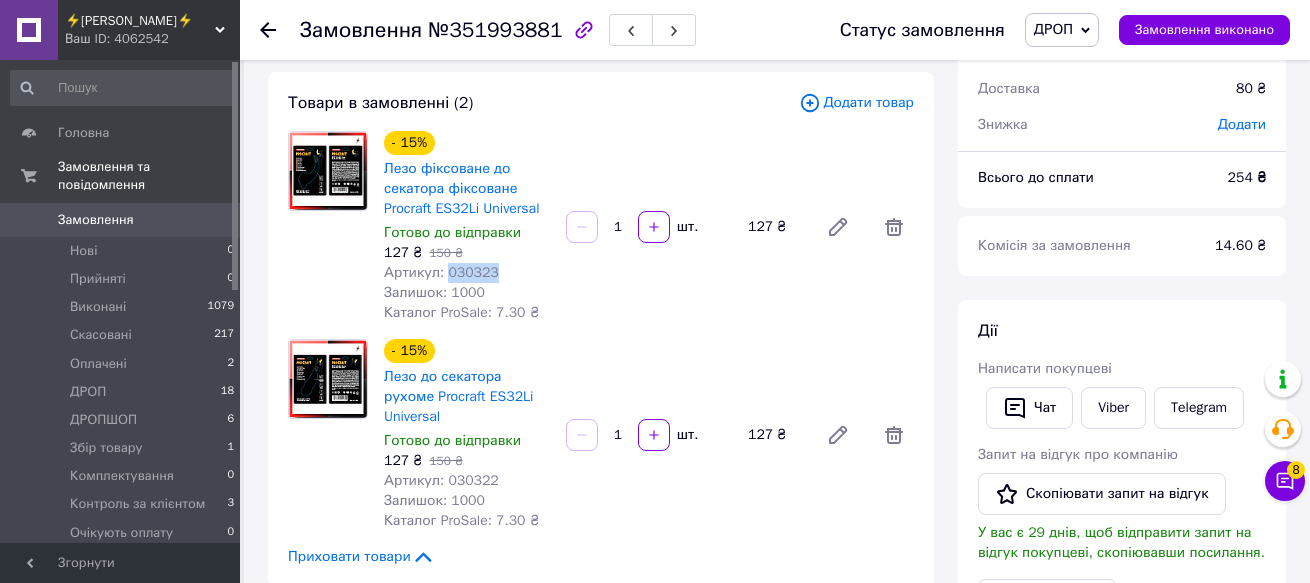 drag, startPoint x: 494, startPoint y: 266, endPoint x: 450, endPoint y: 273, distance: 44.553337 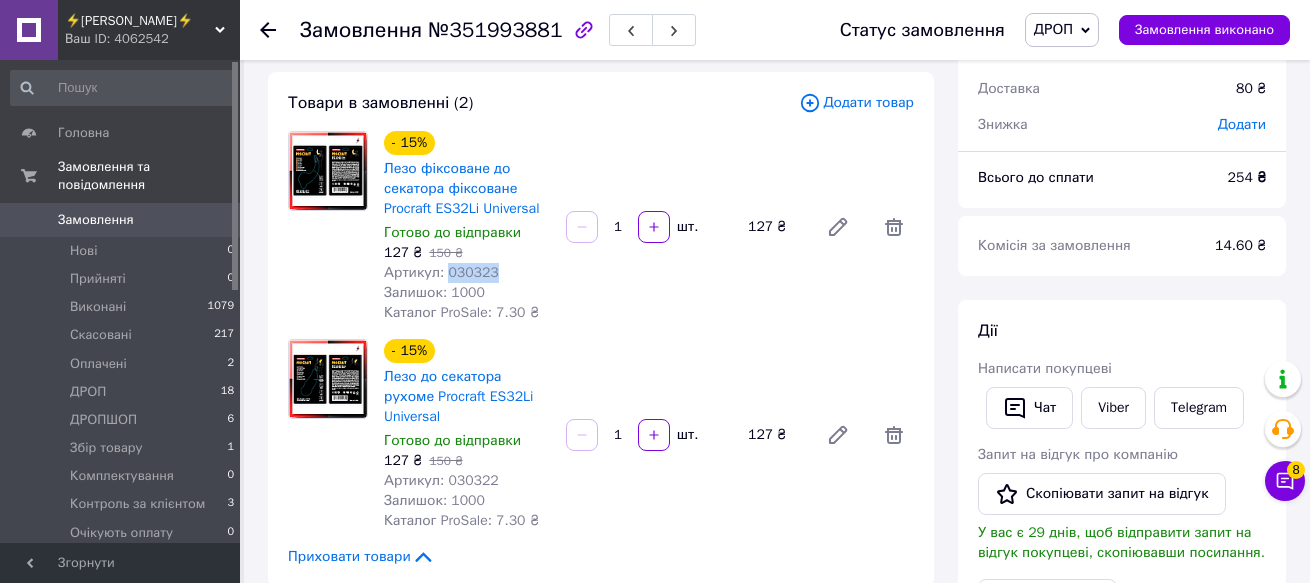 click on "Артикул: 030323" at bounding box center (467, 273) 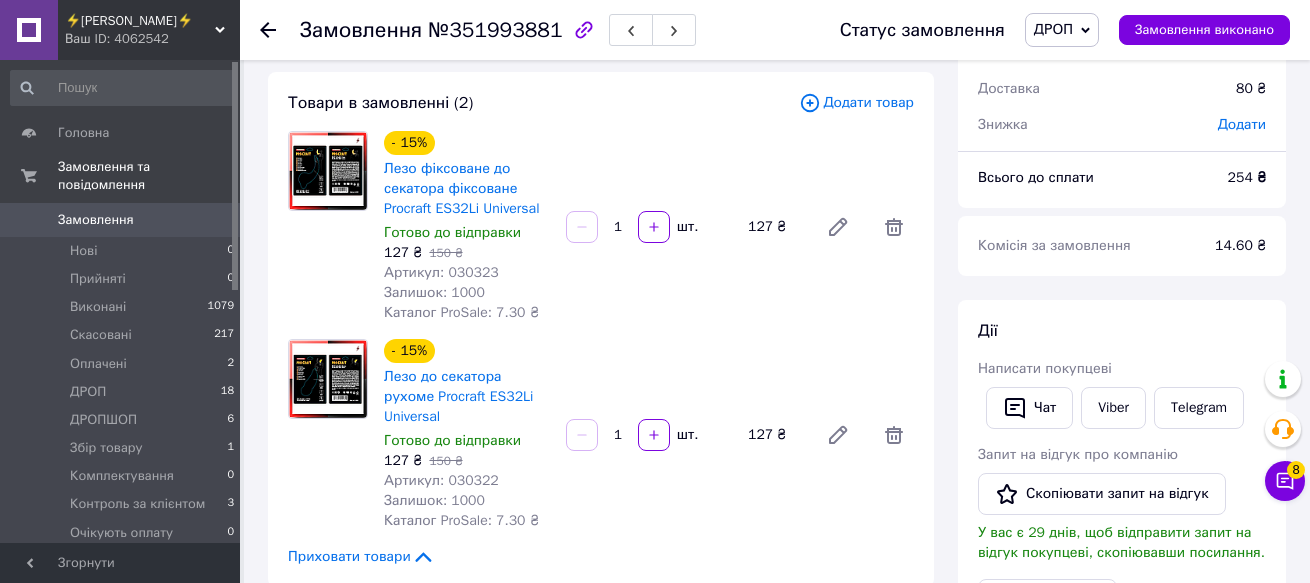 click at bounding box center (328, 227) 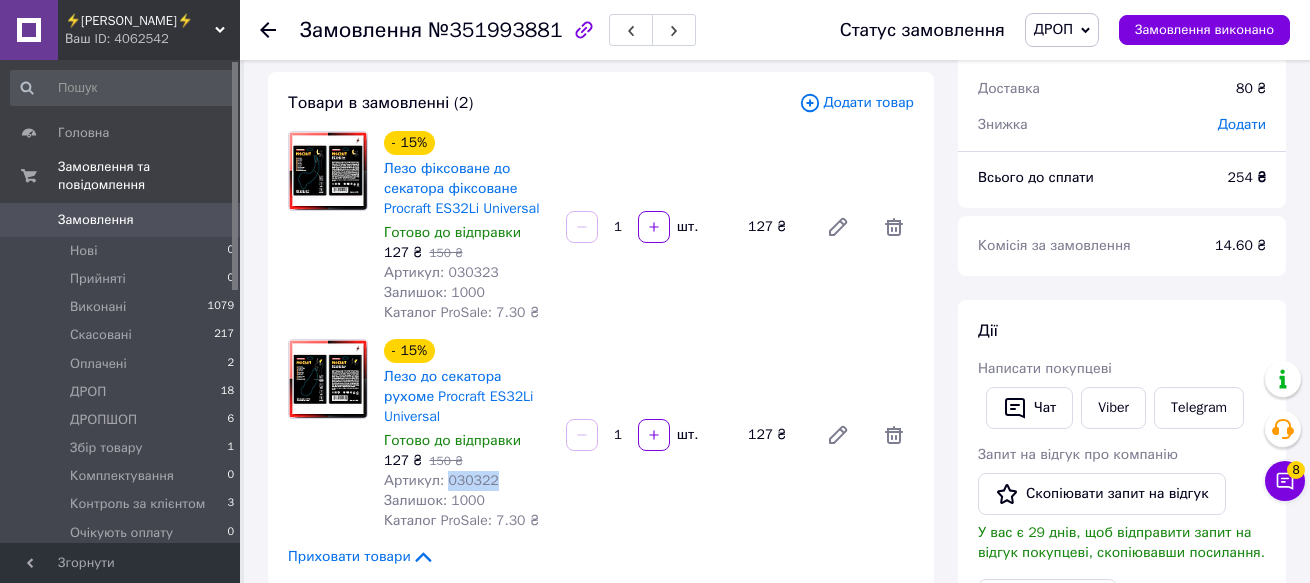 drag, startPoint x: 492, startPoint y: 458, endPoint x: 445, endPoint y: 469, distance: 48.270073 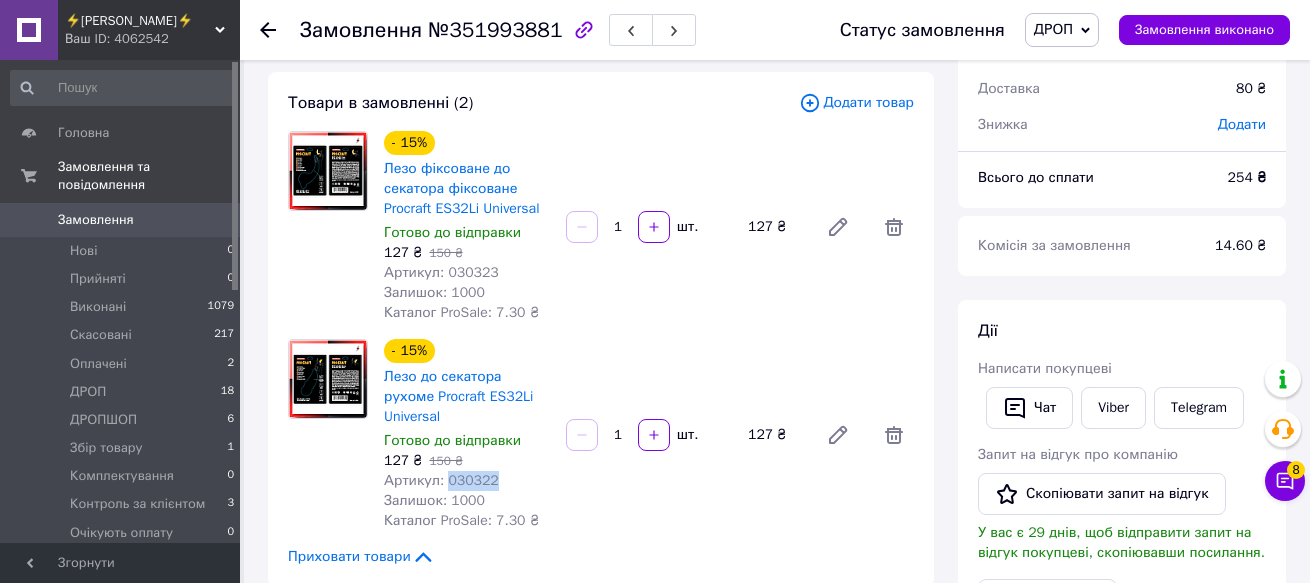click on "Артикул: 030322" at bounding box center (467, 481) 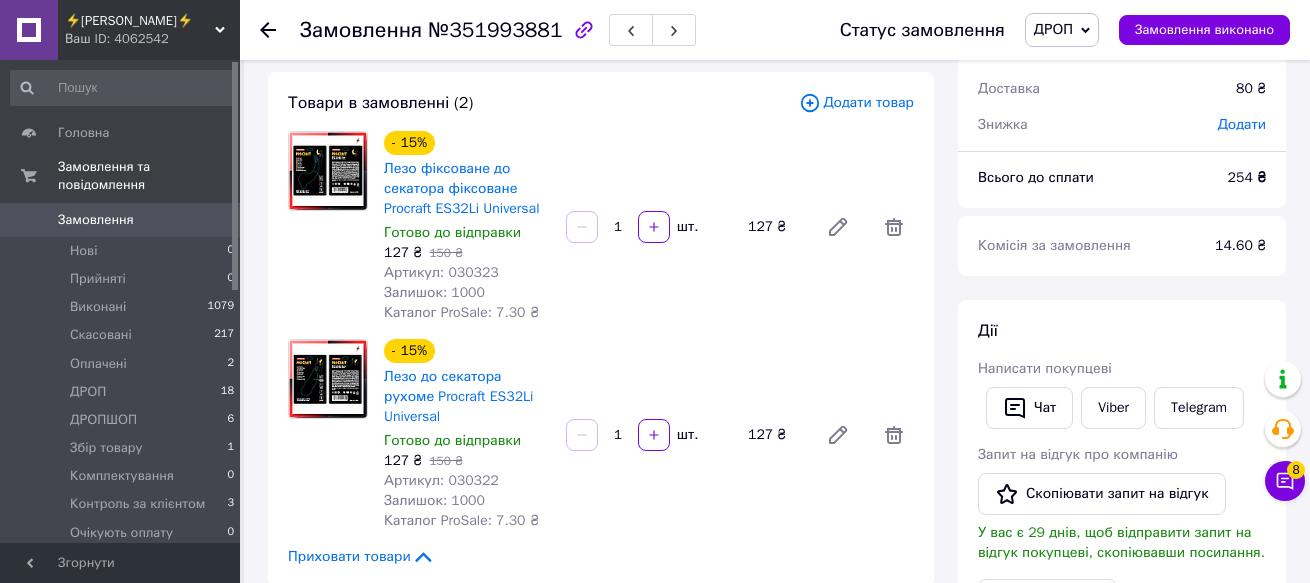 click at bounding box center (328, 227) 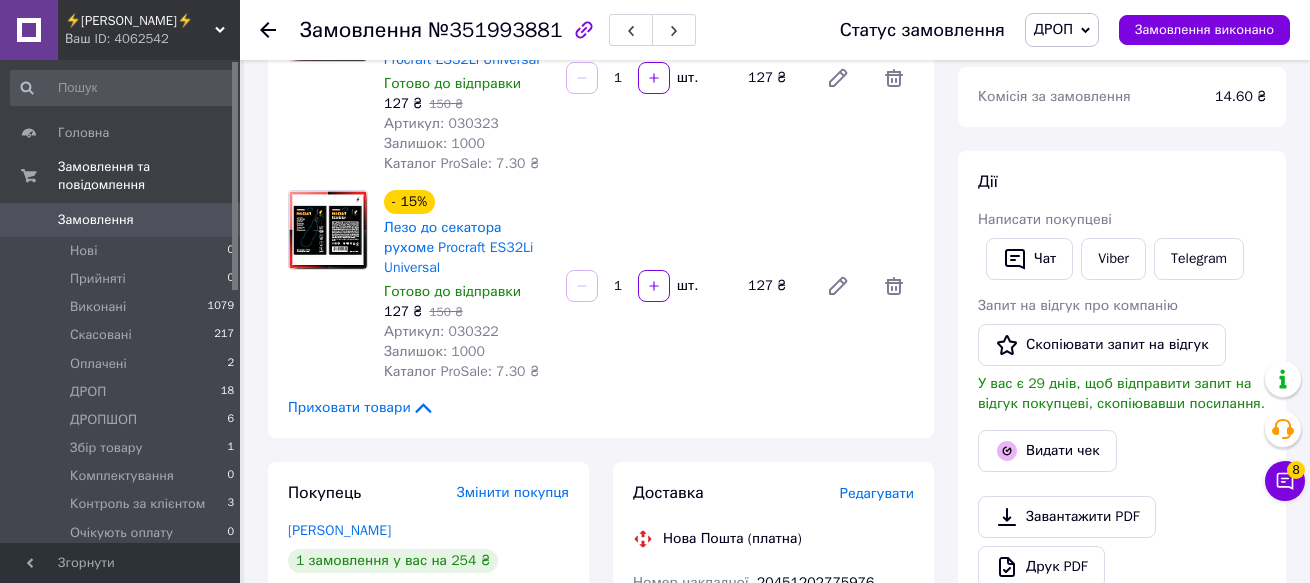 scroll, scrollTop: 500, scrollLeft: 0, axis: vertical 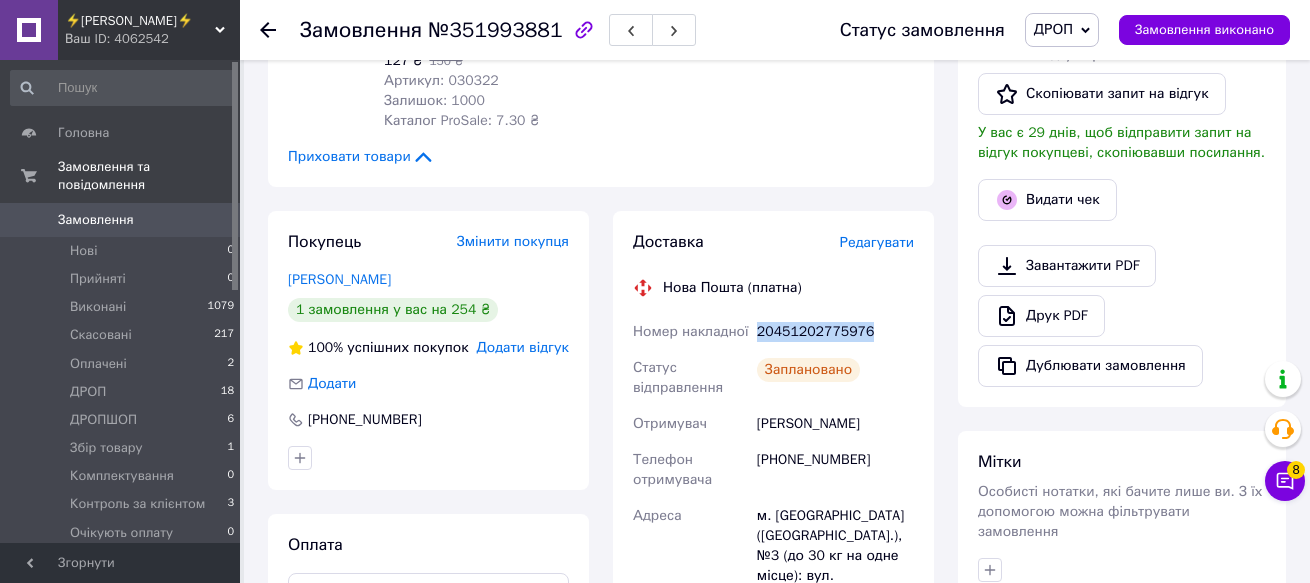 drag, startPoint x: 872, startPoint y: 308, endPoint x: 767, endPoint y: 346, distance: 111.66467 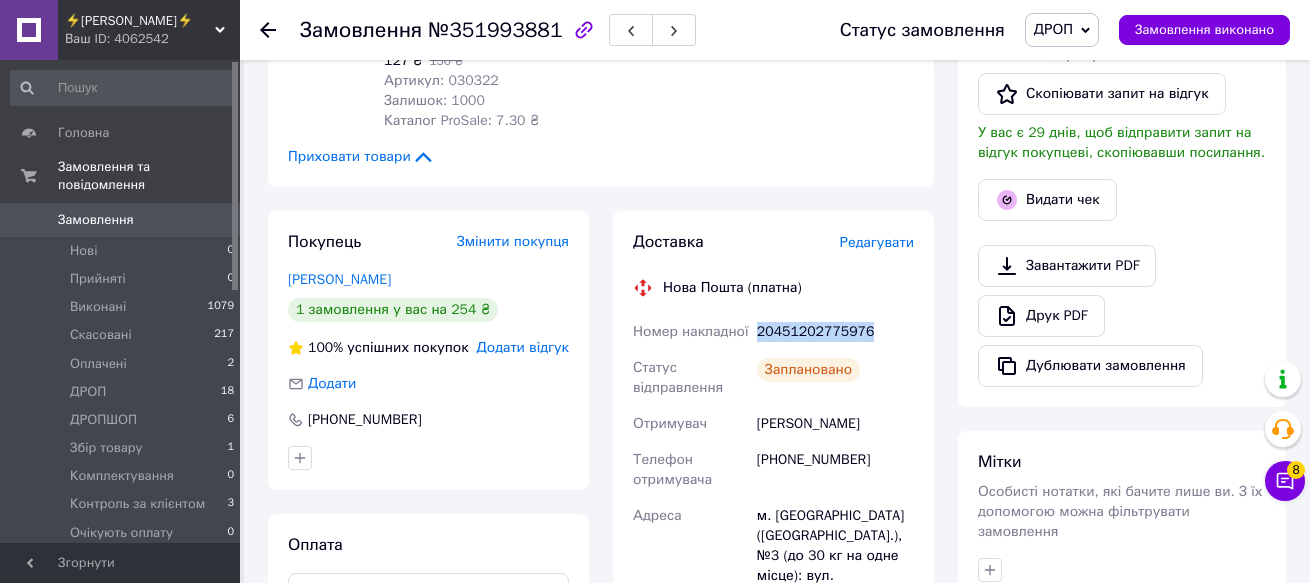 click on "20451202775976" at bounding box center [835, 332] 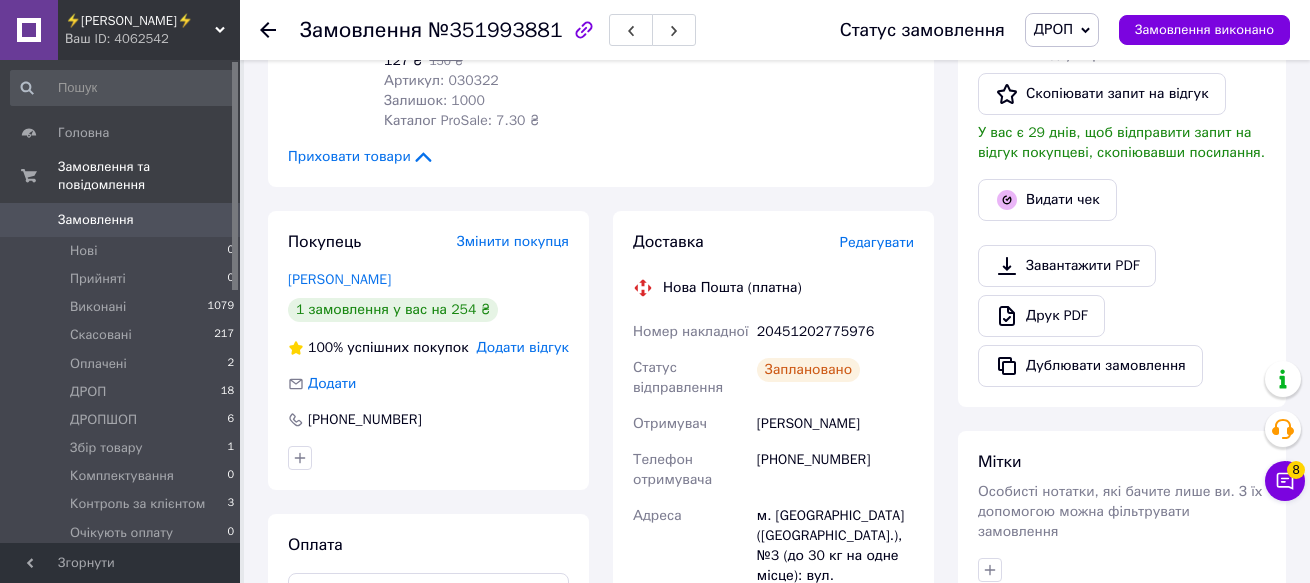 click on "Замовлення з додатку 09.07.2025 | 23:43 Товари в замовленні (2) Додати товар - 15% Лезо фіксоване до секатора фіксоване Procraft ES32Li Universal Готово до відправки 127 ₴   150 ₴ Артикул: 030323 Залишок: 1000 Каталог ProSale: 7.30 ₴  1   шт. 127 ₴ - 15% Лезо до секатора рухоме Procraft ES32Li Universal Готово до відправки 127 ₴   150 ₴ Артикул: 030322 Залишок: 1000 Каталог ProSale: 7.30 ₴  1   шт. 127 ₴ Приховати товари Покупець Змінити покупця Чуйко Олександр 1 замовлення у вас на 254 ₴ 100%   успішних покупок Додати відгук Додати +380675074653 Оплата Післяплата Доставка Редагувати Нова Пошта (платна) Номер накладної 20451202775976 Адреса" at bounding box center [601, 574] 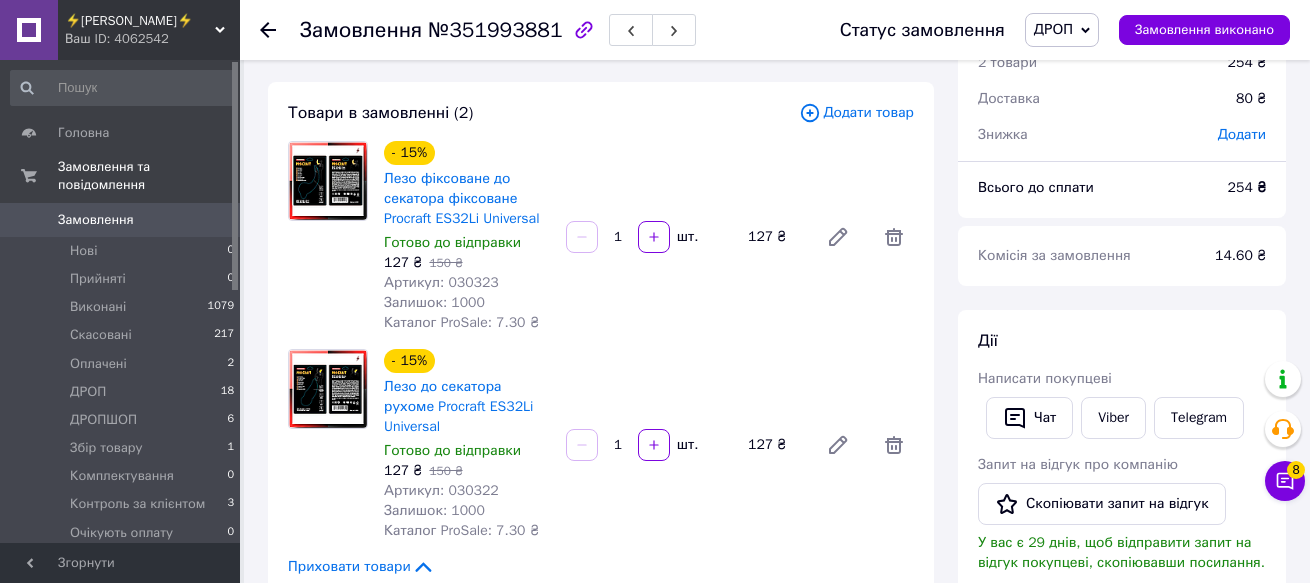 scroll, scrollTop: 0, scrollLeft: 0, axis: both 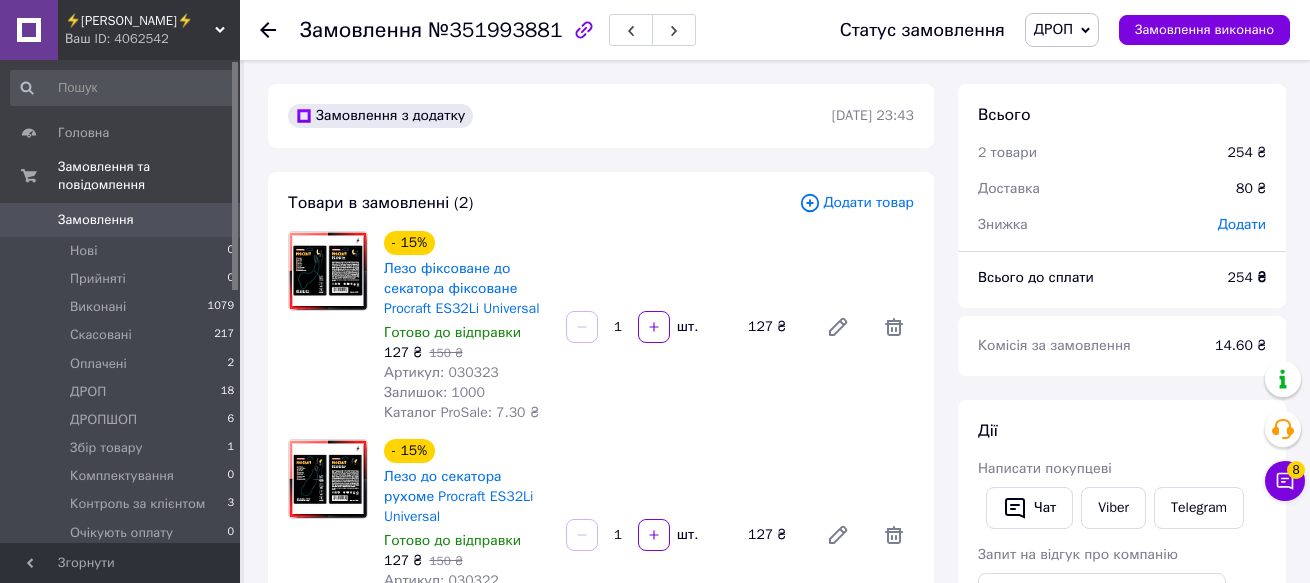 click 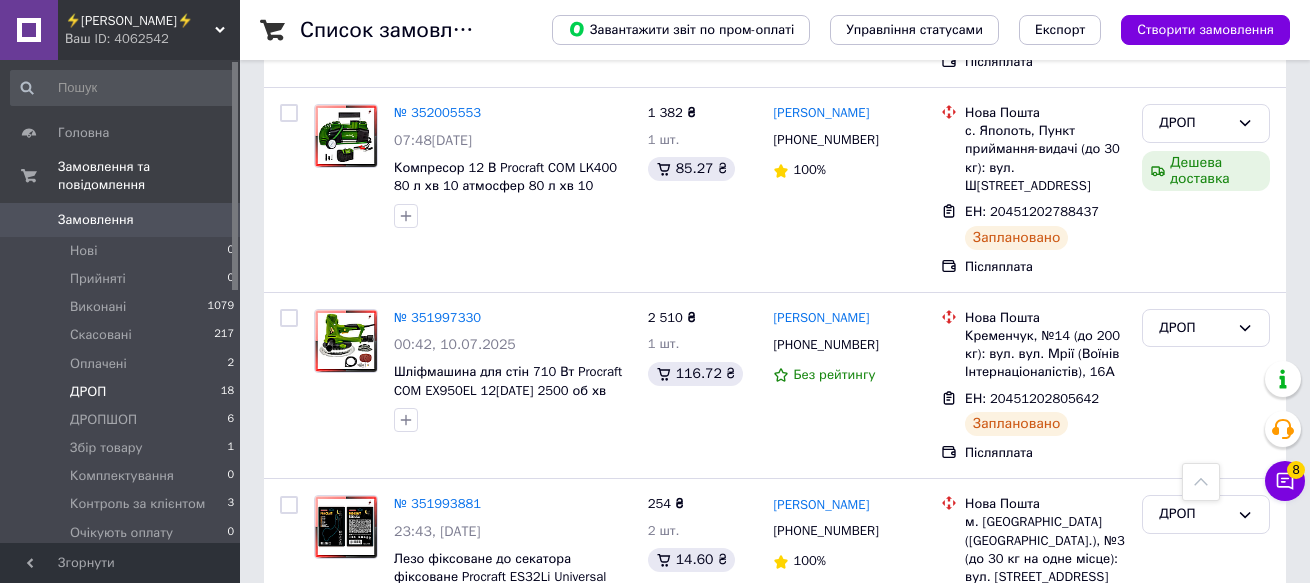scroll, scrollTop: 1200, scrollLeft: 0, axis: vertical 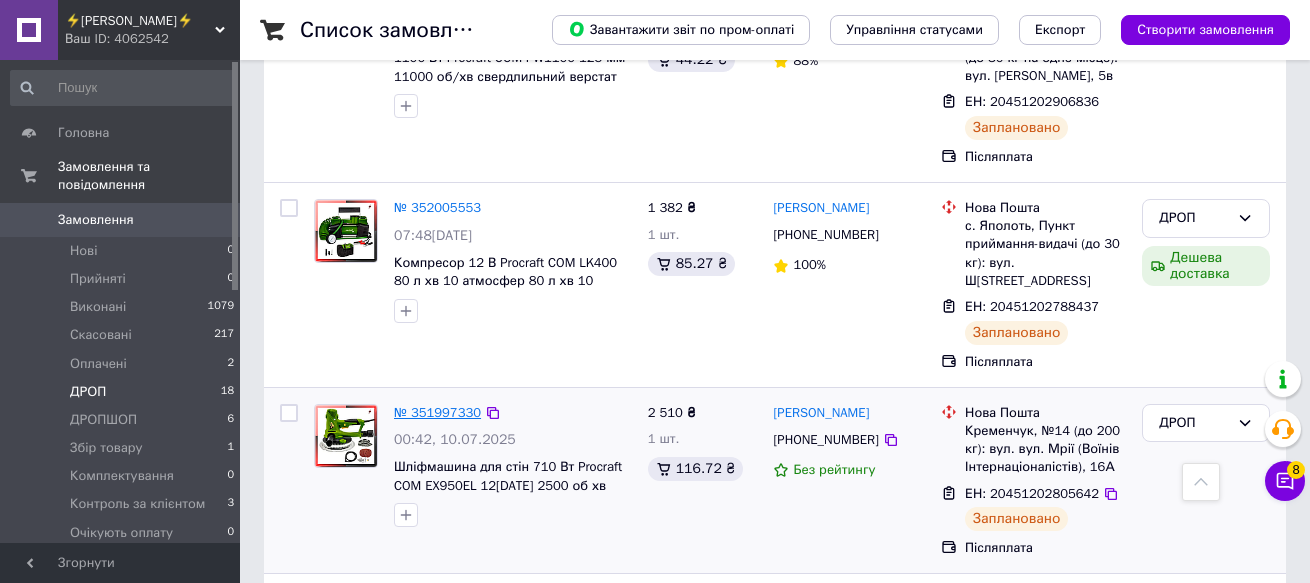 click on "№ 351997330" at bounding box center (437, 412) 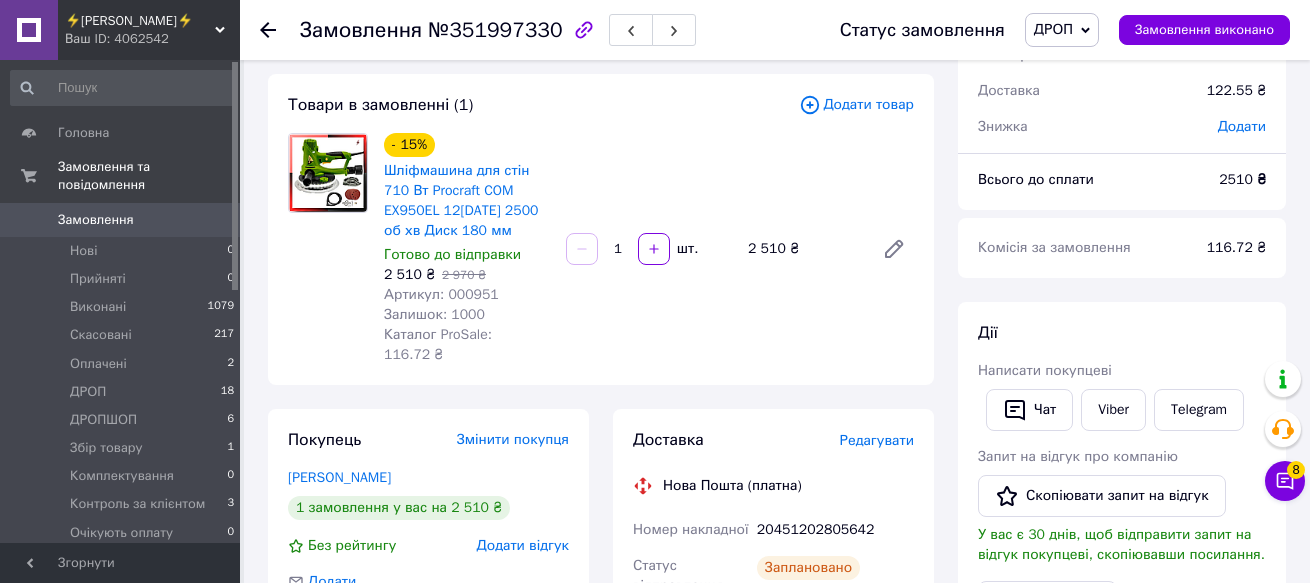 scroll, scrollTop: 0, scrollLeft: 0, axis: both 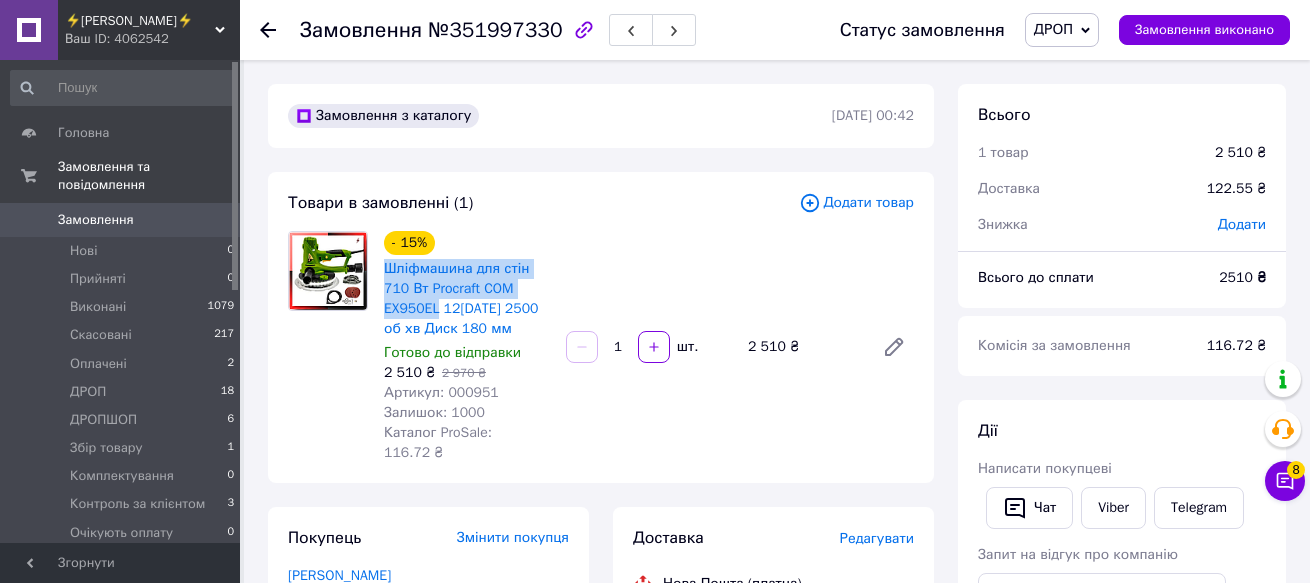 drag, startPoint x: 378, startPoint y: 264, endPoint x: 547, endPoint y: 286, distance: 170.42593 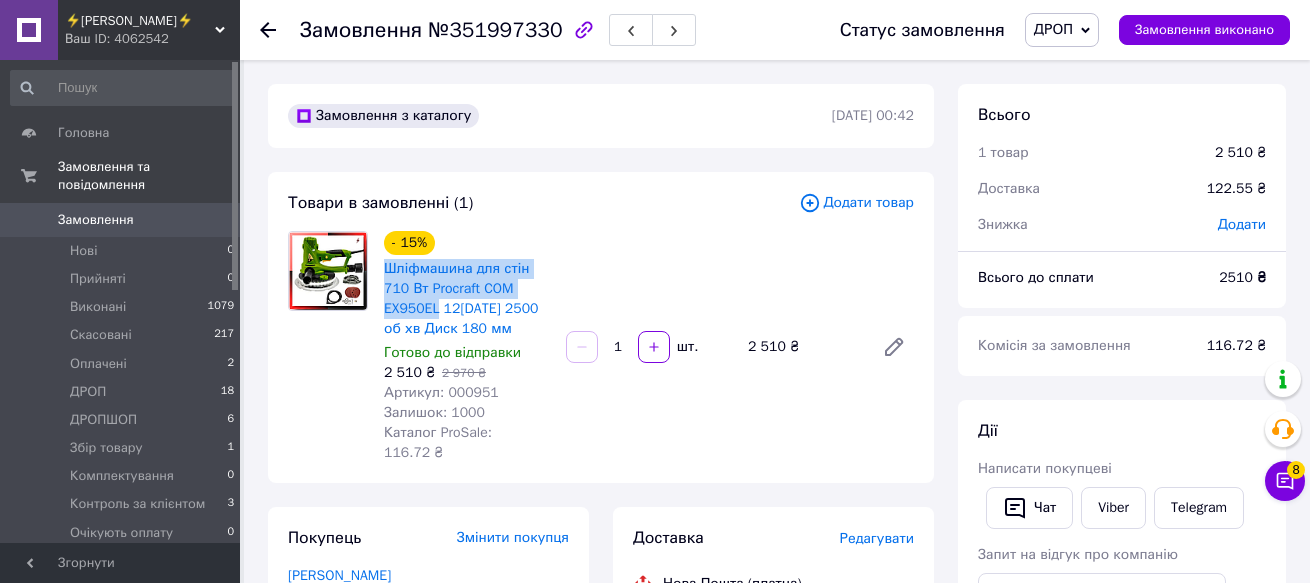 click on "- 15% Шліфмашина для стін 710 Вт Procraft COM EX950EL 1200 - 2500 об хв Диск 180 мм Готово до відправки 2 510 ₴   2 970 ₴ Артикул: 000951 Залишок: 1000 Каталог ProSale: 116.72 ₴" at bounding box center (467, 347) 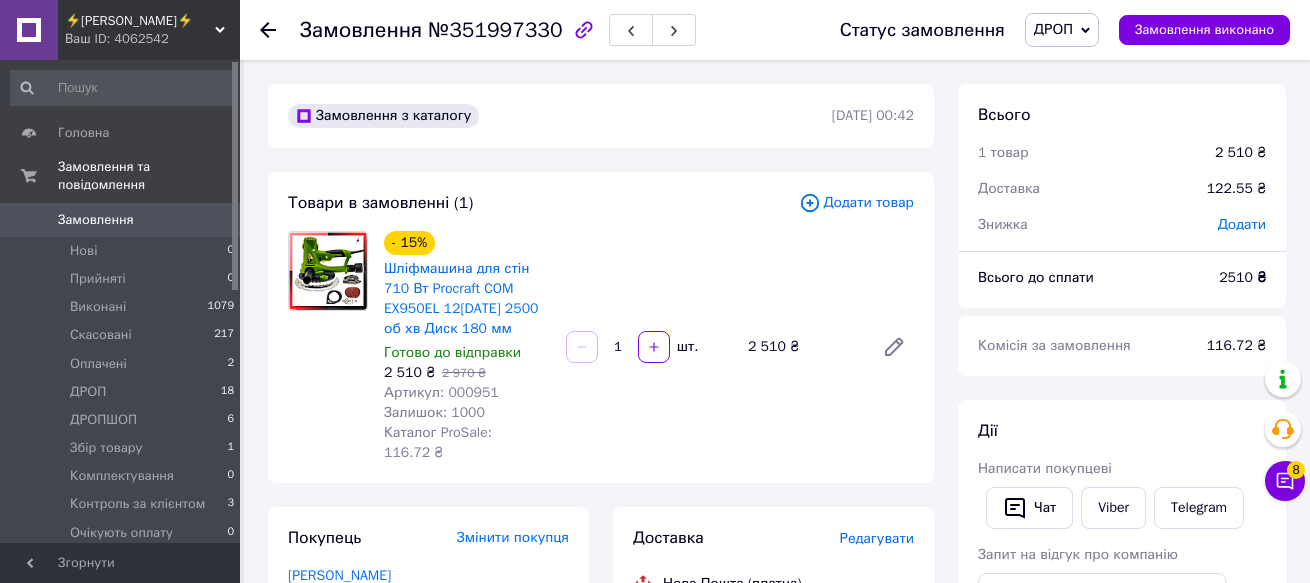 drag, startPoint x: 282, startPoint y: 384, endPoint x: 298, endPoint y: 385, distance: 16.03122 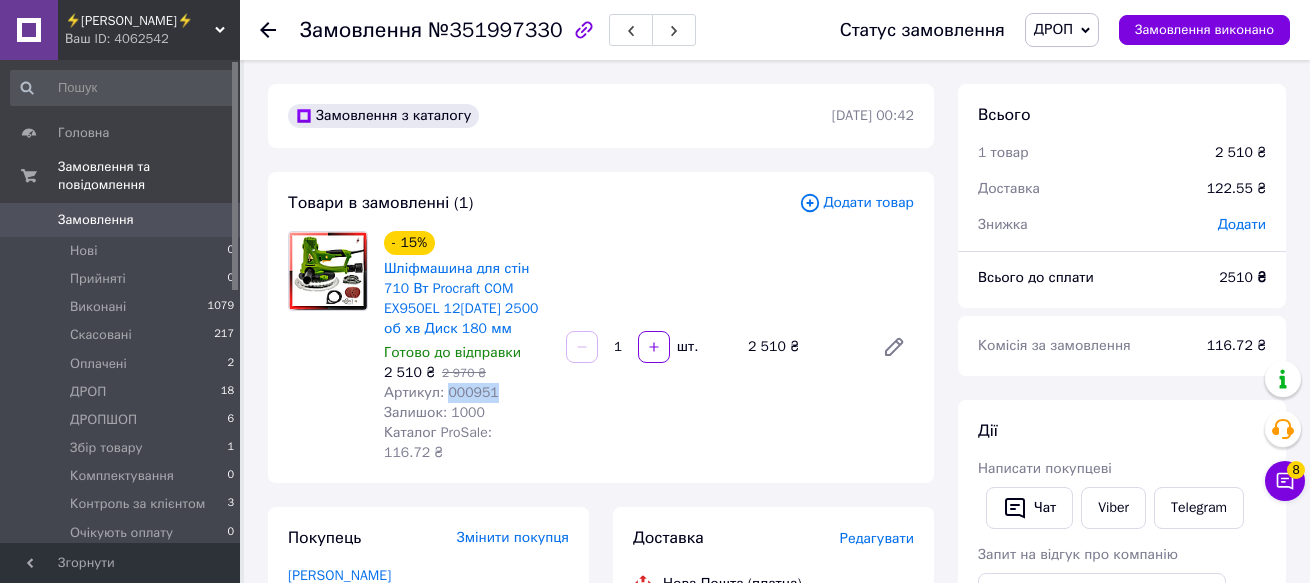 drag, startPoint x: 498, startPoint y: 388, endPoint x: 445, endPoint y: 392, distance: 53.15073 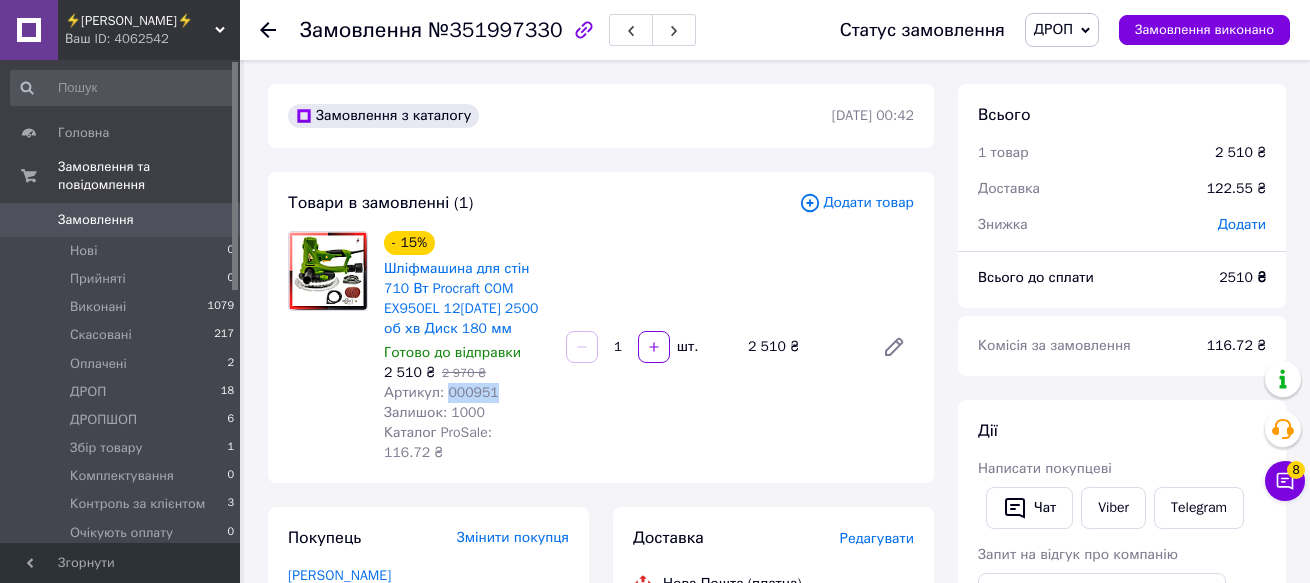 click on "Артикул: 000951" at bounding box center [467, 393] 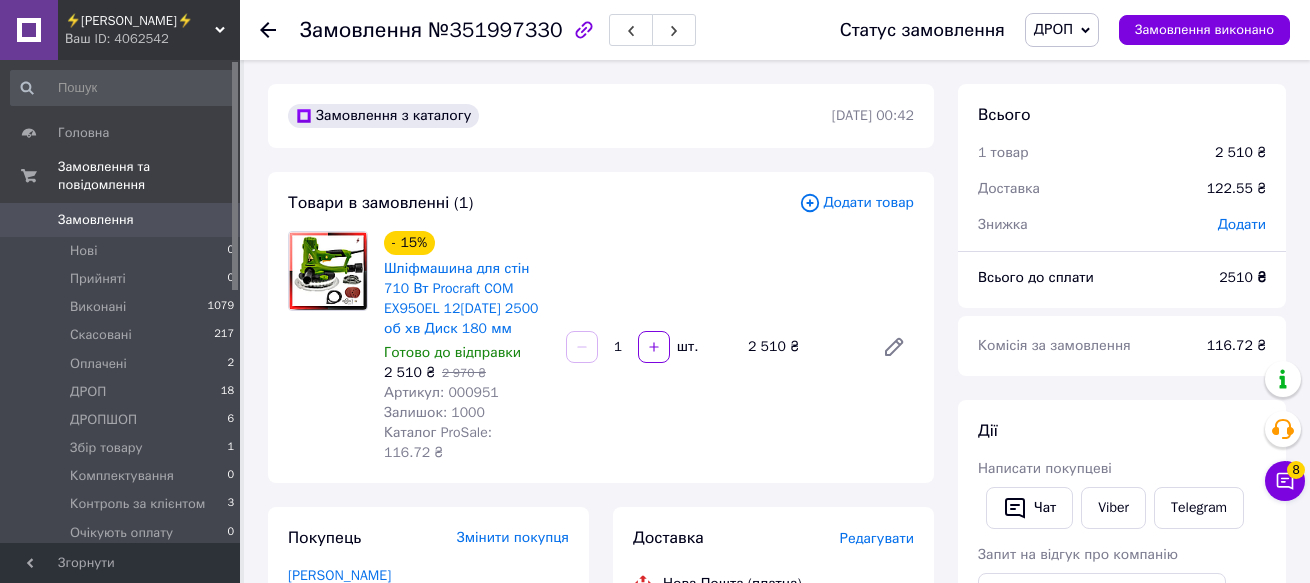 drag, startPoint x: 309, startPoint y: 393, endPoint x: 308, endPoint y: 405, distance: 12.0415945 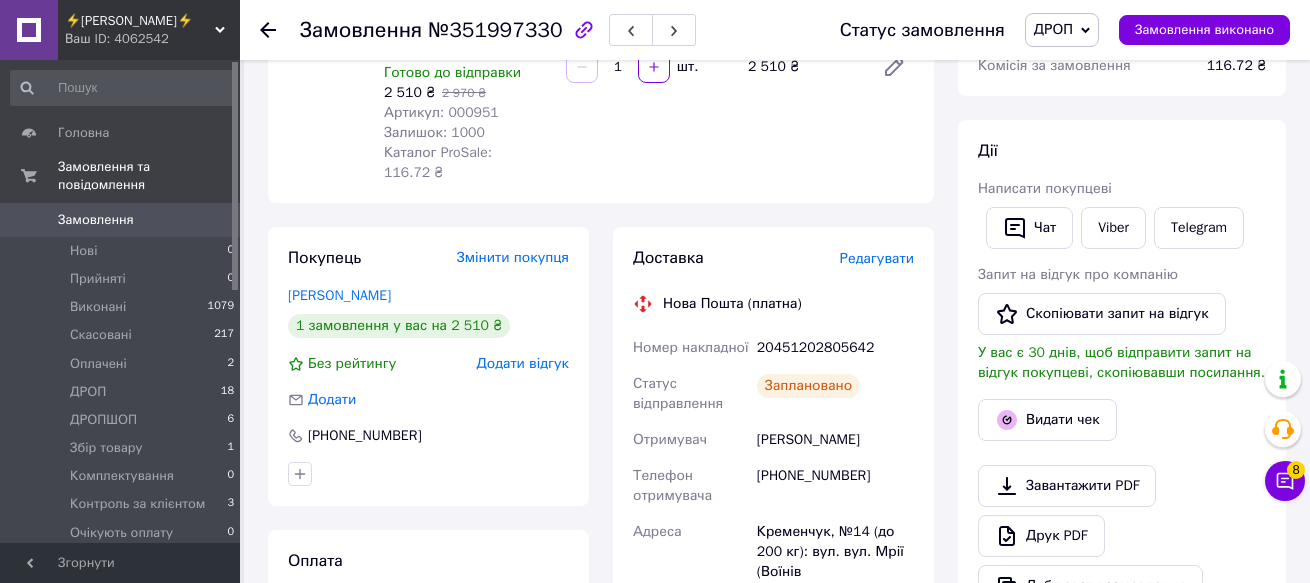 scroll, scrollTop: 300, scrollLeft: 0, axis: vertical 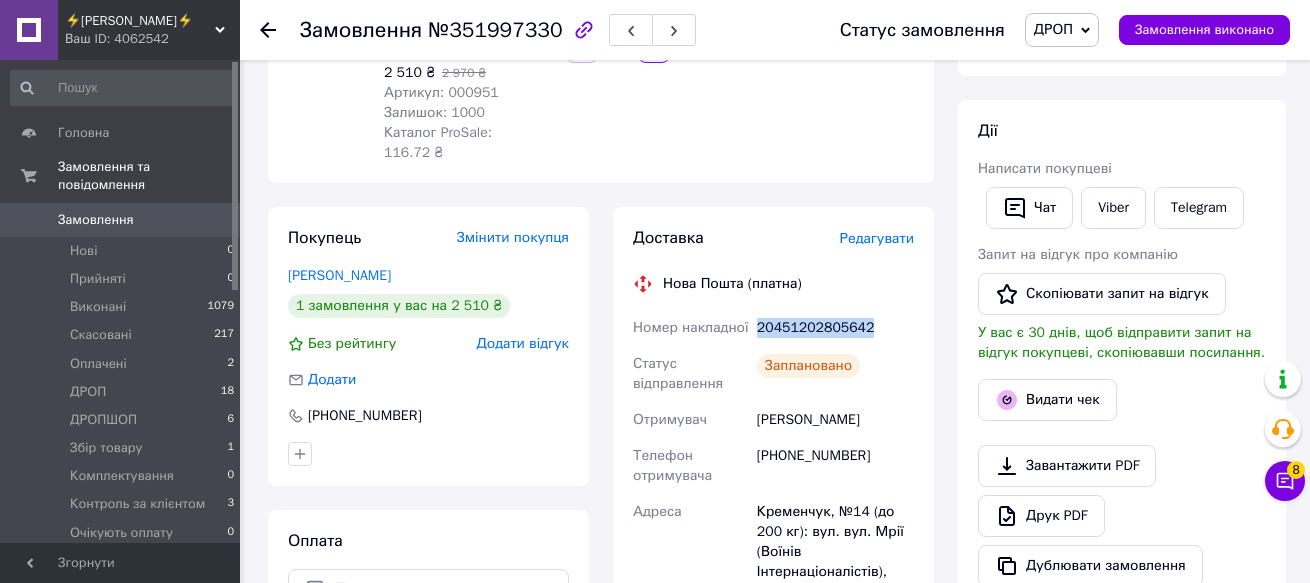 drag, startPoint x: 868, startPoint y: 301, endPoint x: 752, endPoint y: 351, distance: 126.31706 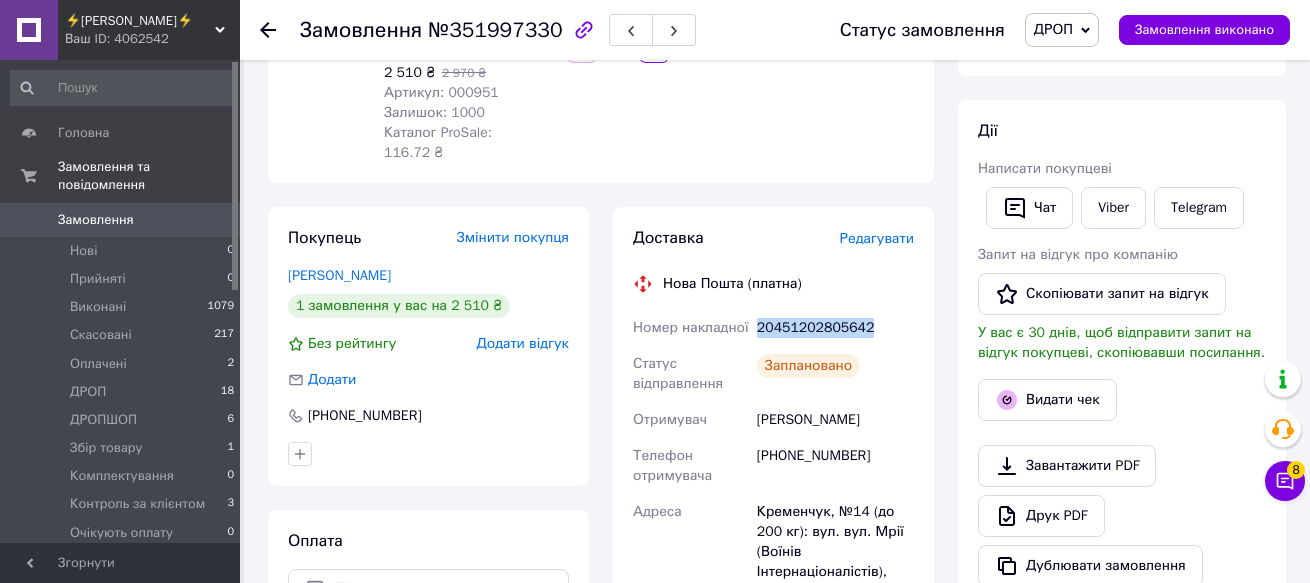 click on "Номер накладної 20451202805642 Статус відправлення Заплановано Отримувач Семенов Сергей Телефон отримувача +380679544071 Адреса Кременчук, №14 (до 200 кг): вул. вул. Мрії (Воїнів Інтернаціоналістів), 16А Дата відправки 10.07.2025 Платник Отримувач Оціночна вартість 2 510 ₴ Сума післяплати 2 510 ₴ Комісія за післяплату 70.20 ₴ Платник комісії післяплати Отримувач Вартість доставки 122.55 ₴" at bounding box center [773, 626] 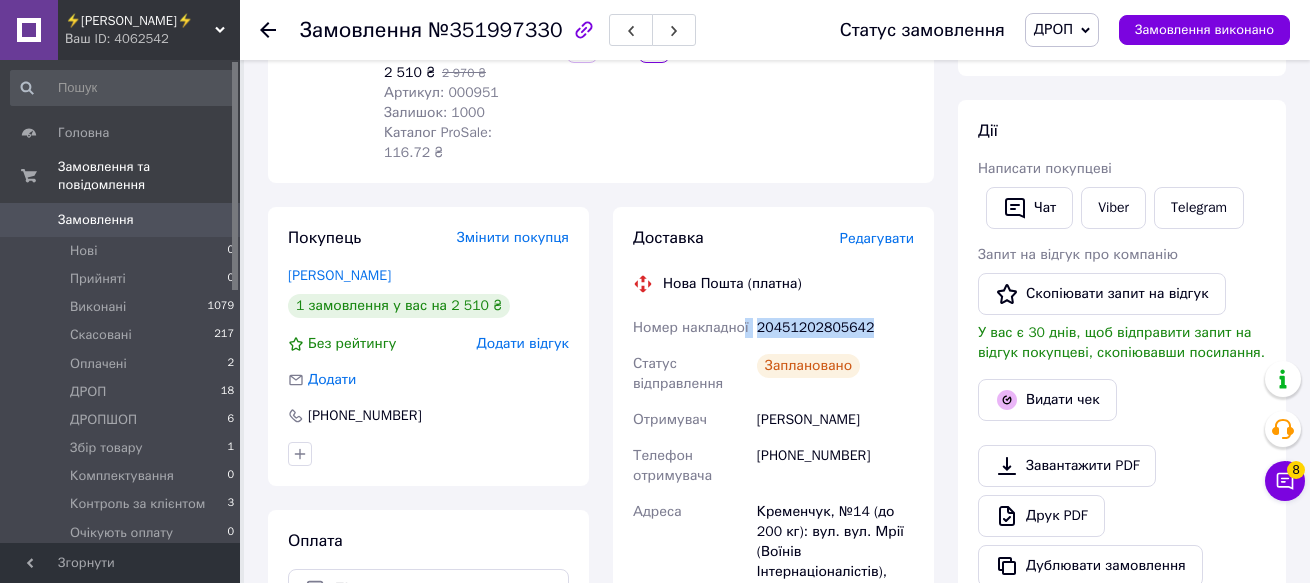 click on "20451202805642" at bounding box center (835, 328) 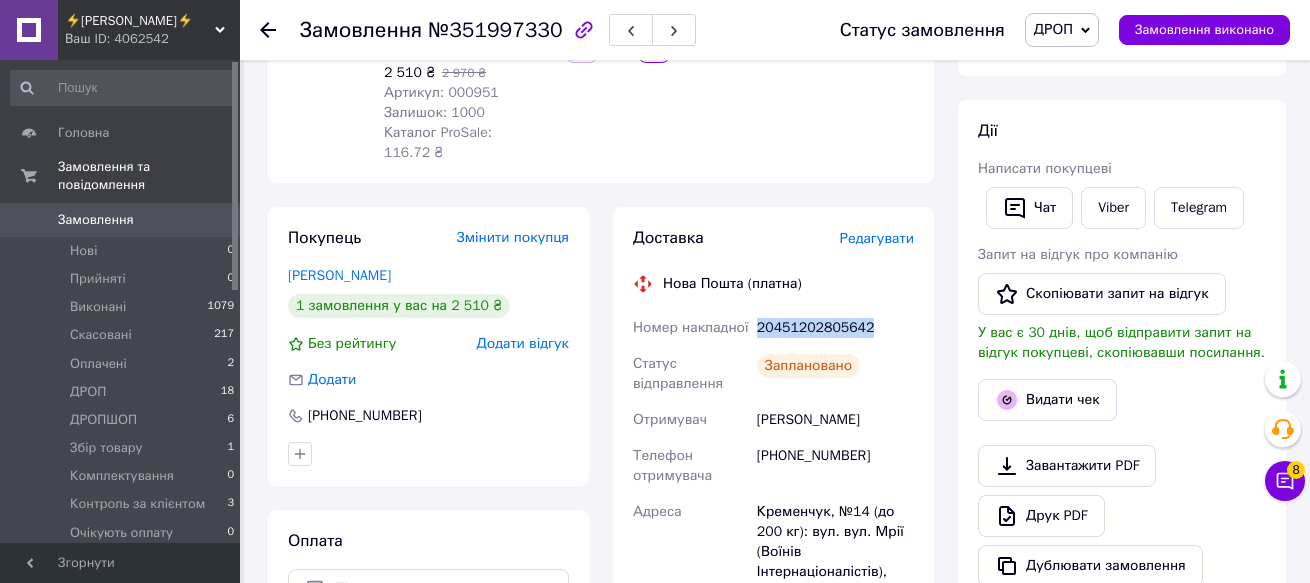 drag, startPoint x: 821, startPoint y: 308, endPoint x: 755, endPoint y: 311, distance: 66.068146 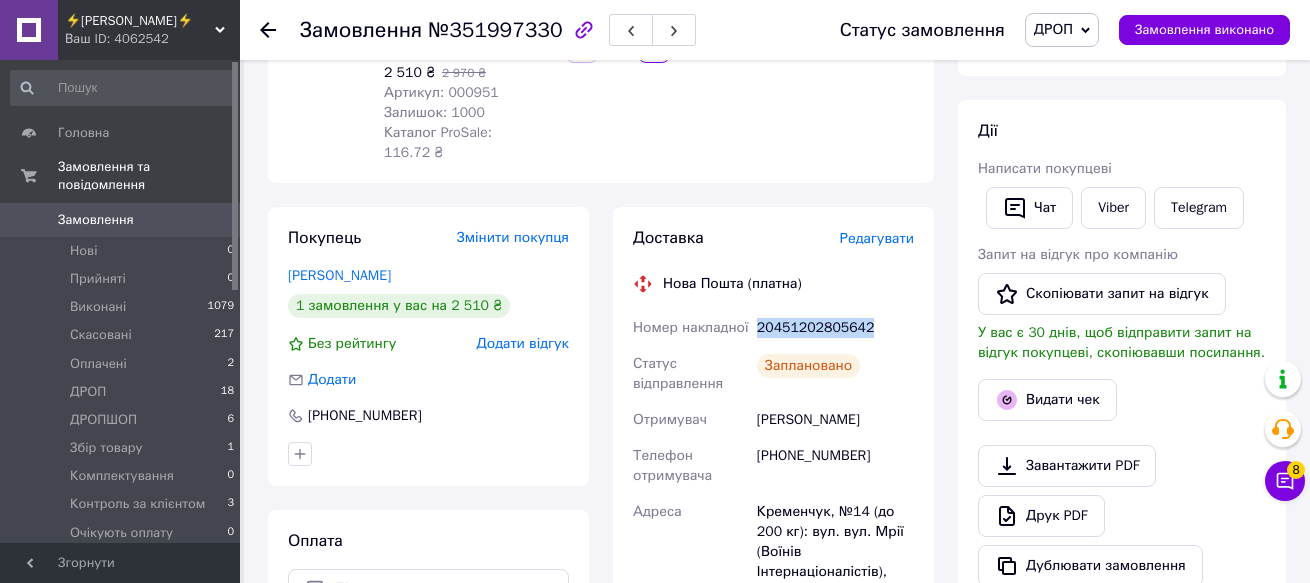 click on "20451202805642" at bounding box center (835, 328) 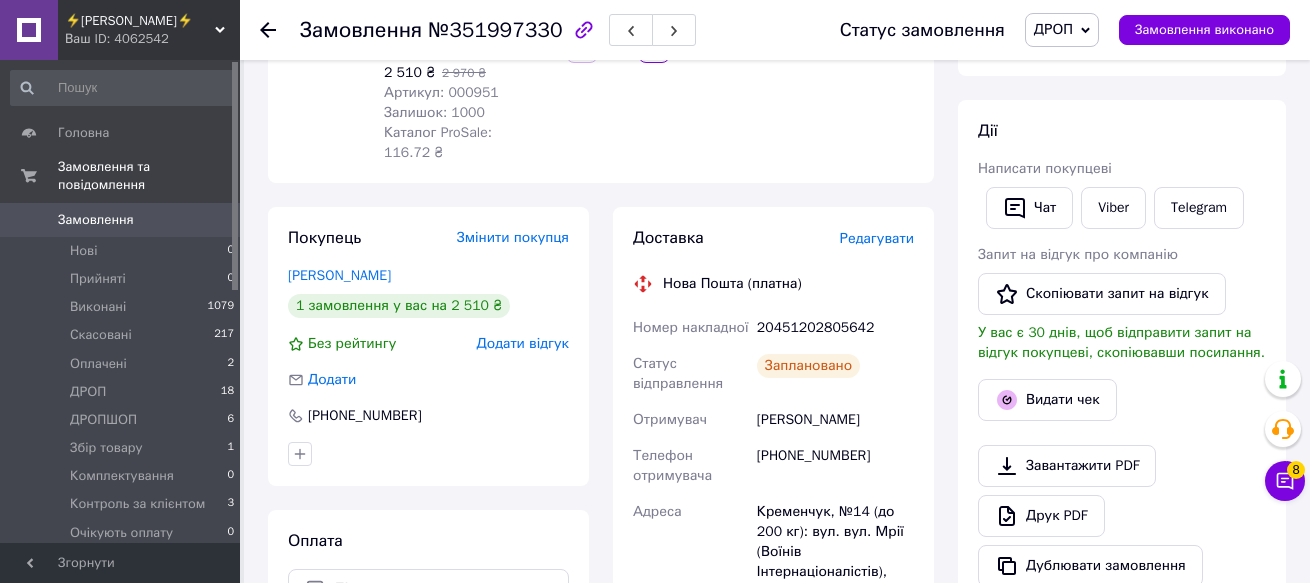 click 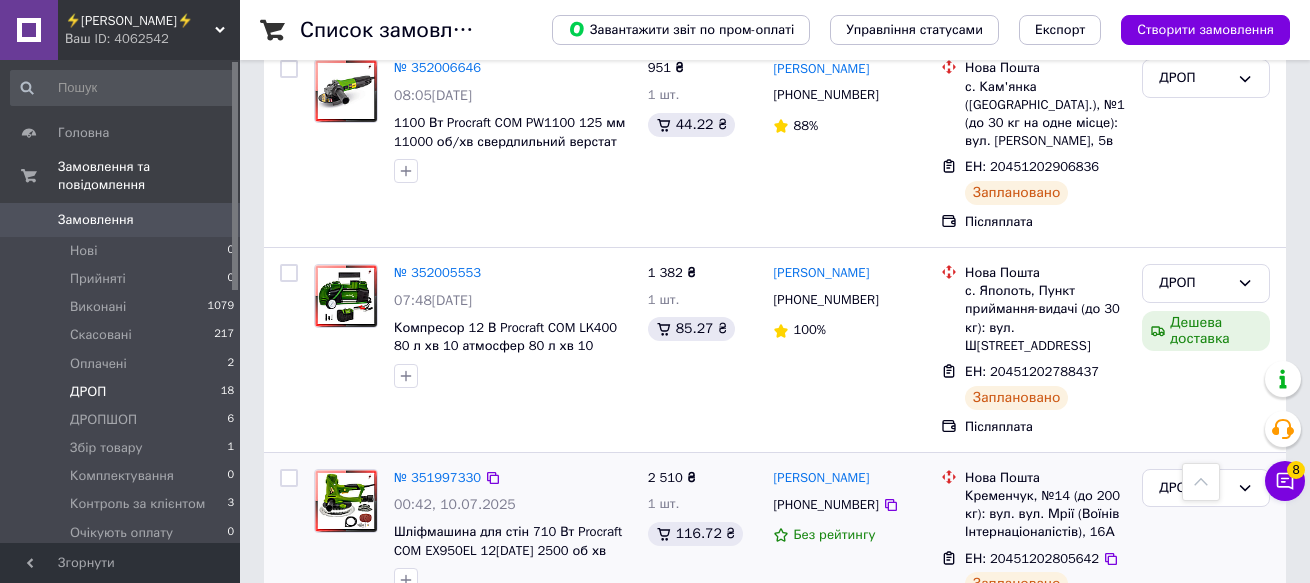 scroll, scrollTop: 1100, scrollLeft: 0, axis: vertical 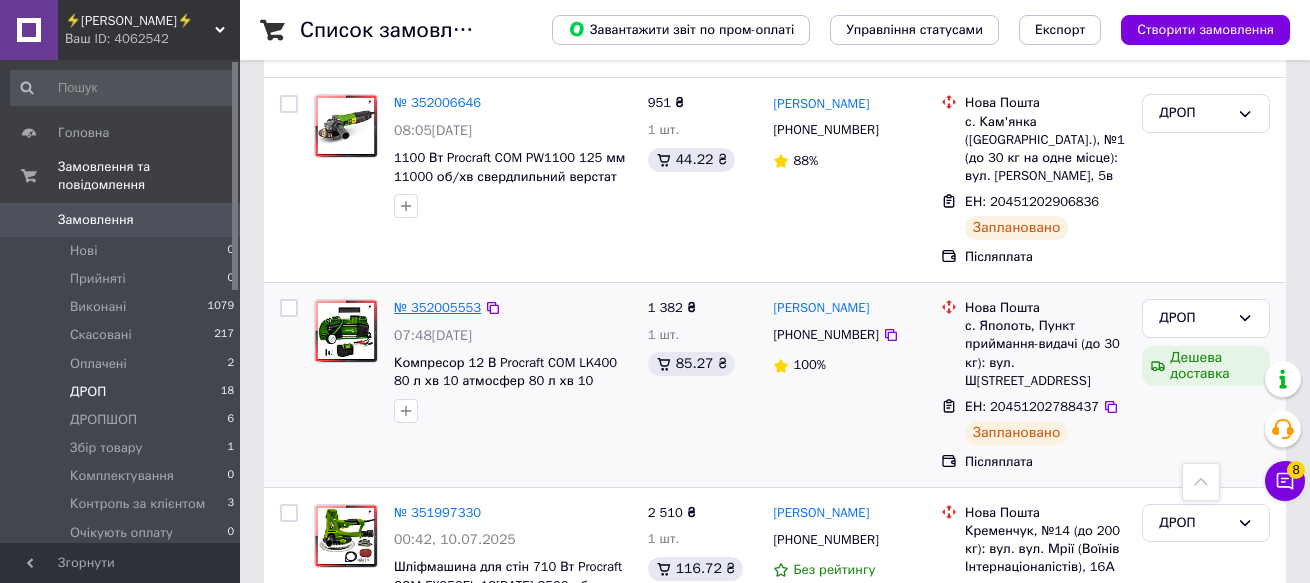 click on "№ 352005553" at bounding box center (437, 307) 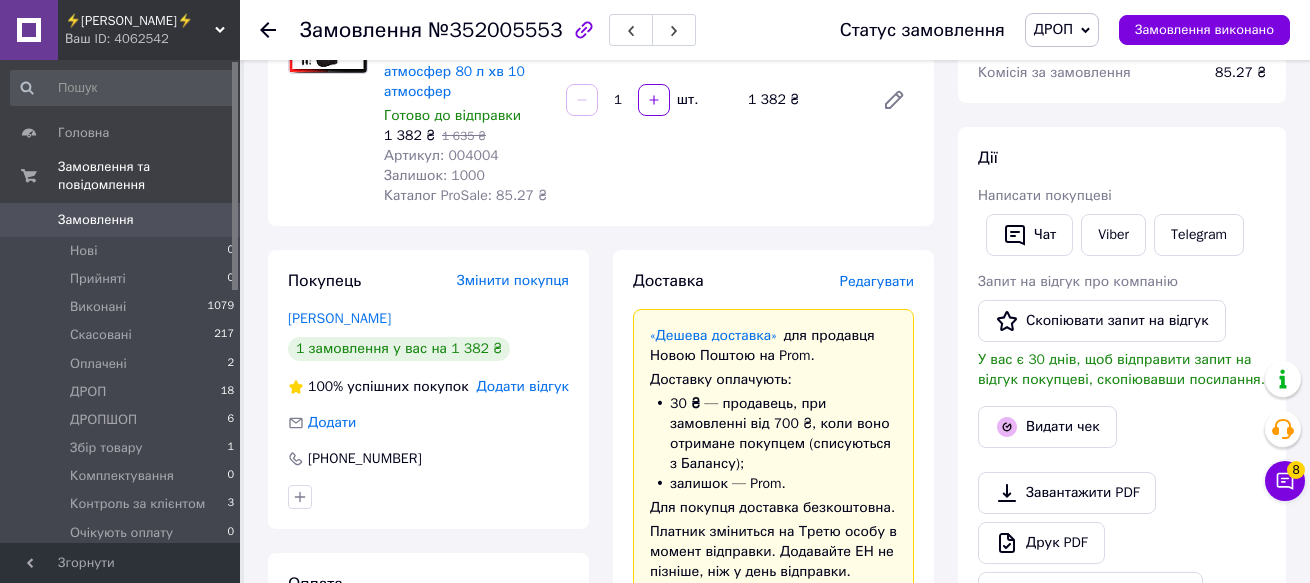 scroll, scrollTop: 0, scrollLeft: 0, axis: both 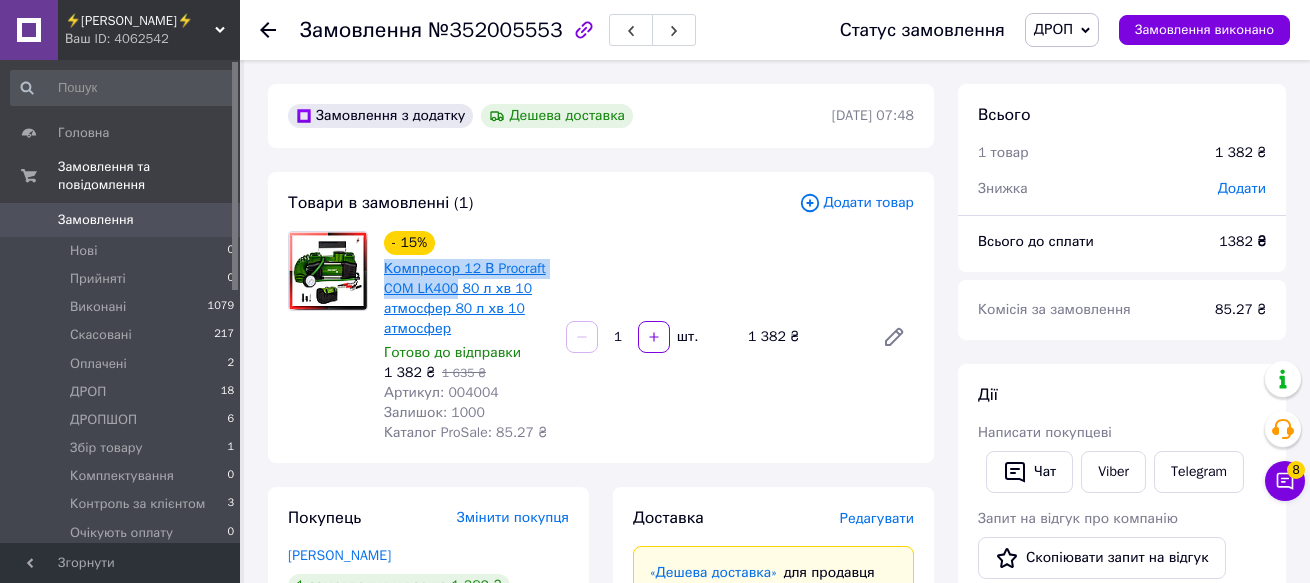 drag, startPoint x: 376, startPoint y: 263, endPoint x: 470, endPoint y: 294, distance: 98.9798 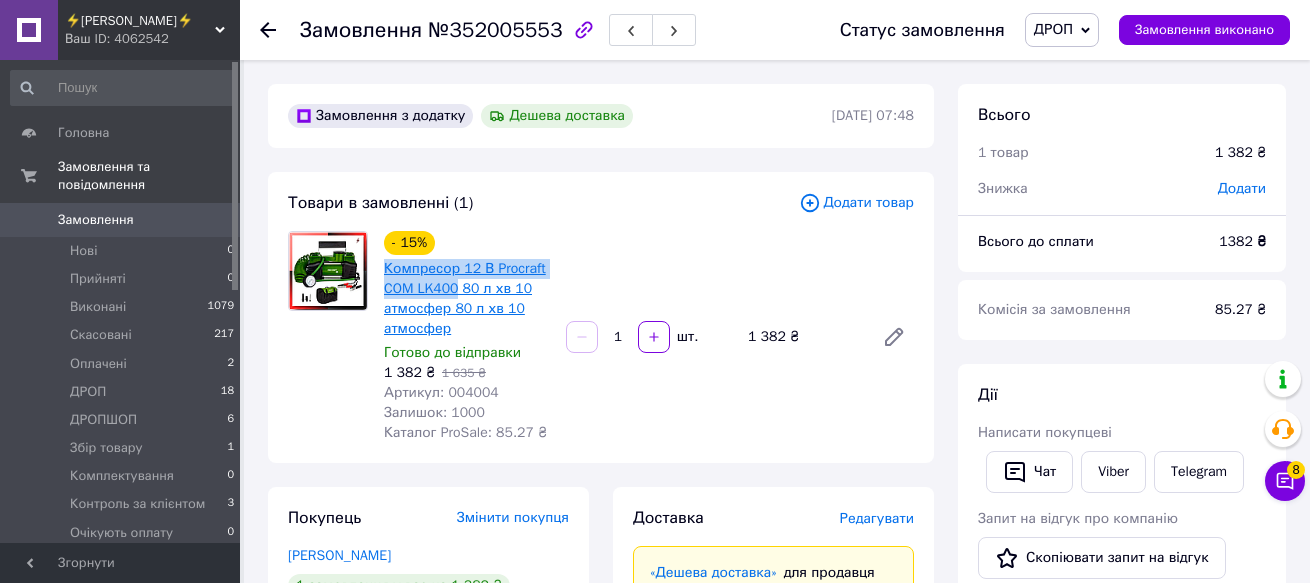 click on "- 15% Компресор 12 В Procraft COM LK400 80 л хв 10 атмосфер 80 л хв 10 атмосфер Готово до відправки 1 382 ₴   1 635 ₴ Артикул: 004004 Залишок: 1000 Каталог ProSale: 85.27 ₴" at bounding box center [467, 337] 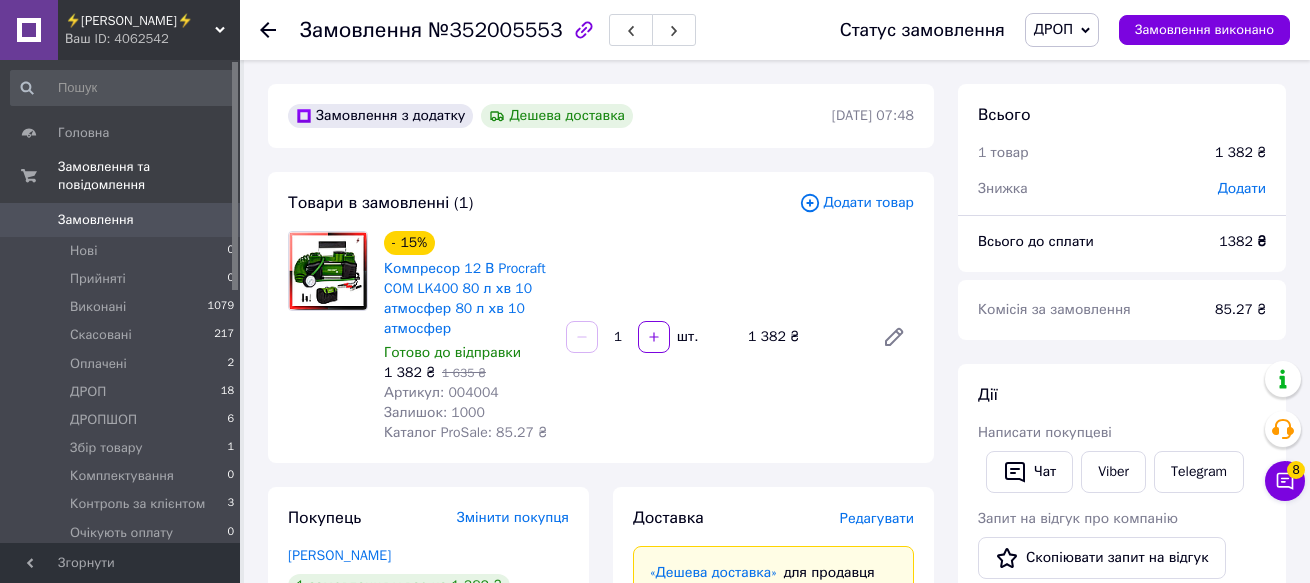 click at bounding box center (328, 337) 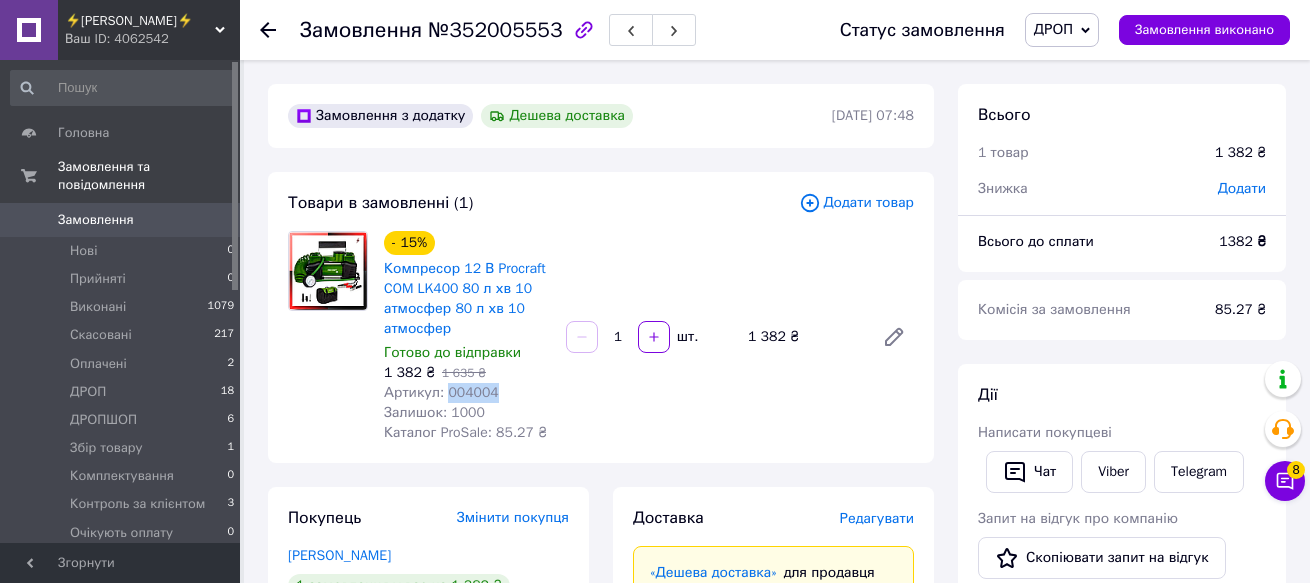 drag, startPoint x: 492, startPoint y: 385, endPoint x: 451, endPoint y: 397, distance: 42.72002 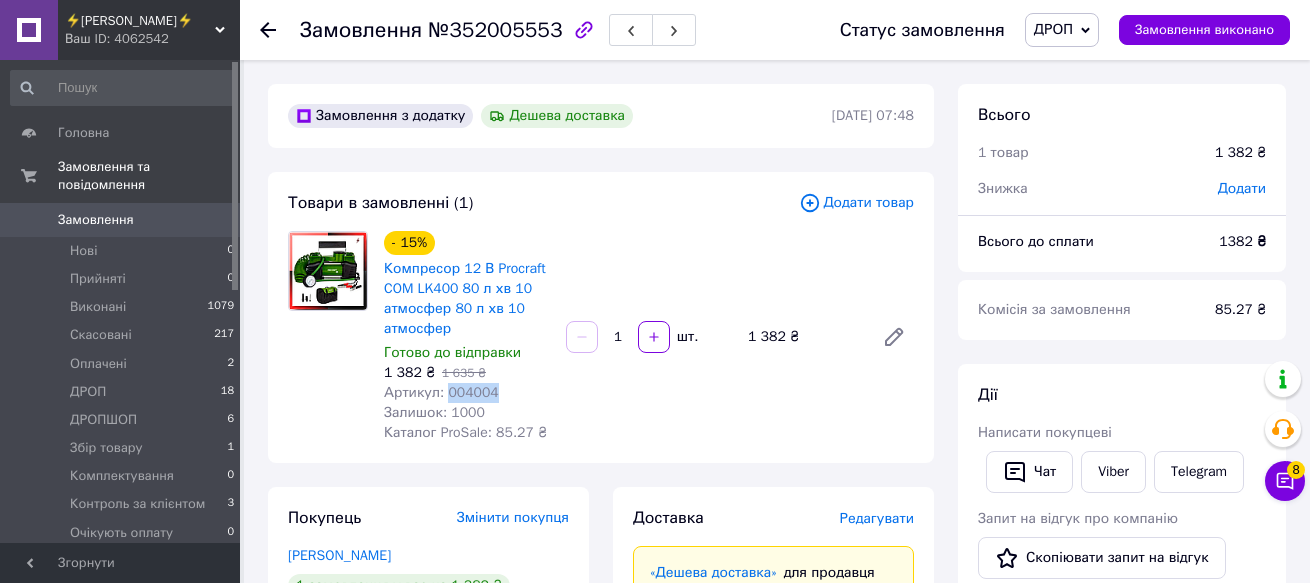 click on "Артикул: 004004" at bounding box center (467, 393) 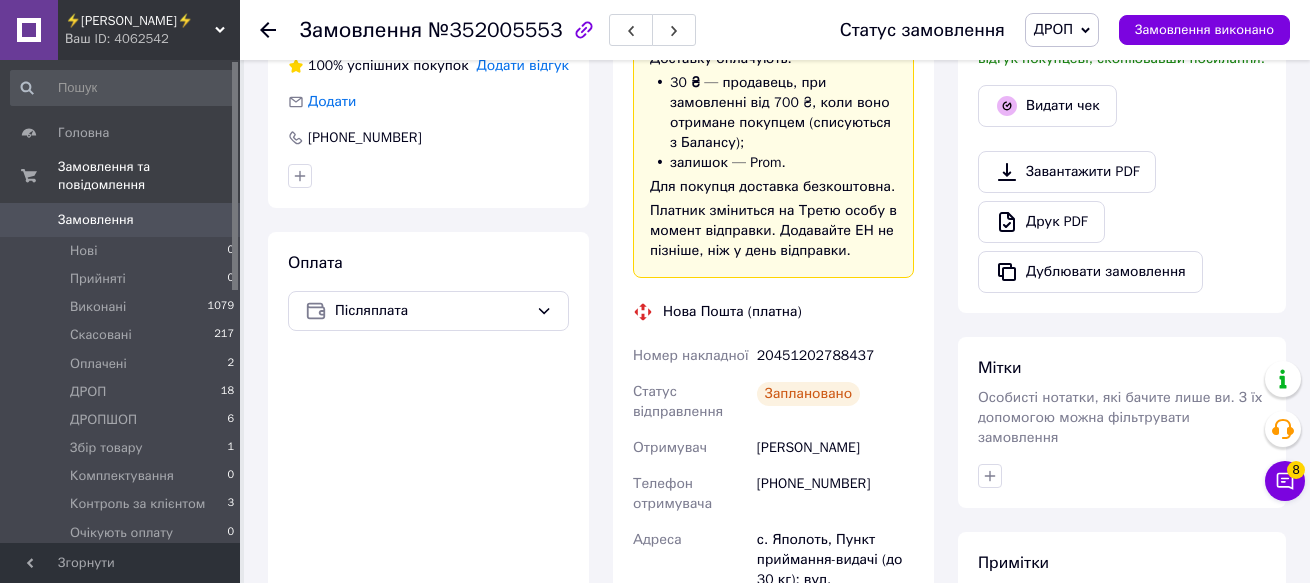 scroll, scrollTop: 700, scrollLeft: 0, axis: vertical 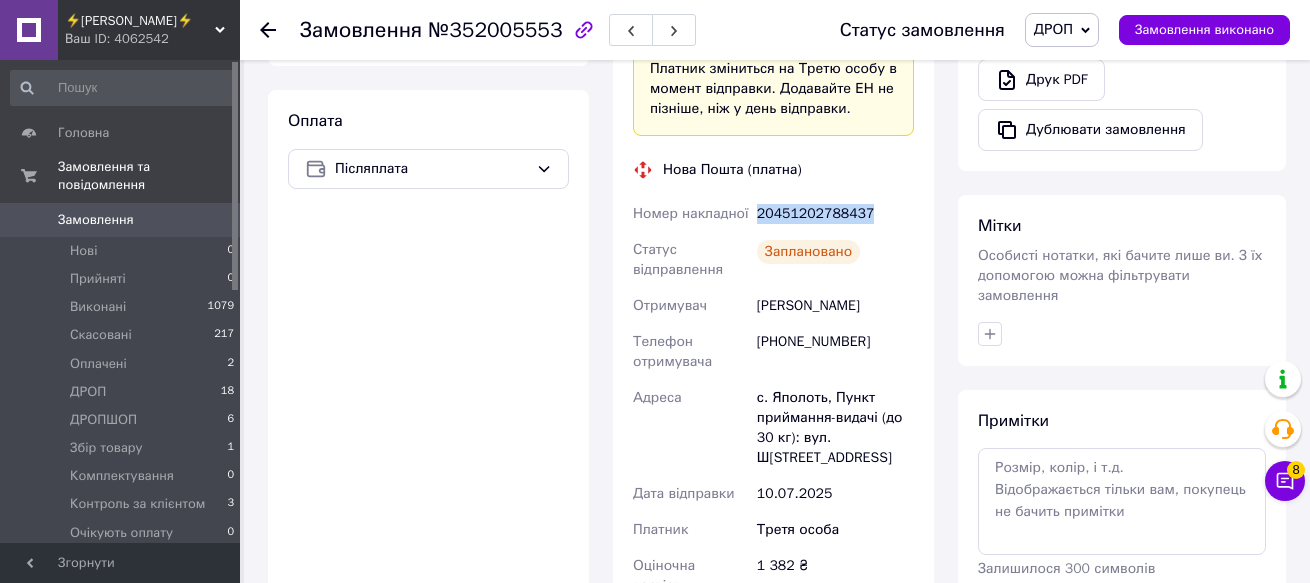 drag, startPoint x: 852, startPoint y: 214, endPoint x: 752, endPoint y: 216, distance: 100.02 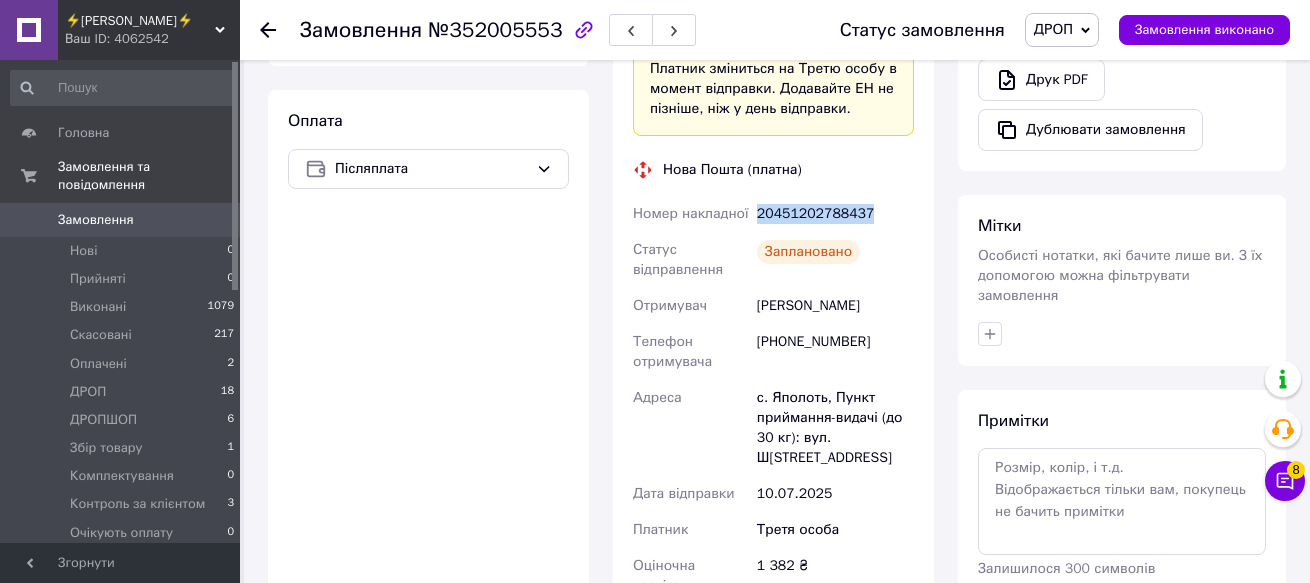click on "20451202788437" at bounding box center (835, 214) 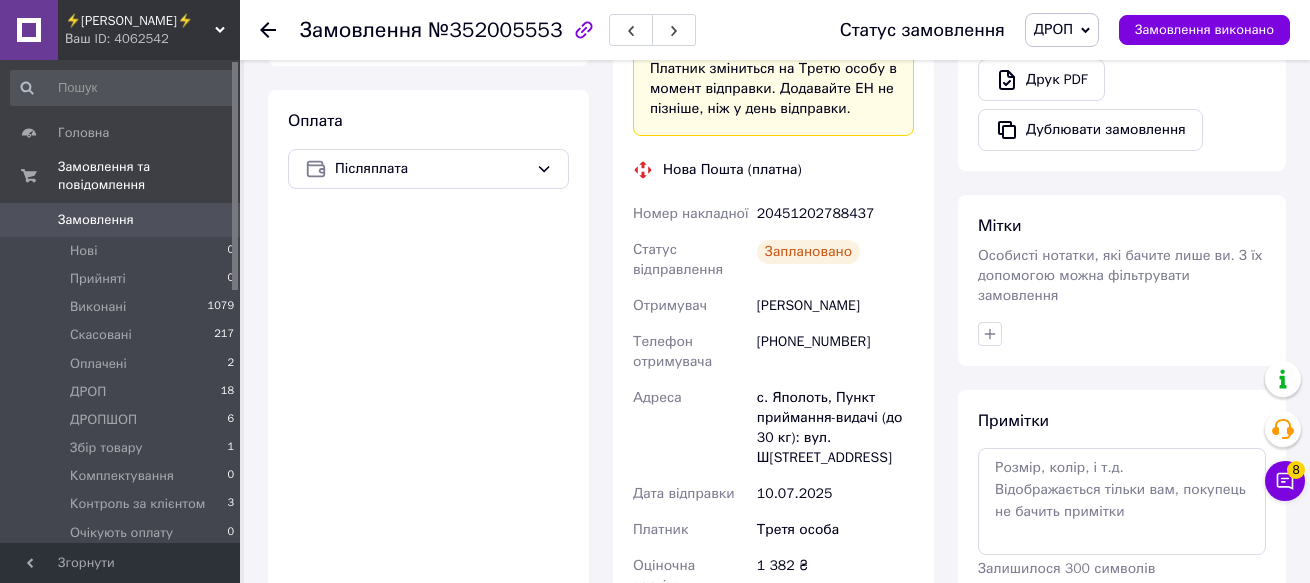 click on "Оплата Післяплата" at bounding box center (428, 487) 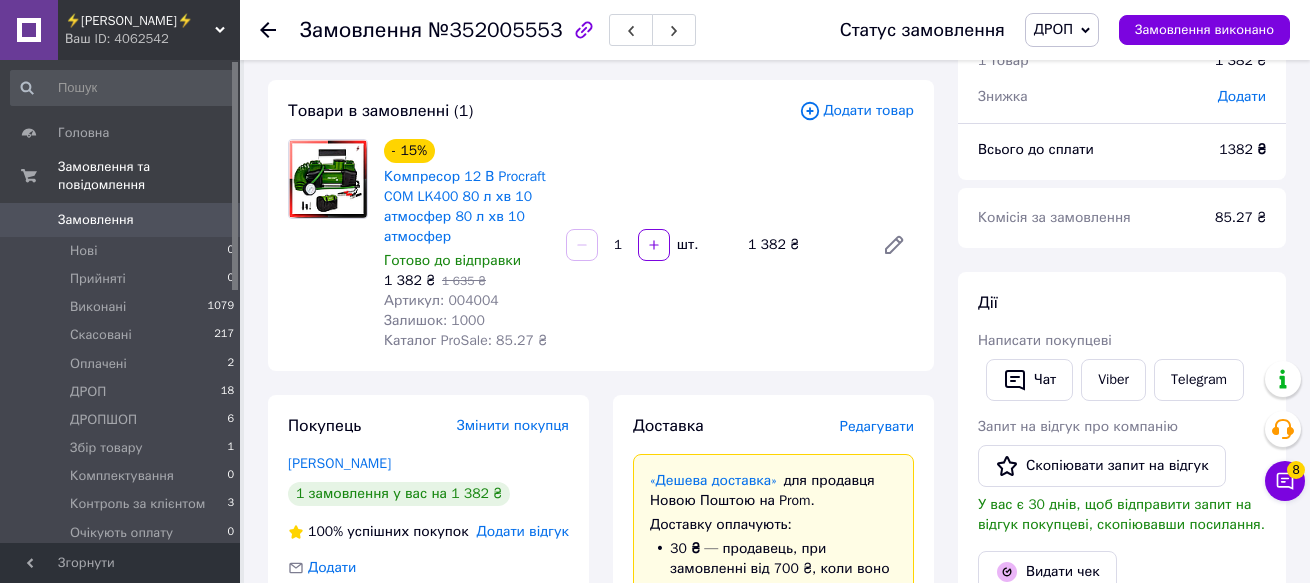 scroll, scrollTop: 0, scrollLeft: 0, axis: both 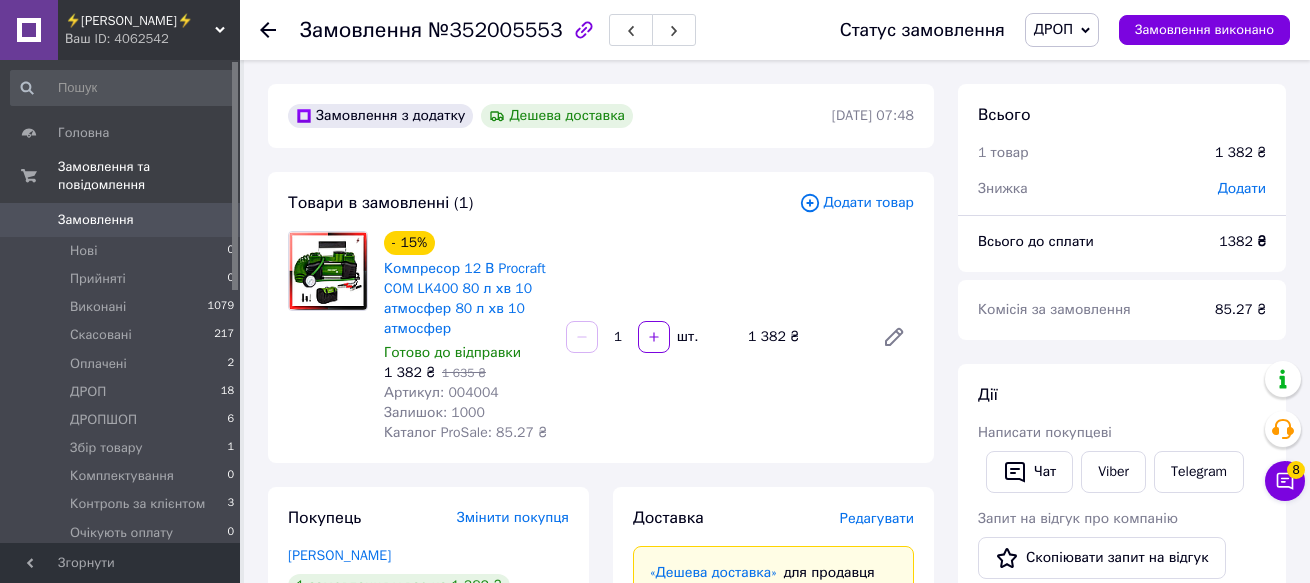 click 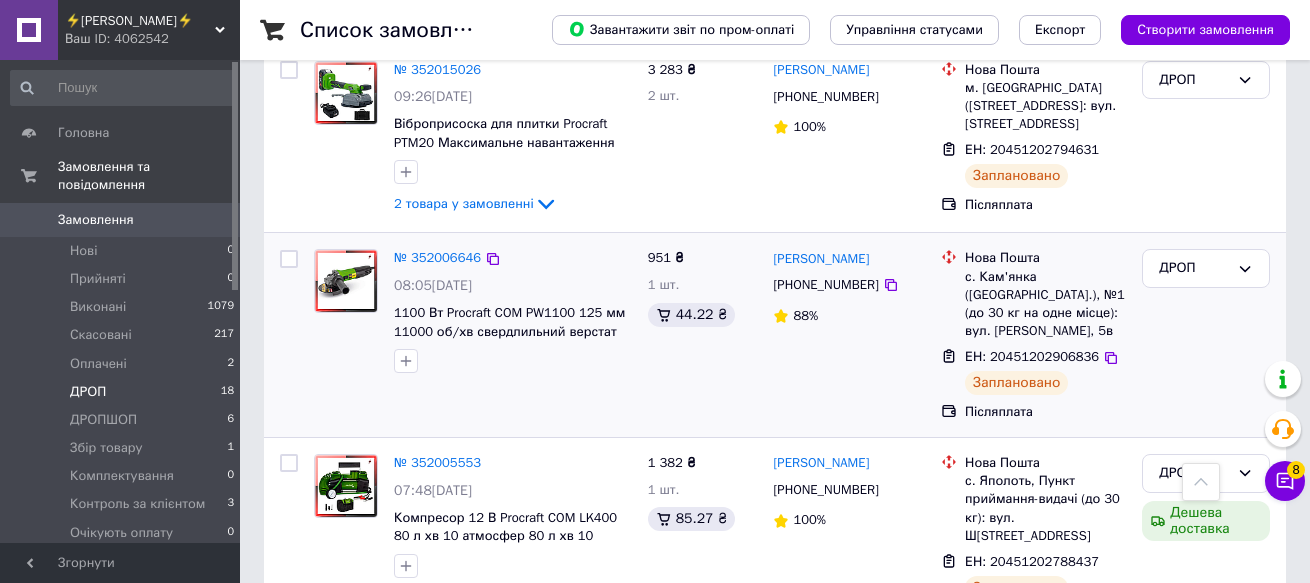scroll, scrollTop: 800, scrollLeft: 0, axis: vertical 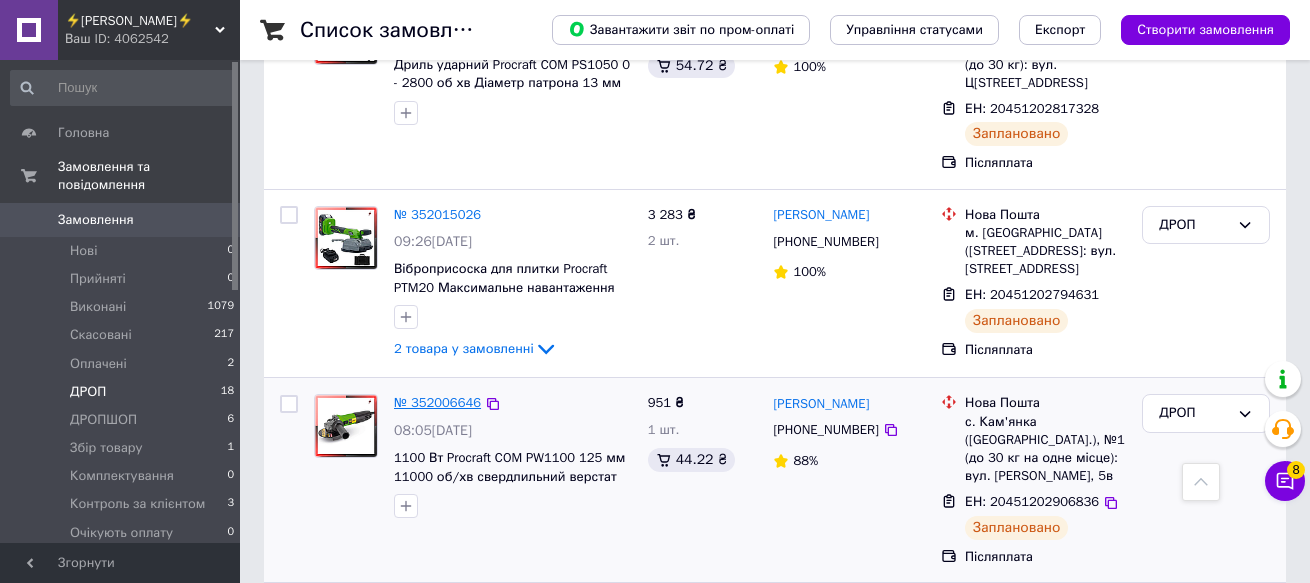 click on "№ 352006646" at bounding box center [437, 402] 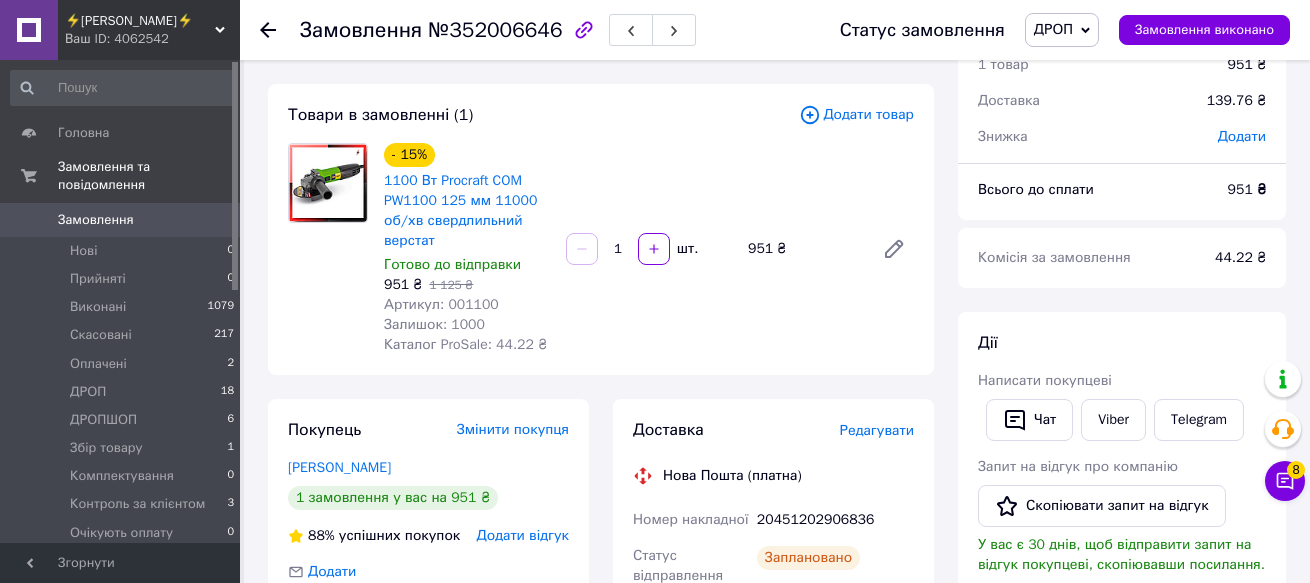 scroll, scrollTop: 0, scrollLeft: 0, axis: both 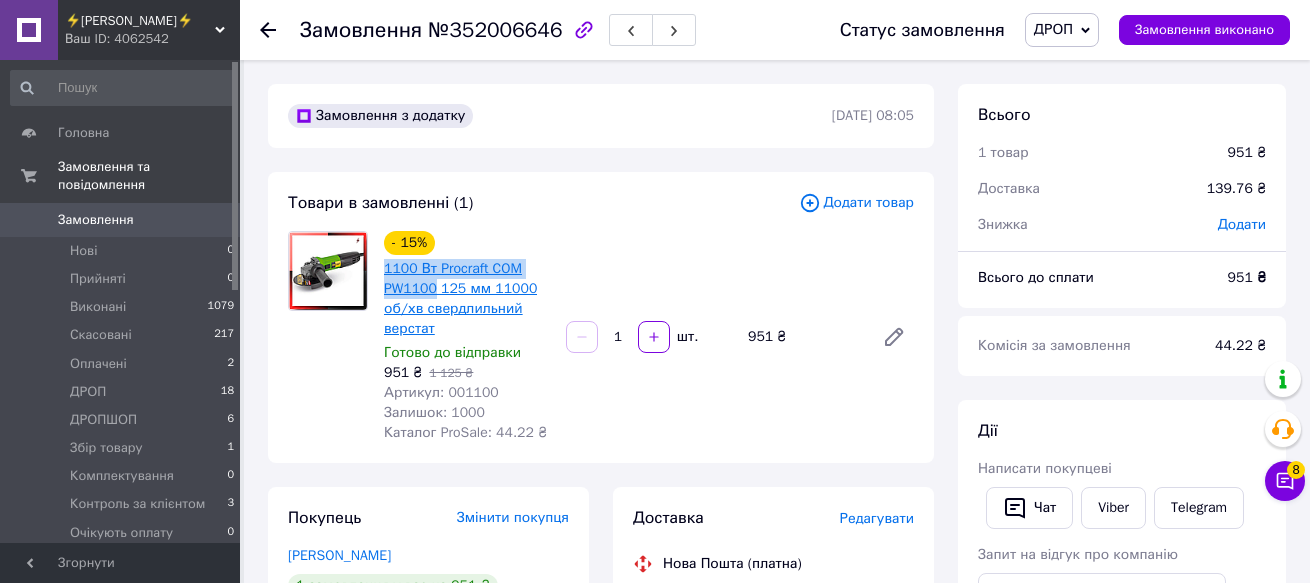 drag, startPoint x: 379, startPoint y: 264, endPoint x: 432, endPoint y: 288, distance: 58.18075 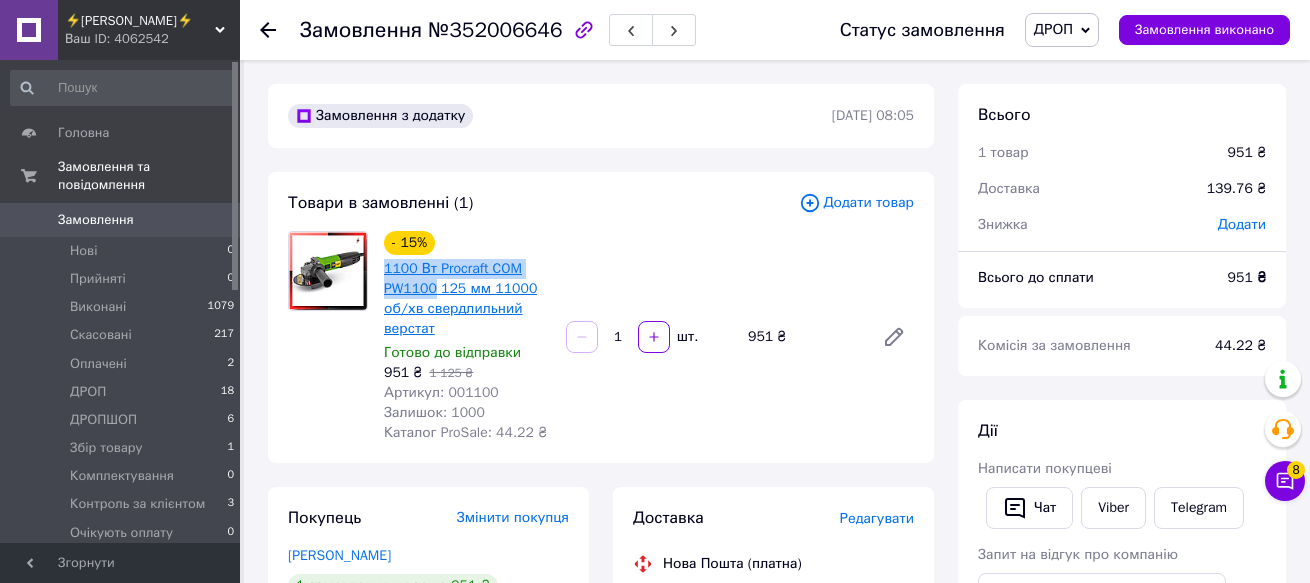 click on "- 15% 1100 Вт Procraft COM PW1100 125 мм 11000 об/хв свердлильний верстат Готово до відправки 951 ₴   1 125 ₴ Артикул: 001100 Залишок: 1000 Каталог ProSale: 44.22 ₴" at bounding box center (467, 337) 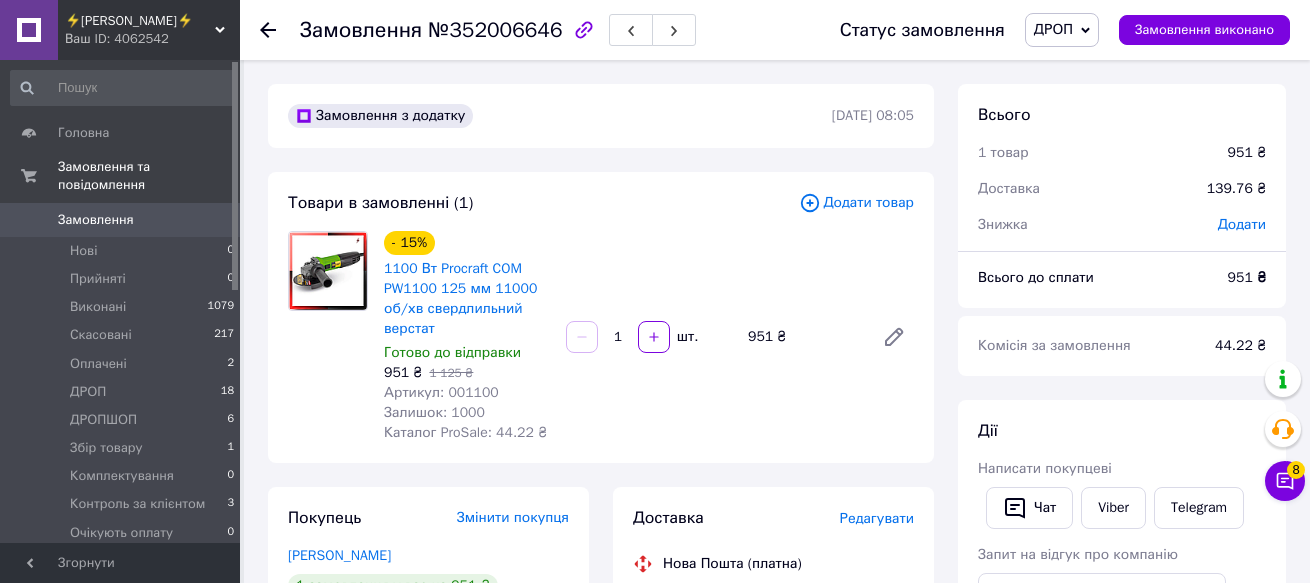 click at bounding box center [328, 337] 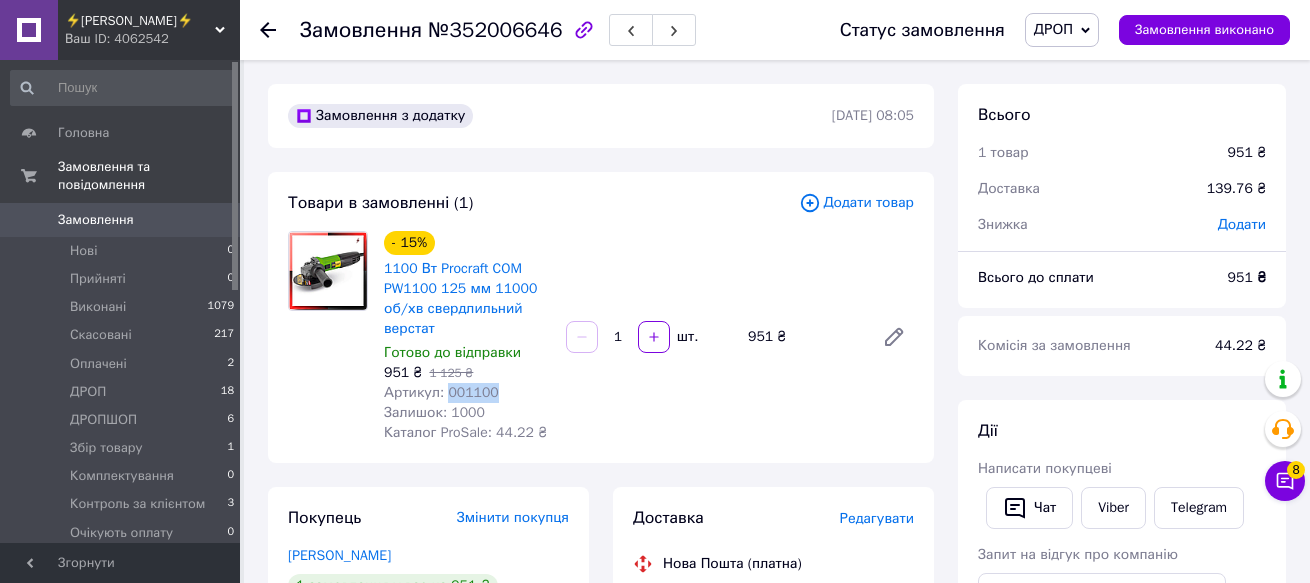 drag, startPoint x: 489, startPoint y: 393, endPoint x: 445, endPoint y: 397, distance: 44.181442 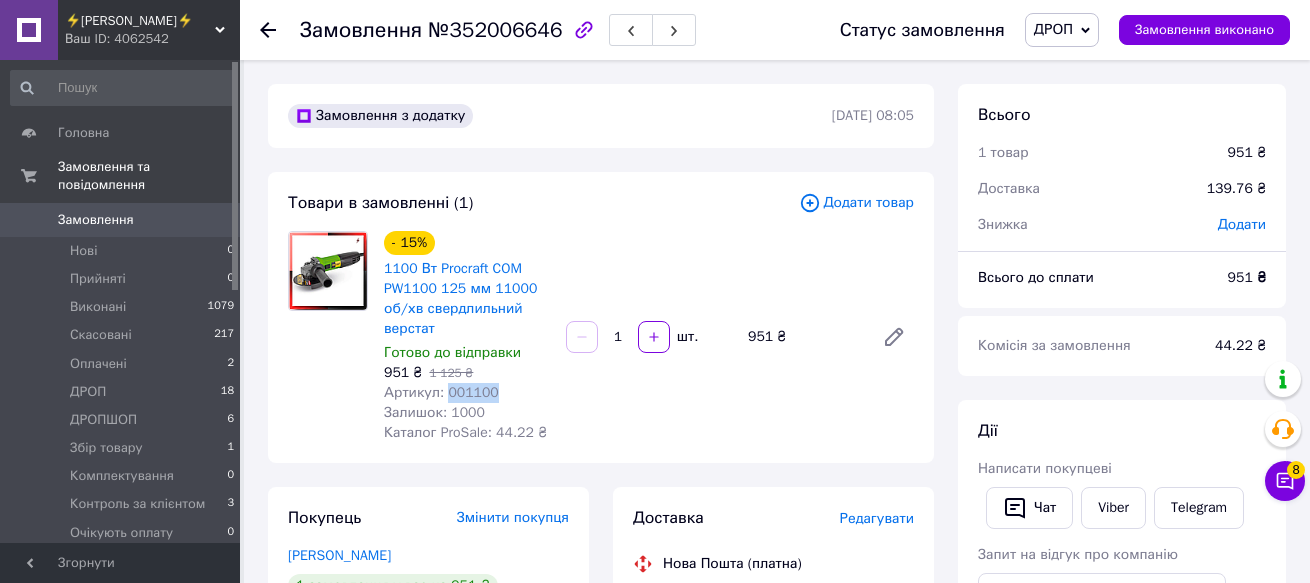 click on "Артикул: 001100" at bounding box center (467, 393) 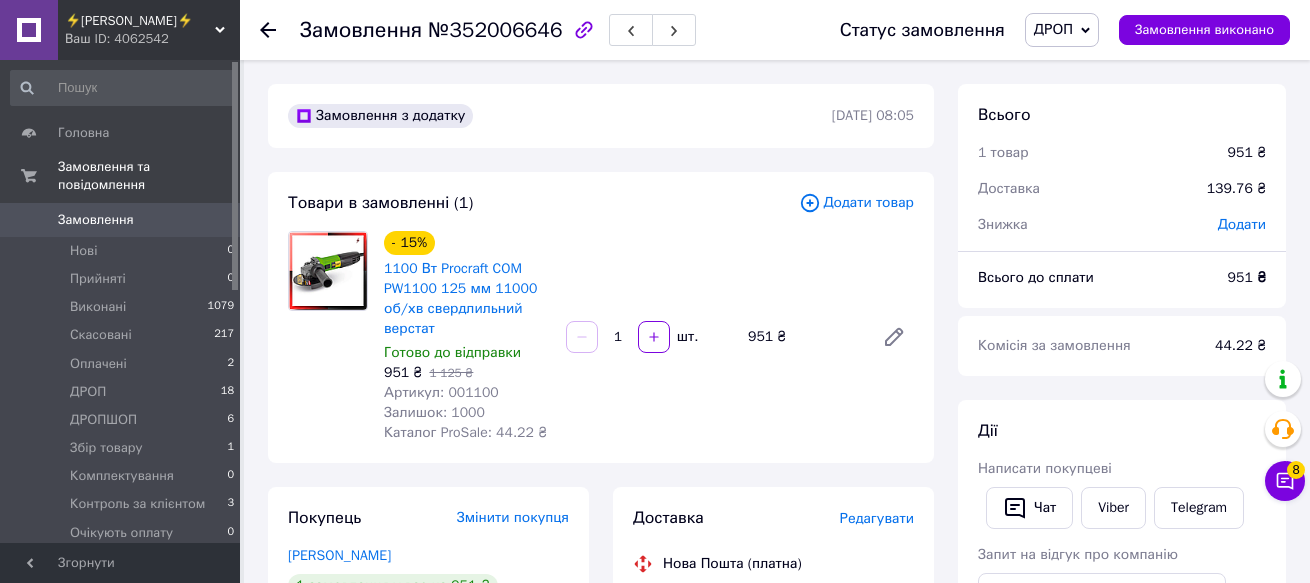 drag, startPoint x: 296, startPoint y: 395, endPoint x: 320, endPoint y: 389, distance: 24.738634 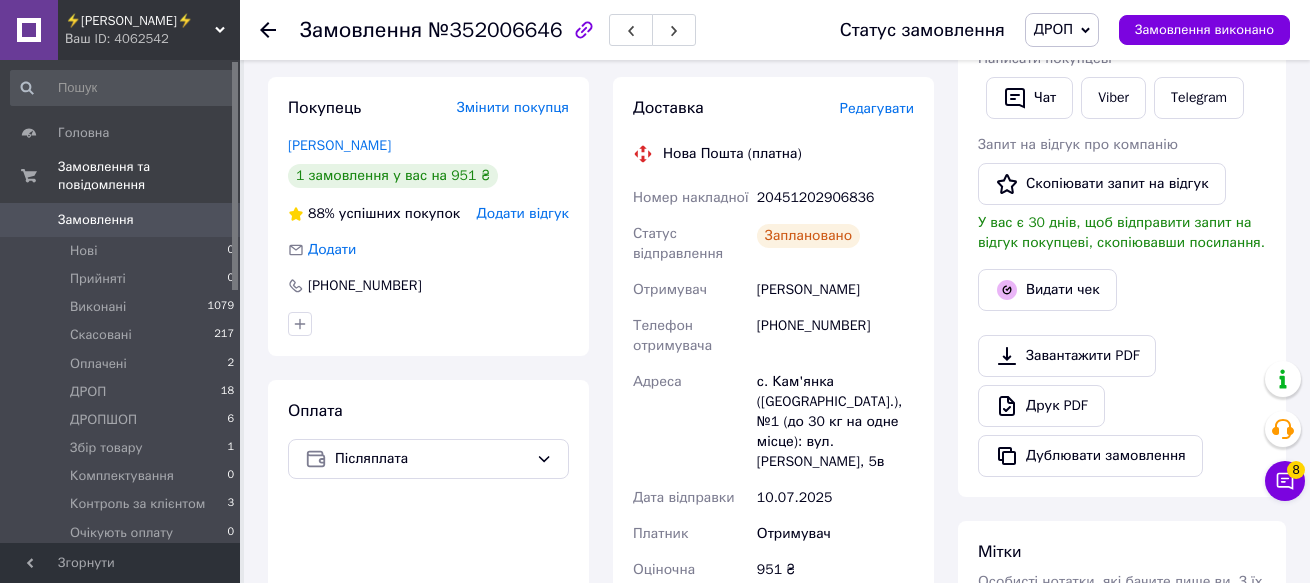 scroll, scrollTop: 300, scrollLeft: 0, axis: vertical 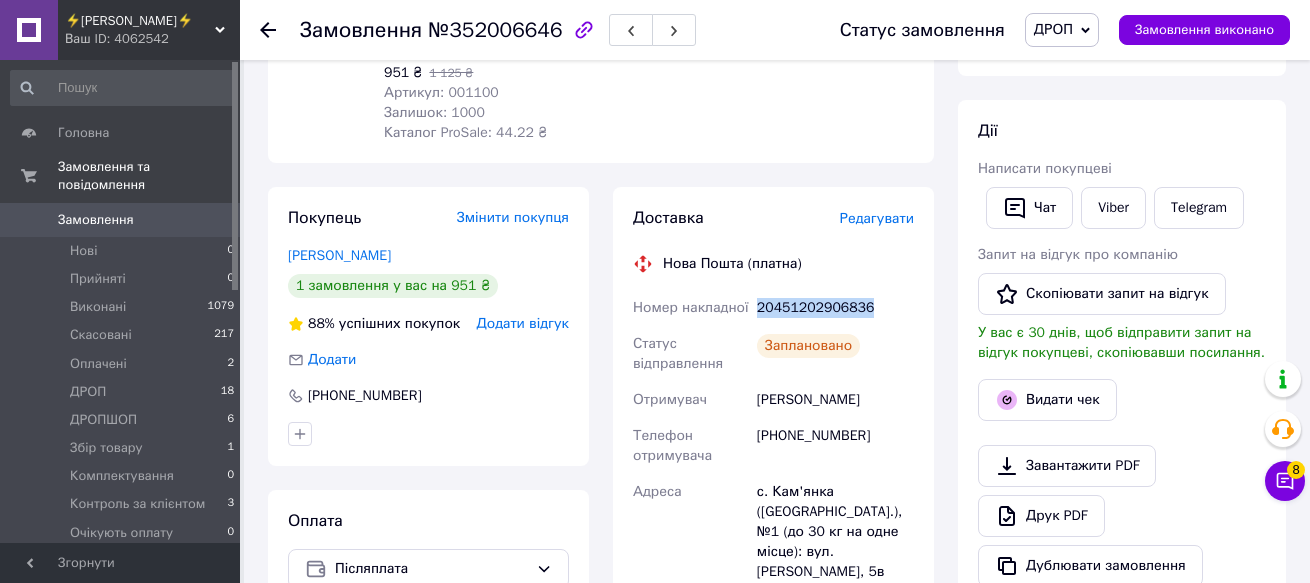 drag, startPoint x: 865, startPoint y: 307, endPoint x: 758, endPoint y: 311, distance: 107.07474 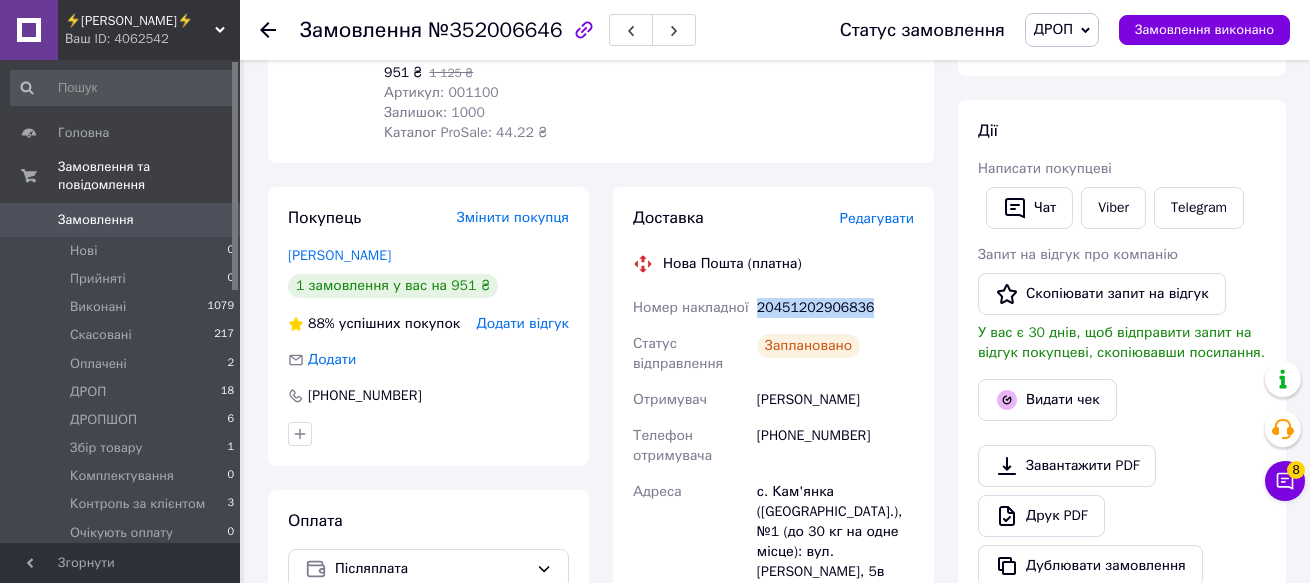 click on "20451202906836" at bounding box center (835, 308) 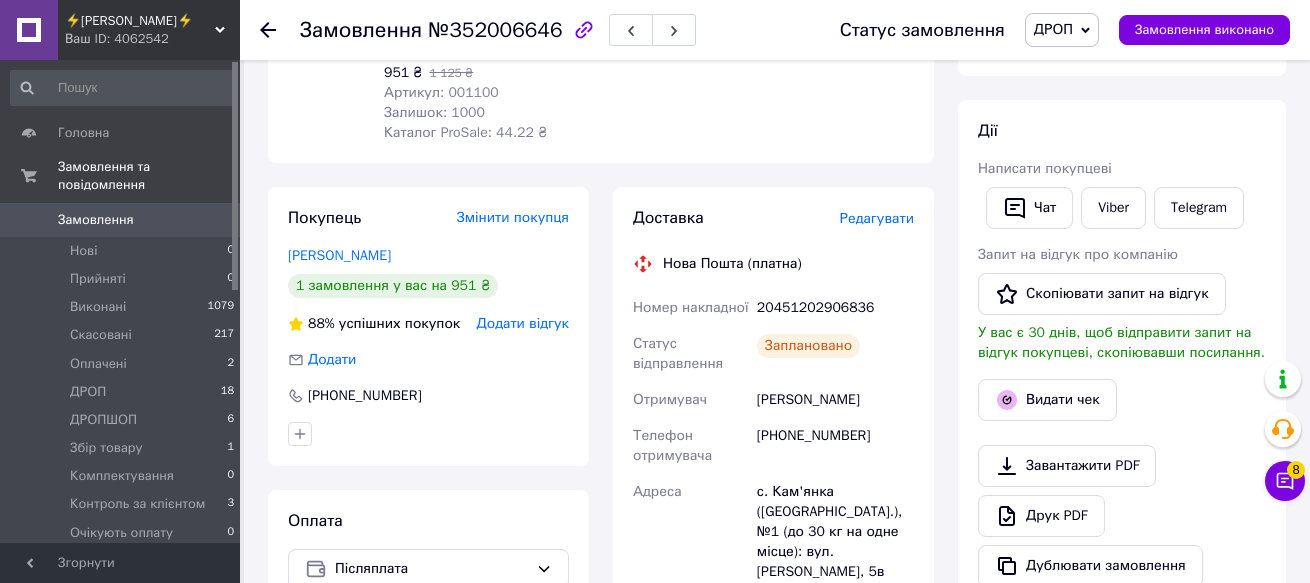 click 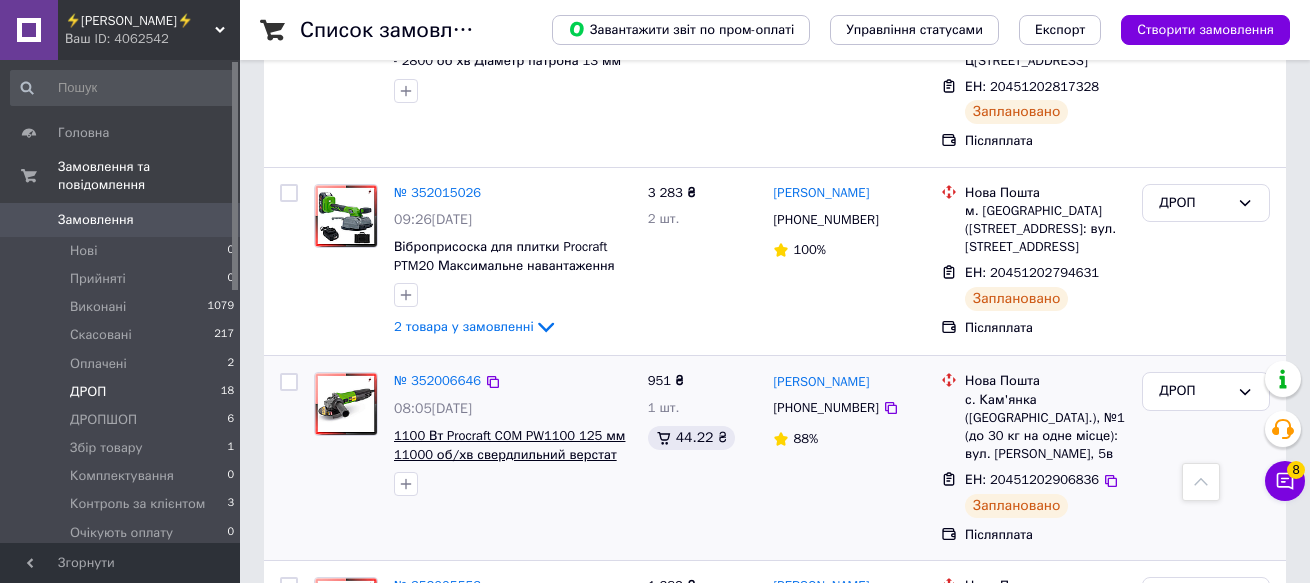 scroll, scrollTop: 700, scrollLeft: 0, axis: vertical 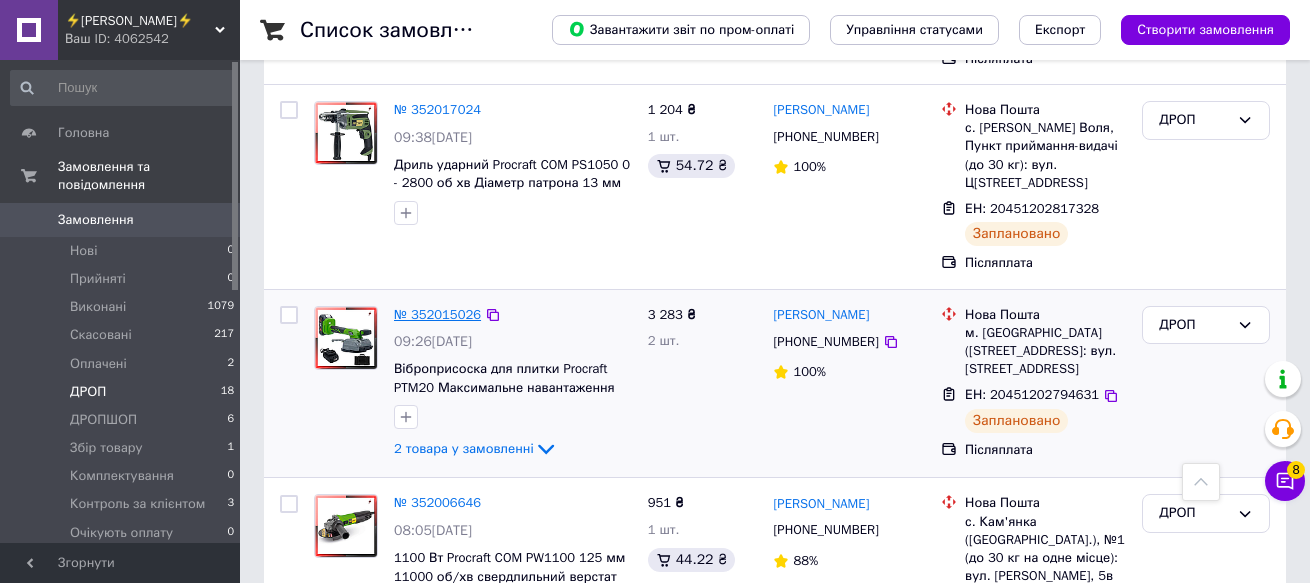 click on "№ 352015026" at bounding box center (437, 314) 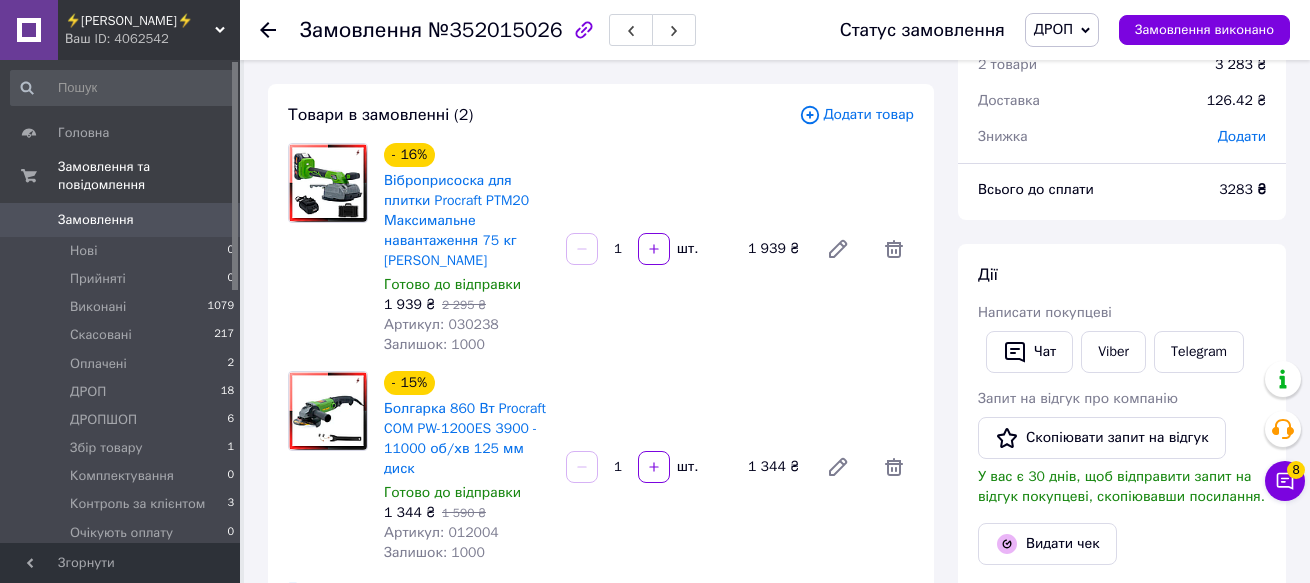 scroll, scrollTop: 0, scrollLeft: 0, axis: both 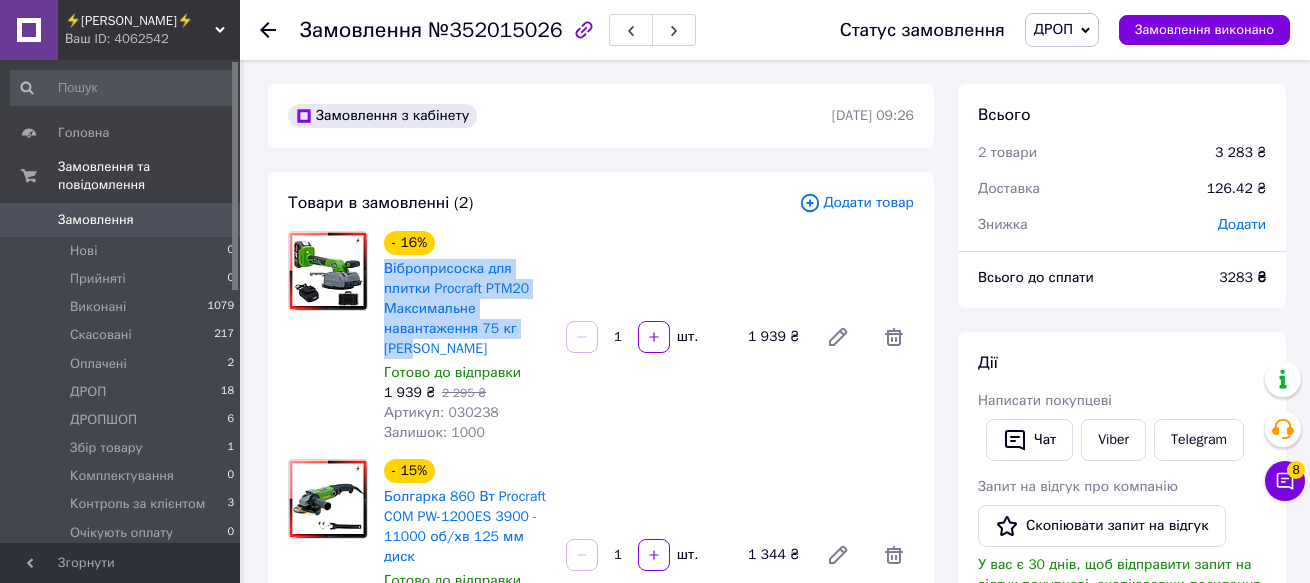 drag, startPoint x: 377, startPoint y: 262, endPoint x: 548, endPoint y: 335, distance: 185.9301 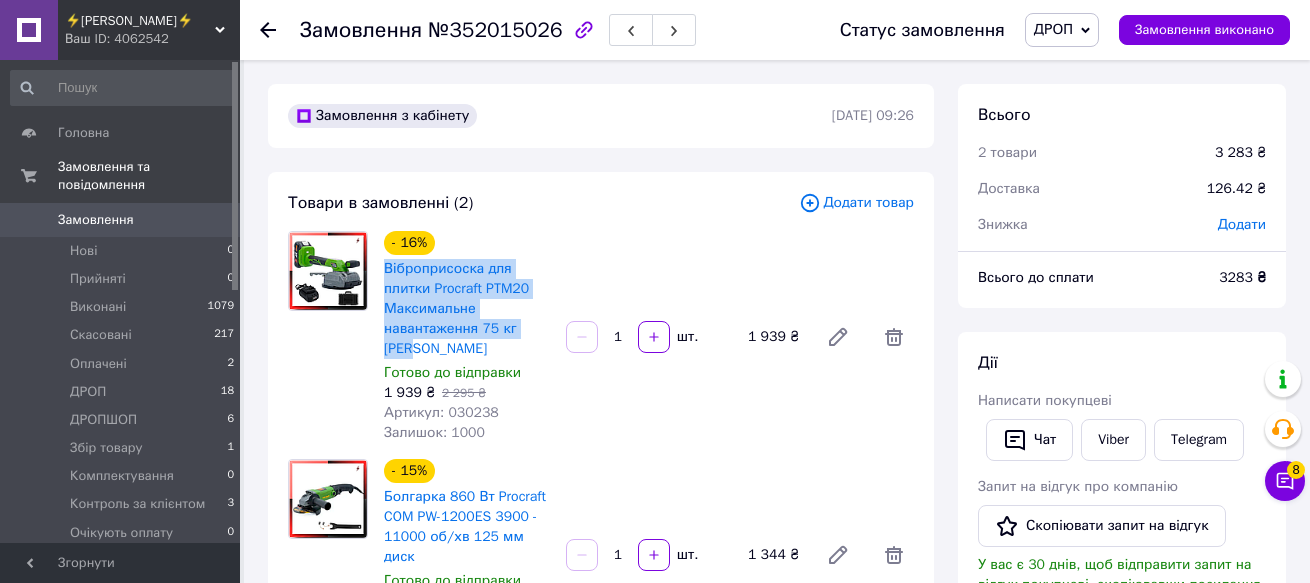 click on "- 16% Віброприсоска для плитки Procraft PTM20 Максимальне навантаження 75 кг Кейс Готово до відправки 1 939 ₴   2 295 ₴ Артикул: 030238 Залишок: 1000" at bounding box center (467, 337) 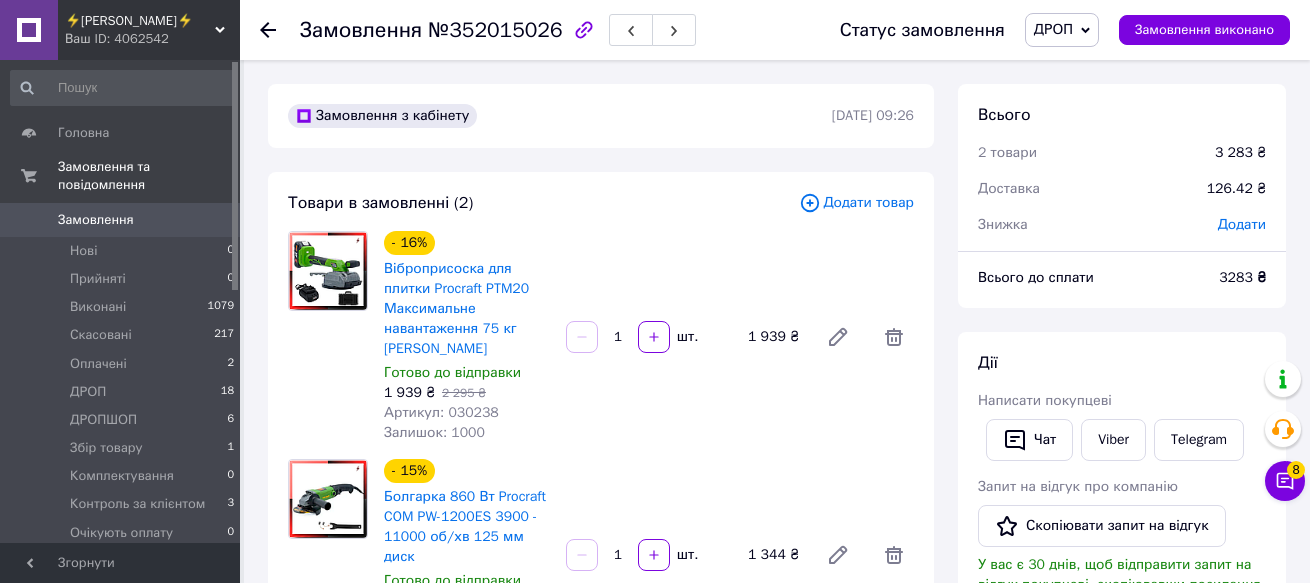 click at bounding box center (328, 337) 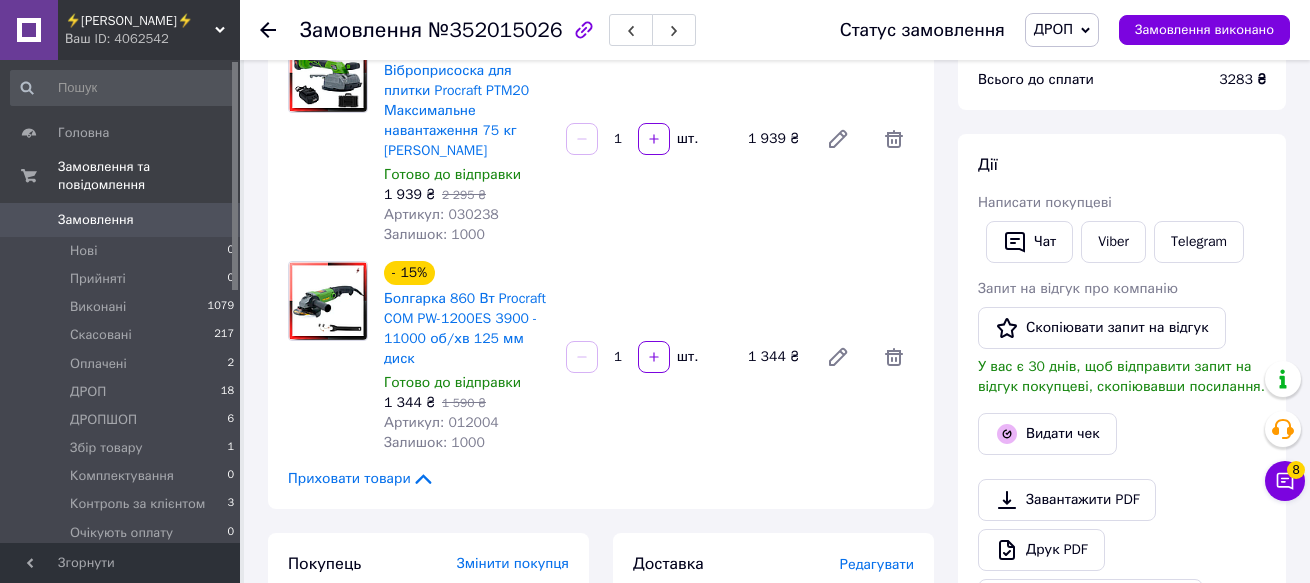 scroll, scrollTop: 200, scrollLeft: 0, axis: vertical 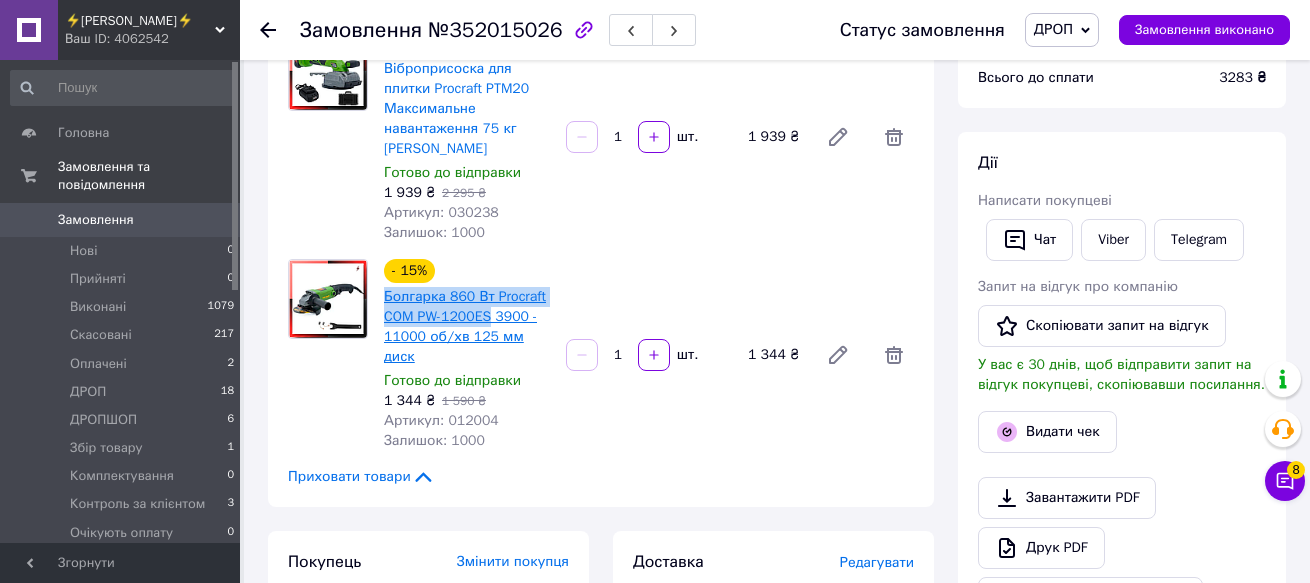 drag, startPoint x: 377, startPoint y: 266, endPoint x: 489, endPoint y: 300, distance: 117.047 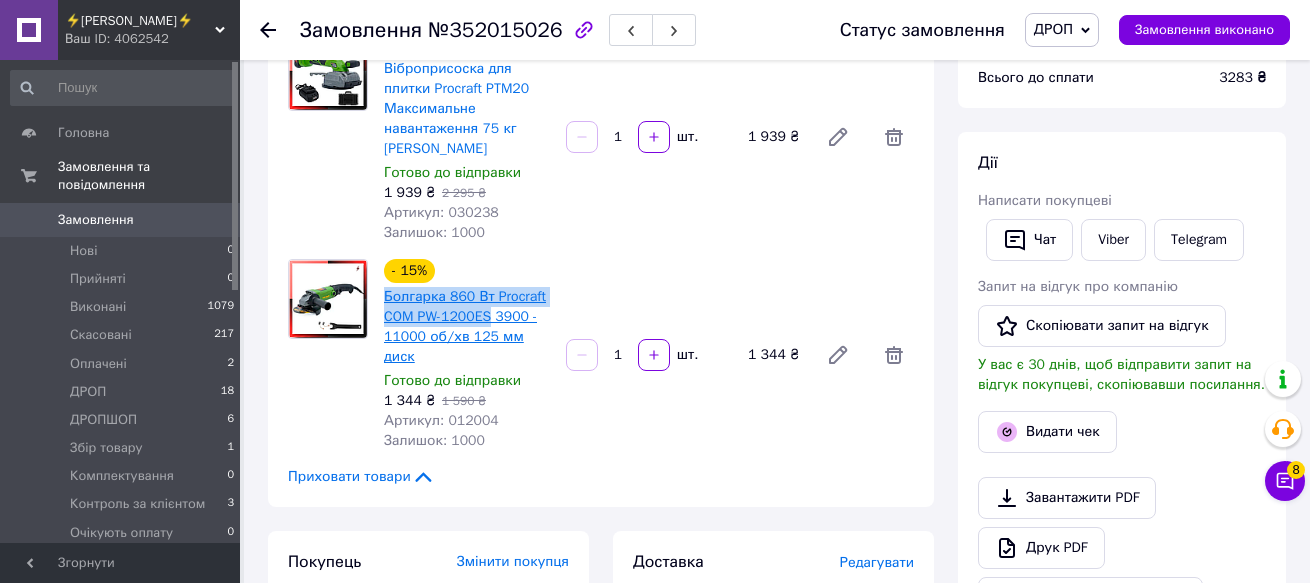 click on "- 15% Болгарка 860 Вт Procraft COM PW-1200ES 3900 - 11000 об/хв 125 мм диск Готово до відправки 1 344 ₴   1 590 ₴ Артикул: 012004 Залишок: 1000" at bounding box center (467, 355) 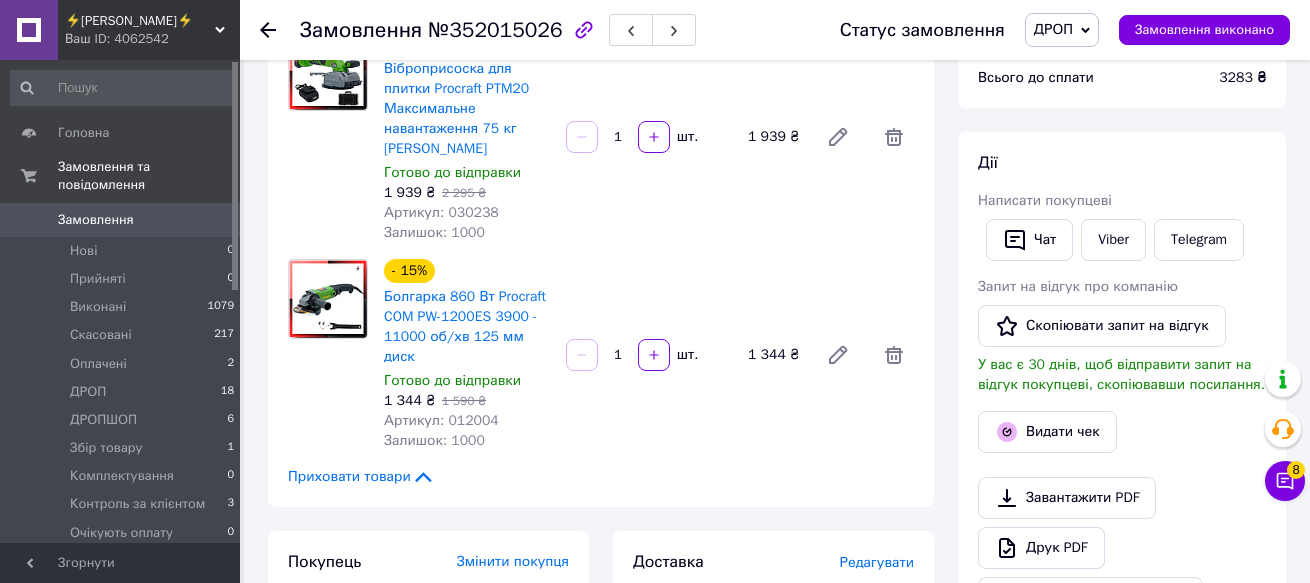 click at bounding box center [328, 137] 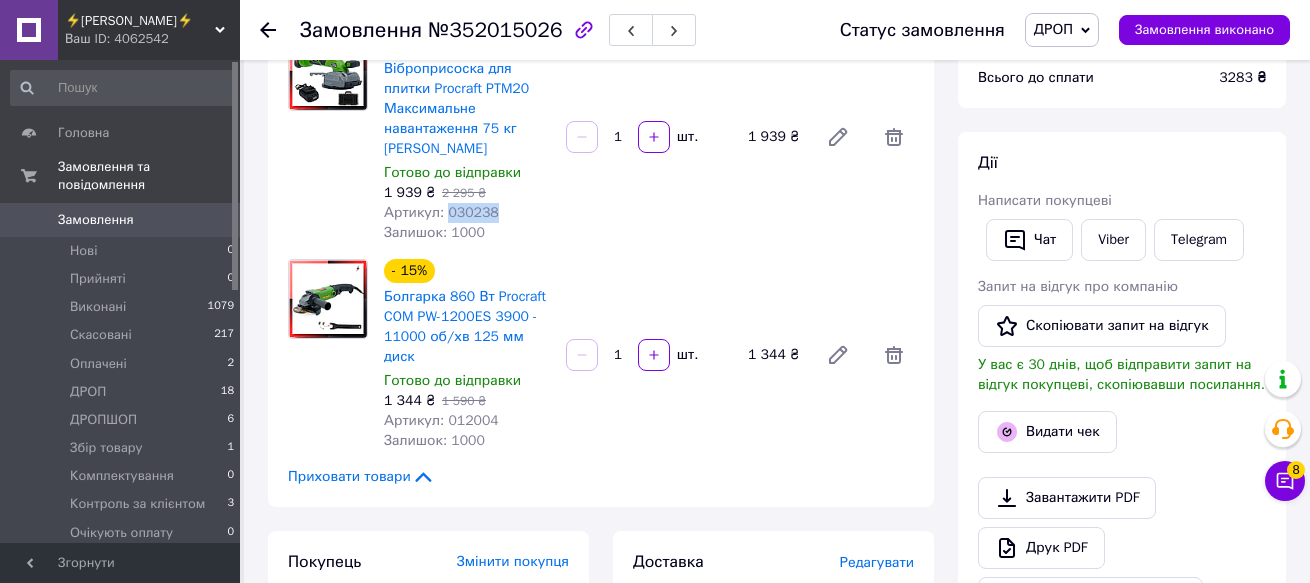 drag, startPoint x: 493, startPoint y: 196, endPoint x: 443, endPoint y: 195, distance: 50.01 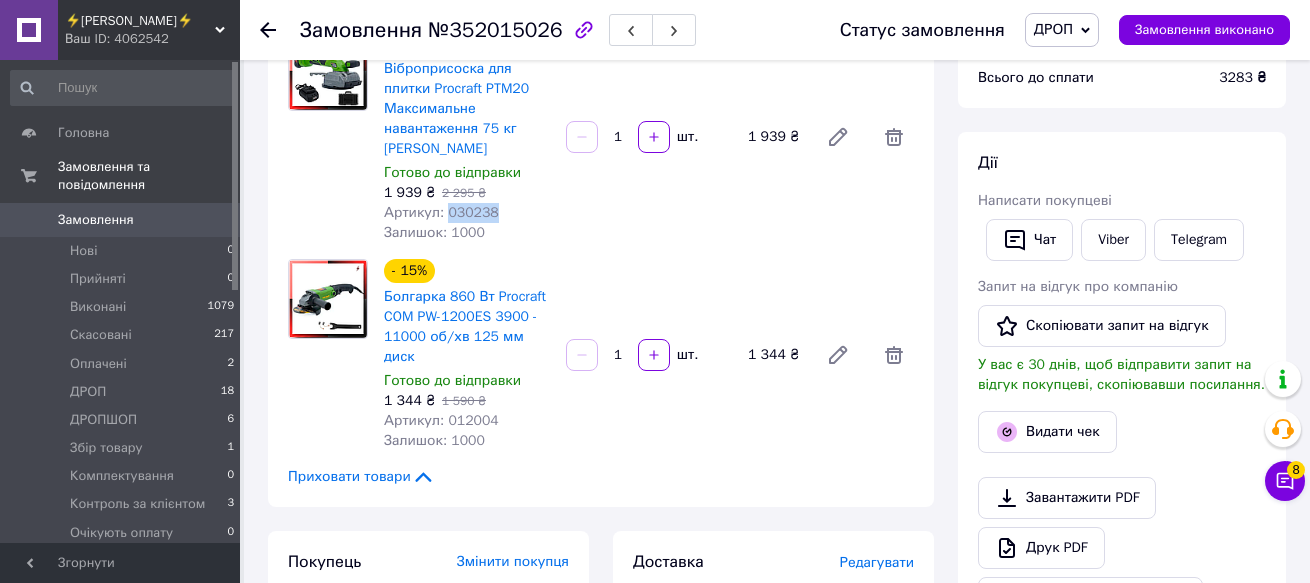 click on "Артикул: 030238" at bounding box center (467, 213) 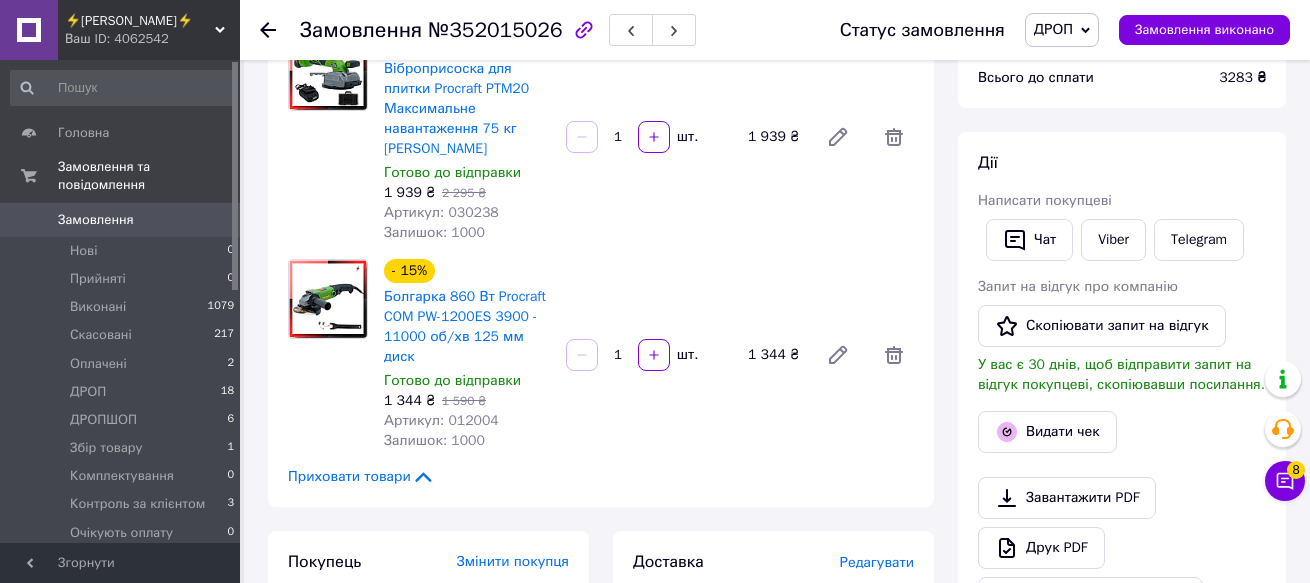 click at bounding box center (328, 355) 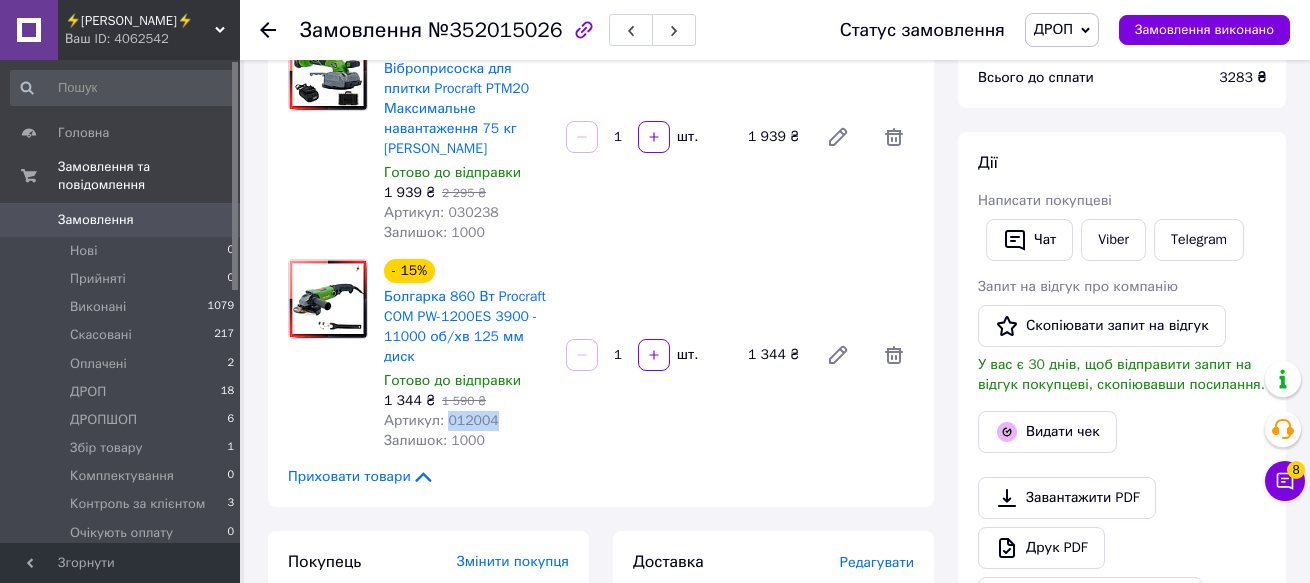 drag, startPoint x: 493, startPoint y: 374, endPoint x: 442, endPoint y: 381, distance: 51.47815 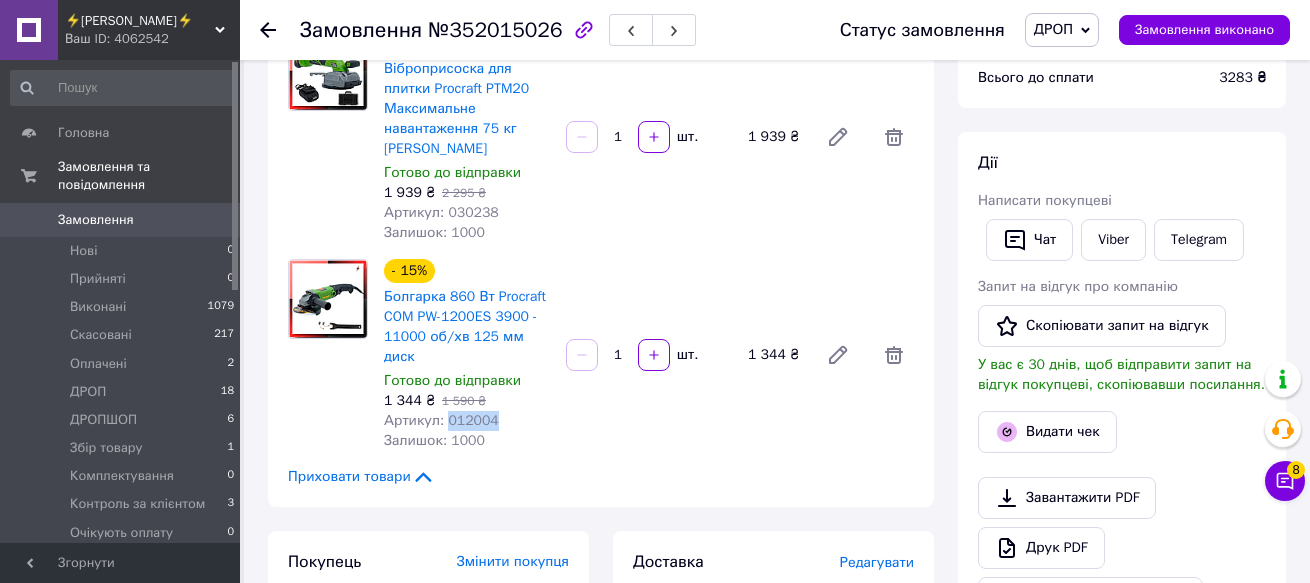 click on "Артикул: 012004" at bounding box center (467, 421) 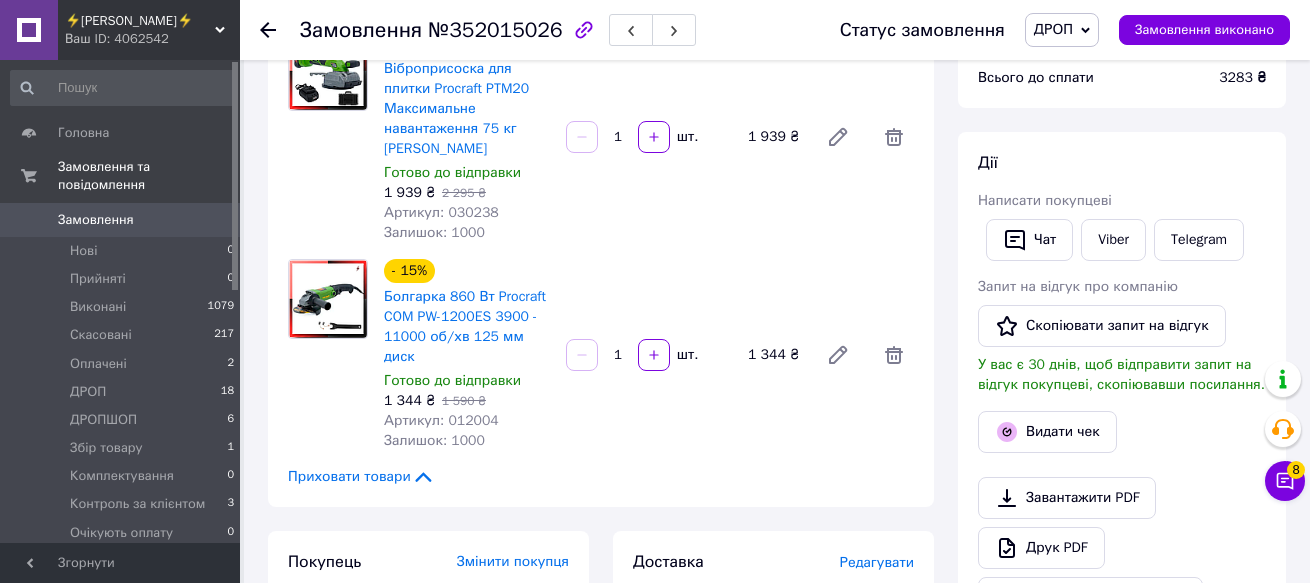 drag, startPoint x: 277, startPoint y: 374, endPoint x: 323, endPoint y: 366, distance: 46.69047 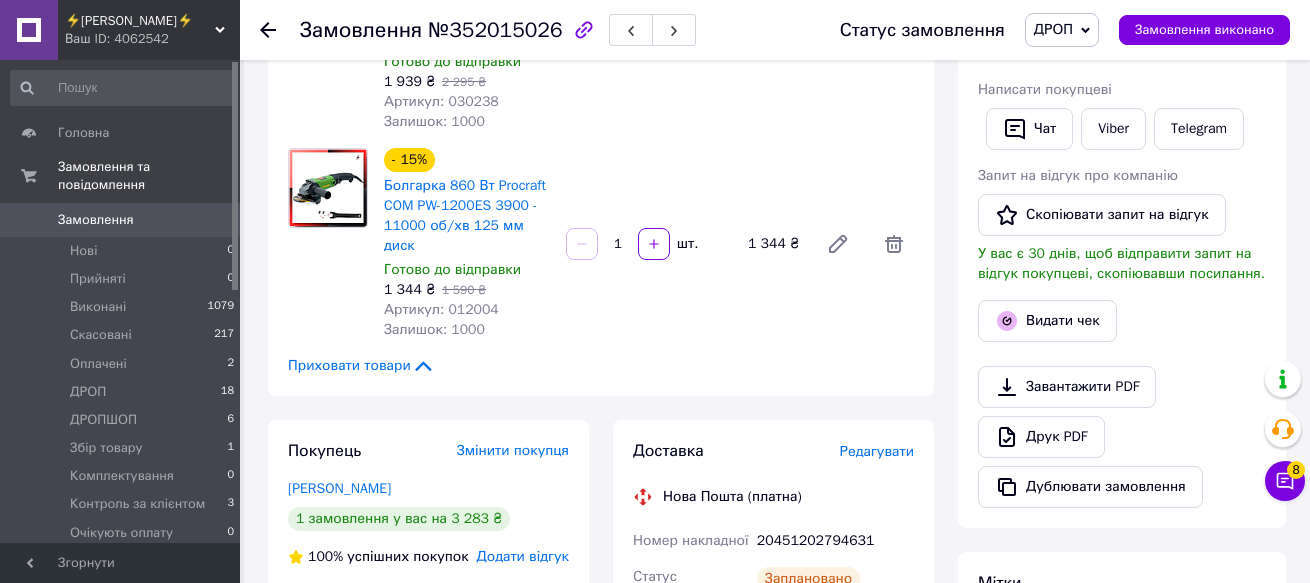 scroll, scrollTop: 500, scrollLeft: 0, axis: vertical 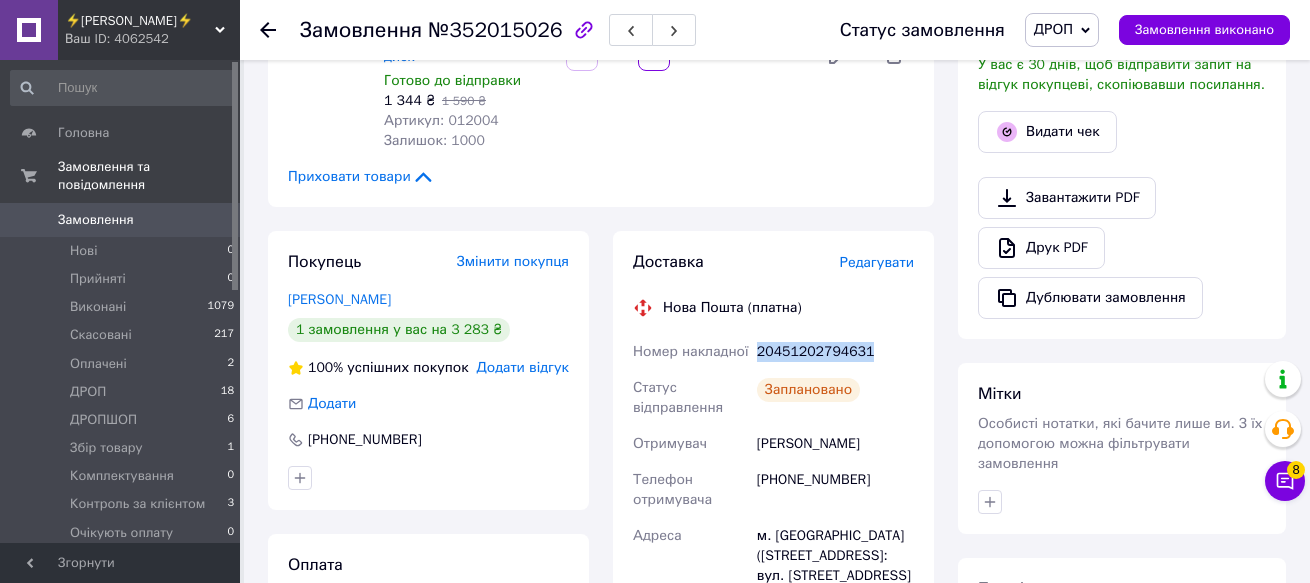 drag, startPoint x: 854, startPoint y: 311, endPoint x: 768, endPoint y: 320, distance: 86.46965 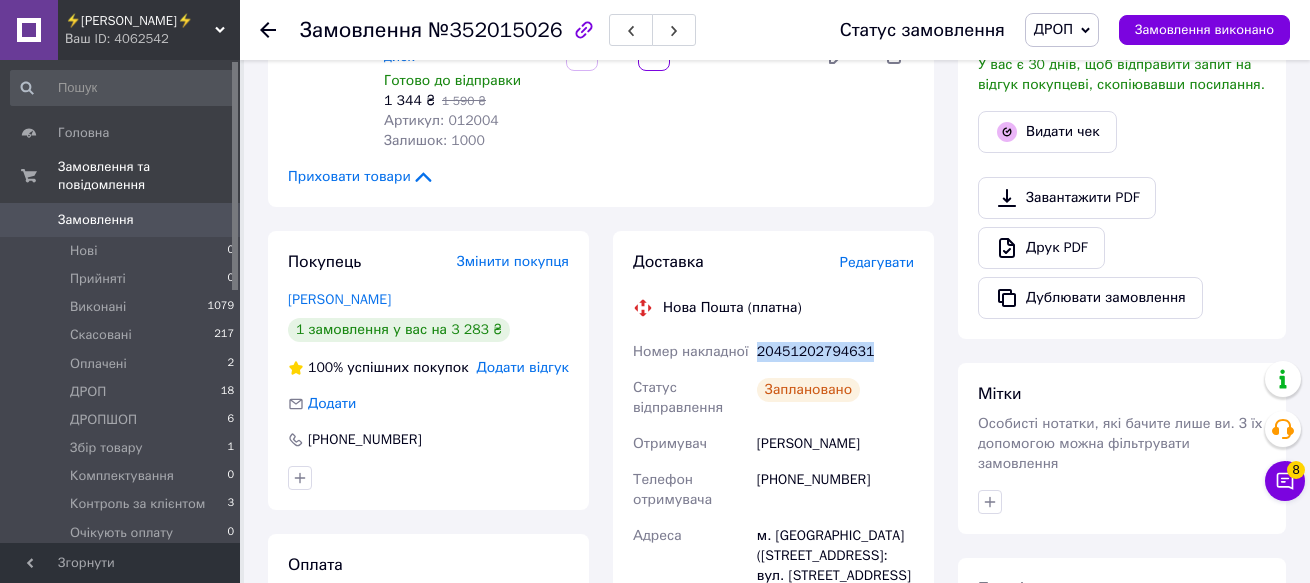click on "20451202794631" at bounding box center [835, 352] 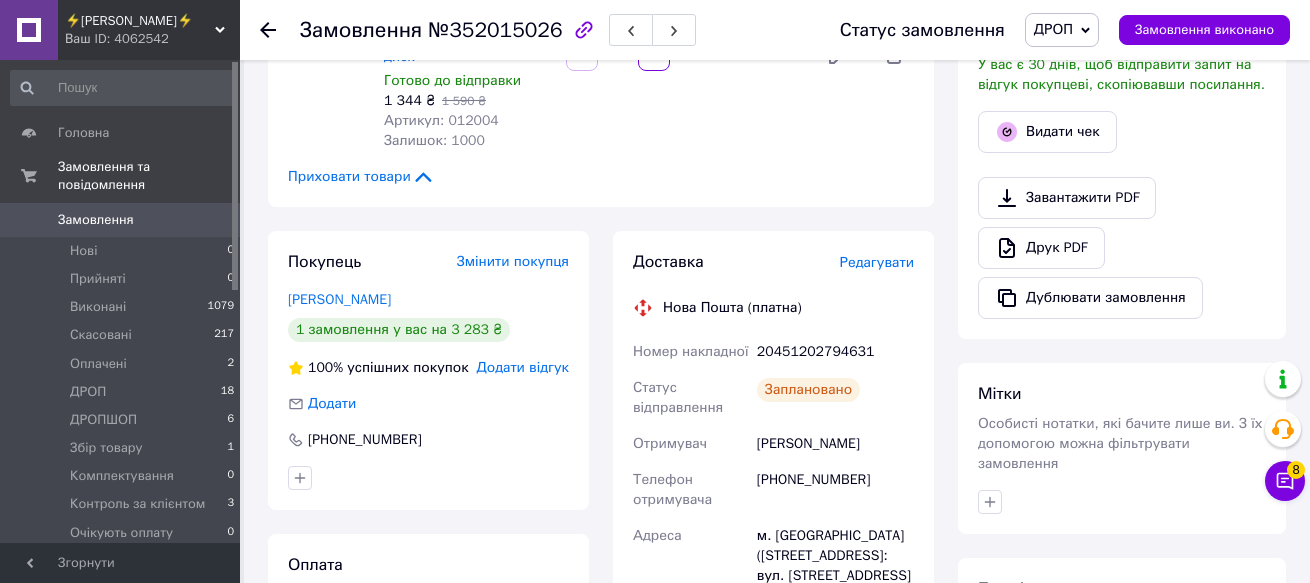 click on "Товари в замовленні (2) Додати товар - 16% Віброприсоска для плитки Procraft PTM20 Максимальне навантаження 75 кг Кейс Готово до відправки 1 939 ₴   2 295 ₴ Артикул: 030238 Залишок: 1000 1   шт. 1 939 ₴ - 15% Болгарка 860 Вт Procraft COM PW-1200ES 3900 - 11000 об/хв 125 мм диск Готово до відправки 1 344 ₴   1 590 ₴ Артикул: 012004 Залишок: 1000 1   шт. 1 344 ₴ Приховати товари" at bounding box center (601, -61) 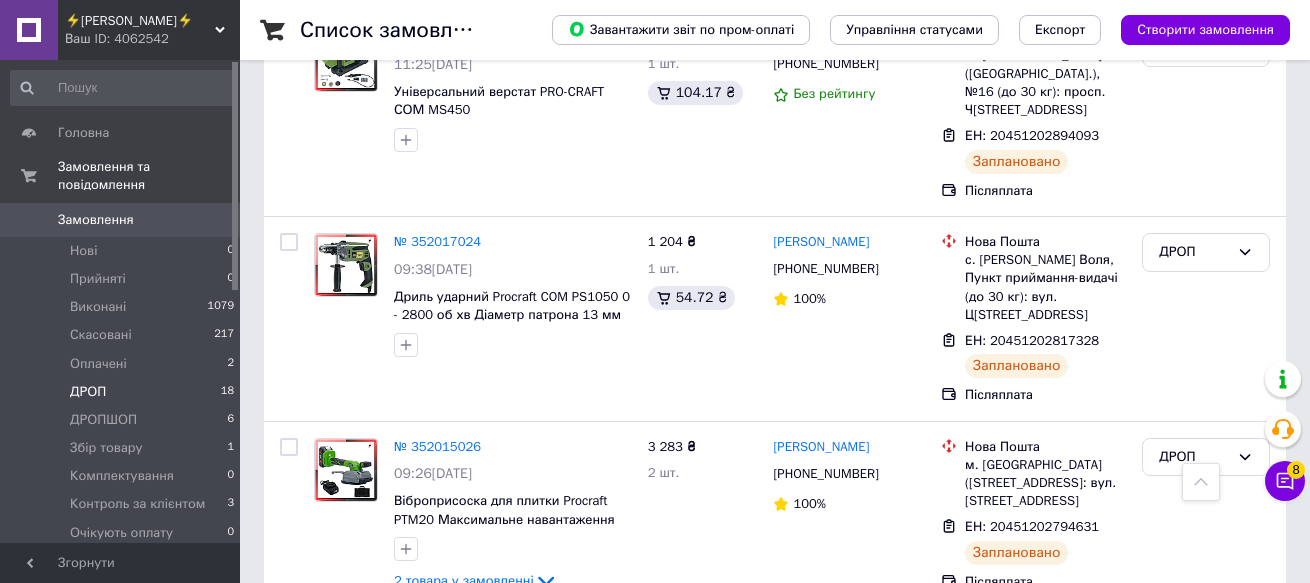 scroll, scrollTop: 600, scrollLeft: 0, axis: vertical 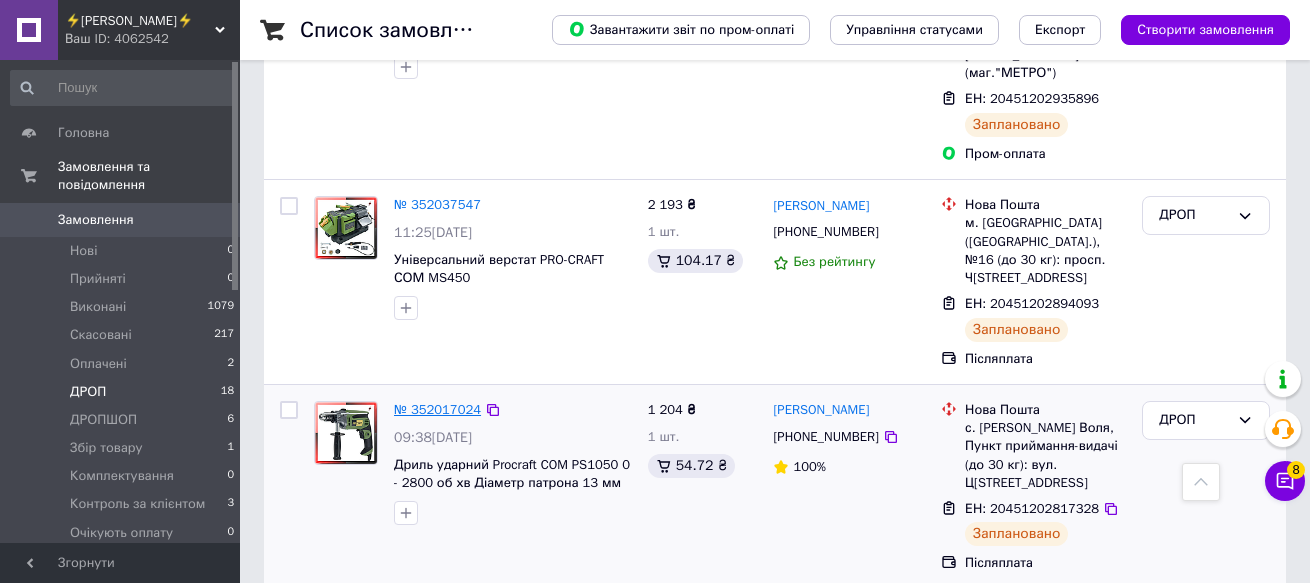 click on "№ 352017024" at bounding box center [437, 409] 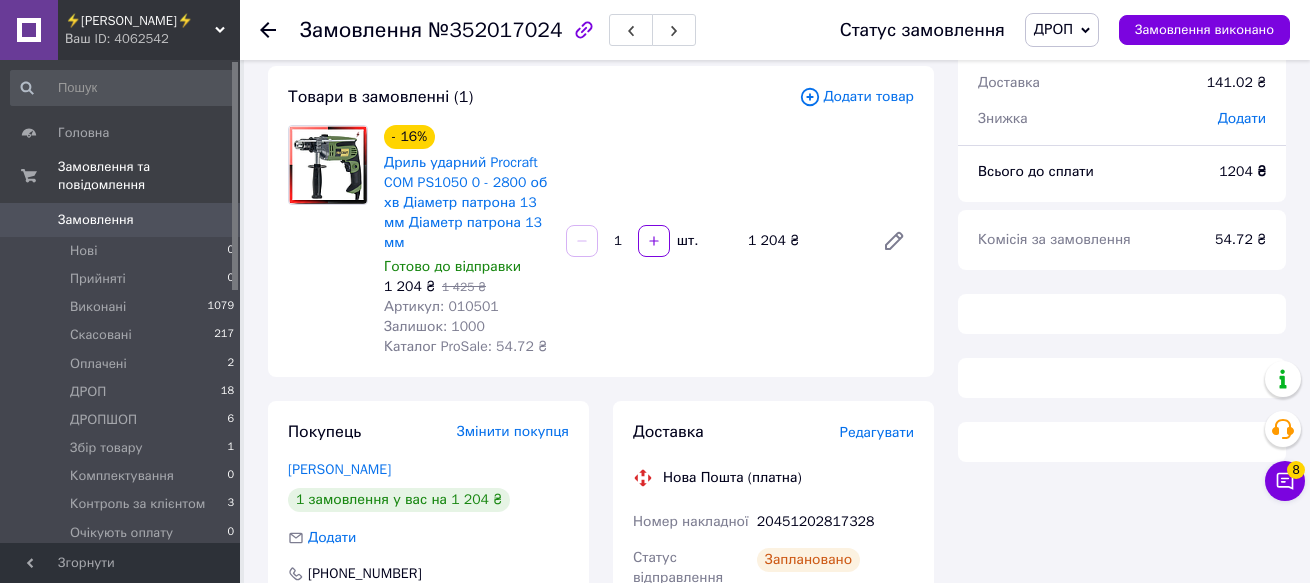 scroll, scrollTop: 0, scrollLeft: 0, axis: both 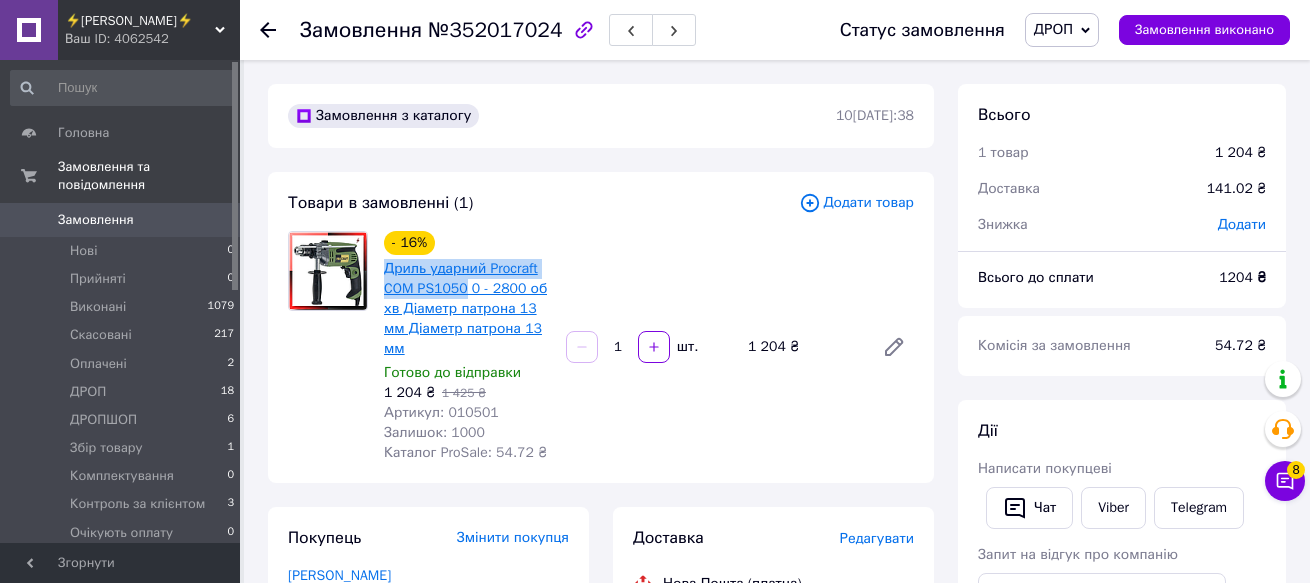 drag, startPoint x: 379, startPoint y: 261, endPoint x: 463, endPoint y: 289, distance: 88.54378 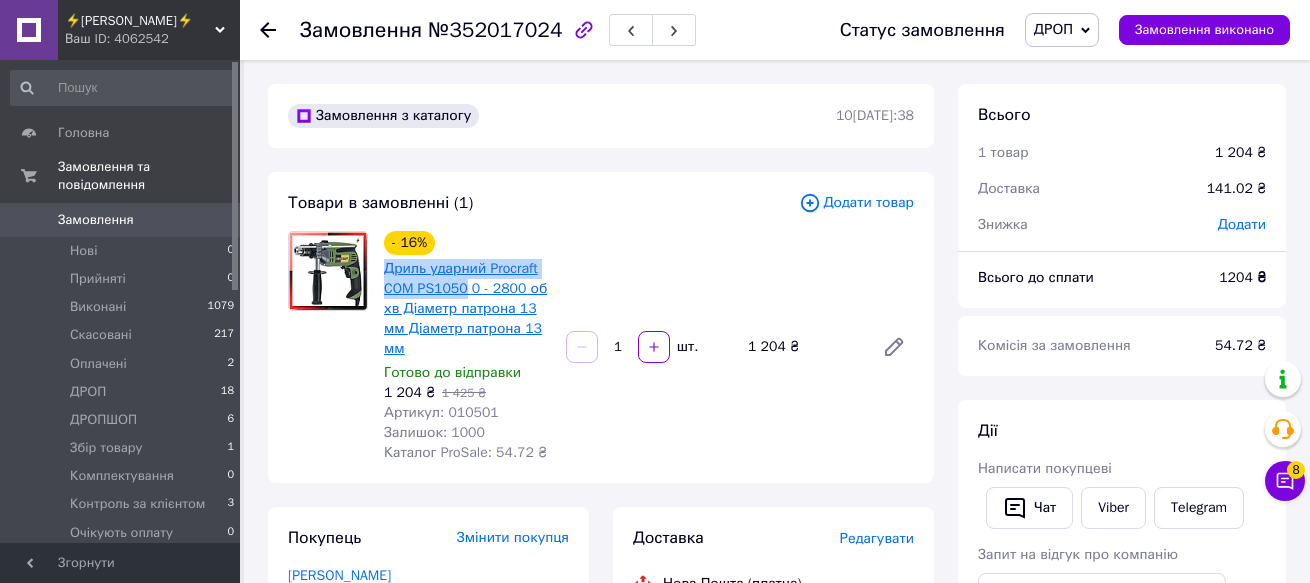 click on "- 16% Дриль ударний Procraft COM PS1050 0 - 2800 об хв Діаметр патрона 13 мм Діаметр патрона 13 мм Готово до відправки 1 204 ₴   1 425 ₴ Артикул: 010501 Залишок: 1000 Каталог ProSale: 54.72 ₴" at bounding box center [467, 347] 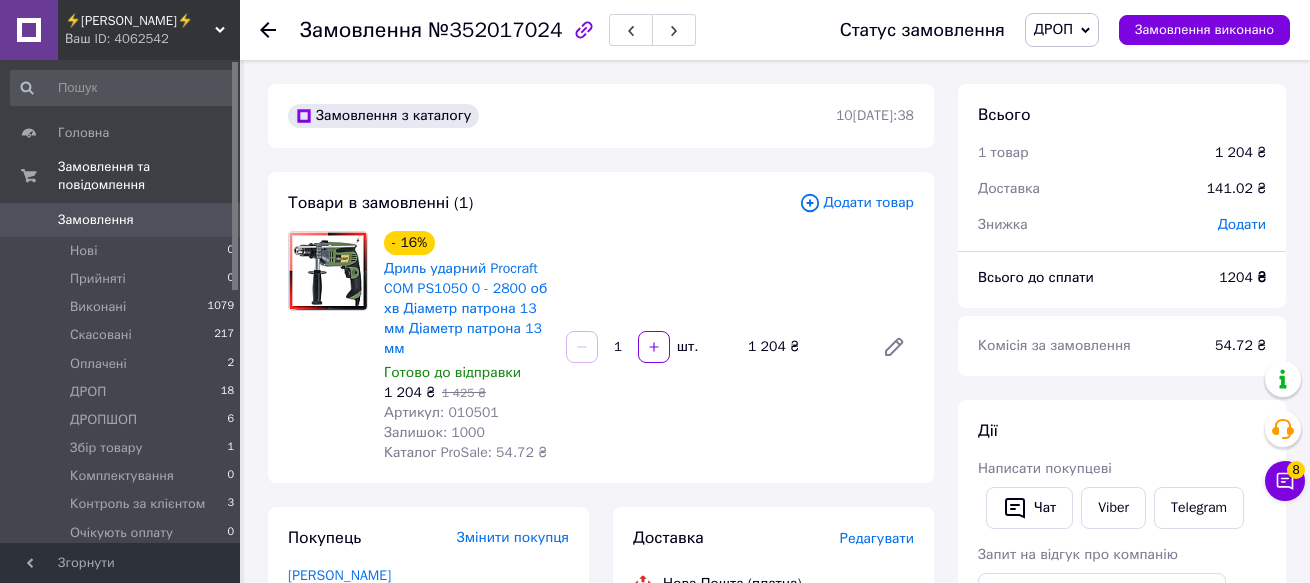 click at bounding box center [328, 347] 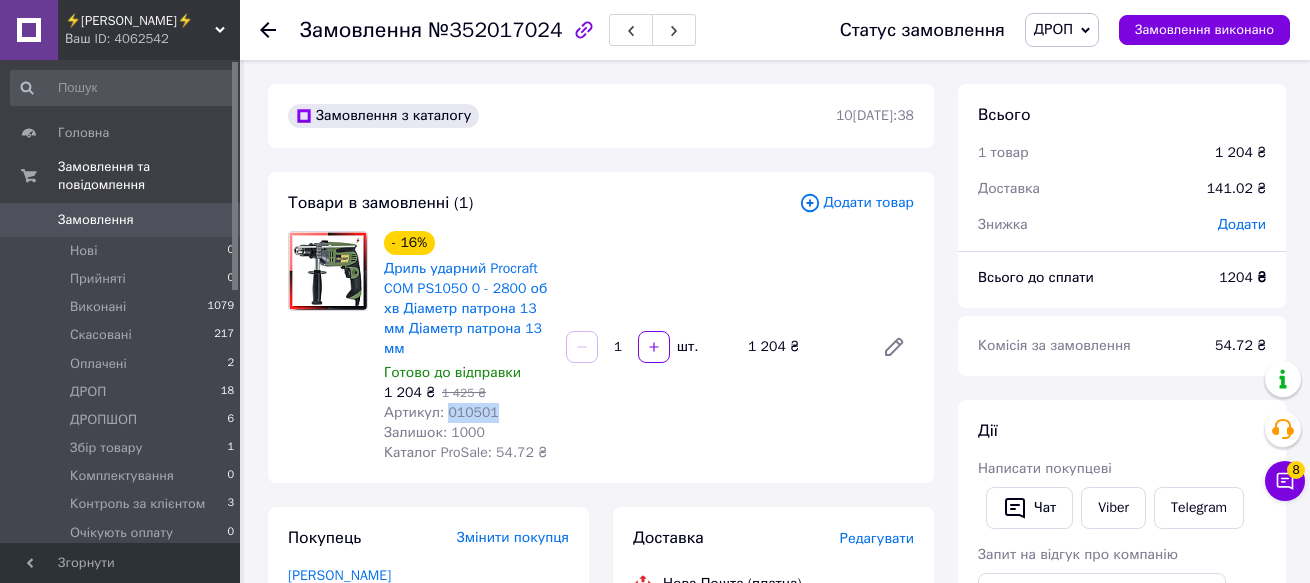 drag, startPoint x: 494, startPoint y: 411, endPoint x: 445, endPoint y: 418, distance: 49.497475 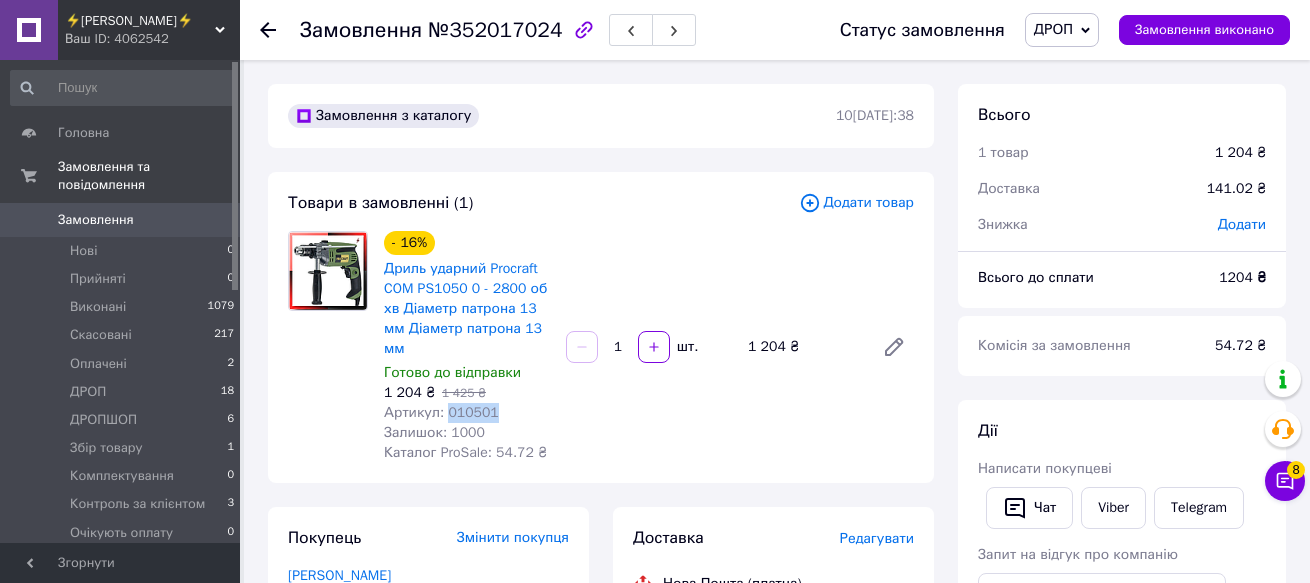 click on "Артикул: 010501" at bounding box center [467, 413] 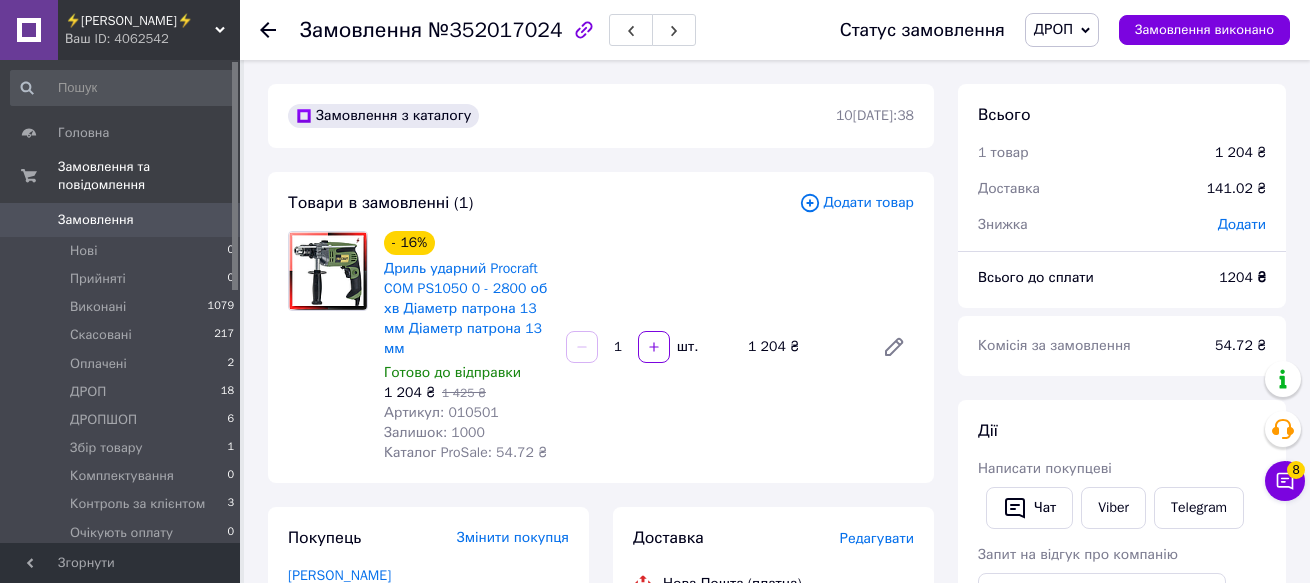 drag, startPoint x: 282, startPoint y: 382, endPoint x: 460, endPoint y: 356, distance: 179.88885 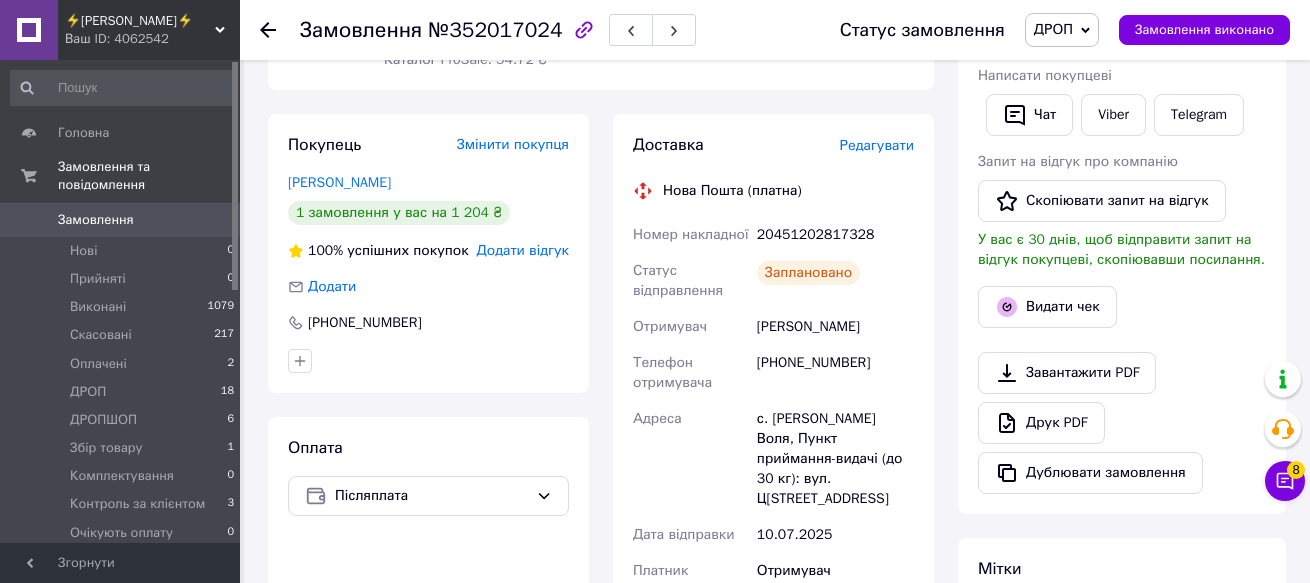 scroll, scrollTop: 400, scrollLeft: 0, axis: vertical 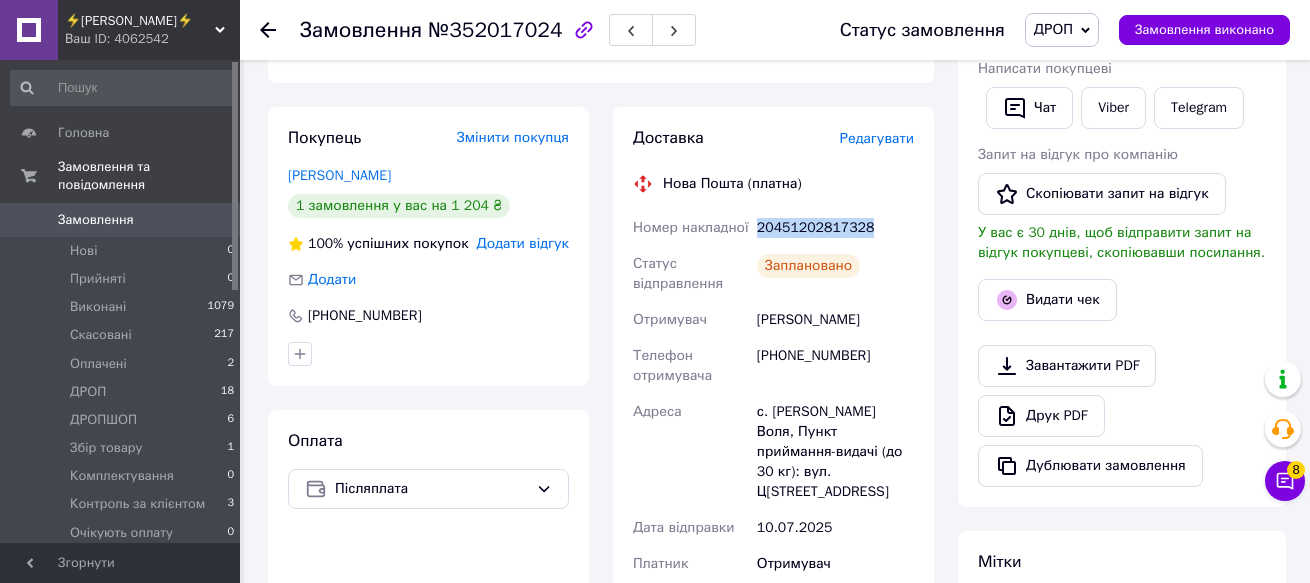 drag, startPoint x: 846, startPoint y: 228, endPoint x: 760, endPoint y: 235, distance: 86.28442 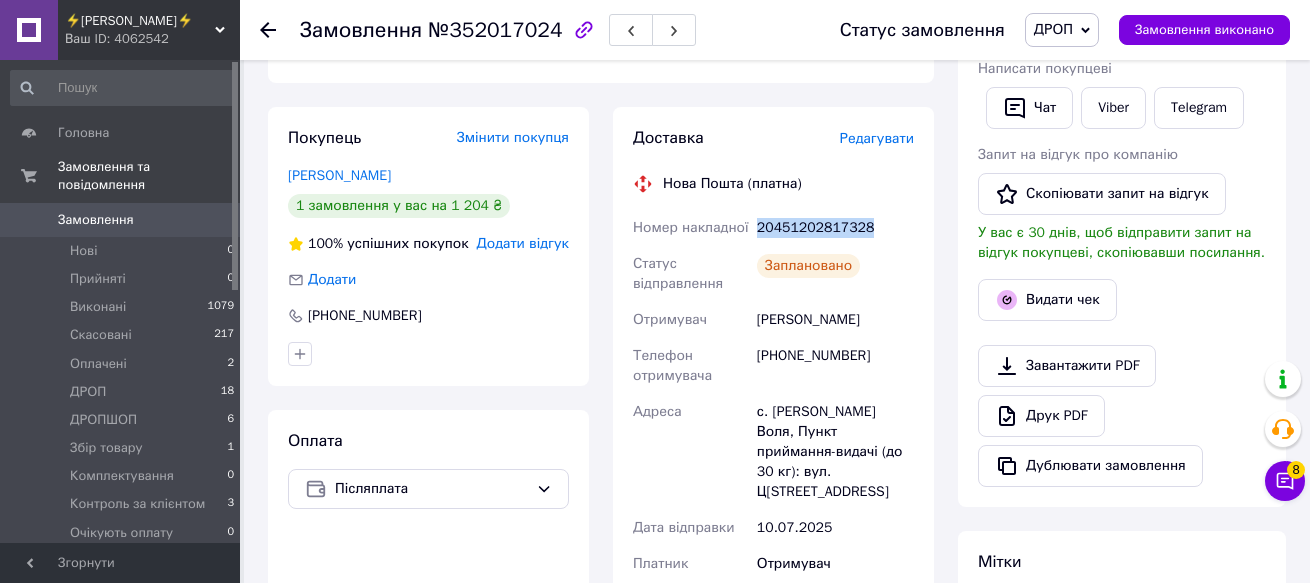 click on "20451202817328" at bounding box center (835, 228) 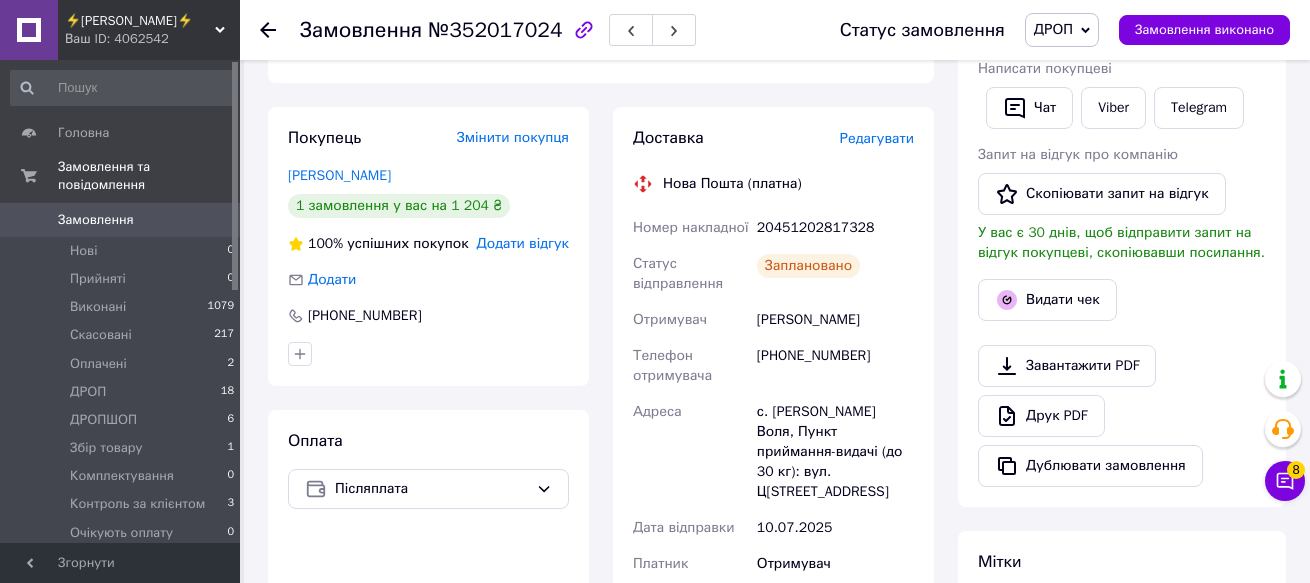 click 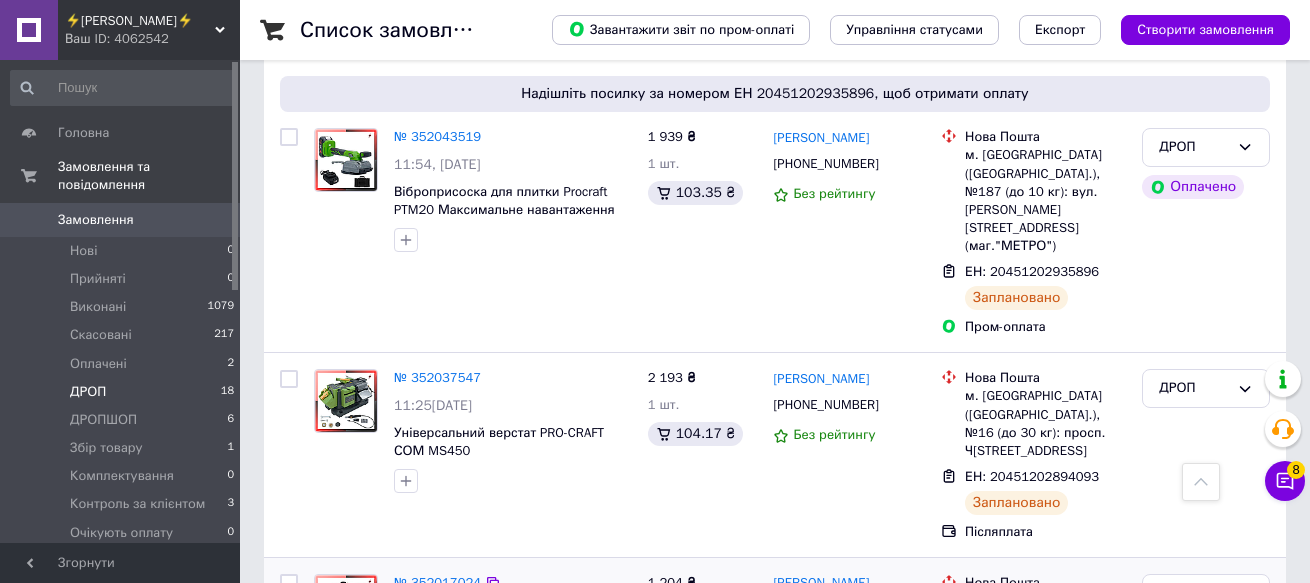 scroll, scrollTop: 200, scrollLeft: 0, axis: vertical 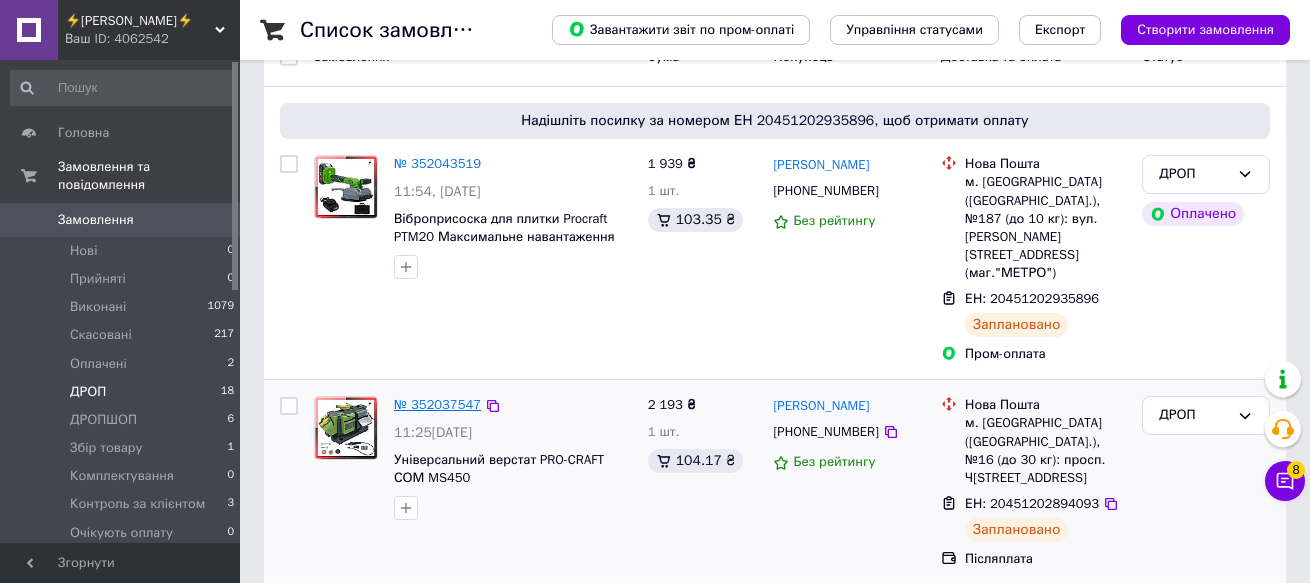 click on "№ 352037547" at bounding box center [437, 404] 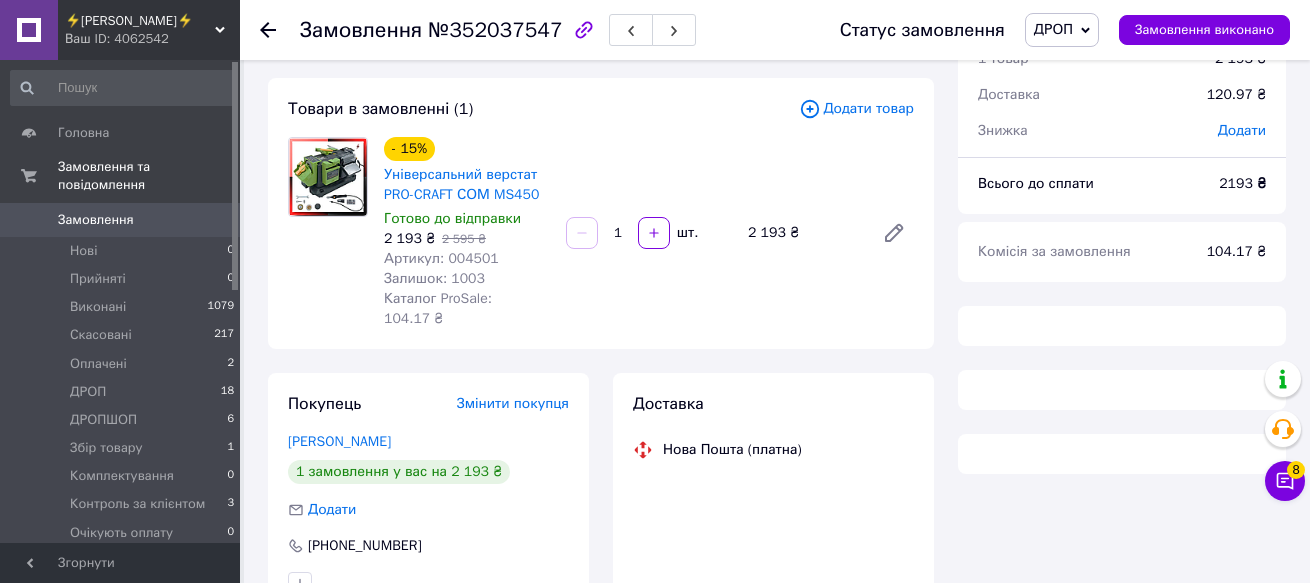 scroll, scrollTop: 0, scrollLeft: 0, axis: both 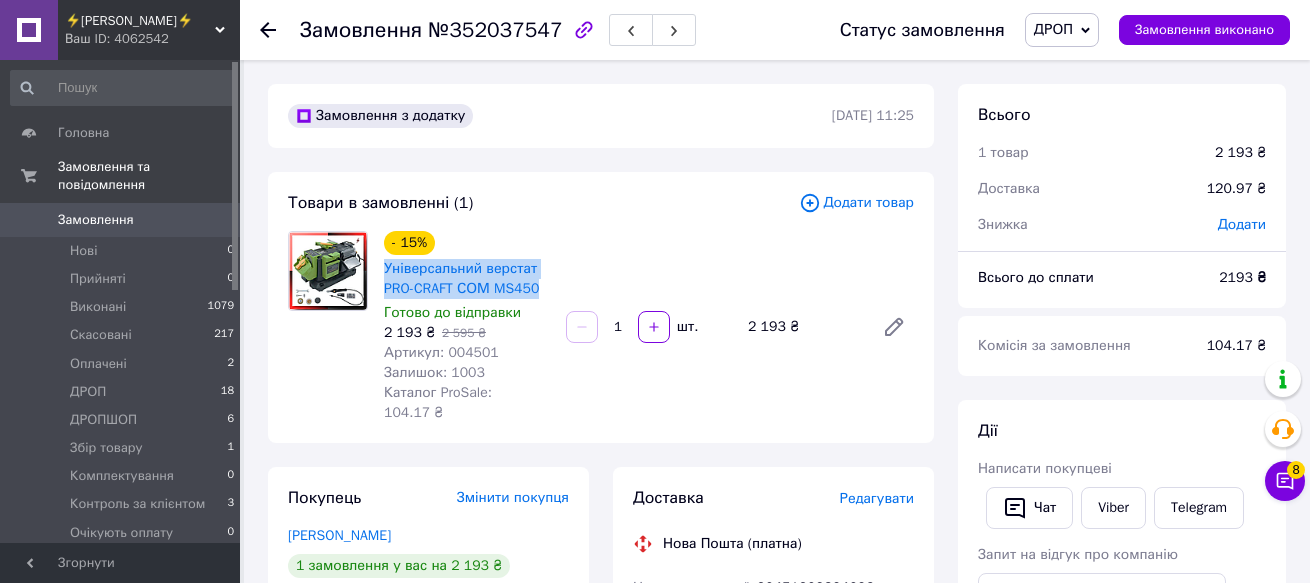 drag, startPoint x: 381, startPoint y: 265, endPoint x: 547, endPoint y: 290, distance: 167.87198 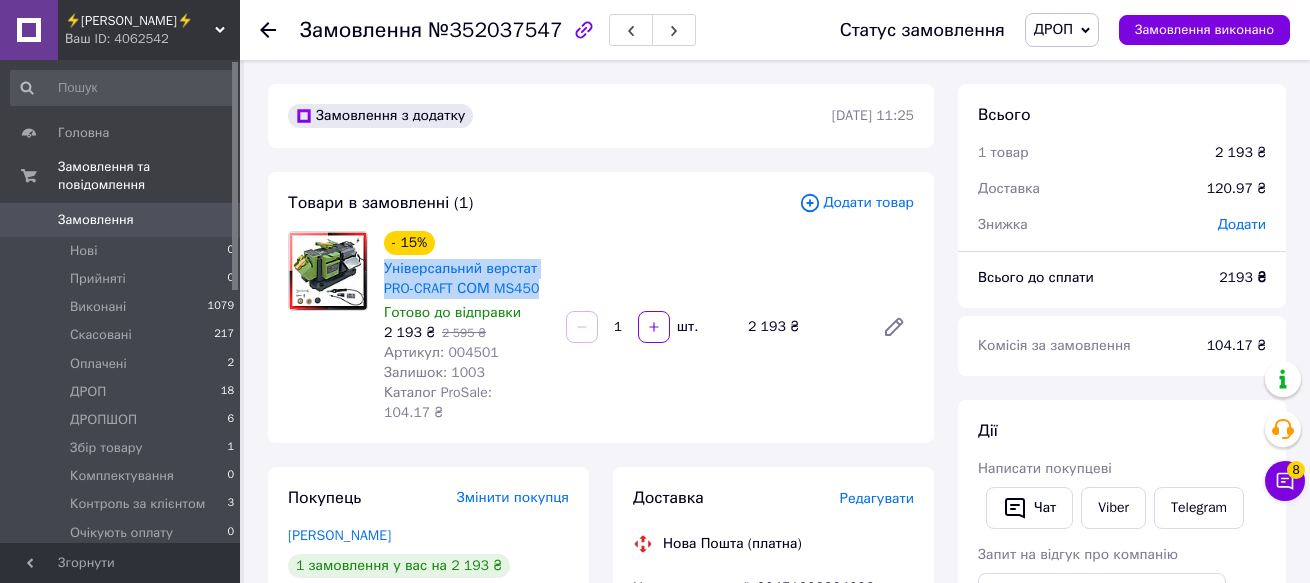 click on "- 15% Універсальний верстат PRO-CRAFT СОМ MS450 Готово до відправки 2 193 ₴   2 595 ₴ Артикул: 004501 Залишок: 1003 Каталог ProSale: 104.17 ₴" at bounding box center (467, 327) 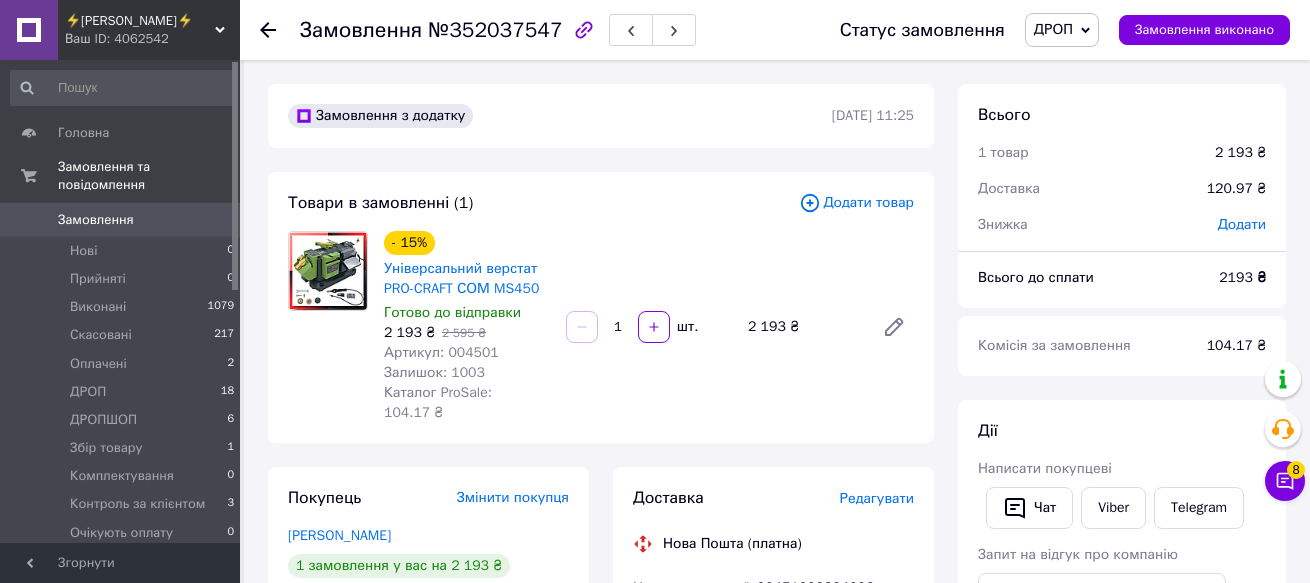 drag, startPoint x: 305, startPoint y: 364, endPoint x: 346, endPoint y: 349, distance: 43.65776 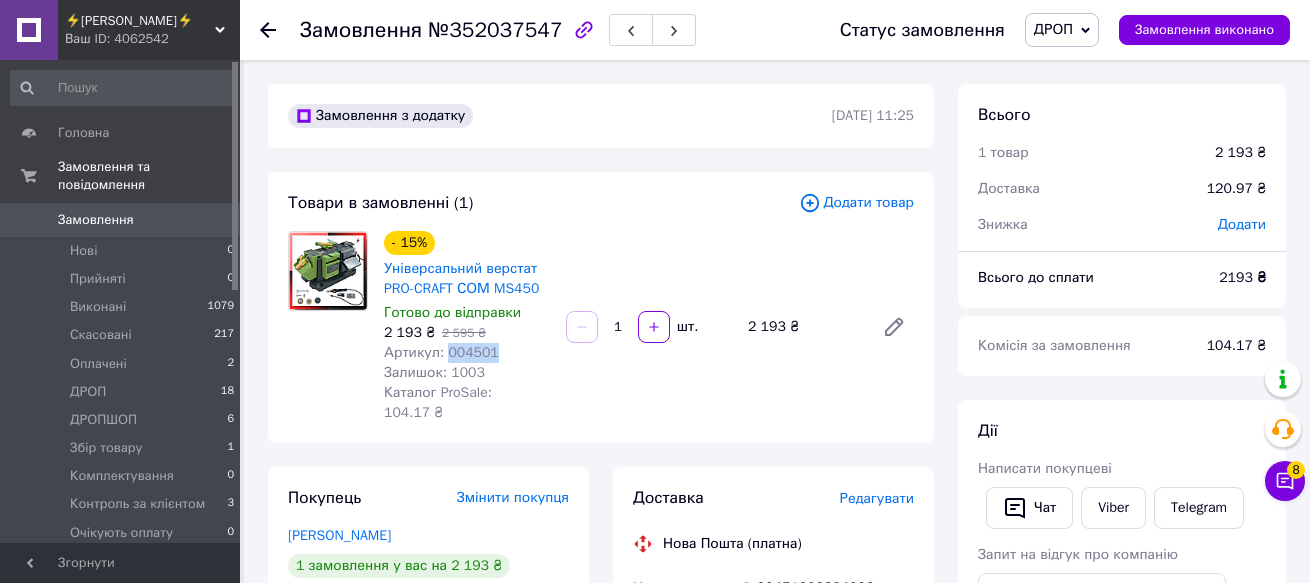 drag, startPoint x: 487, startPoint y: 352, endPoint x: 455, endPoint y: 355, distance: 32.140316 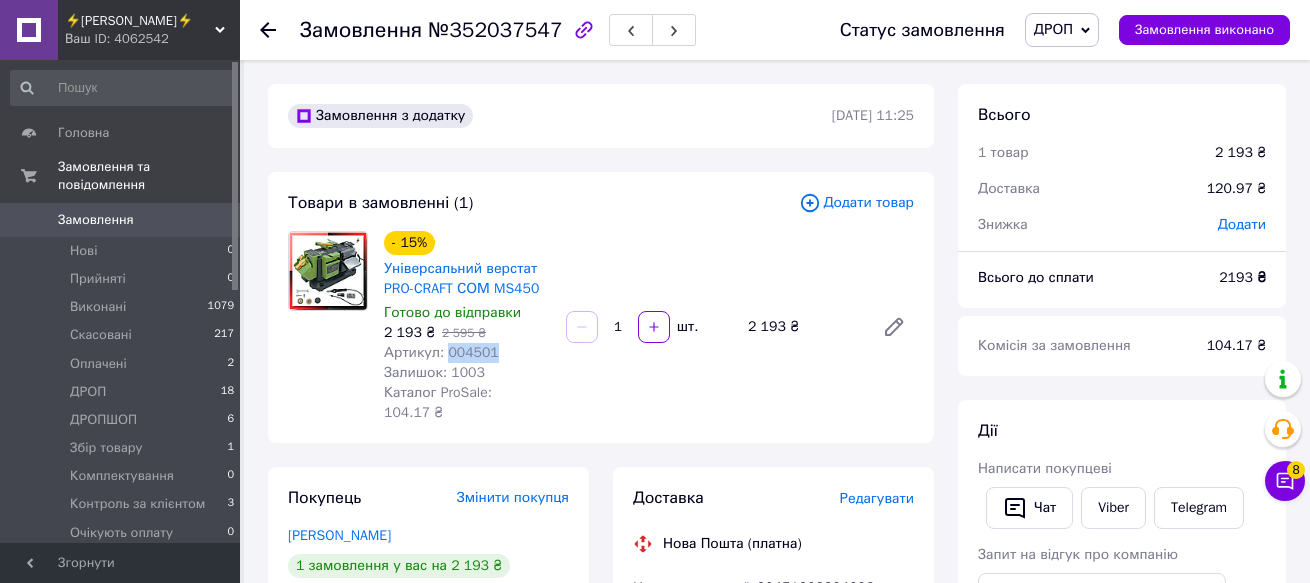 click on "Артикул: 004501" at bounding box center [467, 353] 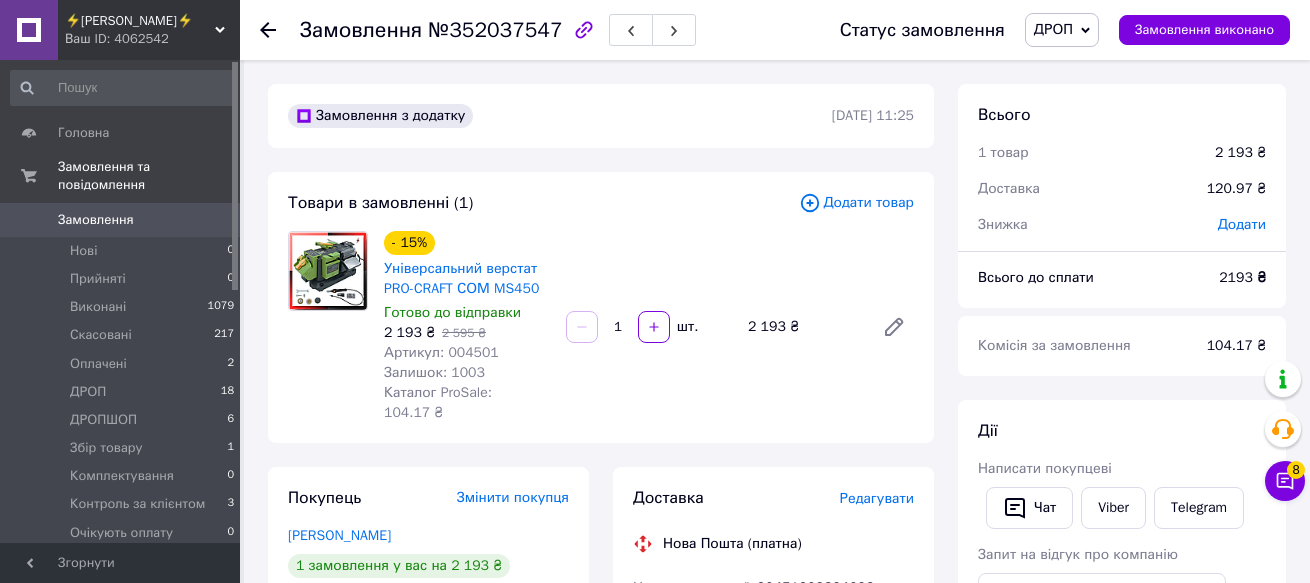 click at bounding box center (328, 327) 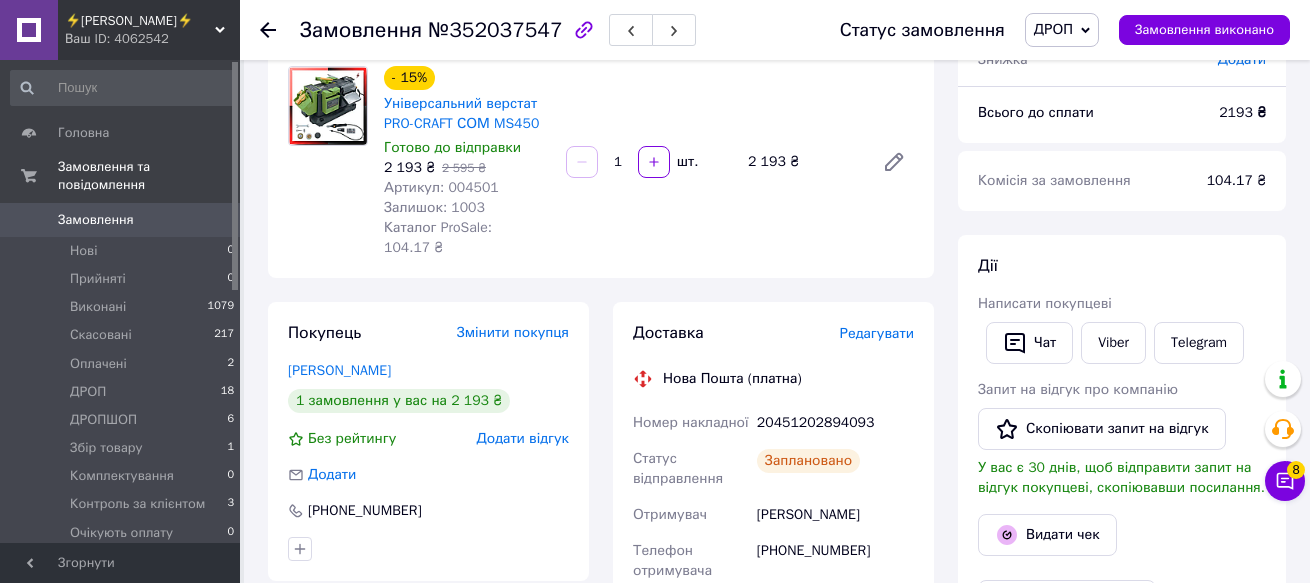 scroll, scrollTop: 200, scrollLeft: 0, axis: vertical 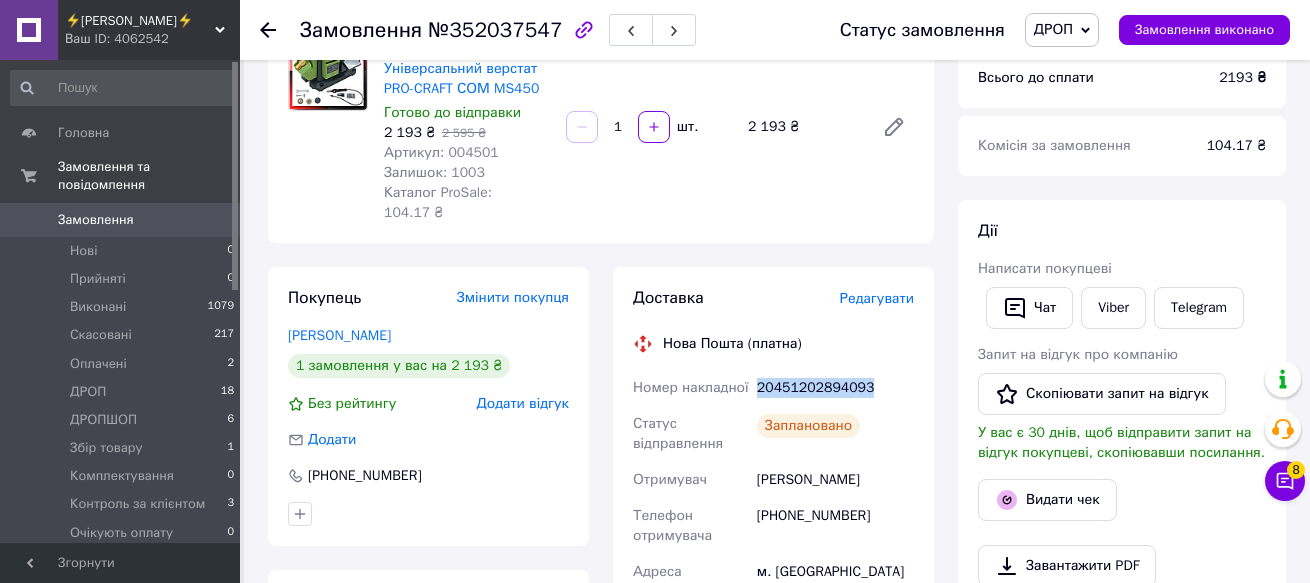 drag, startPoint x: 863, startPoint y: 364, endPoint x: 752, endPoint y: 371, distance: 111.220505 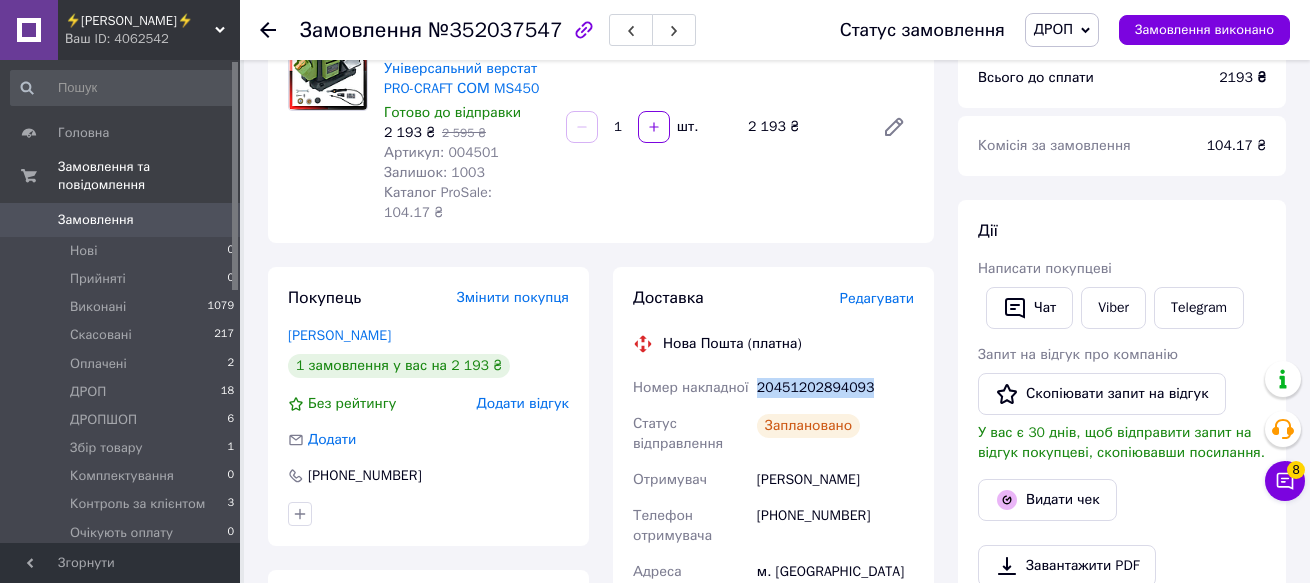 click on "20451202894093" at bounding box center [835, 388] 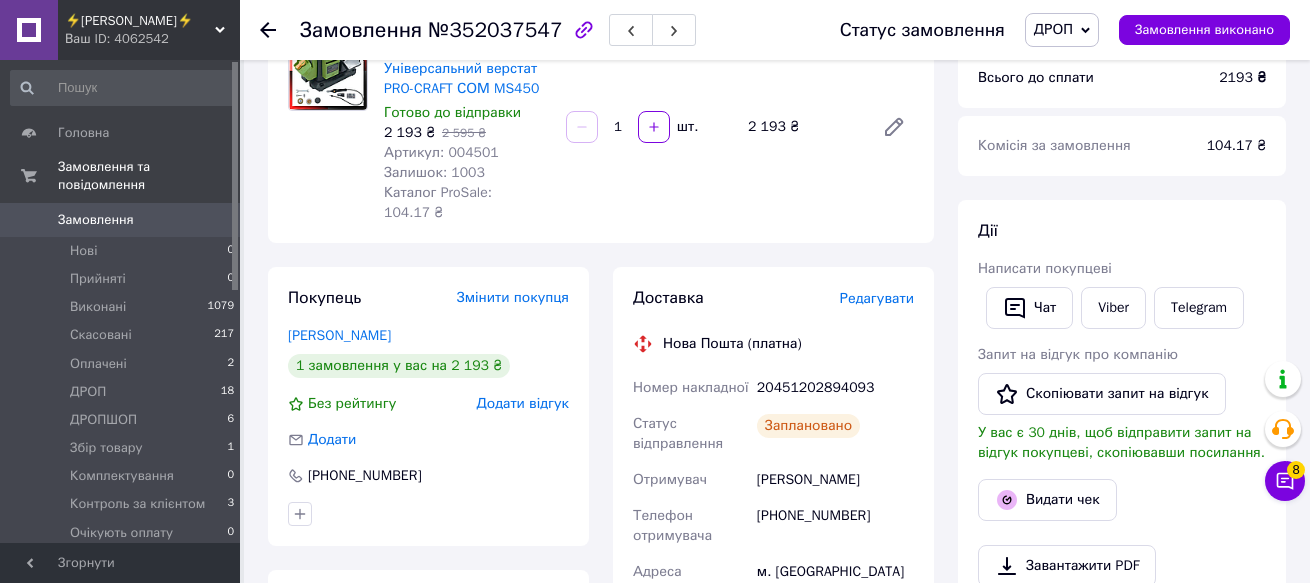 drag, startPoint x: 313, startPoint y: 200, endPoint x: 305, endPoint y: 144, distance: 56.568542 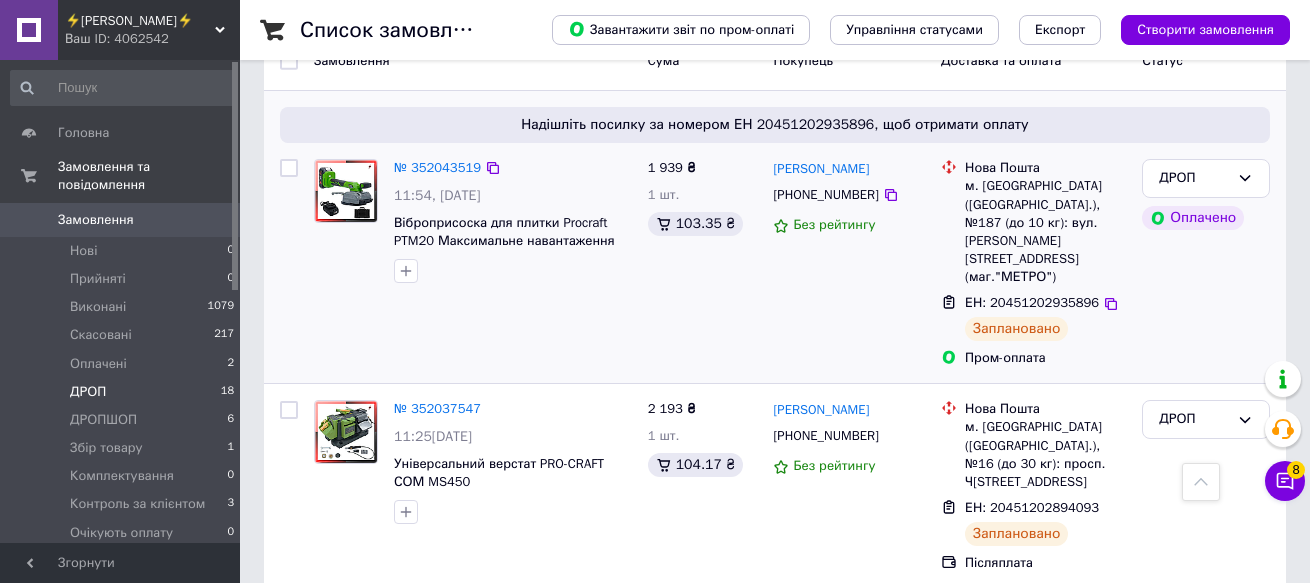 scroll, scrollTop: 100, scrollLeft: 0, axis: vertical 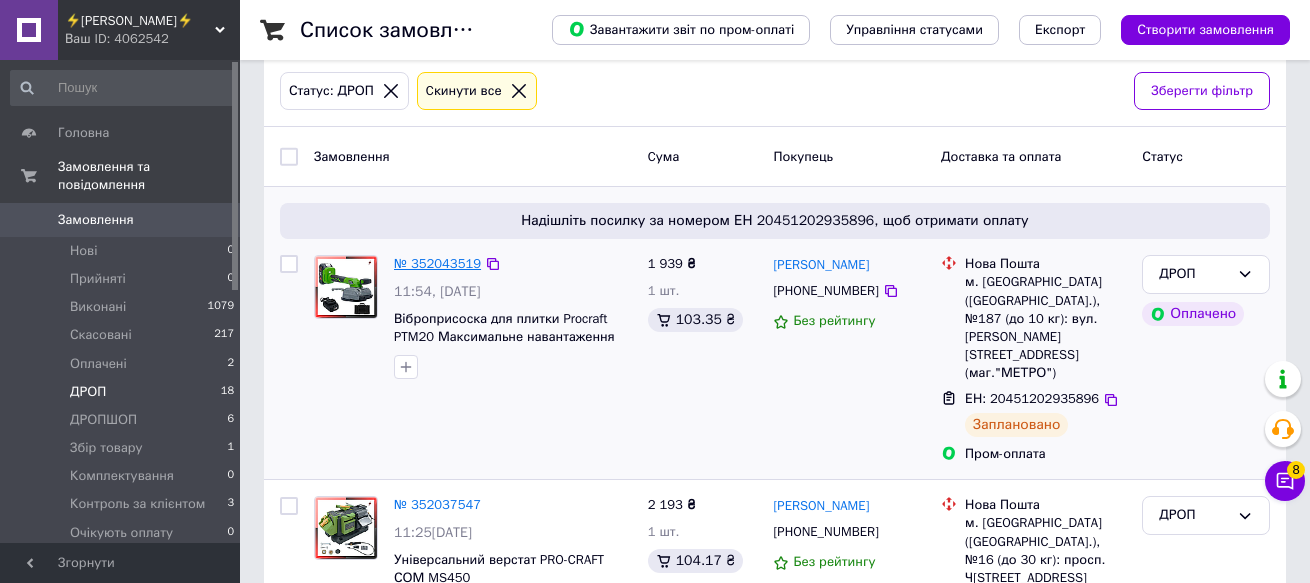 click on "№ 352043519" at bounding box center (437, 263) 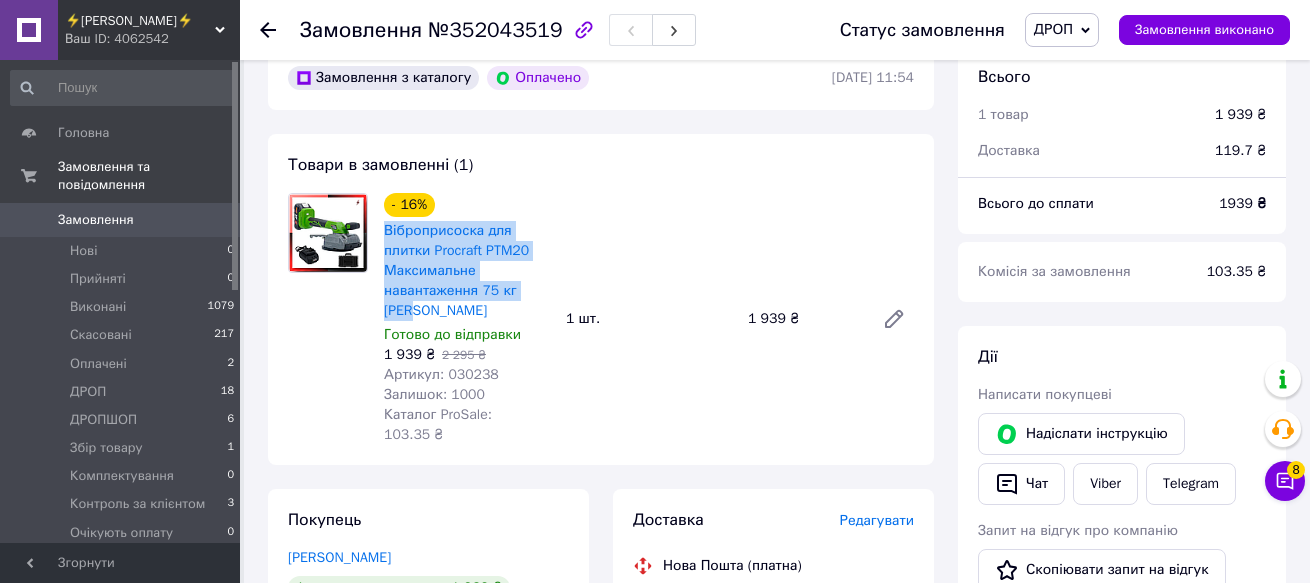 drag, startPoint x: 382, startPoint y: 228, endPoint x: 547, endPoint y: 294, distance: 177.71043 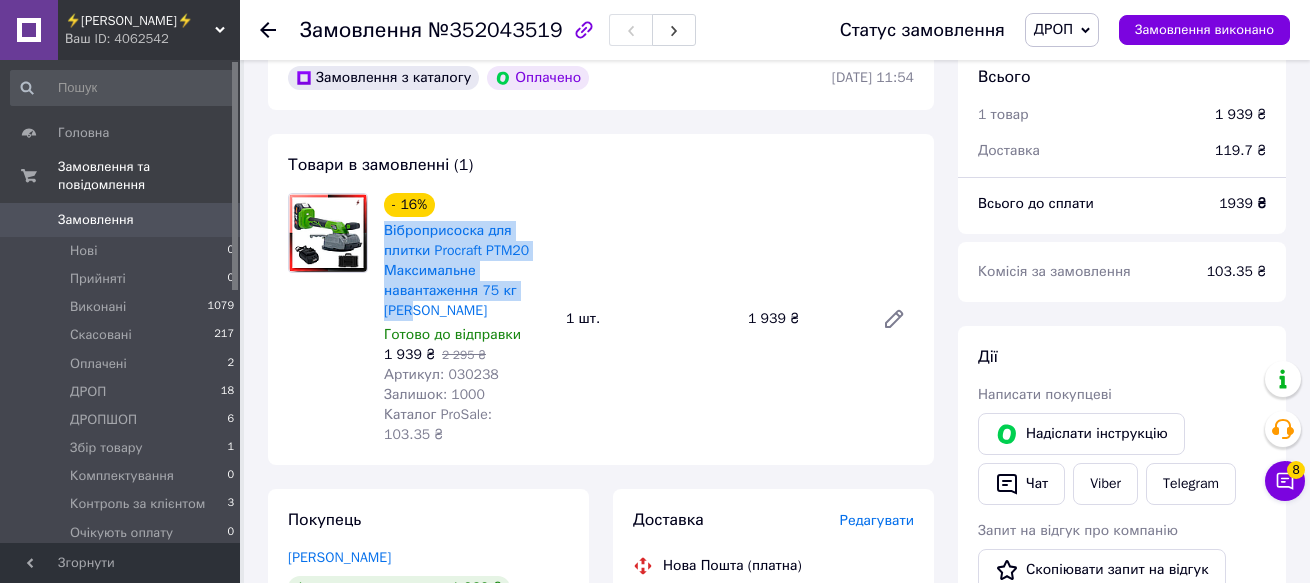 click on "Віброприсоска для плитки Procraft PTM20 Максимальне навантаження 75 кг Кейс" at bounding box center [467, 271] 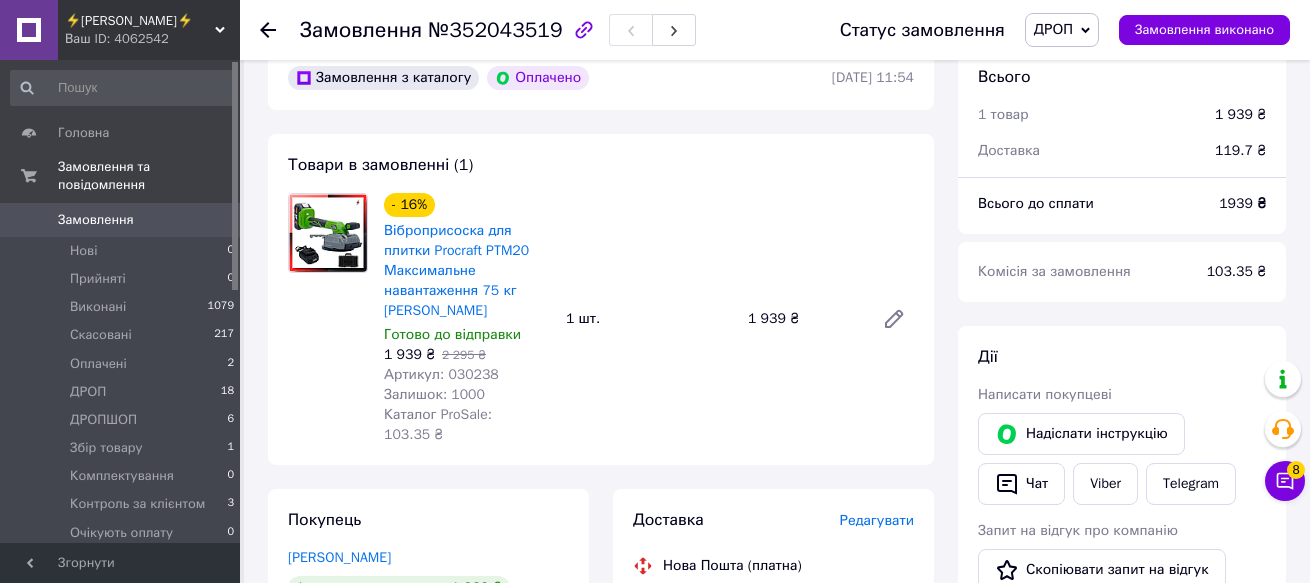 drag, startPoint x: 303, startPoint y: 337, endPoint x: 362, endPoint y: 337, distance: 59 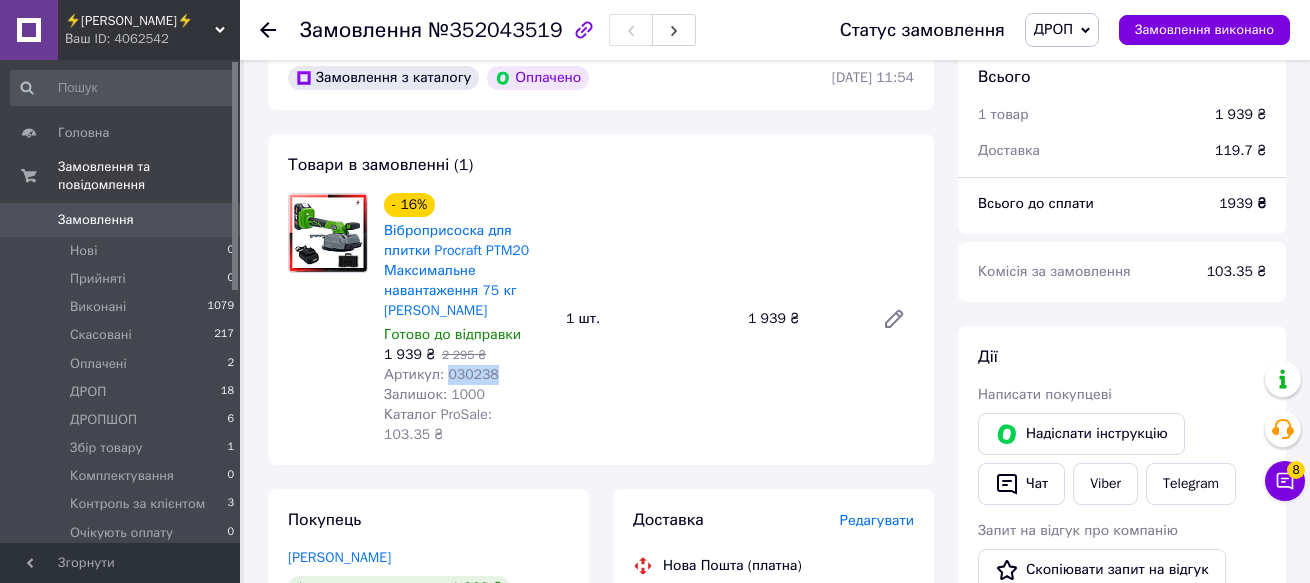 drag, startPoint x: 480, startPoint y: 355, endPoint x: 445, endPoint y: 360, distance: 35.35534 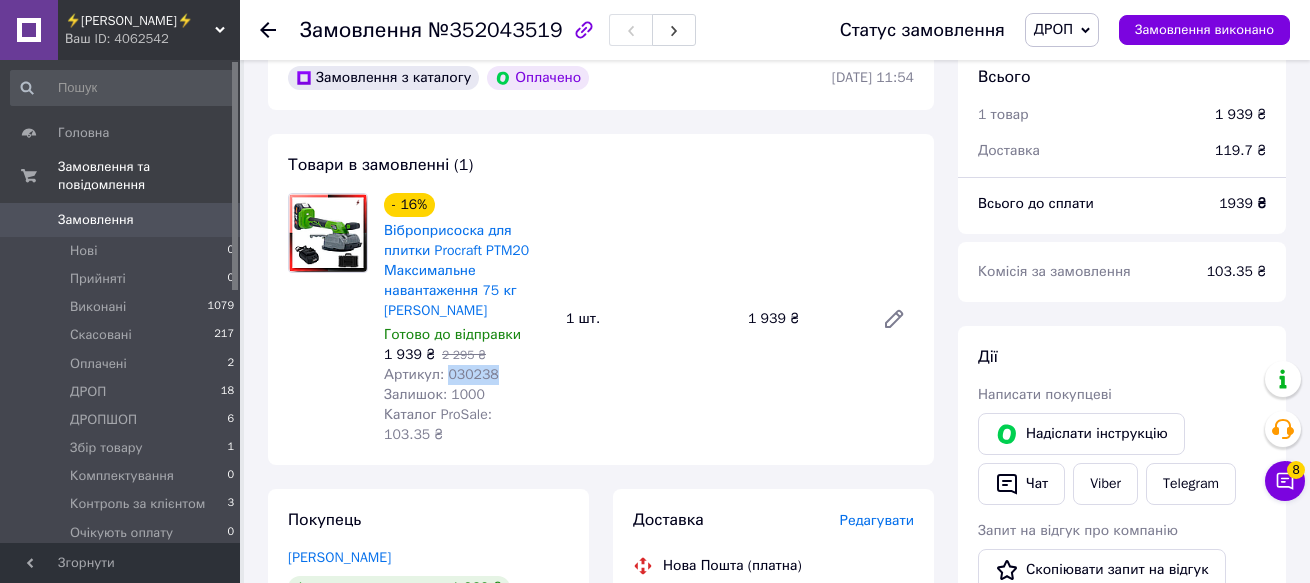 click on "Артикул: 030238" at bounding box center (467, 375) 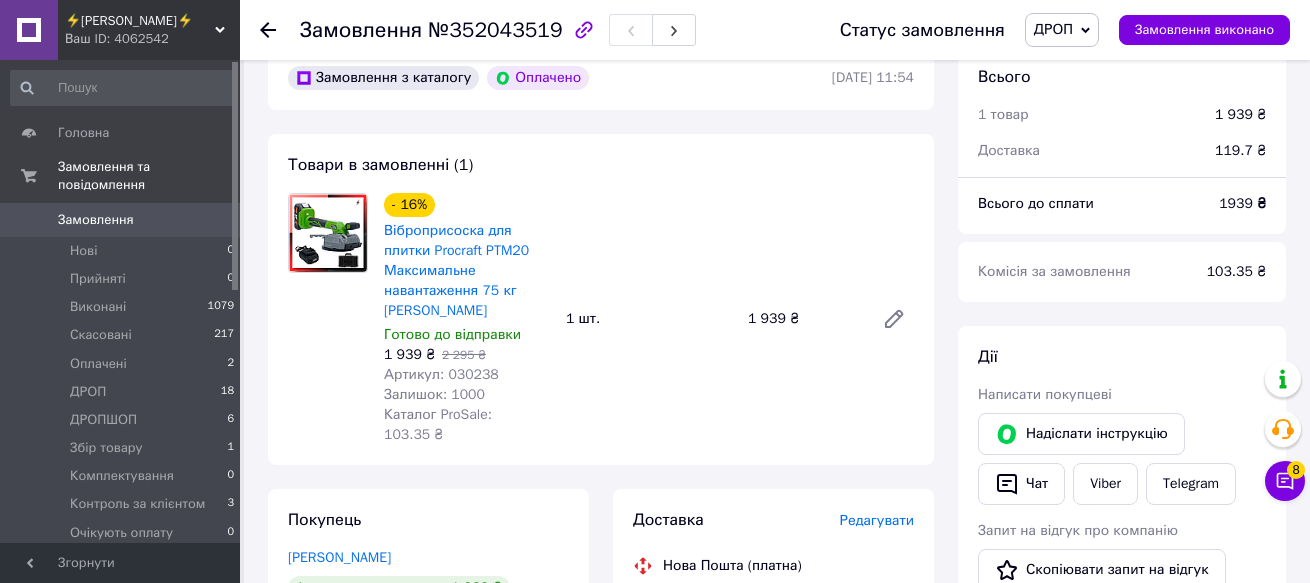 click at bounding box center (328, 319) 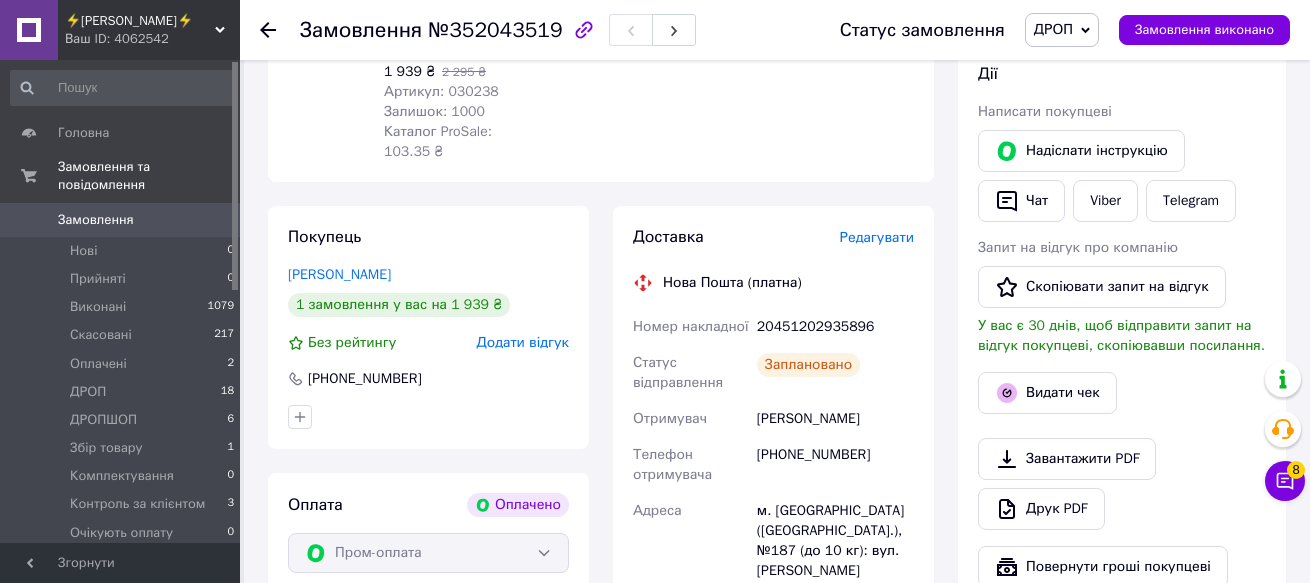 scroll, scrollTop: 400, scrollLeft: 0, axis: vertical 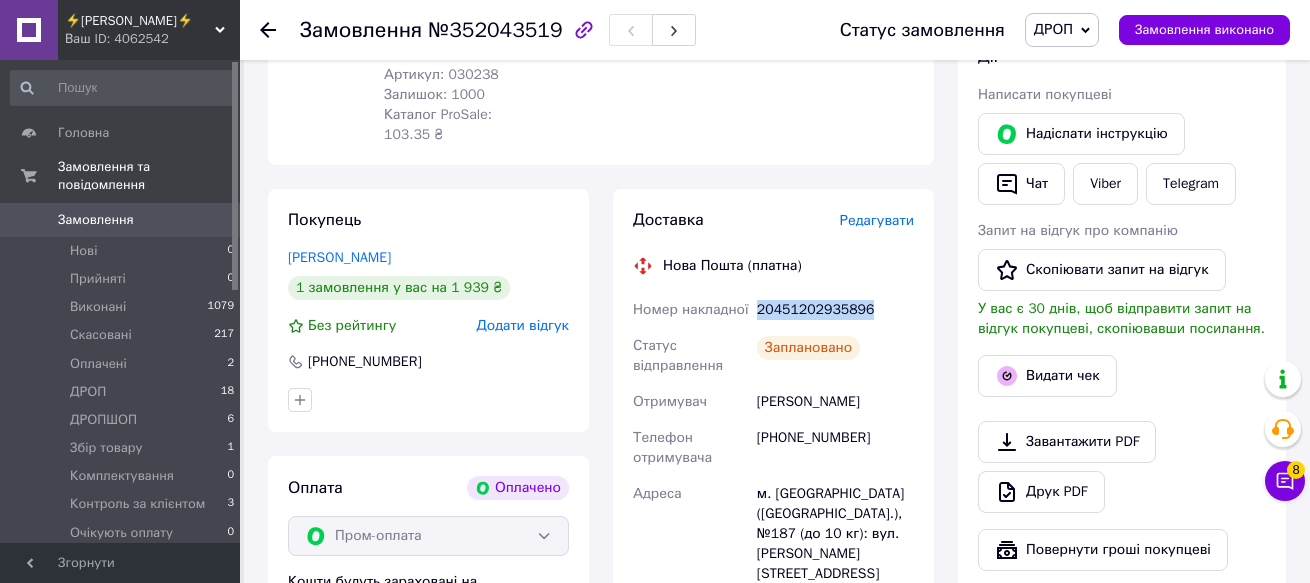 drag, startPoint x: 866, startPoint y: 269, endPoint x: 748, endPoint y: 272, distance: 118.03813 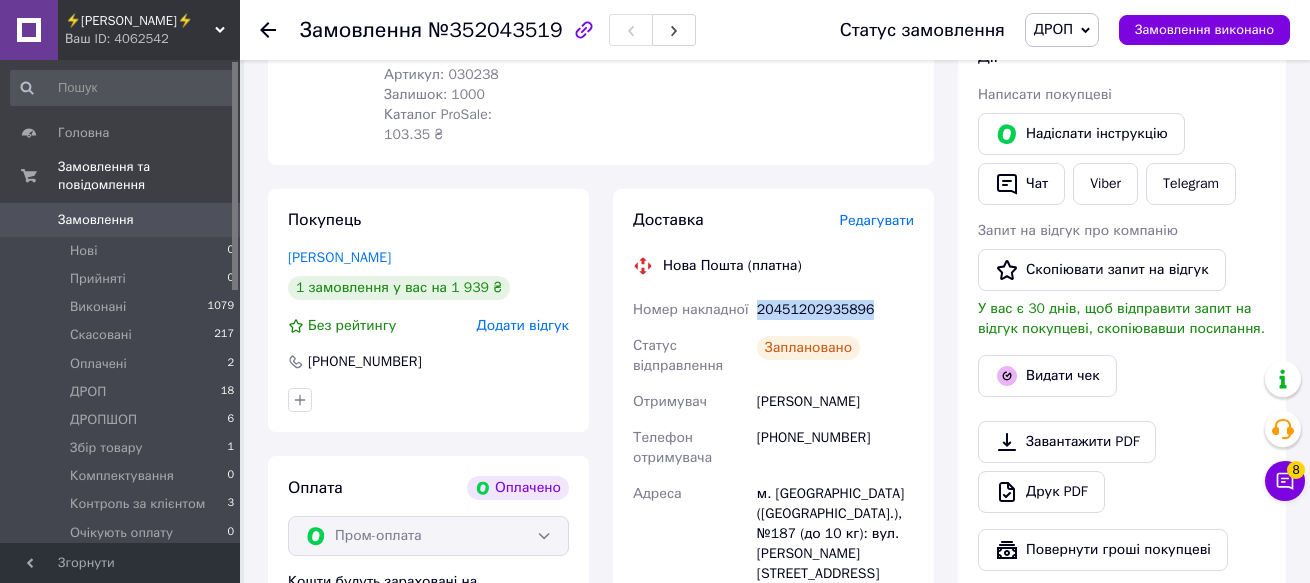 click on "Номер накладної 20451202935896 Статус відправлення Заплановано Отримувач Юрко Виталий Телефон отримувача +380971424821 Адреса м. Київ (Київська обл.), №187 (до 10 кг): вул. Сержа Лифаря, 2А (маг."МЕТРО") Дата відправки 10.07.2025 Платник Отримувач Оціночна вартість 1 939 ₴ Вартість доставки 119.70 ₴" at bounding box center [773, 544] 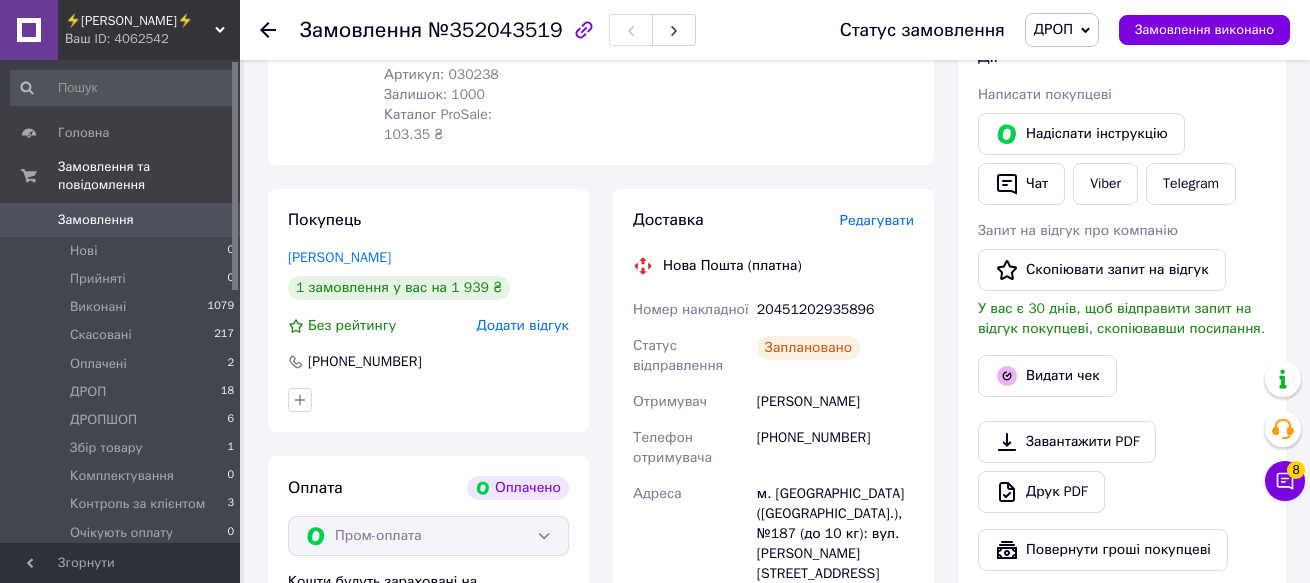 click on "Замовлення з каталогу Оплачено 10.07.2025 | 11:54 Товари в замовленні (1) - 16% Віброприсоска для плитки Procraft PTM20 Максимальне навантаження 75 кг Кейс Готово до відправки 1 939 ₴   2 295 ₴ Артикул: 030238 Залишок: 1000 Каталог ProSale: 103.35 ₴  1 шт. 1 939 ₴ Покупець Юрко Виталий 1 замовлення у вас на 1 939 ₴ Без рейтингу   Додати відгук +380971424821 Оплата Оплачено Пром-оплата Кошти будуть зараховані на розрахунковий рахунок [FC_Acquiring] Prom marketplace Галунко Костянтин Степанович (Активирован) Доставка Редагувати Нова Пошта (платна) Номер накладної 20451202935896 Статус відправлення Заплановано Отримувач" at bounding box center (601, 594) 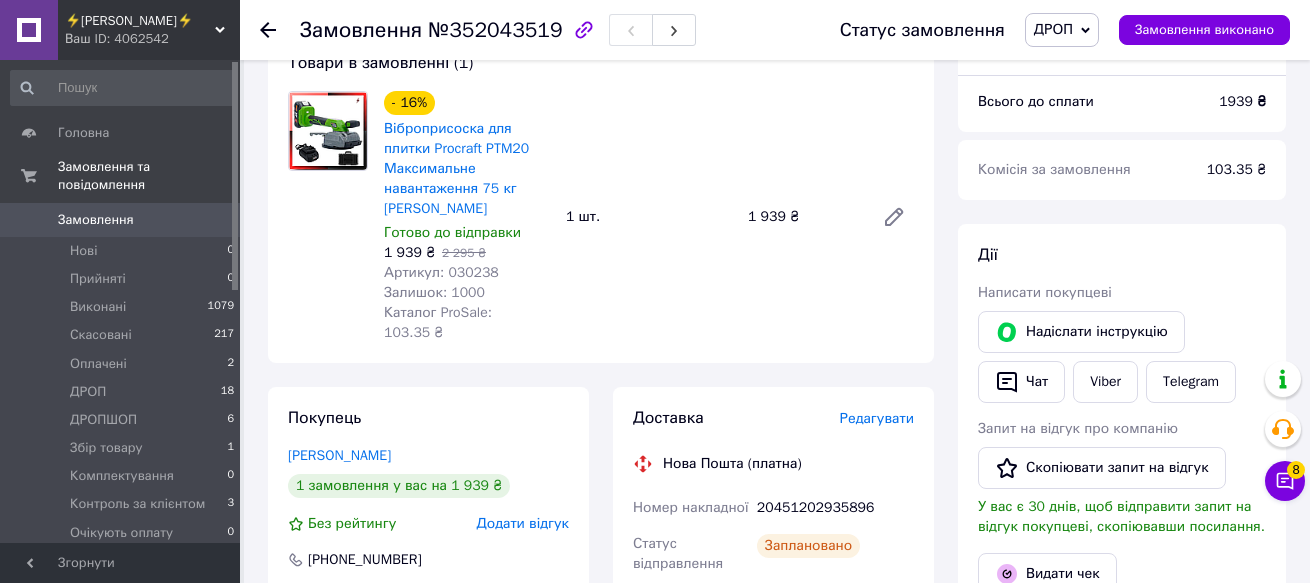 scroll, scrollTop: 0, scrollLeft: 0, axis: both 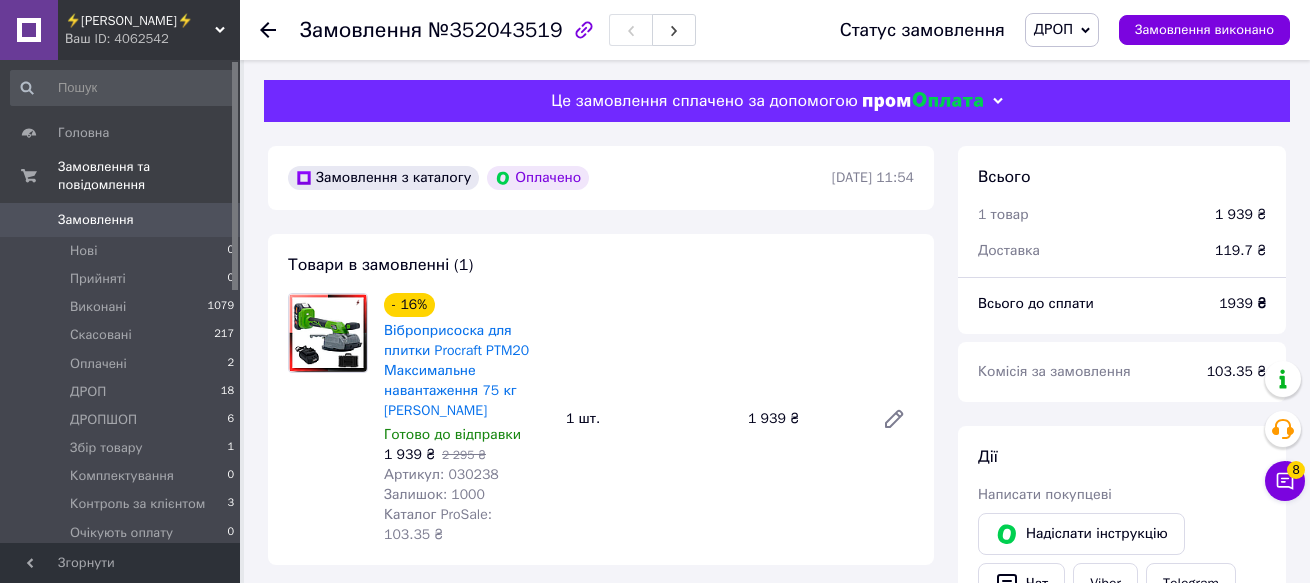 click 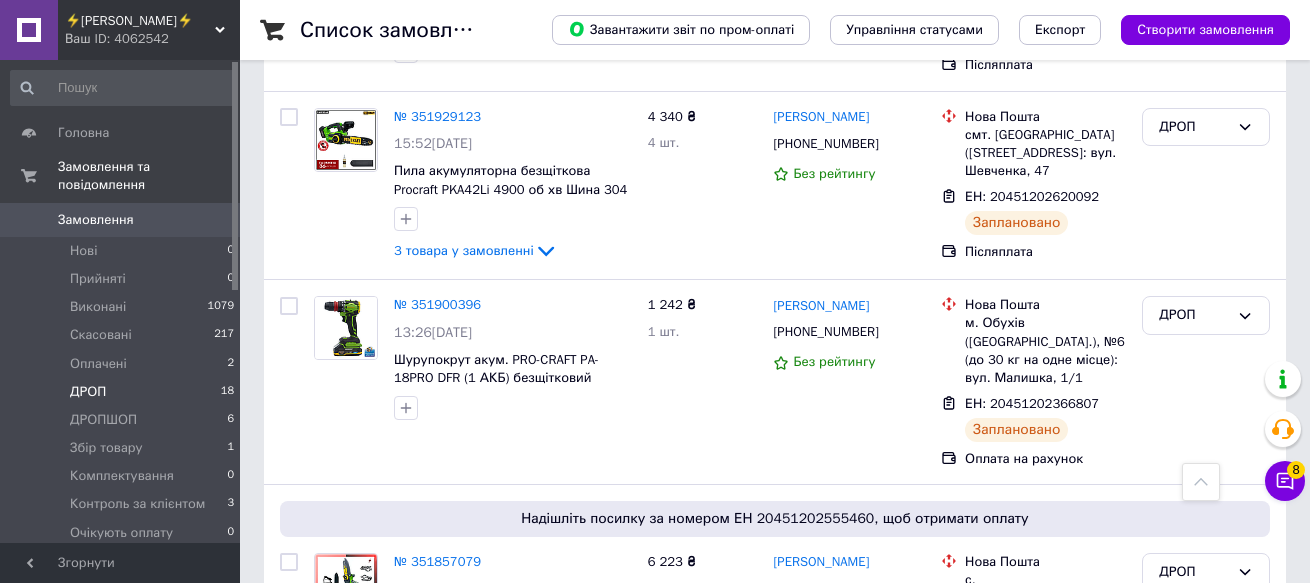 scroll, scrollTop: 3494, scrollLeft: 0, axis: vertical 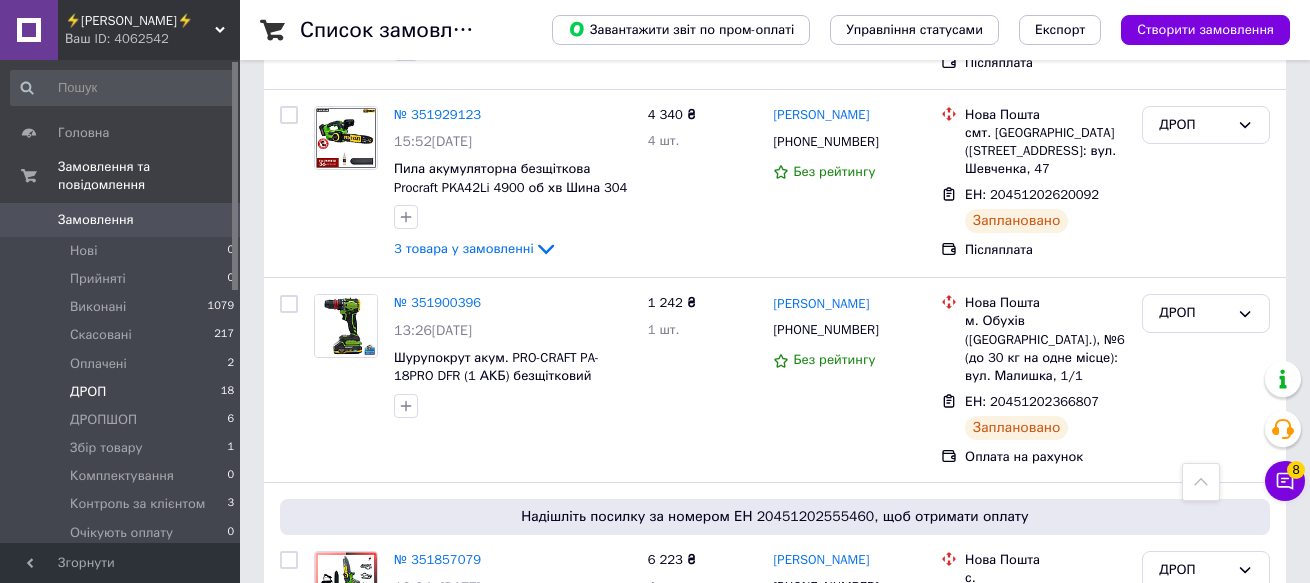 click on "⚡[PERSON_NAME]⚡" at bounding box center (140, 21) 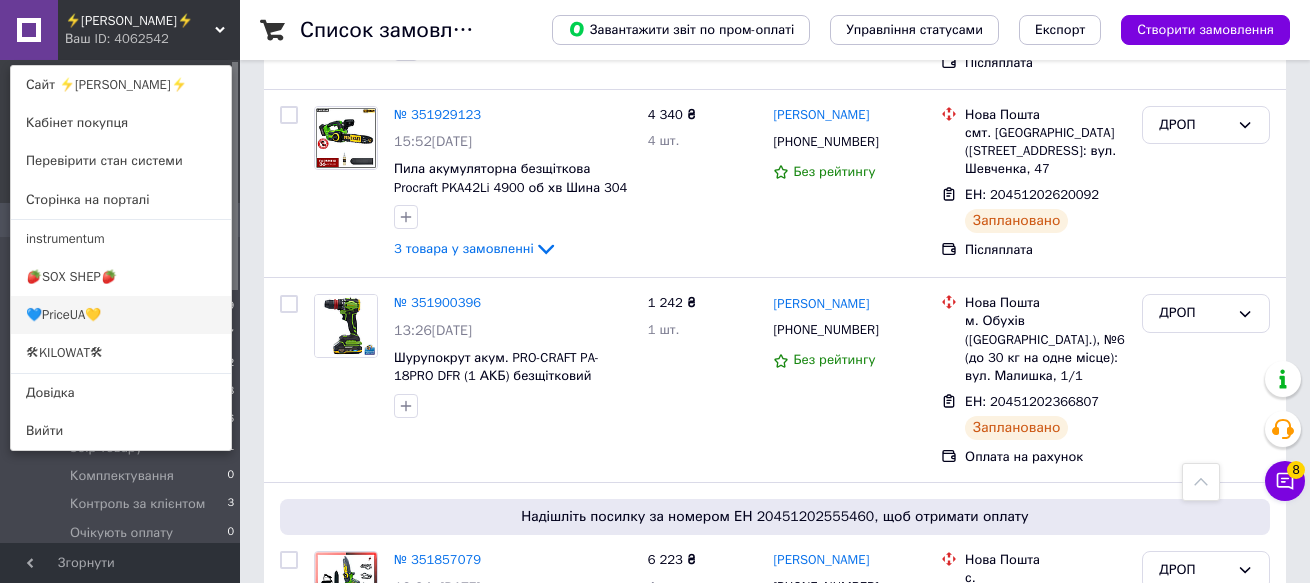 click on "💙PriceUA💛" at bounding box center [121, 315] 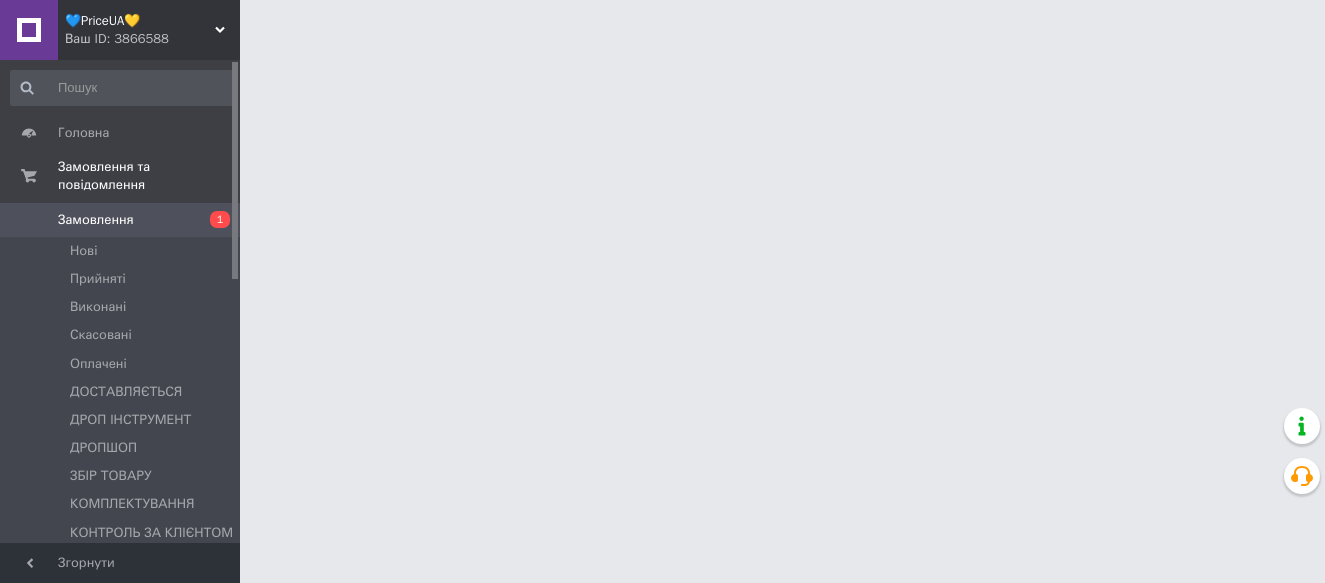scroll, scrollTop: 0, scrollLeft: 0, axis: both 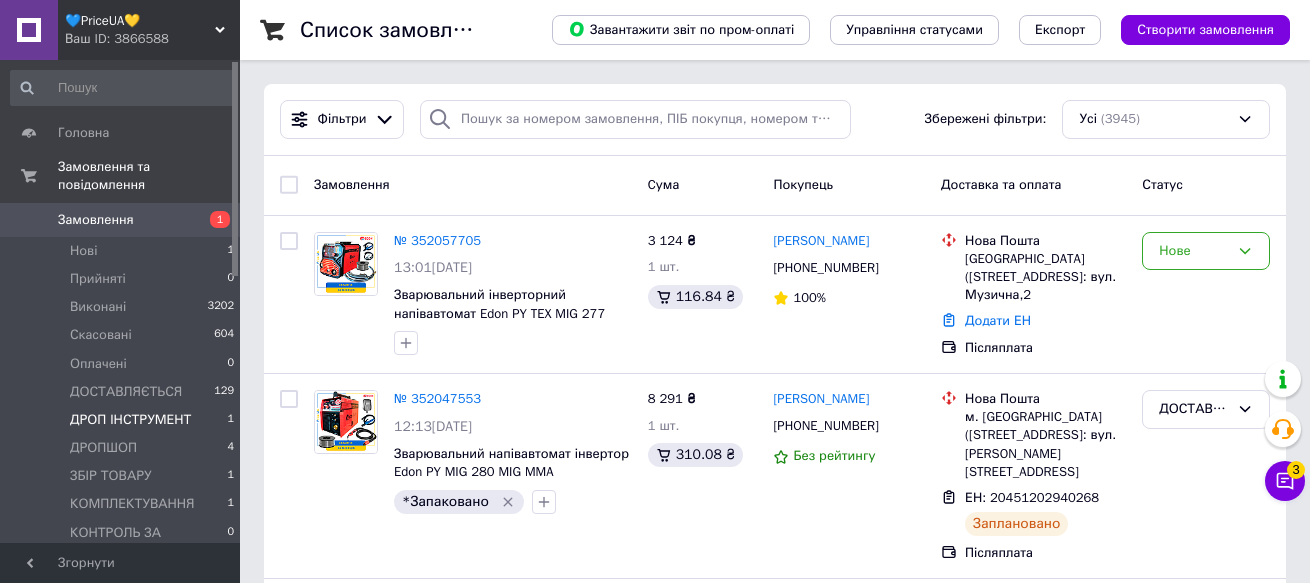 click on "ДРОП ІНСТРУМЕНТ" at bounding box center (130, 420) 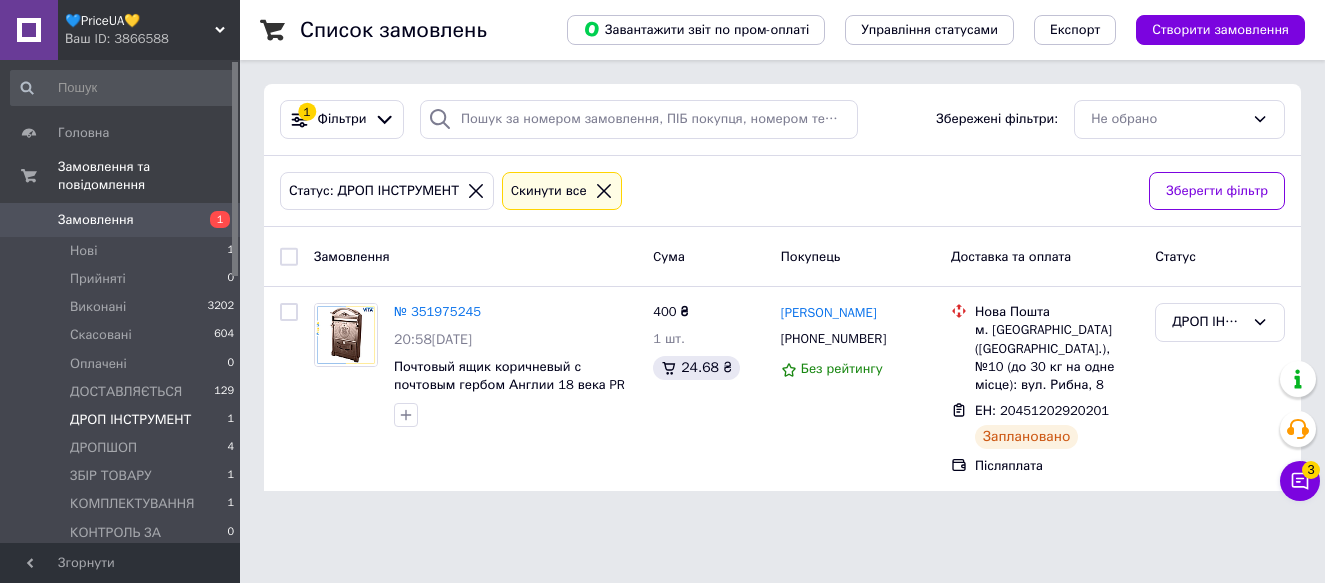 click on "💙PriceUA💛" at bounding box center [140, 21] 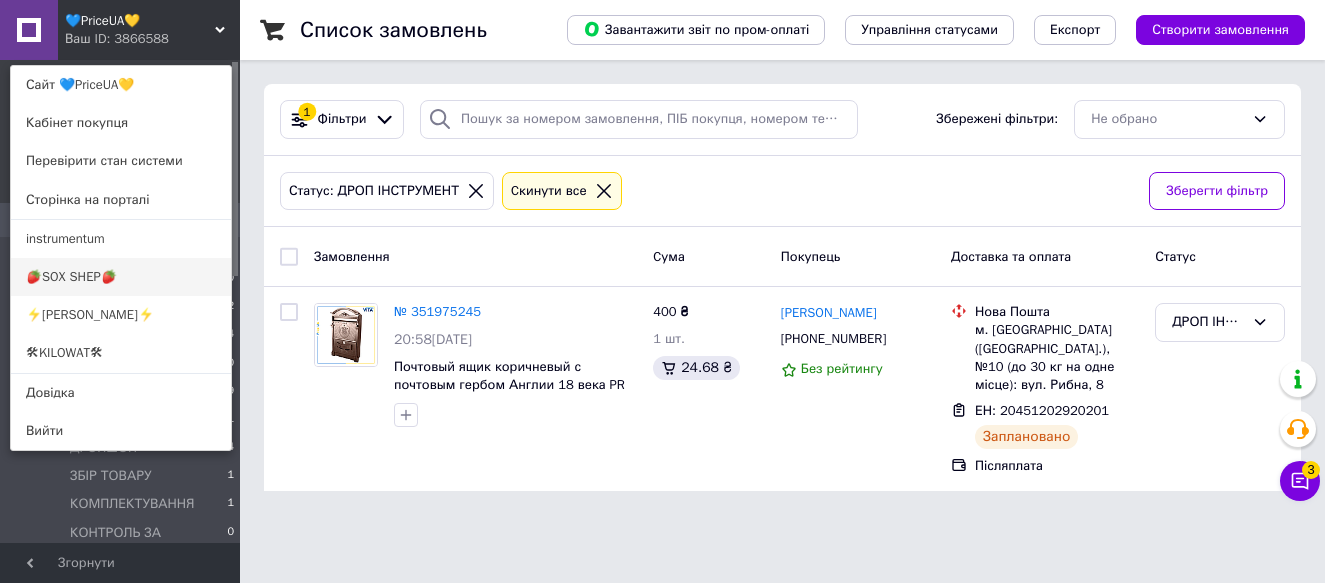 click on "🍓SOX SHEP🍓" at bounding box center [121, 277] 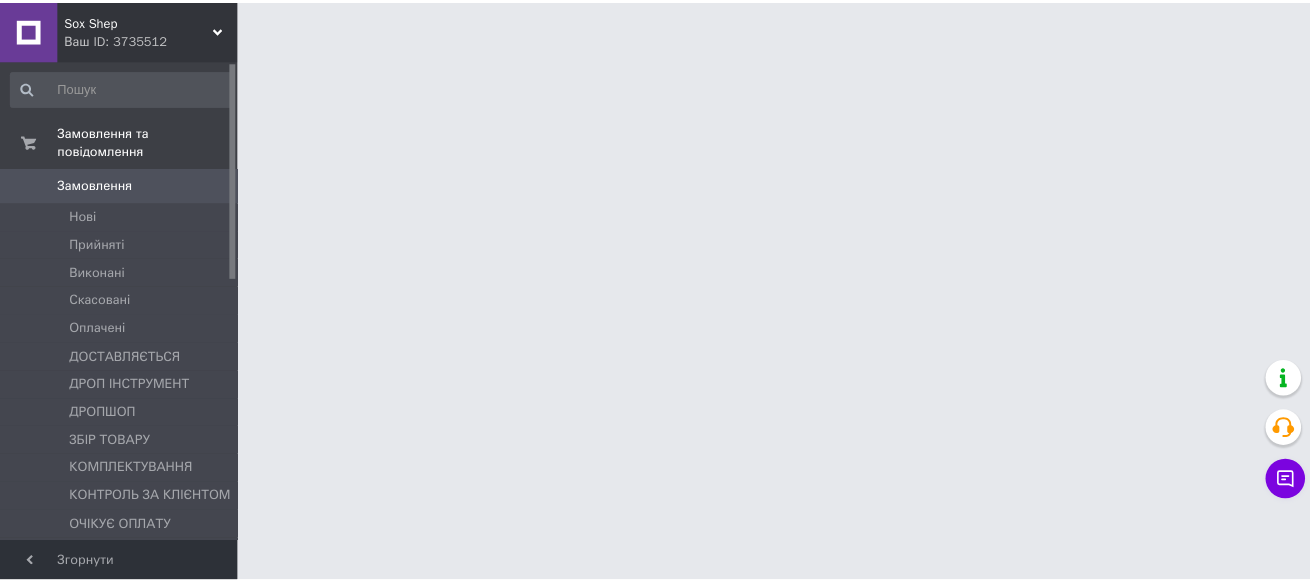 scroll, scrollTop: 0, scrollLeft: 0, axis: both 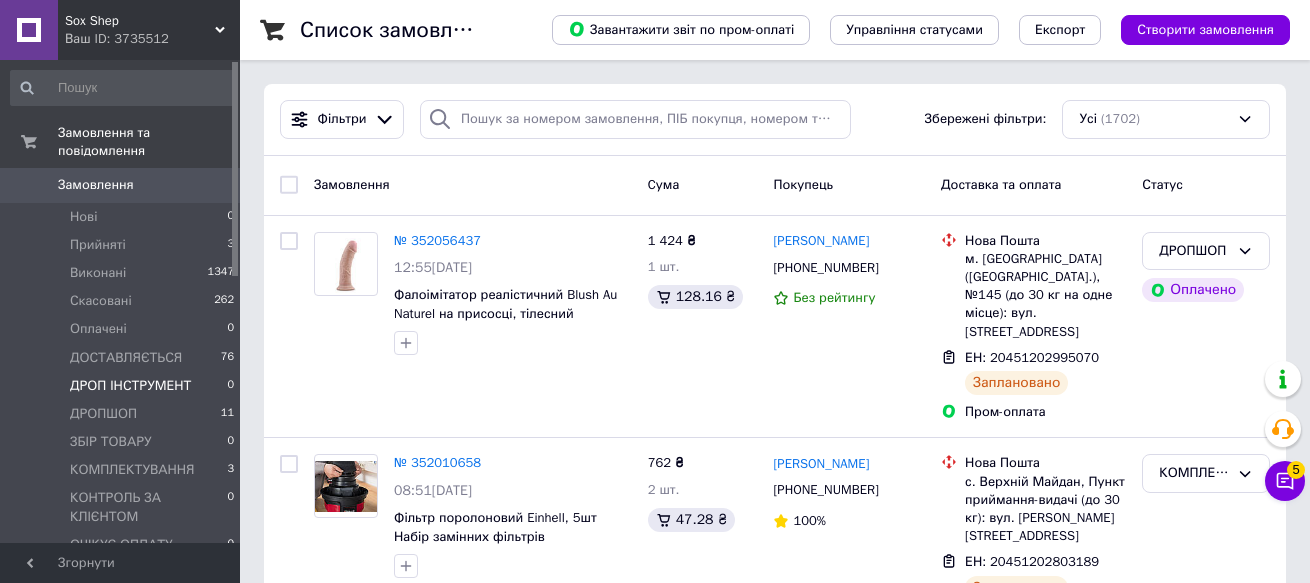 click on "ДРОП ІНСТРУМЕНТ" at bounding box center [130, 386] 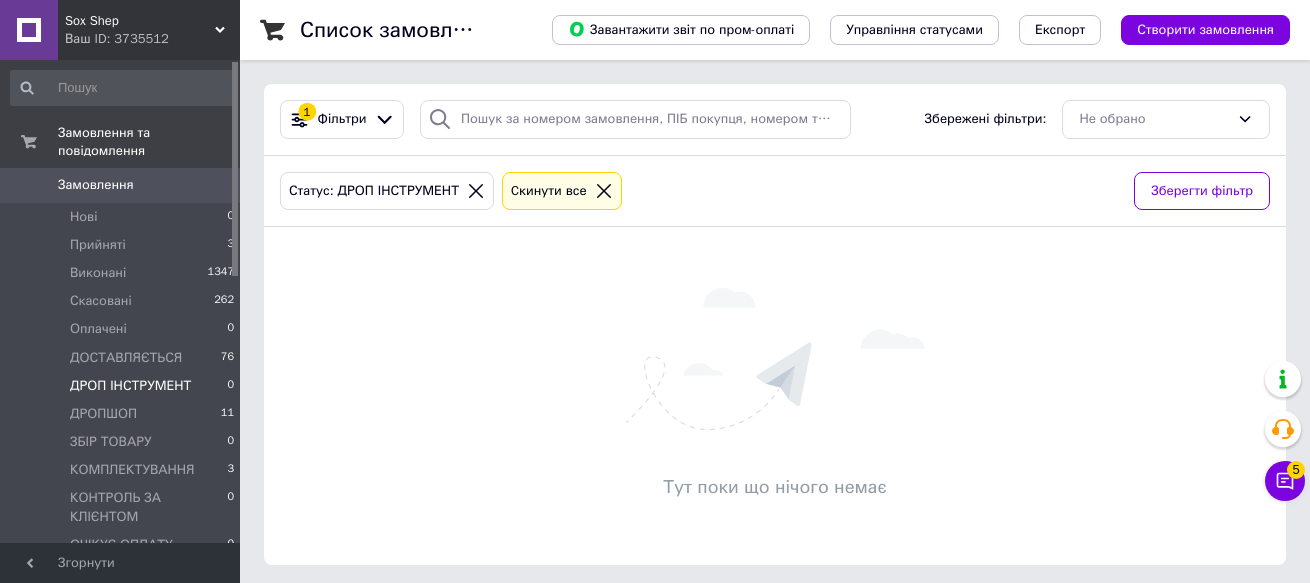 click on "Sox Shep Ваш ID: 3735512" at bounding box center (149, 30) 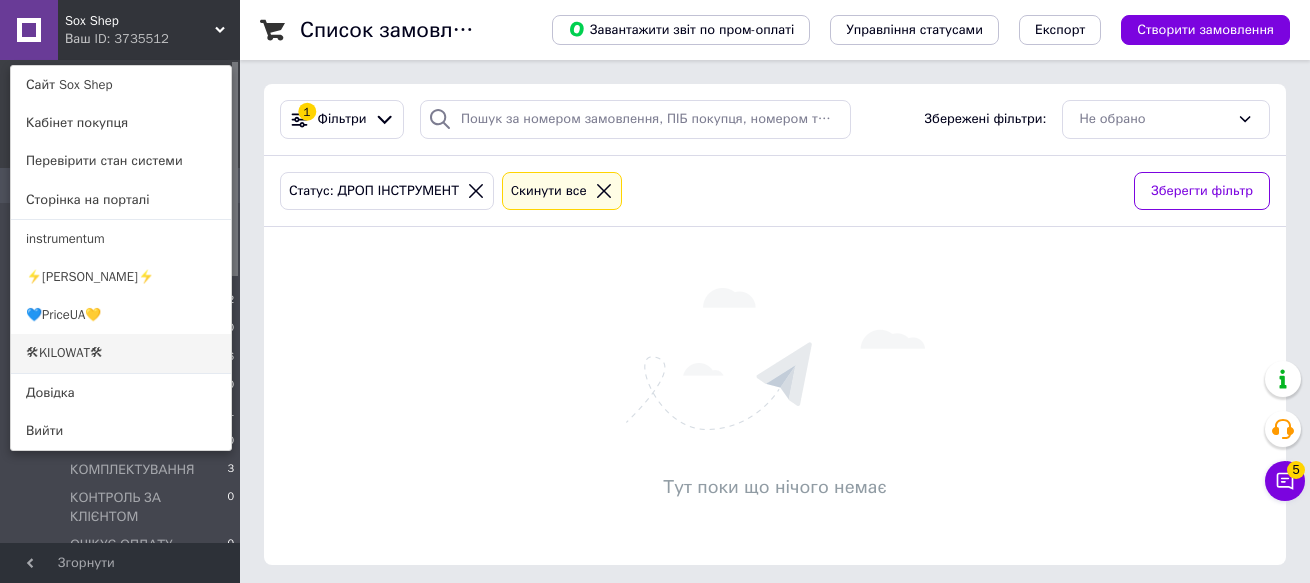 click on "🛠KILOWAT🛠" at bounding box center [121, 353] 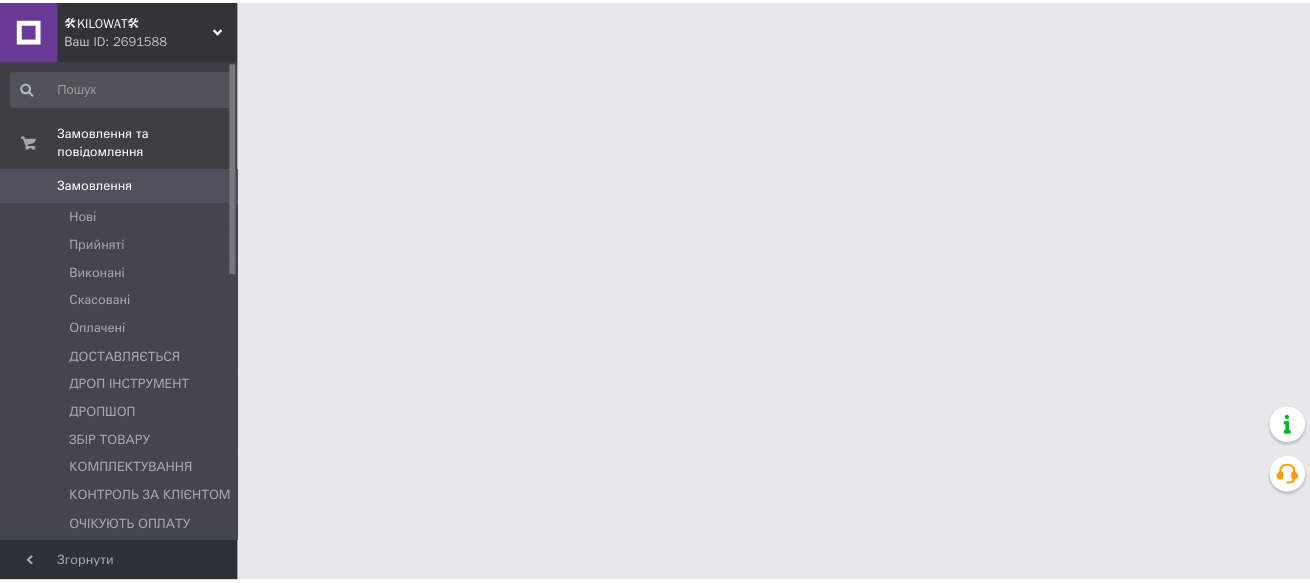 scroll, scrollTop: 0, scrollLeft: 0, axis: both 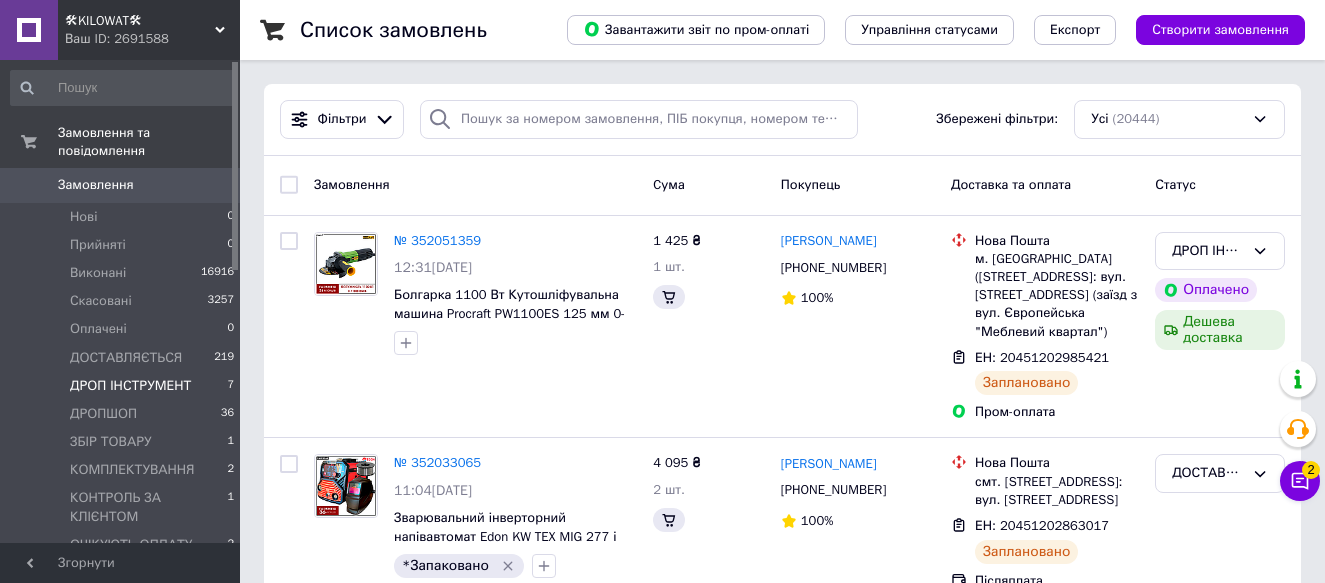 click on "ДРОП ІНСТРУМЕНТ" at bounding box center (130, 386) 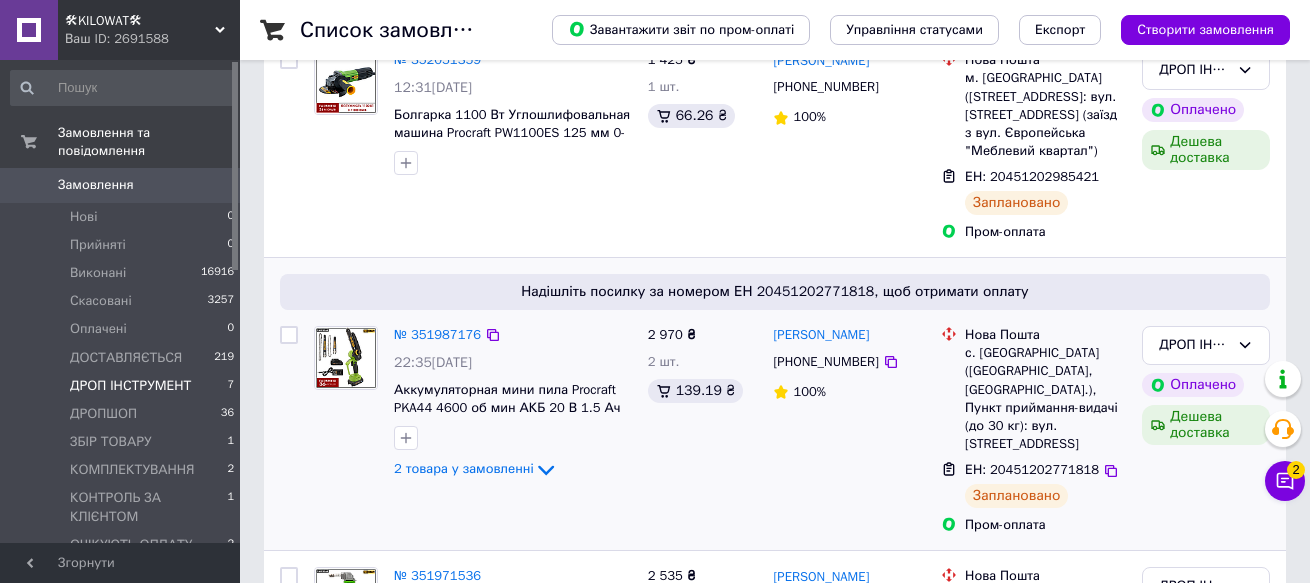 scroll, scrollTop: 430, scrollLeft: 0, axis: vertical 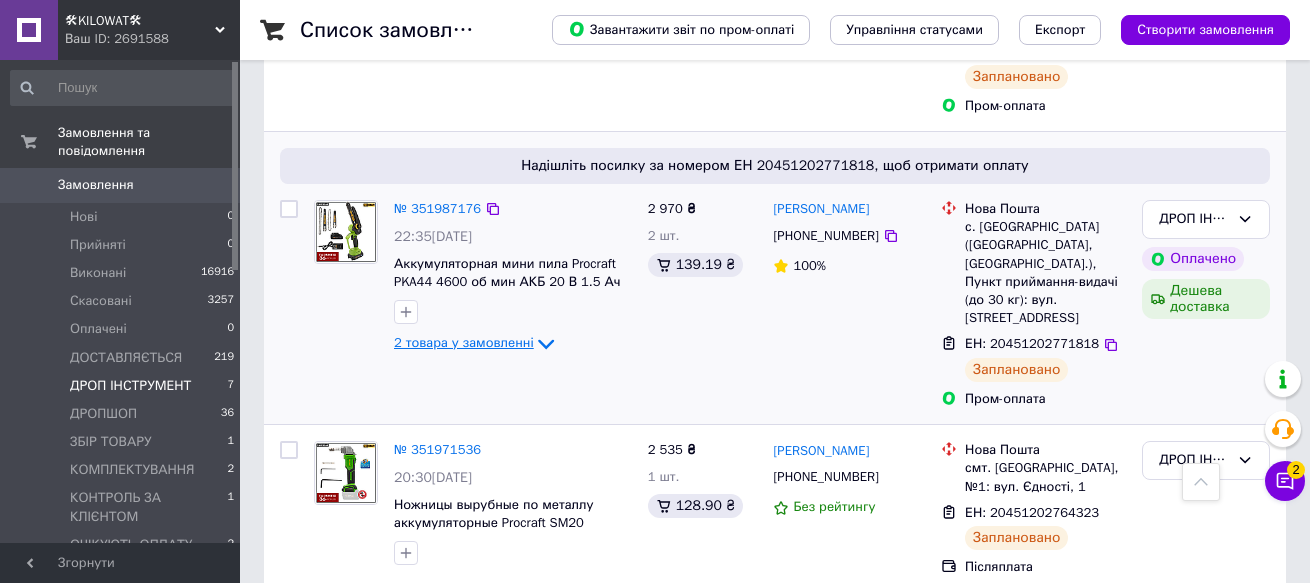 click on "2 товара у замовленні" at bounding box center [464, 342] 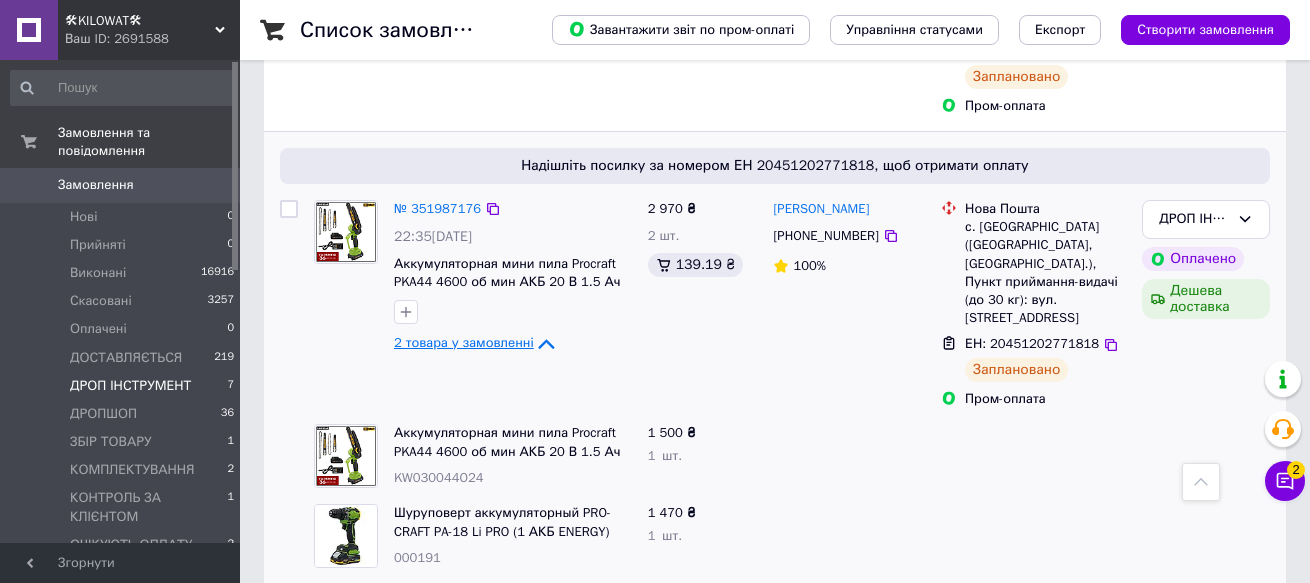 click on "2 товара у замовленні" at bounding box center (464, 342) 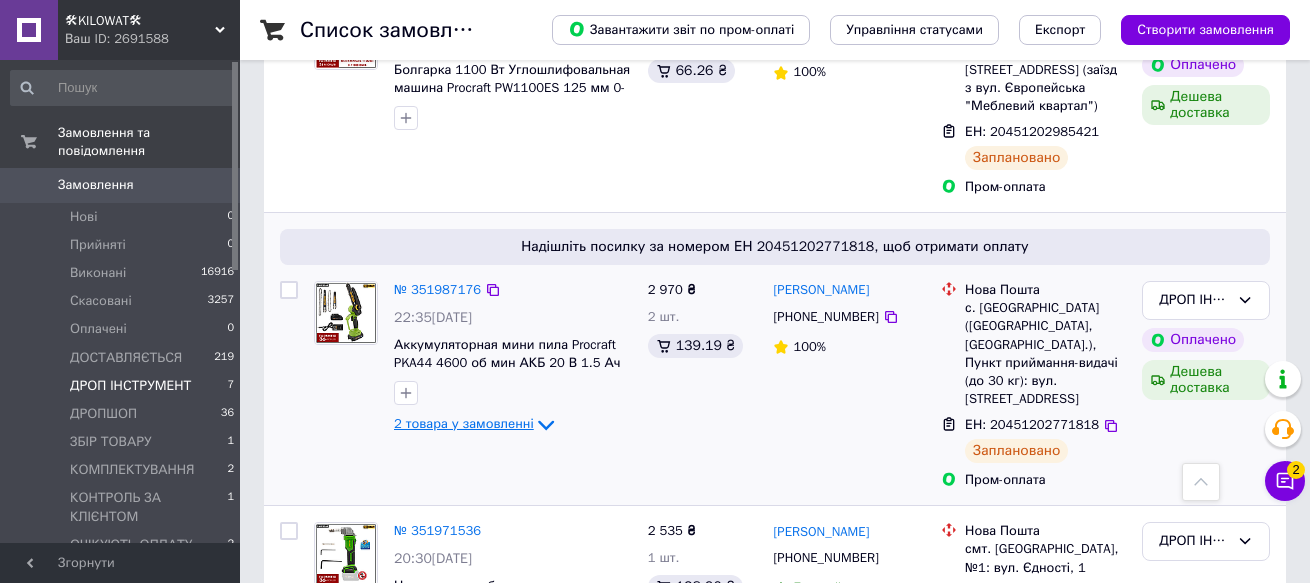 scroll, scrollTop: 130, scrollLeft: 0, axis: vertical 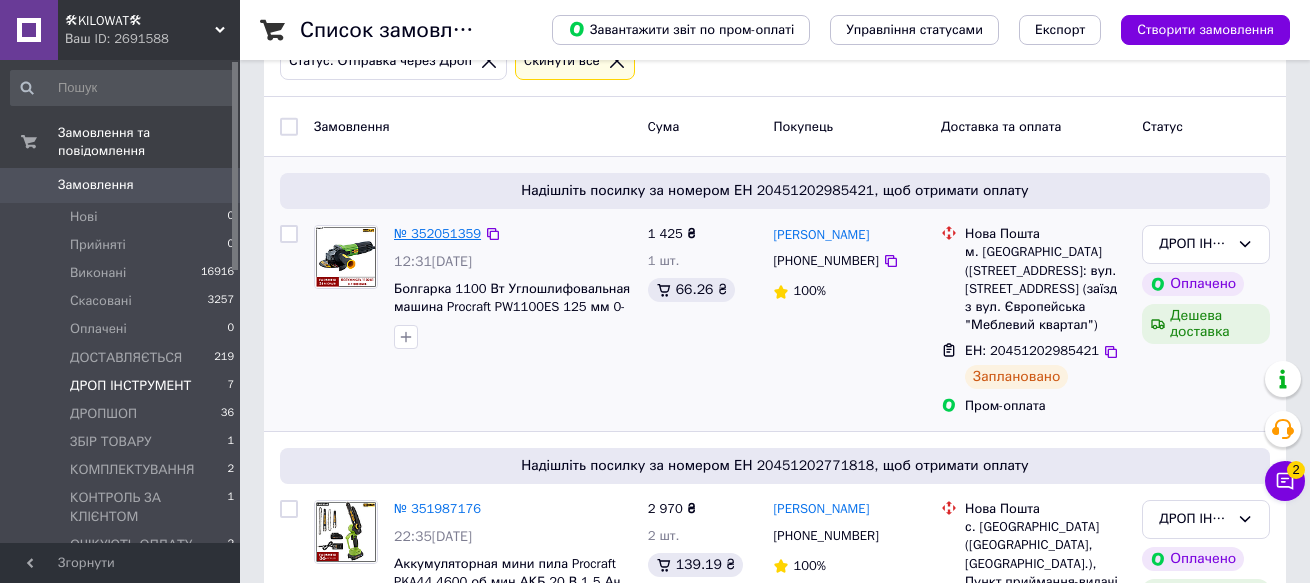 click on "№ 352051359" at bounding box center [437, 233] 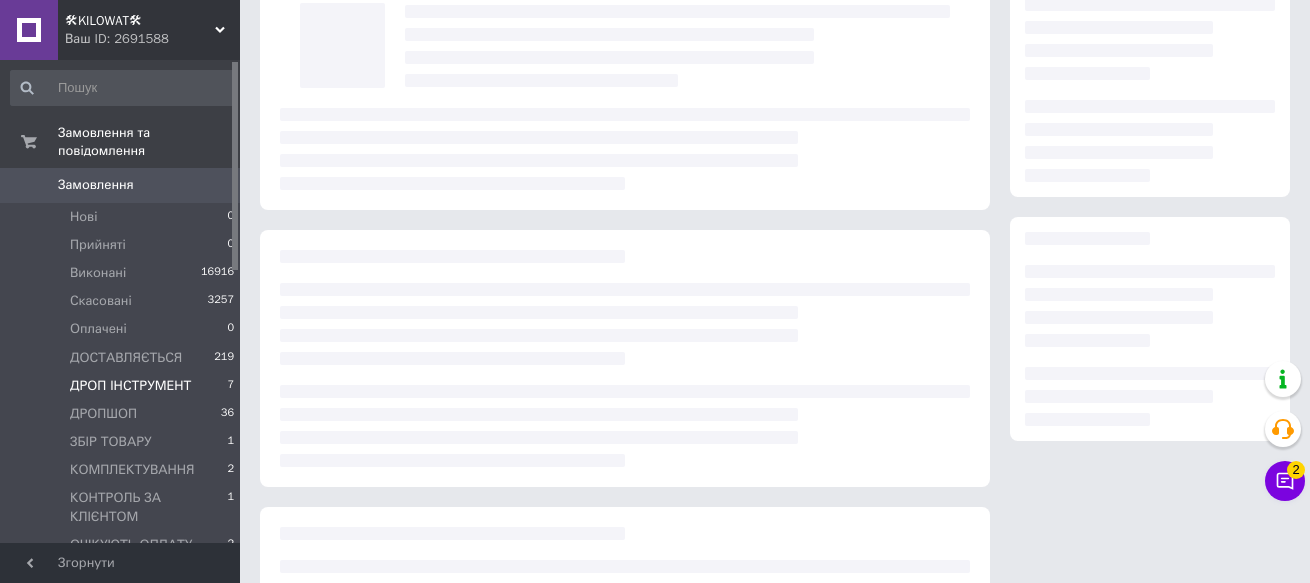 scroll, scrollTop: 0, scrollLeft: 0, axis: both 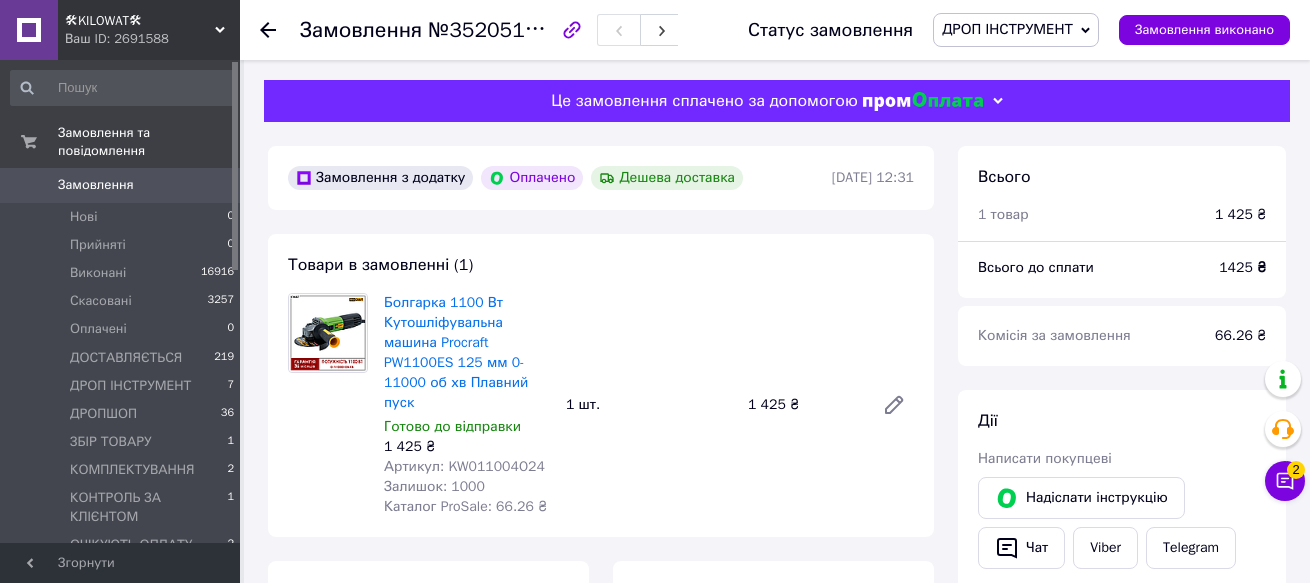 drag, startPoint x: 304, startPoint y: 446, endPoint x: 349, endPoint y: 396, distance: 67.26812 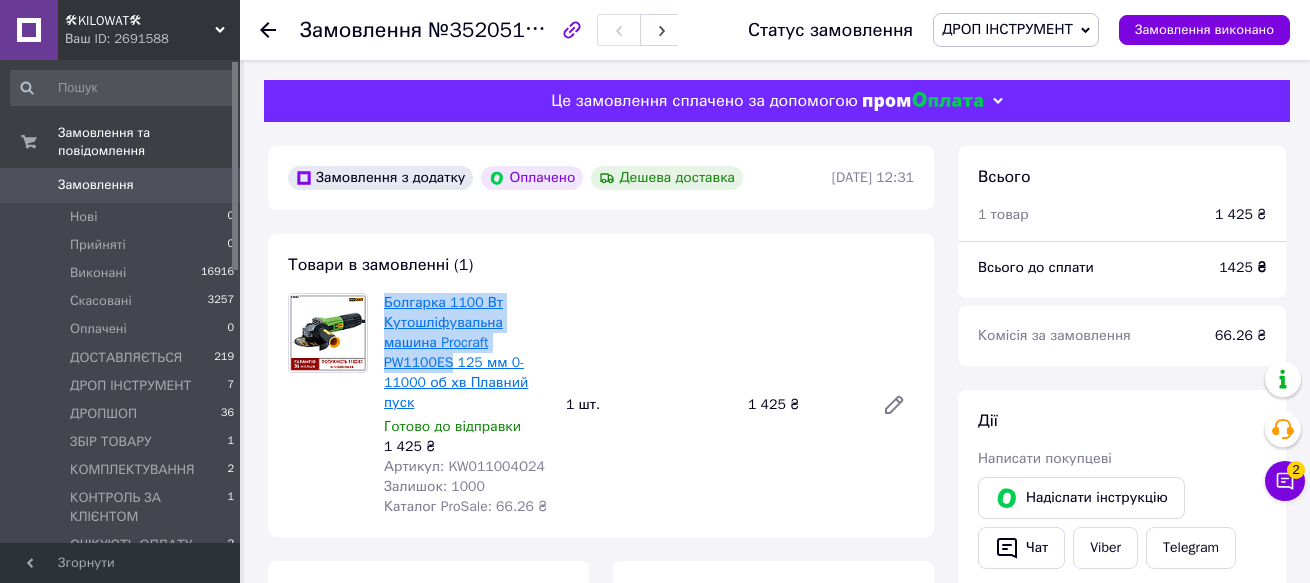 copy on "Болгарка 1100 Вт Кутошліфувальна машина Procraft PW1100ES" 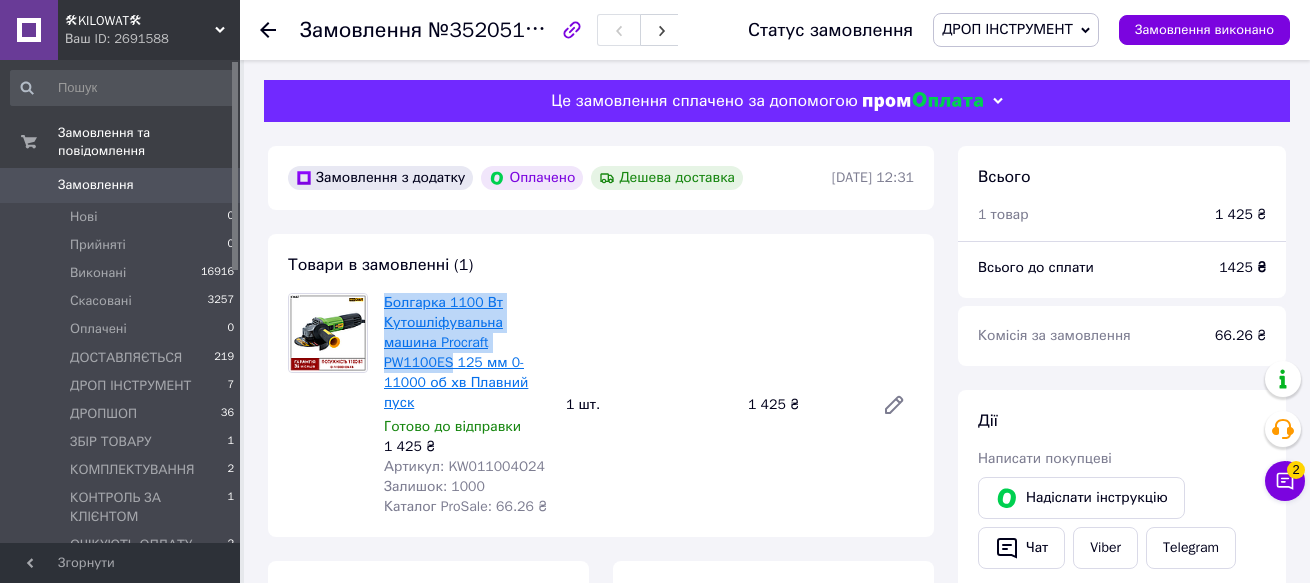 drag, startPoint x: 383, startPoint y: 296, endPoint x: 449, endPoint y: 363, distance: 94.04786 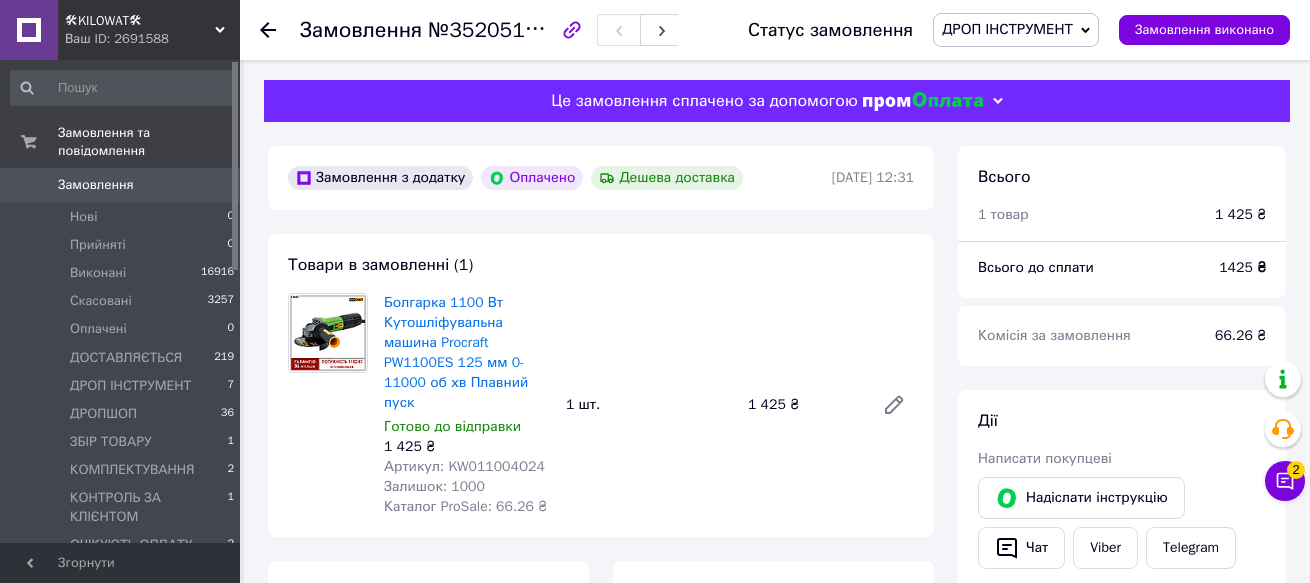 click at bounding box center [328, 405] 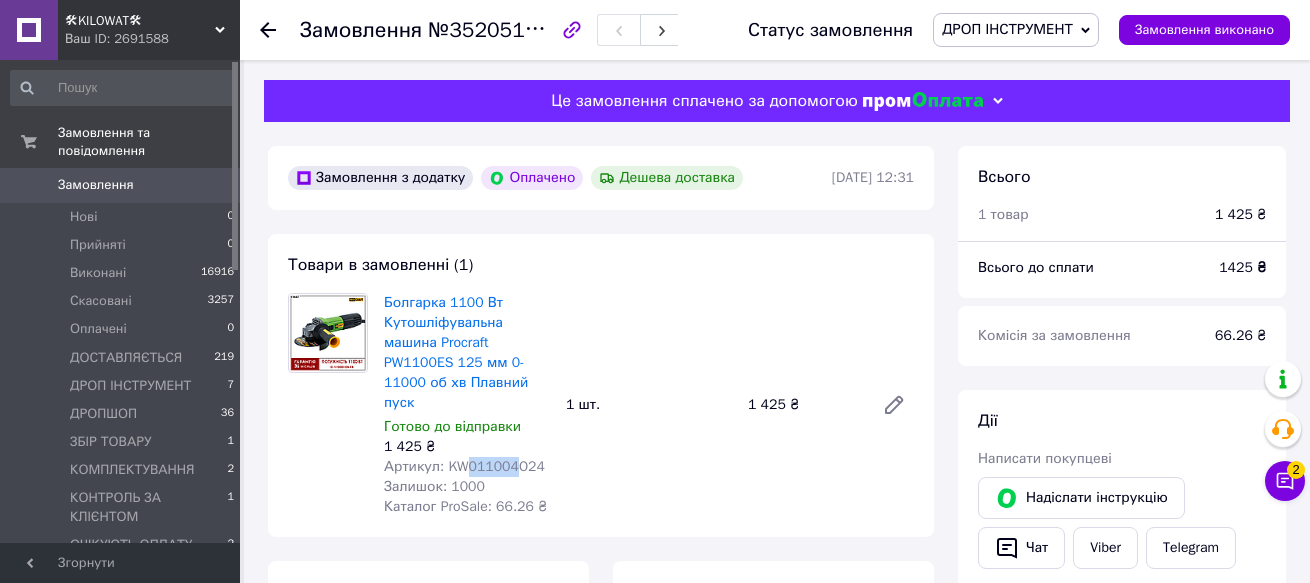 copy on "011004" 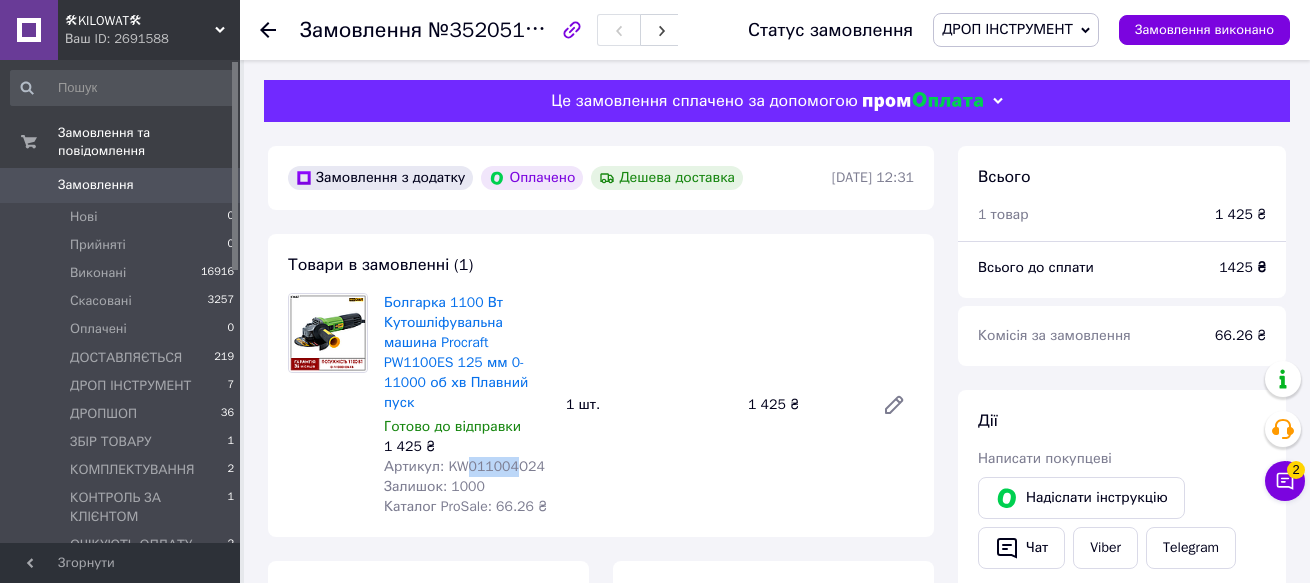 drag, startPoint x: 510, startPoint y: 465, endPoint x: 466, endPoint y: 469, distance: 44.181442 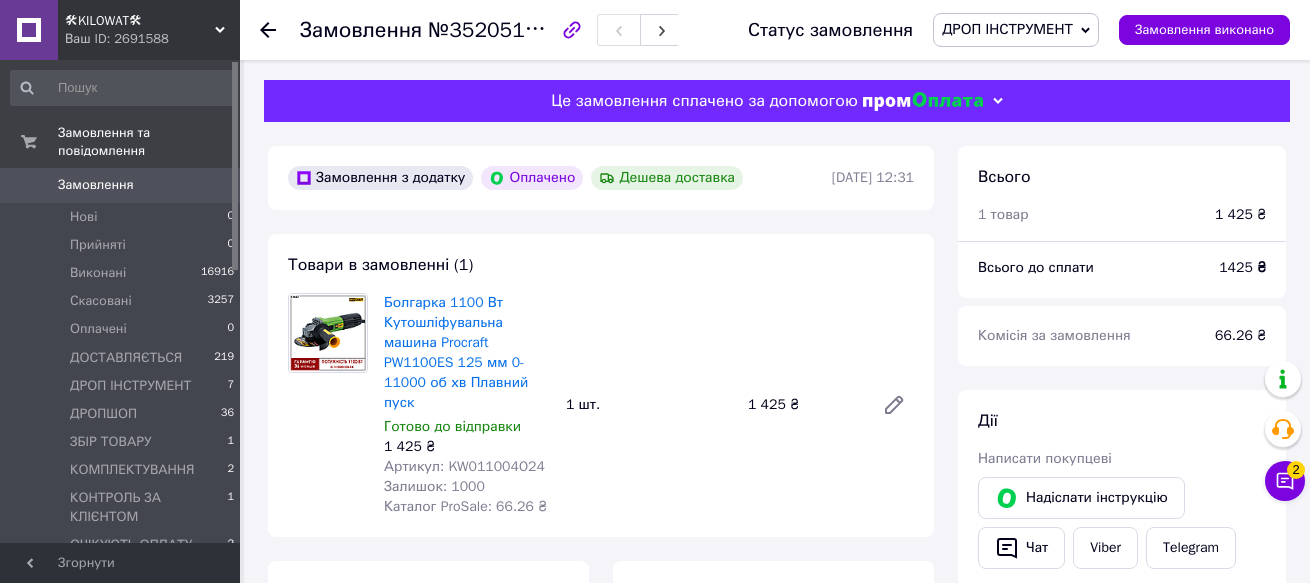 click at bounding box center [328, 405] 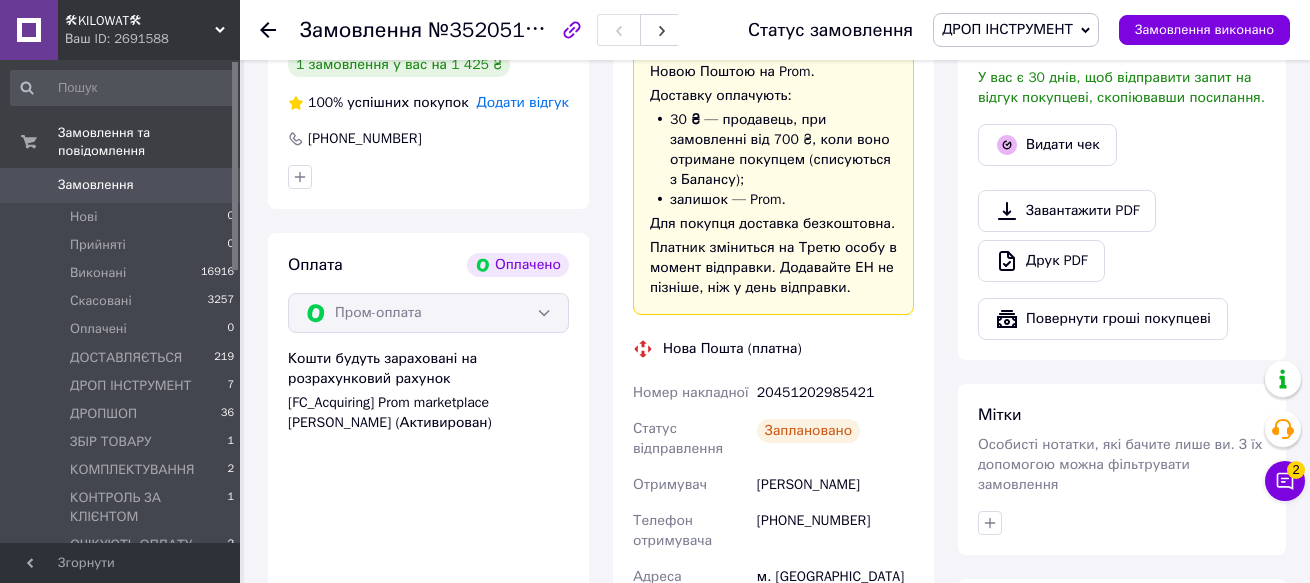 scroll, scrollTop: 600, scrollLeft: 0, axis: vertical 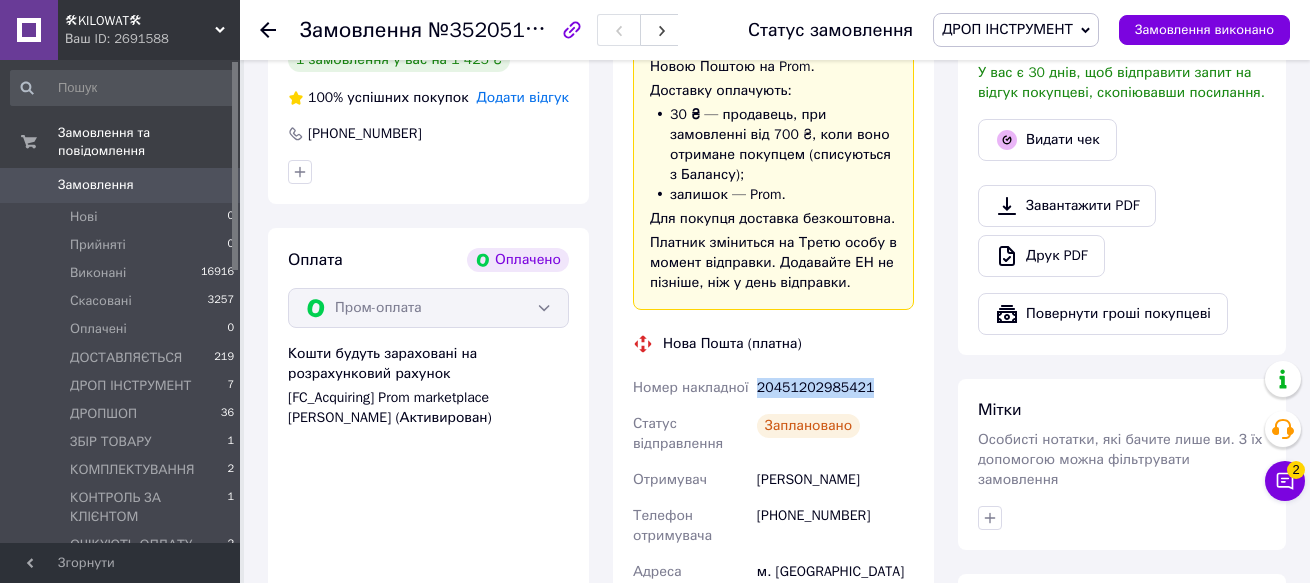 copy on "20451202985421" 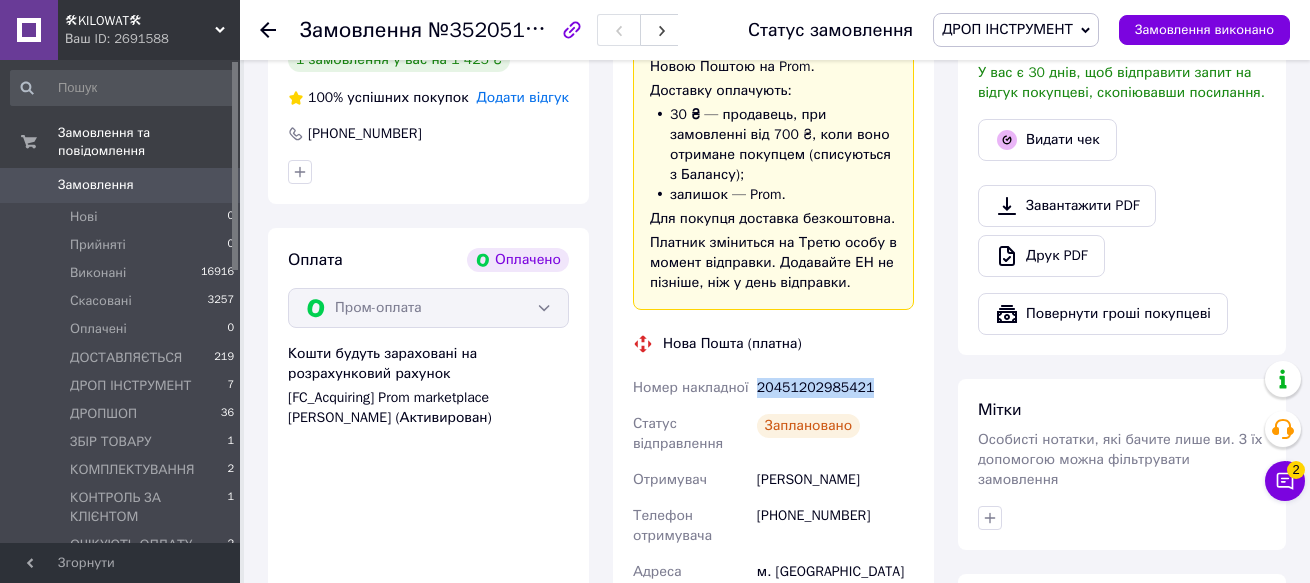 drag, startPoint x: 858, startPoint y: 387, endPoint x: 758, endPoint y: 412, distance: 103.077644 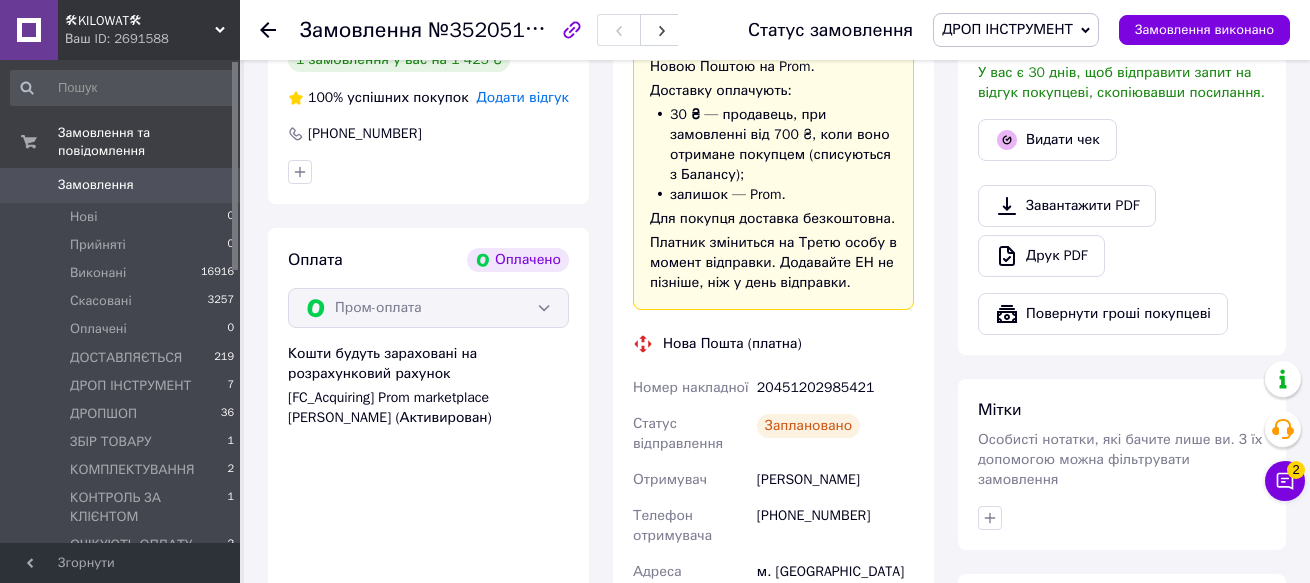 drag, startPoint x: 261, startPoint y: 133, endPoint x: 263, endPoint y: 96, distance: 37.054016 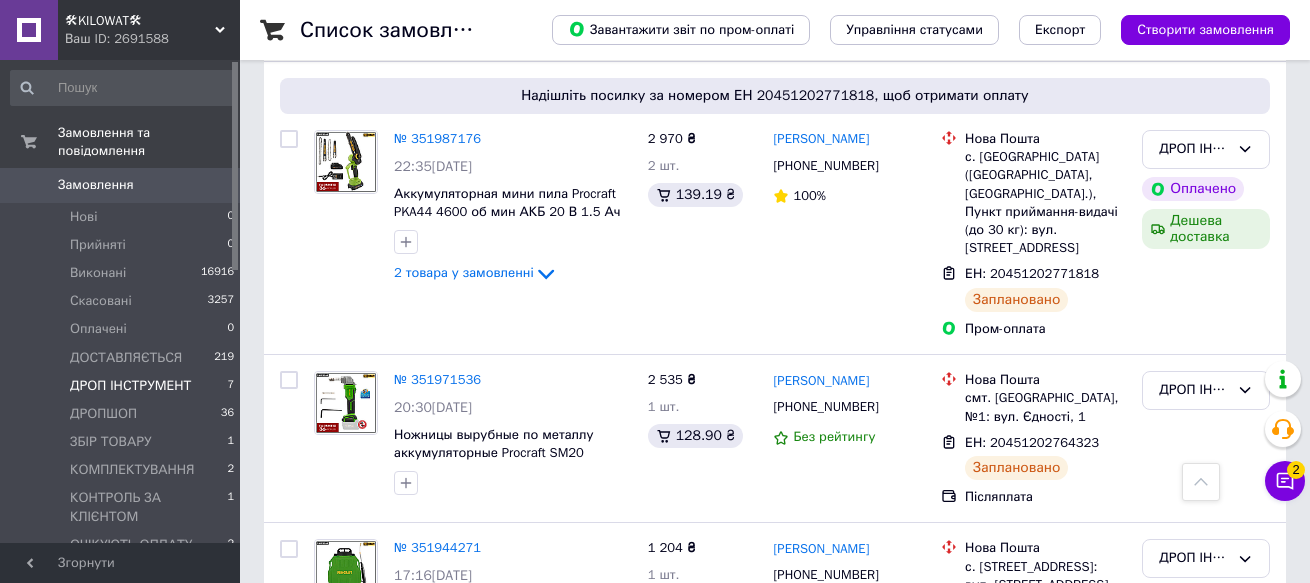 scroll, scrollTop: 300, scrollLeft: 0, axis: vertical 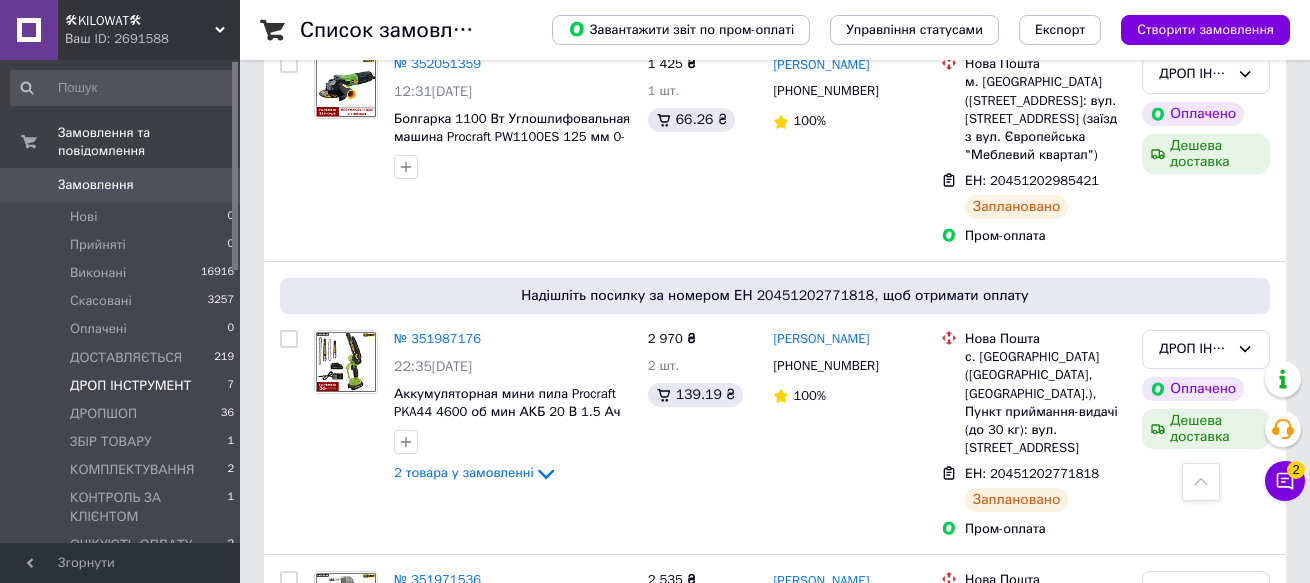 click on "🛠KILOWAT🛠" at bounding box center (140, 21) 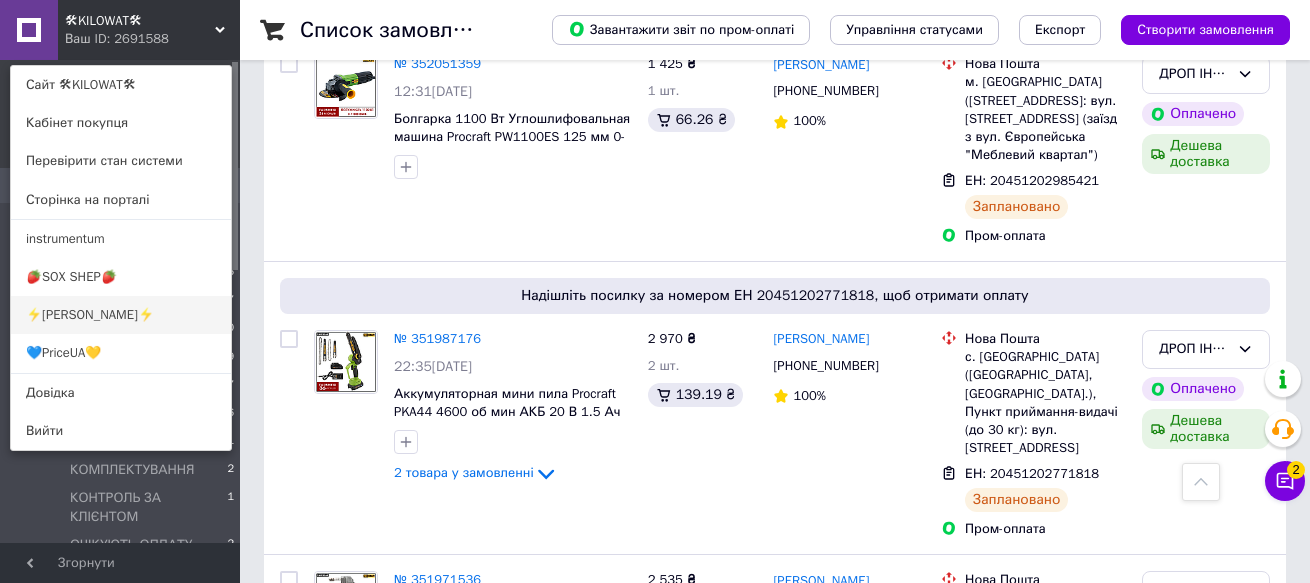 click on "⚡[PERSON_NAME]⚡" at bounding box center (121, 315) 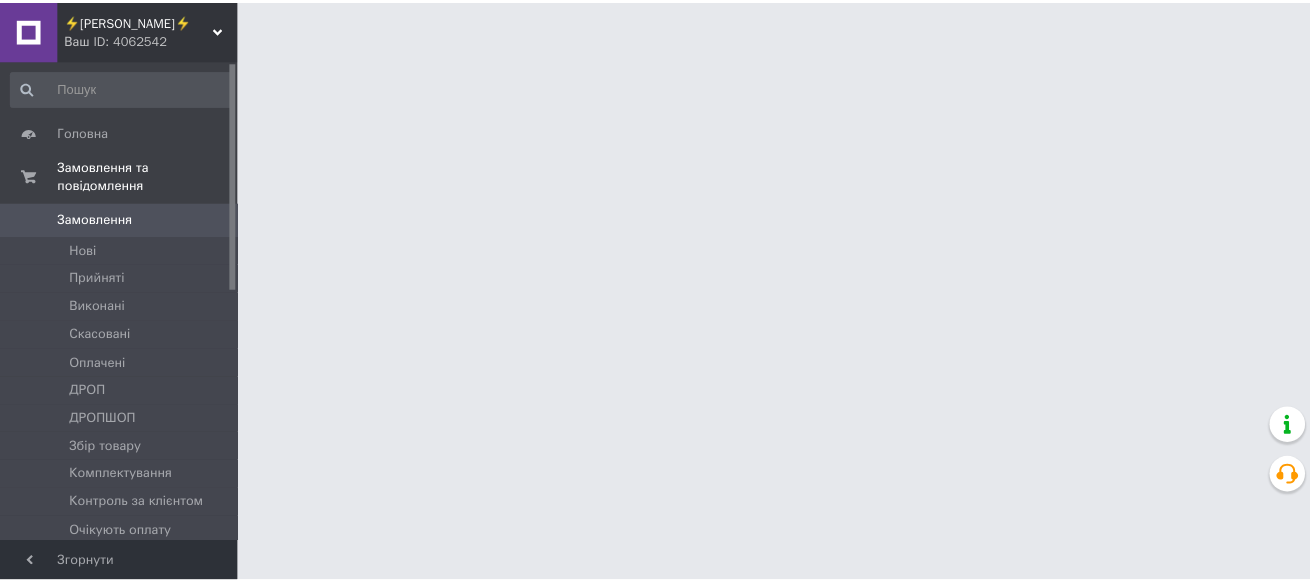 scroll, scrollTop: 0, scrollLeft: 0, axis: both 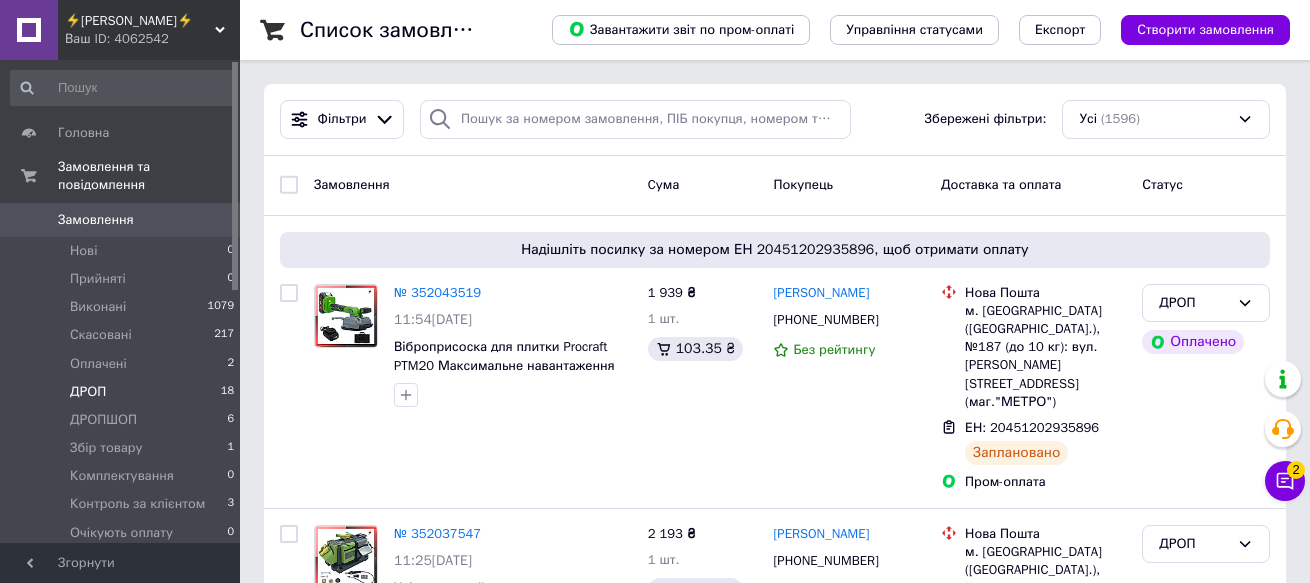 click on "ДРОП" at bounding box center (88, 392) 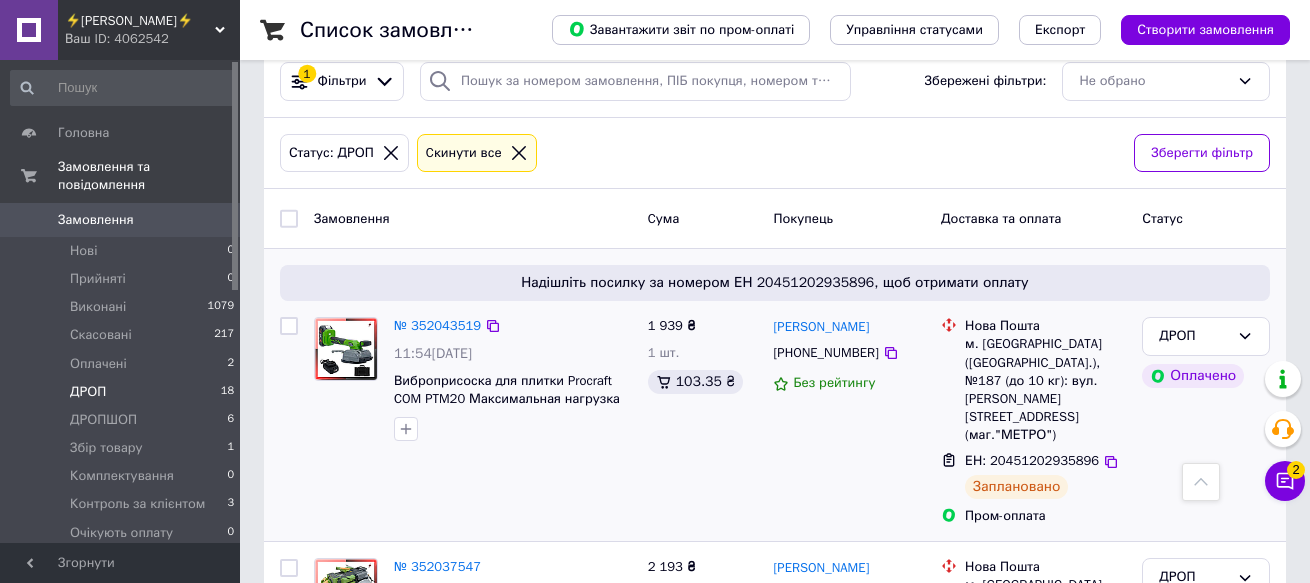 scroll, scrollTop: 0, scrollLeft: 0, axis: both 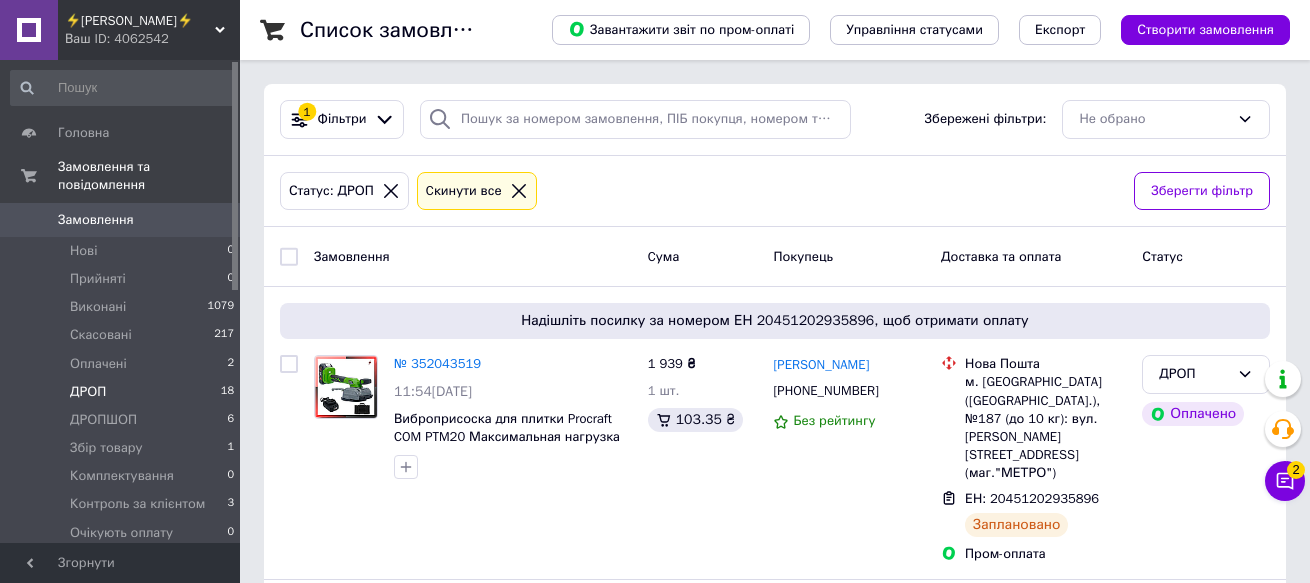 click on "Список замовлень   Завантажити звіт по пром-оплаті Управління статусами Експорт Створити замовлення 1 Фільтри Збережені фільтри: Не обрано Статус: ДРОП Cкинути все Зберегти фільтр Замовлення Cума Покупець Доставка та оплата Статус Надішліть посилку за номером ЕН 20451202935896, щоб отримати оплату № 352043519 11:54, 10.07.2025 Виброприсоска для плитки Procraft COM PTM20 Максимальная нагрузка 75 кг Кейс 1 939 ₴ 1 шт. 103.35 ₴ Виталий Юрко +380971424821 Без рейтингу Нова Пошта м. Київ (Київська обл.), №187 (до 10 кг): вул. Сержа Лифаря, 2А (маг."МЕТРО") ЕН: 20451202935896 Заплановано Пром-оплата ДРОП Оплачено" at bounding box center (775, 2120) 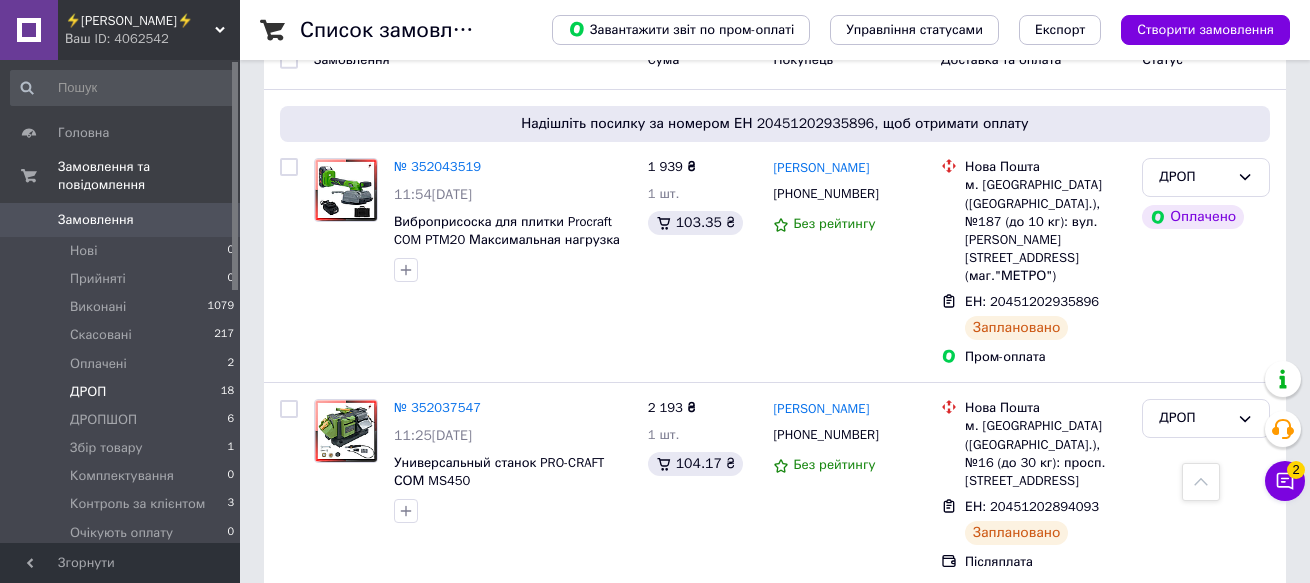 scroll, scrollTop: 0, scrollLeft: 0, axis: both 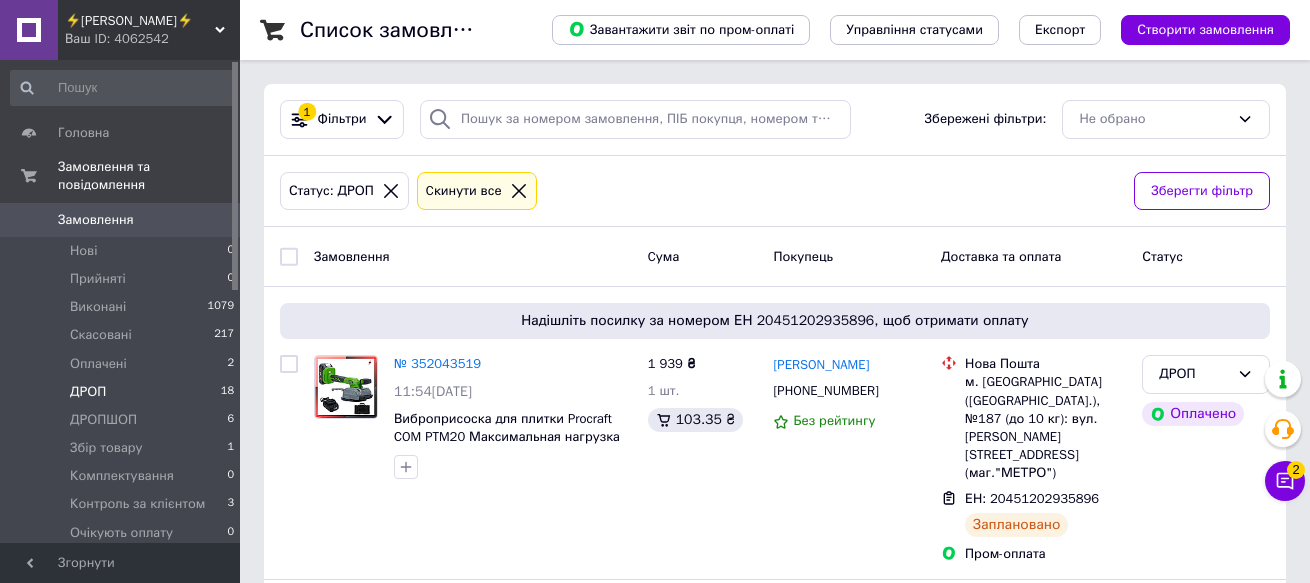 click on "⚡[PERSON_NAME]⚡" at bounding box center [140, 21] 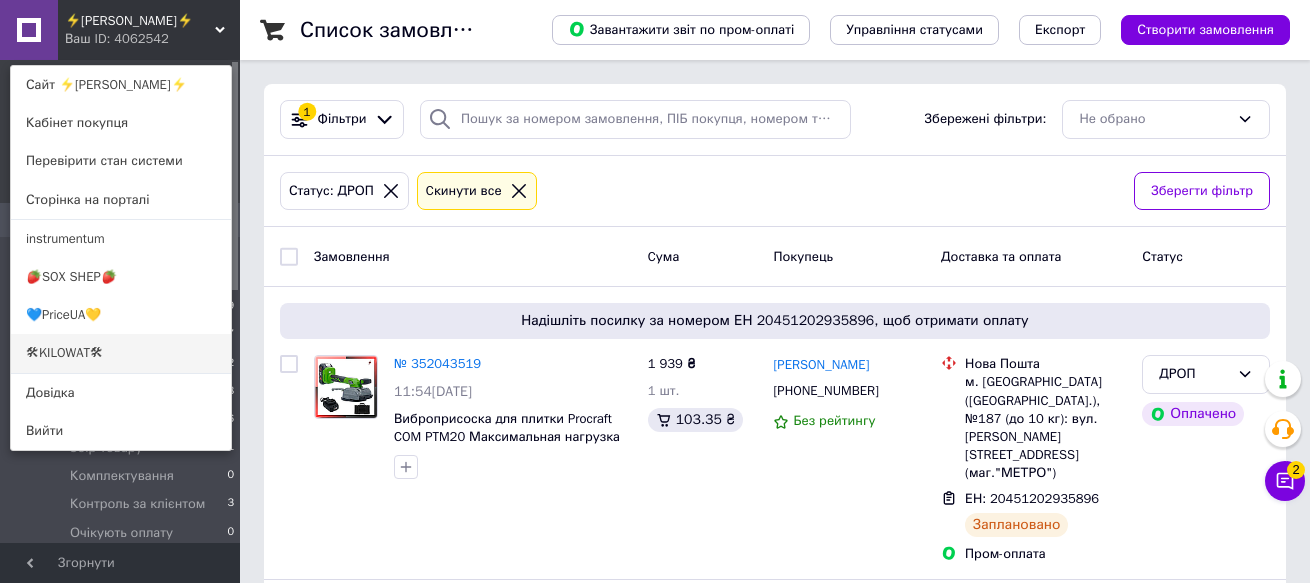 click on "🛠KILOWAT🛠" at bounding box center (121, 353) 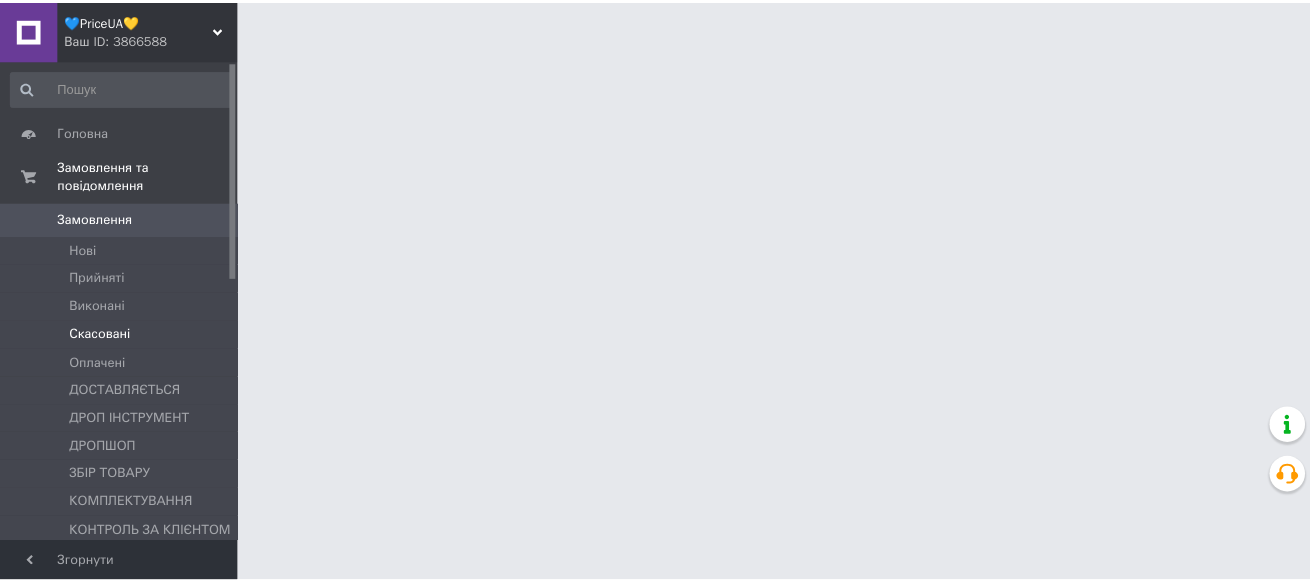 scroll, scrollTop: 0, scrollLeft: 0, axis: both 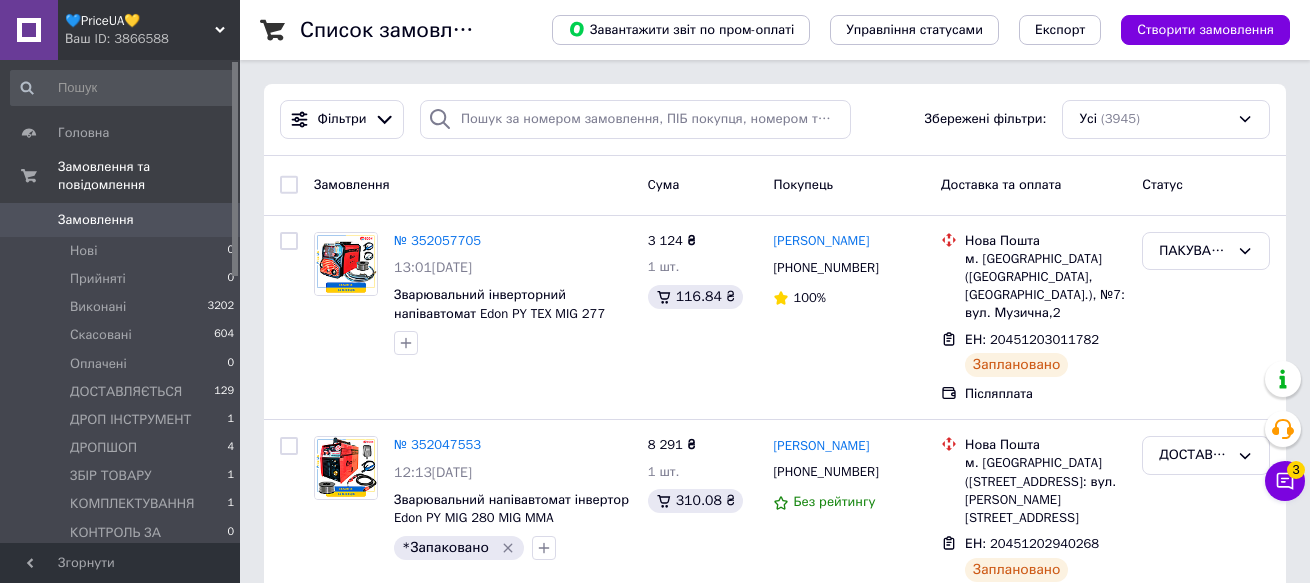 click on "Список замовлень   Завантажити звіт по пром-оплаті Управління статусами Експорт Створити замовлення Фільтри Збережені фільтри: Усі (3945) Замовлення Cума Покупець Доставка та оплата Статус № 352057705 13:01[DATE] Зварювальний інверторний напівавтомат Edon PY TEX MIG 277 Зварювальний струм 20 - 277 А Безгазовий 3 124 ₴ 1 шт. 116.84 ₴ [PERSON_NAME] [PHONE_NUMBER] 100% Нова Пошта м. [GEOGRAPHIC_DATA] ([GEOGRAPHIC_DATA], [GEOGRAPHIC_DATA].), №7: вул. Музична,2 ЕН: 20451203011782 Заплановано Післяплата ПАКУВАННЯ № 352047553 12:13[DATE] *Запаковано   8 291 ₴ 1 шт. 310.08 ₴ [PERSON_NAME] [PHONE_NUMBER] Без рейтингу Нова Пошта" at bounding box center (775, 10199) 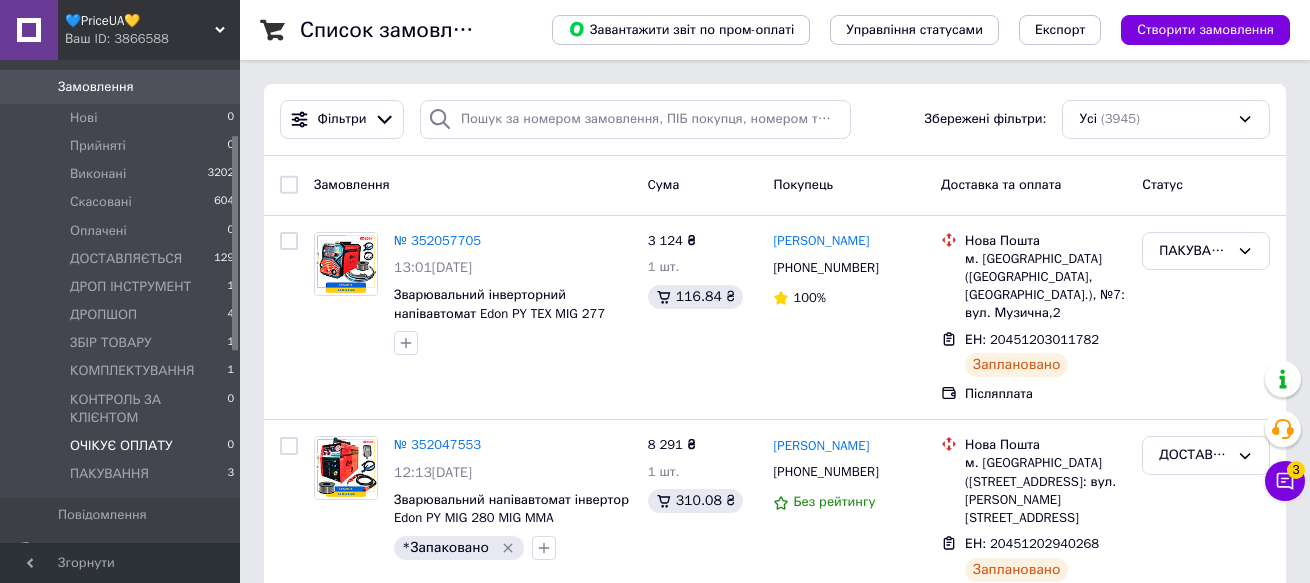 scroll, scrollTop: 200, scrollLeft: 0, axis: vertical 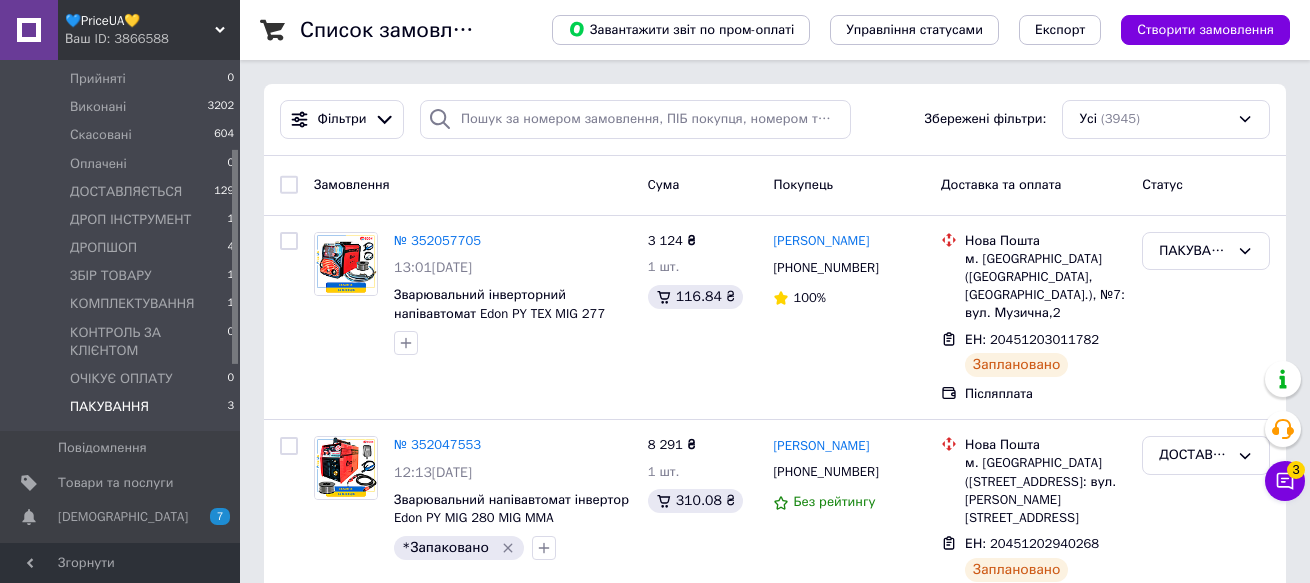 click on "ПАКУВАННЯ" at bounding box center [109, 407] 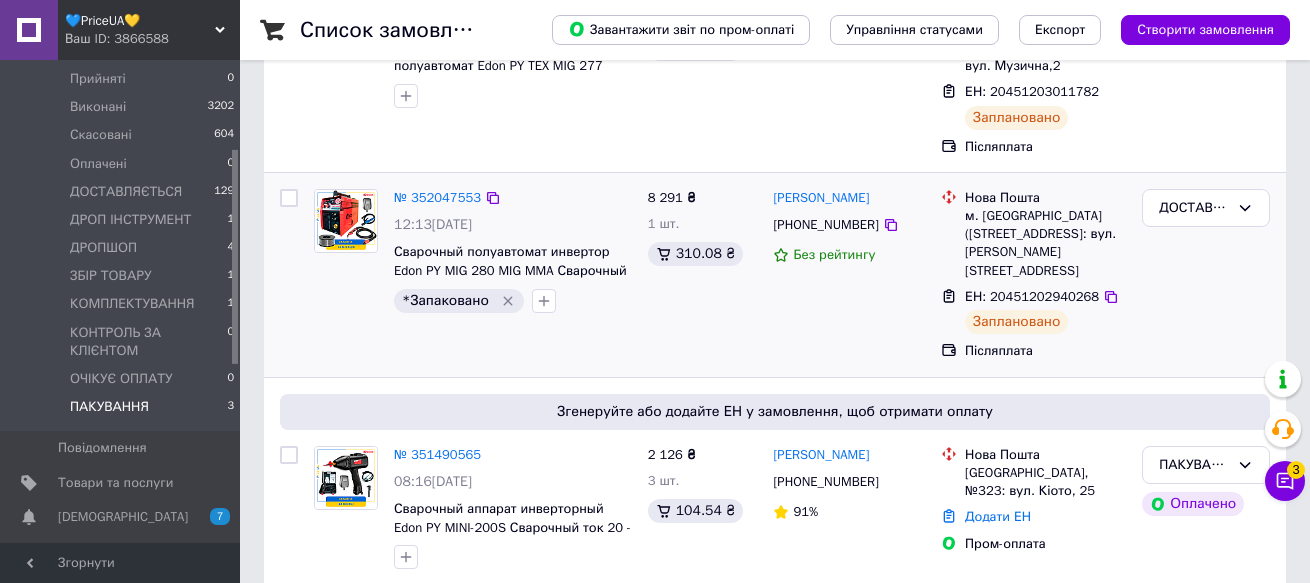 scroll, scrollTop: 341, scrollLeft: 0, axis: vertical 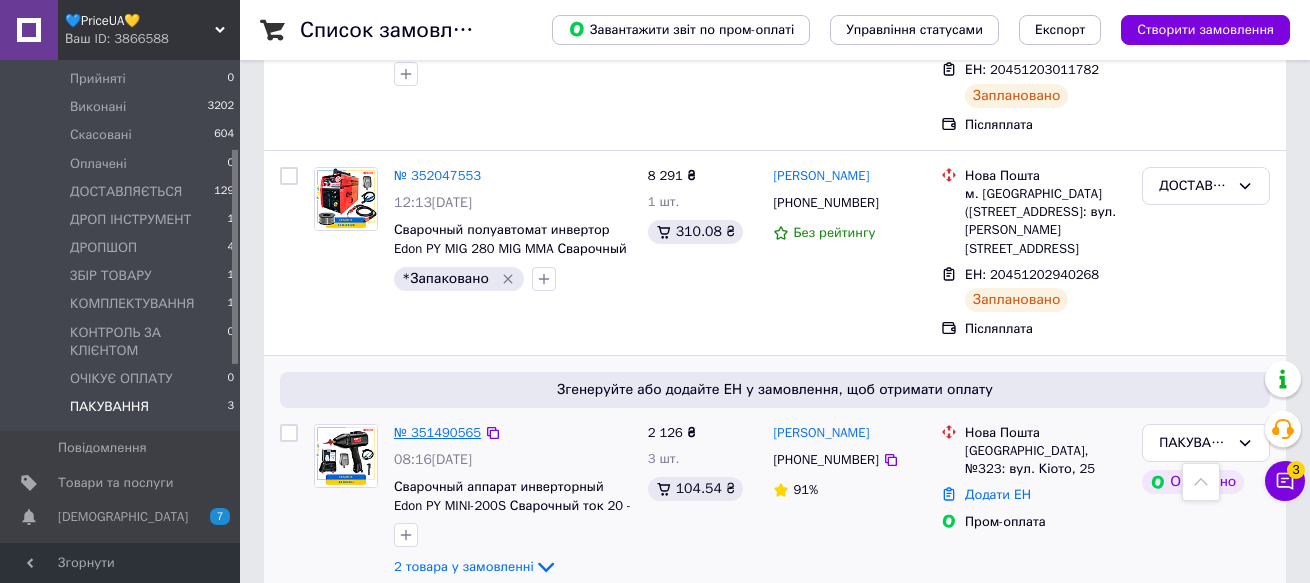 click on "№ 351490565" at bounding box center (437, 432) 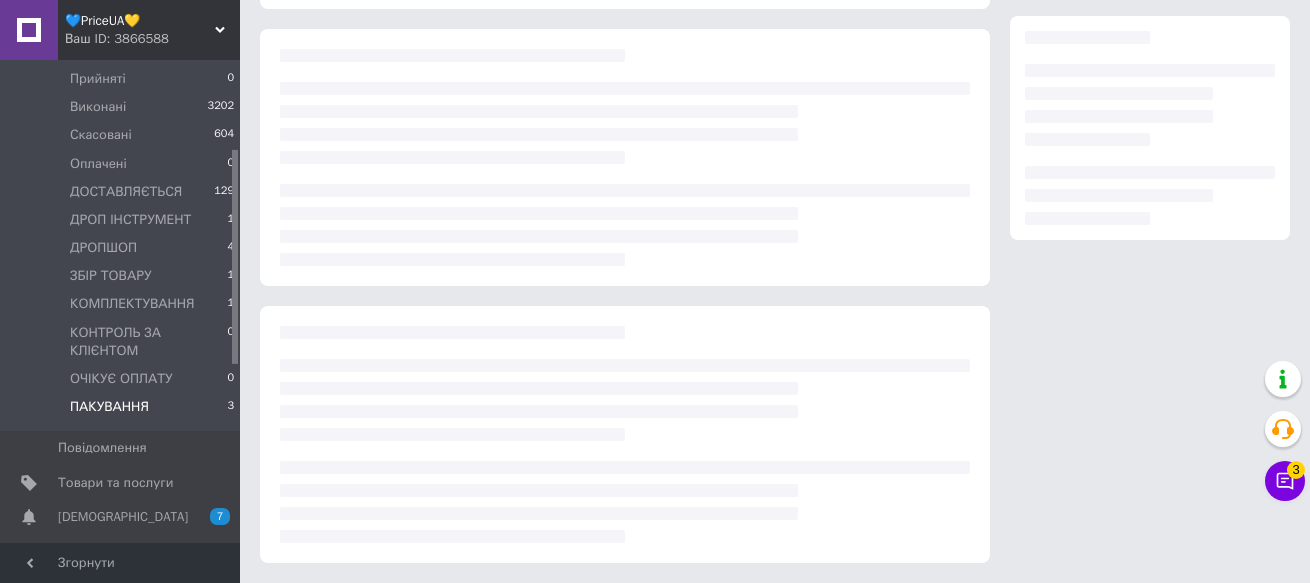 scroll, scrollTop: 0, scrollLeft: 0, axis: both 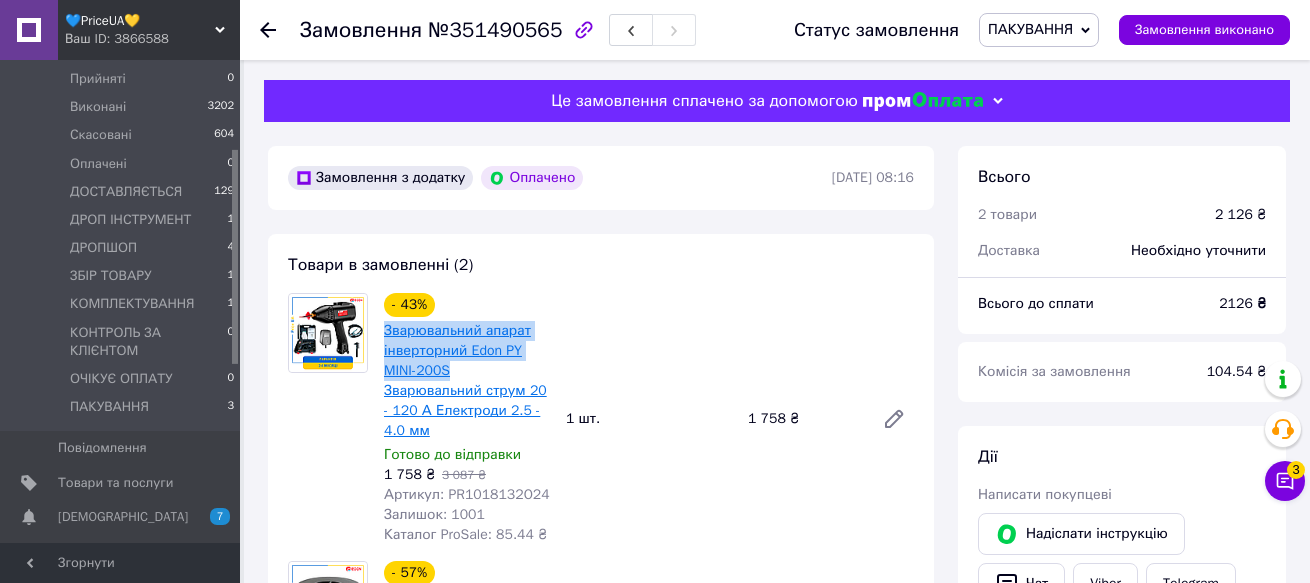copy on "Зварювальний апарат інверторний Edon PY MINI-200S" 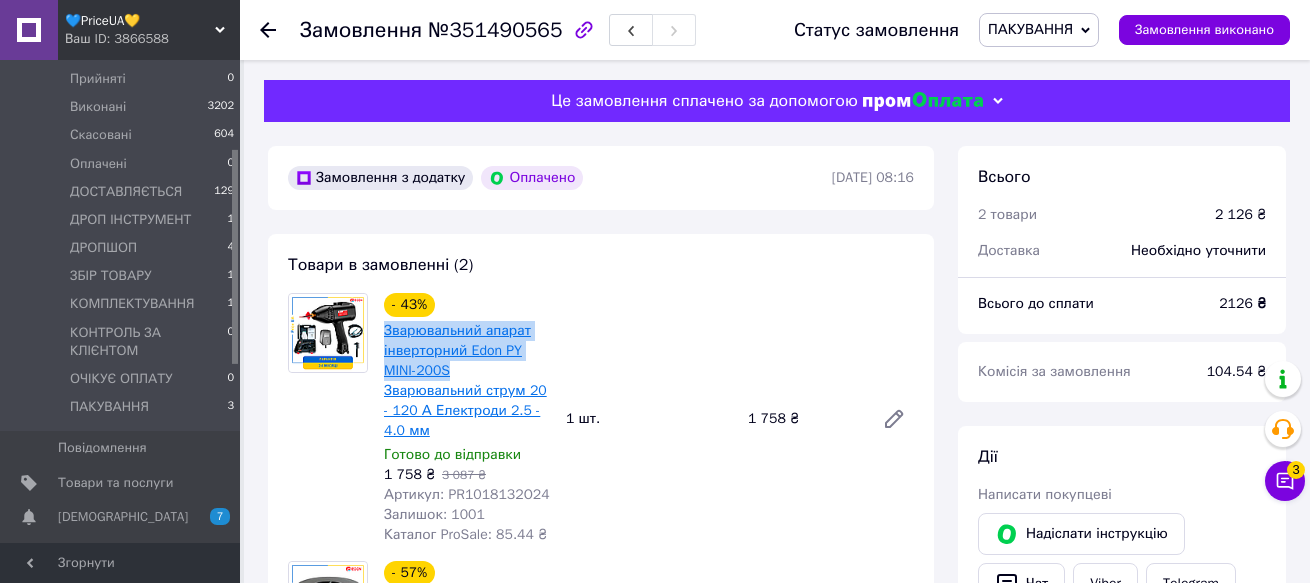 drag, startPoint x: 381, startPoint y: 329, endPoint x: 448, endPoint y: 370, distance: 78.54935 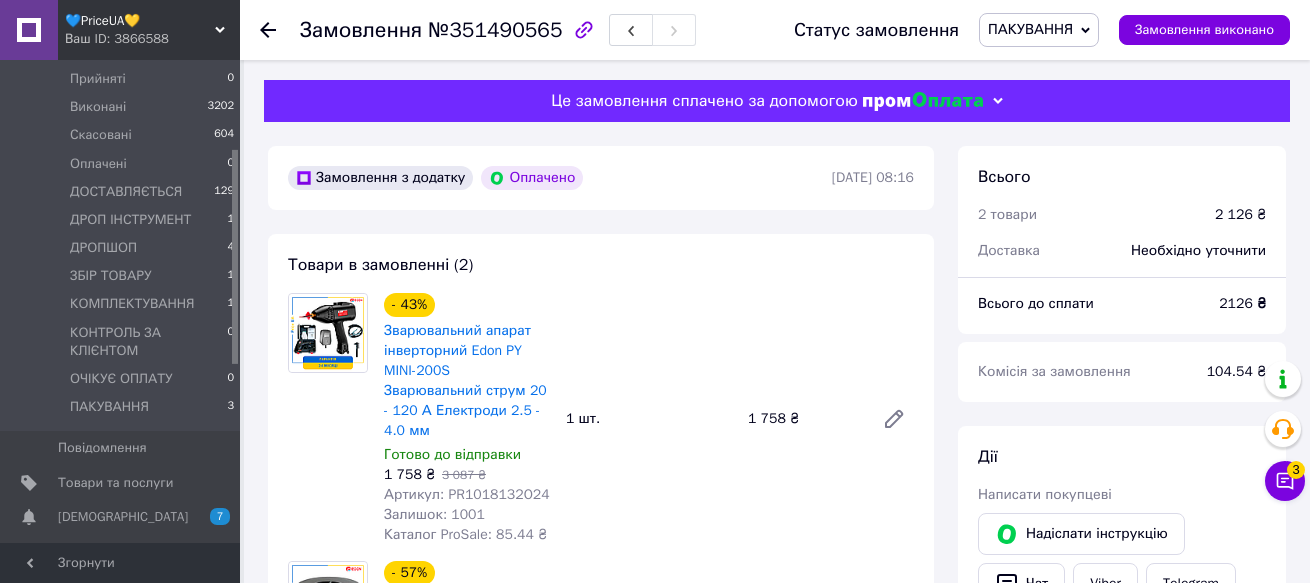 click on "Товари в замовленні (2) - 43% Зварювальний апарат інверторний Edon PY MINI-200S Зварювальний струм 20 - 120 А Електроди 2.5 - 4.0 мм Готово до відправки 1 758 ₴   3 087 ₴ Артикул: PR1018132O24 Залишок: 1001 Каталог ProSale: 85.44 ₴  1 шт. 1 758 ₴ - 57% Зварювальний дріт флюсовий Edon PY E71T-GS 0.8 мм 1 кг використовується без газу Готово до відправки 184 ₴   425 ₴ Артикул: 63604 Залишок: 1082 Каталог ProSale: 19.10 ₴  2 шт. 368 ₴ Приховати товари" at bounding box center [601, 541] 